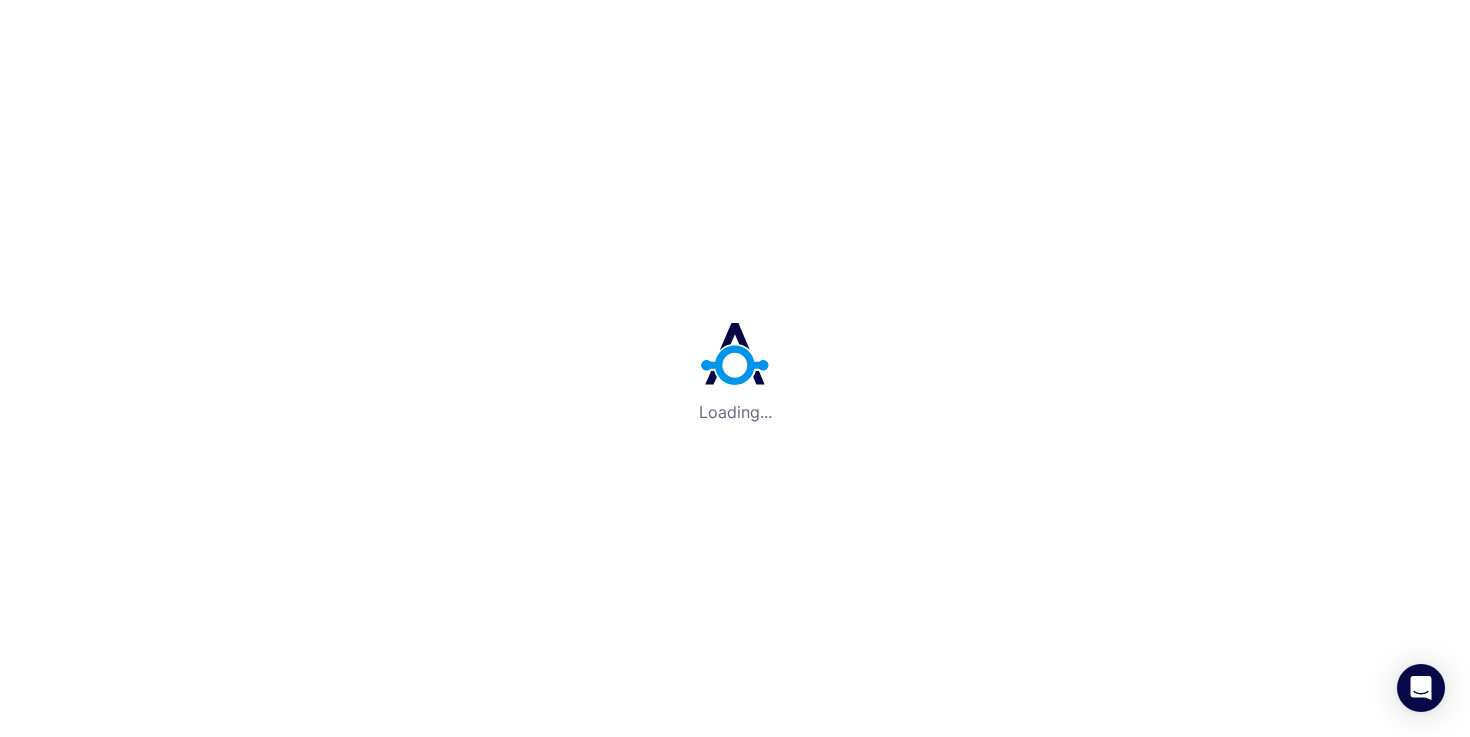 scroll, scrollTop: 0, scrollLeft: 0, axis: both 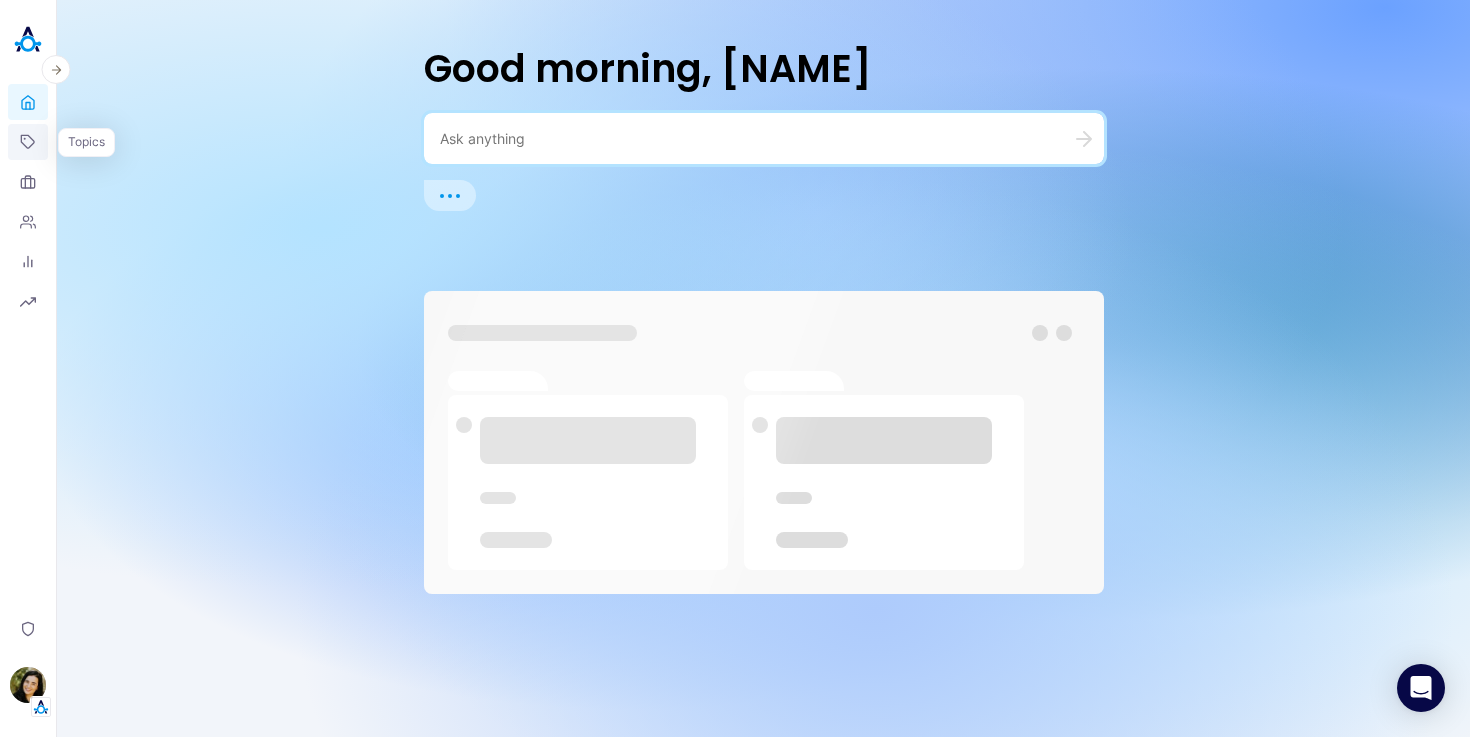 click on "Topics" at bounding box center (28, 142) 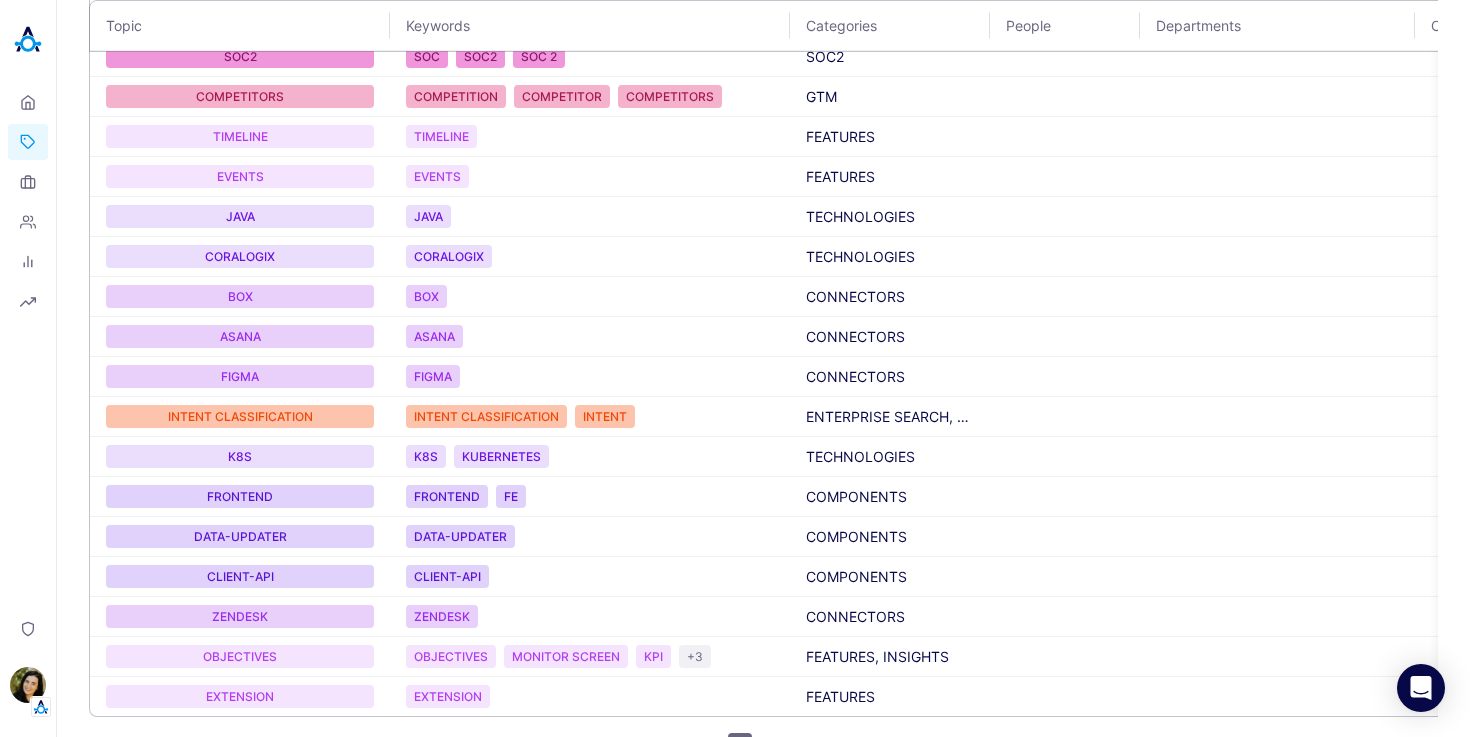 scroll, scrollTop: 1550, scrollLeft: 0, axis: vertical 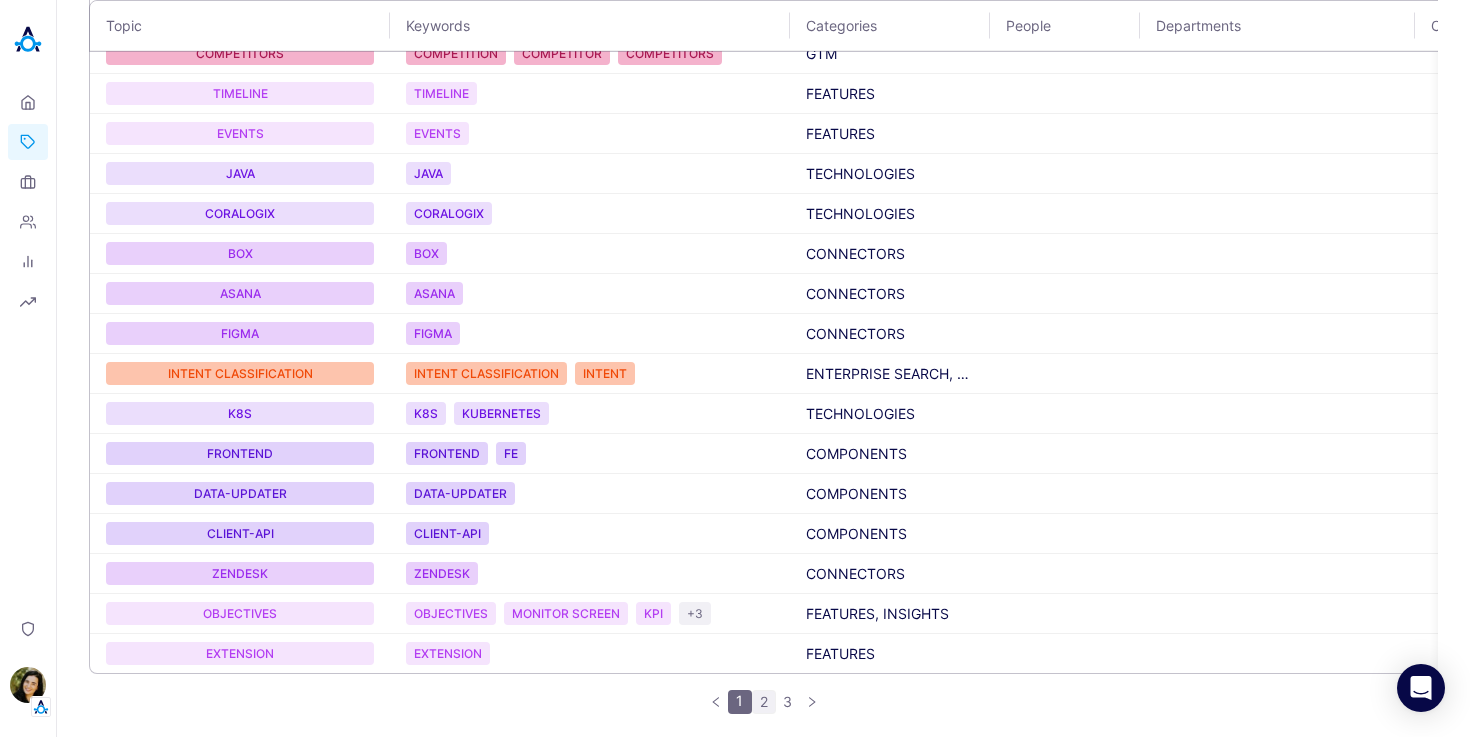 click on "2" at bounding box center (764, 702) 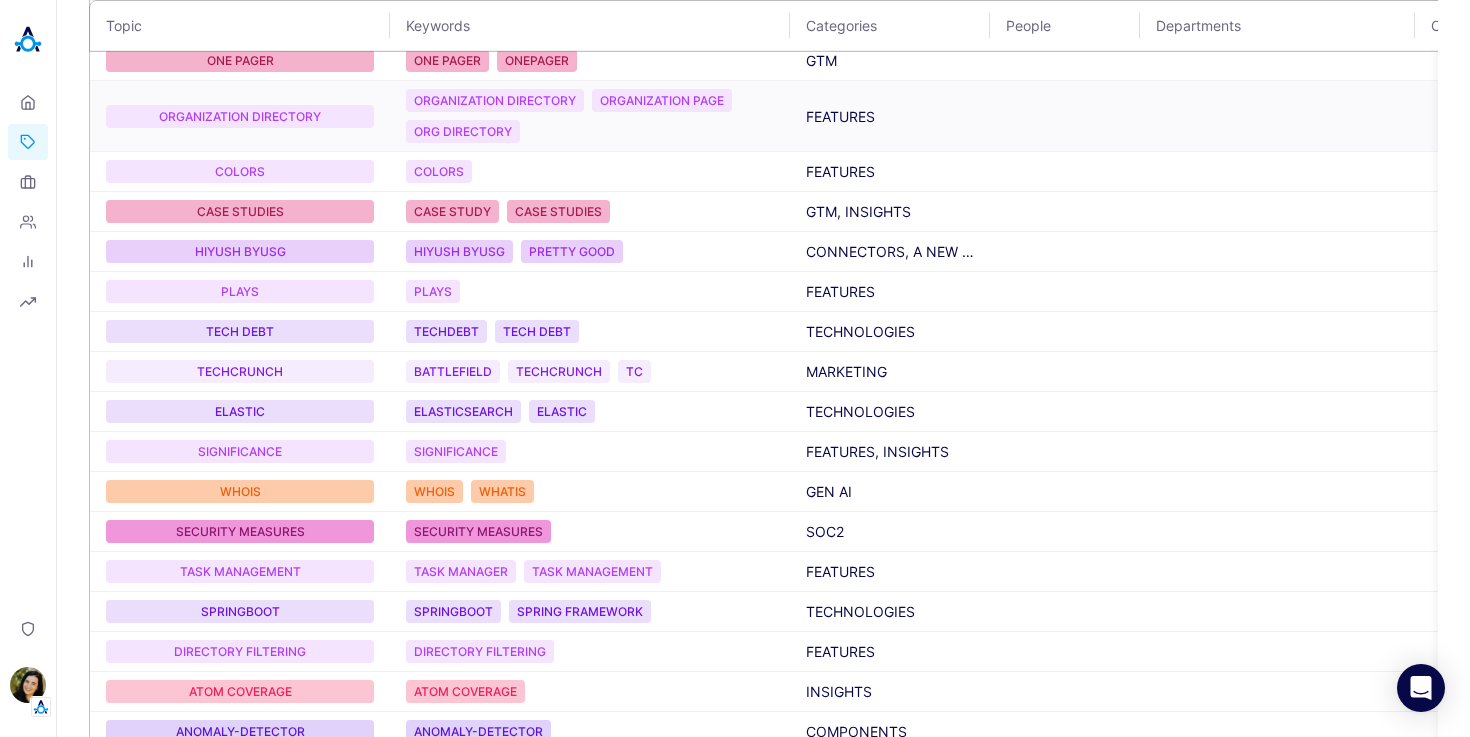 scroll, scrollTop: 1642, scrollLeft: 0, axis: vertical 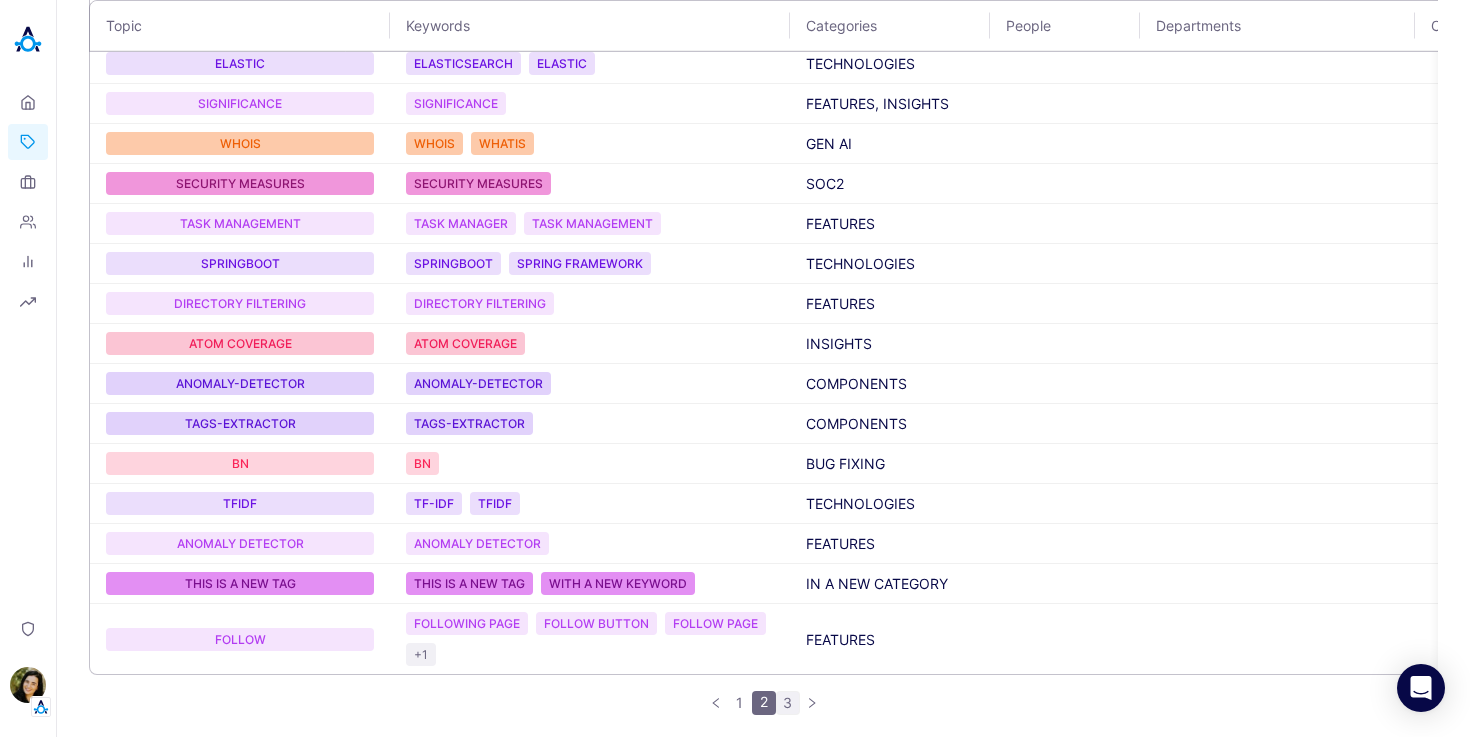 click on "3" at bounding box center (788, 703) 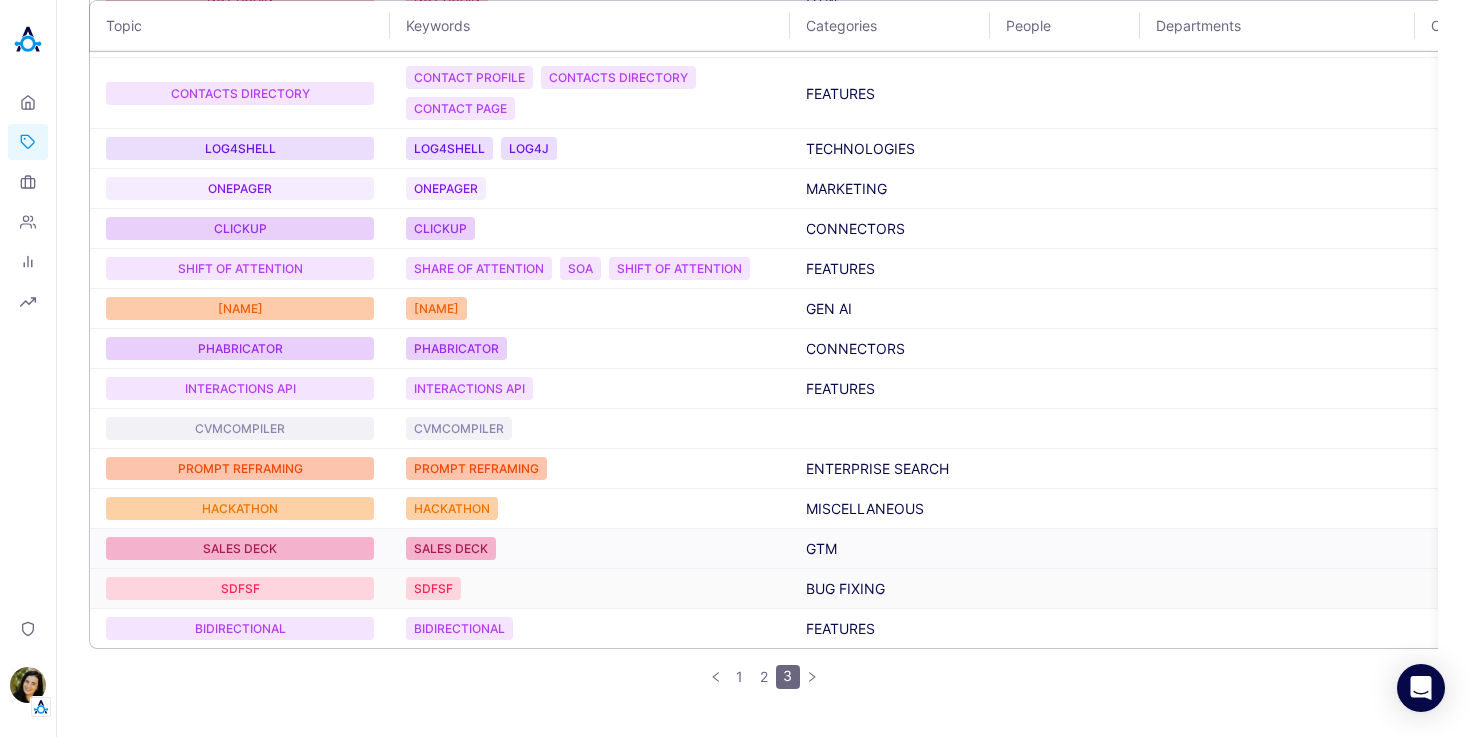 scroll, scrollTop: 584, scrollLeft: 0, axis: vertical 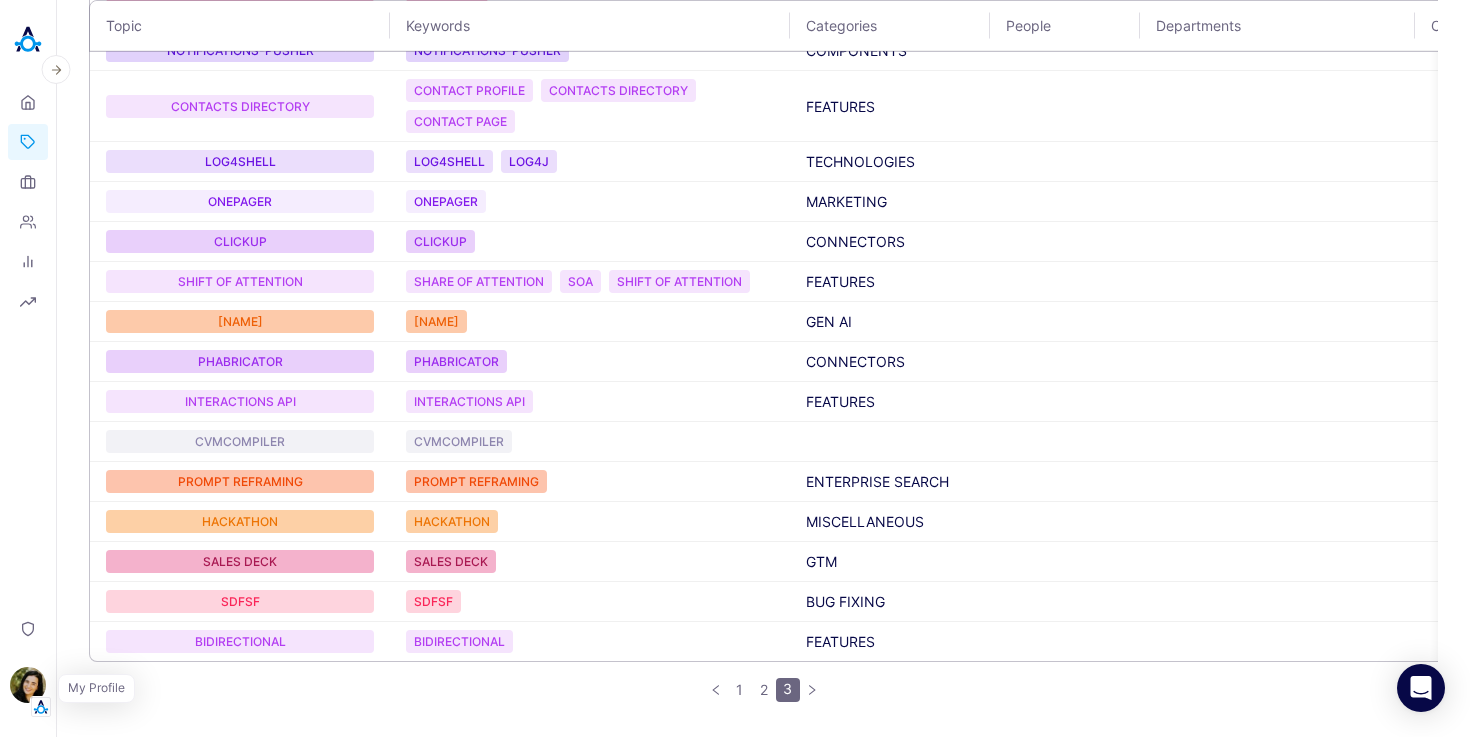 click at bounding box center (28, 688) 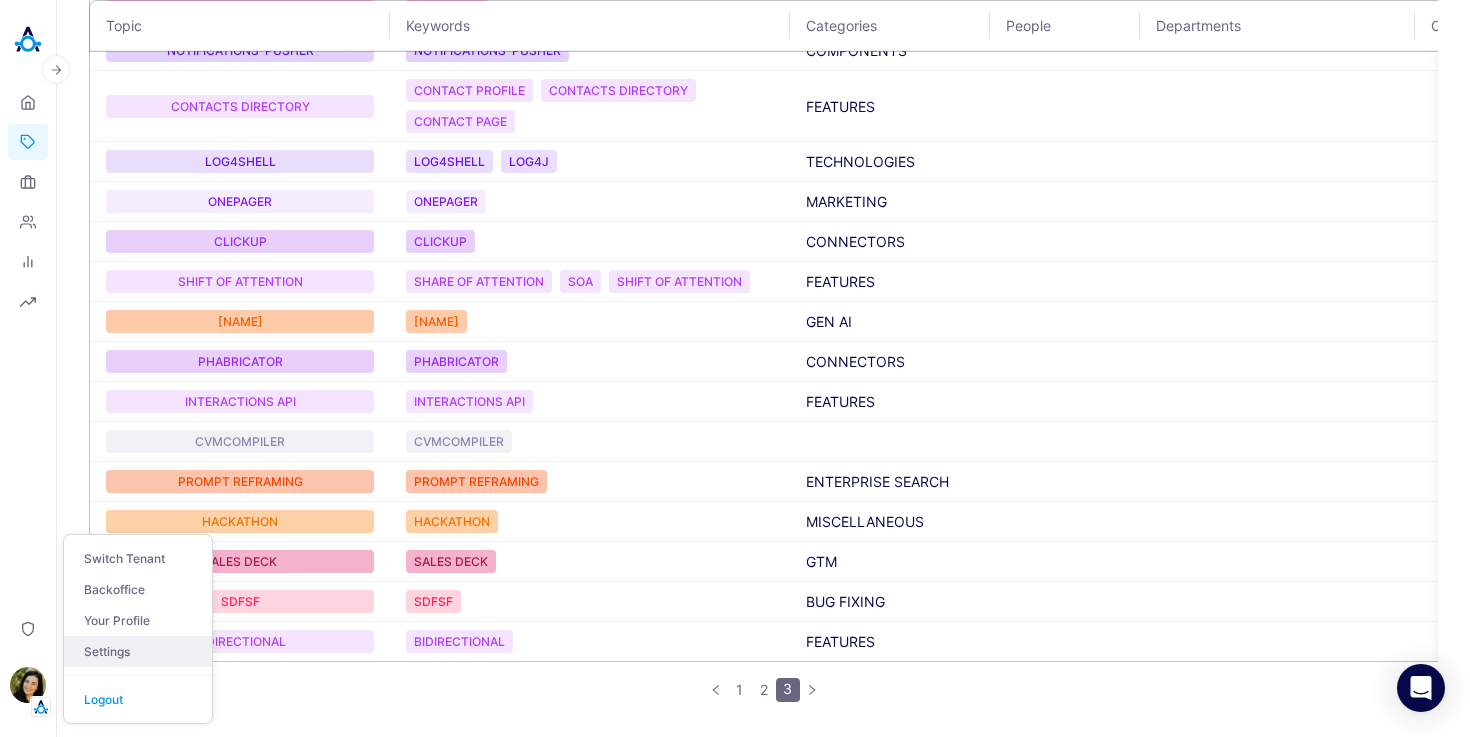 click on "Settings" at bounding box center [138, 651] 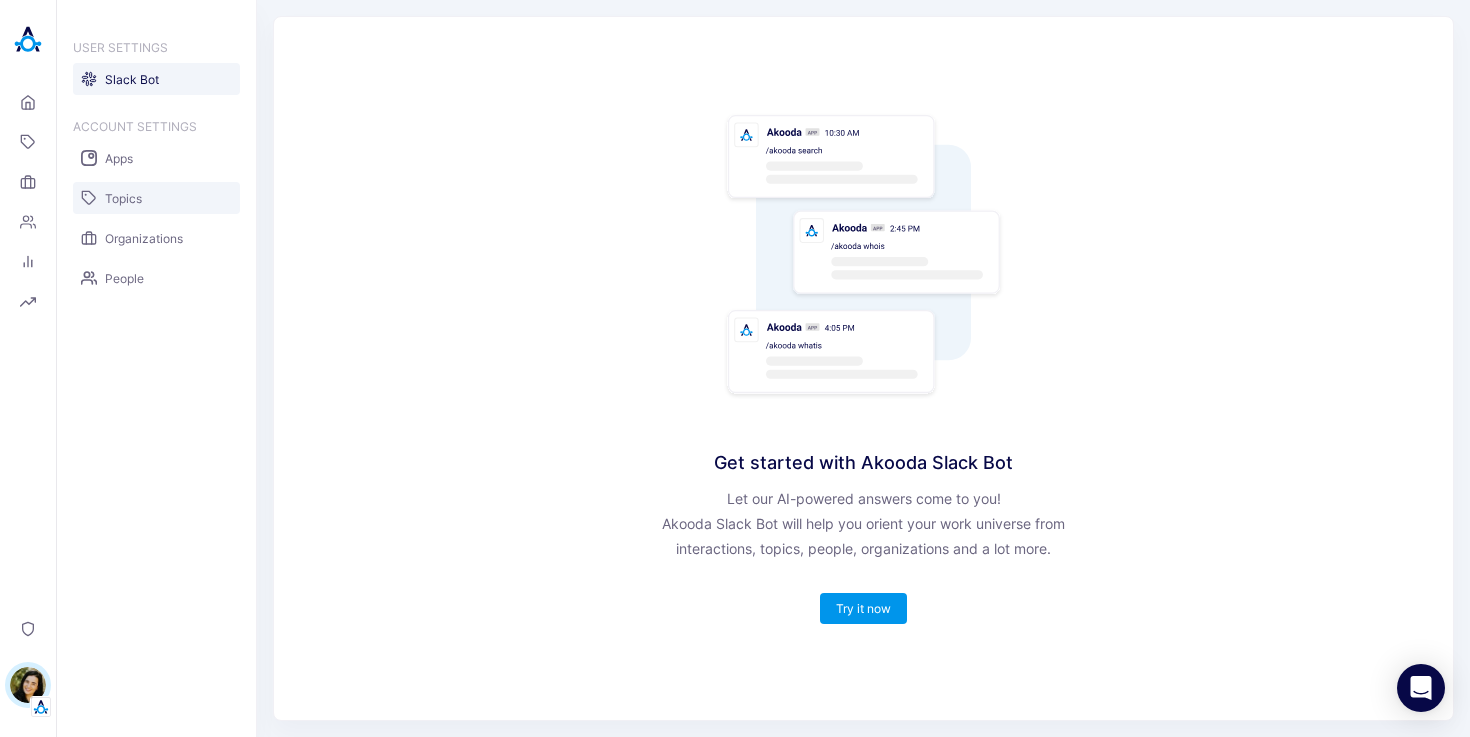 click on "Topics" at bounding box center [156, 198] 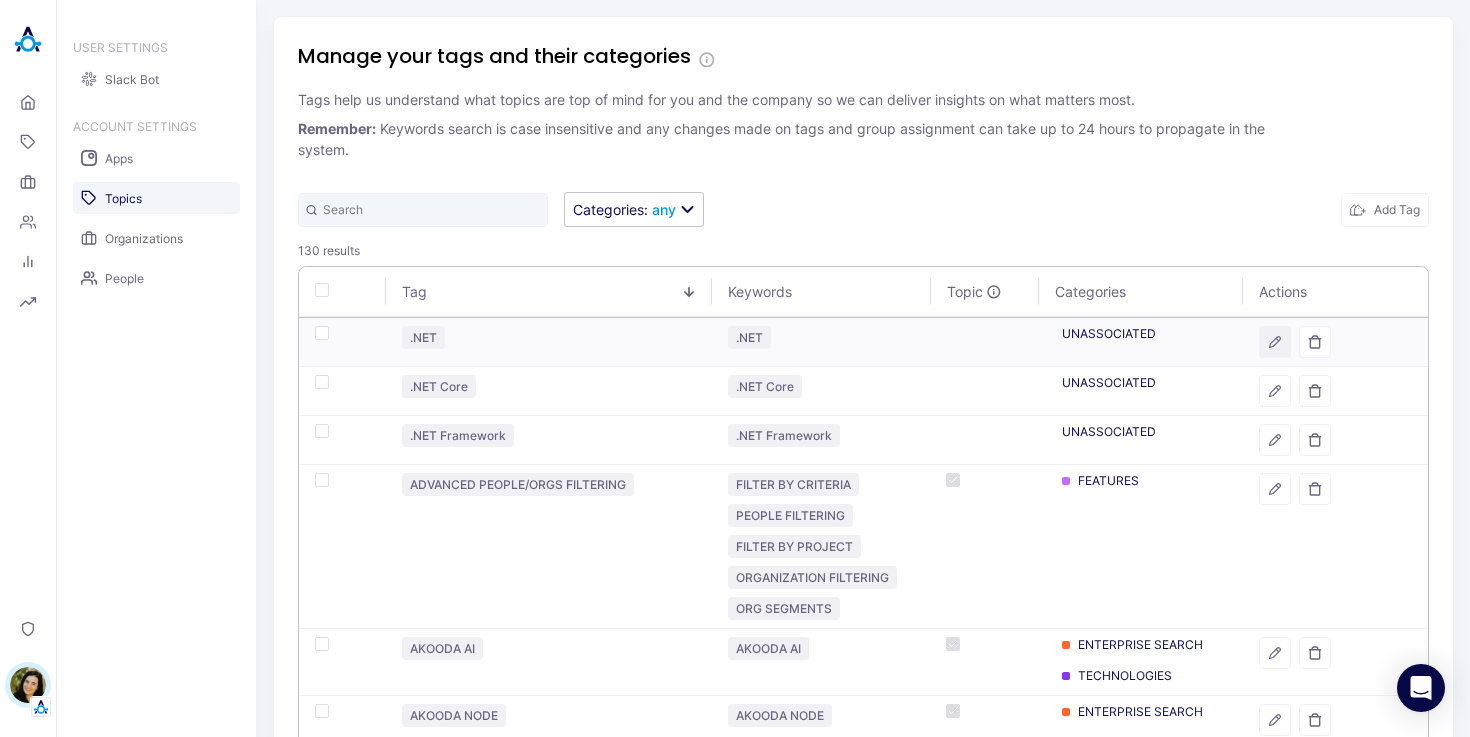 click 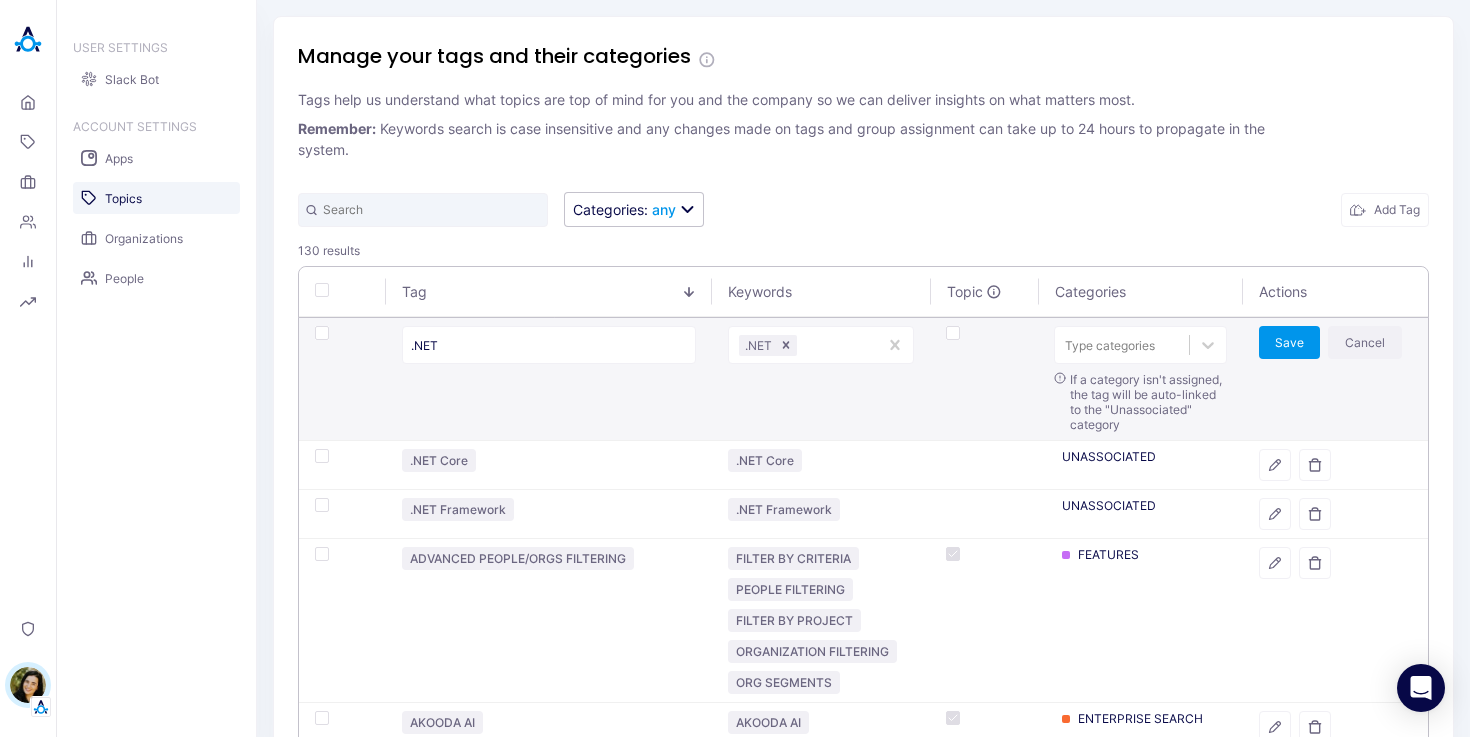 click on "Cancel" at bounding box center (1365, 342) 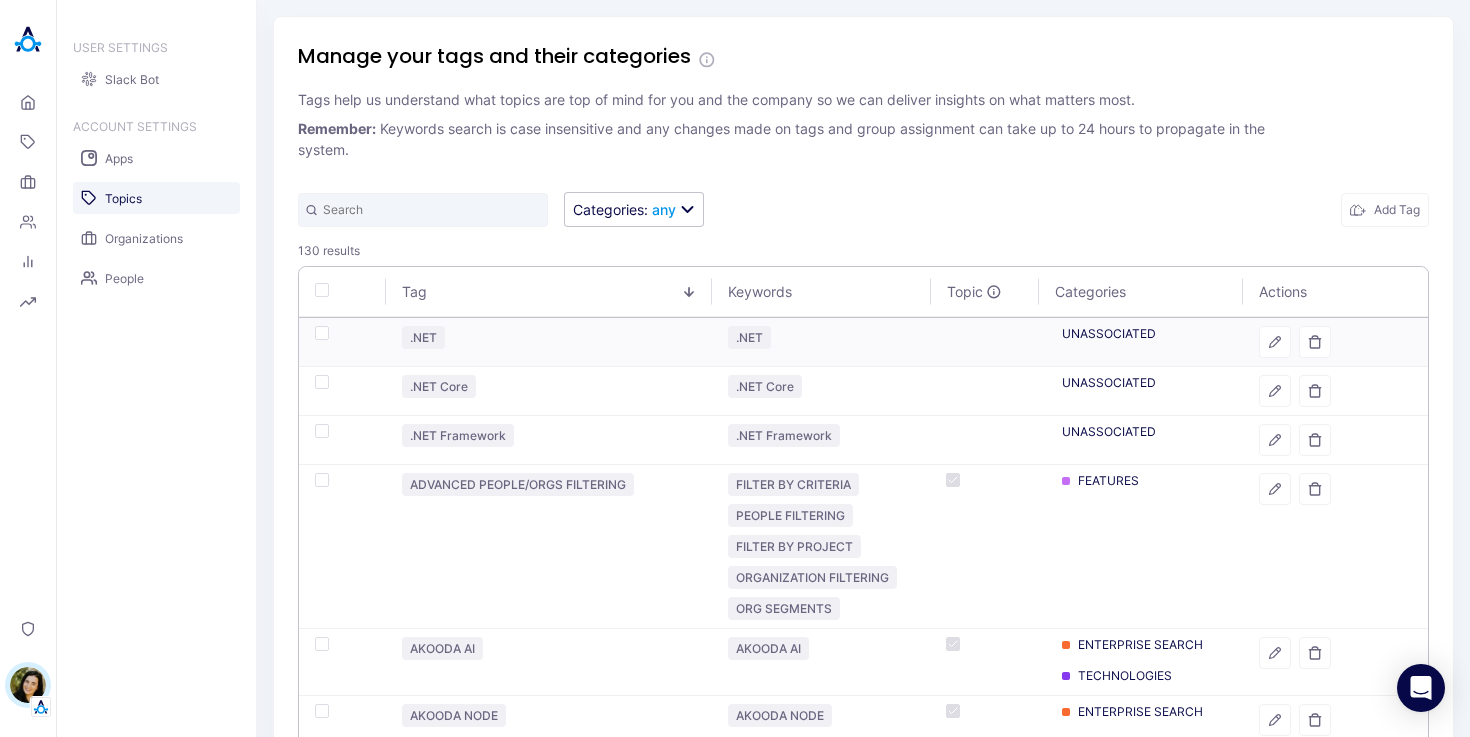 click at bounding box center [28, 685] 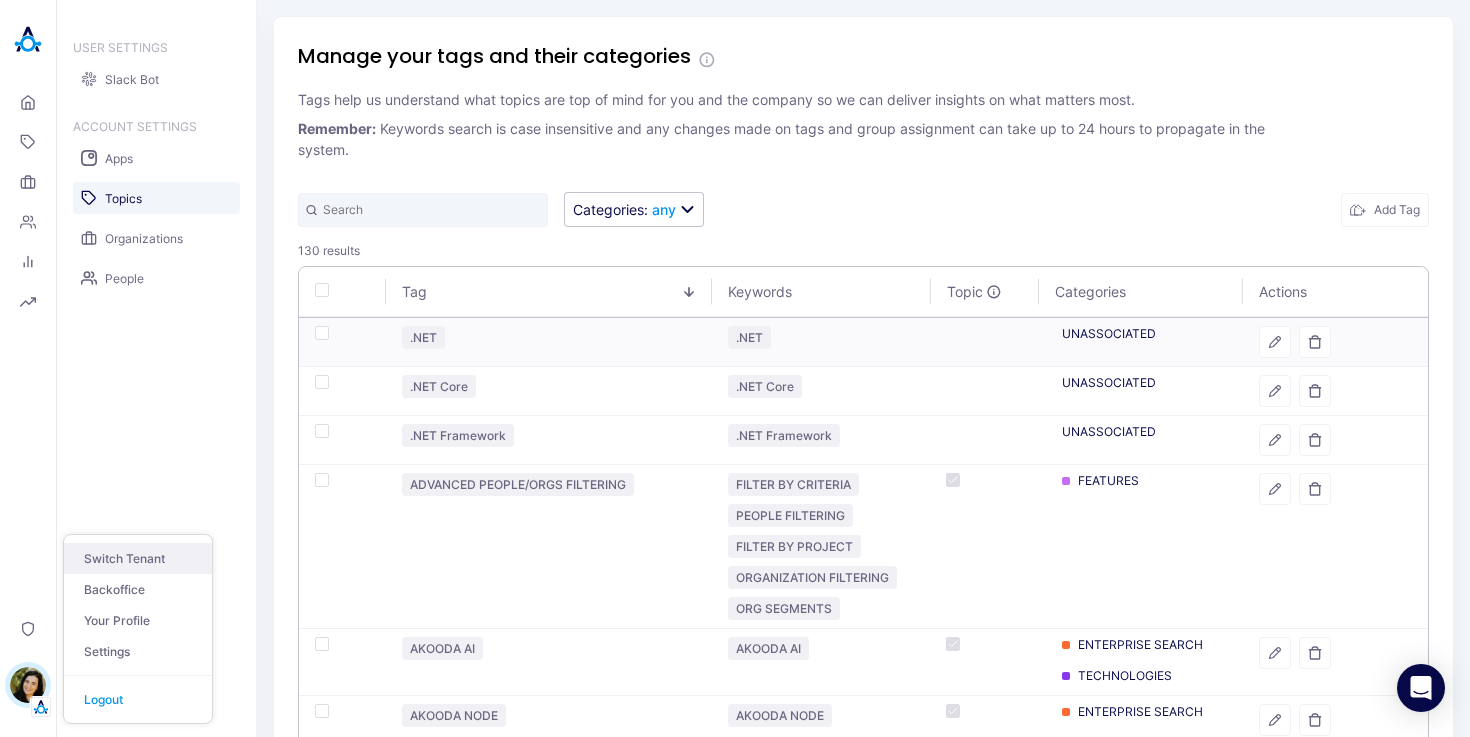 click on "Switch Tenant" at bounding box center [138, 558] 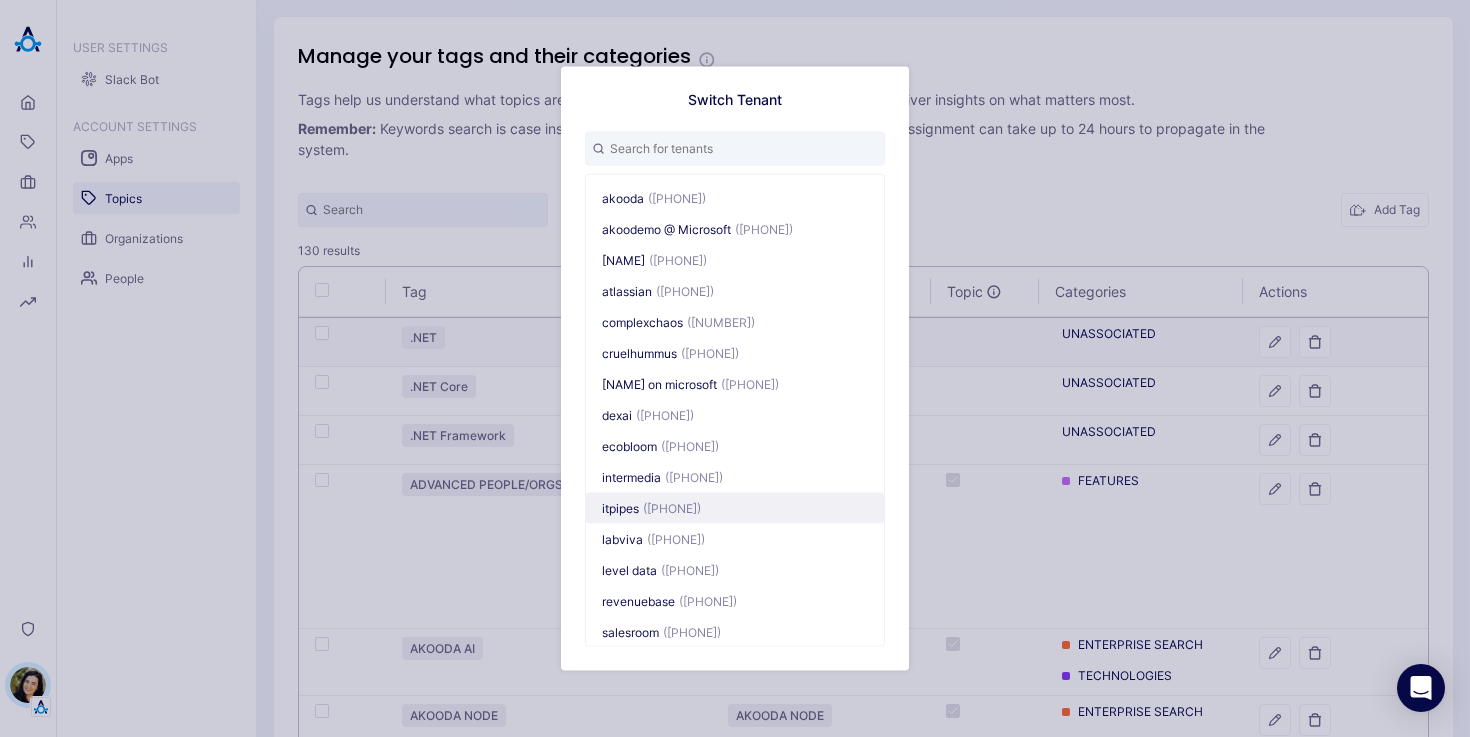 click on "itpipes ([PHONE])" at bounding box center (735, 507) 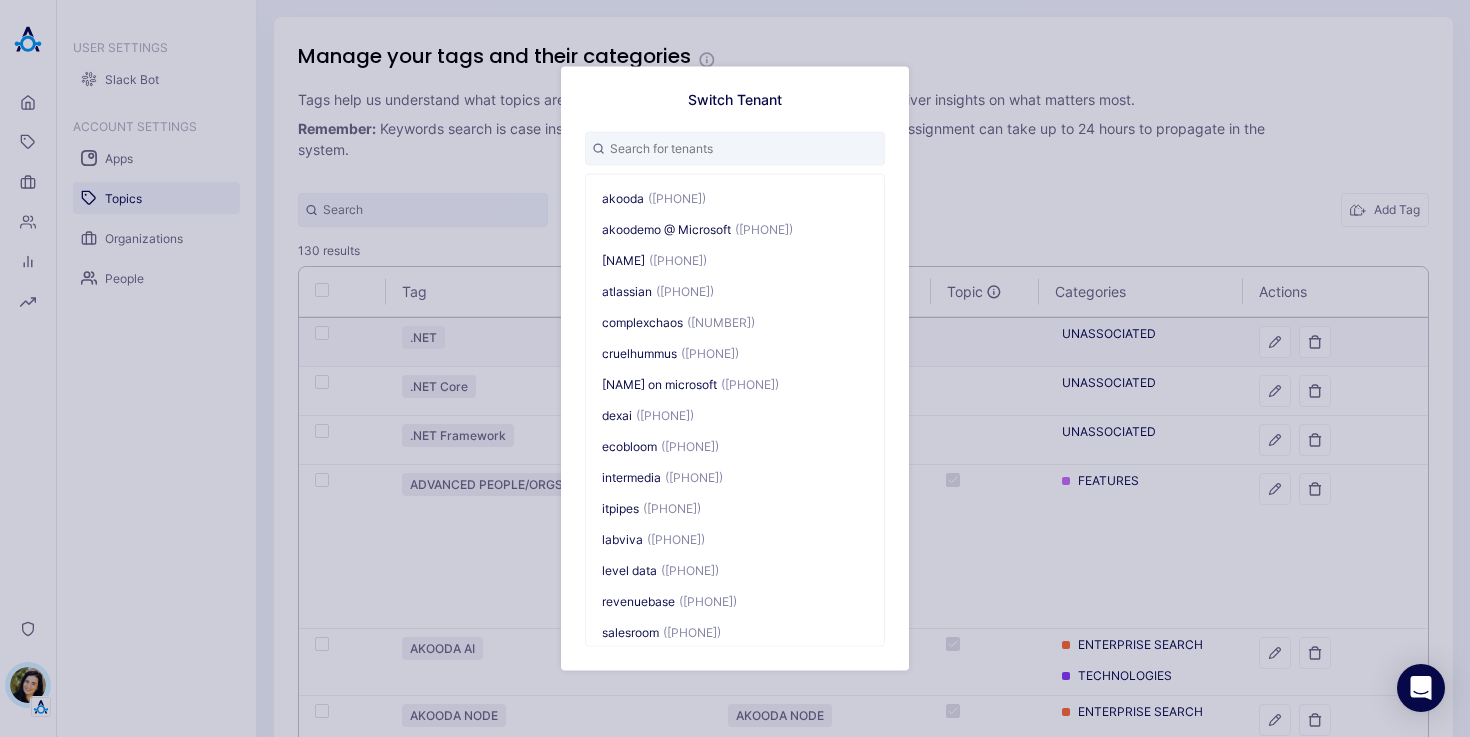 click on "Loading... Home Topics Organizations People Analytics Reports Privacy [NAME] [LAST] USER SETTINGS Slack Bot ACCOUNT SETTINGS Apps Topics Organizations People Manage your tags and their categories Tags help us understand what topics are top of mind for you and the company so we can deliver insights on what matters most. Remember:   Keywords search is case insensitive and any changes made on tags and group assignment can take up to 24 hours to propagate in the system. Categories :  any Add Tag [NUMBER]   results Tag Keywords Topic Categories Actions             .NET .NET UNASSOCIATED .NET Core .NET Core UNASSOCIATED .NET Framework .NET Framework UNASSOCIATED ADVANCED PEOPLE/ORGS FILTERING FILTER BY CRITERIA PEOPLE FILTERING FILTER BY PROJECT ORGANIZATION FILTERING ORG SEGMENTS FEATURES AKOODA AI AKOODA AI ENTERPRISE SEARCH TECHNOLOGIES AKOODA NODE AKOODA NODE ENTERPRISE SEARCH TECHNOLOGIES AKOODEV AKOODEV TECHNOLOGIES AMA AMA ASK ME ANYTHING FEATURES ANOMALIES ANOMALIES INSIGHTS ANOMALY DETECTOR FEATURES [NUMBER] [NUMBER] [NUMBER]" at bounding box center (735, 368) 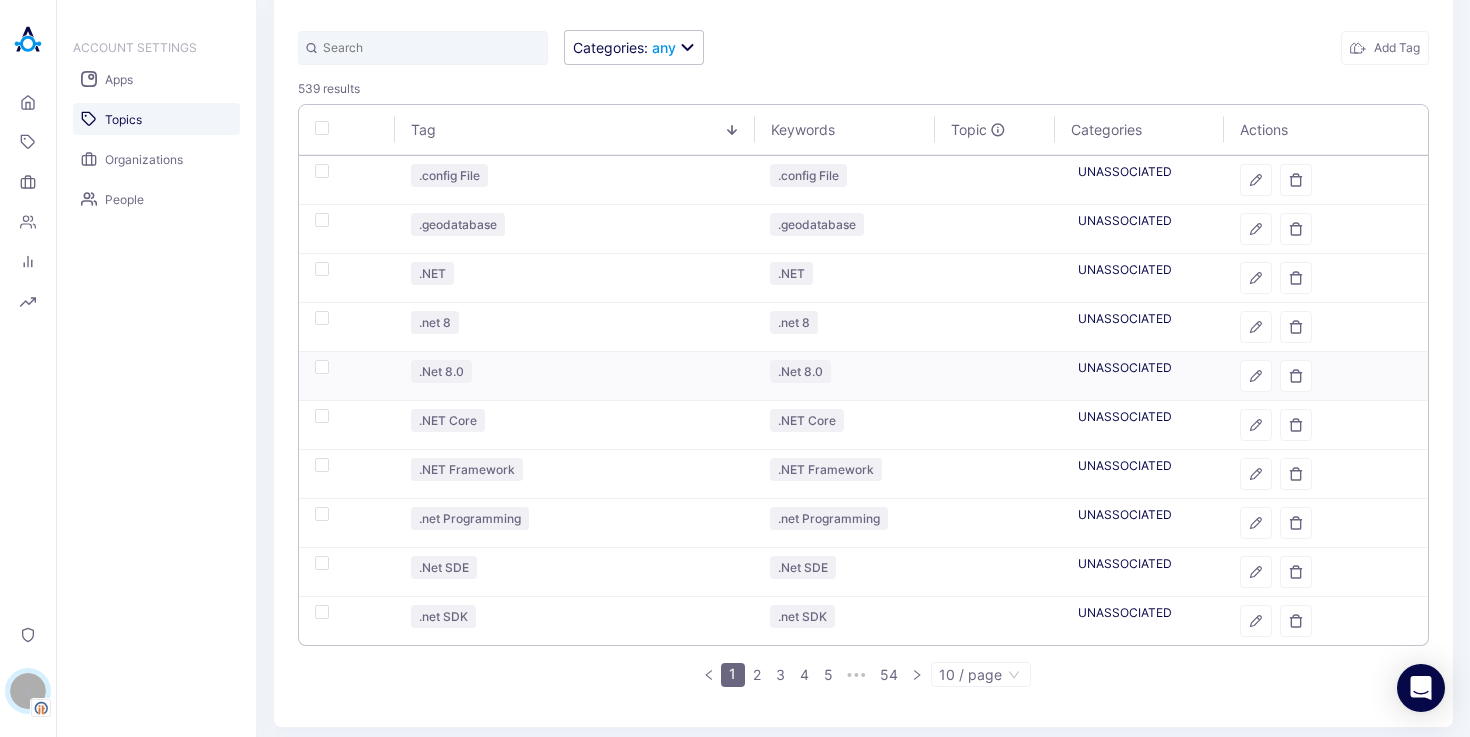 scroll, scrollTop: 168, scrollLeft: 0, axis: vertical 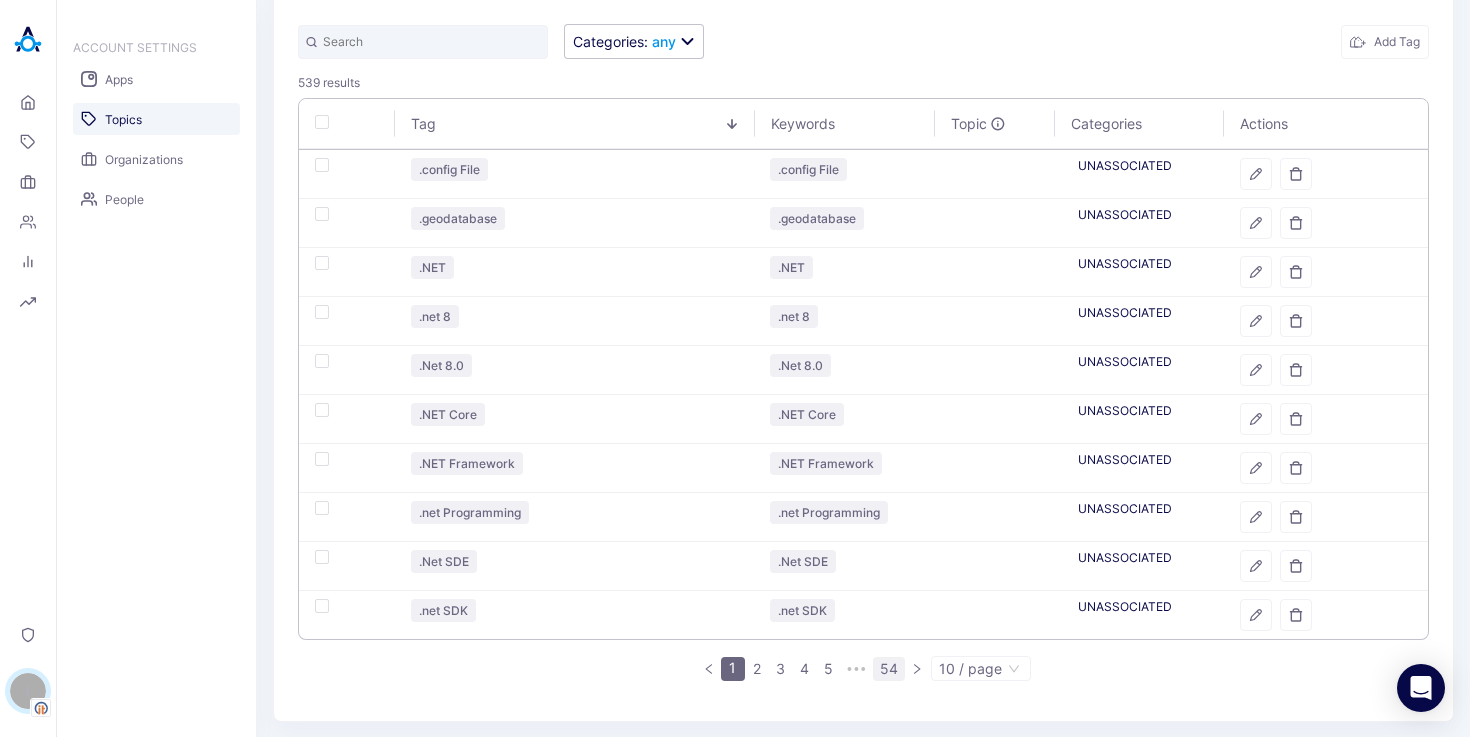 click on "54" at bounding box center [889, 669] 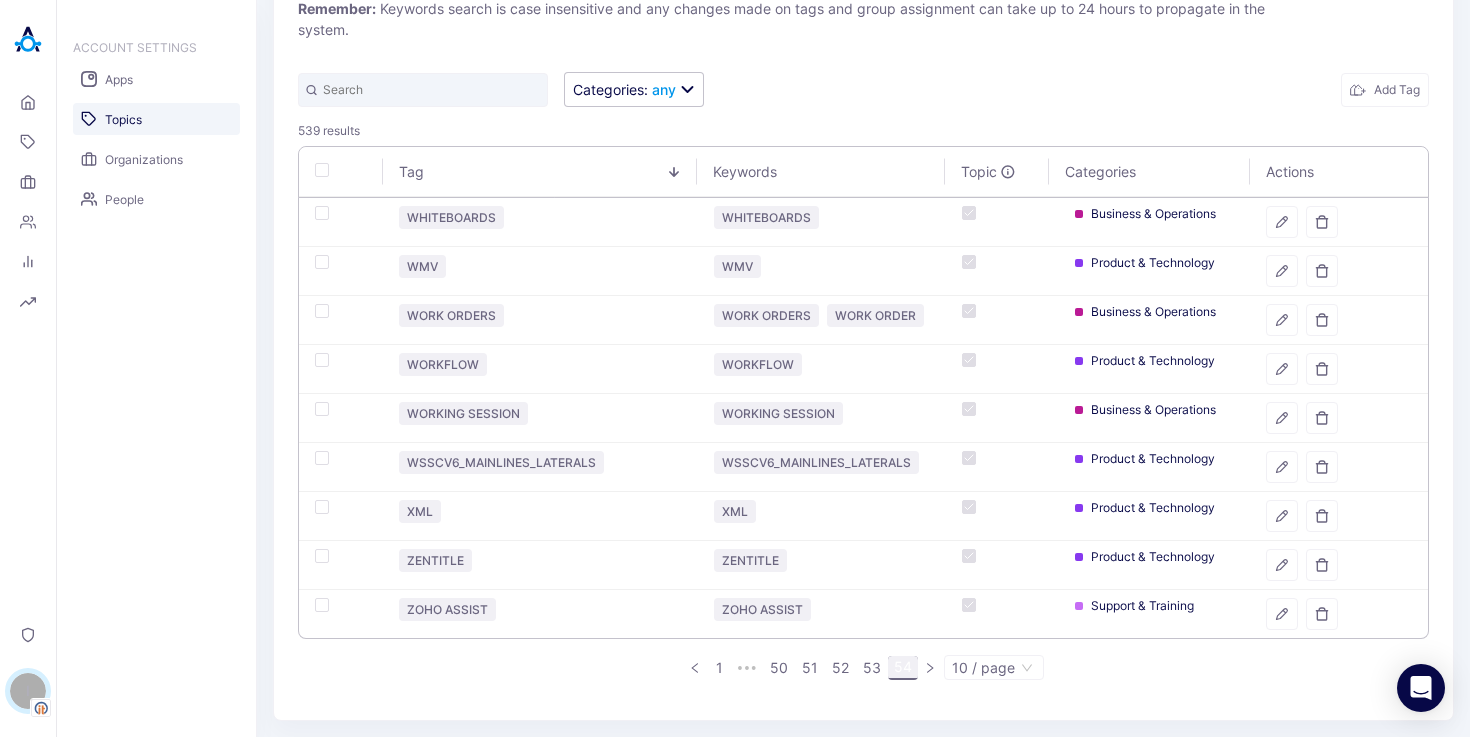 scroll, scrollTop: 119, scrollLeft: 0, axis: vertical 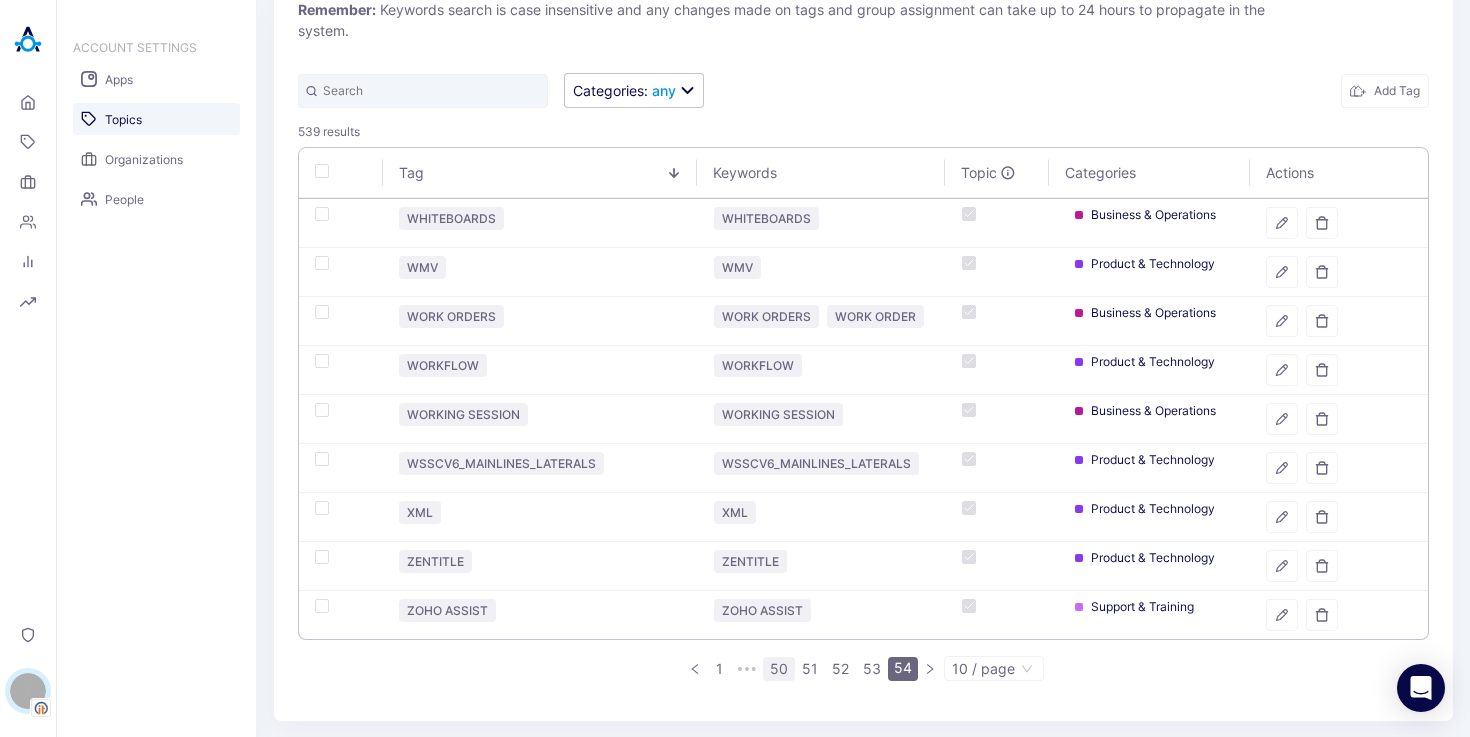click on "50" at bounding box center [779, 669] 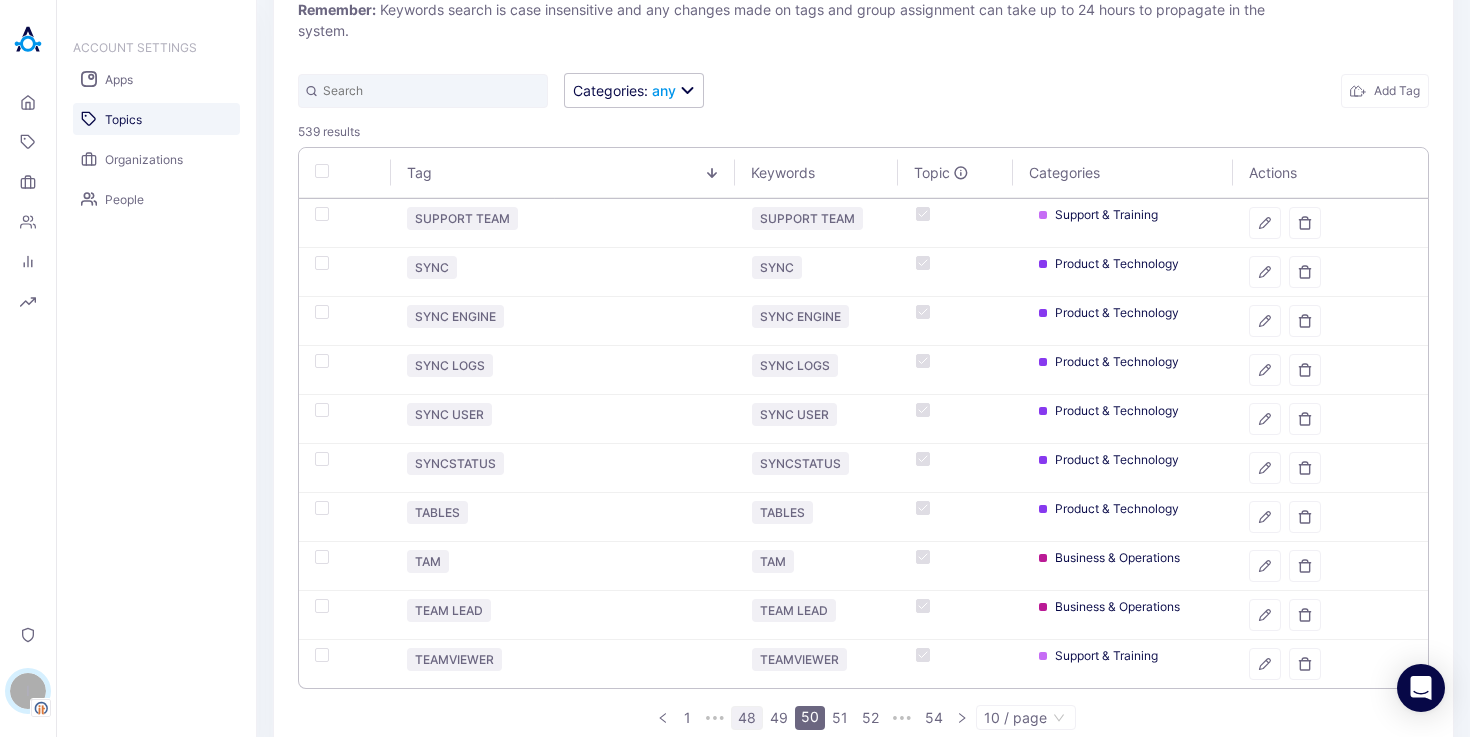 click on "48" at bounding box center [747, 718] 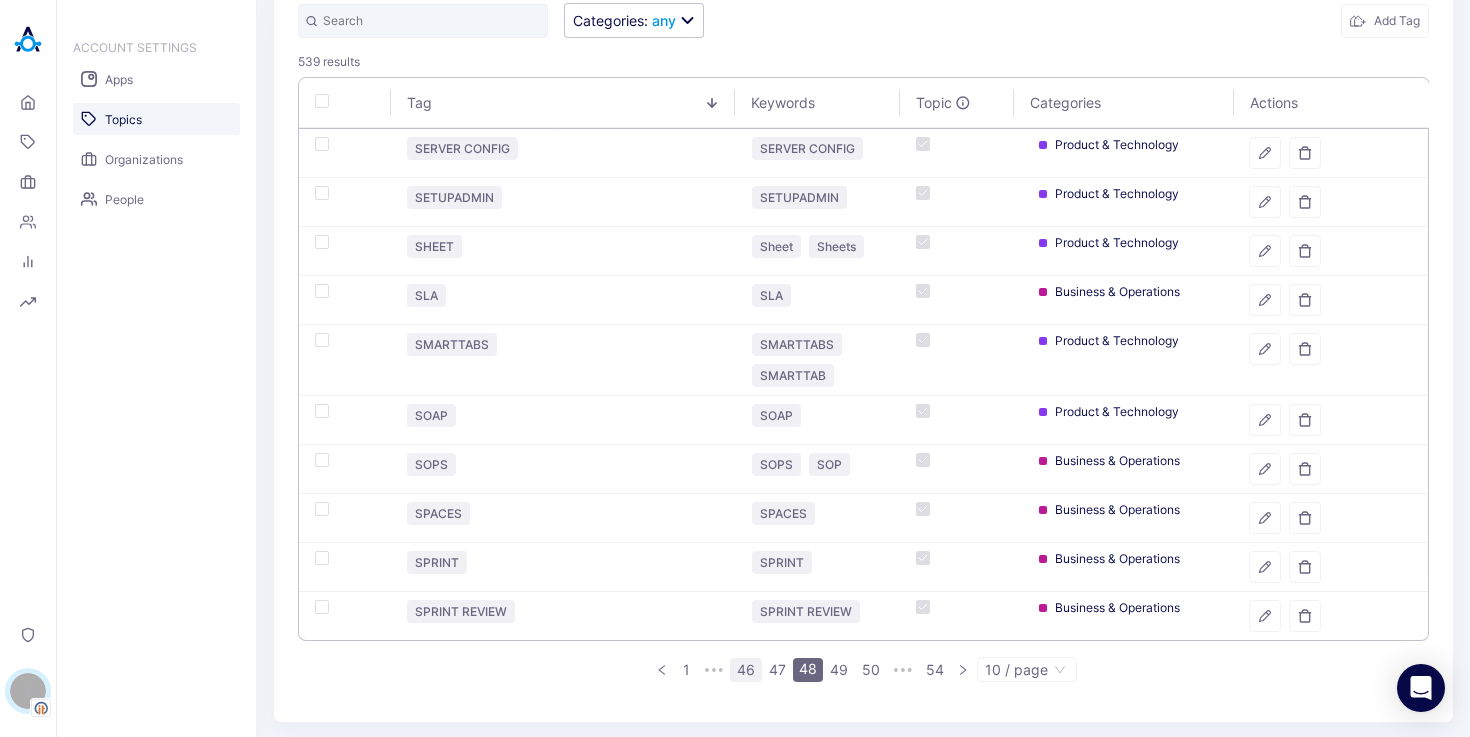 click on "46" at bounding box center [746, 670] 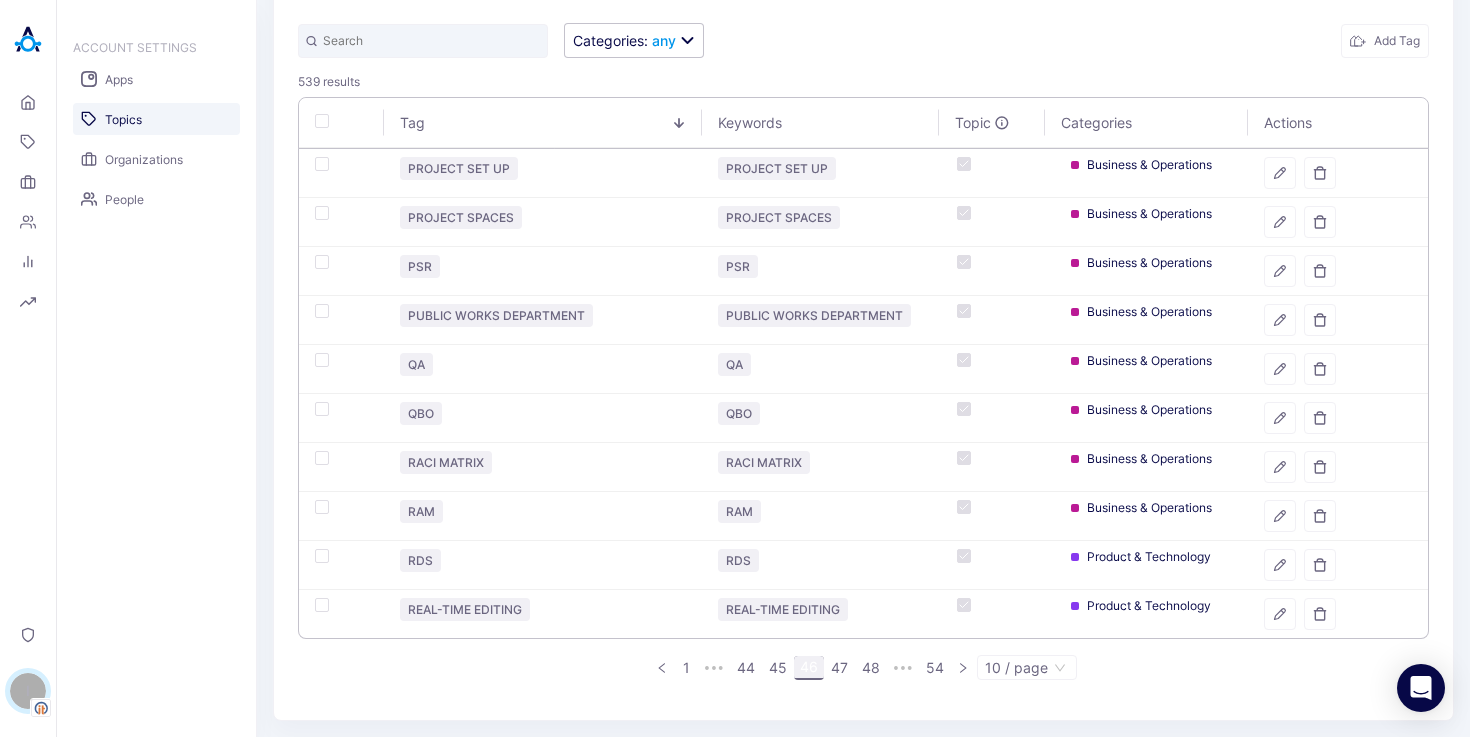 scroll, scrollTop: 168, scrollLeft: 0, axis: vertical 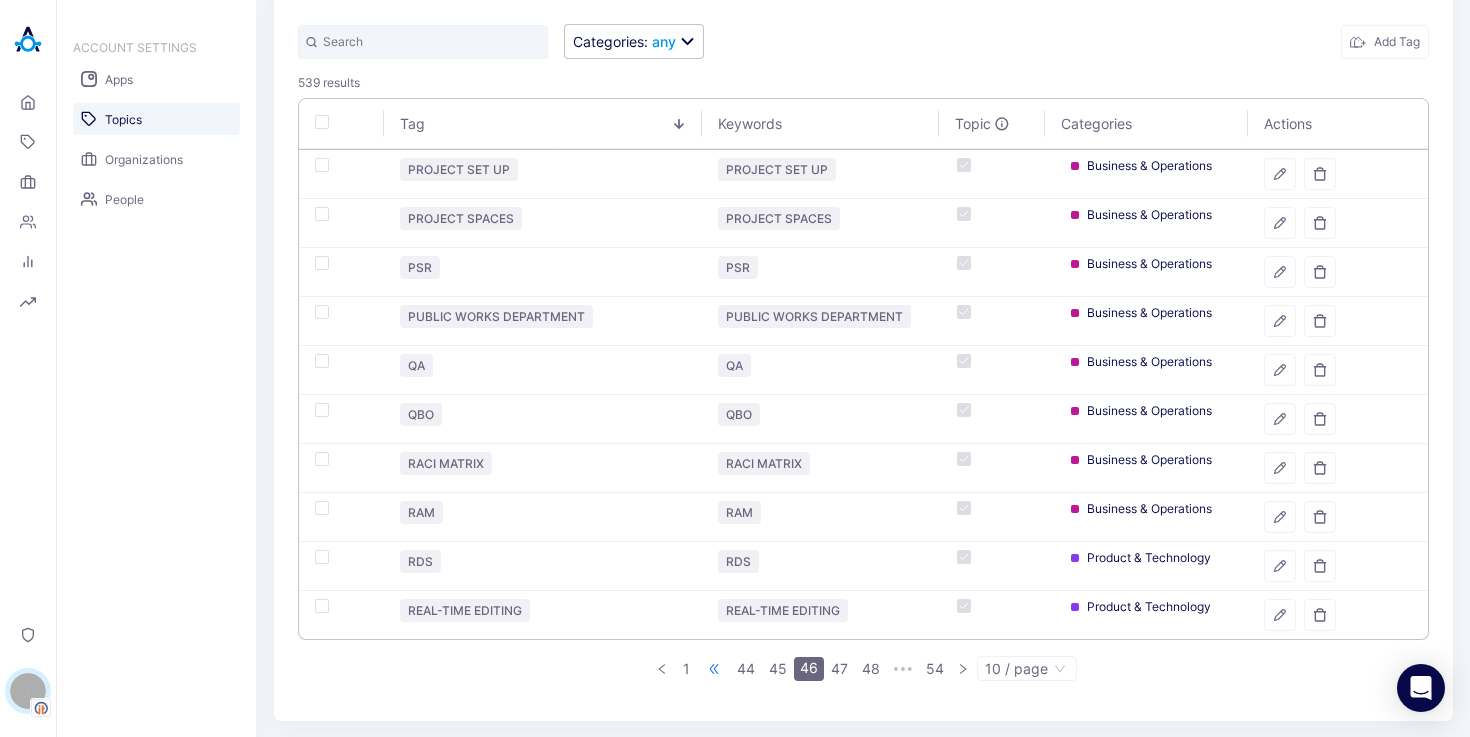 click on "•••" at bounding box center [714, 669] 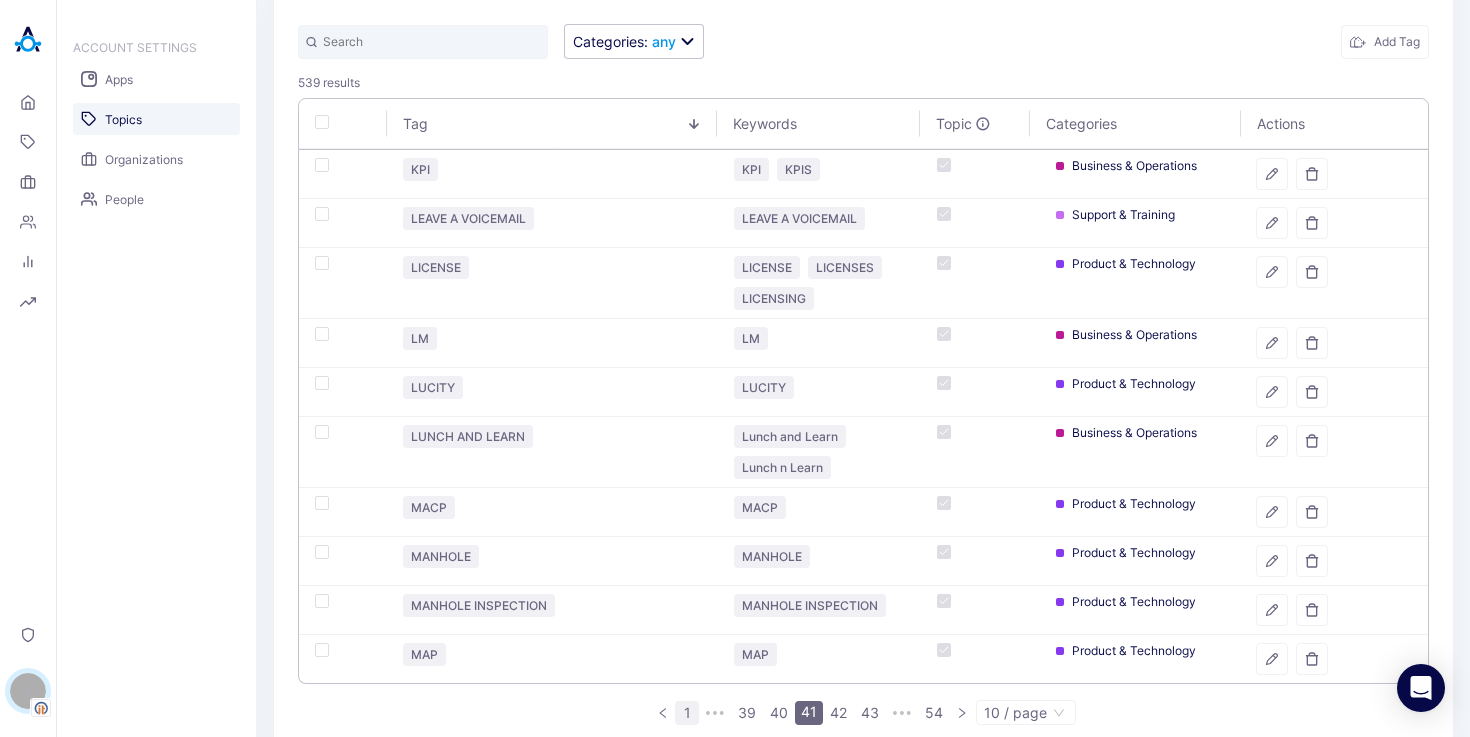 click on "1" at bounding box center [687, 713] 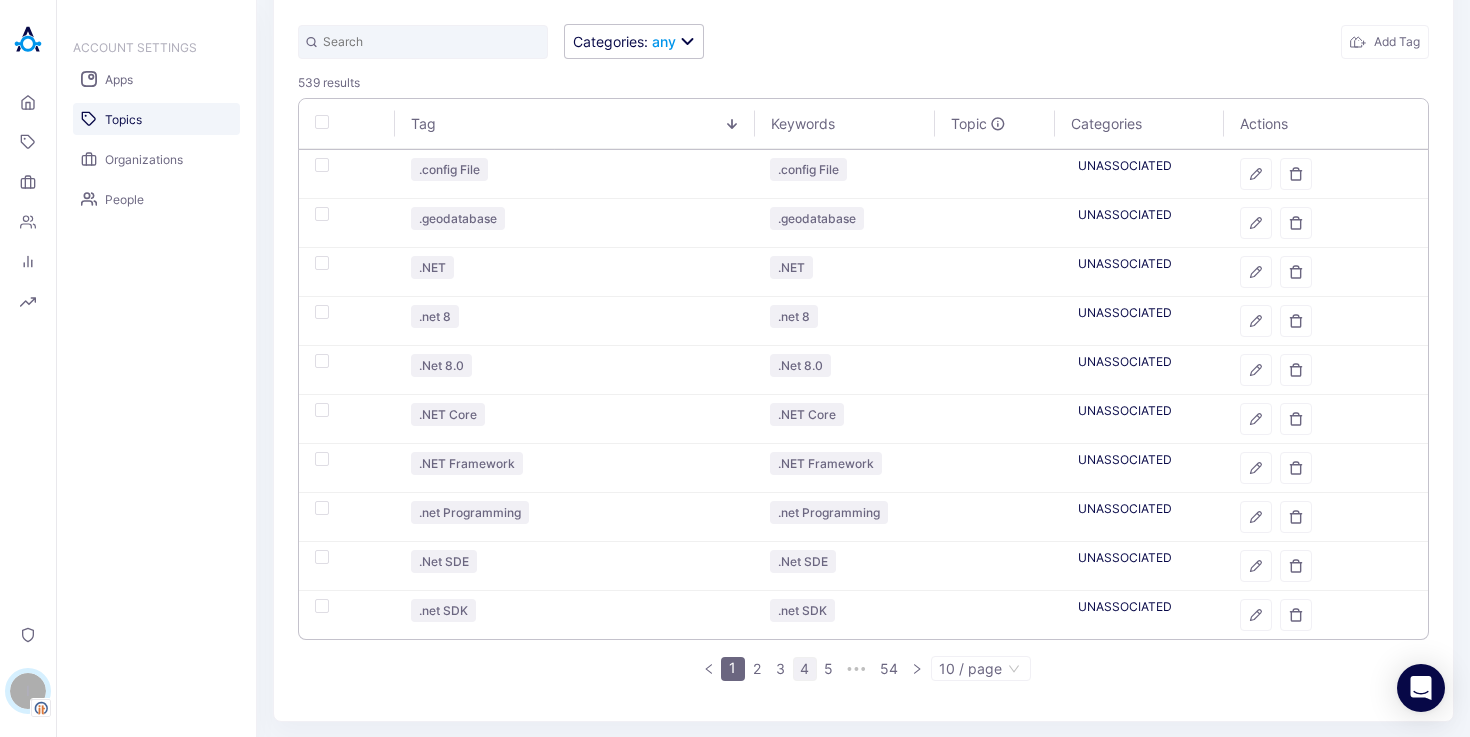 click on "4" at bounding box center (805, 669) 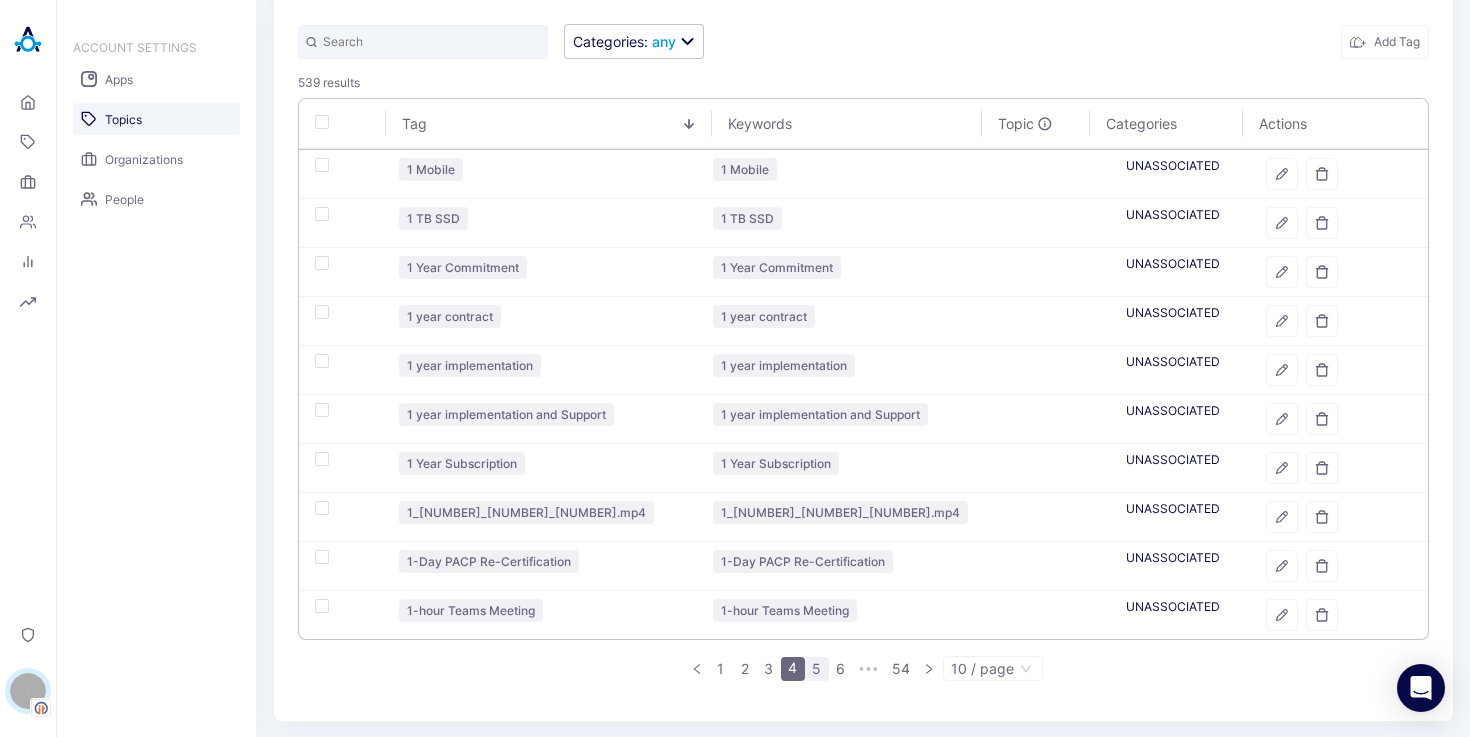 click on "5" at bounding box center (817, 669) 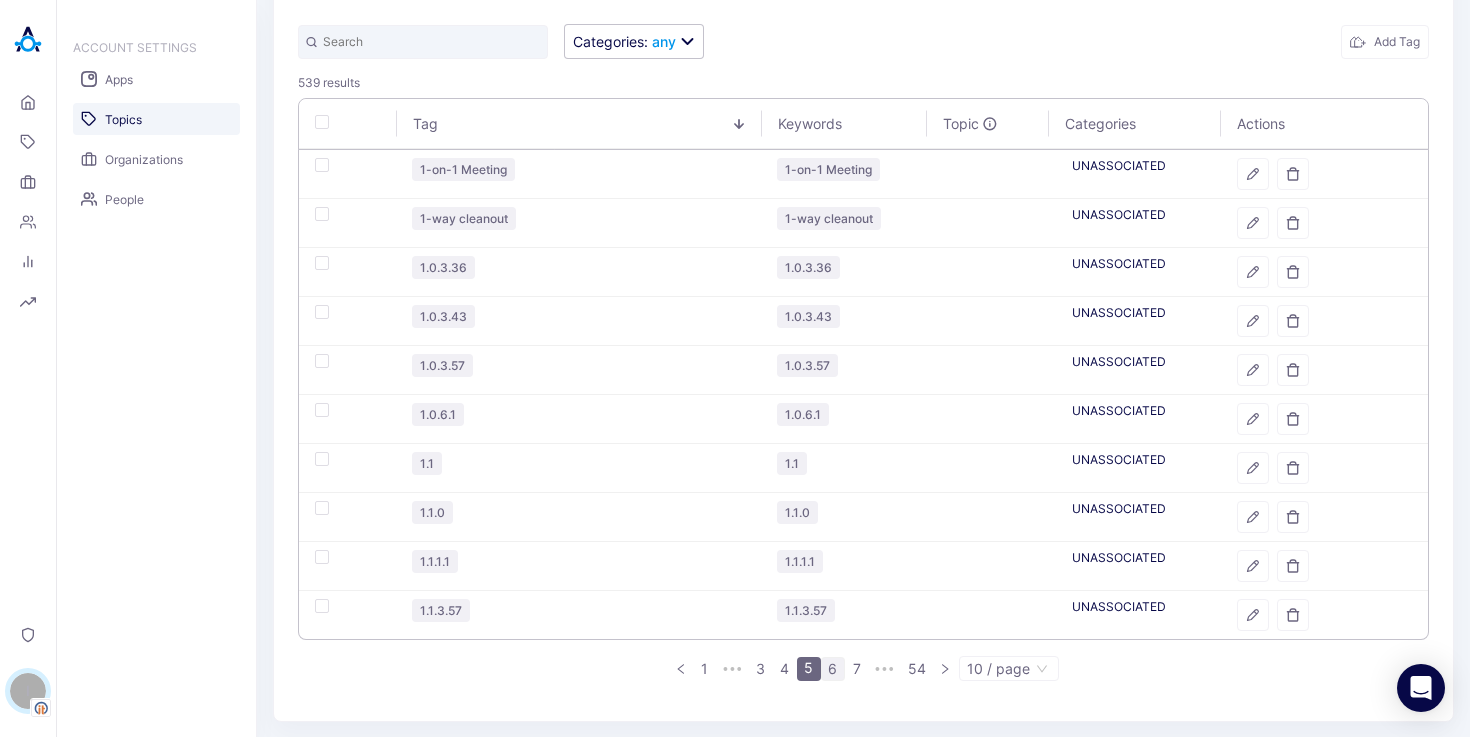 click on "6" at bounding box center [833, 669] 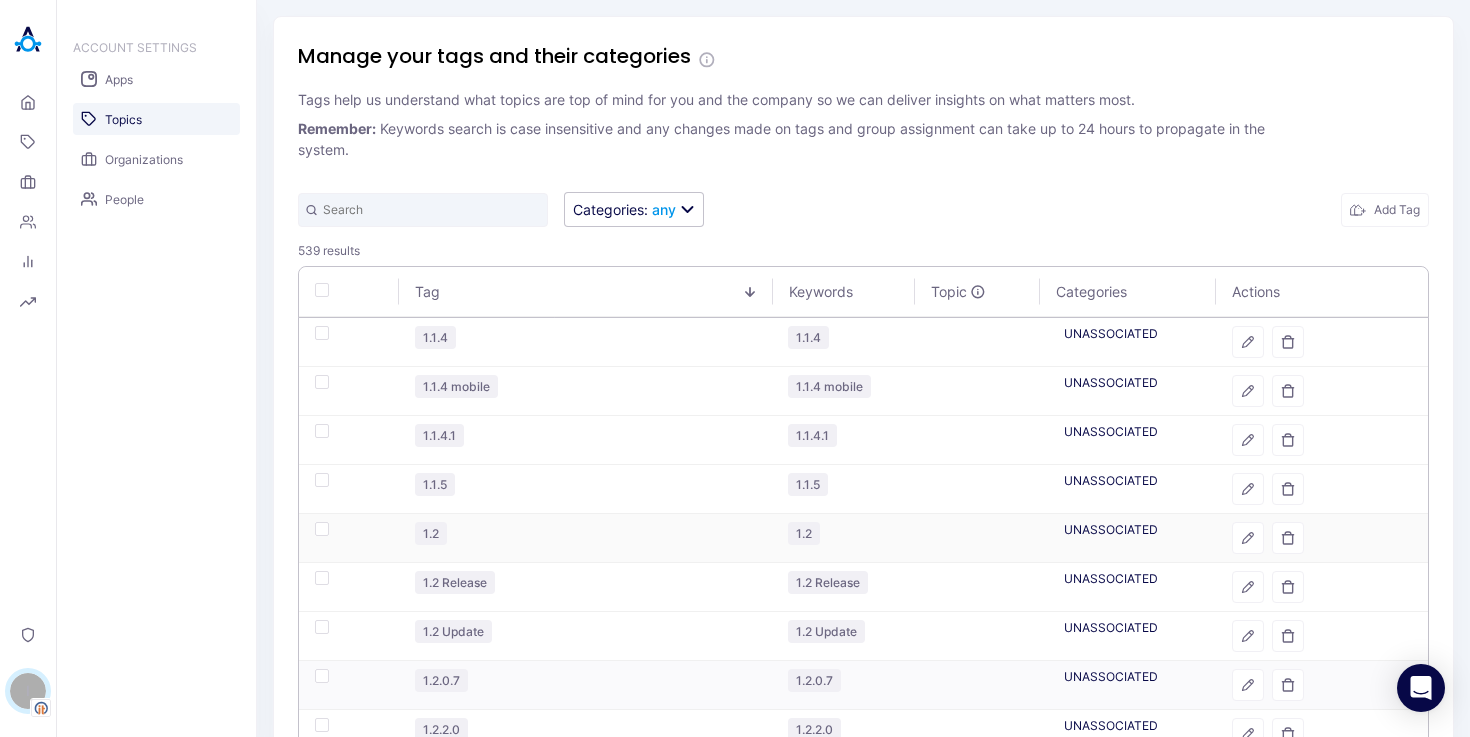 scroll, scrollTop: 168, scrollLeft: 0, axis: vertical 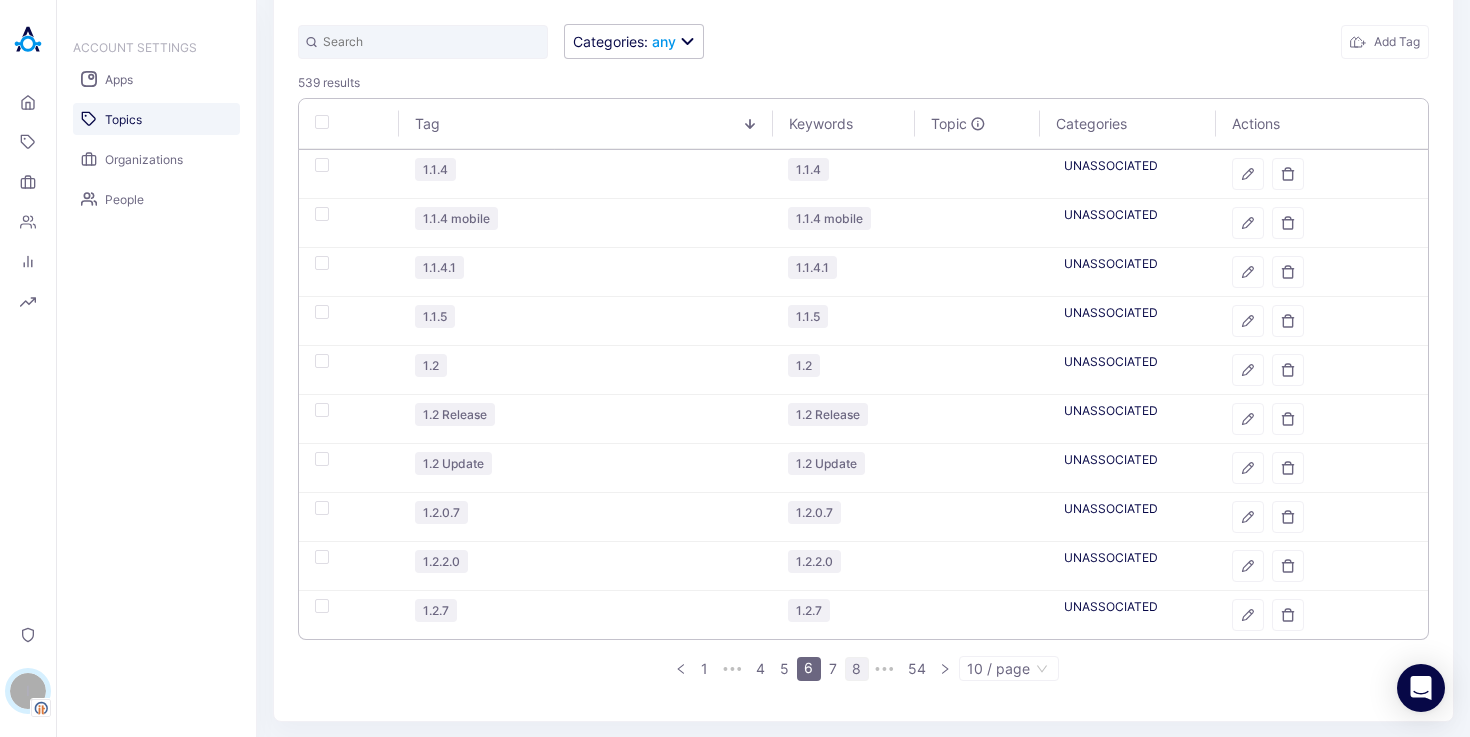 click on "8" at bounding box center [857, 669] 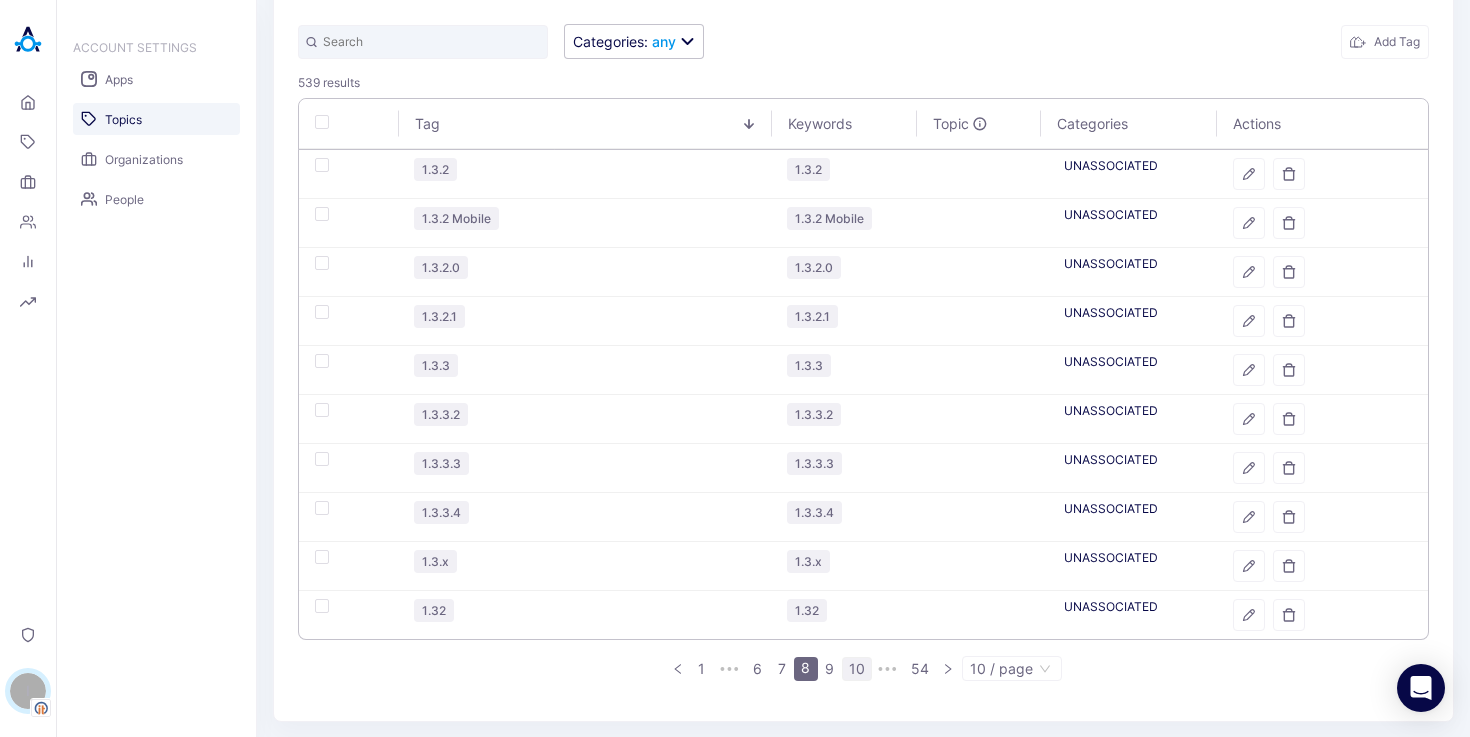 click on "10" at bounding box center [857, 669] 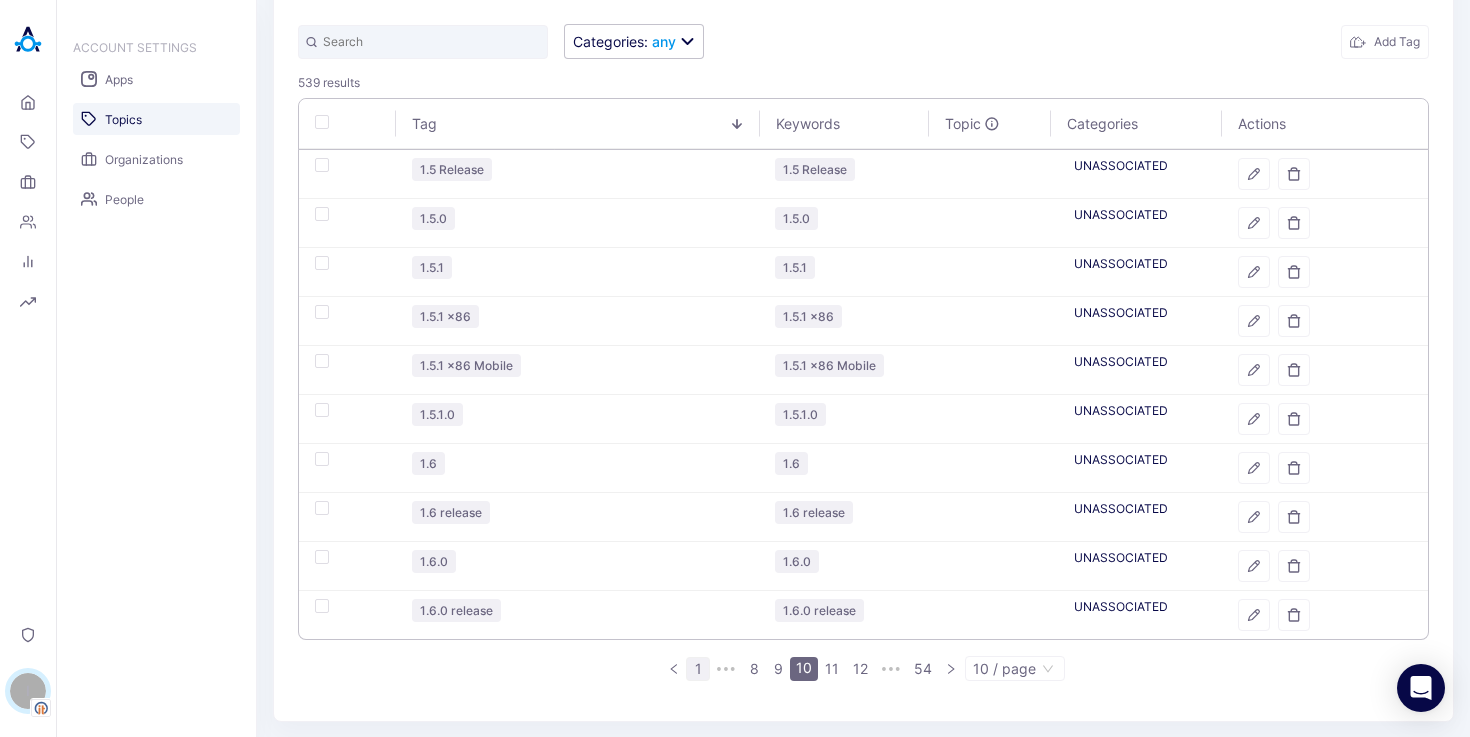 click on "1" at bounding box center (698, 669) 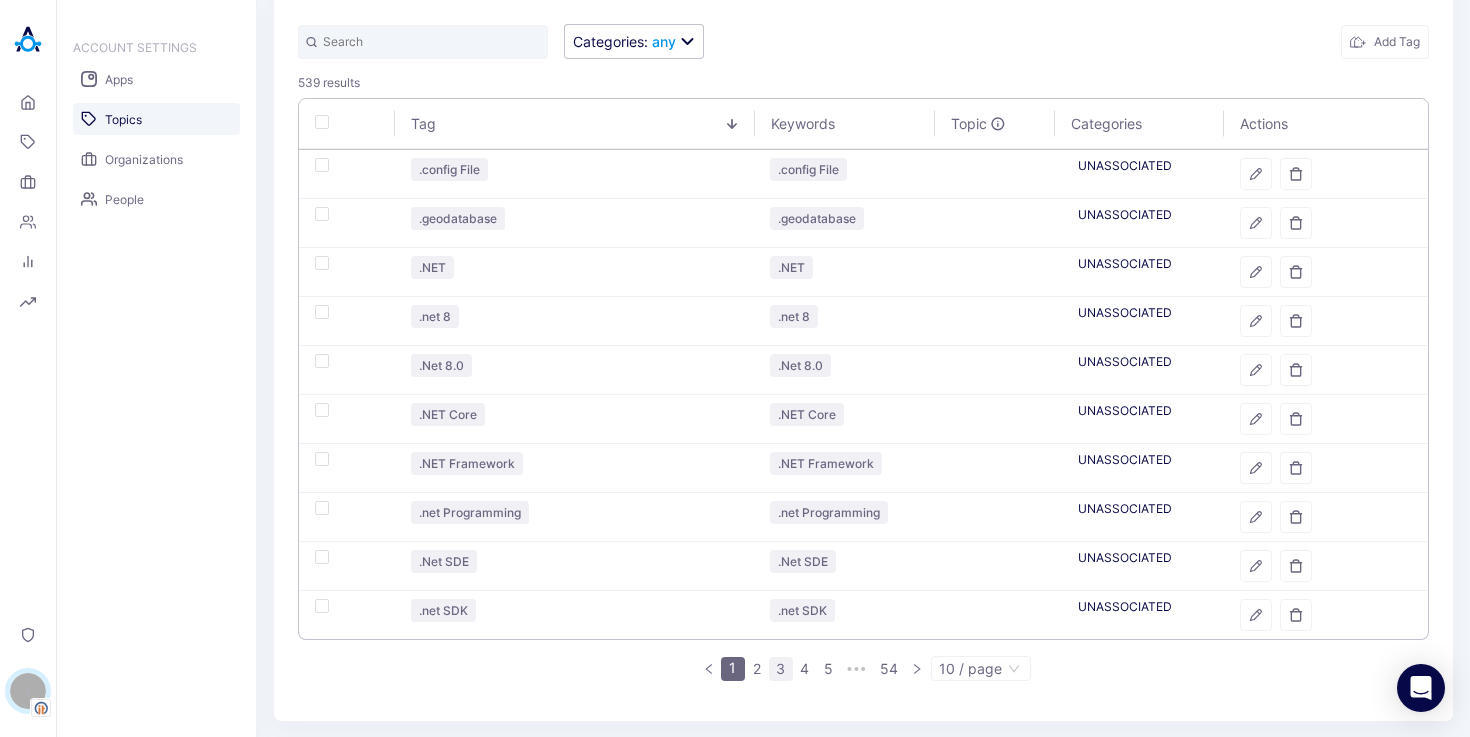 click on "3" at bounding box center (781, 669) 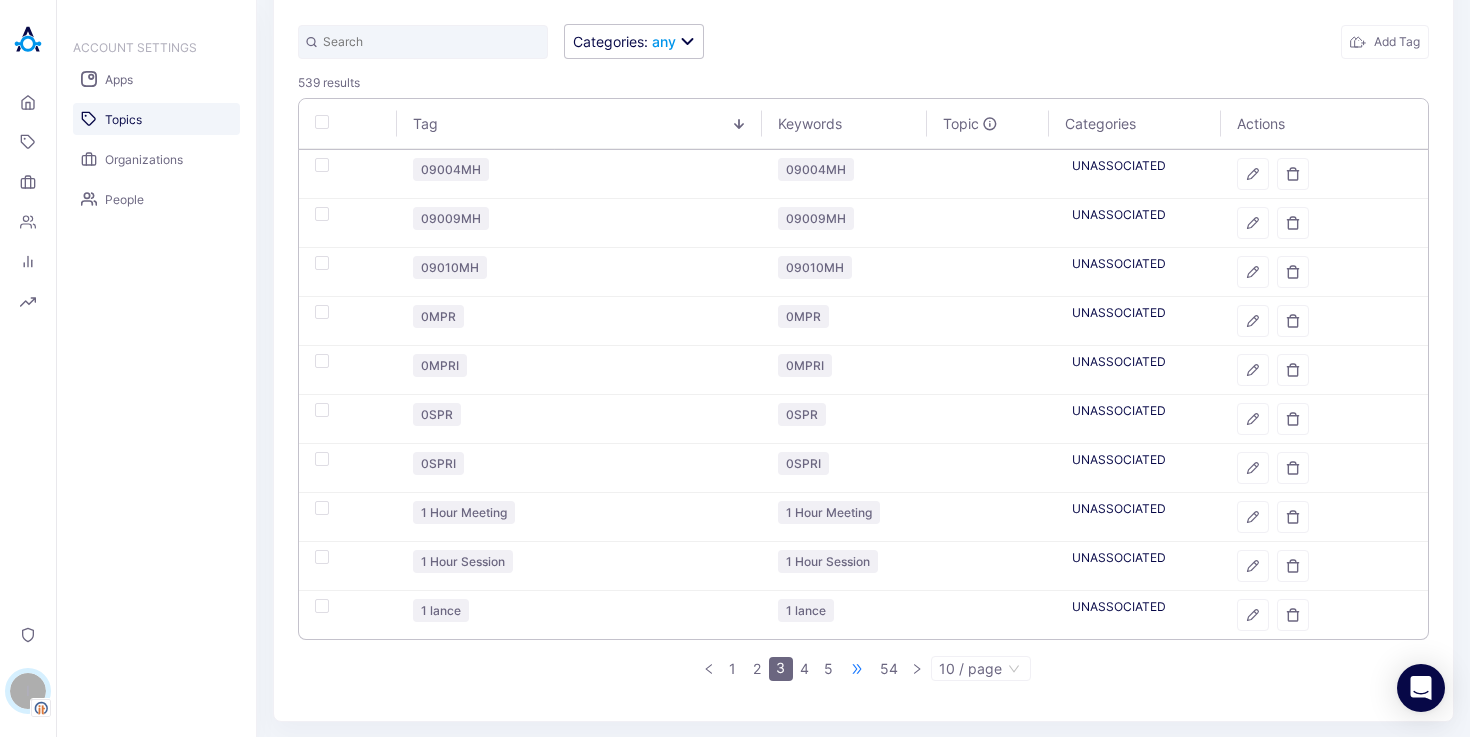 click on "•••" at bounding box center [857, 669] 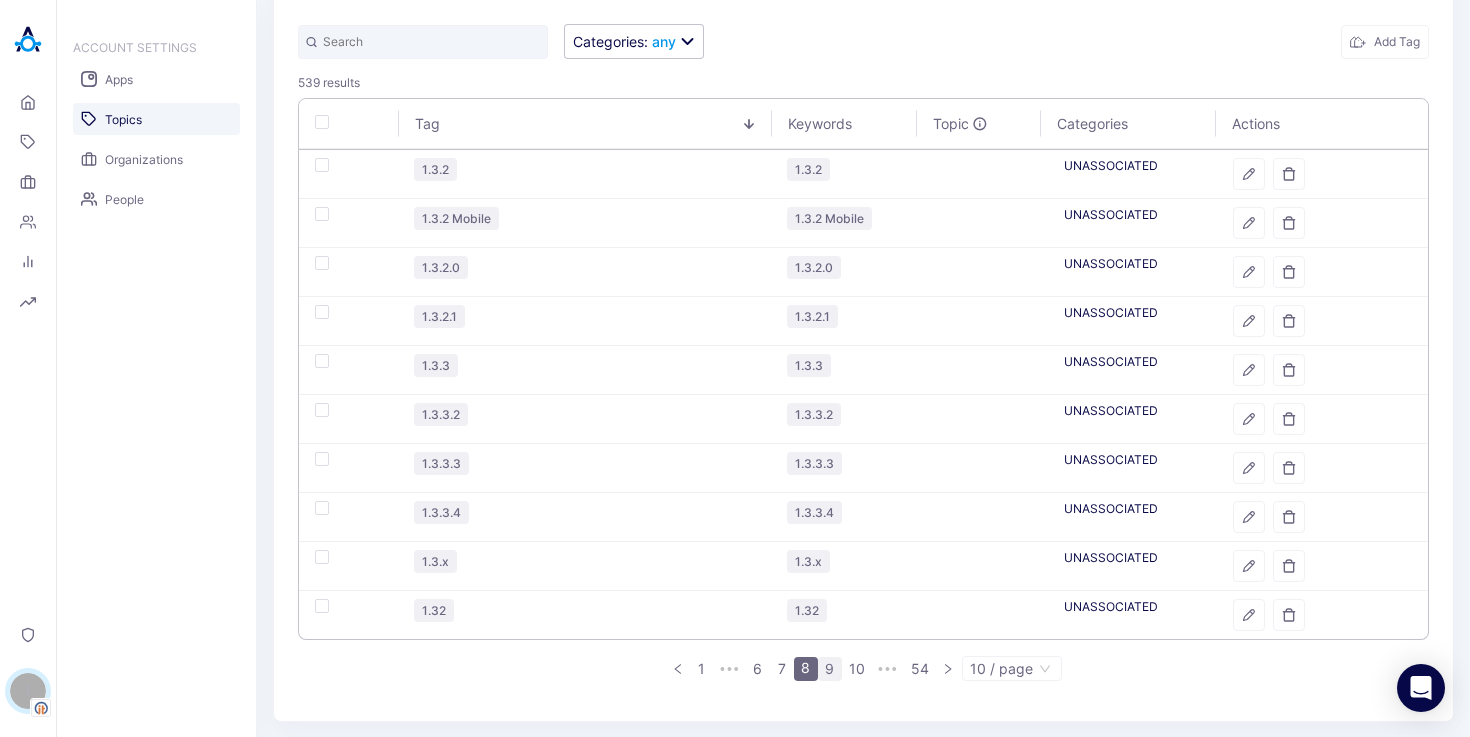 click on "9" at bounding box center (830, 669) 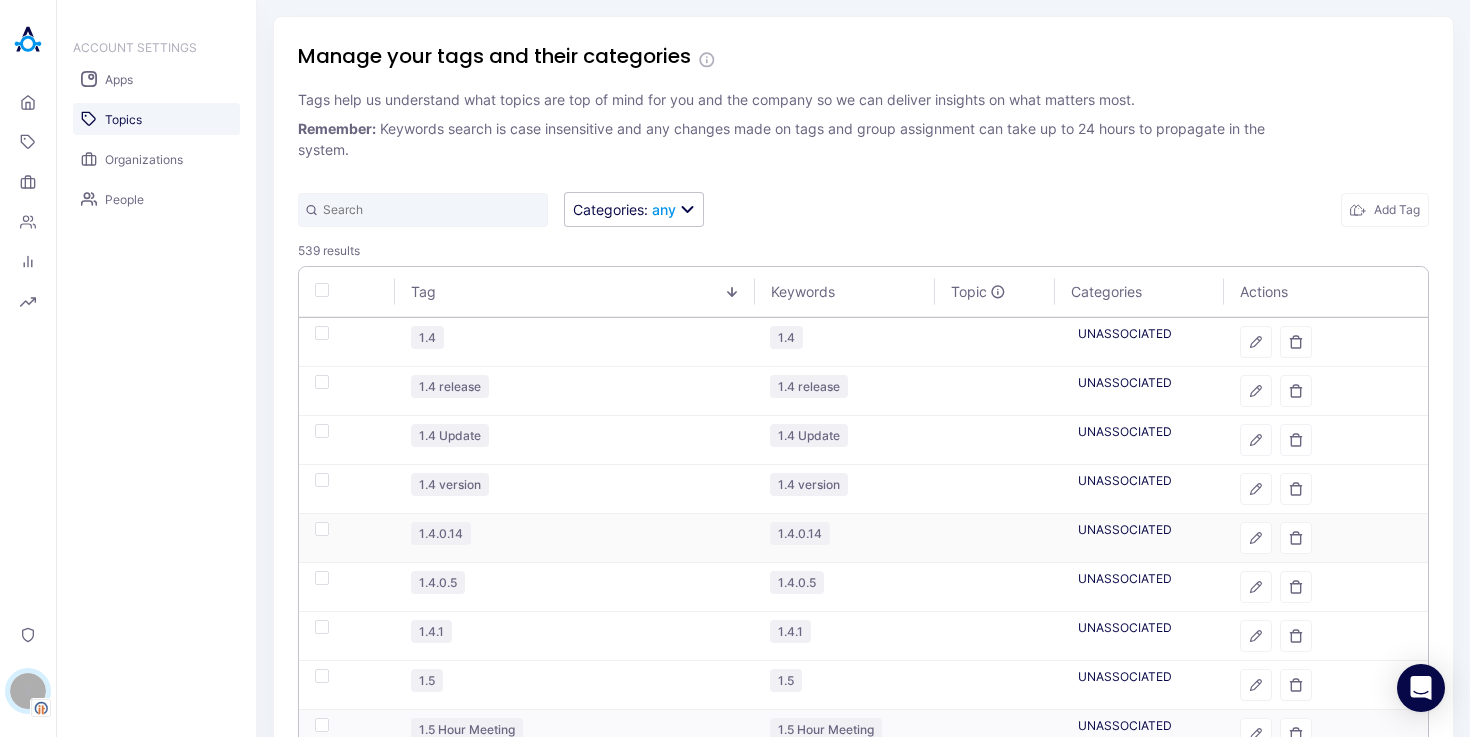 scroll, scrollTop: 168, scrollLeft: 0, axis: vertical 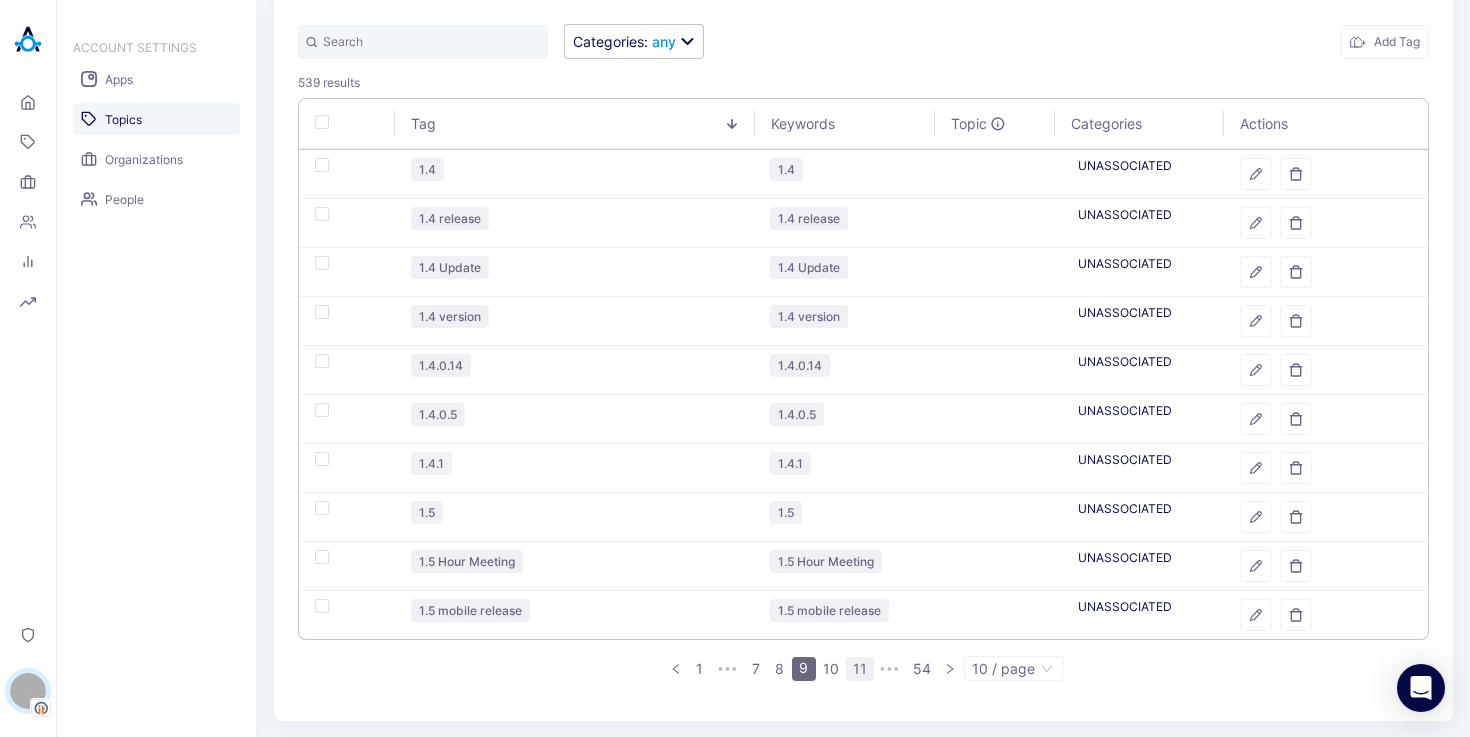 click on "11" at bounding box center [860, 669] 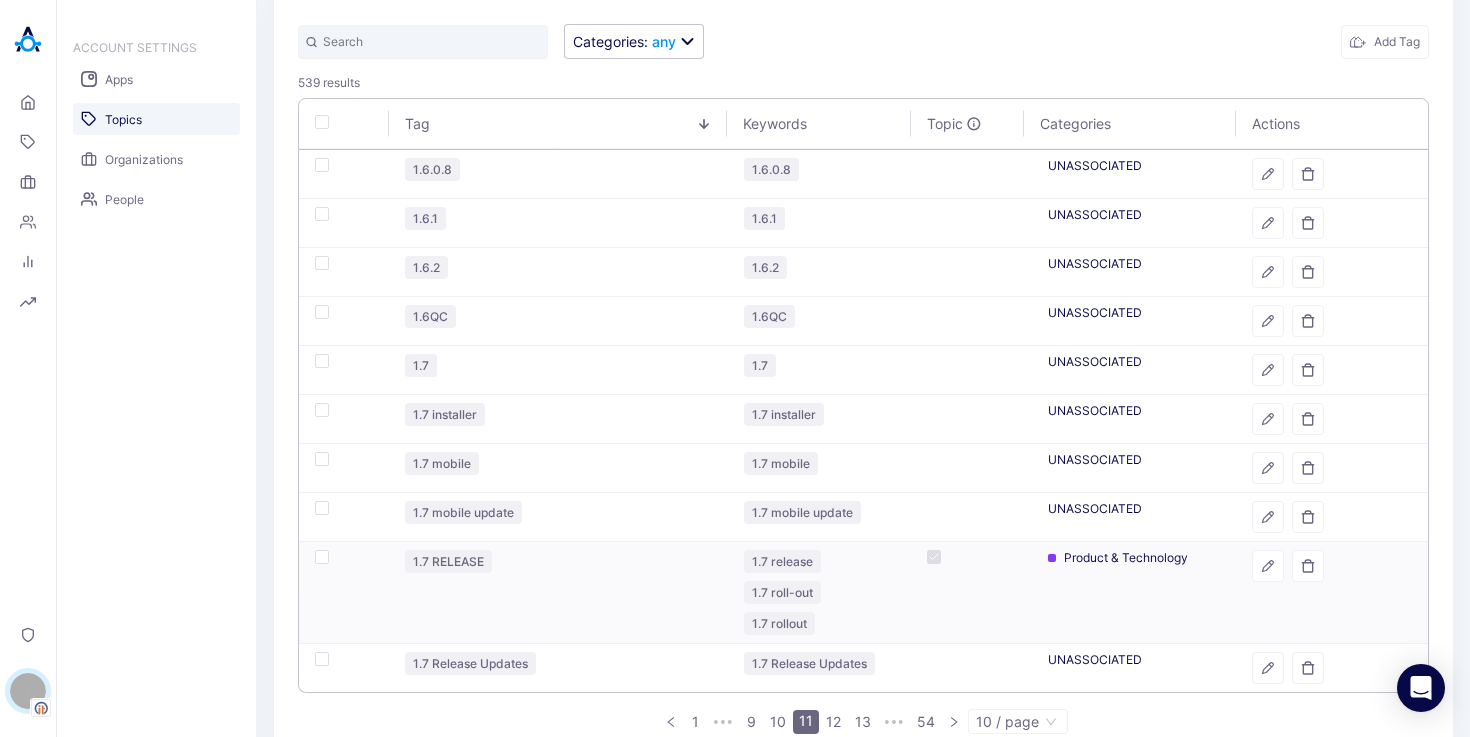 scroll, scrollTop: 220, scrollLeft: 0, axis: vertical 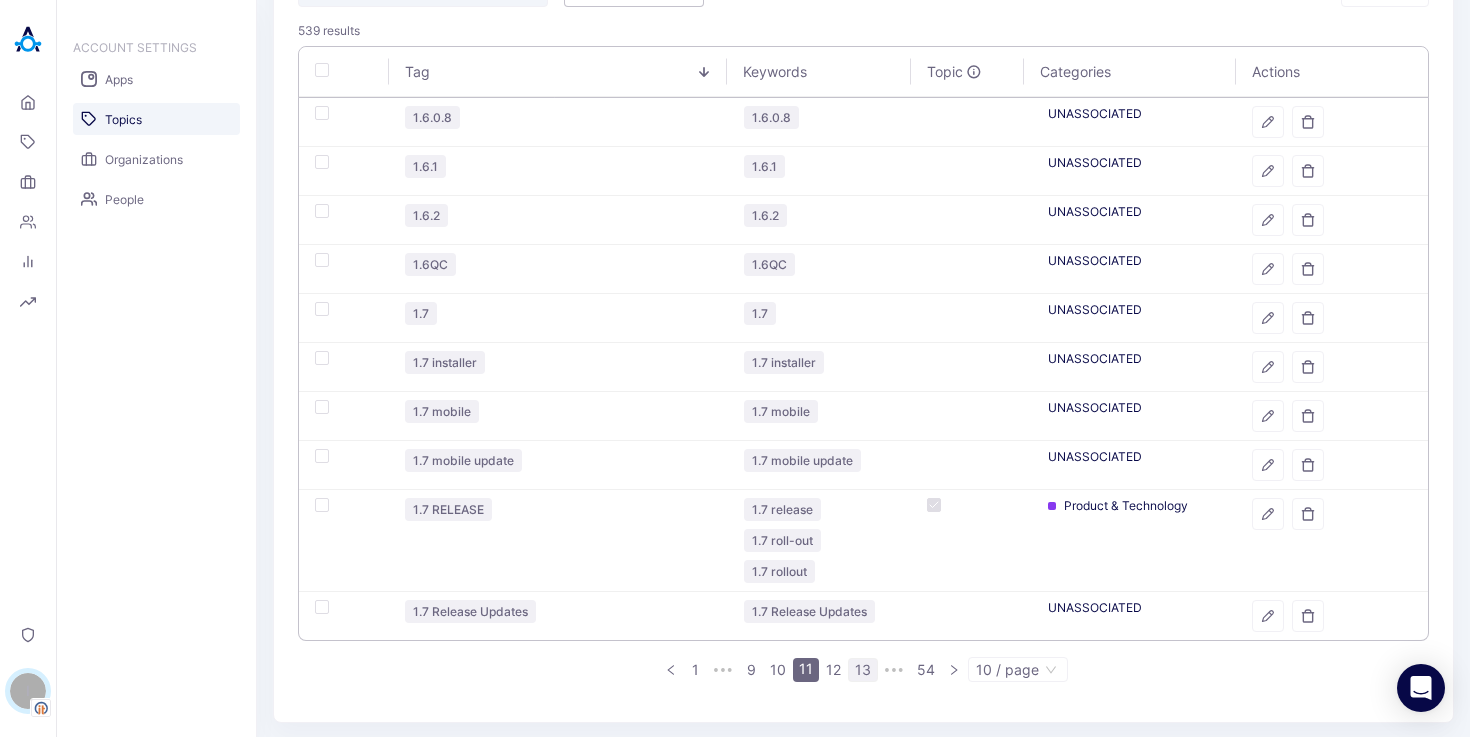 click on "13" at bounding box center (863, 670) 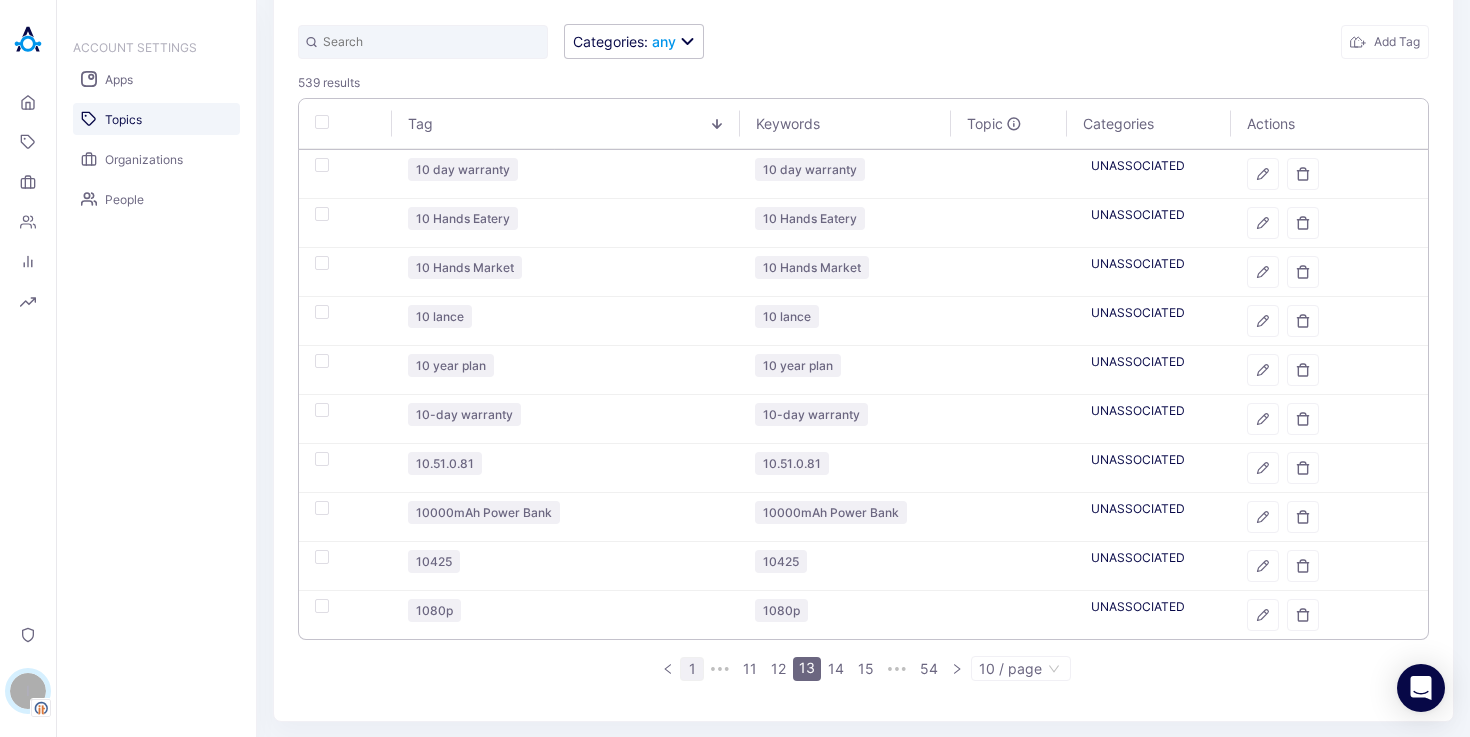click on "1" at bounding box center (692, 669) 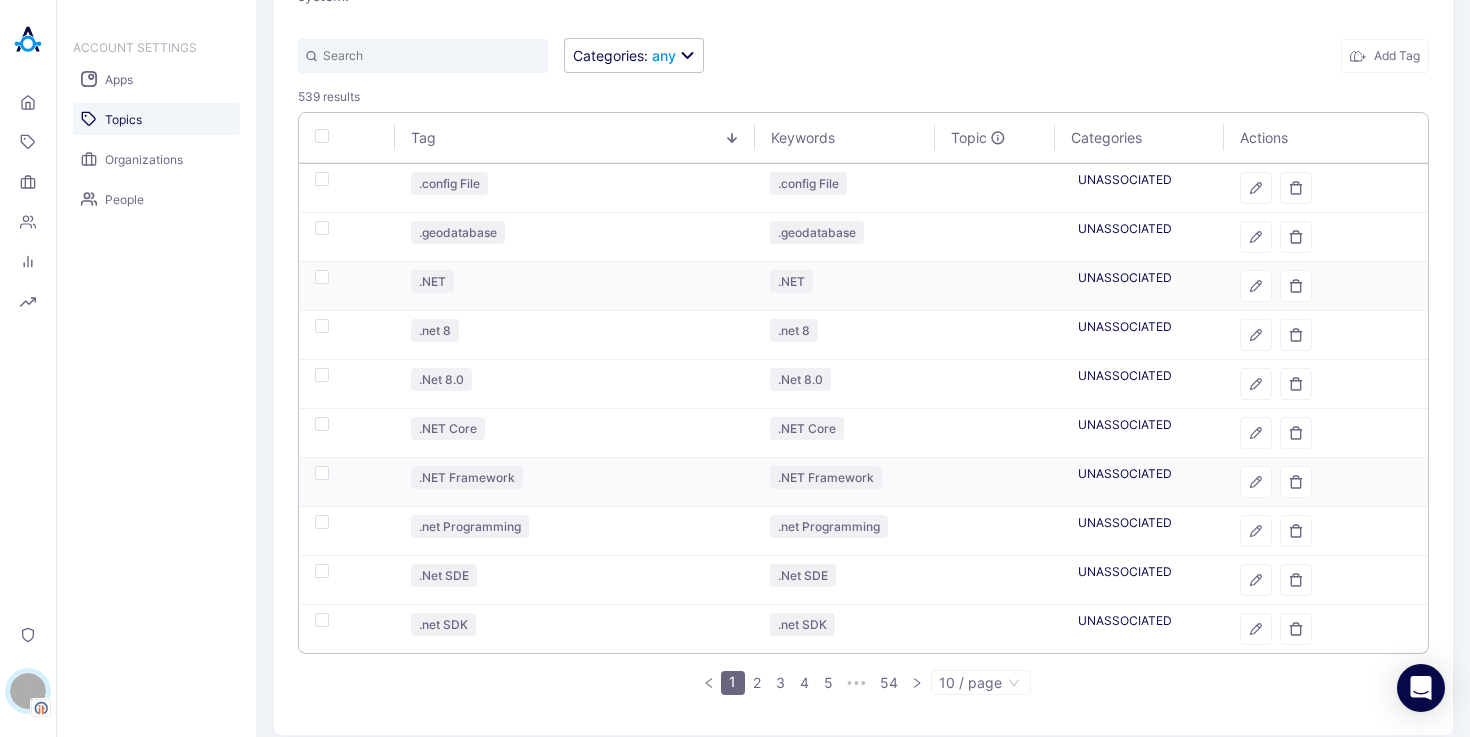 scroll, scrollTop: 168, scrollLeft: 0, axis: vertical 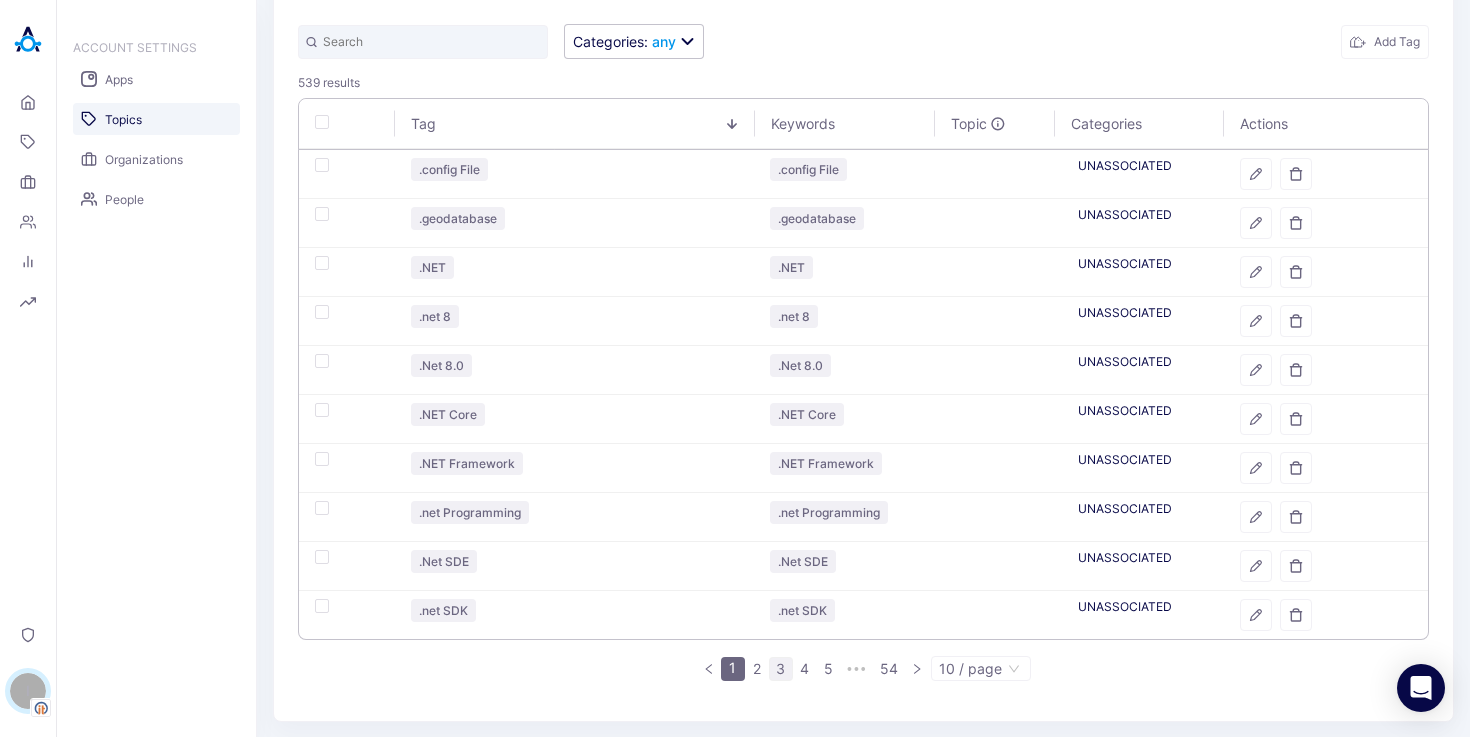 click on "3" at bounding box center (781, 669) 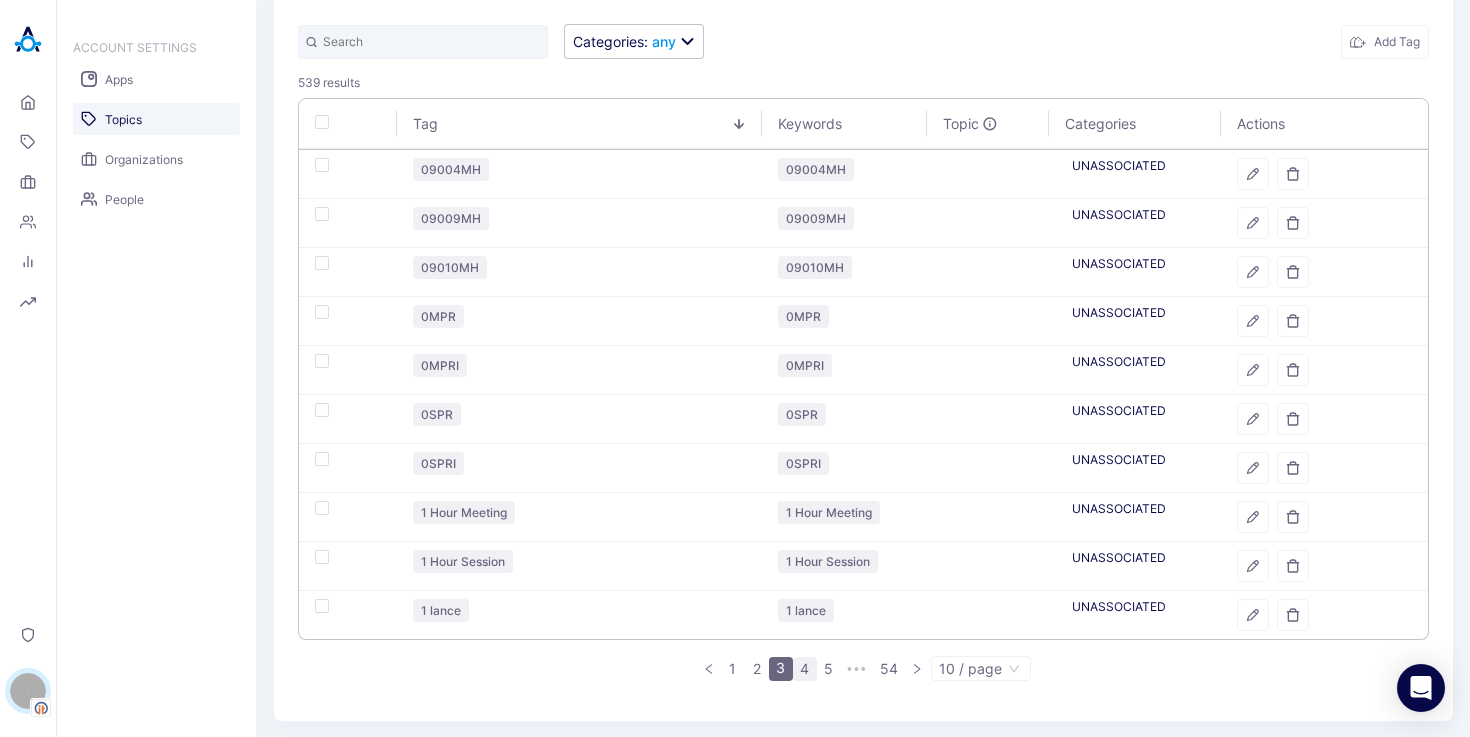 click on "4" at bounding box center [805, 669] 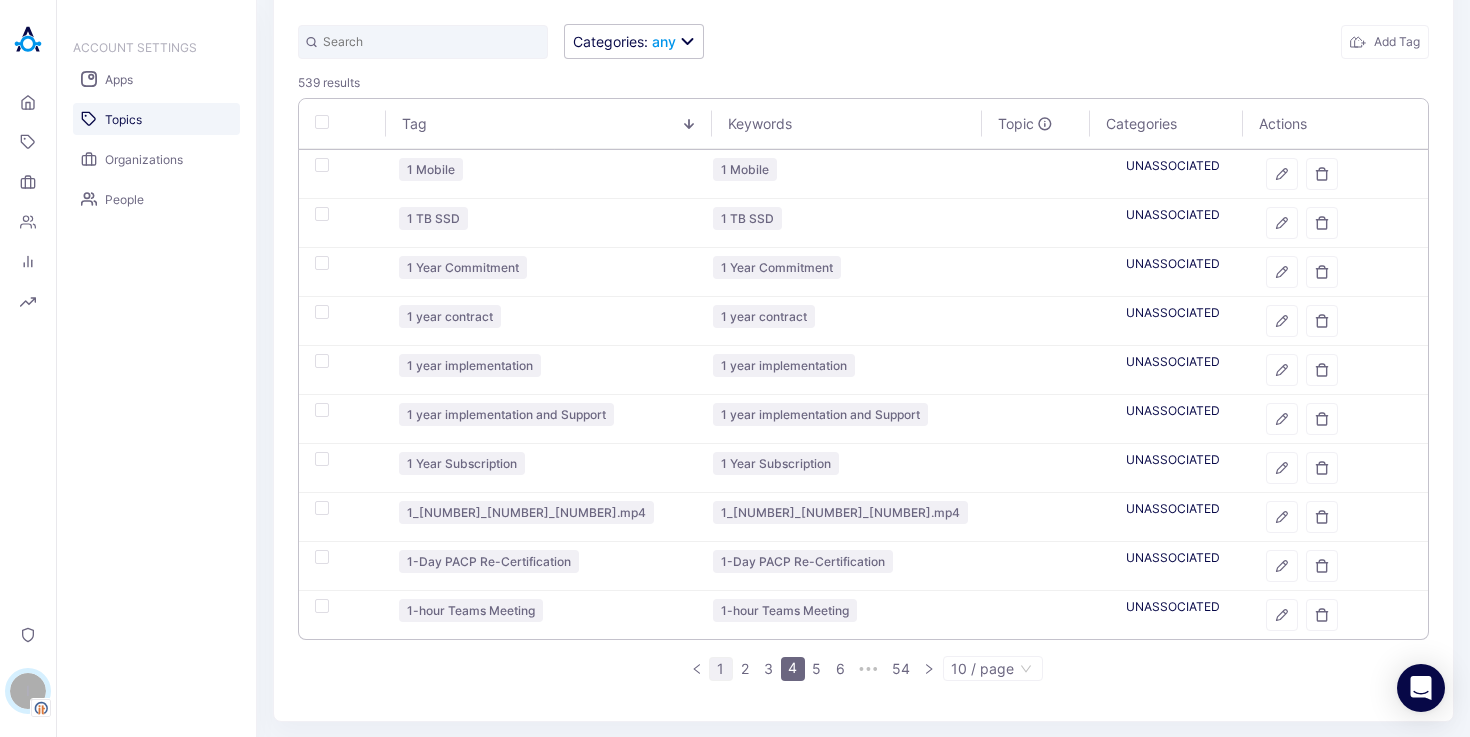 click on "1" at bounding box center (721, 669) 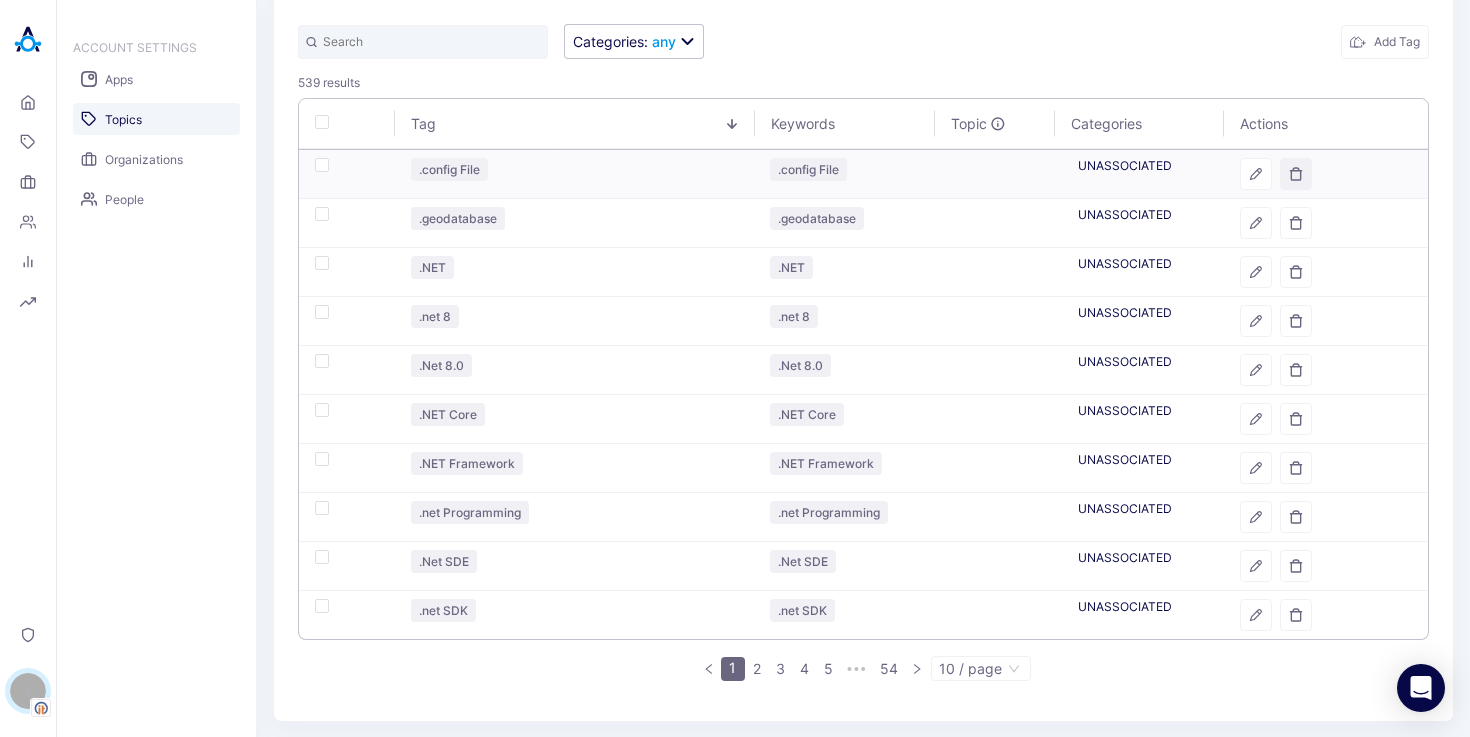 click 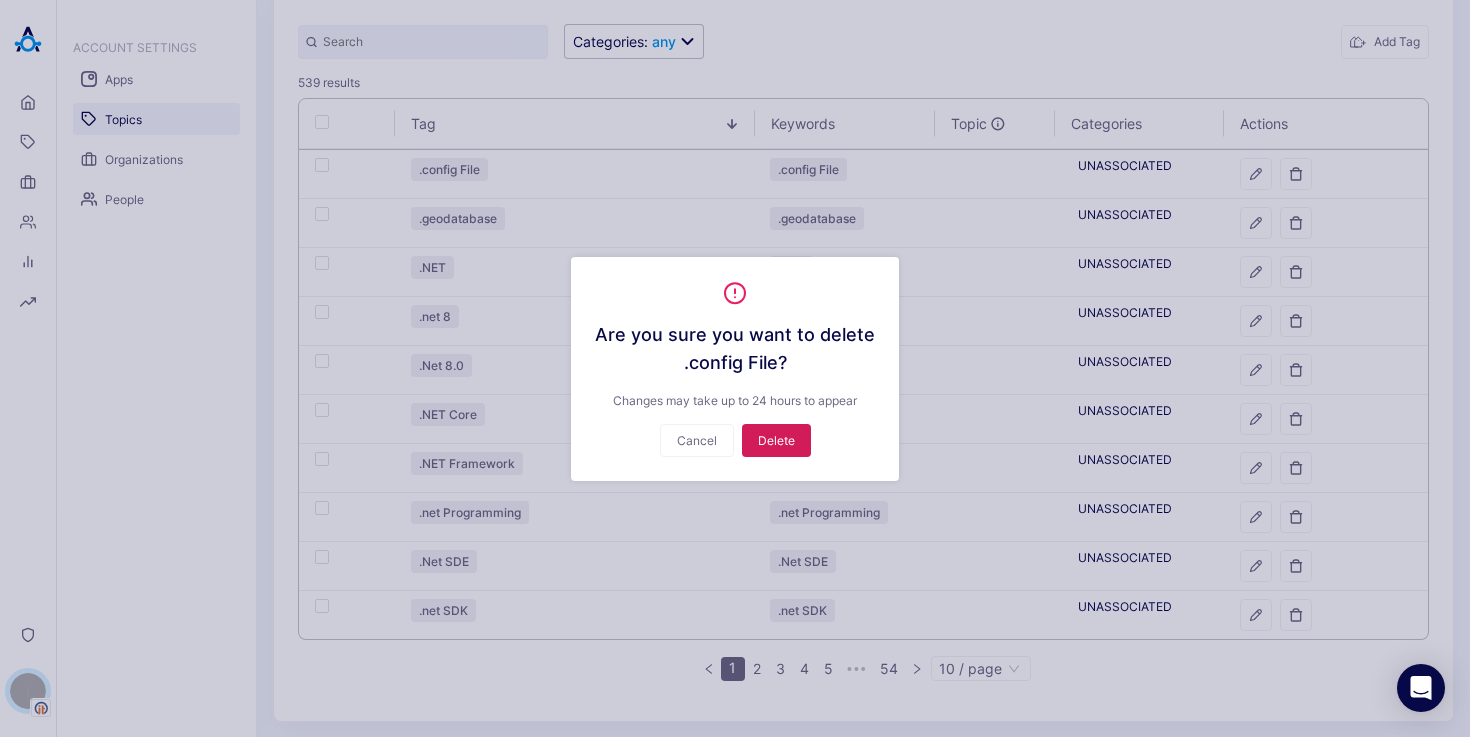 click on "Delete" at bounding box center [776, 440] 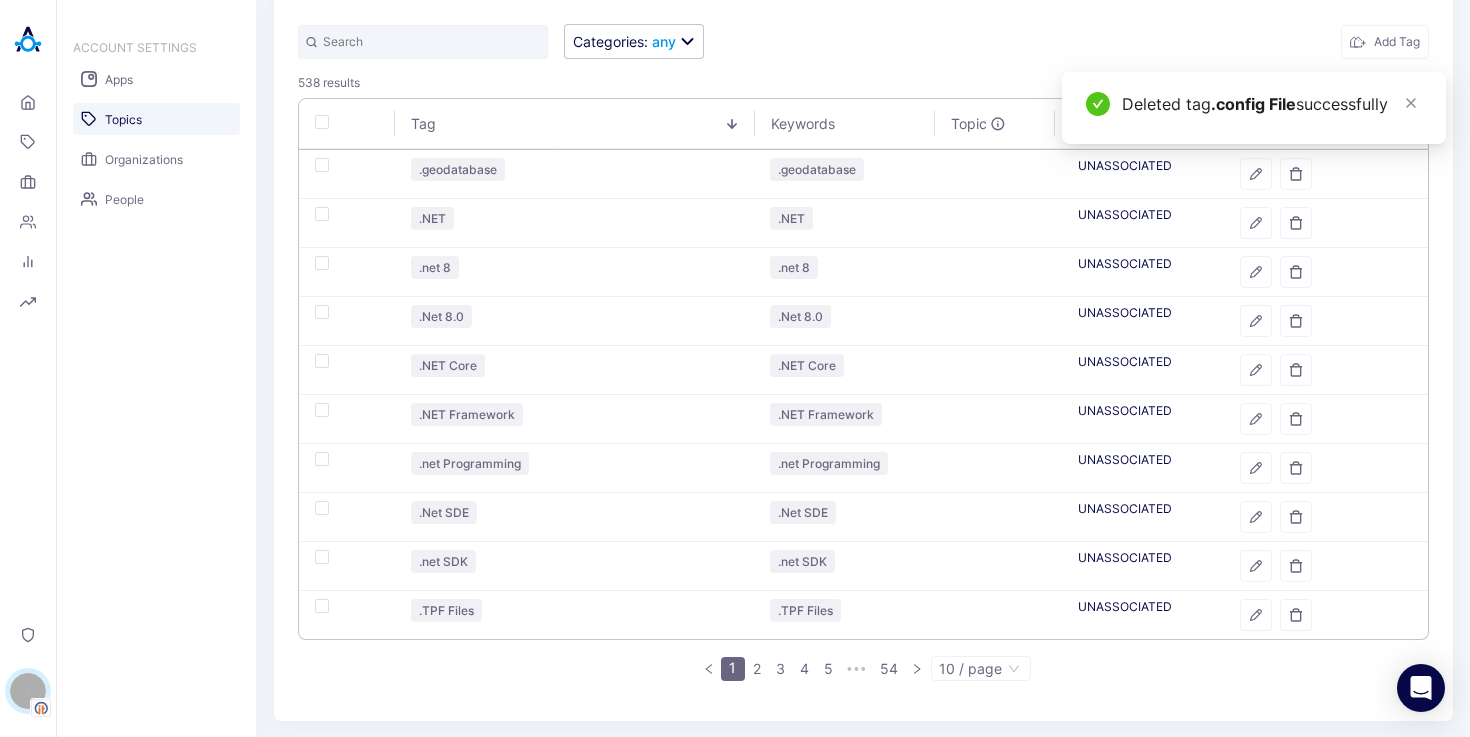 click on "Deleted tag  .config File  successfully" at bounding box center (1254, 108) 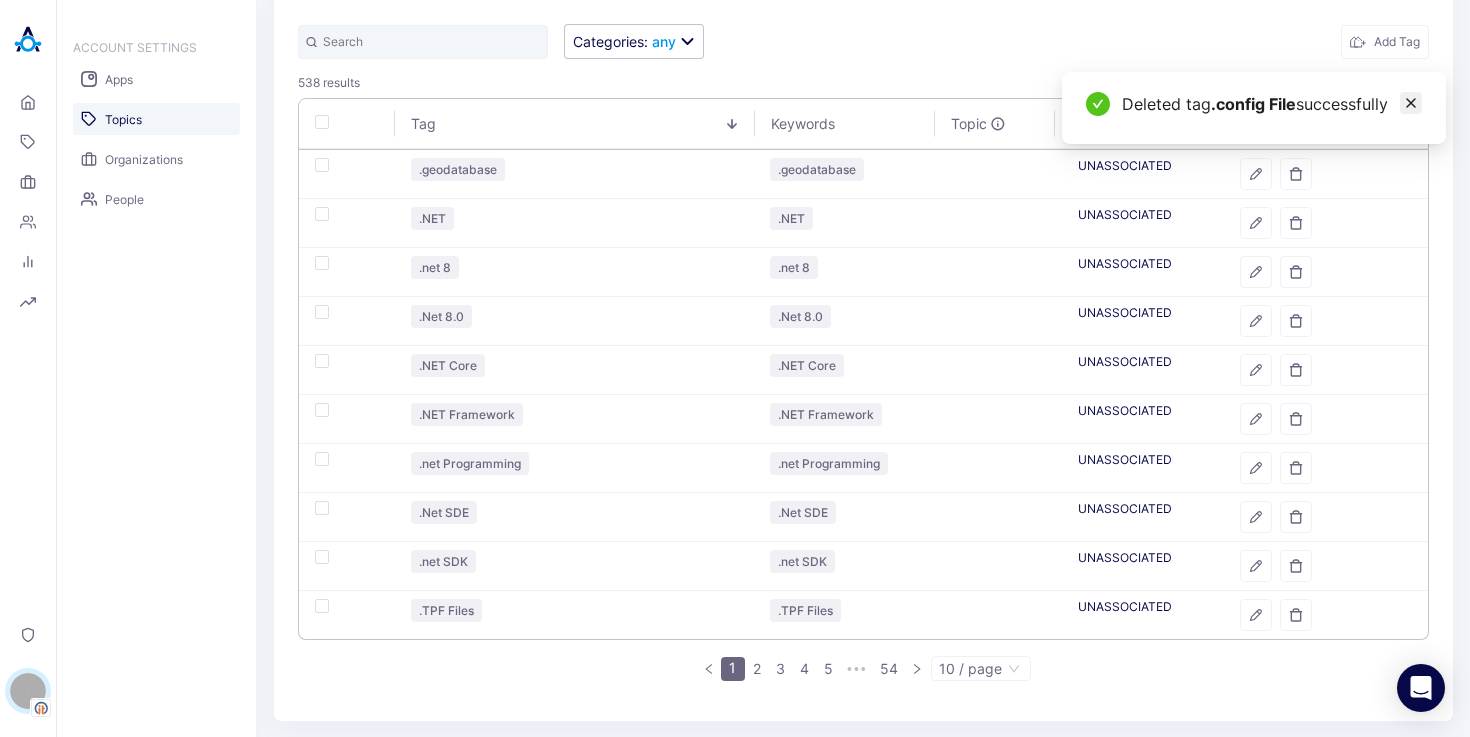 click 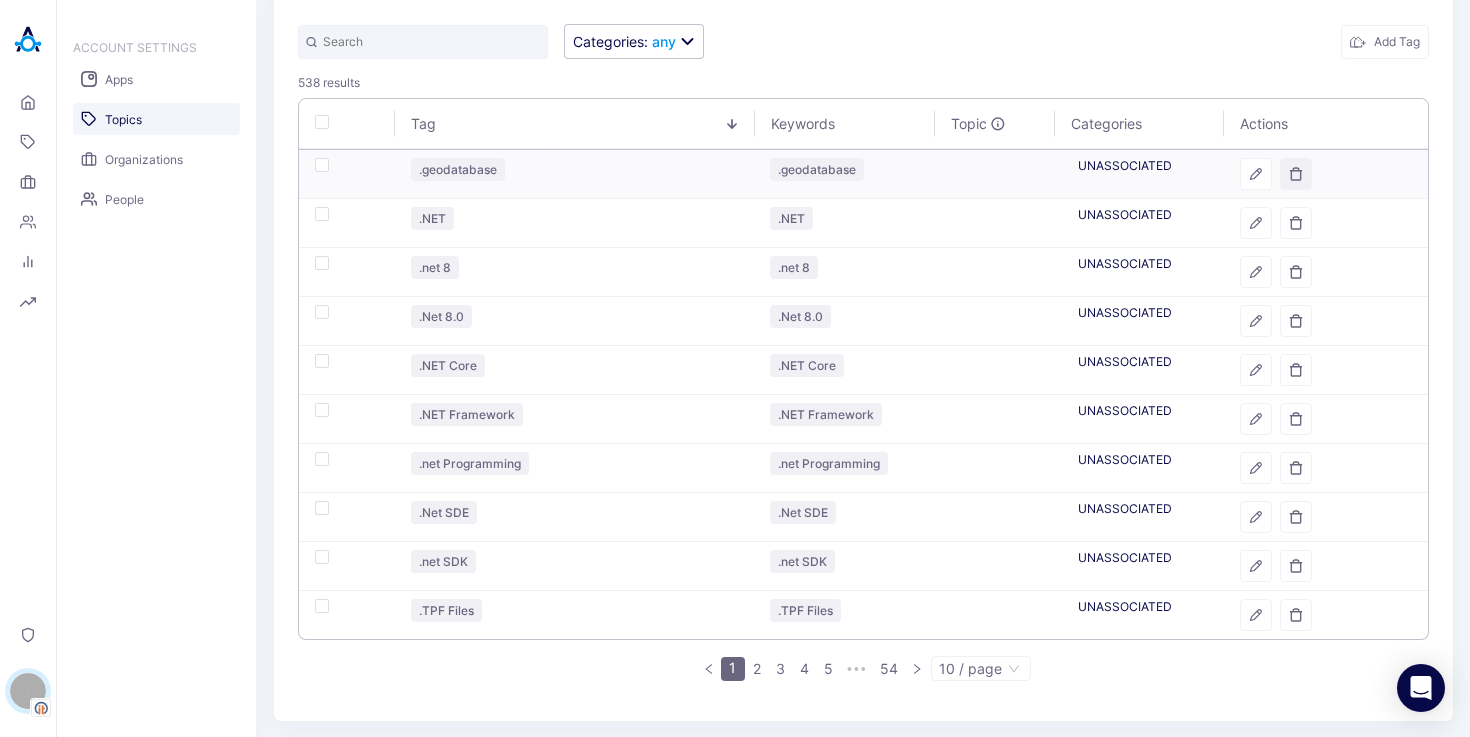 click 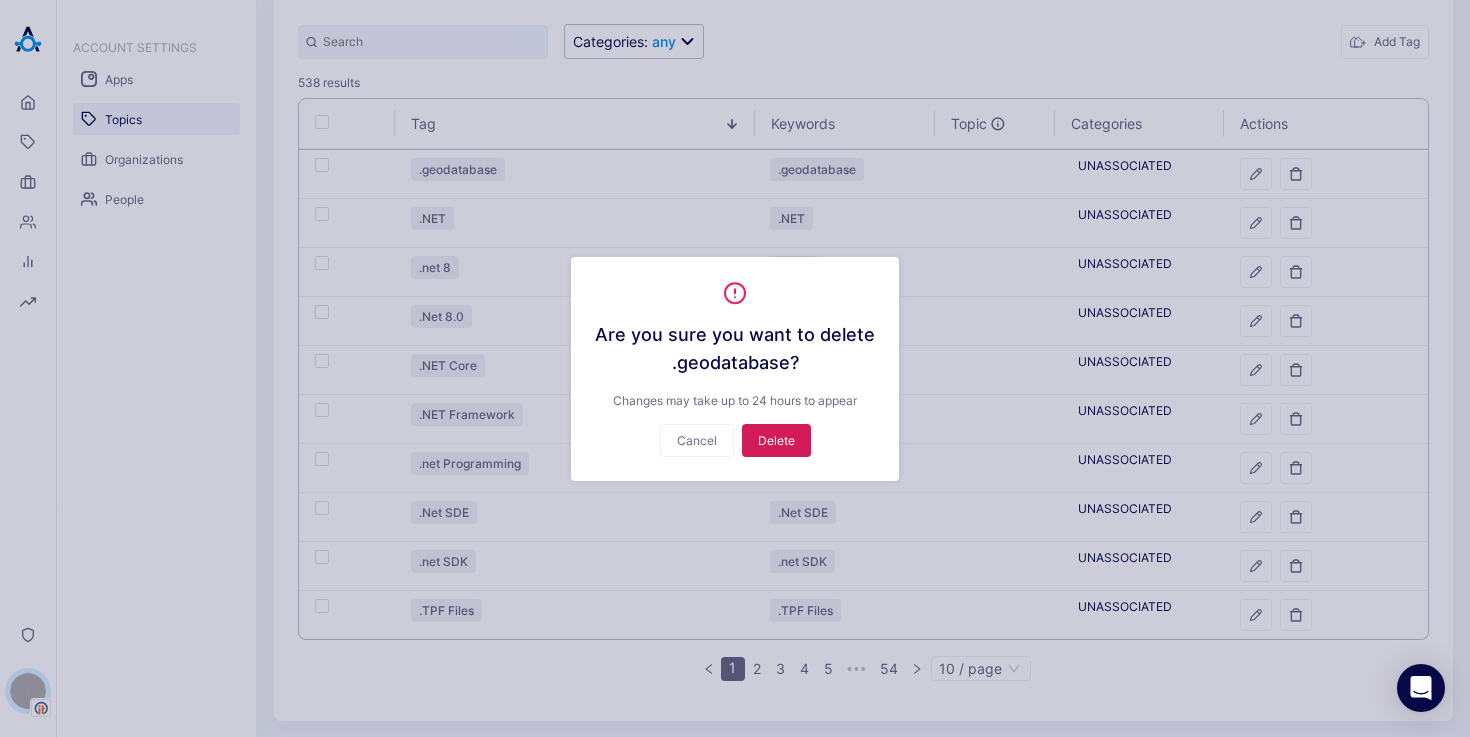click on "Delete" at bounding box center [776, 440] 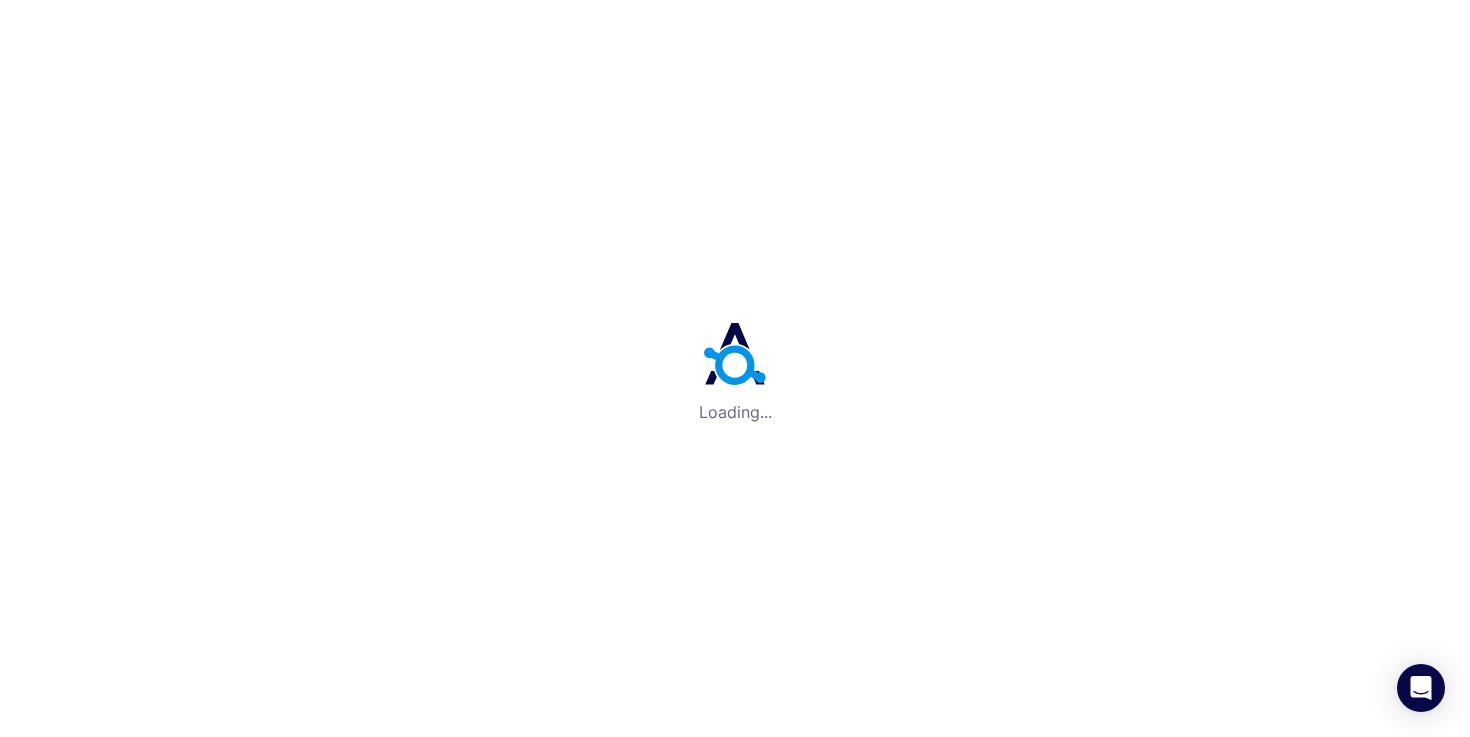 scroll, scrollTop: 0, scrollLeft: 0, axis: both 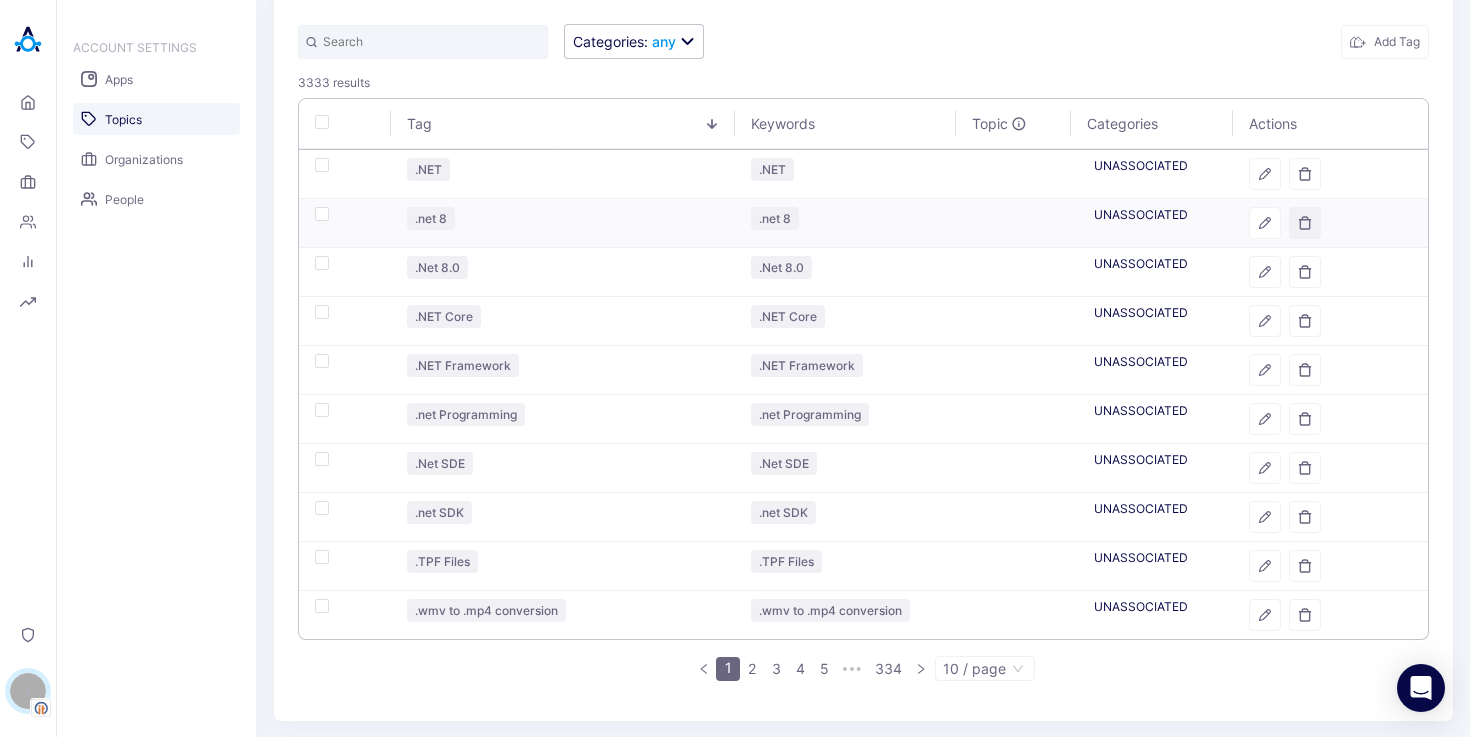 click 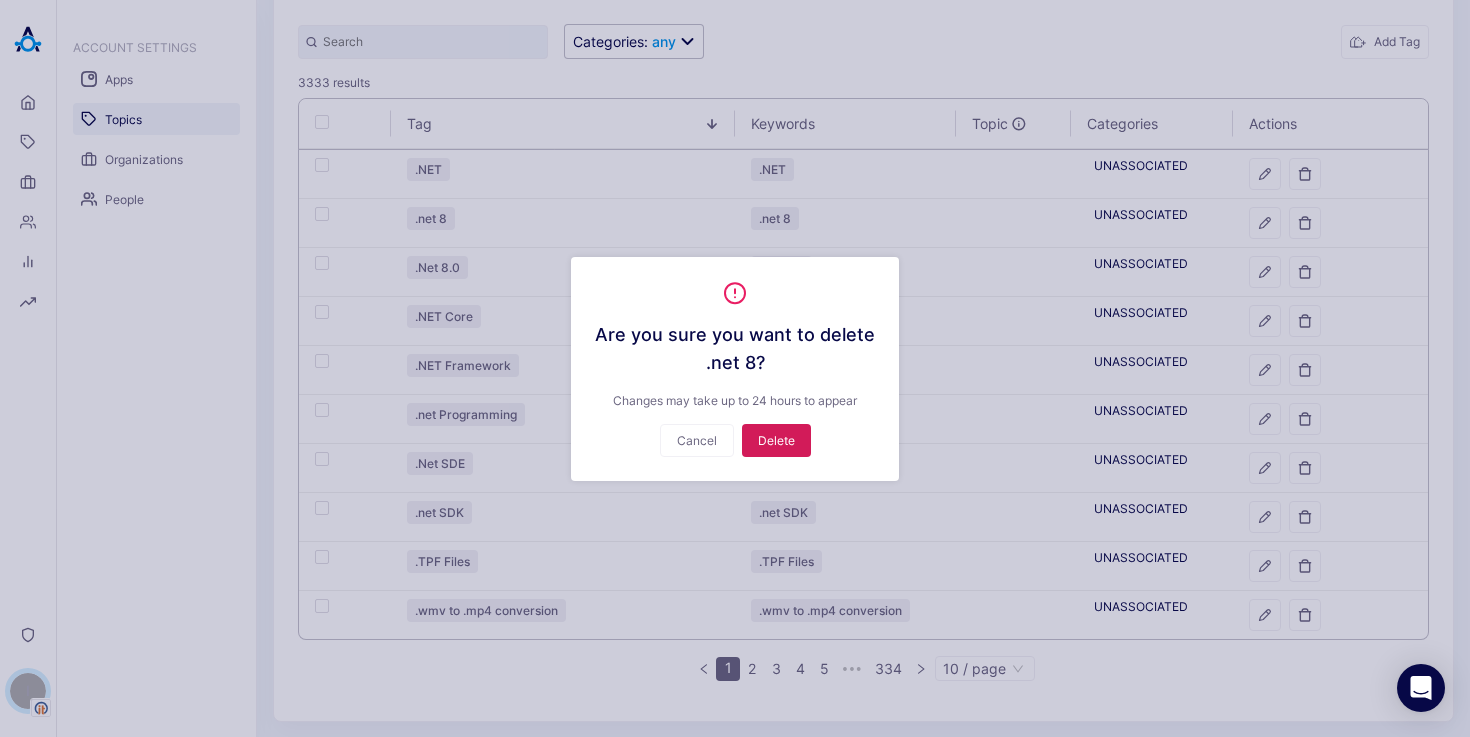 click on "Delete" at bounding box center (776, 440) 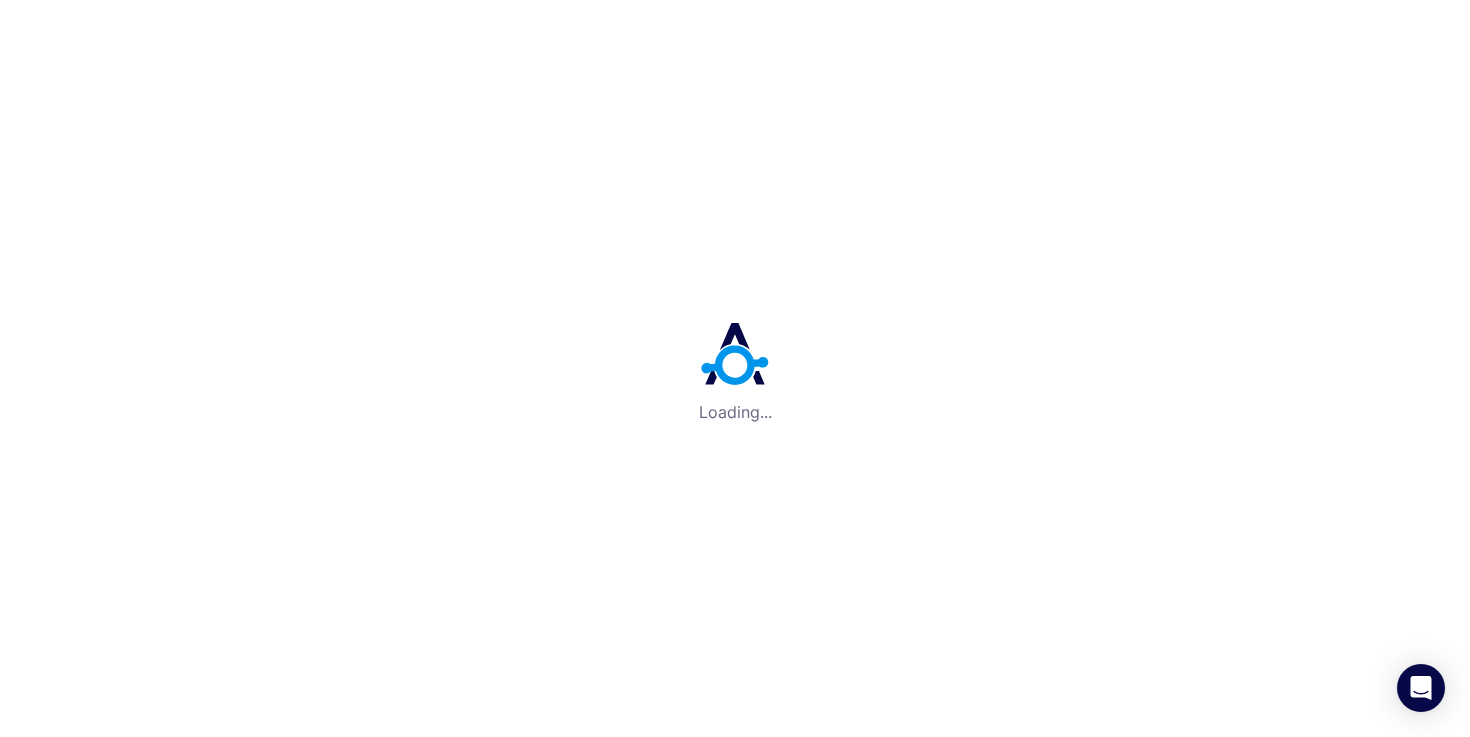 scroll, scrollTop: 0, scrollLeft: 0, axis: both 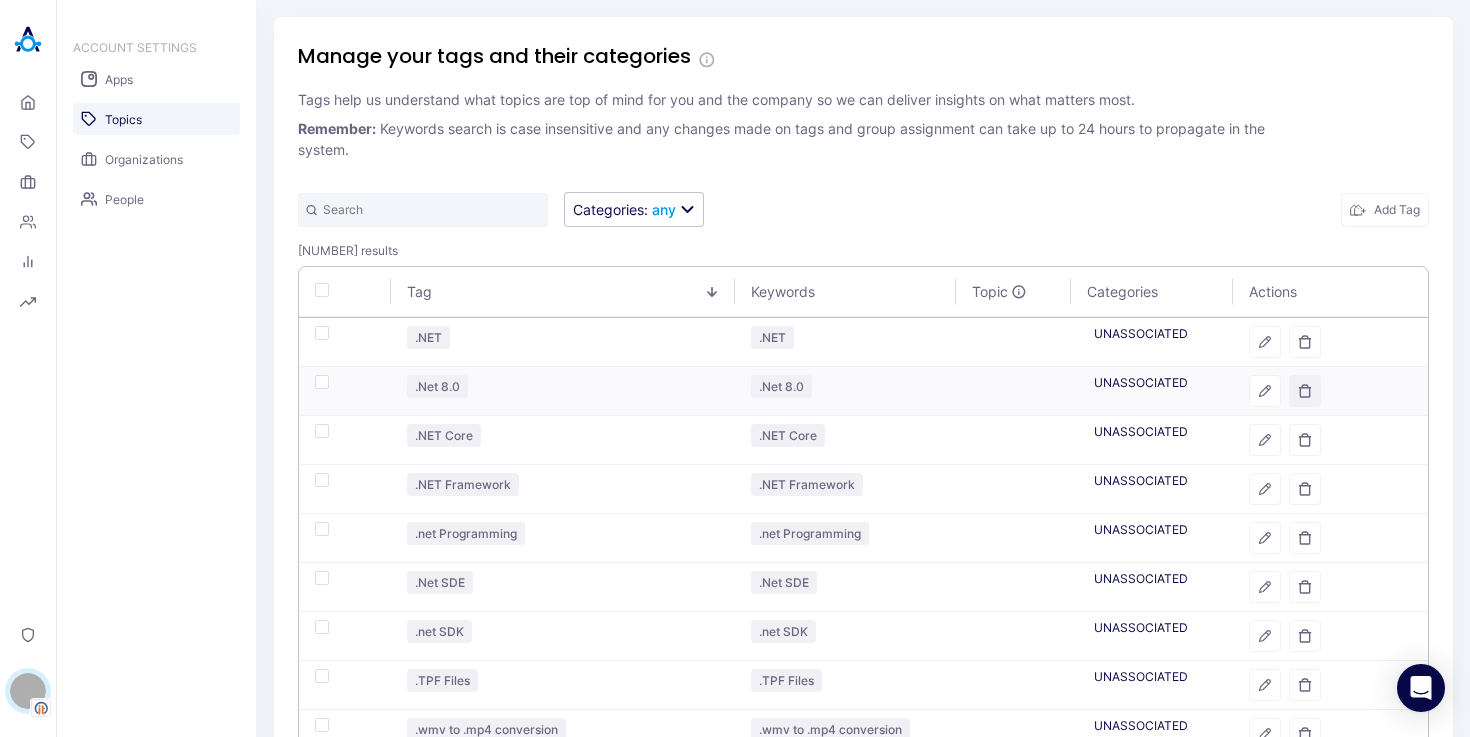 click 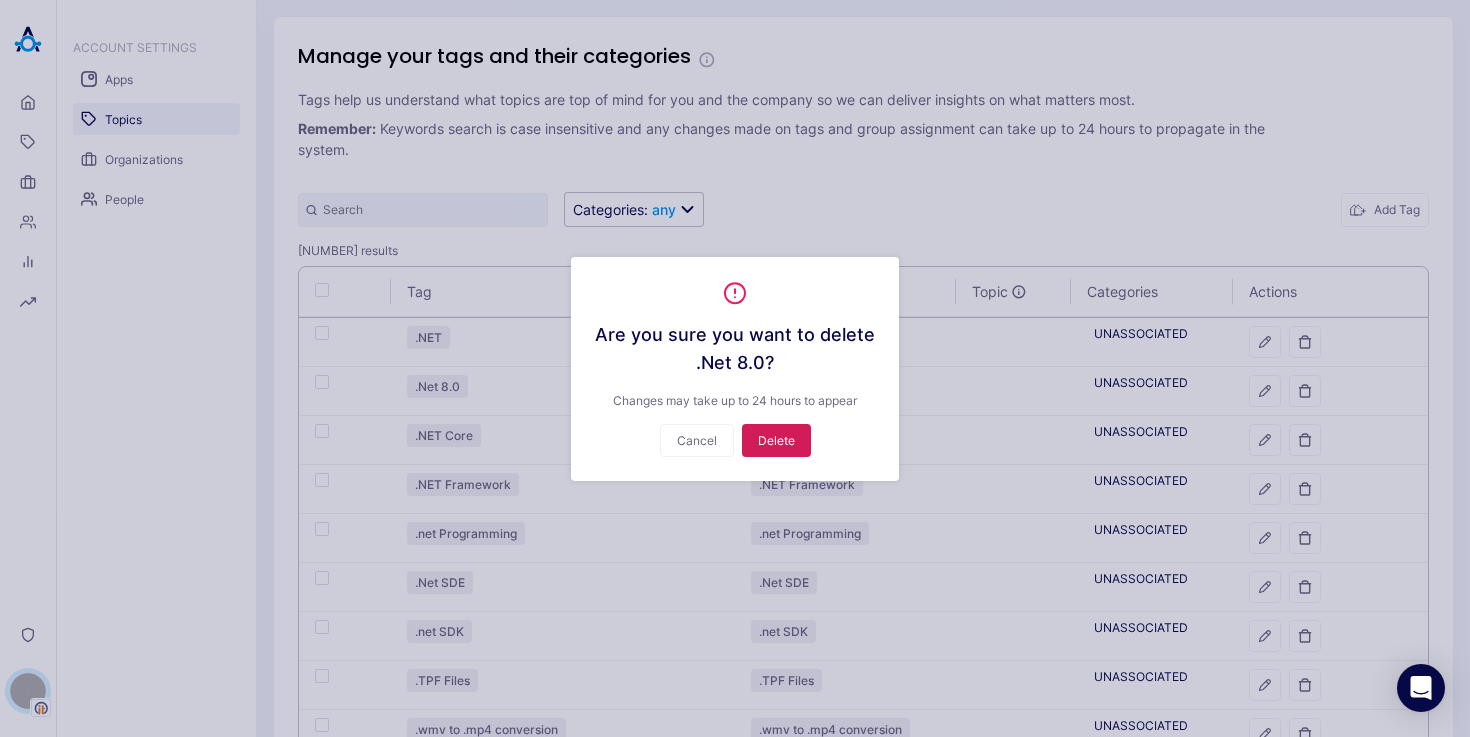 click on "Delete" at bounding box center (776, 440) 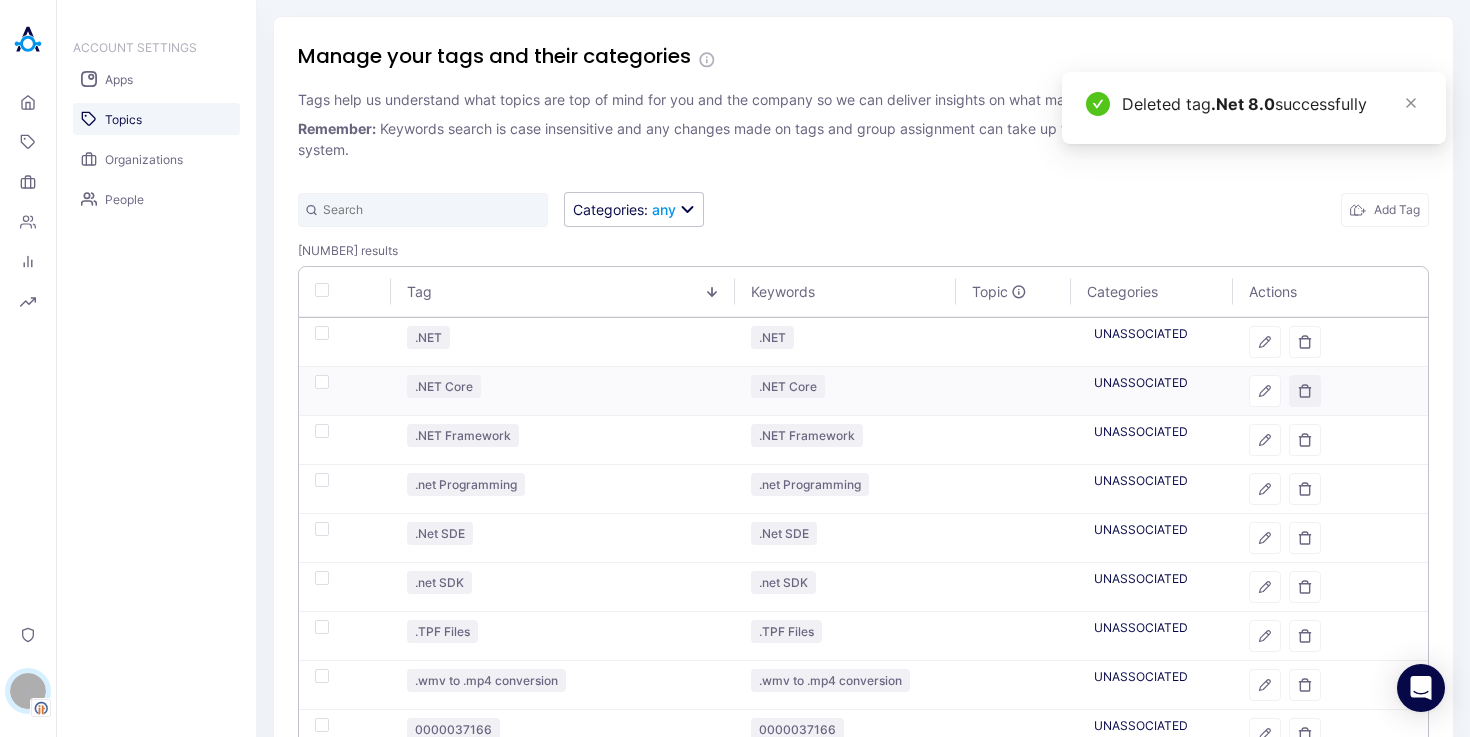 click 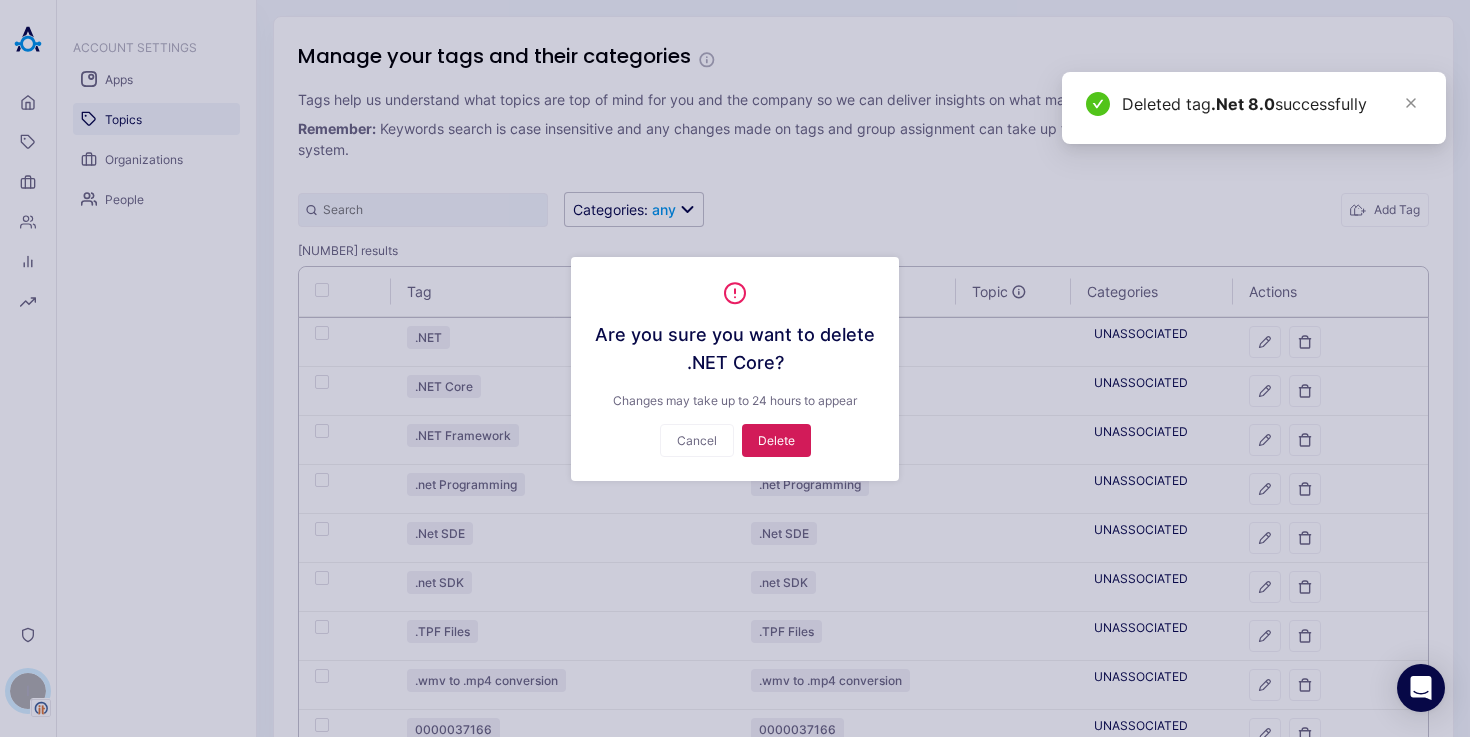 click on "Delete" at bounding box center [776, 440] 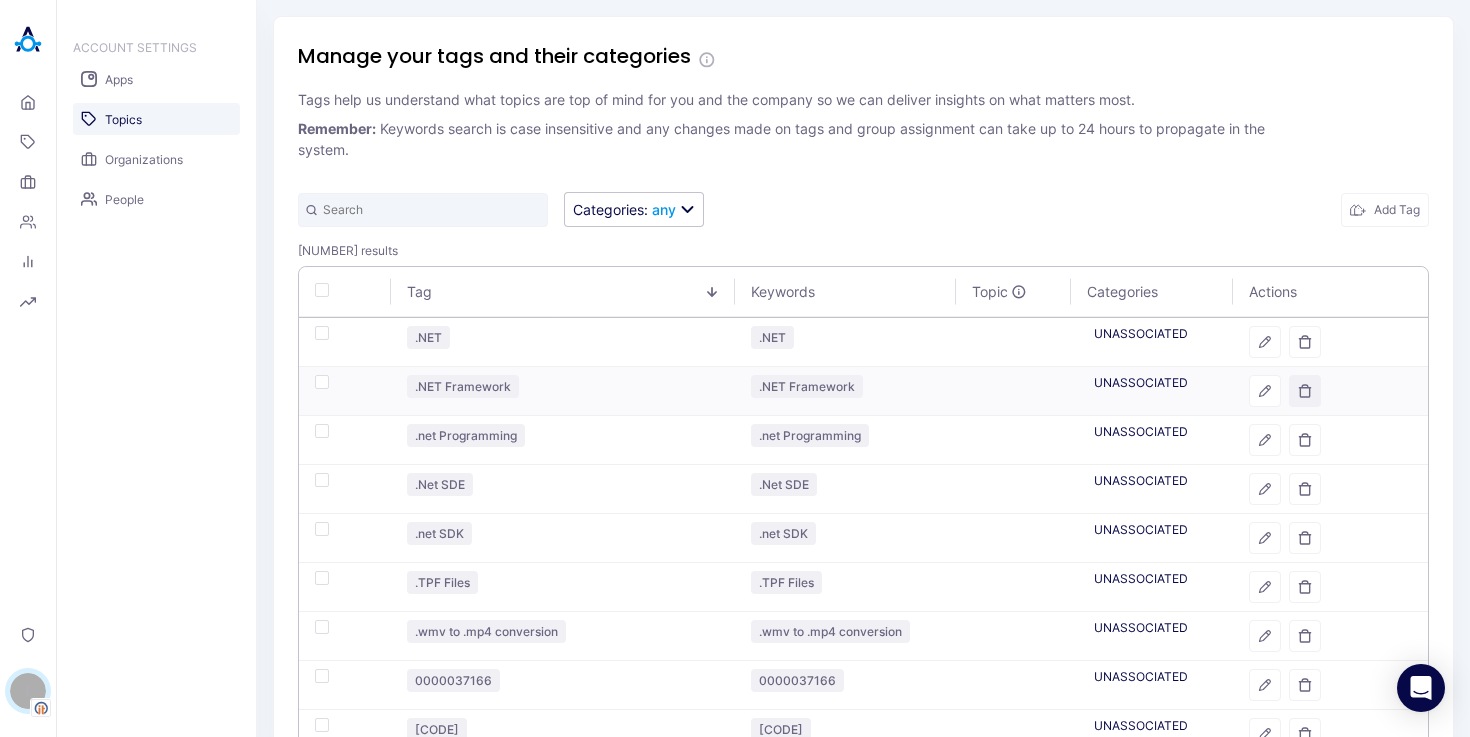 click 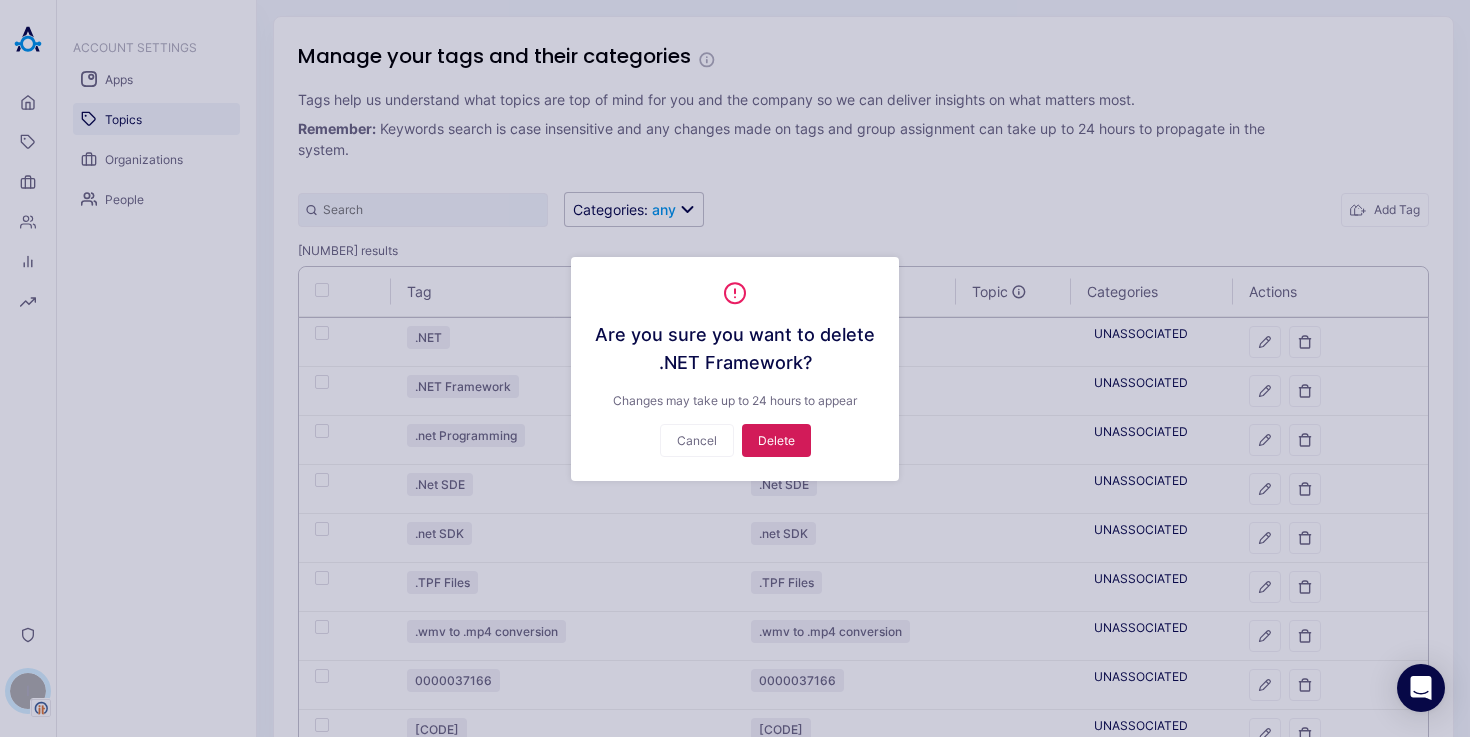click on "Delete" at bounding box center [776, 440] 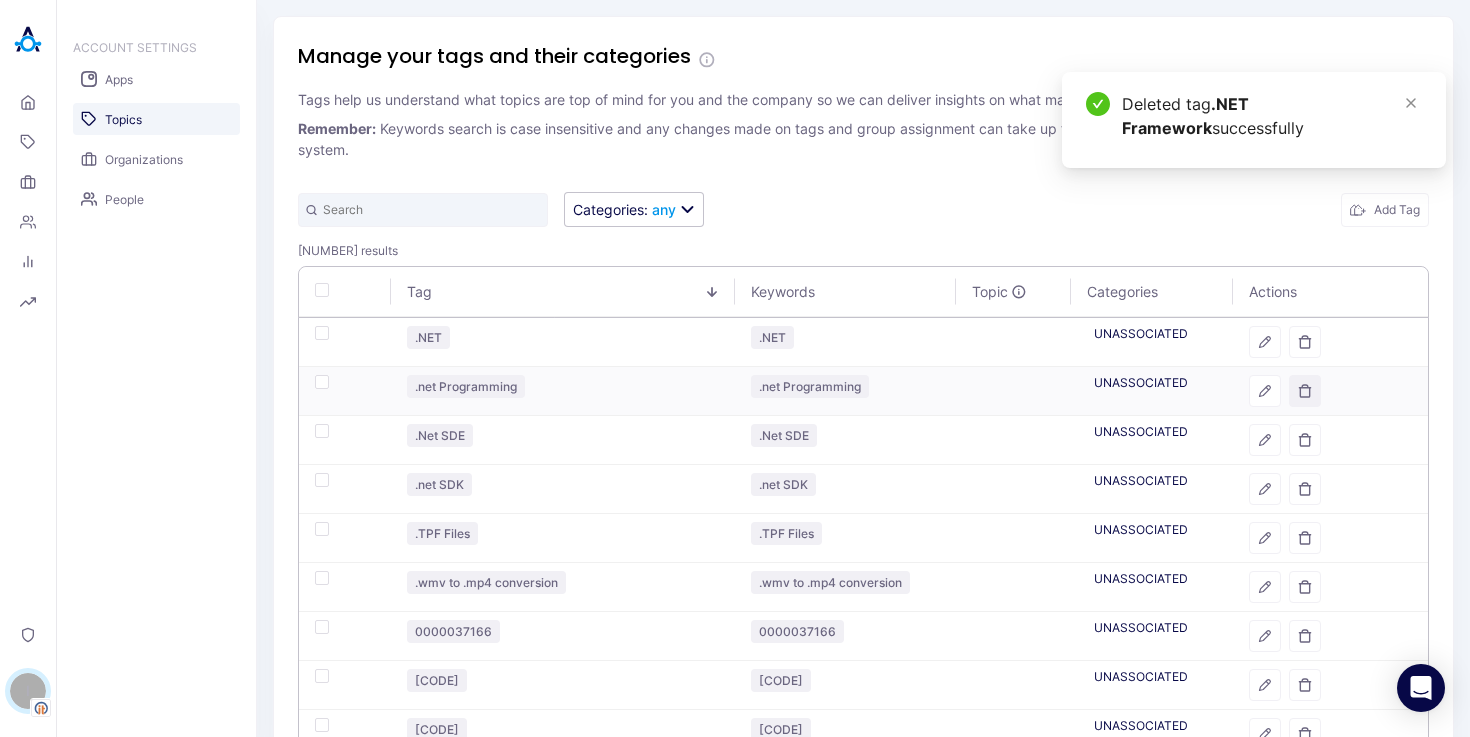 click 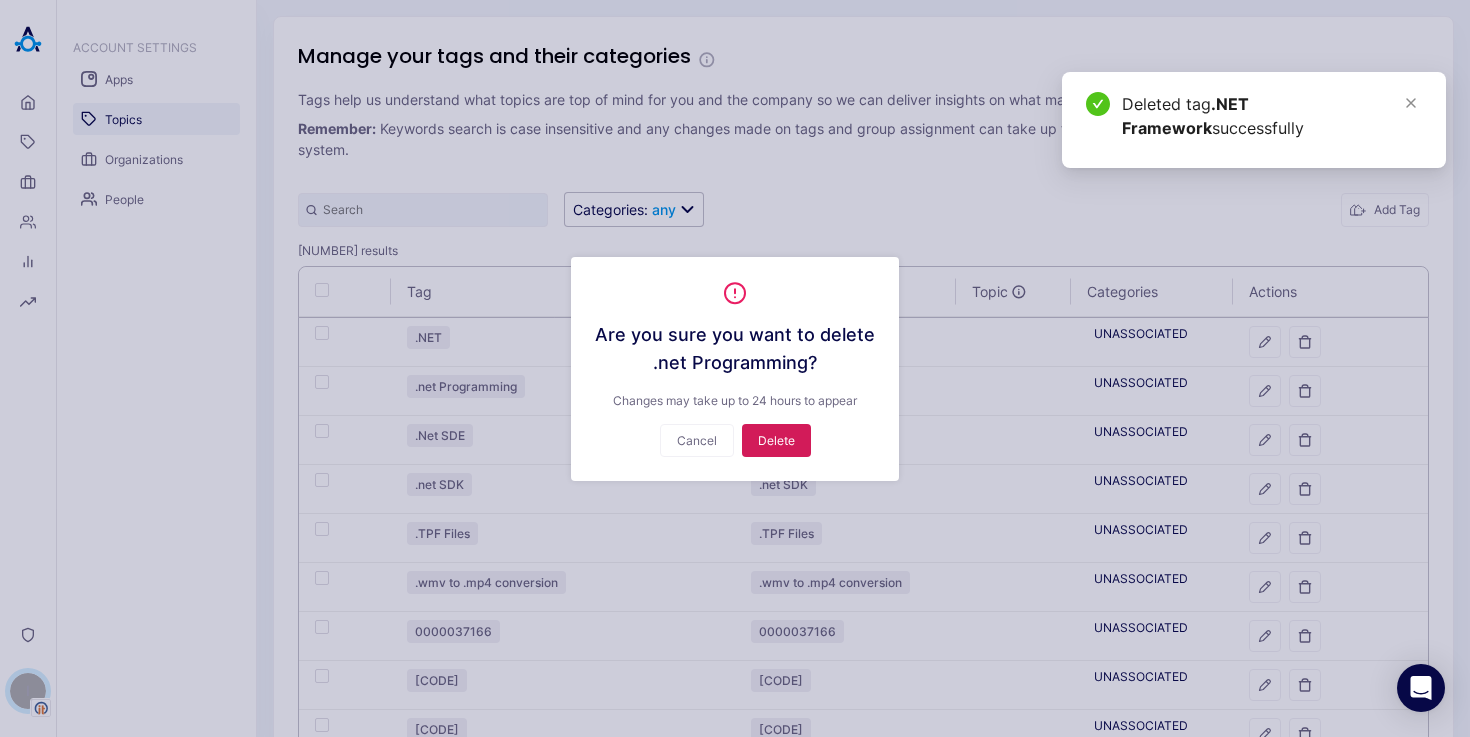 click on "Delete" at bounding box center (776, 440) 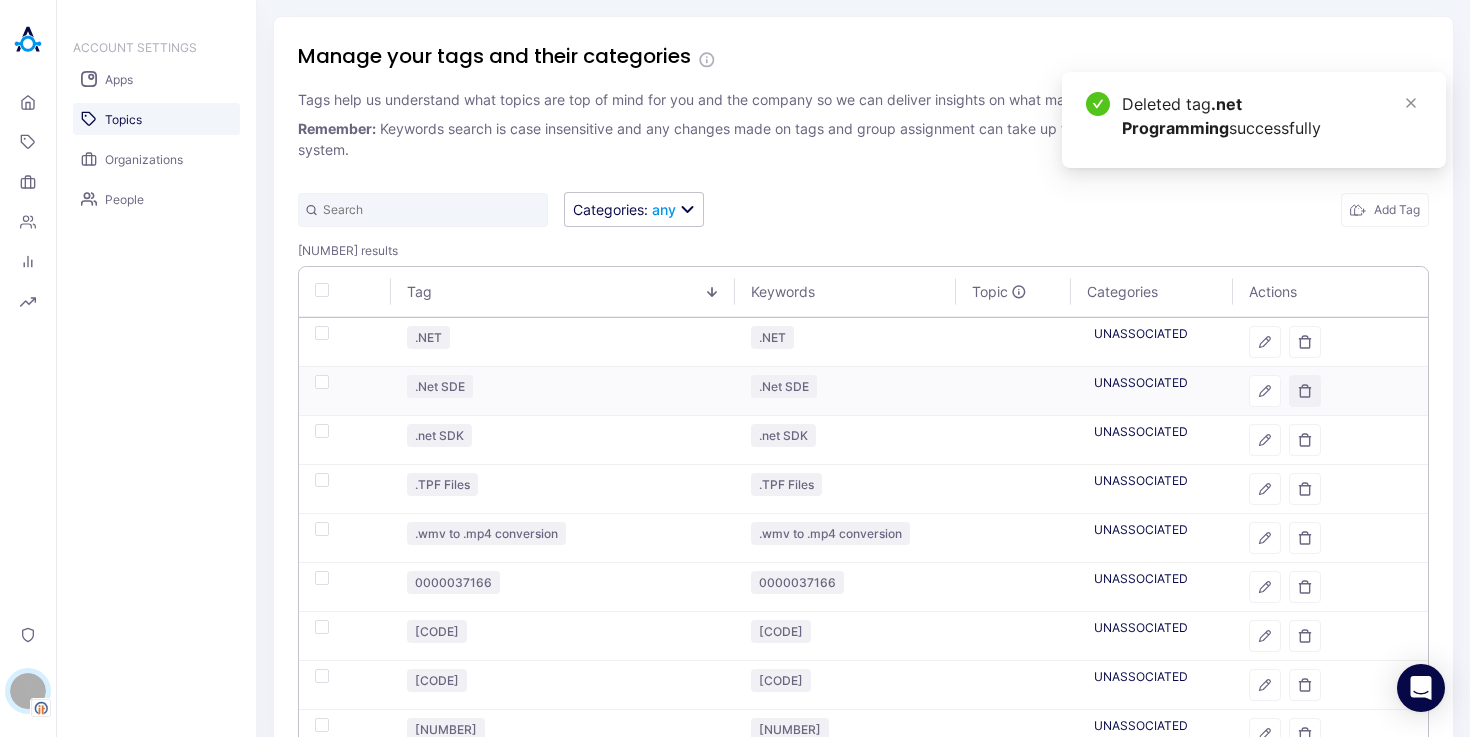 click 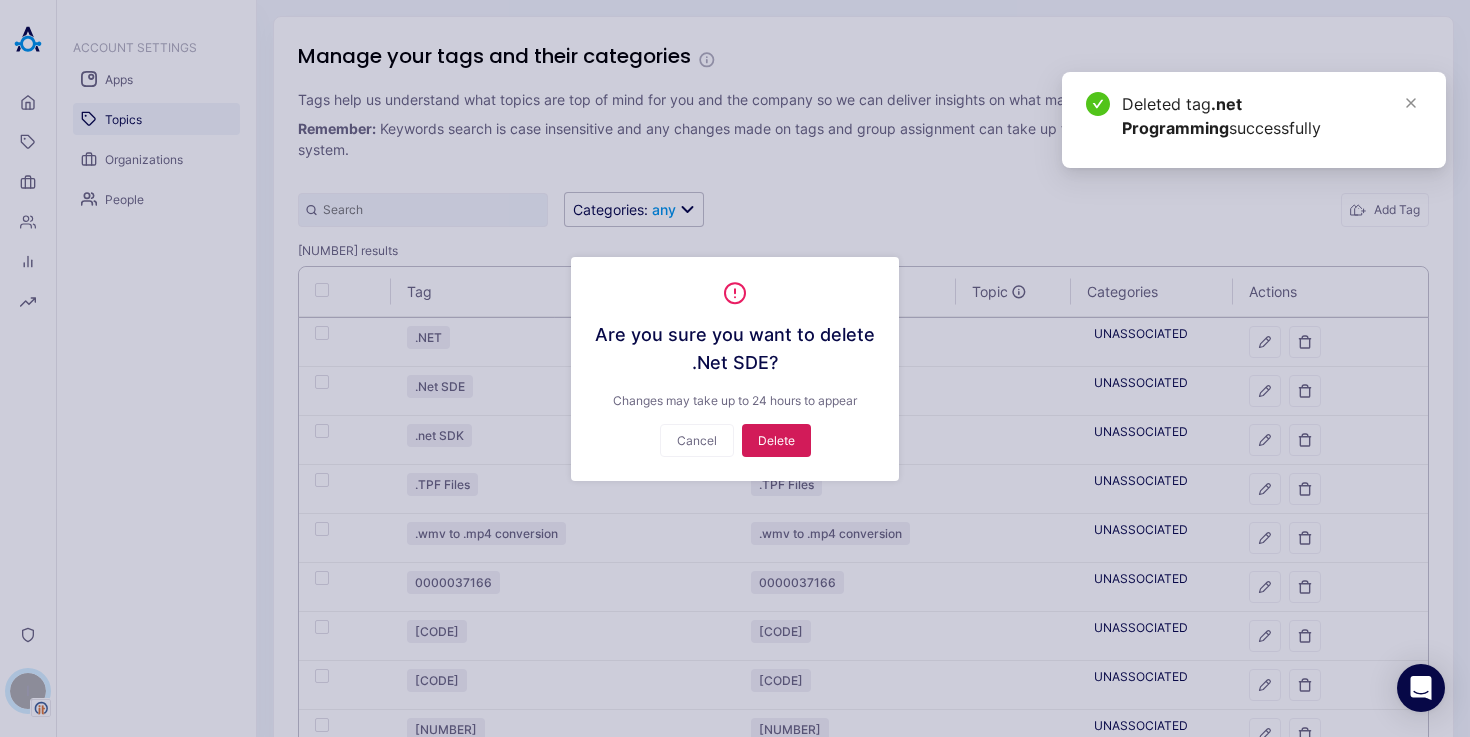 click on "Delete" at bounding box center (776, 440) 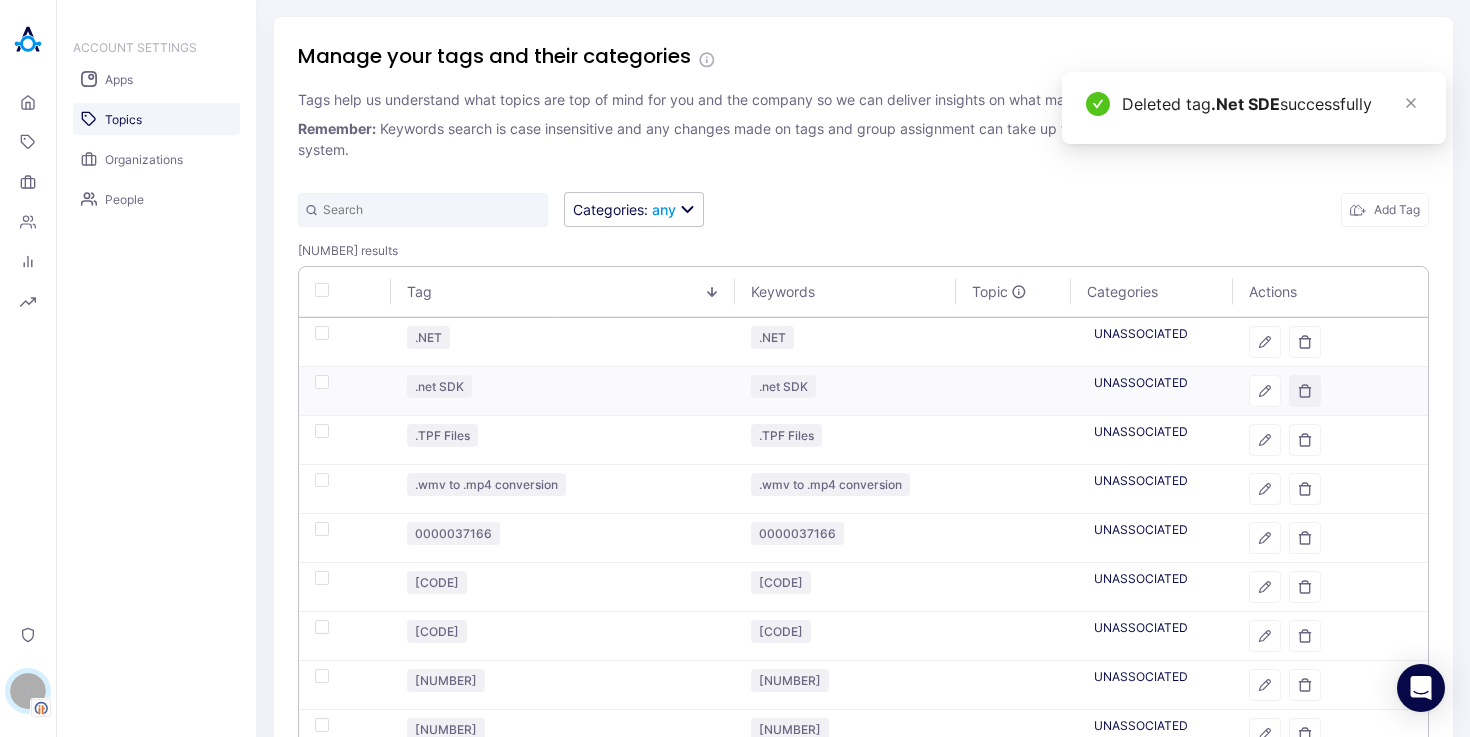 click 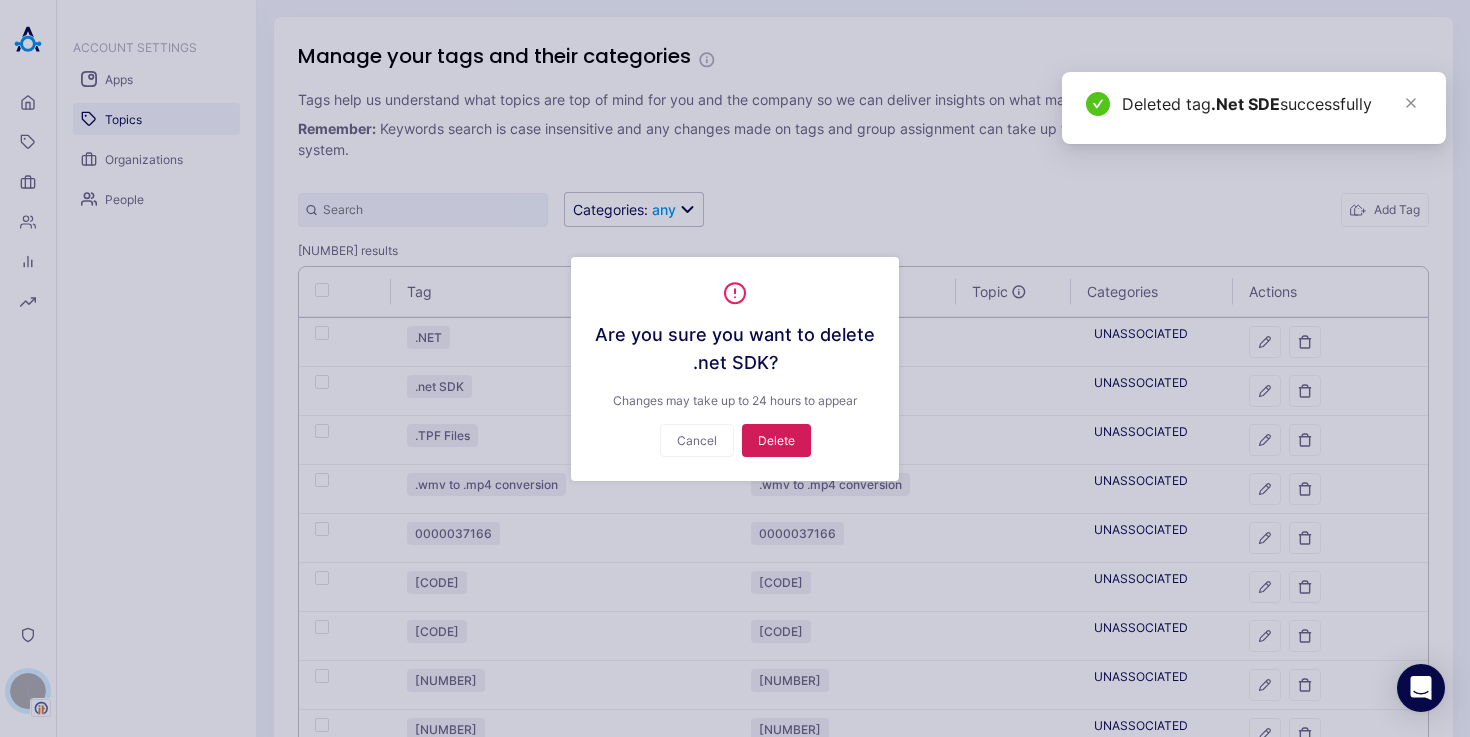 click on "Delete" at bounding box center (776, 440) 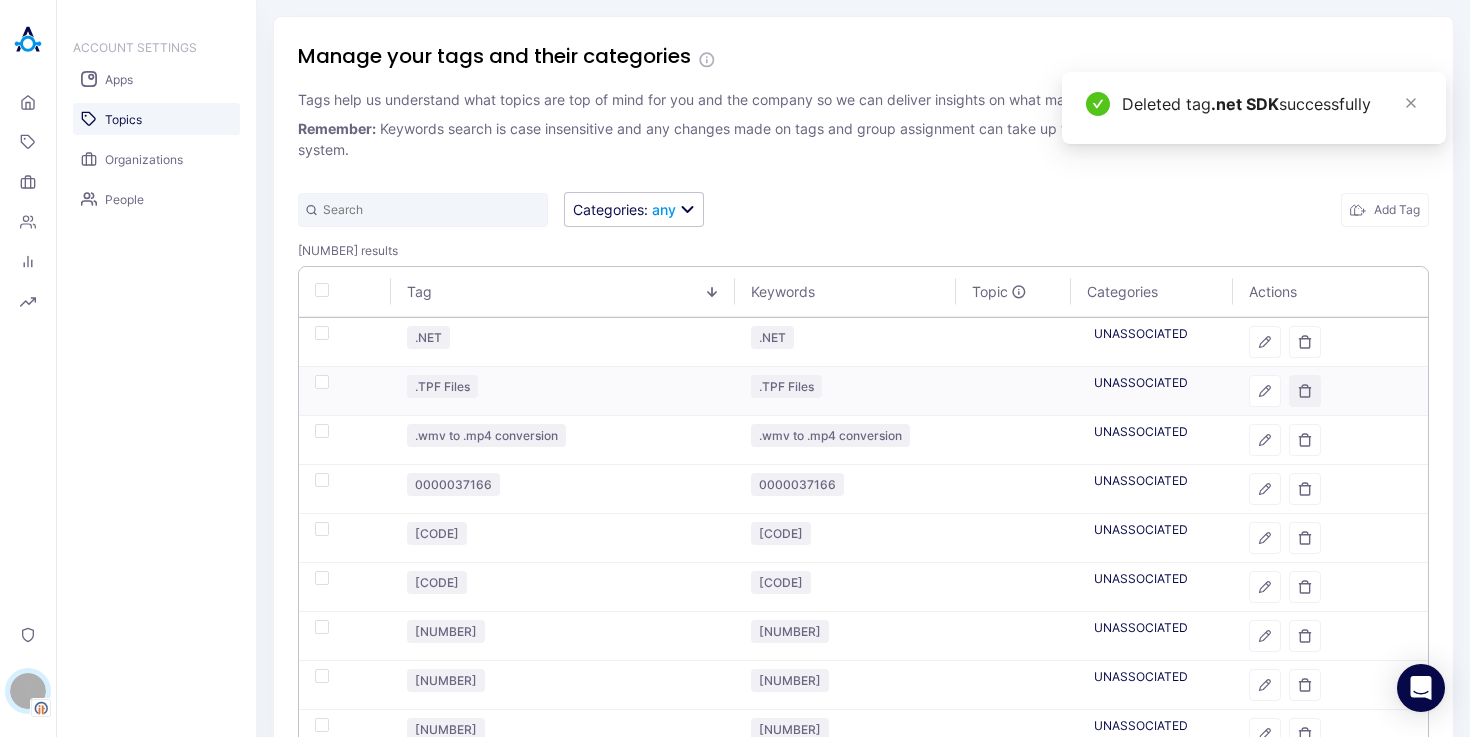 click at bounding box center (1305, 391) 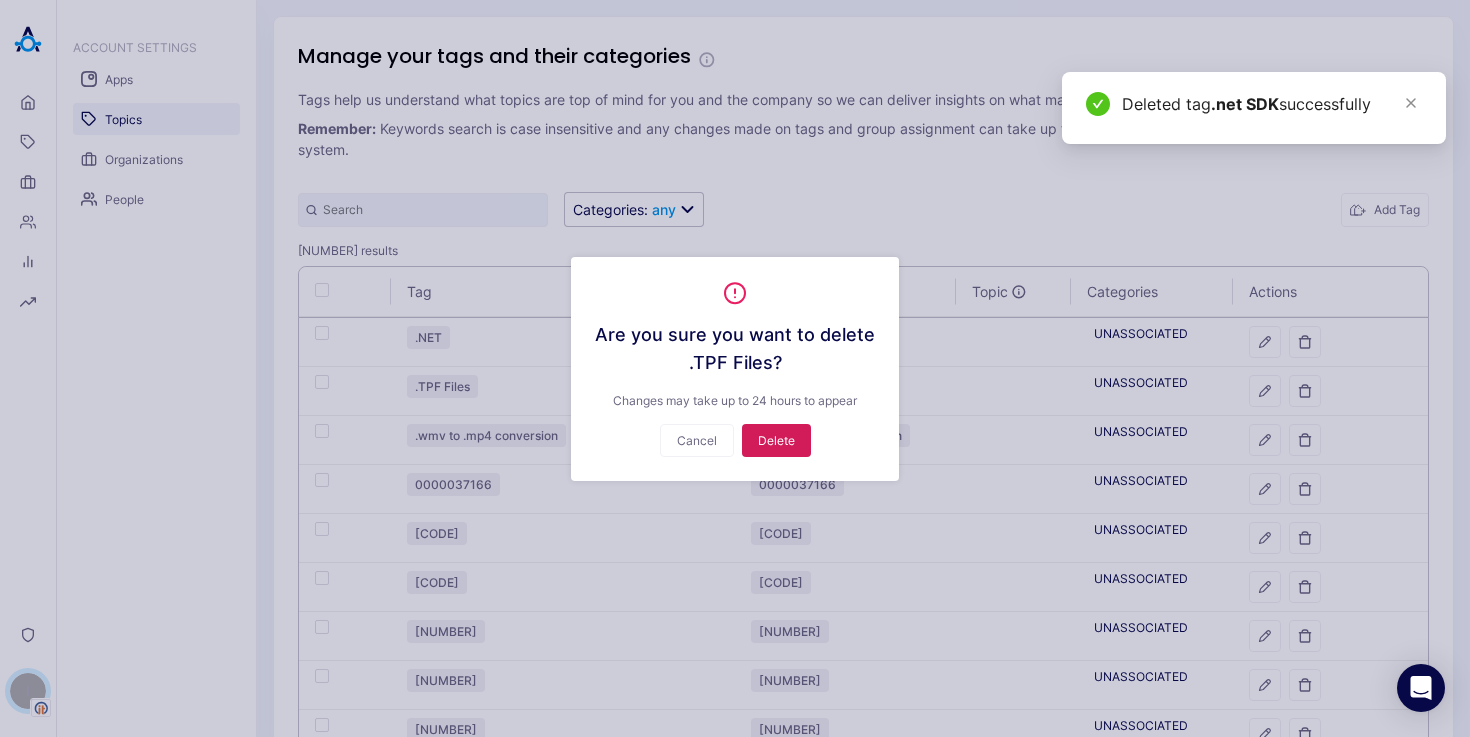 click on "Delete" at bounding box center (776, 440) 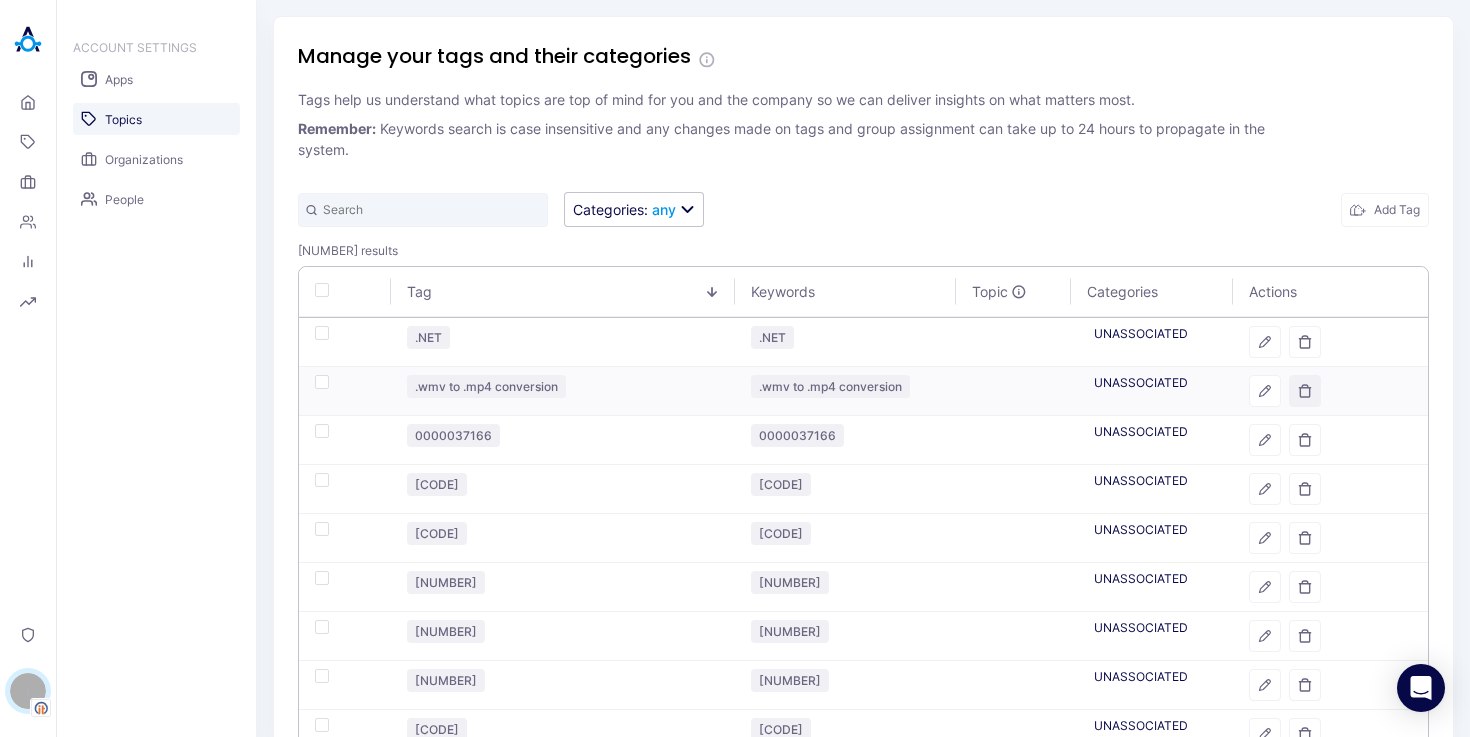 click 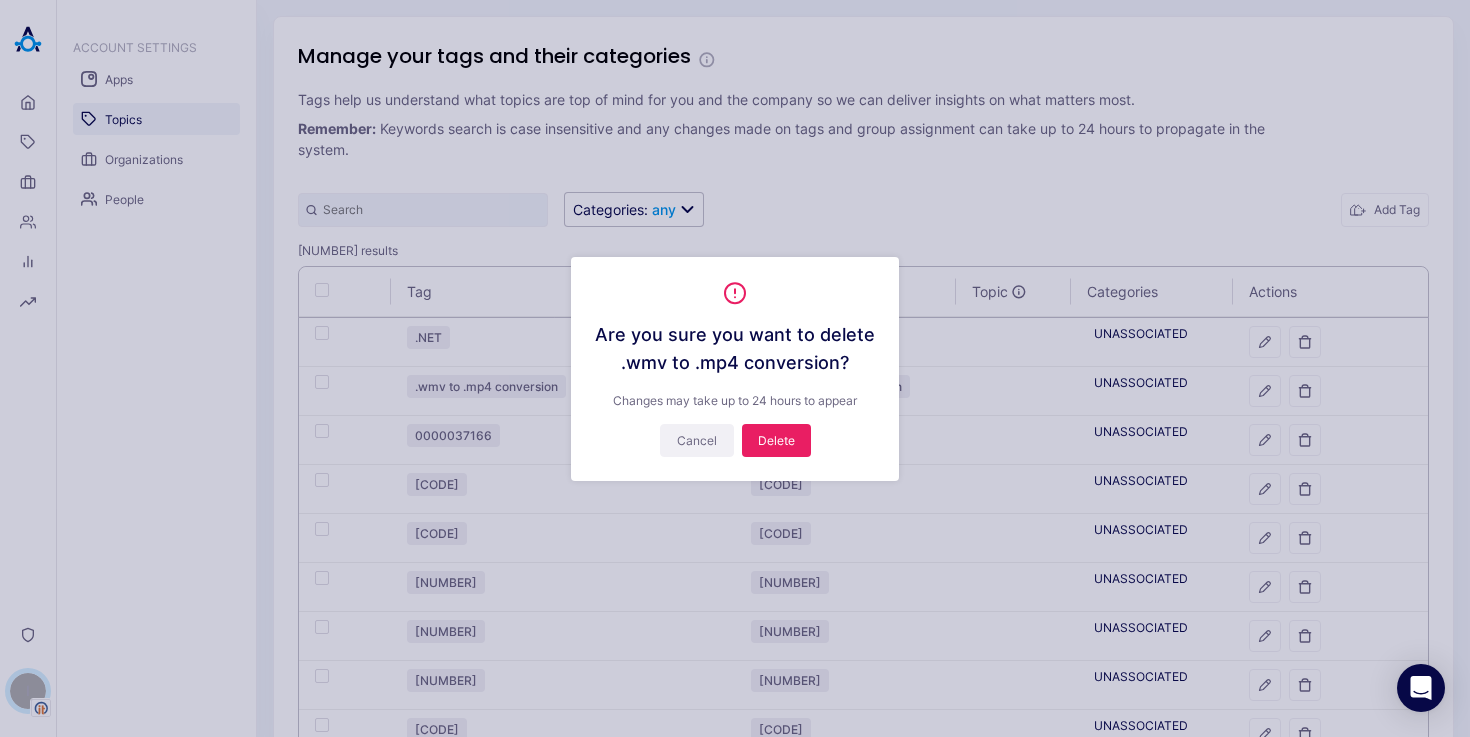 click on "Cancel" at bounding box center [697, 440] 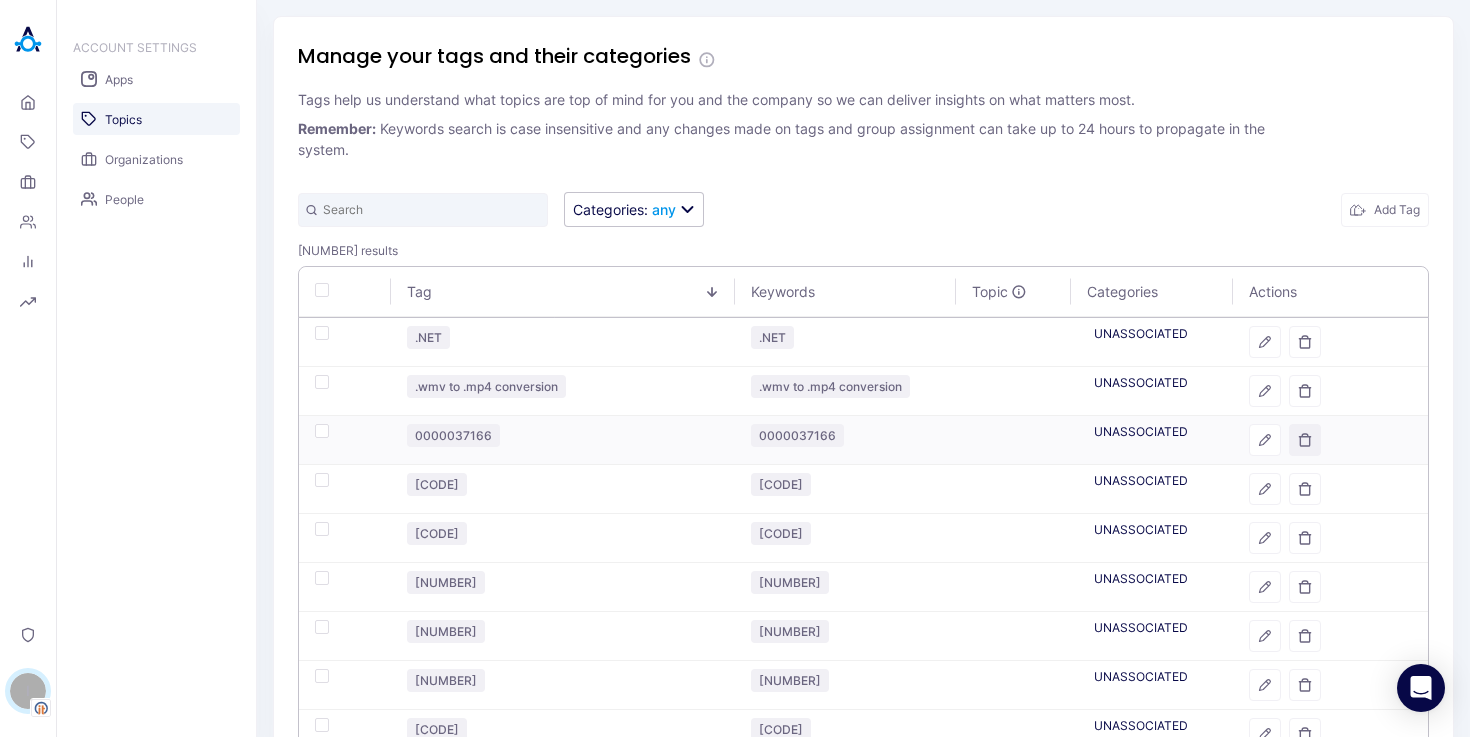 click 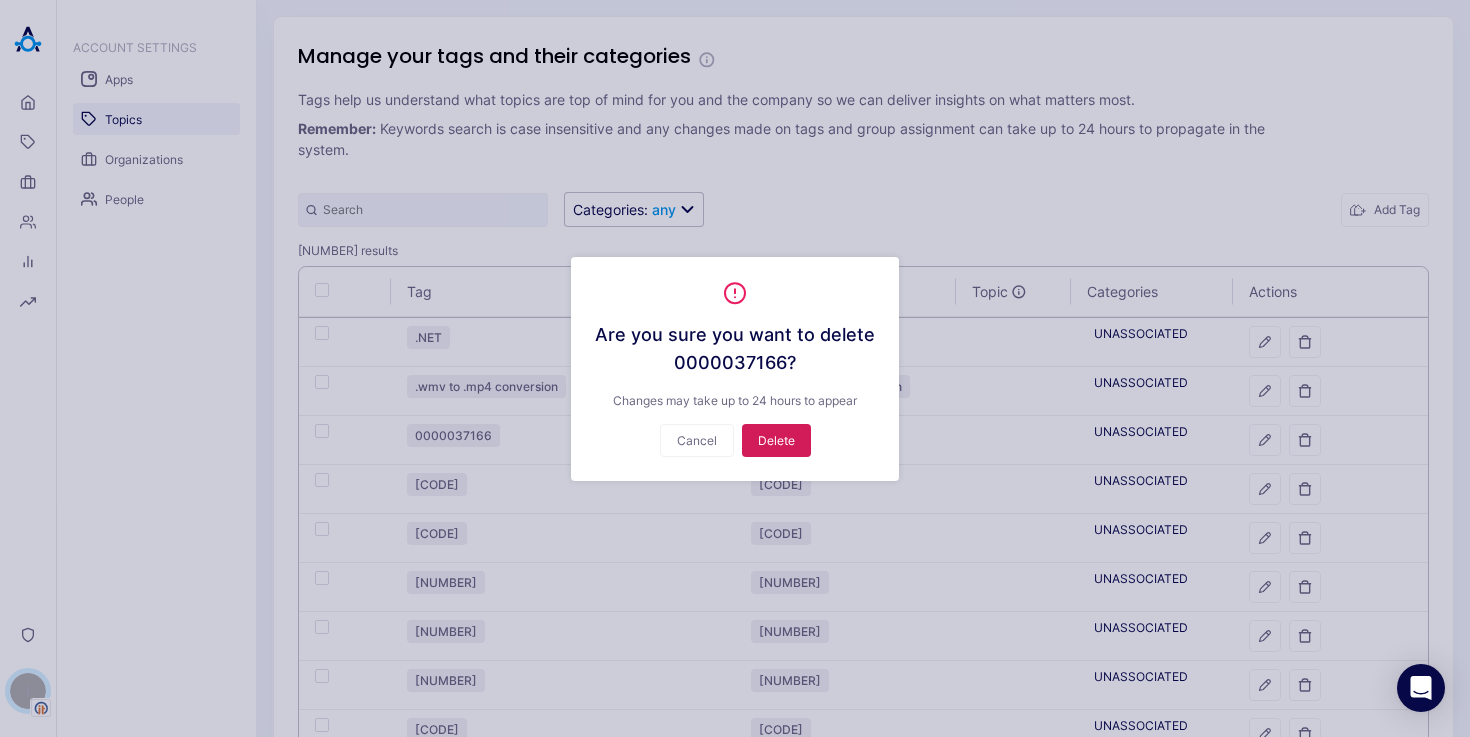 click on "Delete" at bounding box center [776, 440] 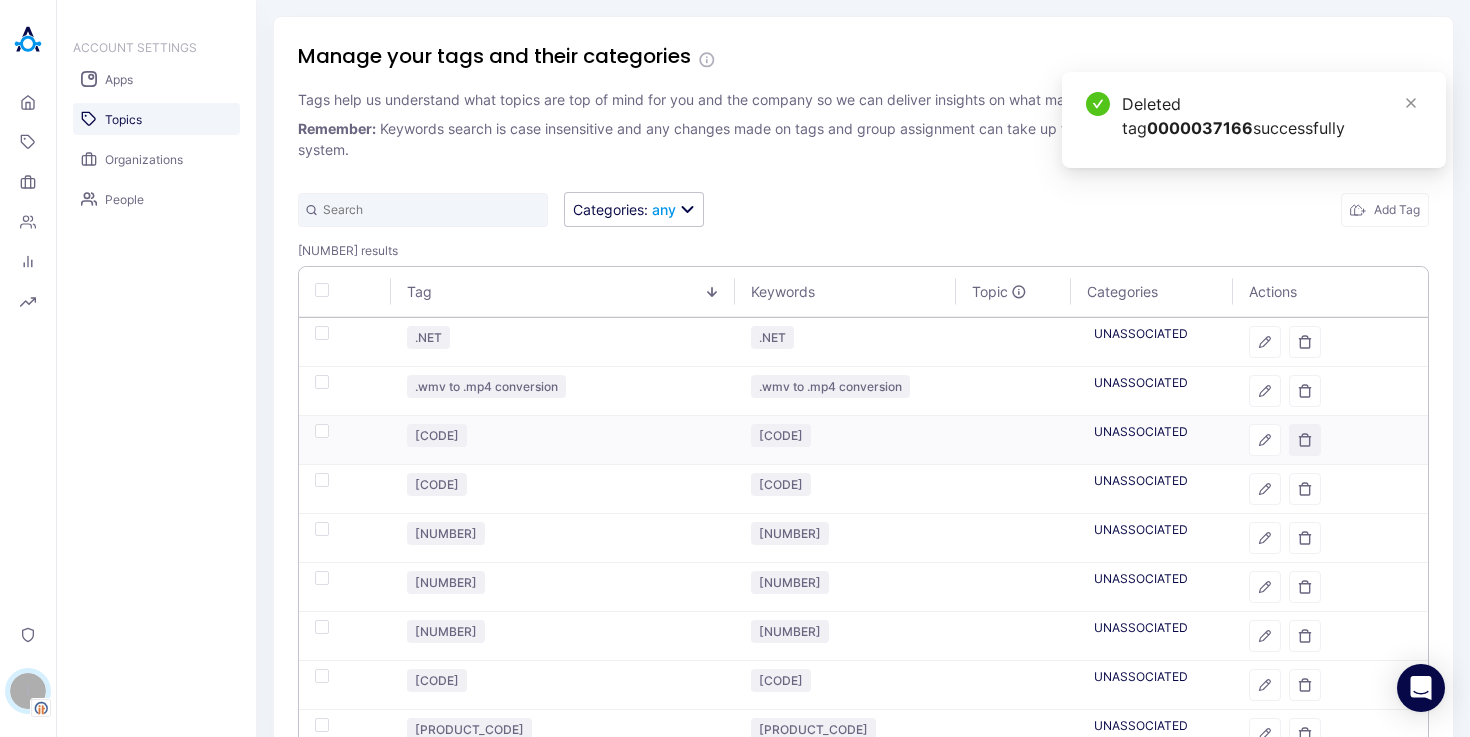 click at bounding box center (1305, 440) 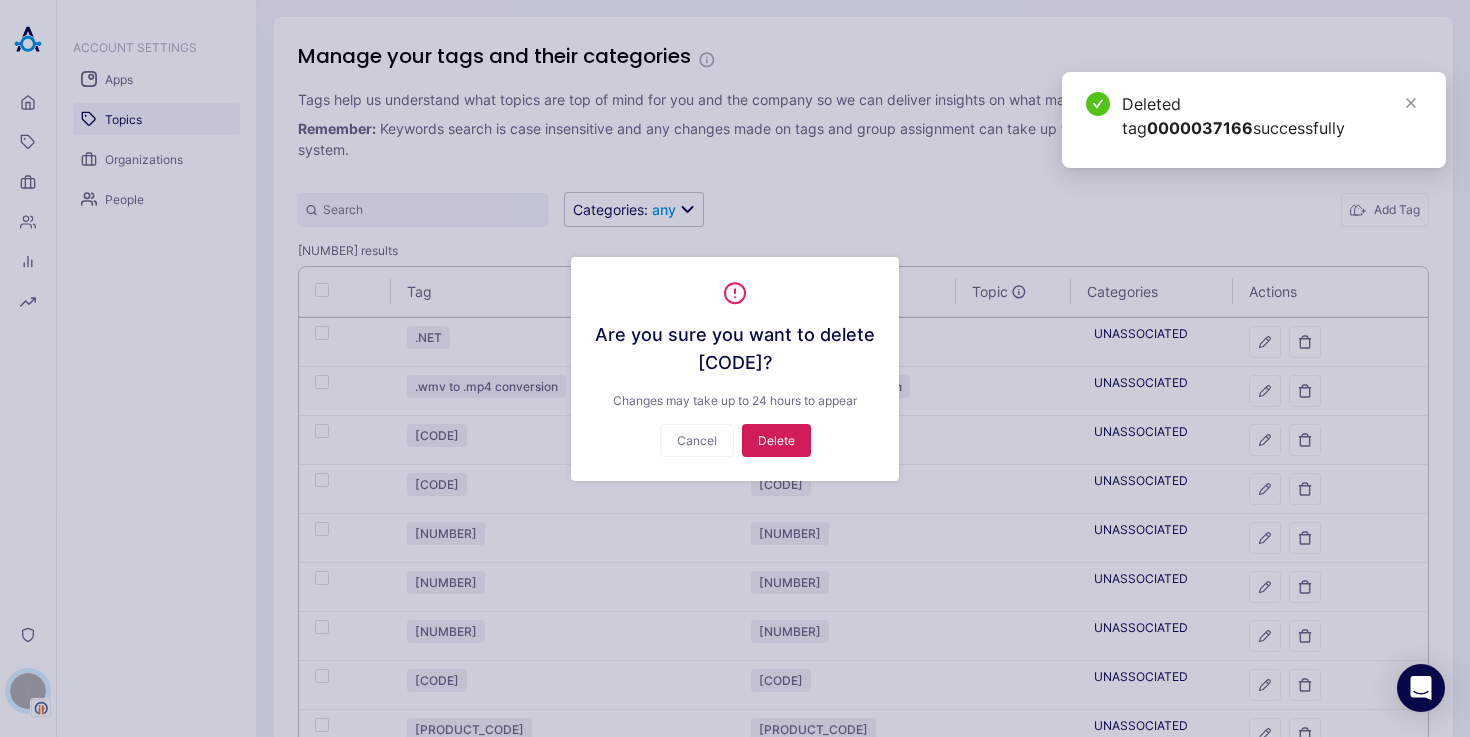 click on "Delete" at bounding box center [776, 440] 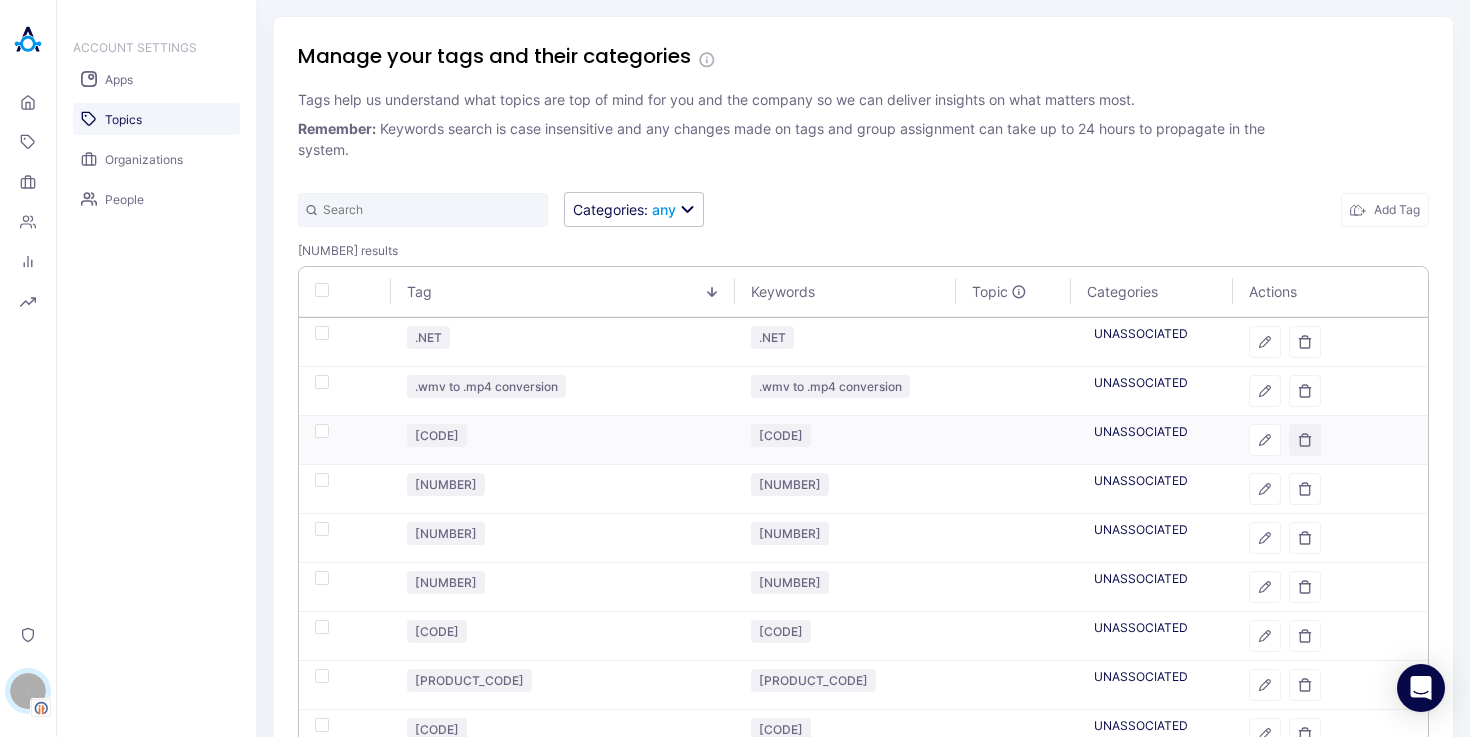 click 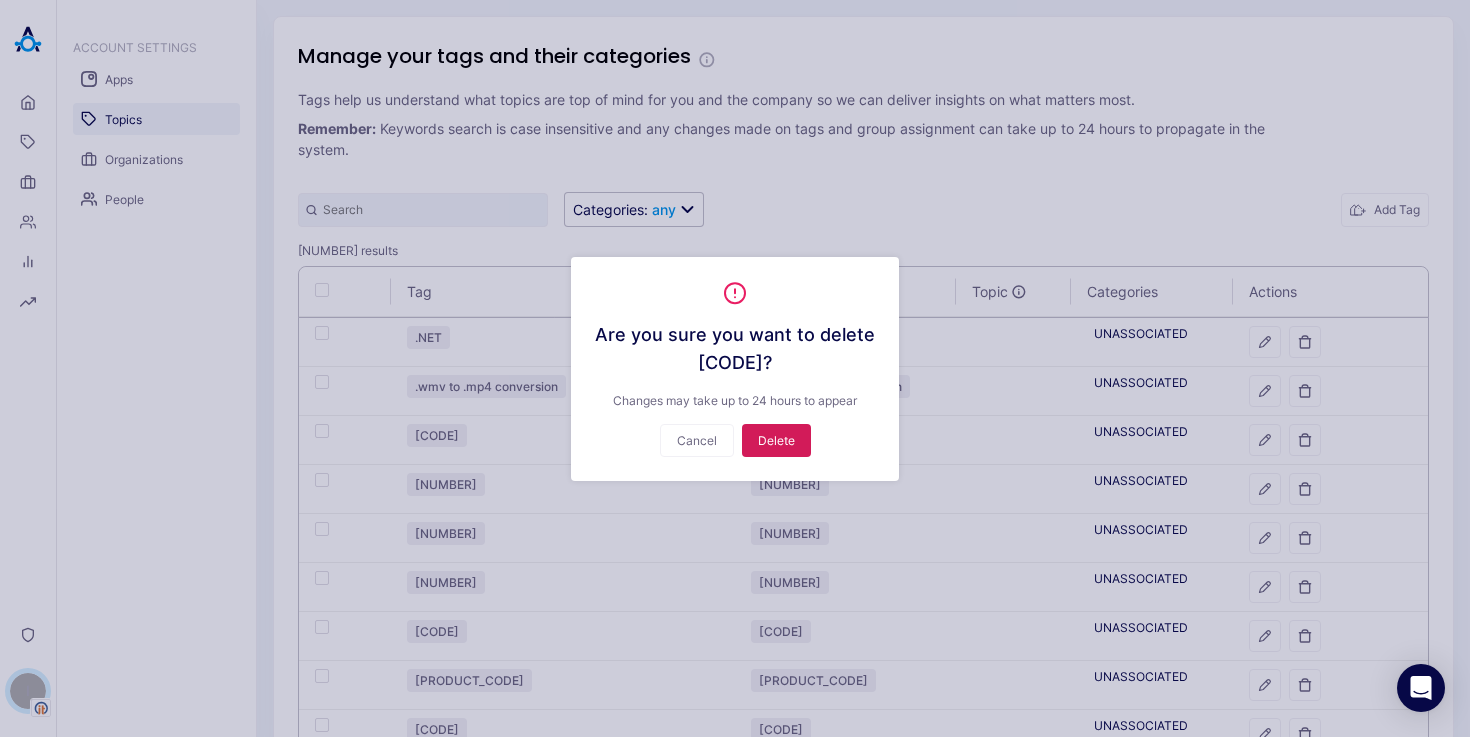 click on "Delete" at bounding box center [776, 440] 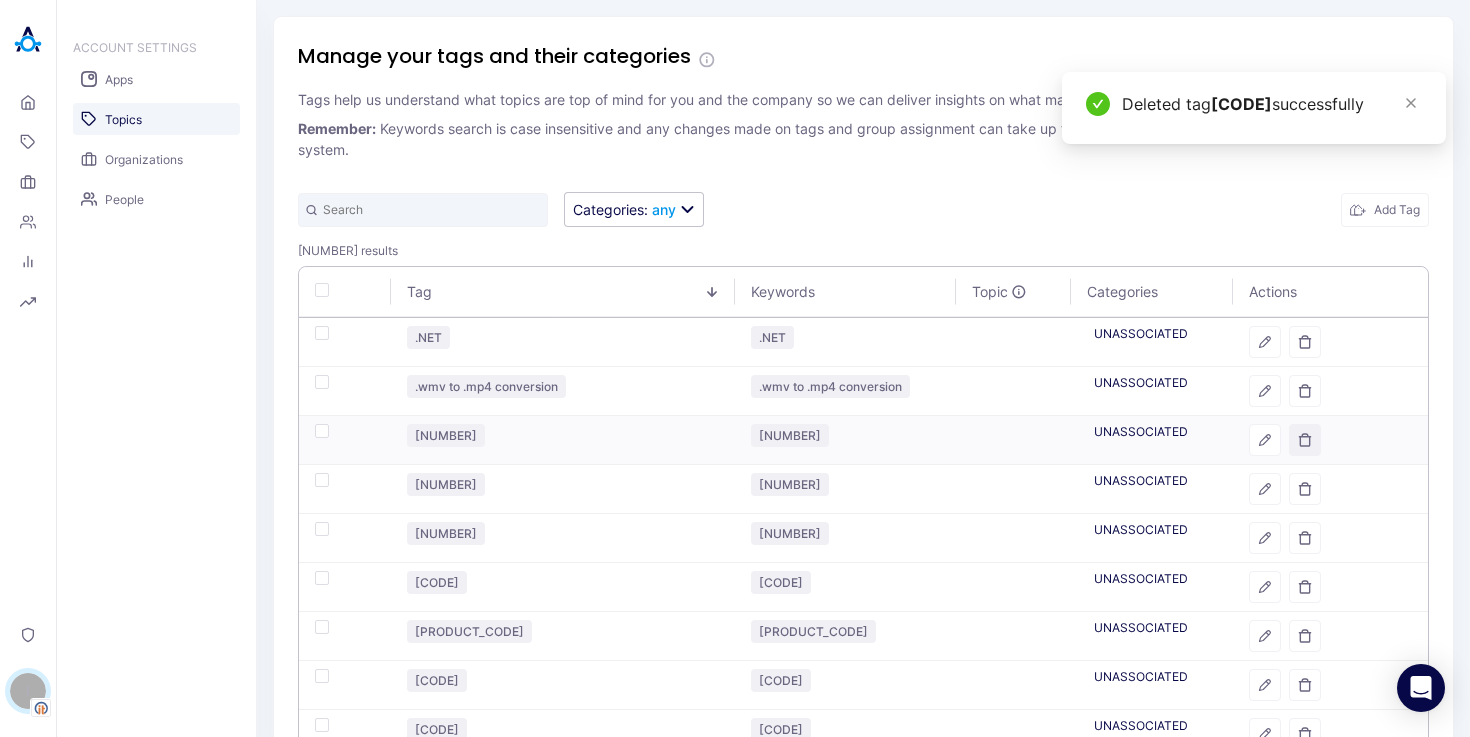 click 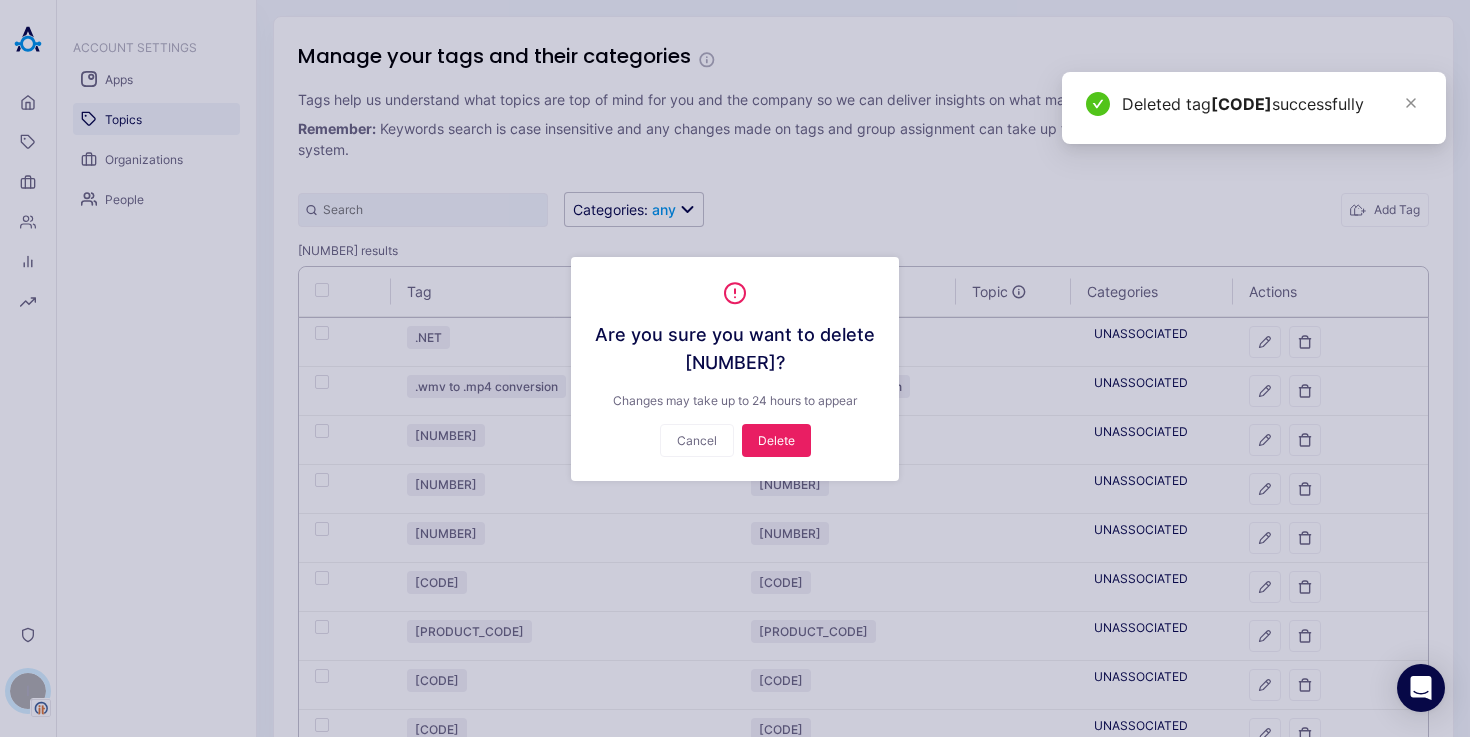 click on "Are you sure you want to delete [PRODUCT_CODE] ? Changes may take up to [NUMBER] hours to appear Cancel Delete" at bounding box center (735, 369) 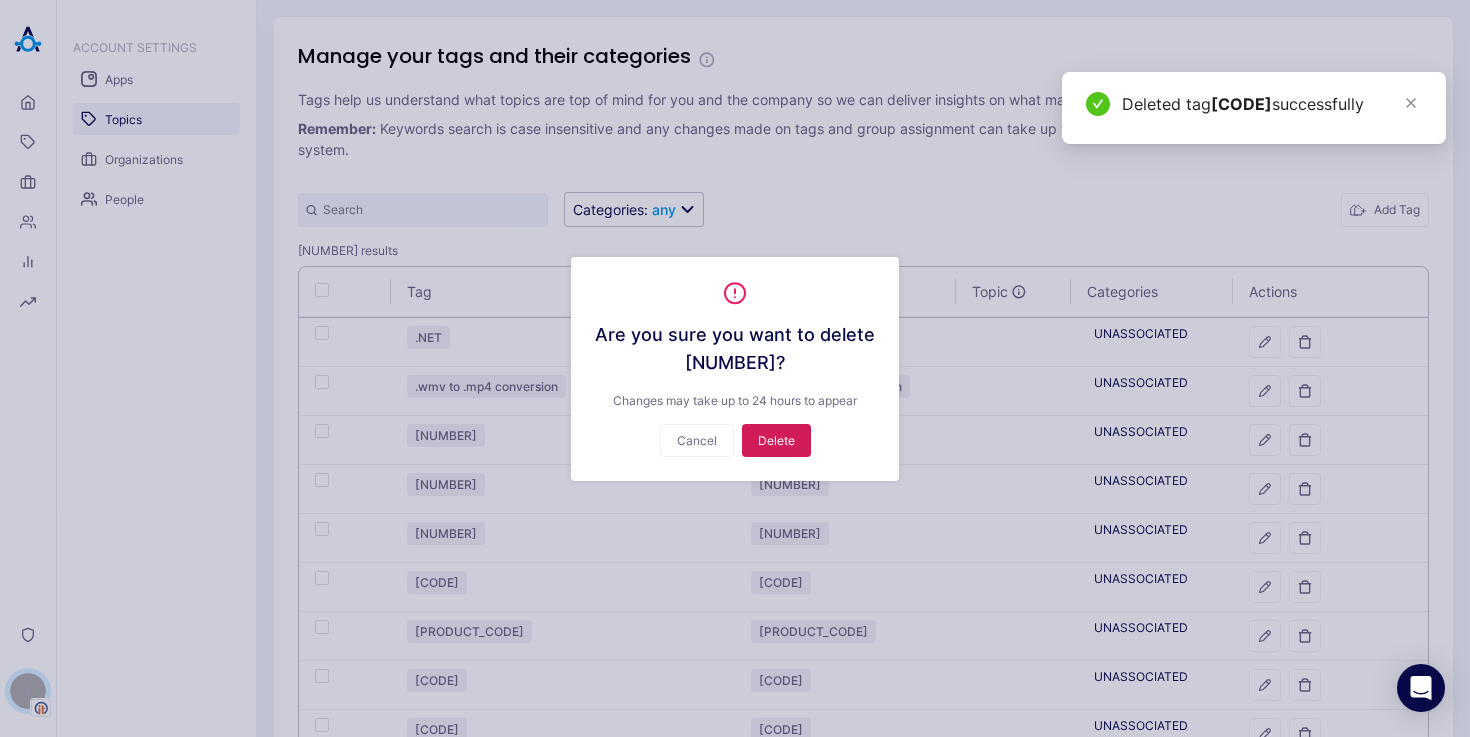 click on "Delete" at bounding box center (776, 440) 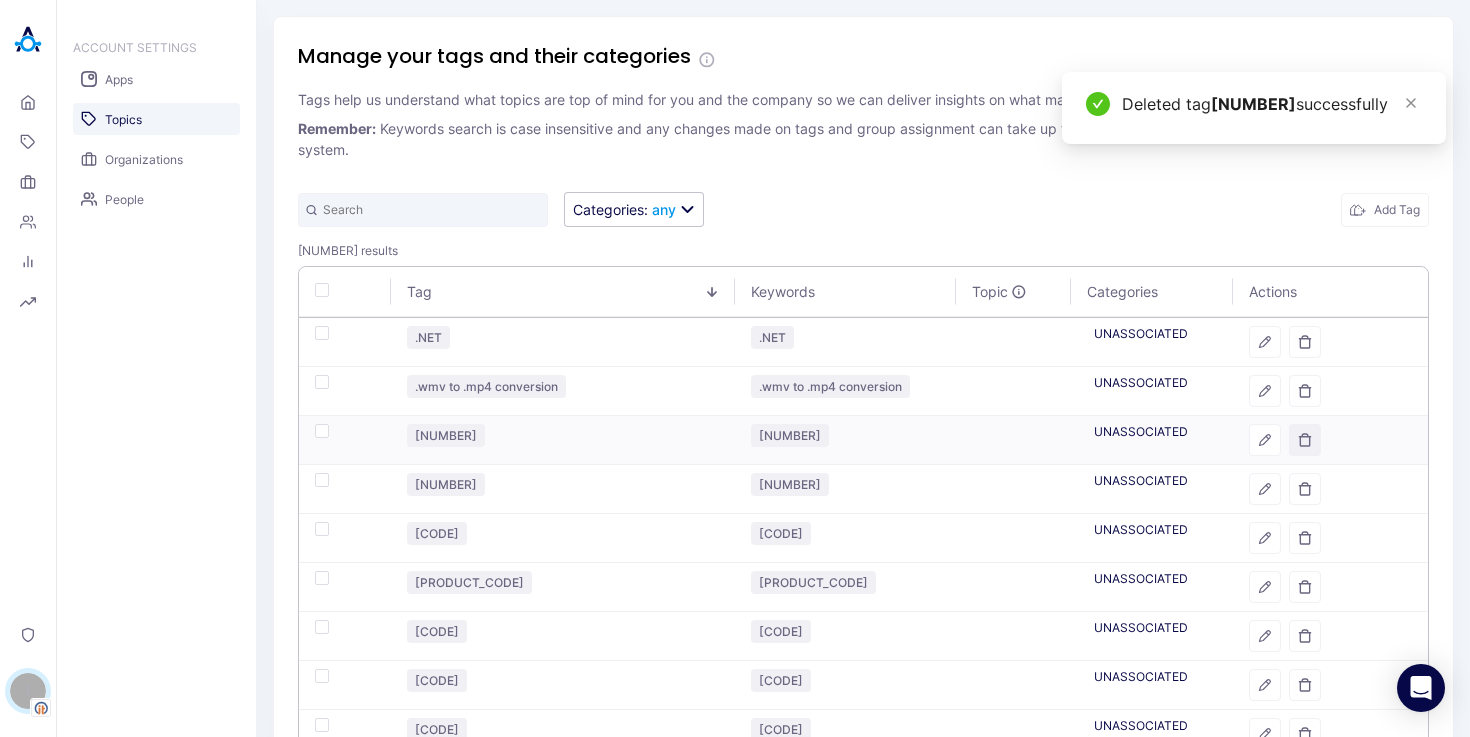 click at bounding box center (1305, 440) 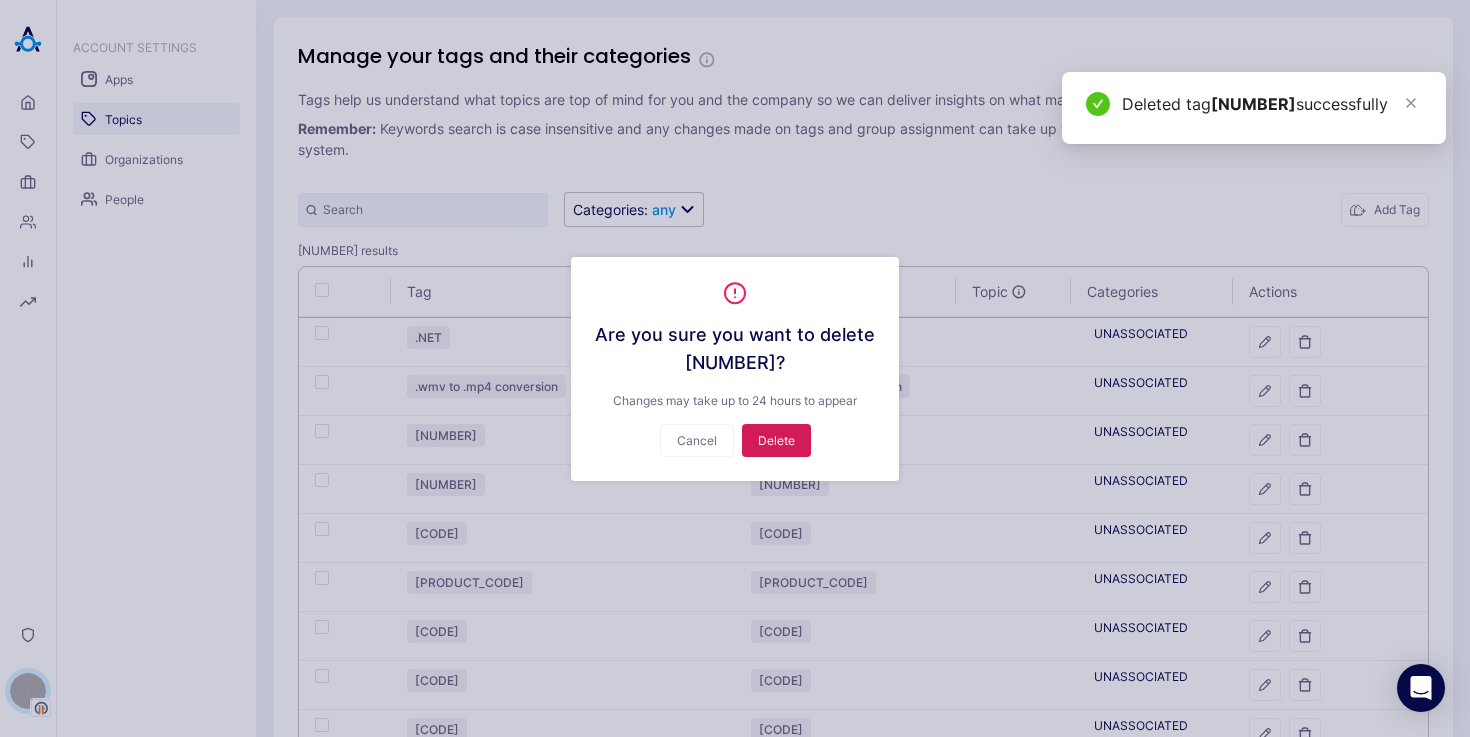 click on "Delete" at bounding box center [776, 440] 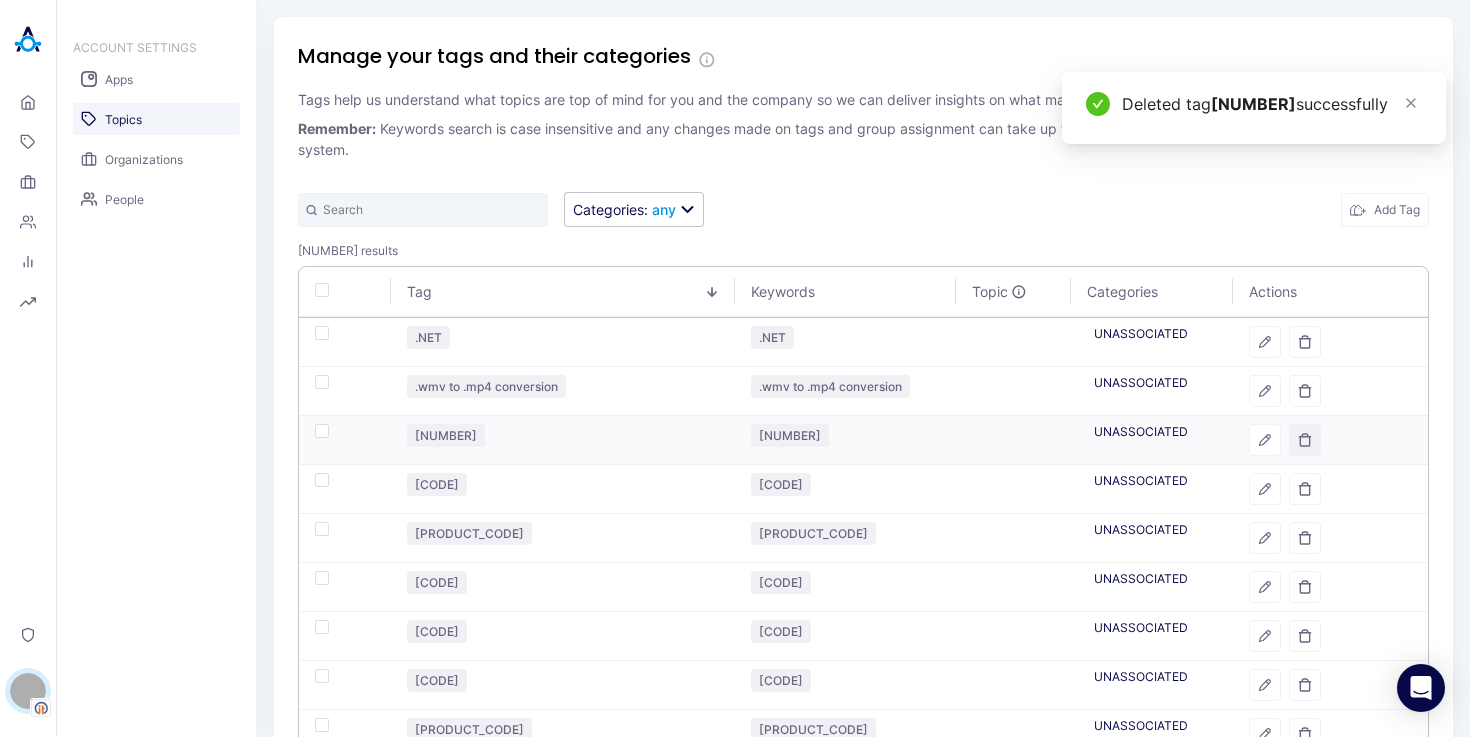 click at bounding box center [1305, 440] 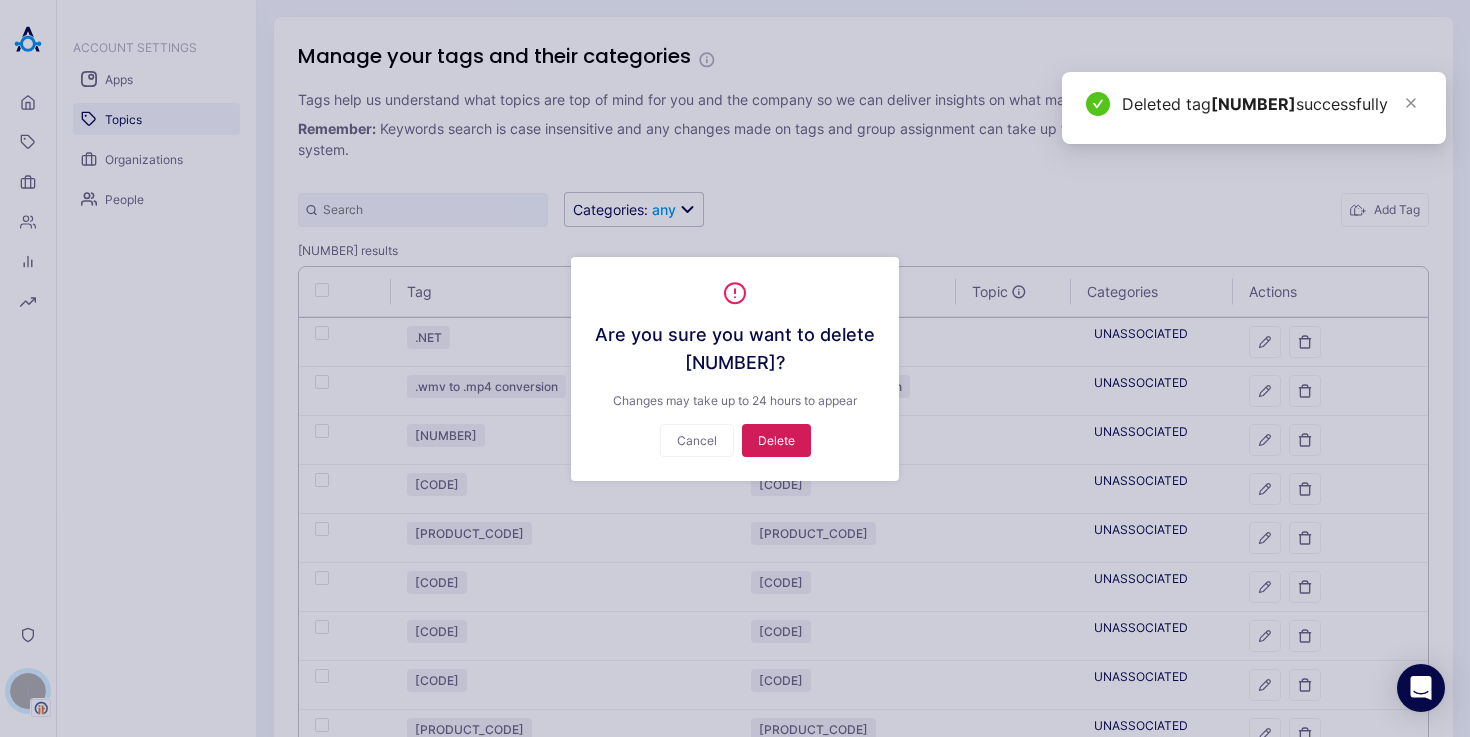 click on "Delete" at bounding box center (776, 440) 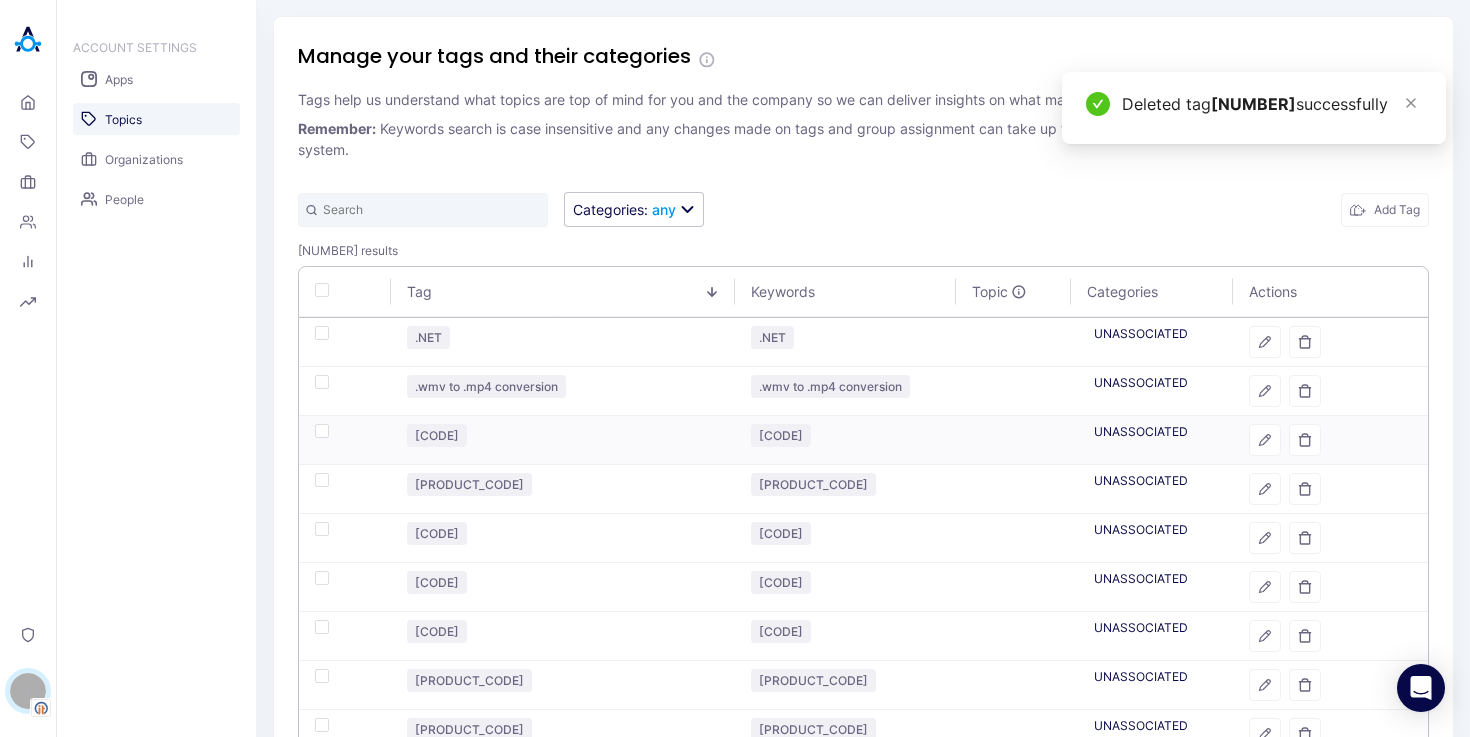 click at bounding box center (345, 440) 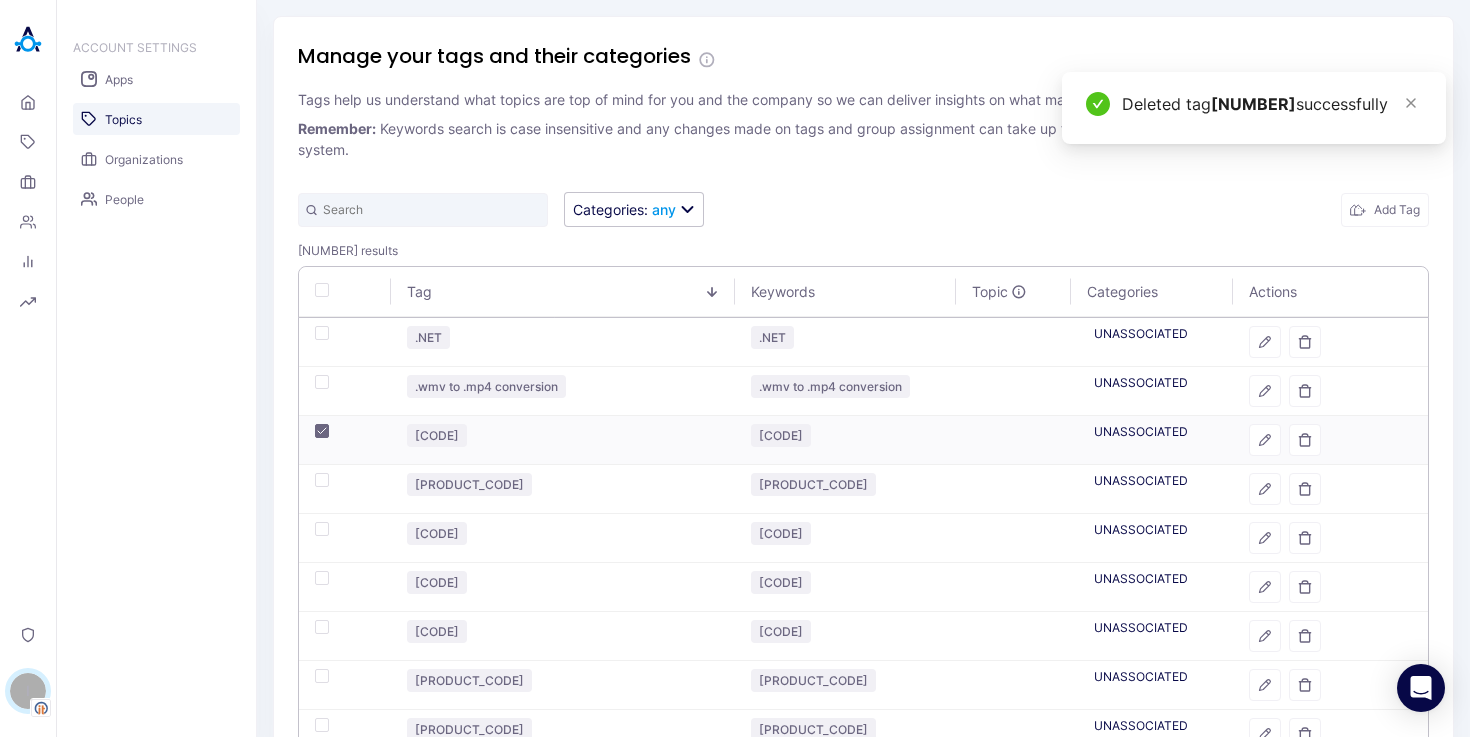 checkbox on "true" 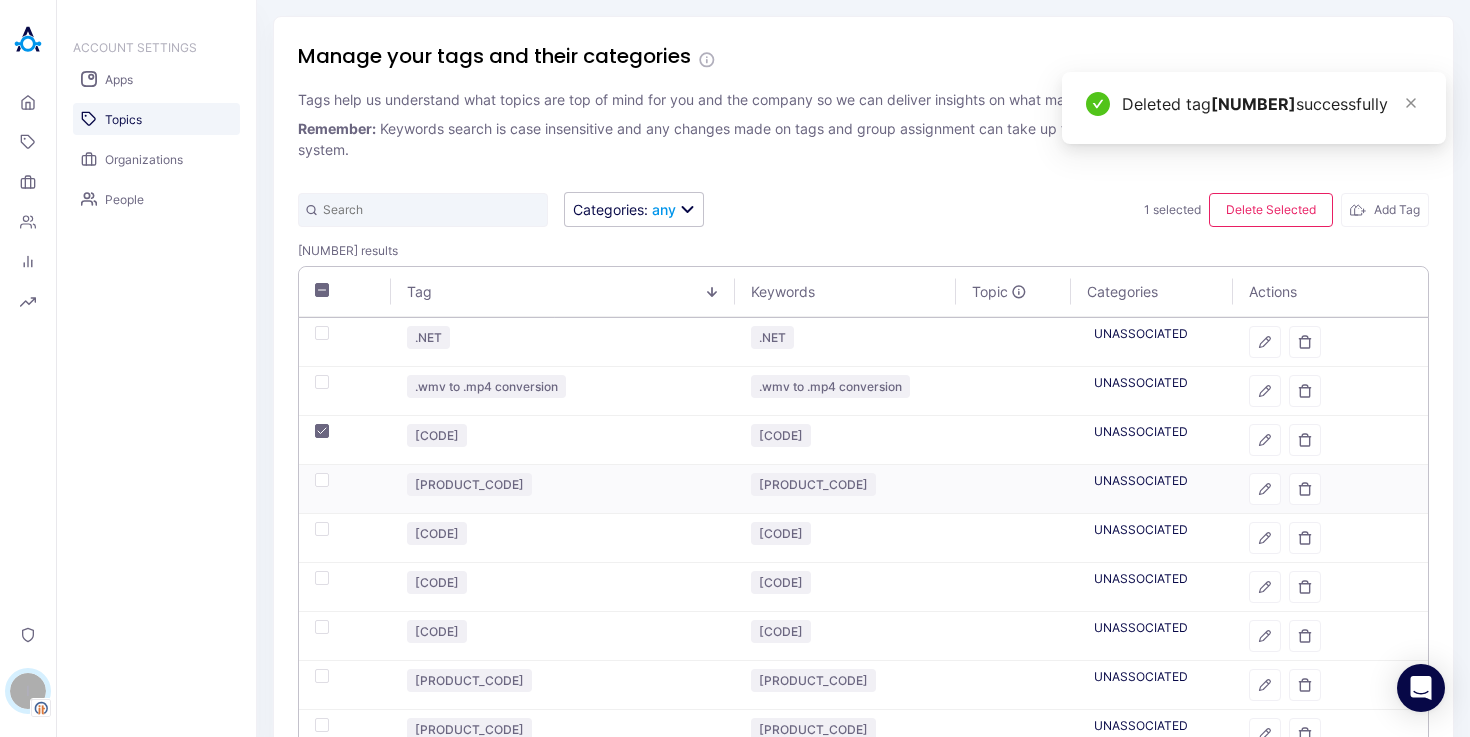 click at bounding box center (345, 489) 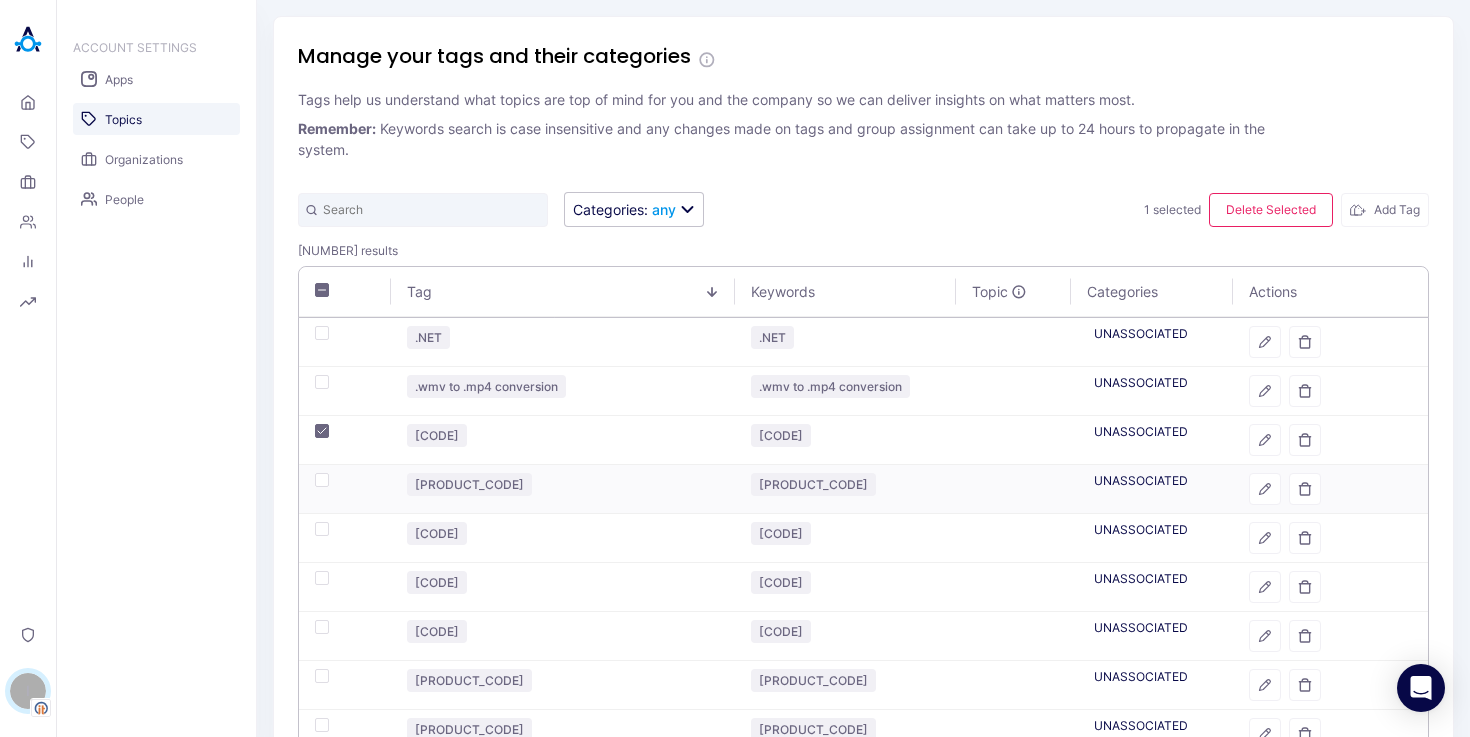 click at bounding box center [322, 480] 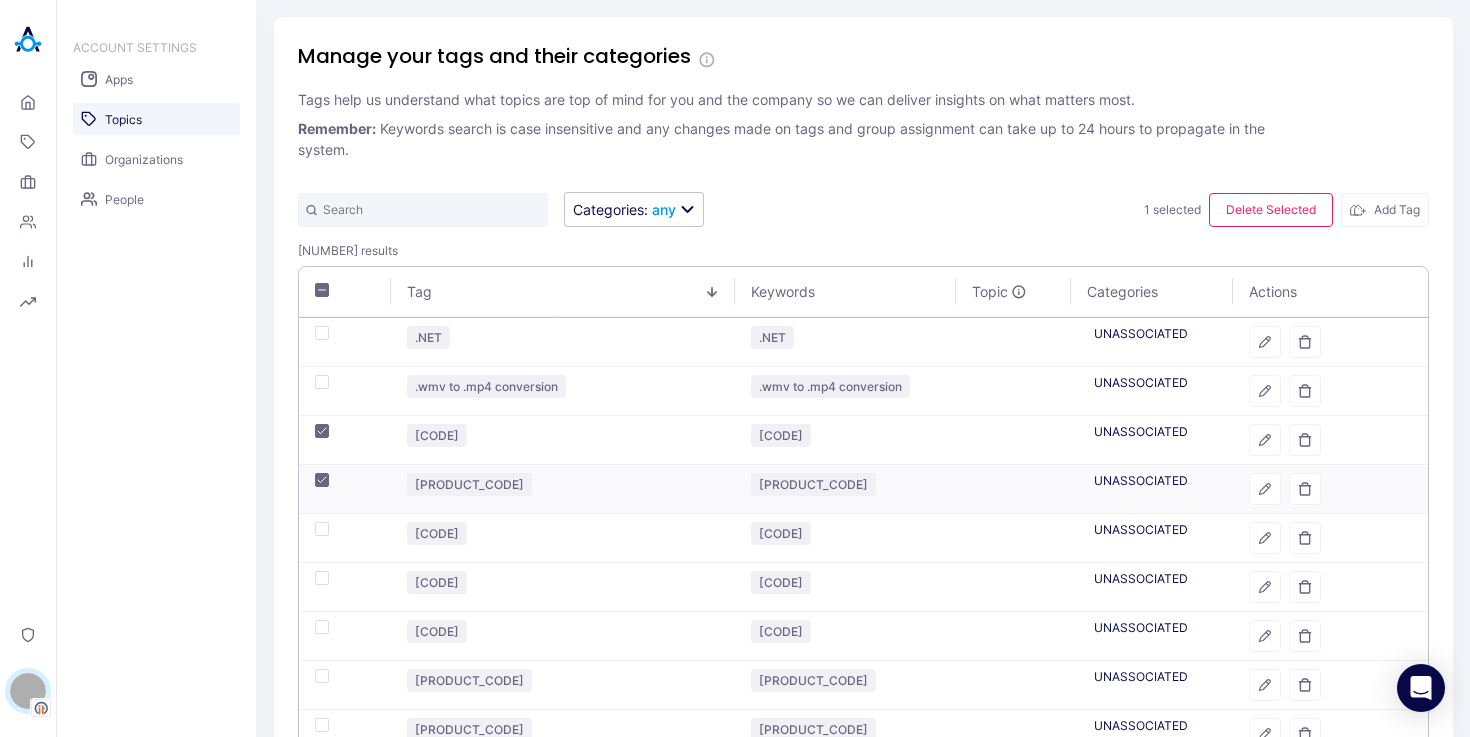 checkbox on "true" 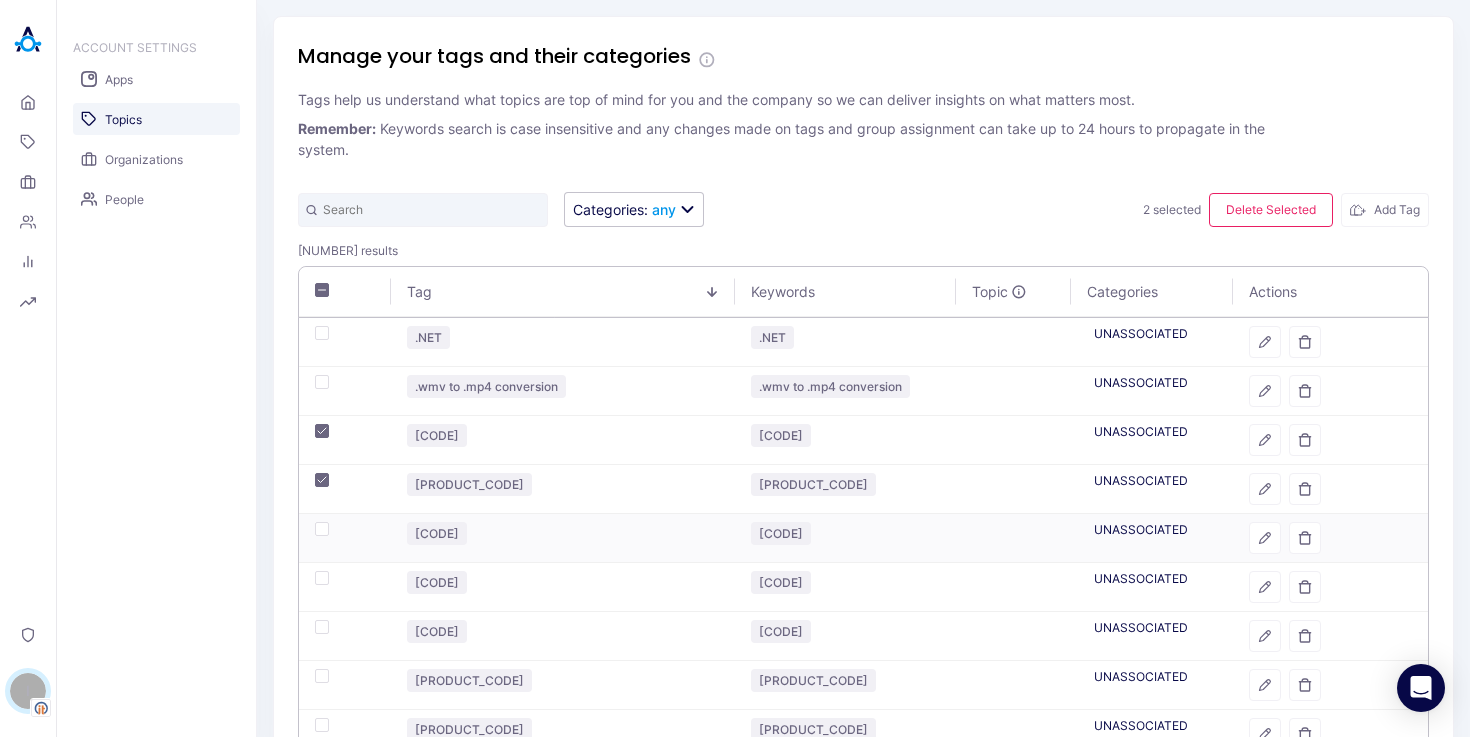 click at bounding box center (322, 529) 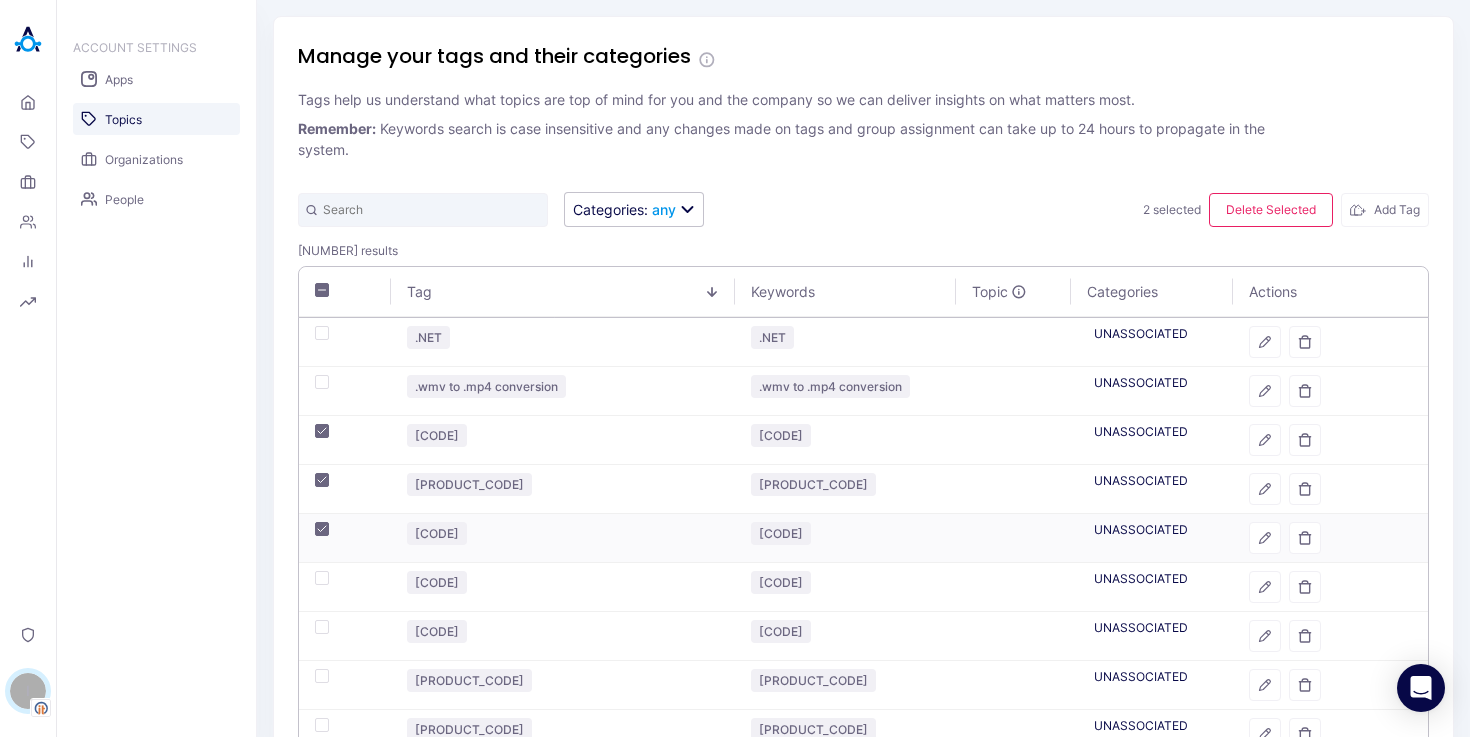 checkbox on "true" 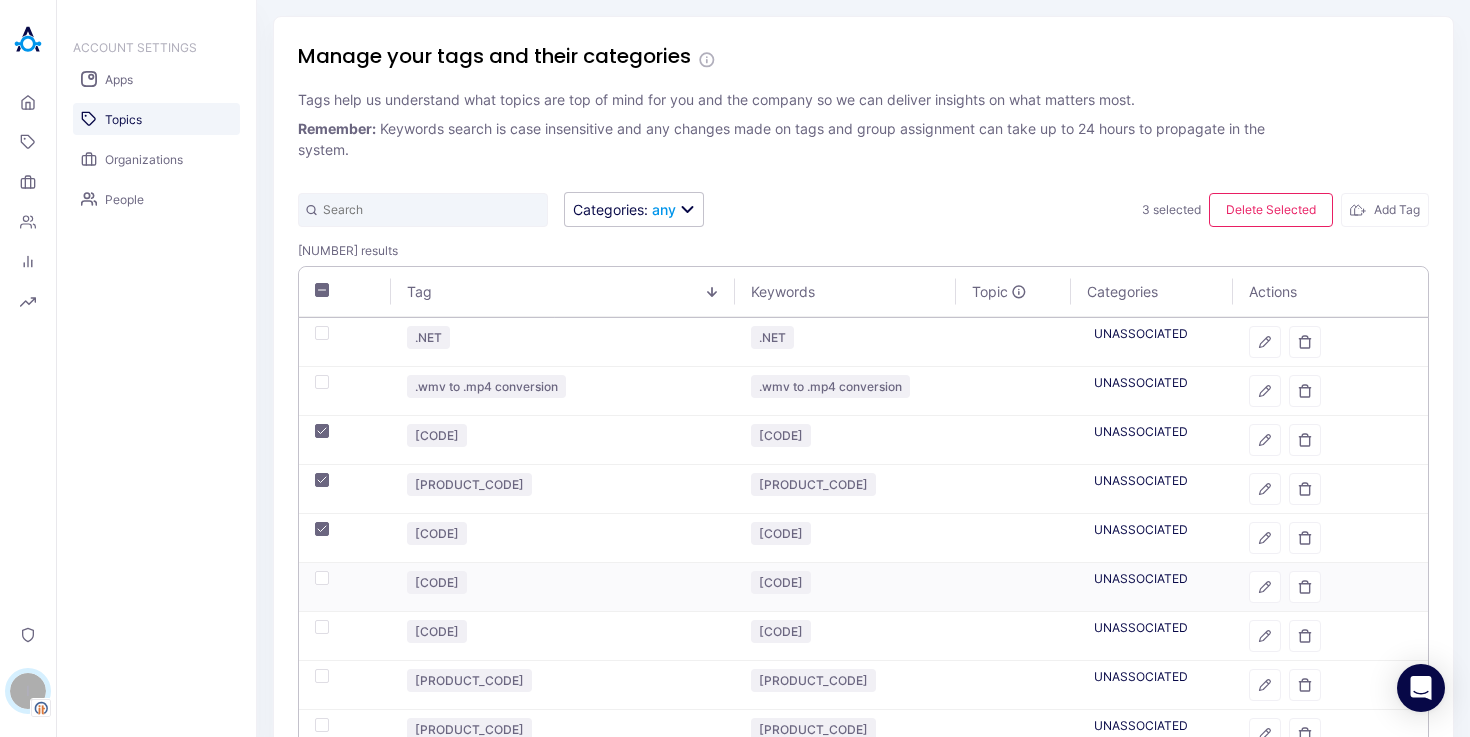 click at bounding box center [322, 578] 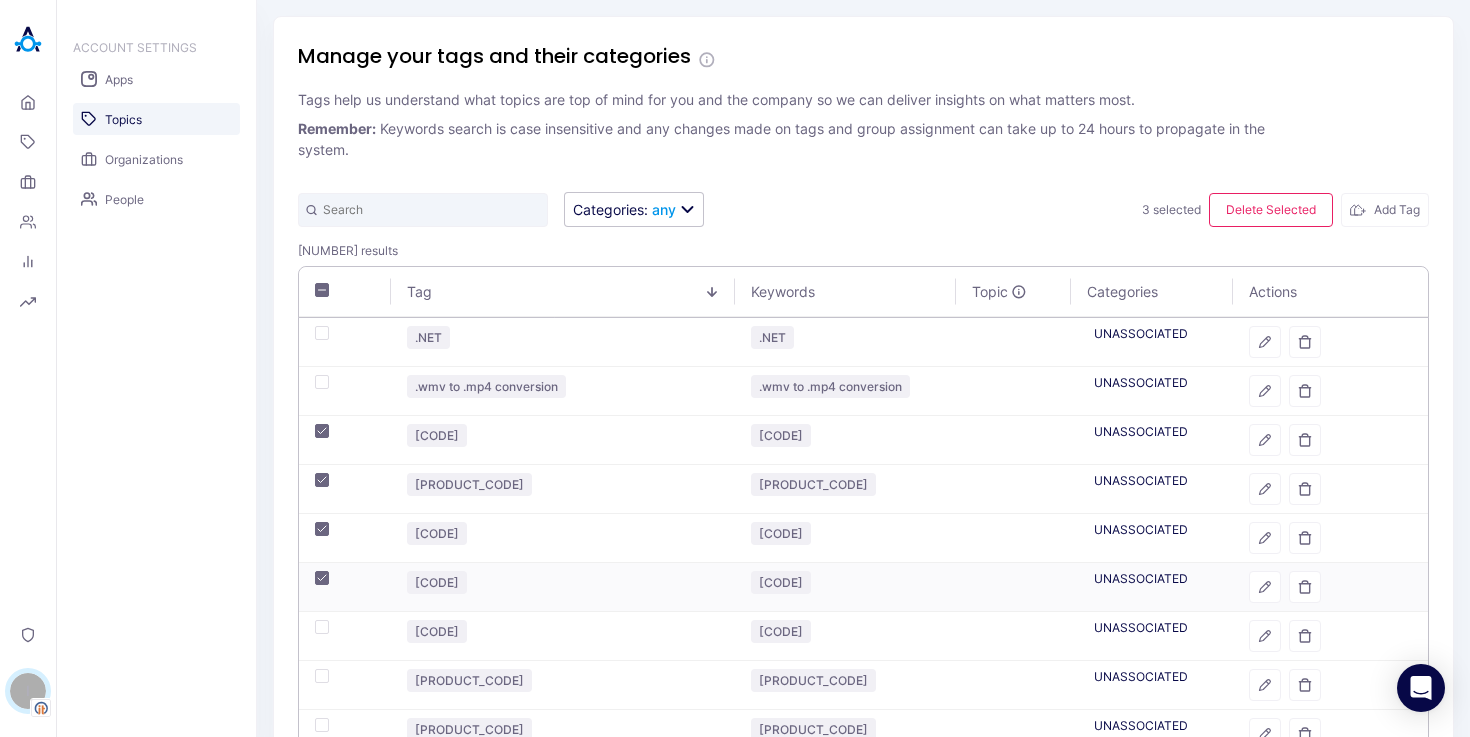 checkbox on "true" 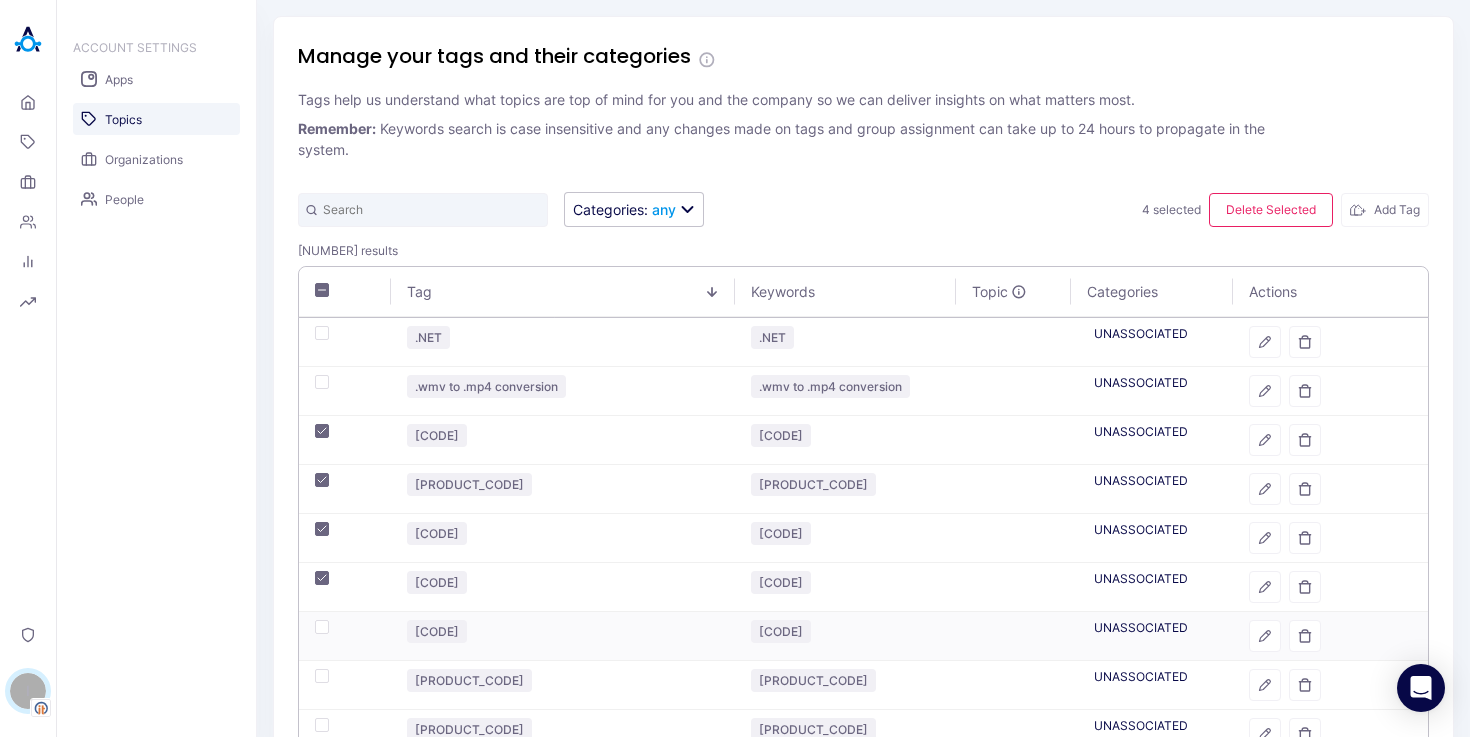 click at bounding box center [322, 627] 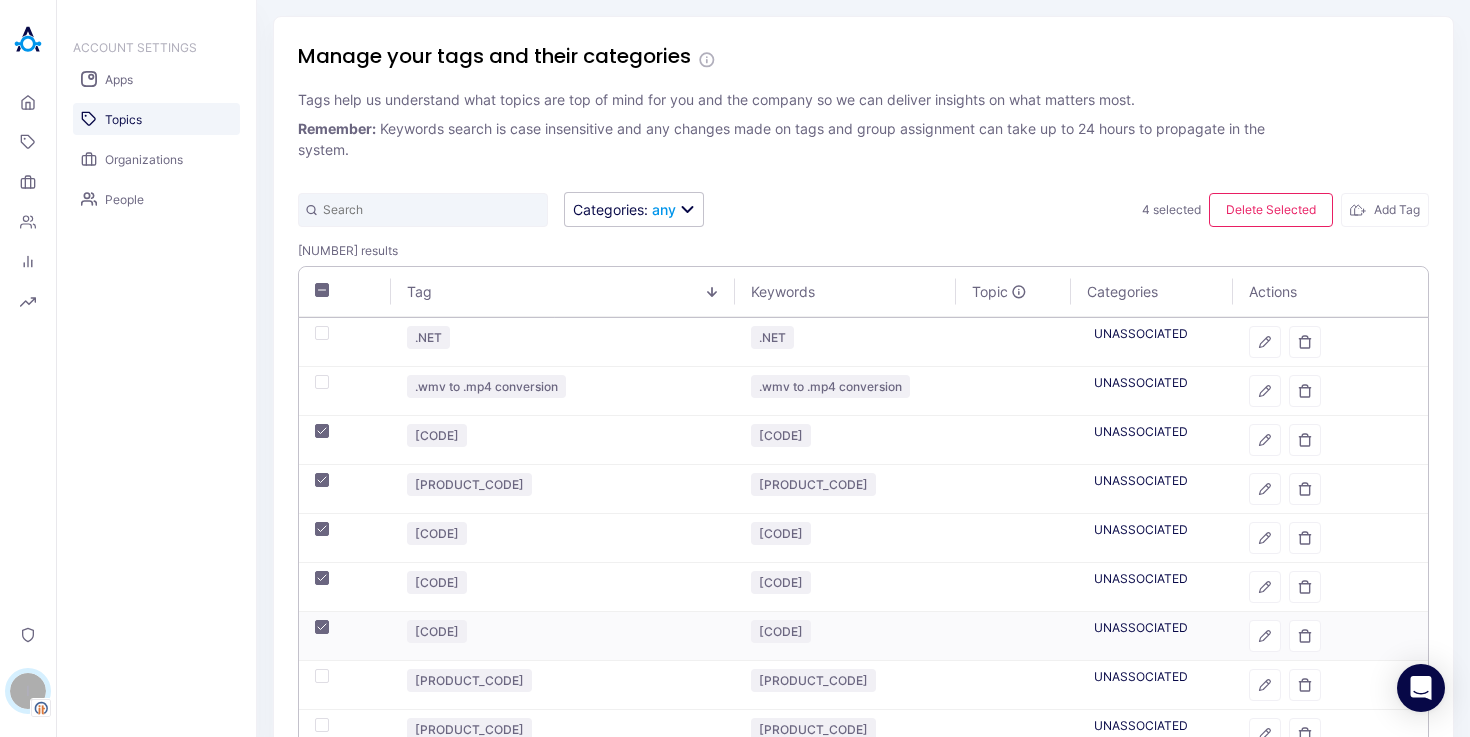 checkbox on "true" 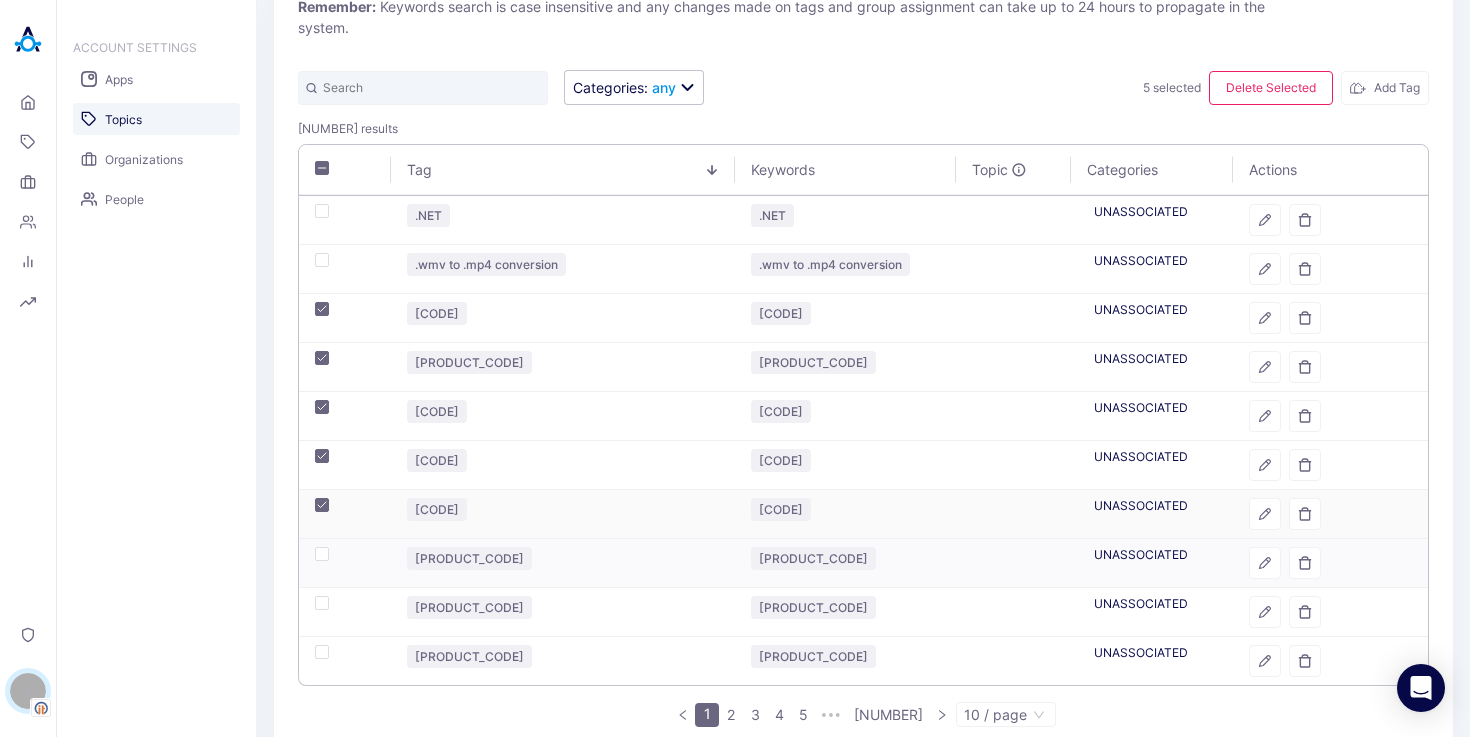 scroll, scrollTop: 141, scrollLeft: 0, axis: vertical 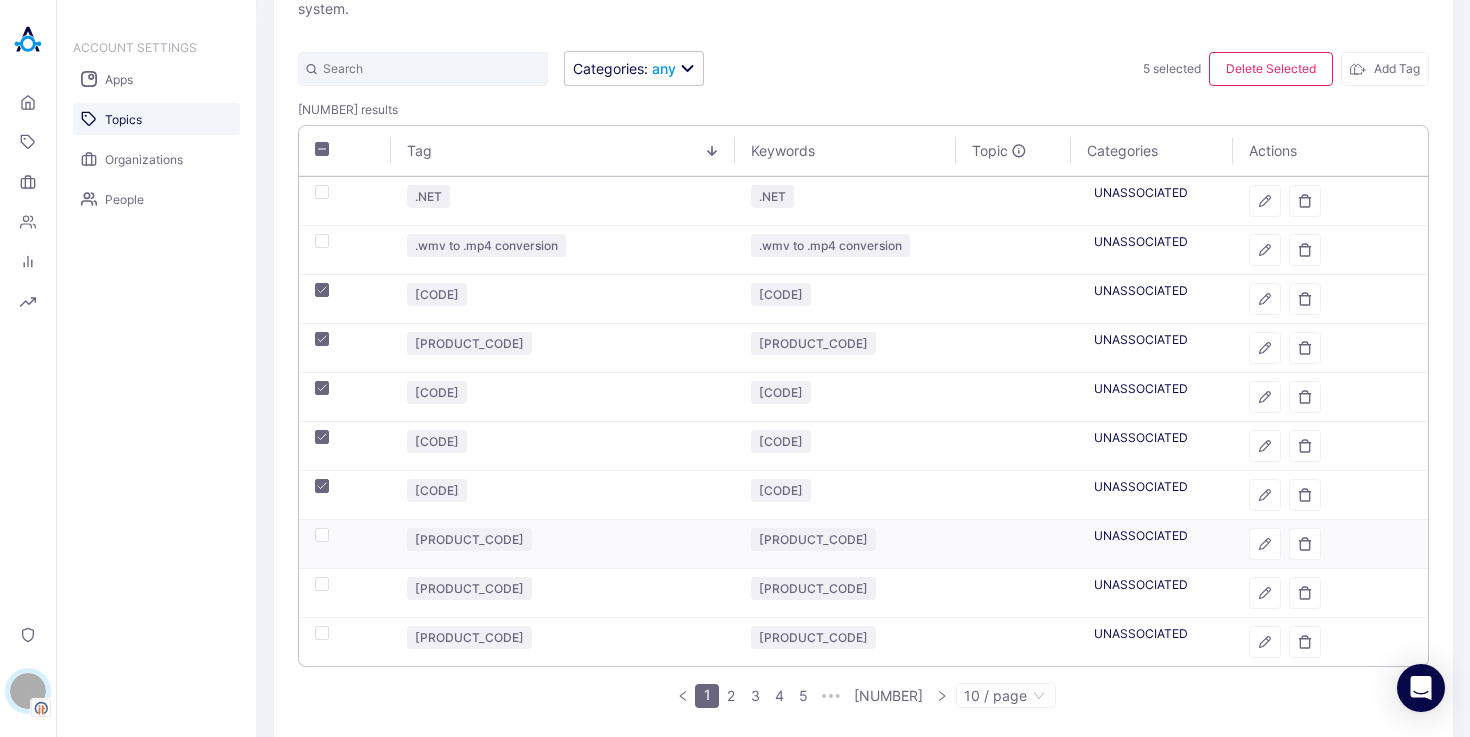 click at bounding box center [345, 544] 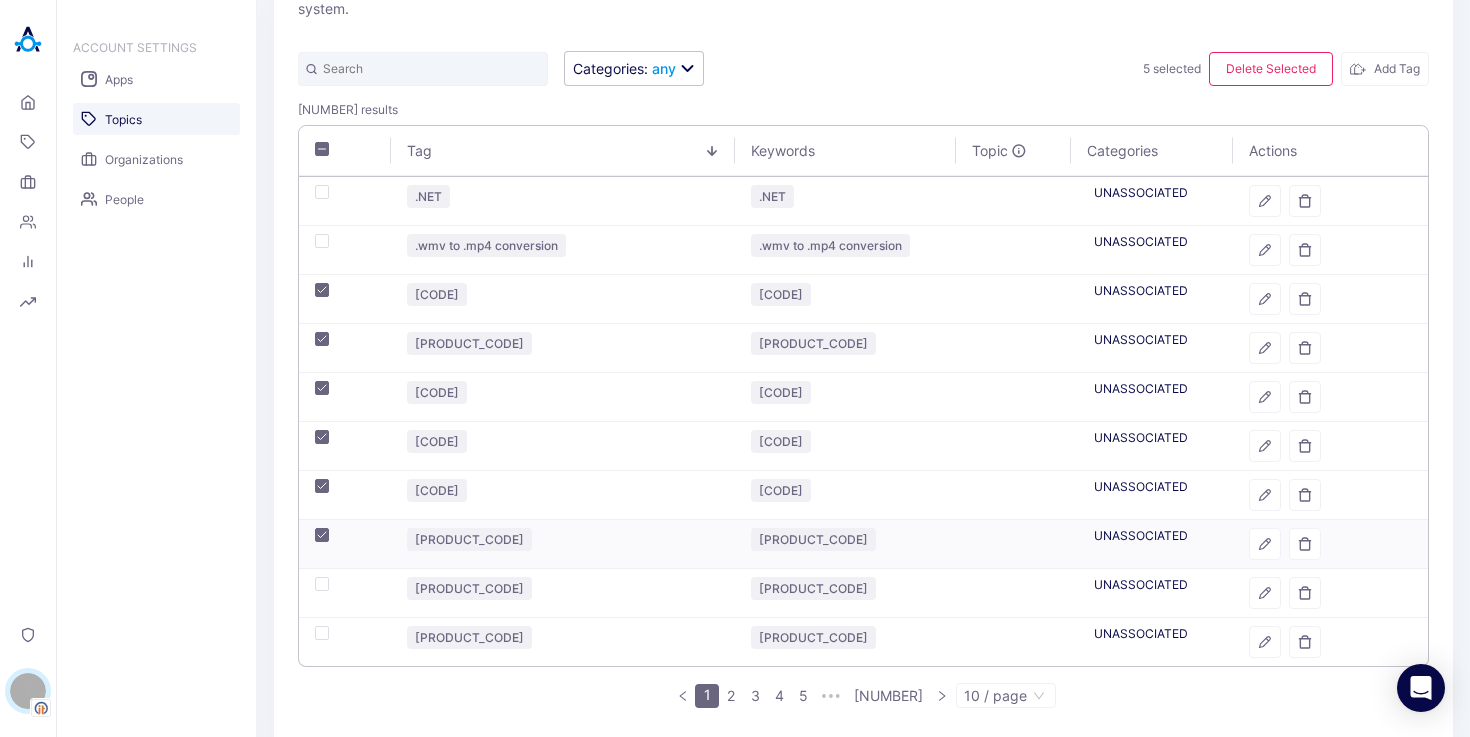 checkbox on "true" 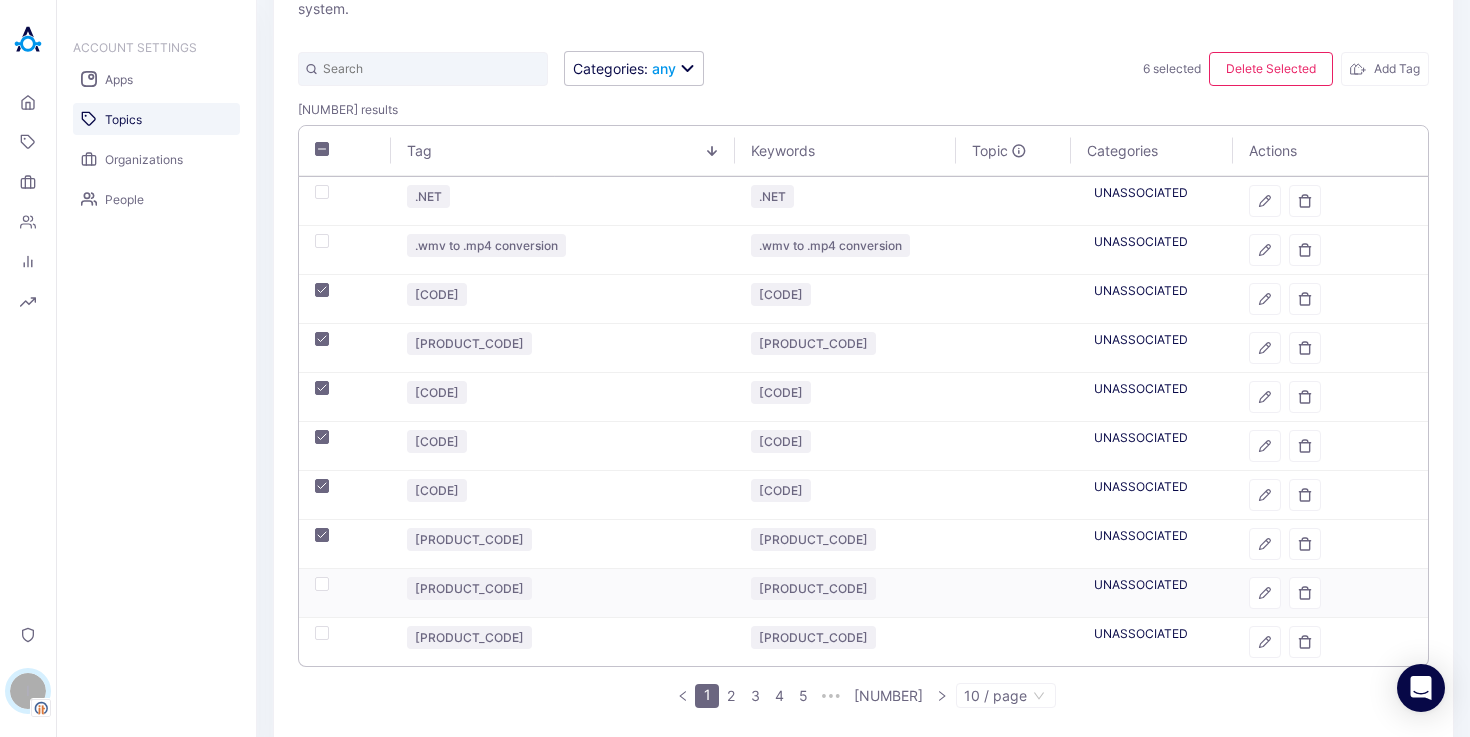 click at bounding box center (345, 593) 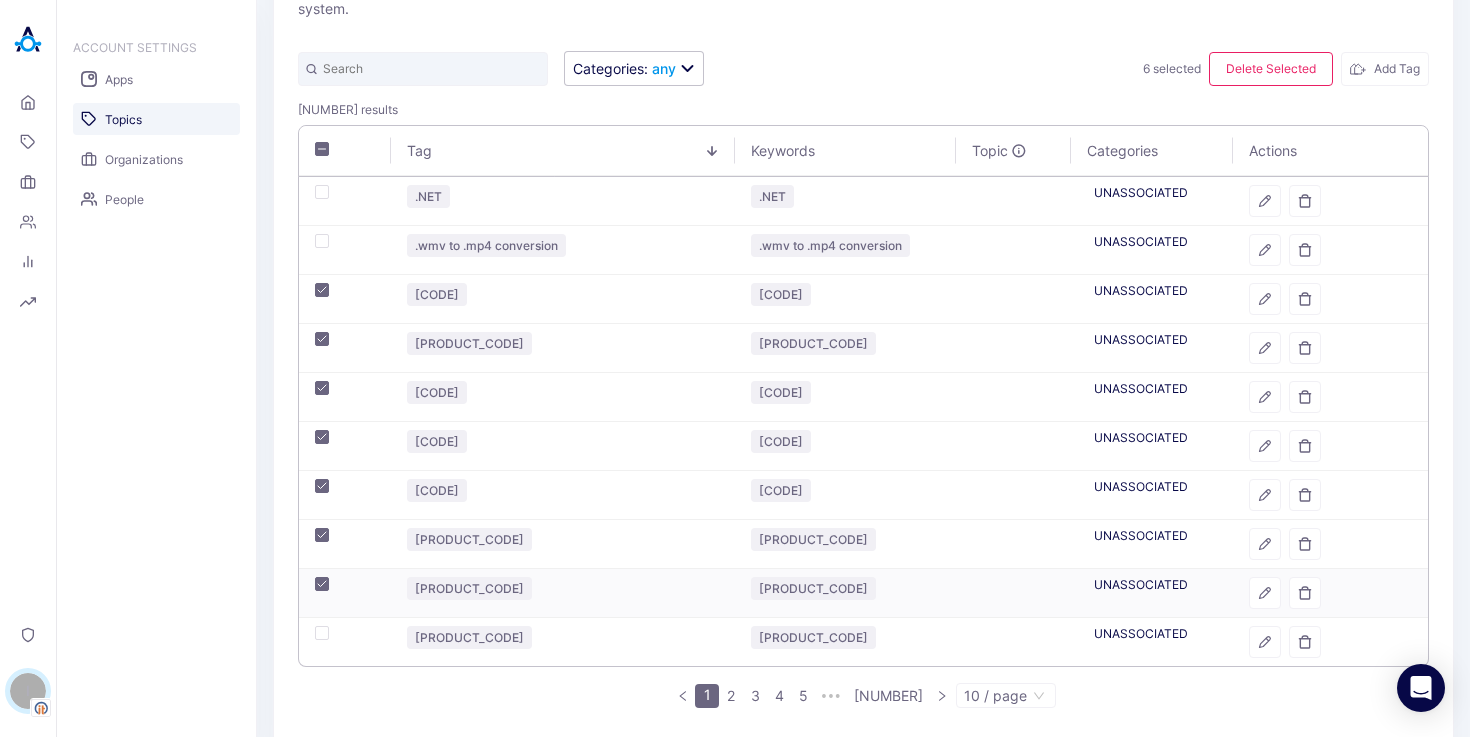 checkbox on "true" 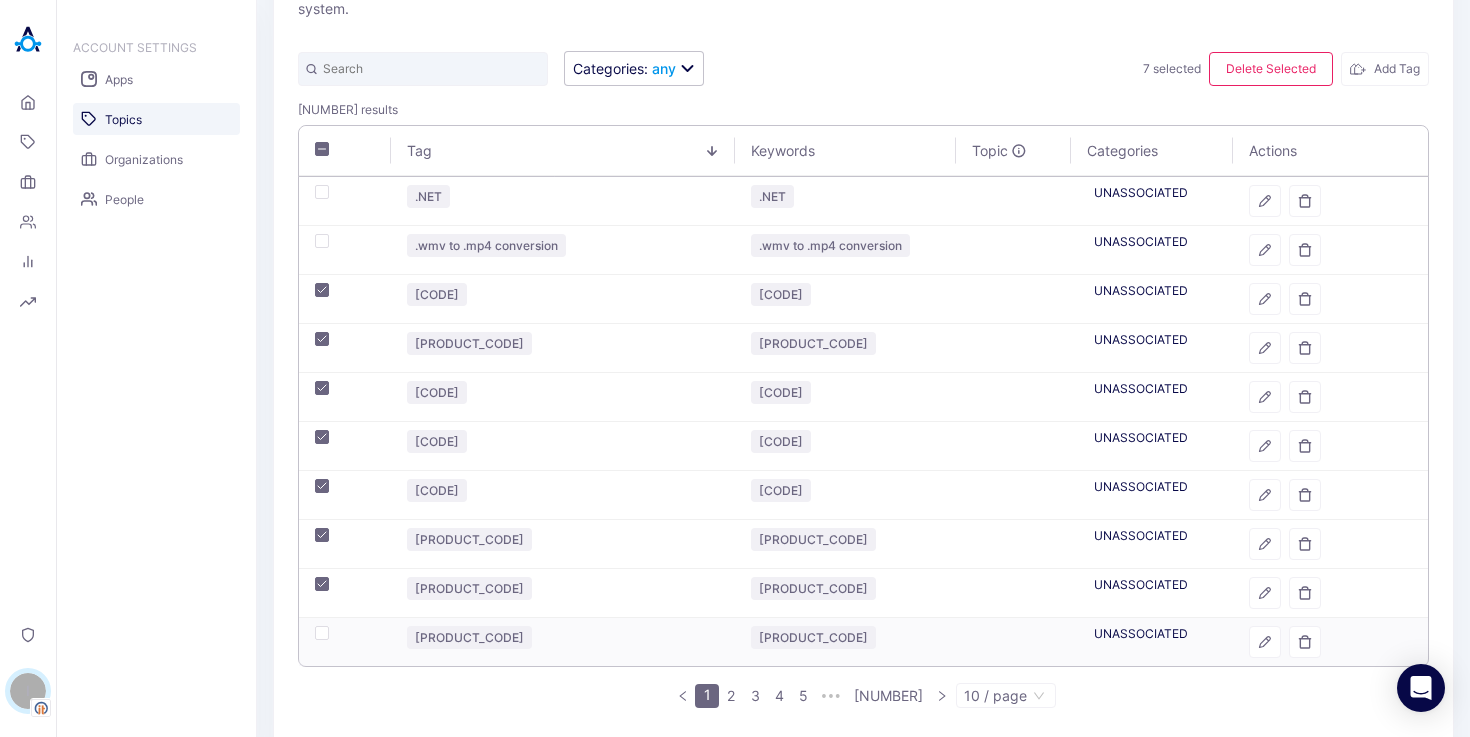 click at bounding box center [345, 642] 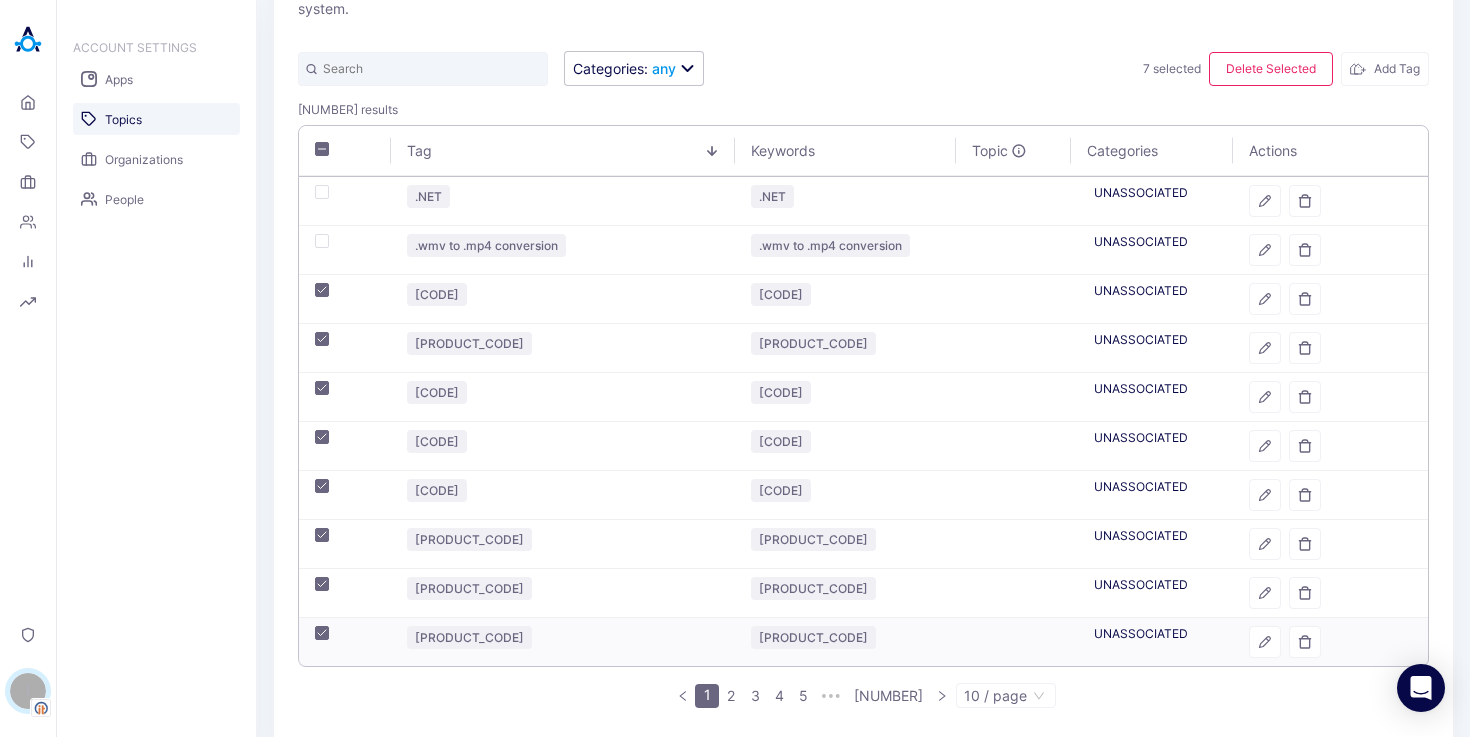 checkbox on "true" 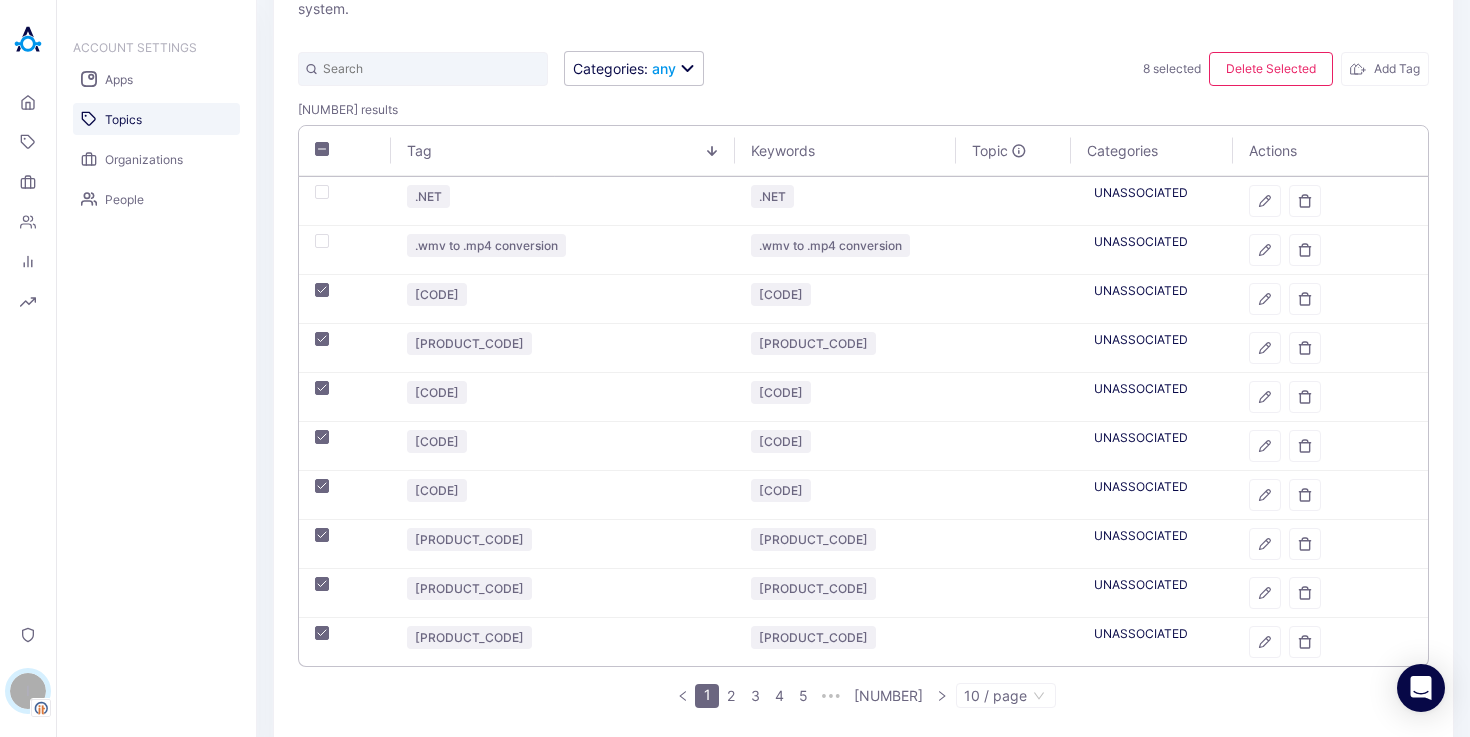 click on "Categories :  any [NUMBER]   selected Delete Selected Add Tag [NUMBER]   results Tag Keywords Topic Categories Actions             .NET .NET UNASSOCIATED .wmv to .mp4 conversion .wmv to .mp4 conversion UNASSOCIATED [NUMBER] [NUMBER] UNASSOCIATED [PRODUCT_CODE] [PRODUCT_CODE] UNASSOCIATED [PRODUCT_CODE] [PRODUCT_CODE] UNASSOCIATED [PRODUCT_CODE] [PRODUCT_CODE] UNASSOCIATED [PRODUCT_CODE] [PRODUCT_CODE] UNASSOCIATED [PRODUCT_CODE] [PRODUCT_CODE] UNASSOCIATED [PRODUCT_CODE] [PRODUCT_CODE] UNASSOCIATED [NUMBER] [NUMBER] [NUMBER] [NUMBER] [NUMBER] ••• [NUMBER] / page" at bounding box center (863, 312) 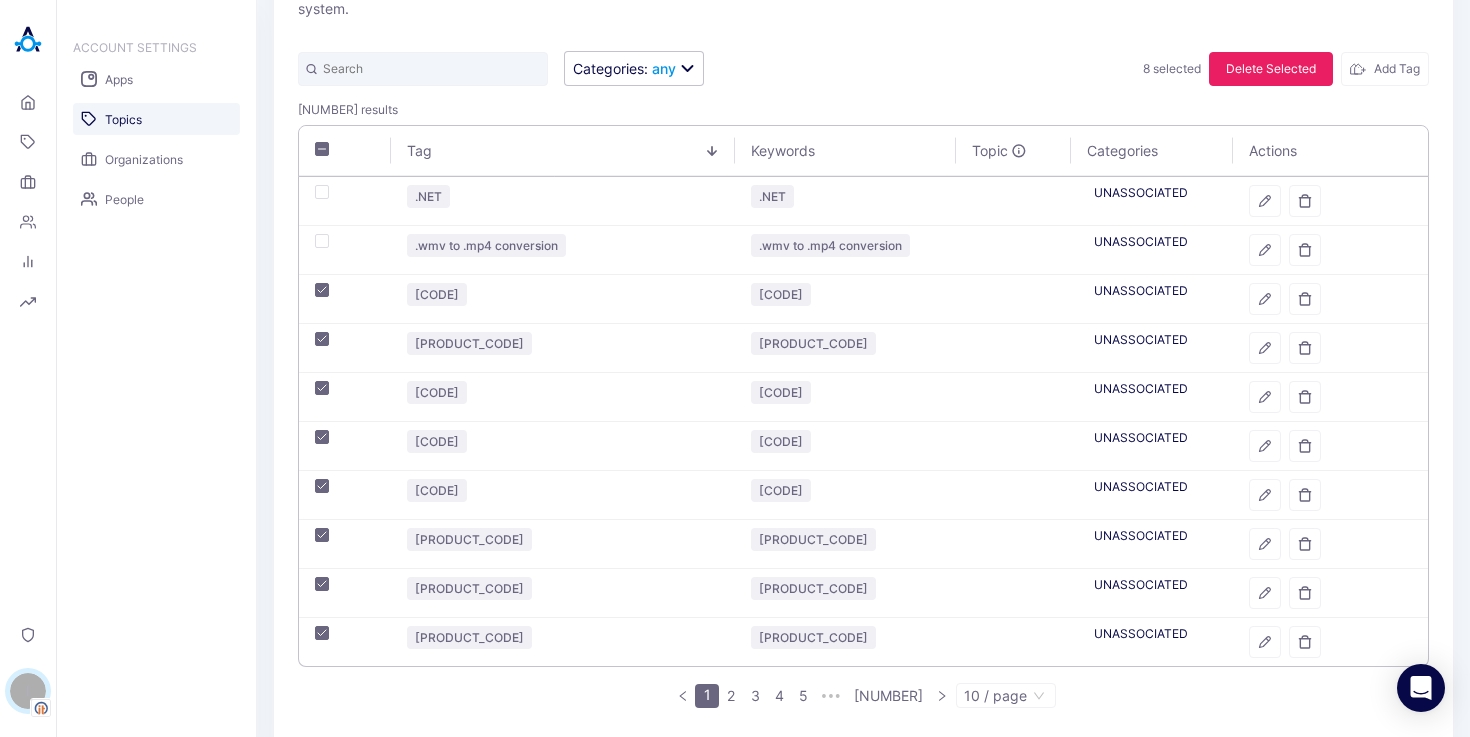 click on "Delete Selected" at bounding box center [1271, 69] 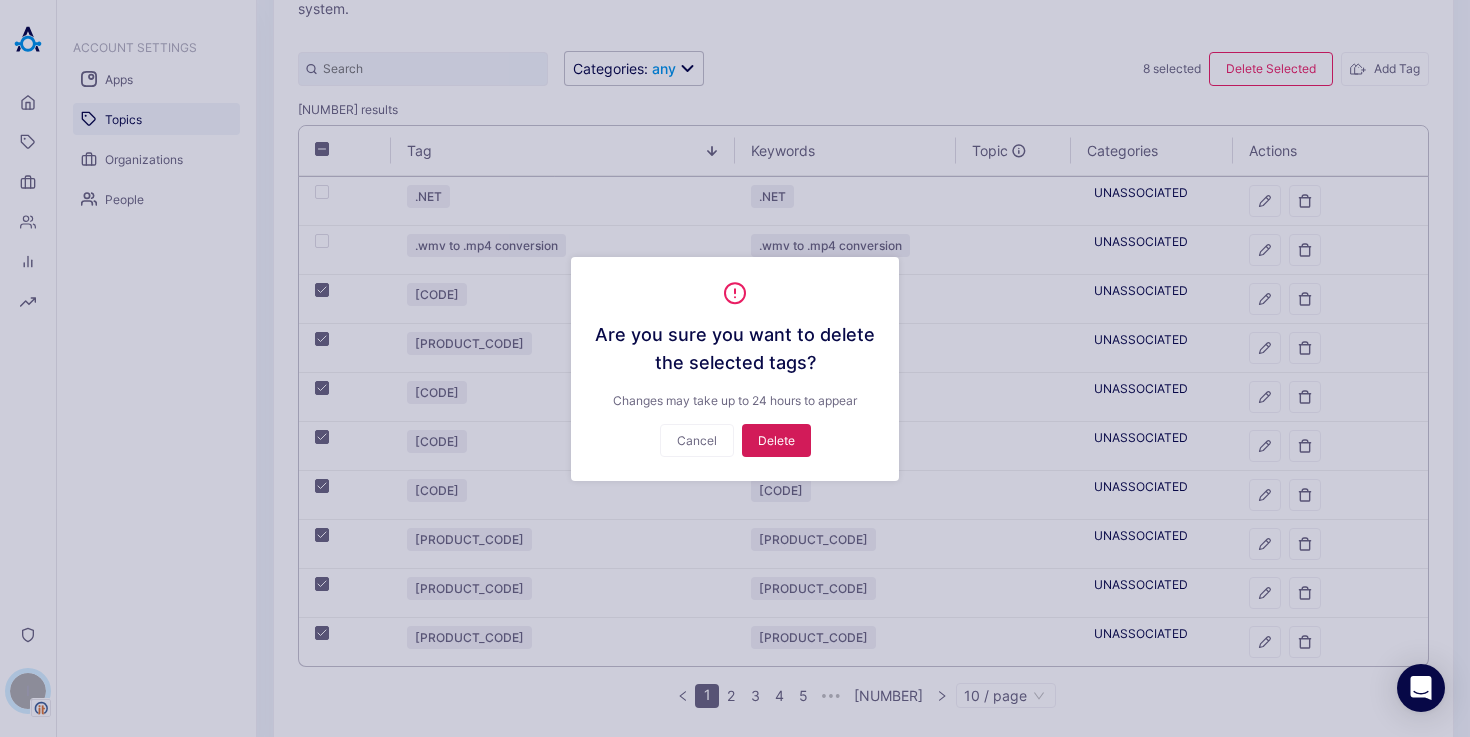 click on "Delete" at bounding box center [776, 440] 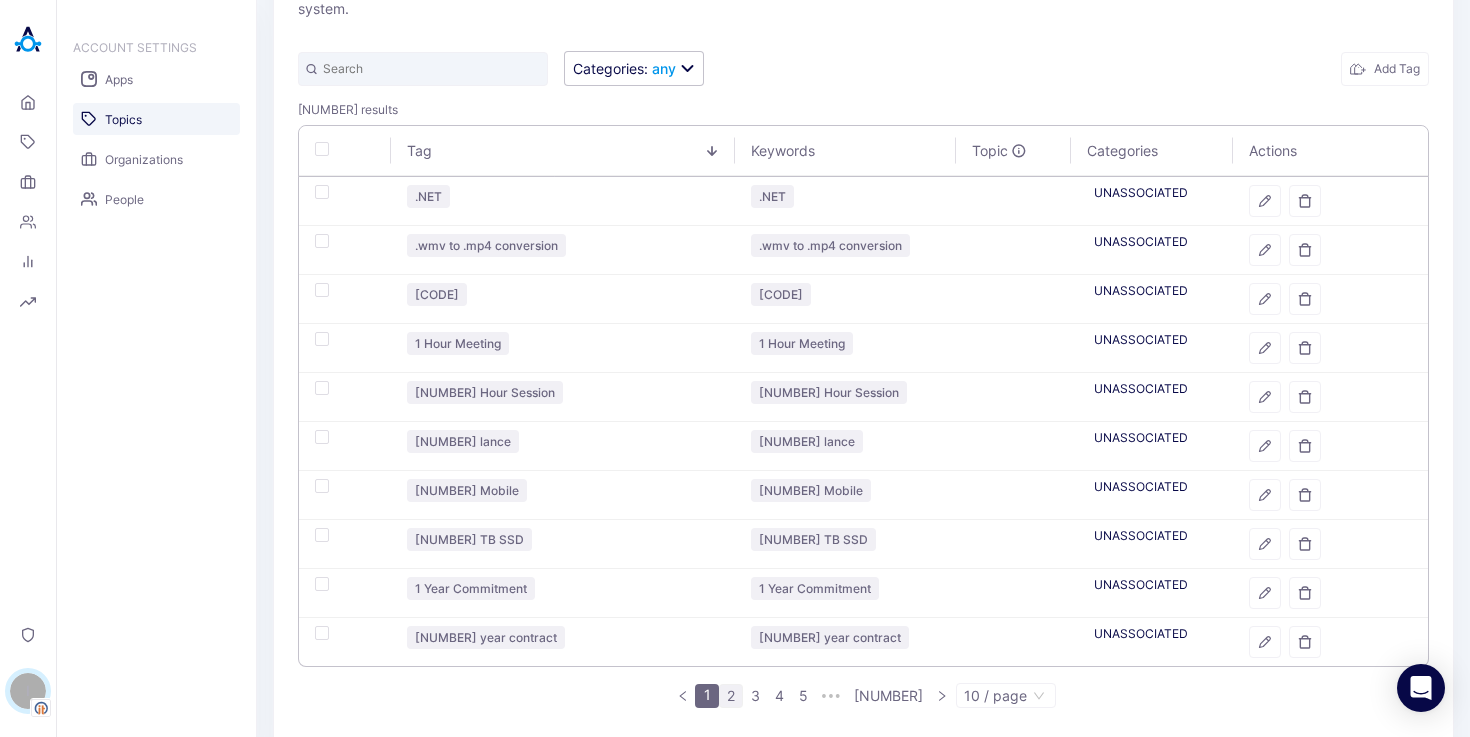 click on "2" at bounding box center (731, 696) 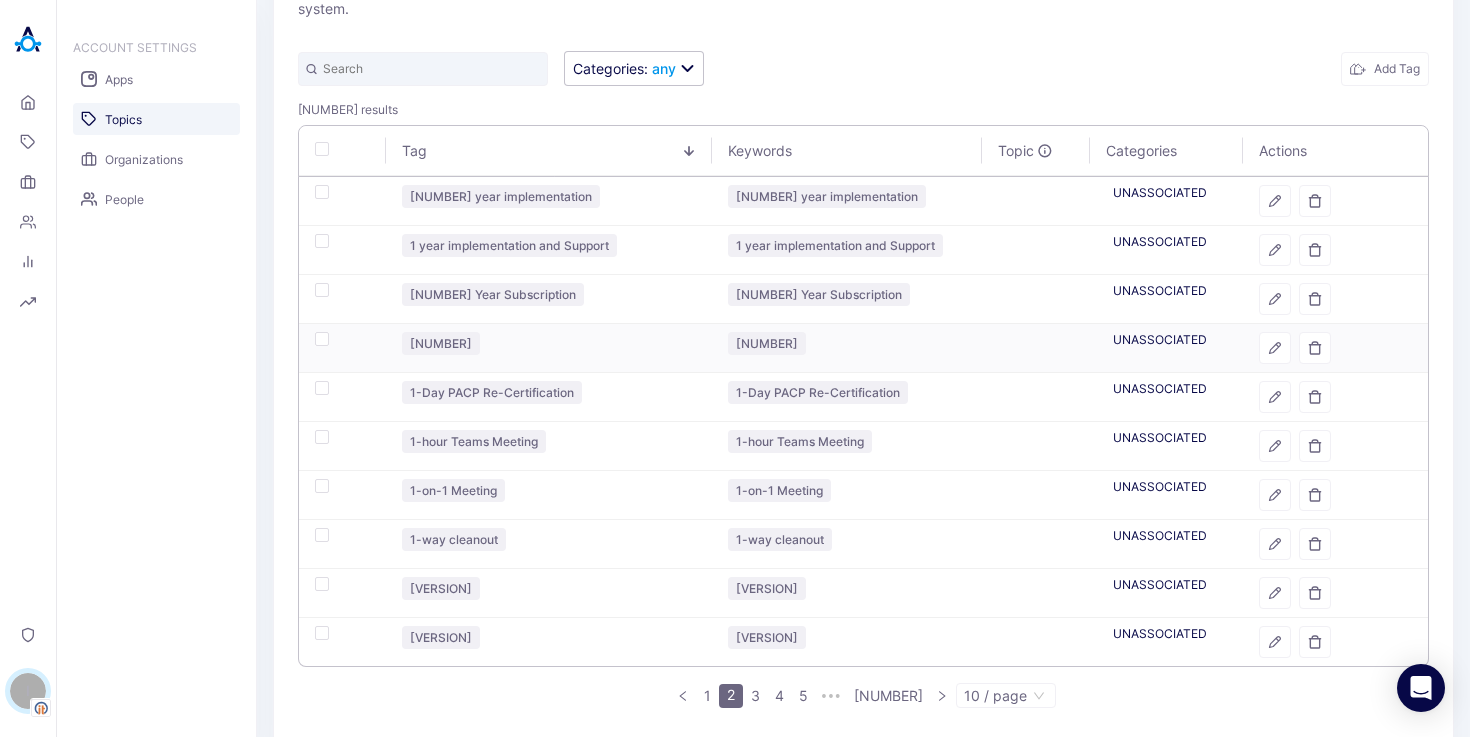 click at bounding box center (322, 339) 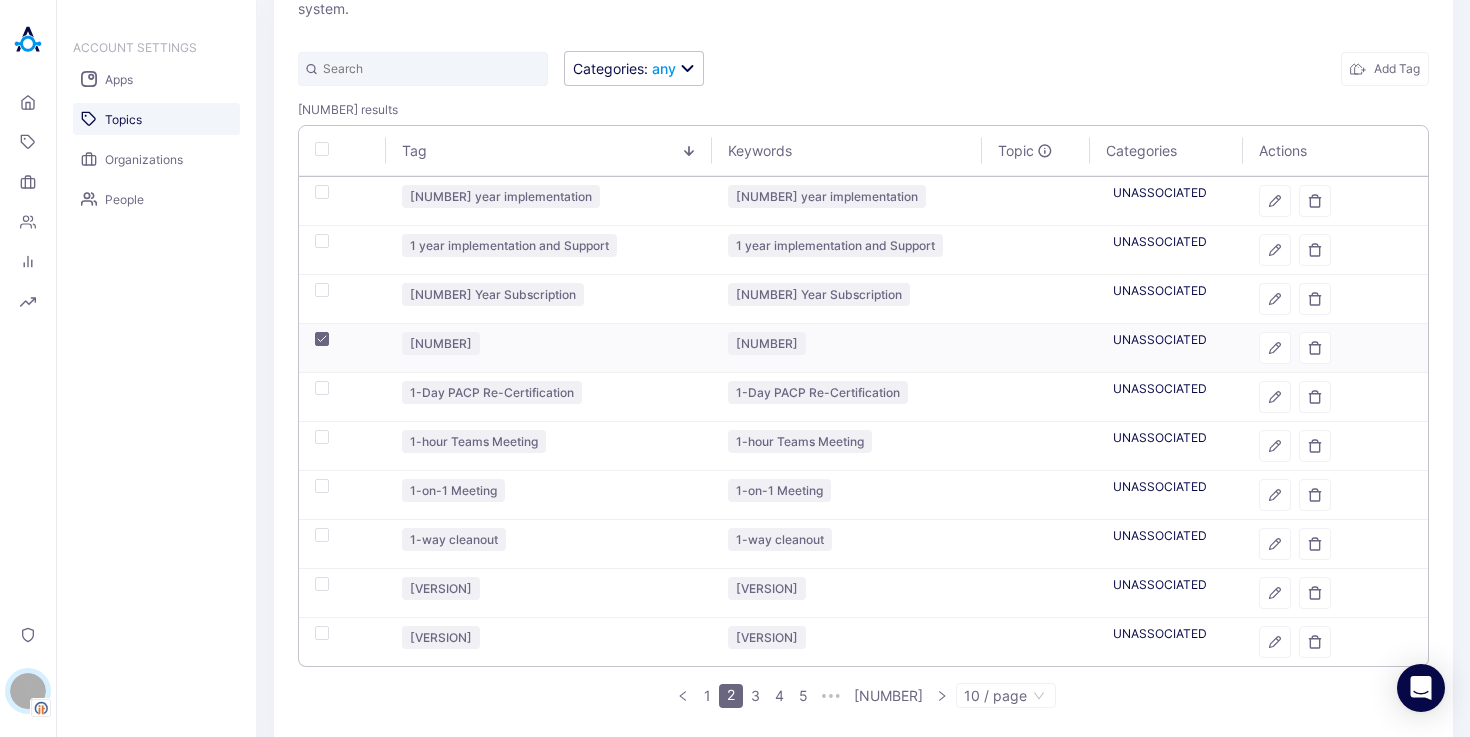 checkbox on "true" 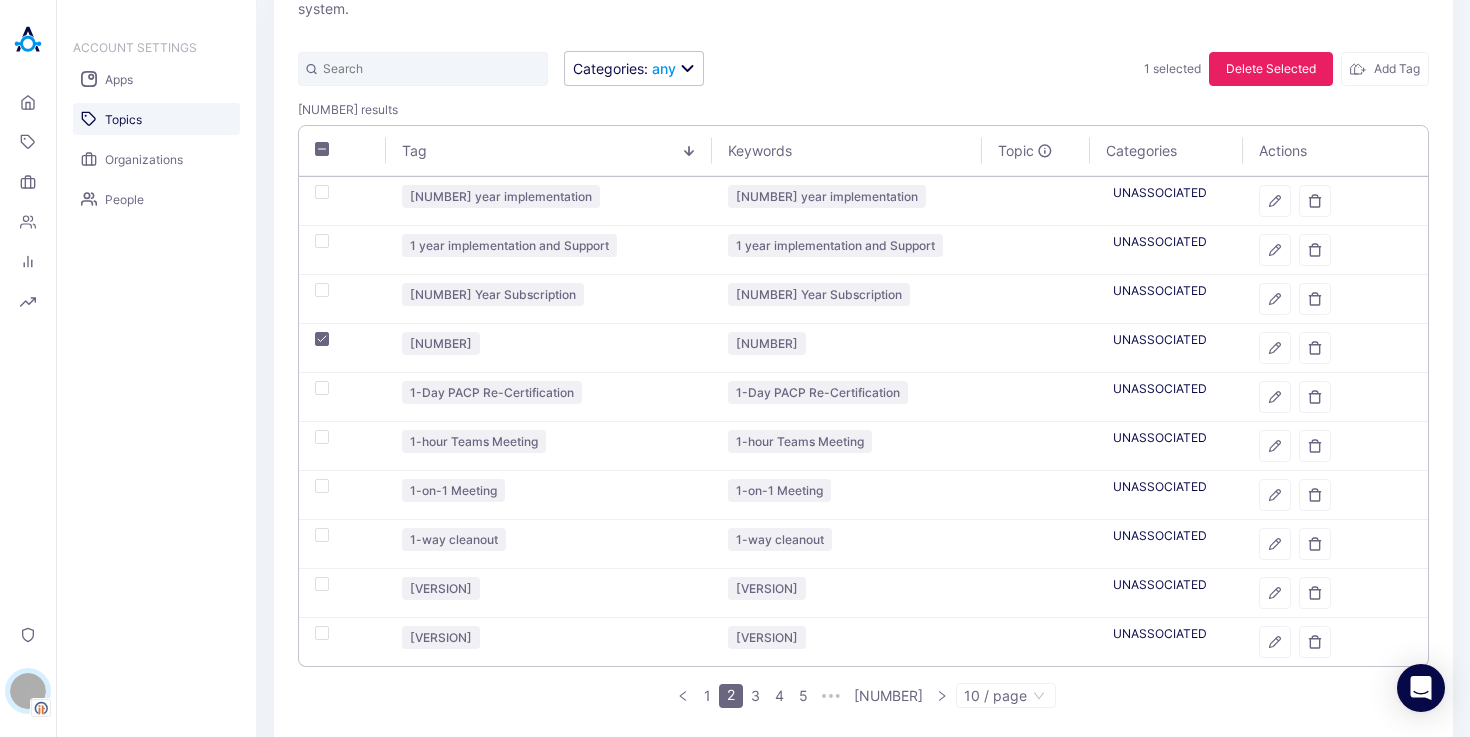 click on "Delete Selected" at bounding box center [1271, 69] 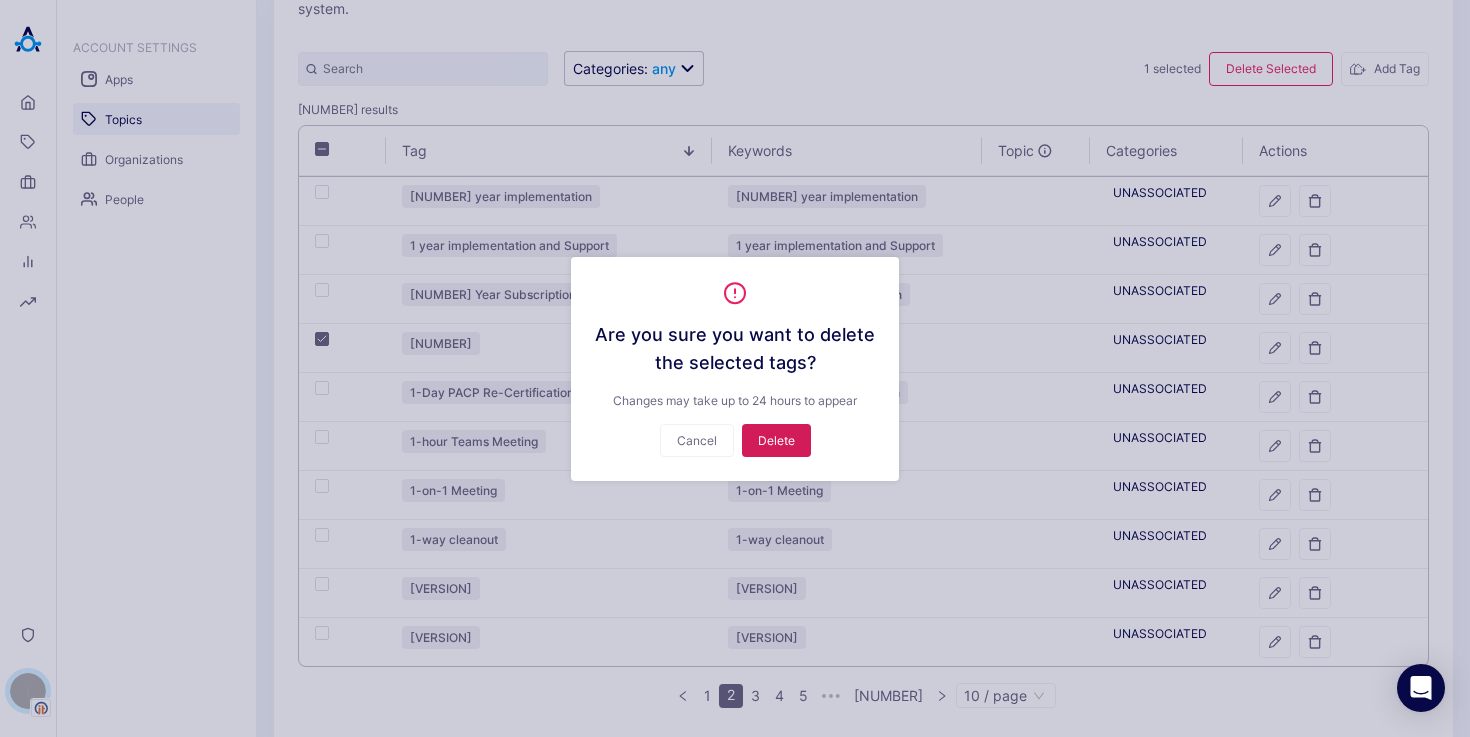 click on "Delete" at bounding box center [776, 440] 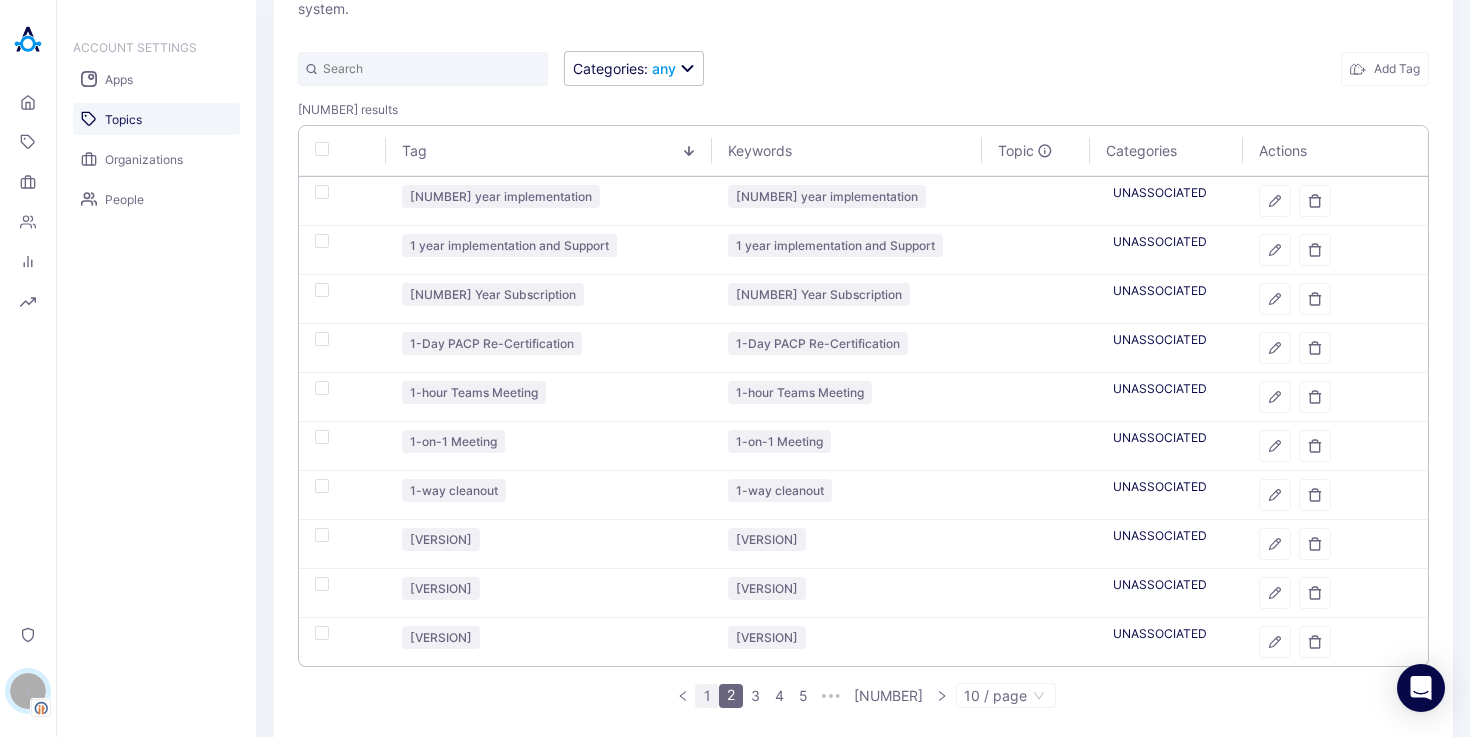 click on "1" at bounding box center (707, 696) 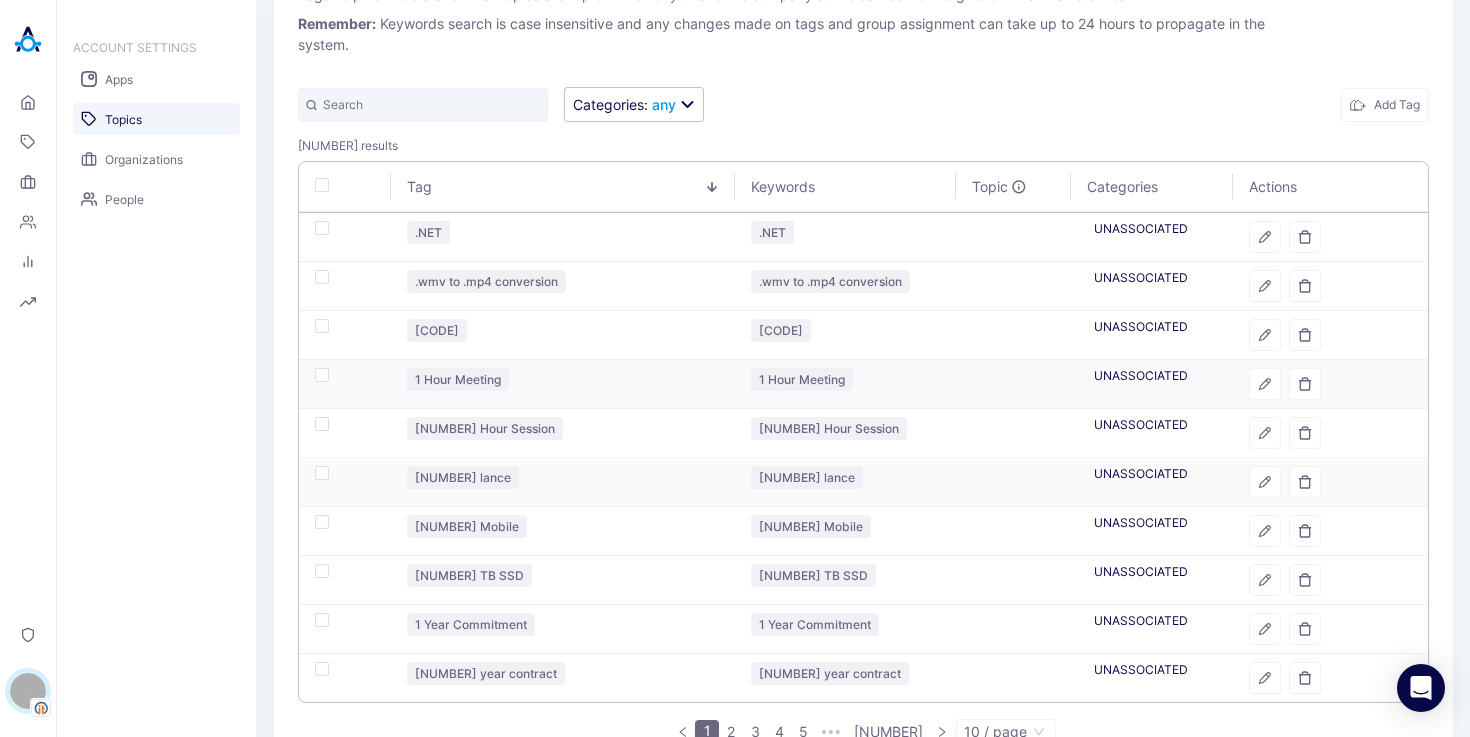 scroll, scrollTop: 103, scrollLeft: 0, axis: vertical 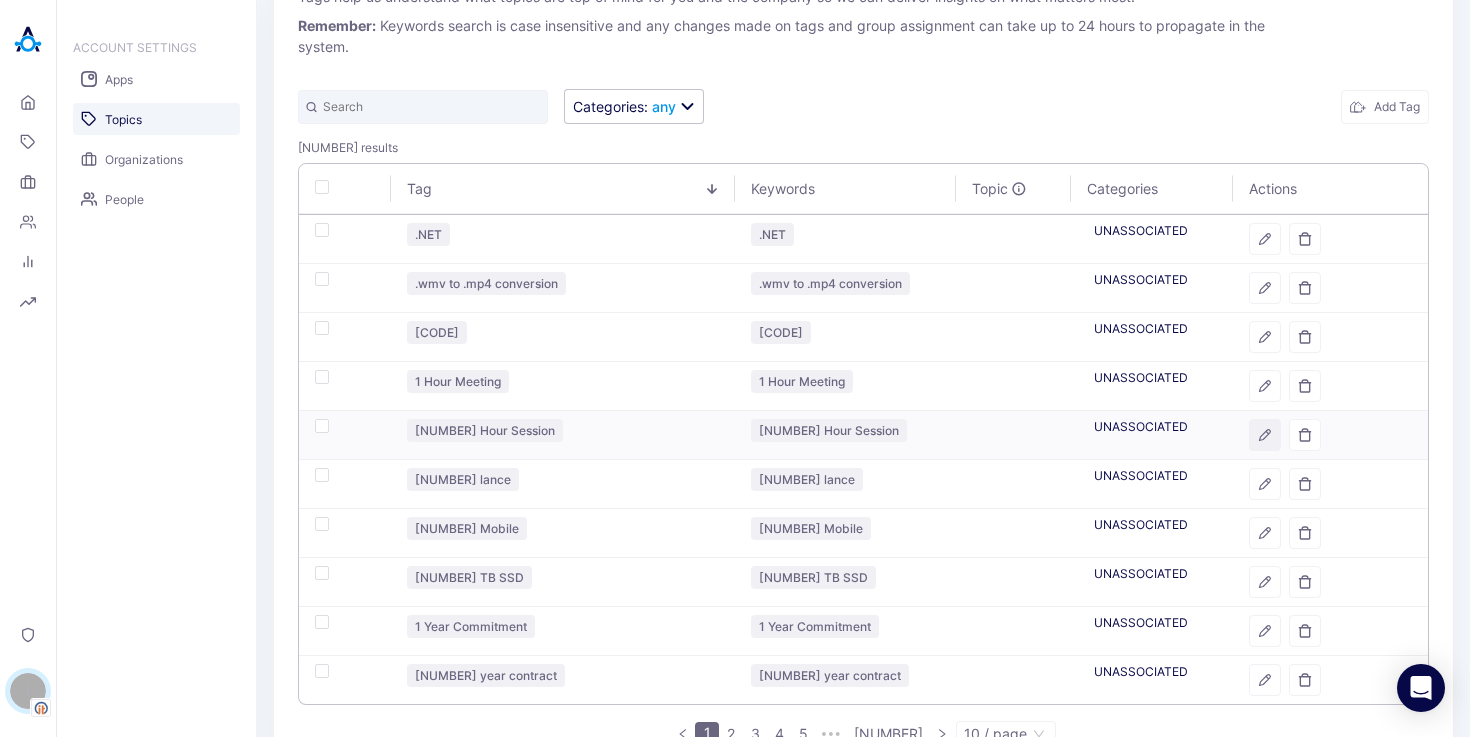 click 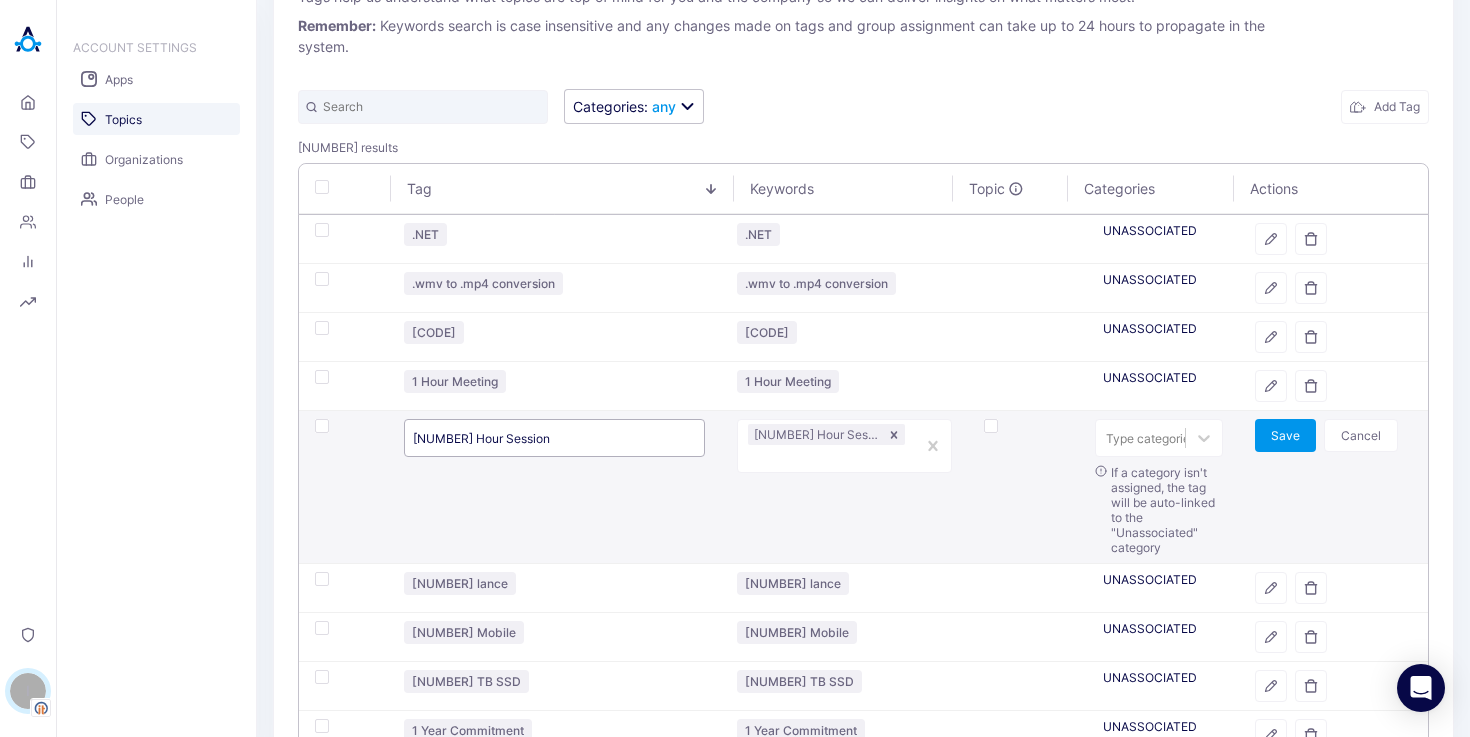click on "[NUMBER] Hour Session" at bounding box center (554, 438) 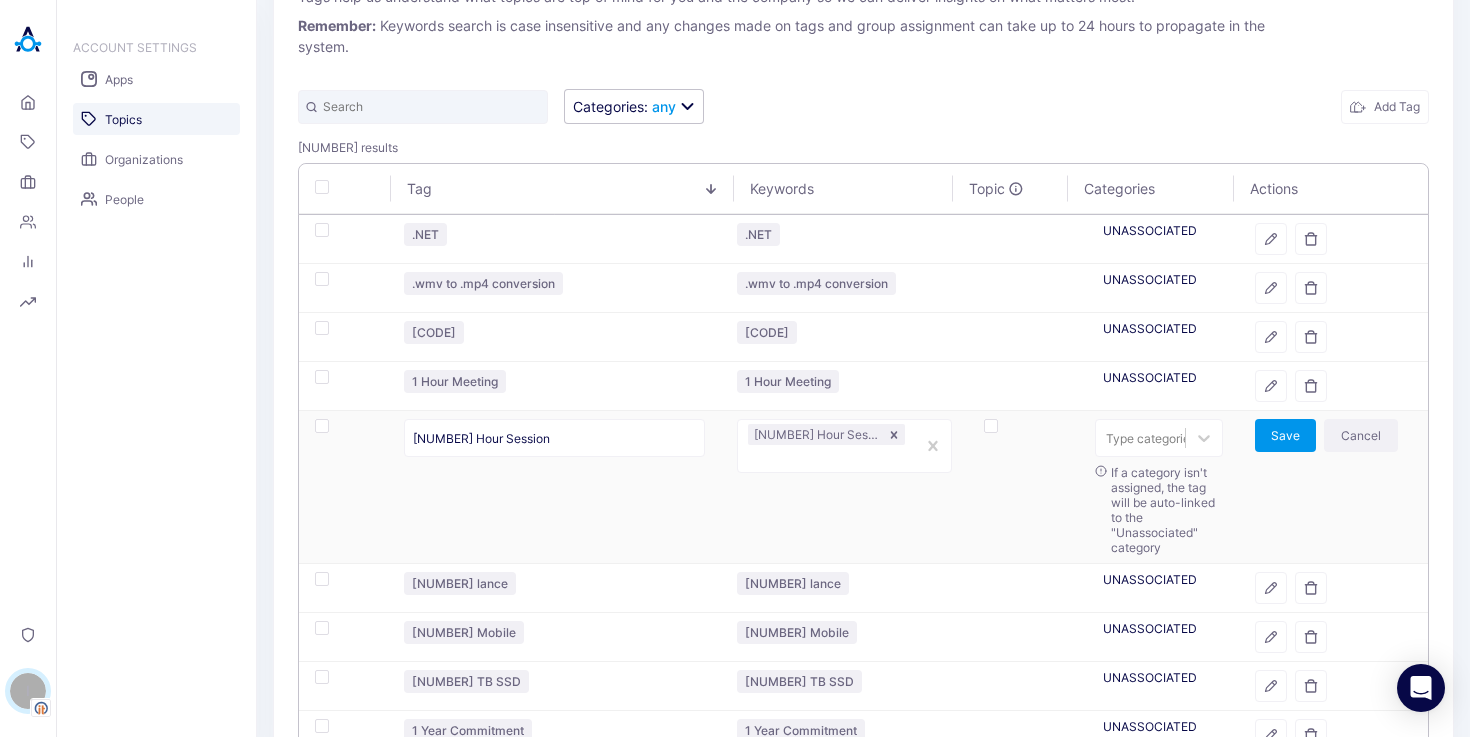 click on "Cancel" at bounding box center (1361, 435) 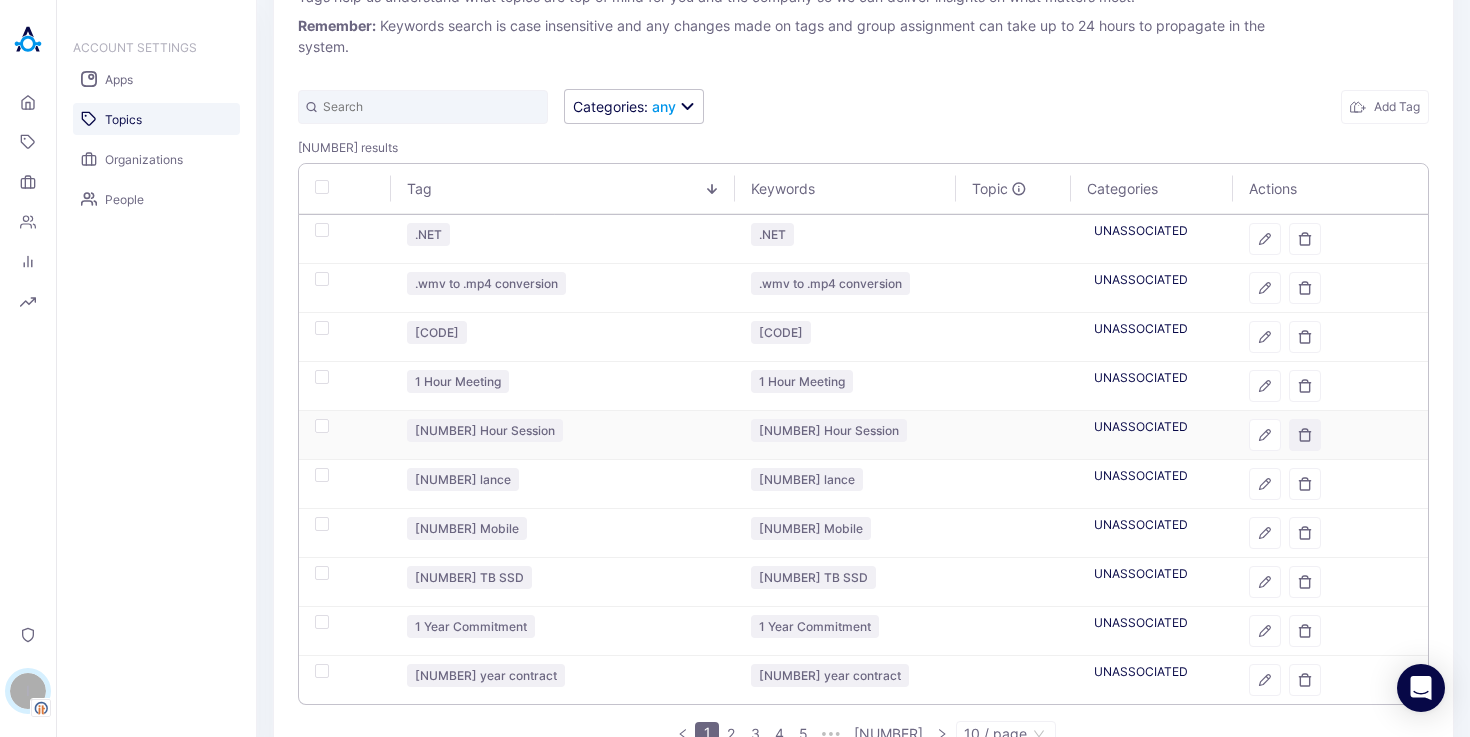 click 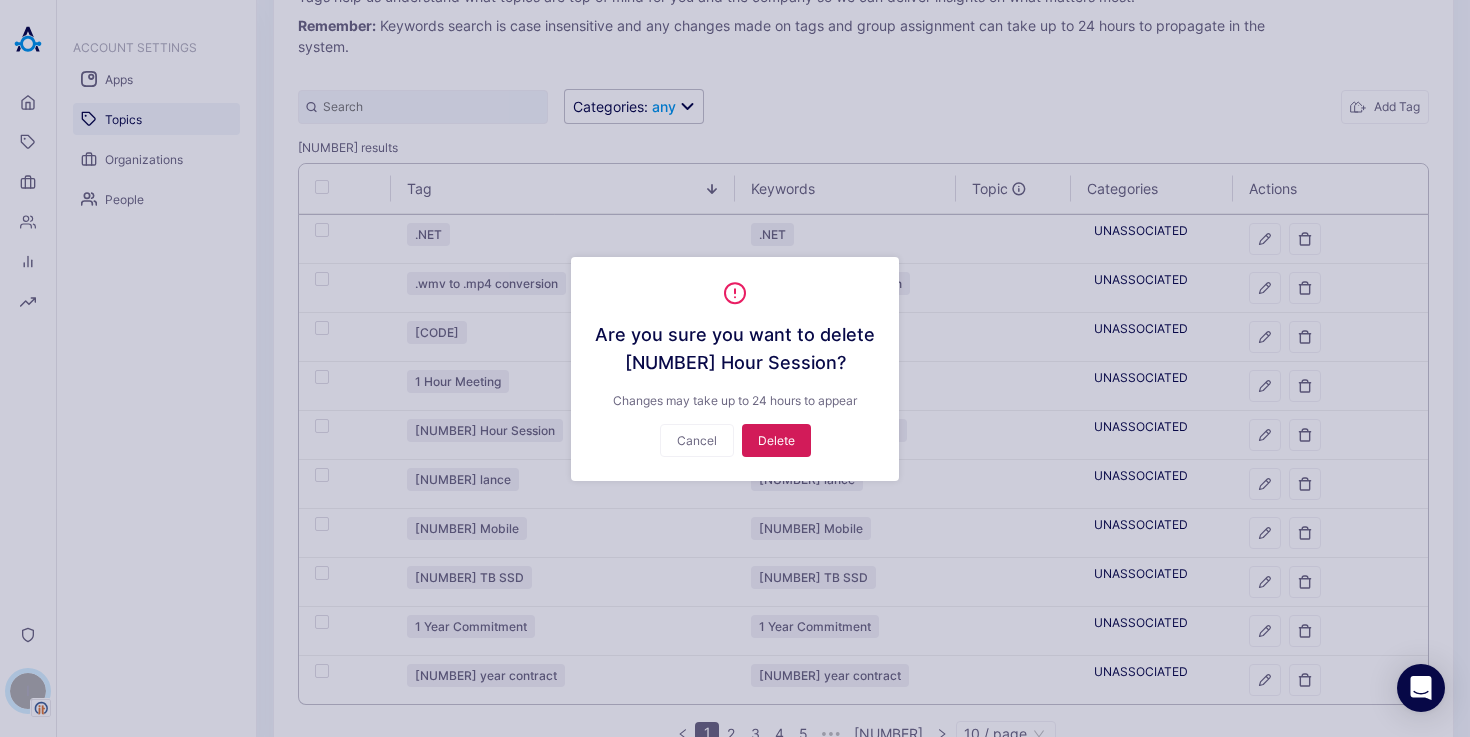 click on "Delete" at bounding box center [776, 440] 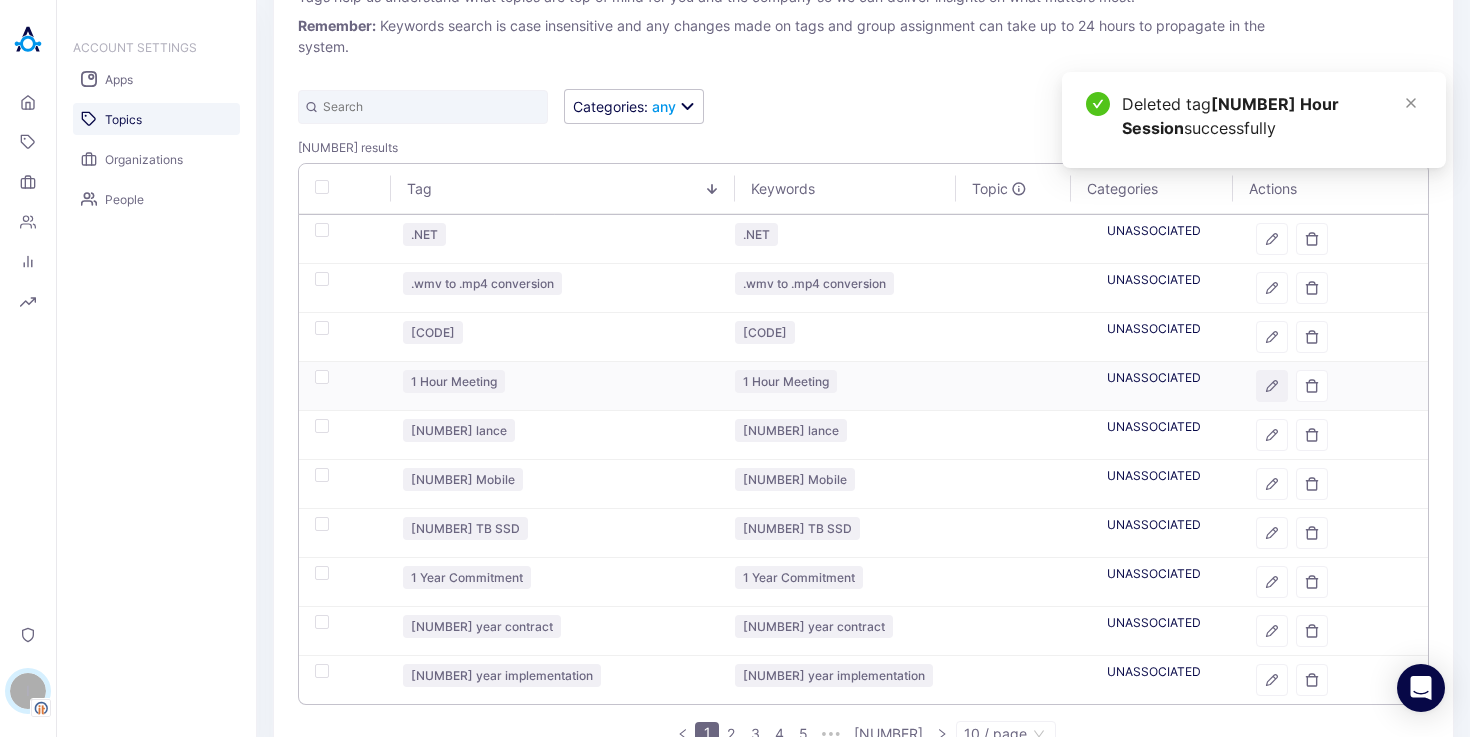 click at bounding box center (1272, 386) 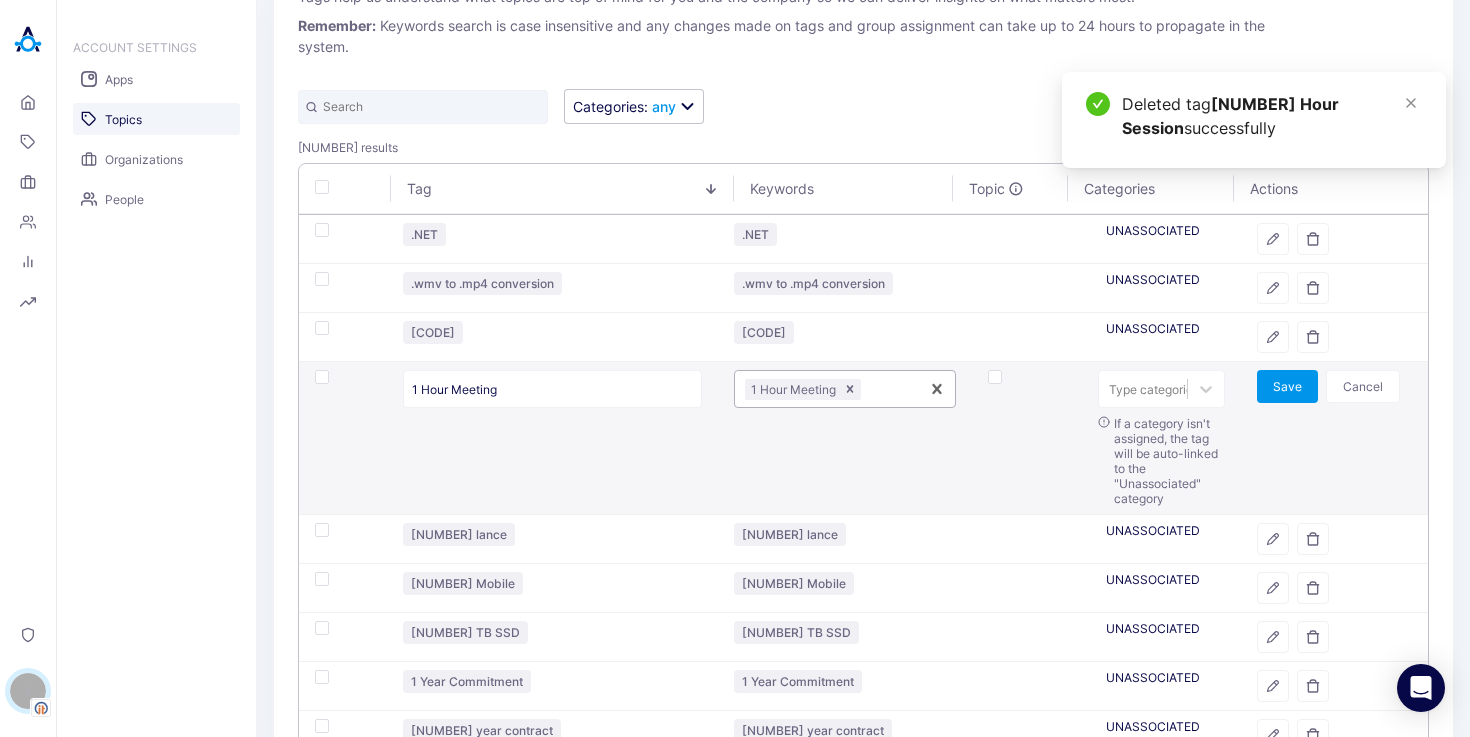 click on "1 Hour Meeting" at bounding box center [827, 389] 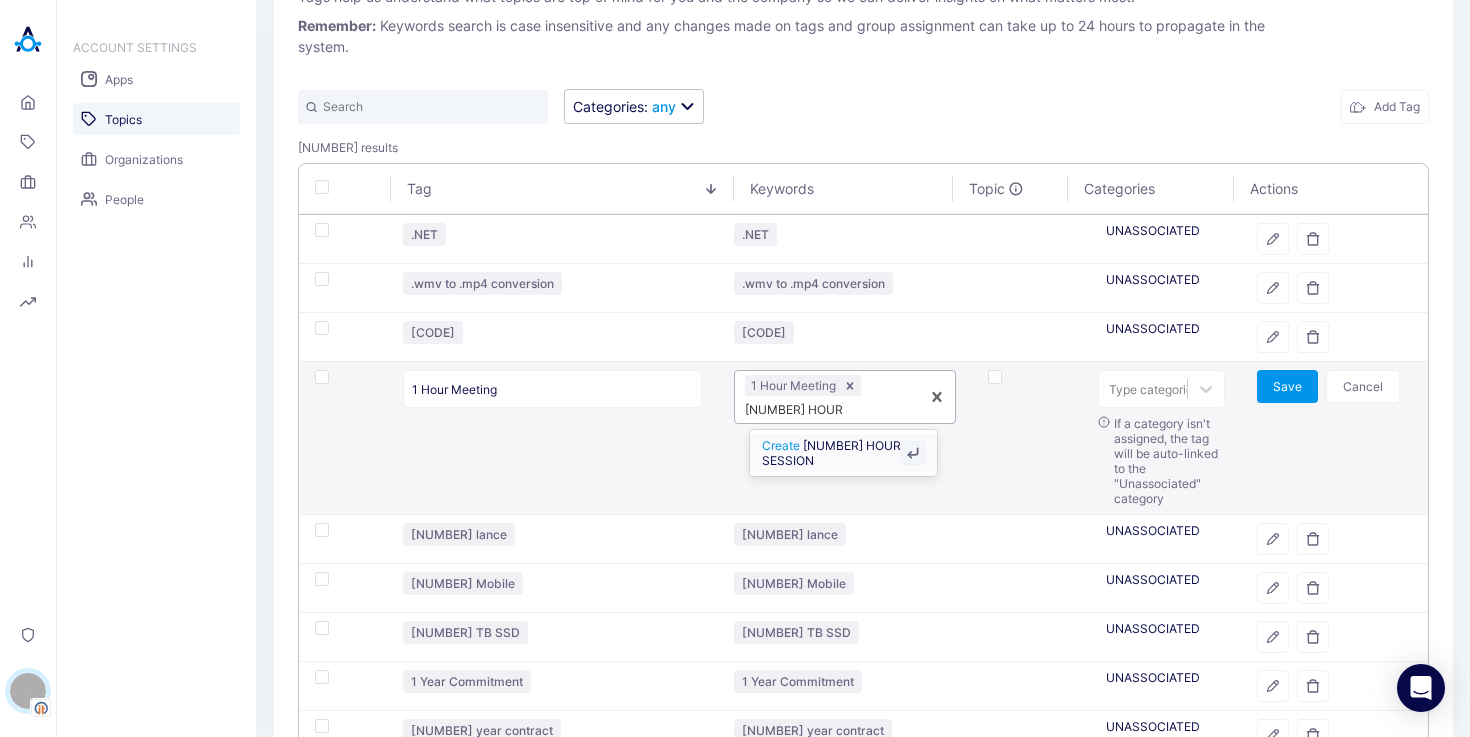 type 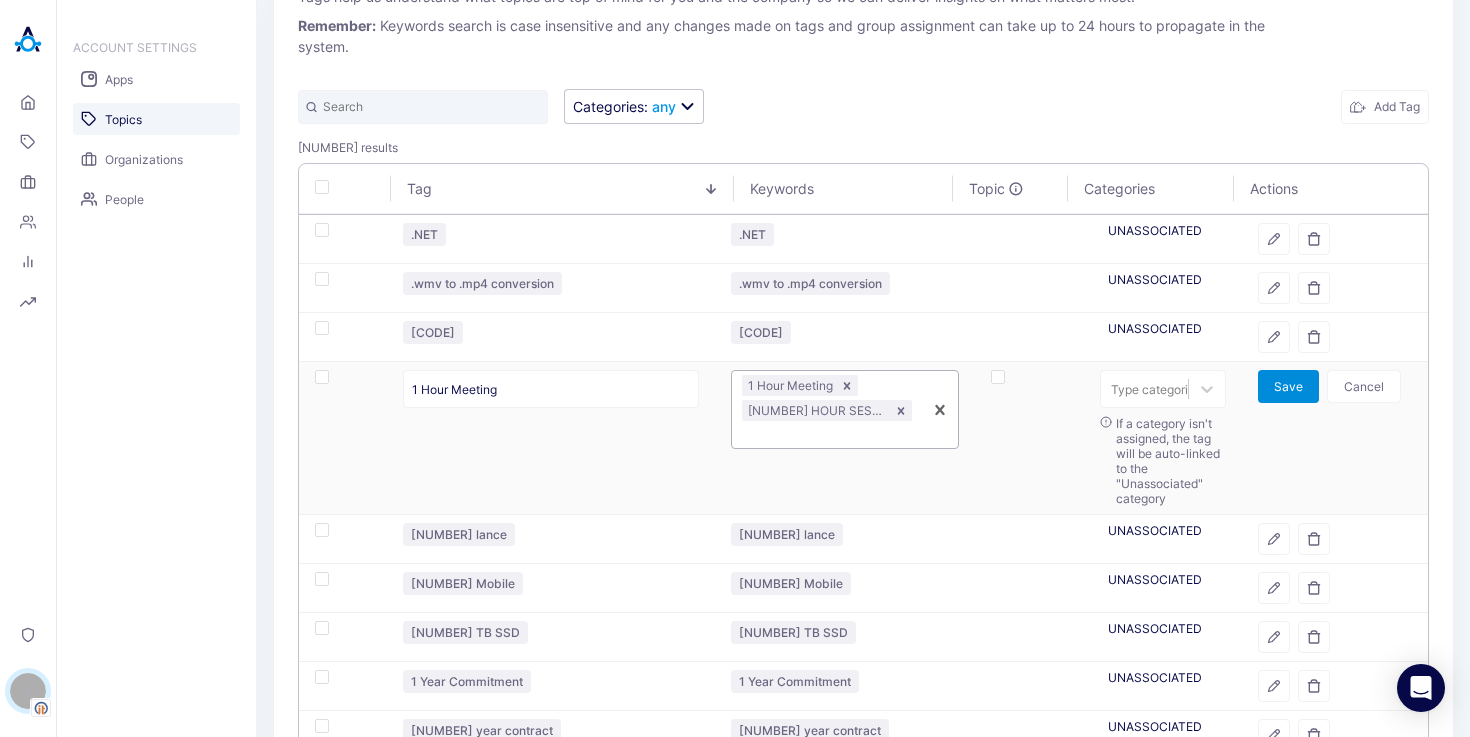 click on "Save" at bounding box center [1288, 386] 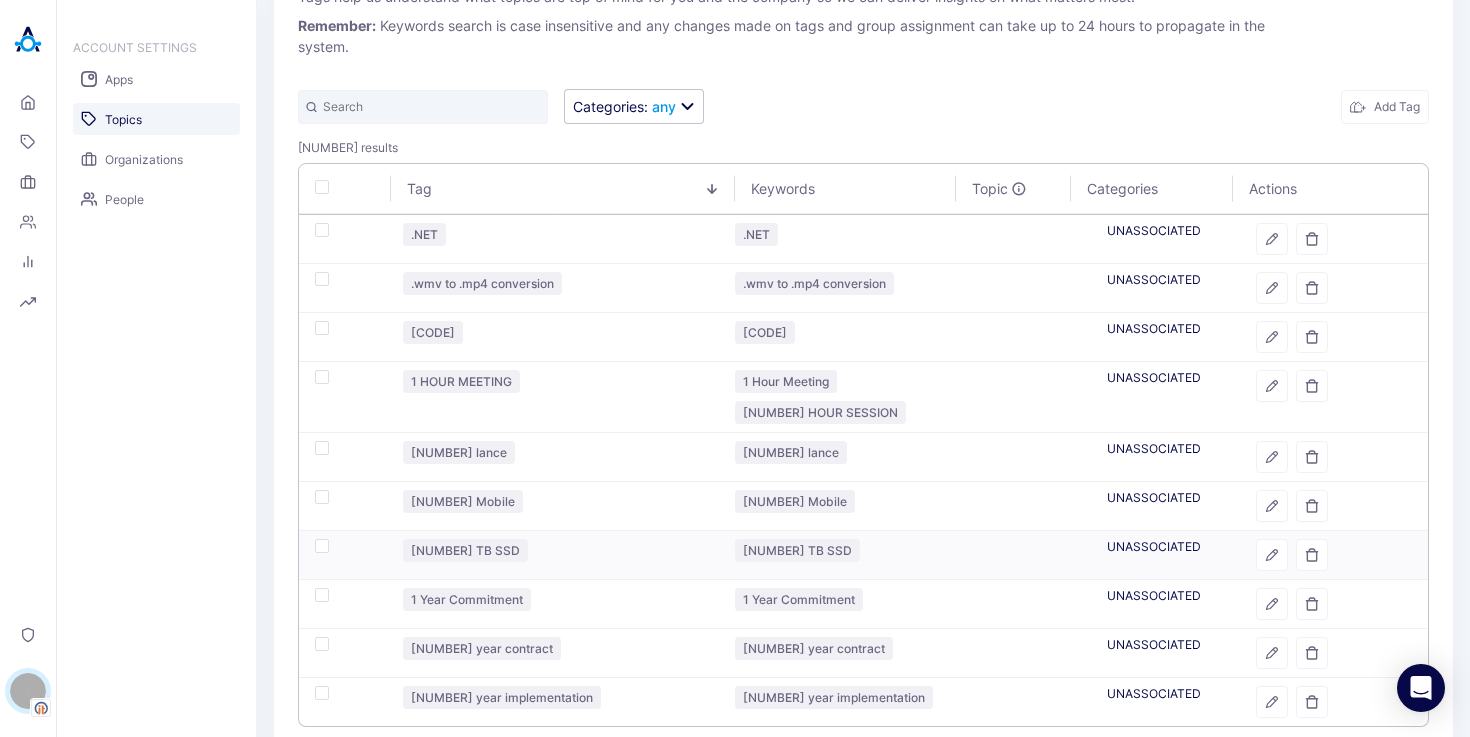 scroll, scrollTop: 189, scrollLeft: 0, axis: vertical 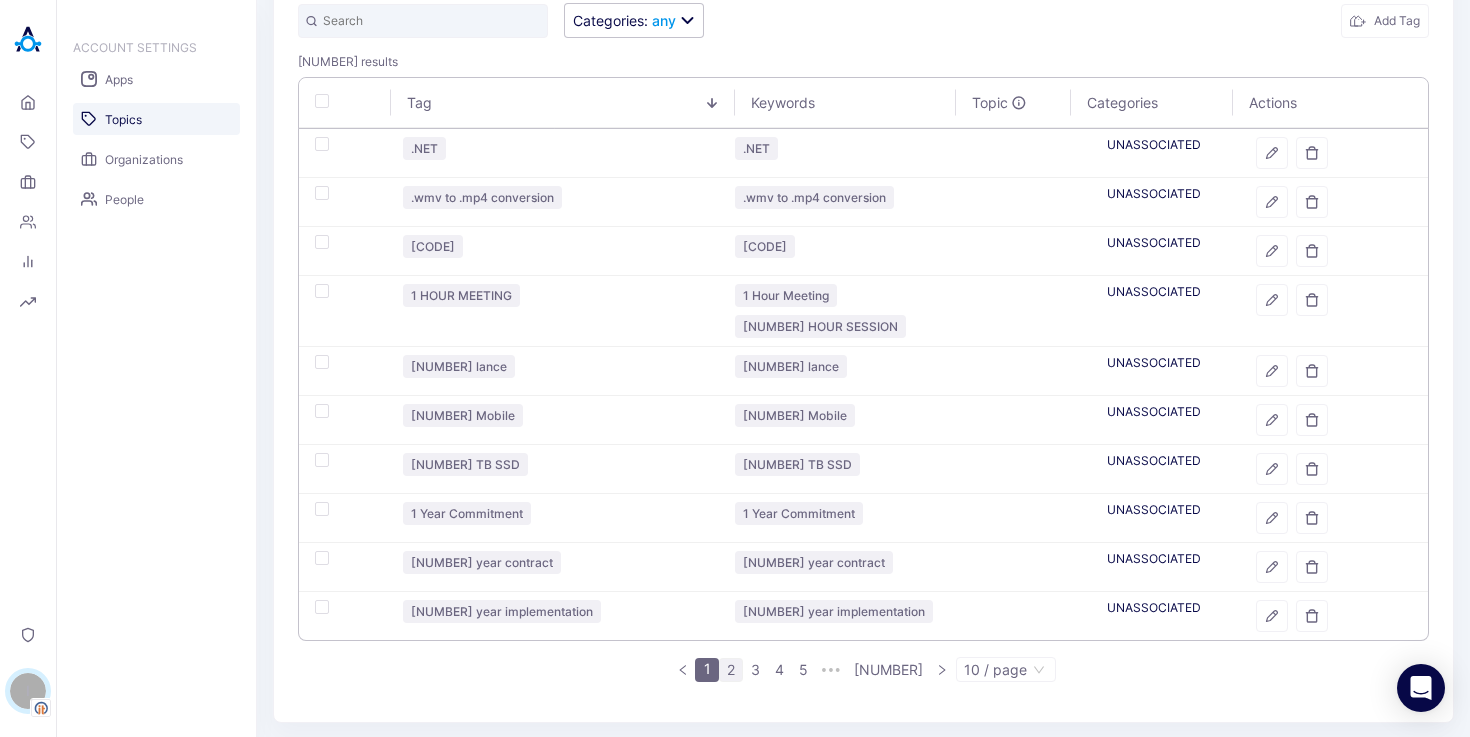 click on "2" at bounding box center [731, 670] 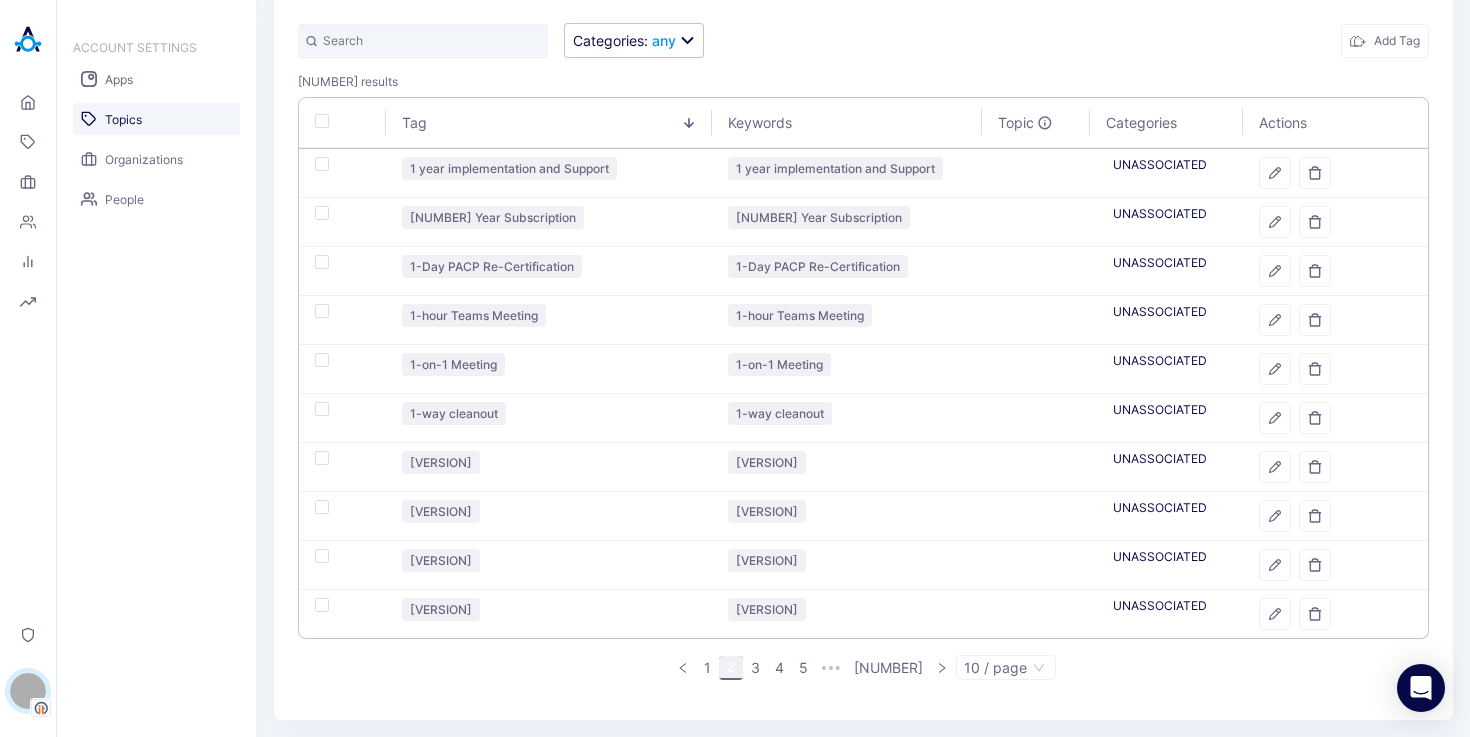 scroll, scrollTop: 168, scrollLeft: 0, axis: vertical 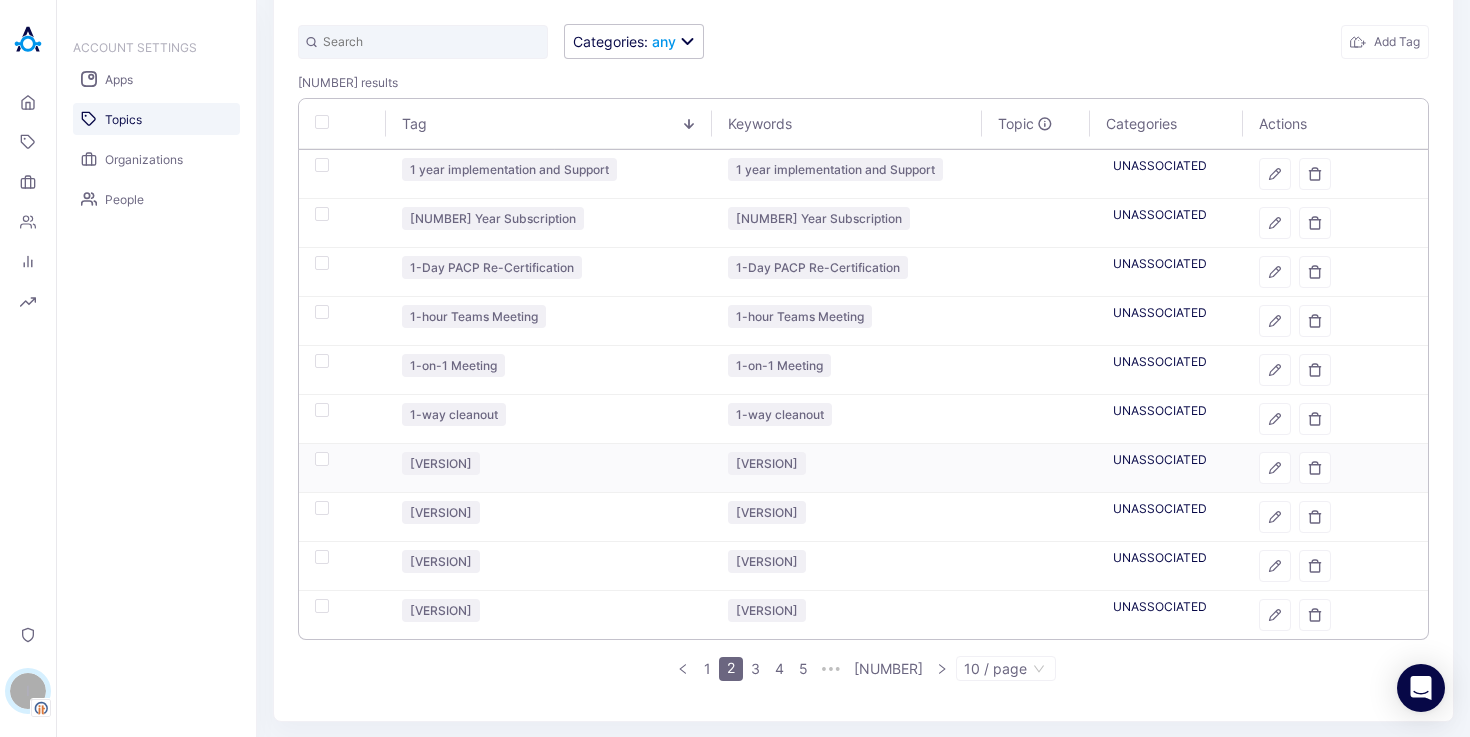 click at bounding box center (322, 459) 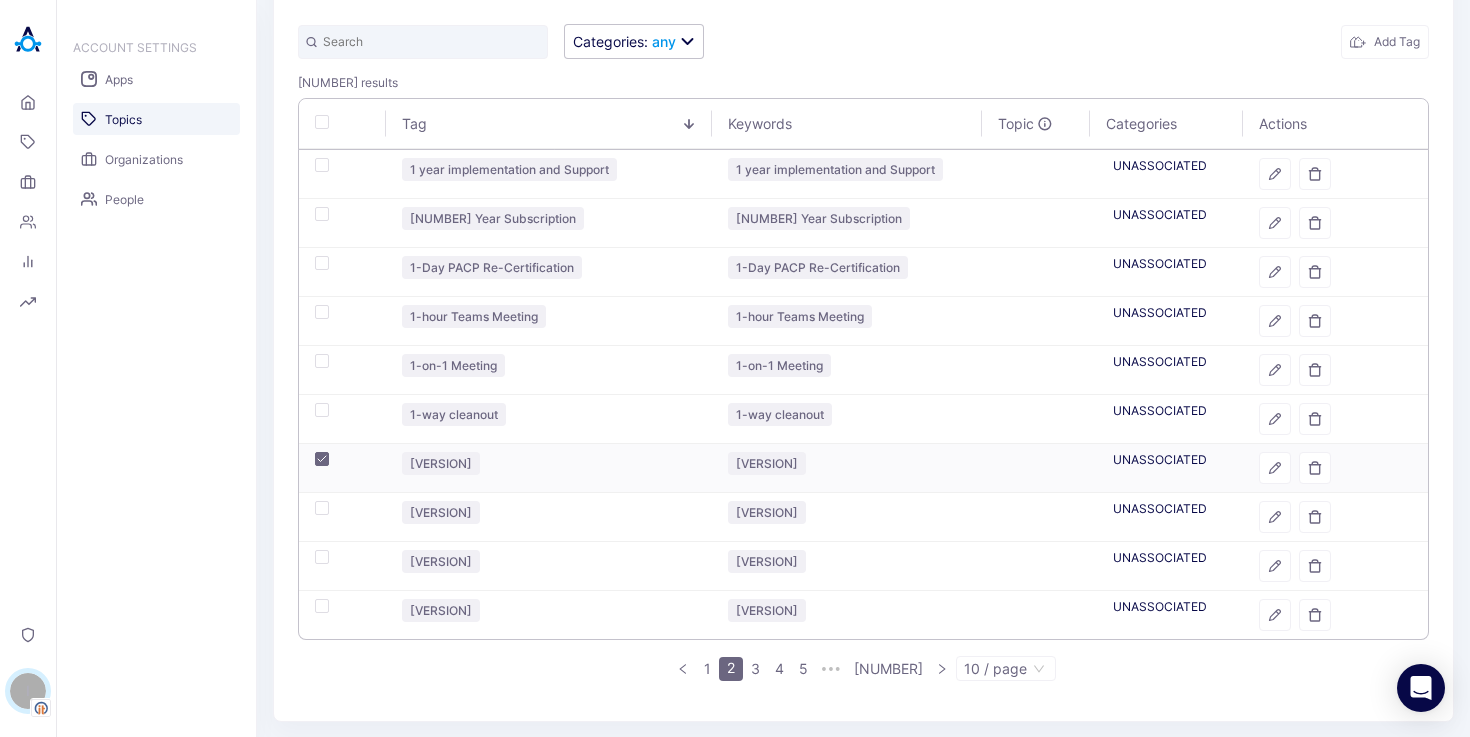 checkbox on "true" 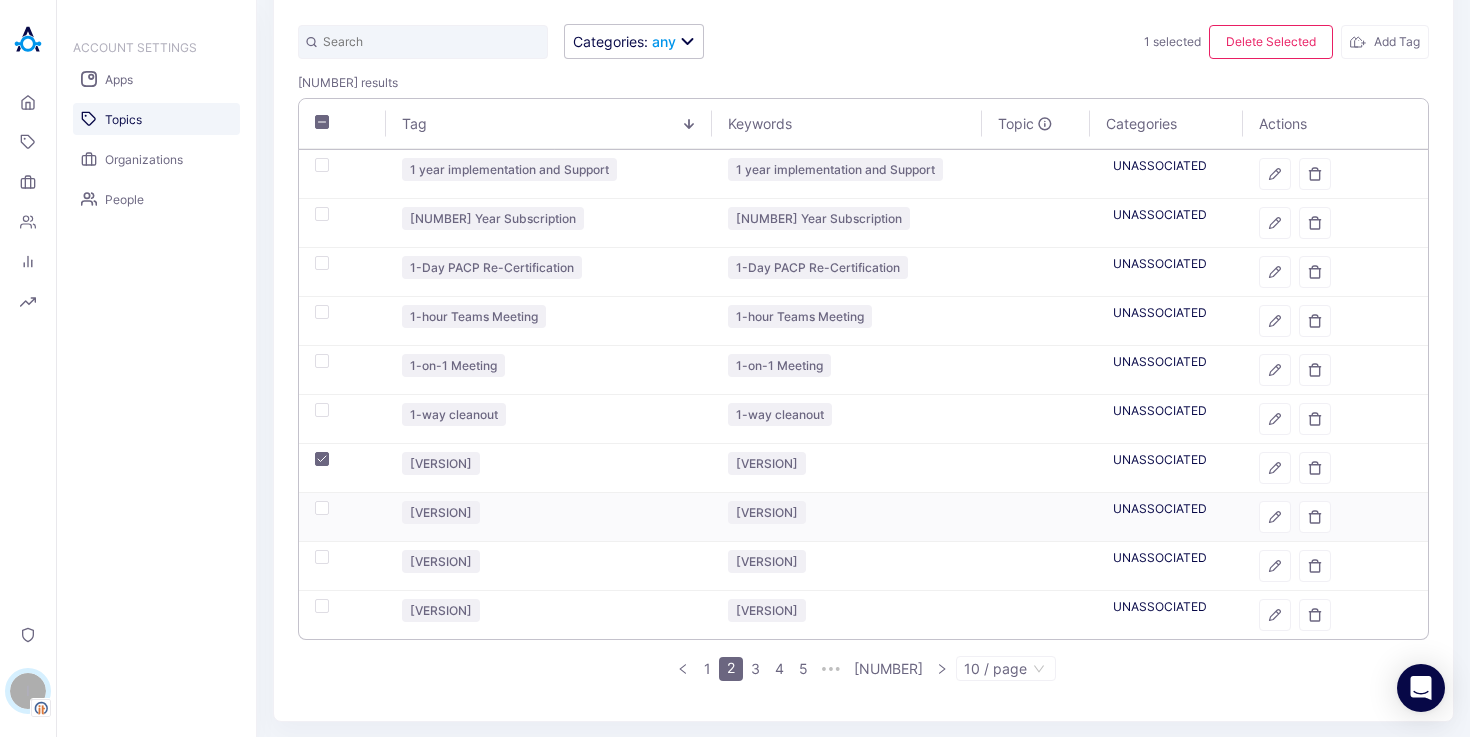 click at bounding box center (322, 508) 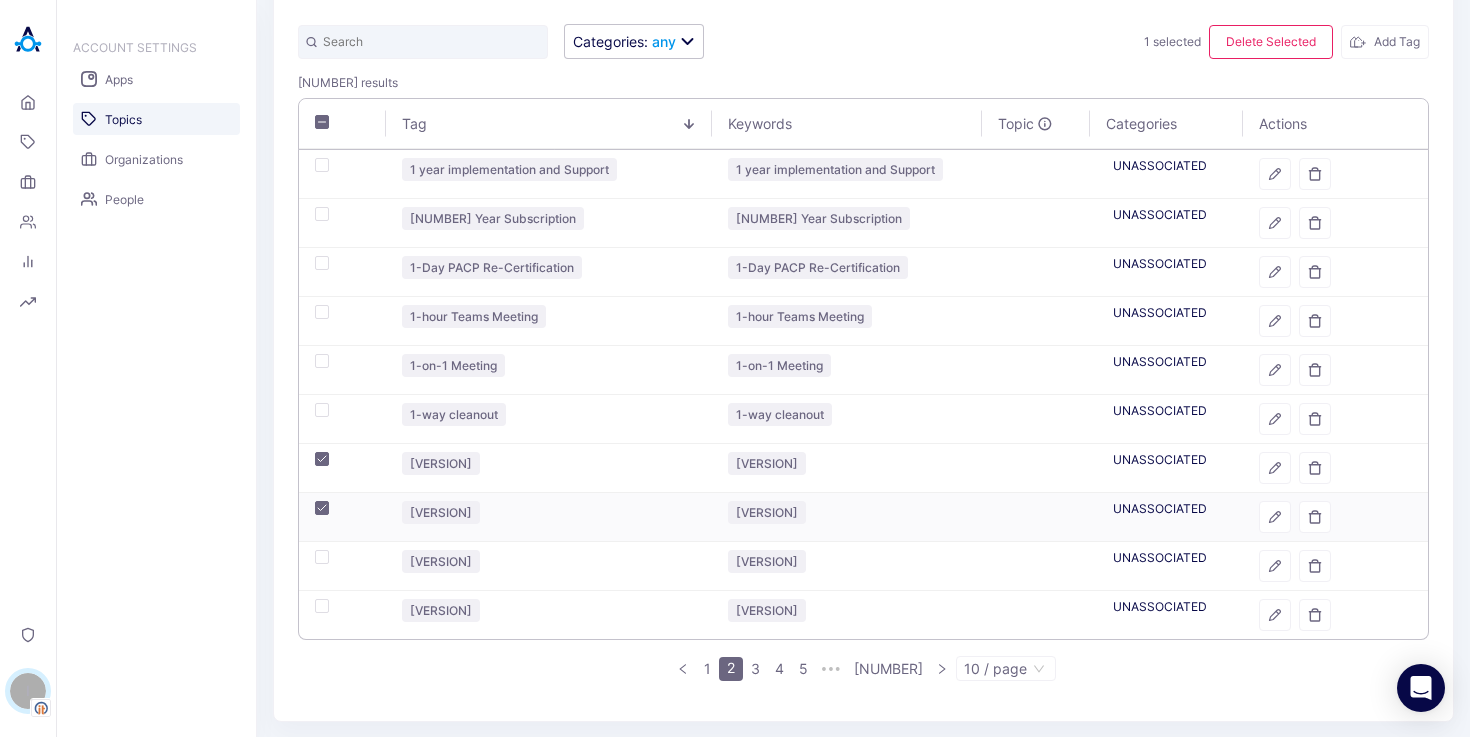 checkbox on "true" 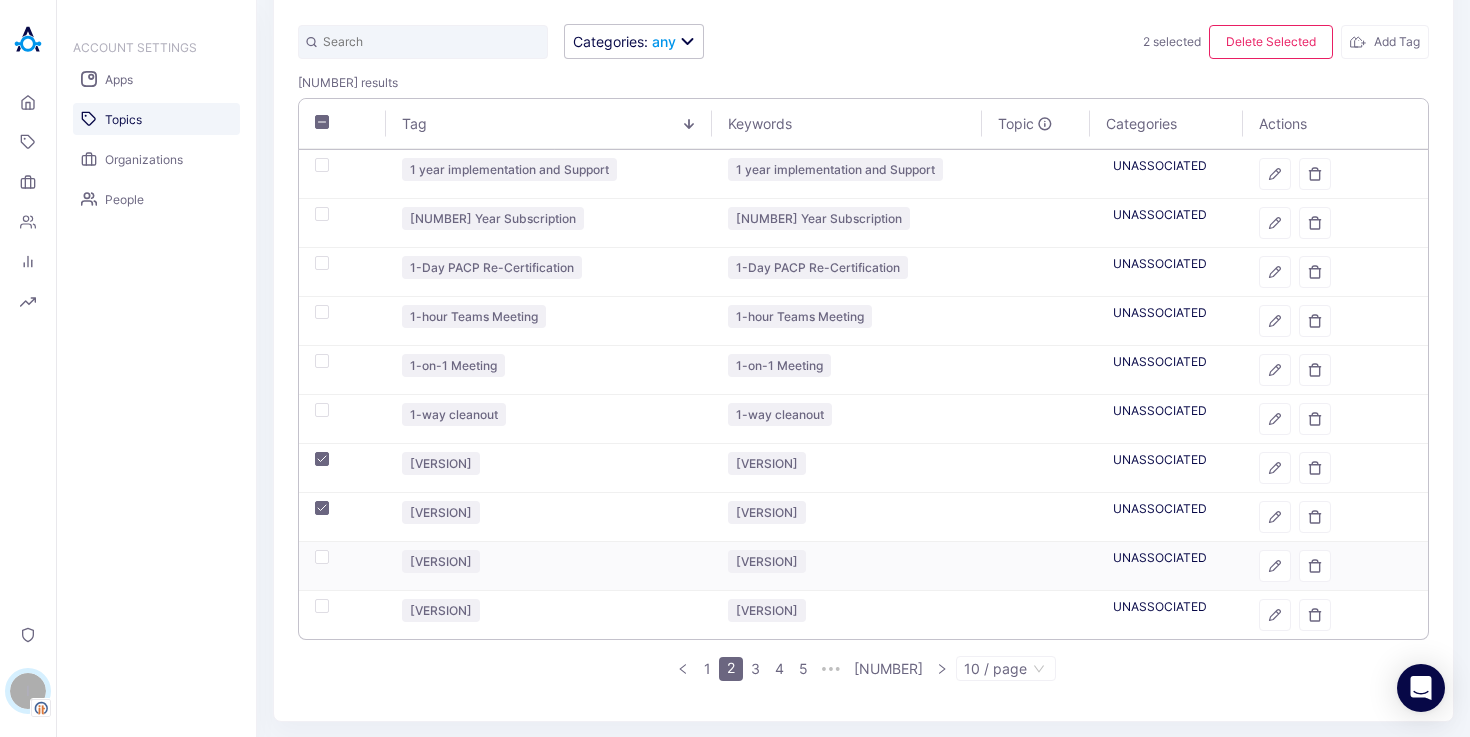 click at bounding box center (322, 557) 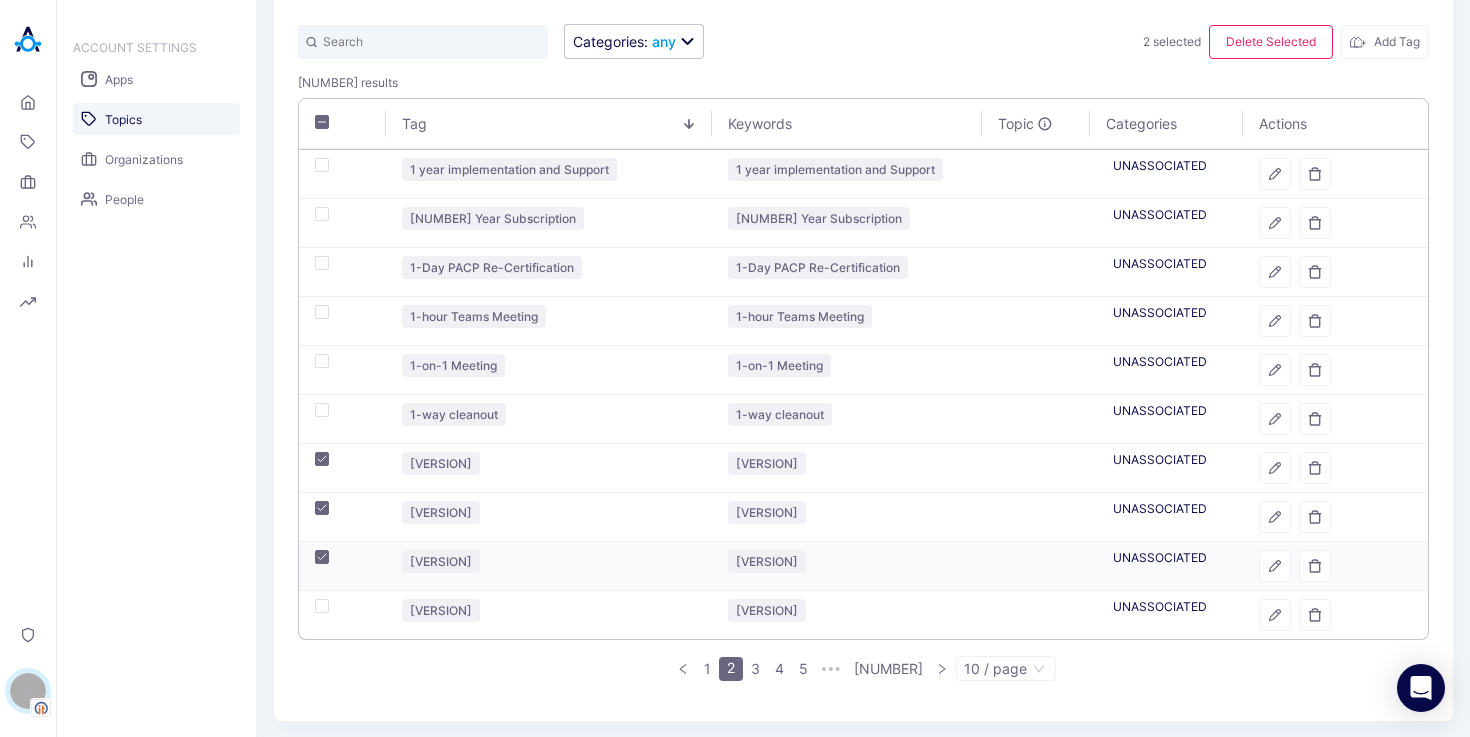 checkbox on "true" 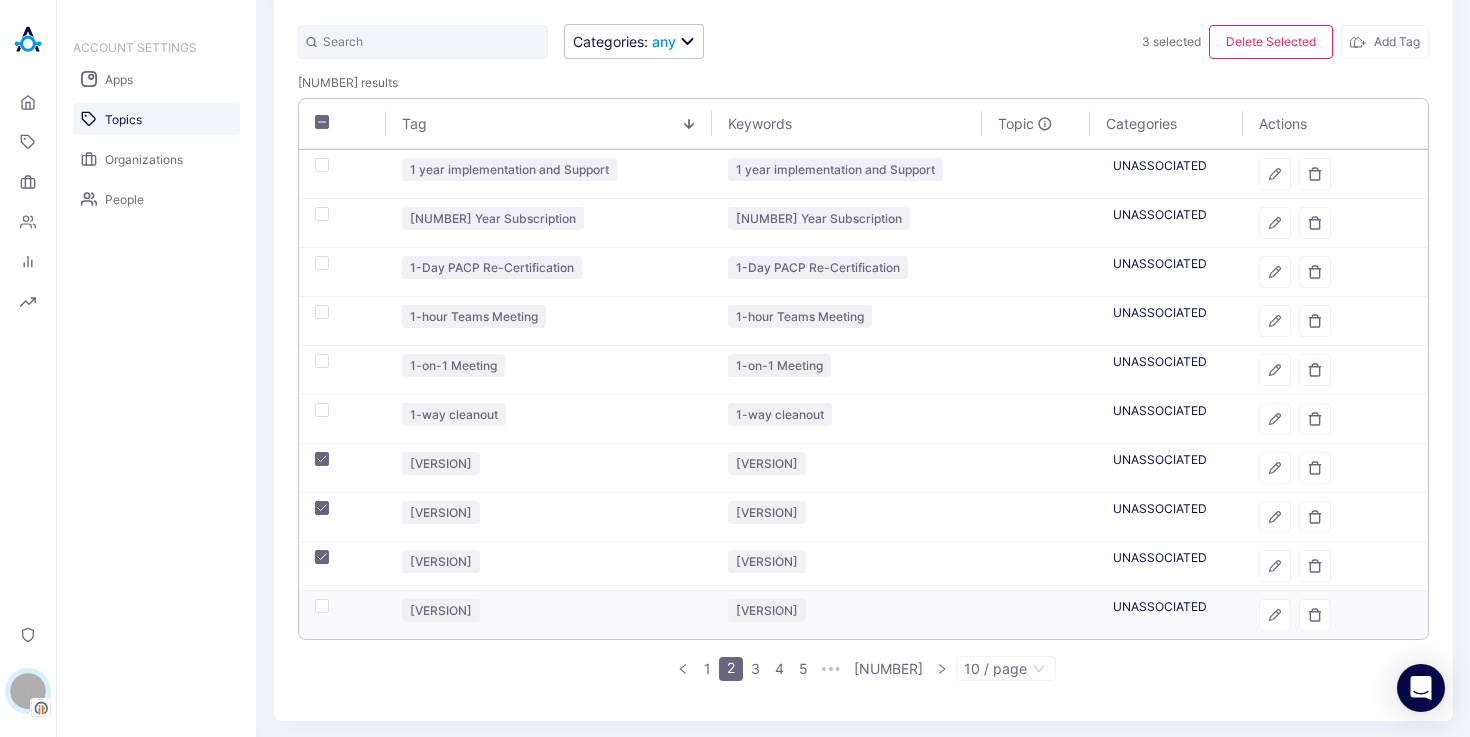 click at bounding box center (342, 615) 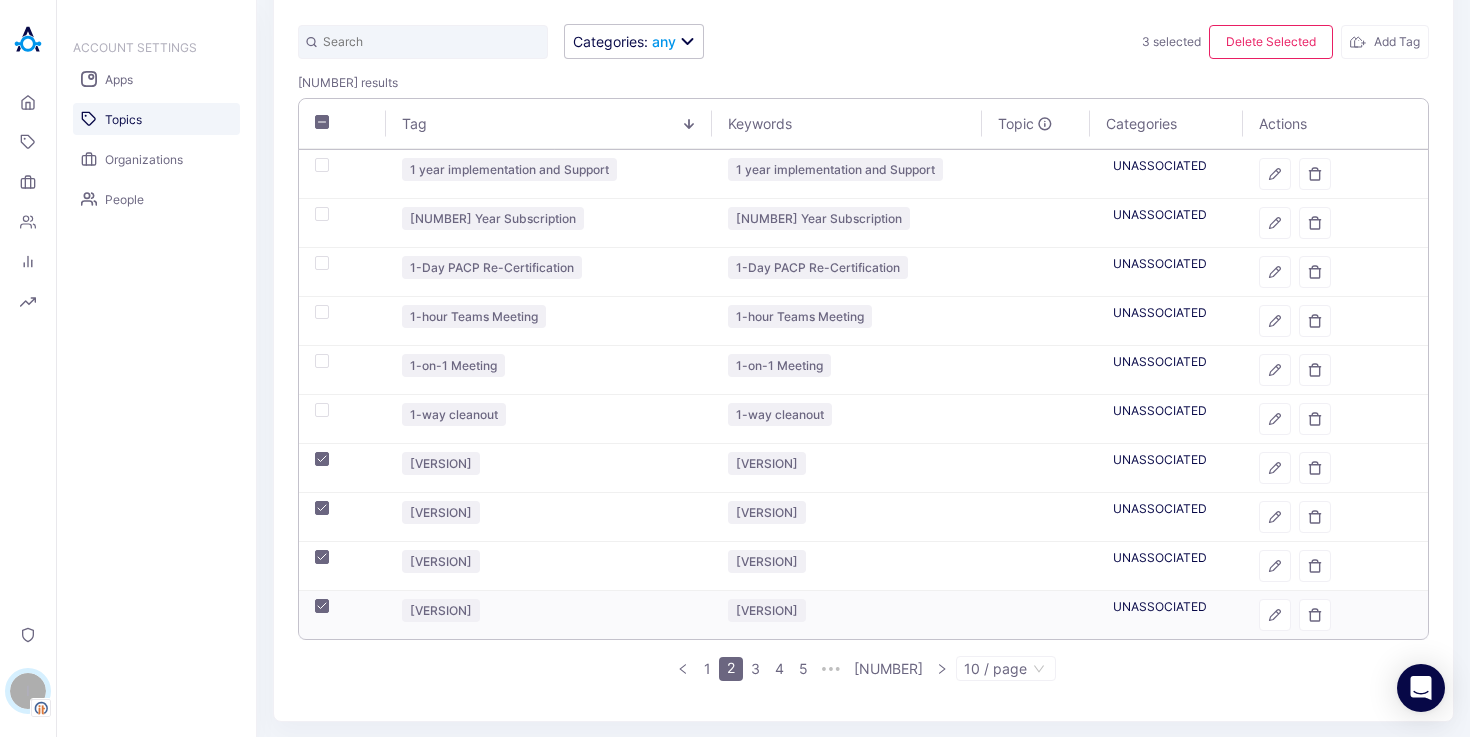 checkbox on "true" 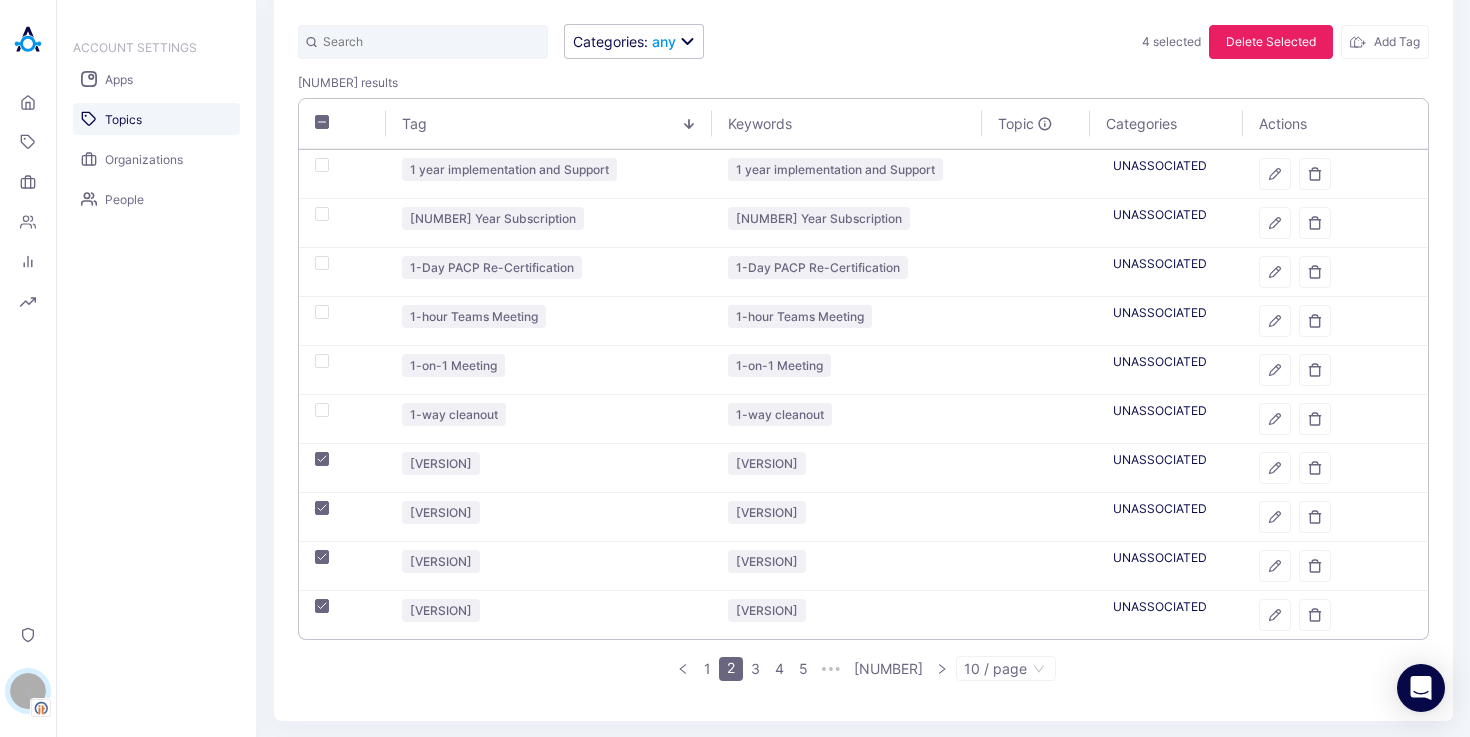 click on "Delete Selected" at bounding box center [1271, 42] 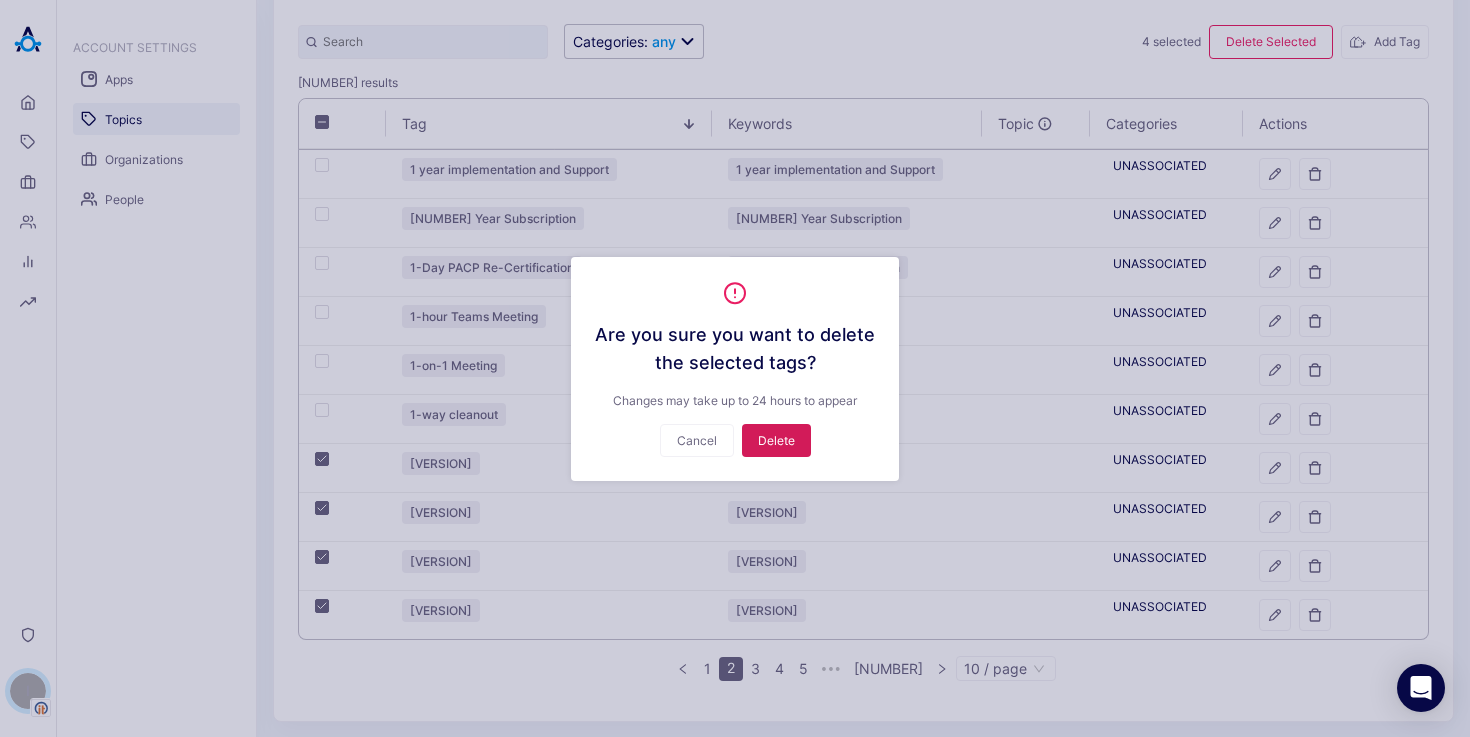 click on "Delete" at bounding box center (776, 440) 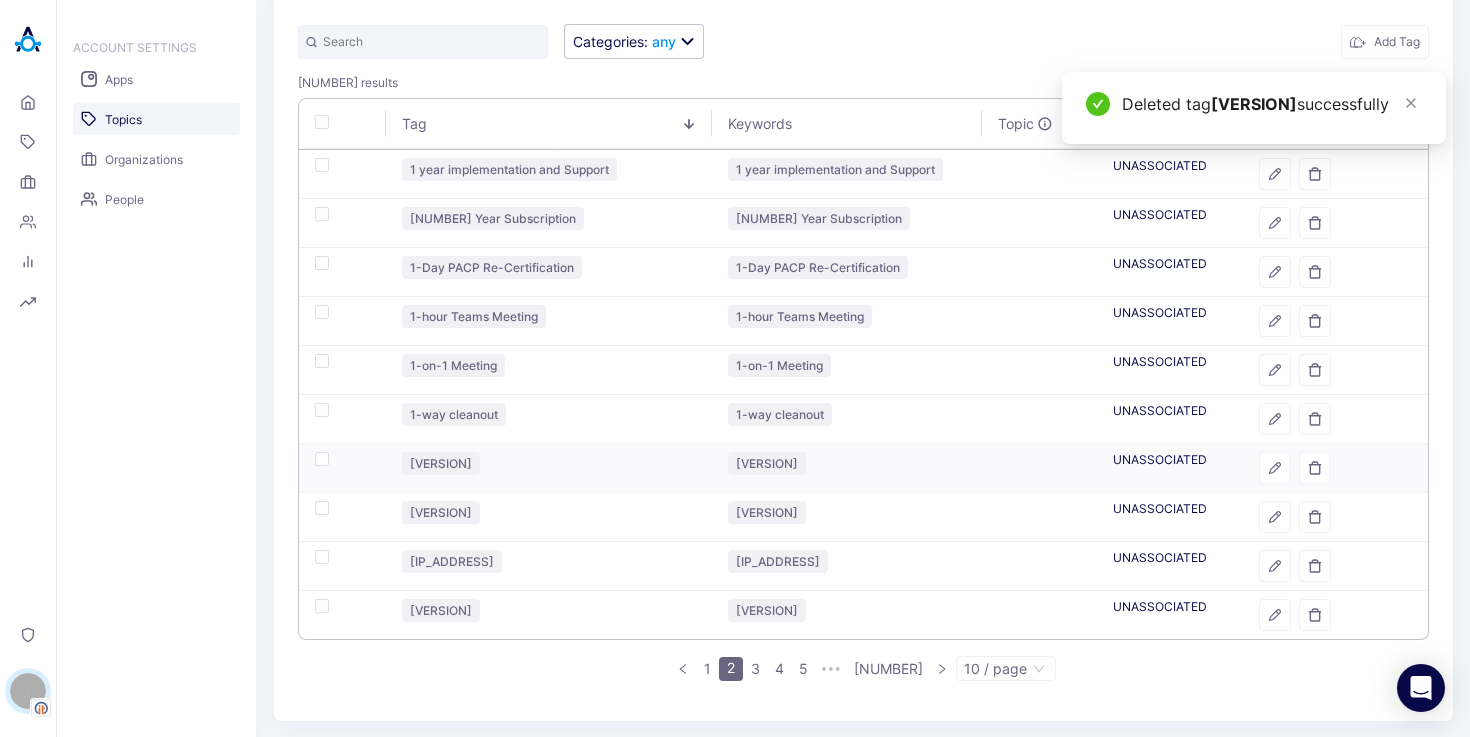 click at bounding box center [322, 459] 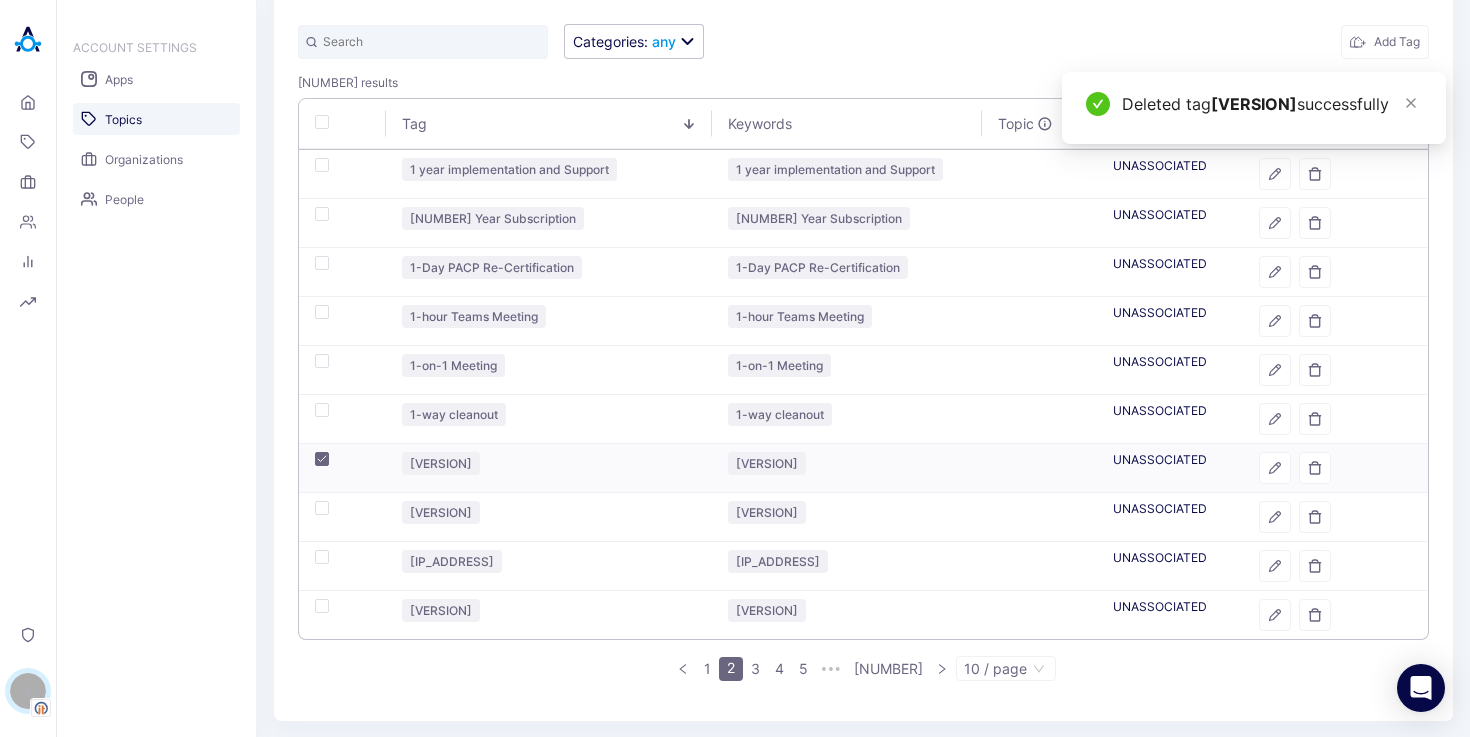checkbox on "true" 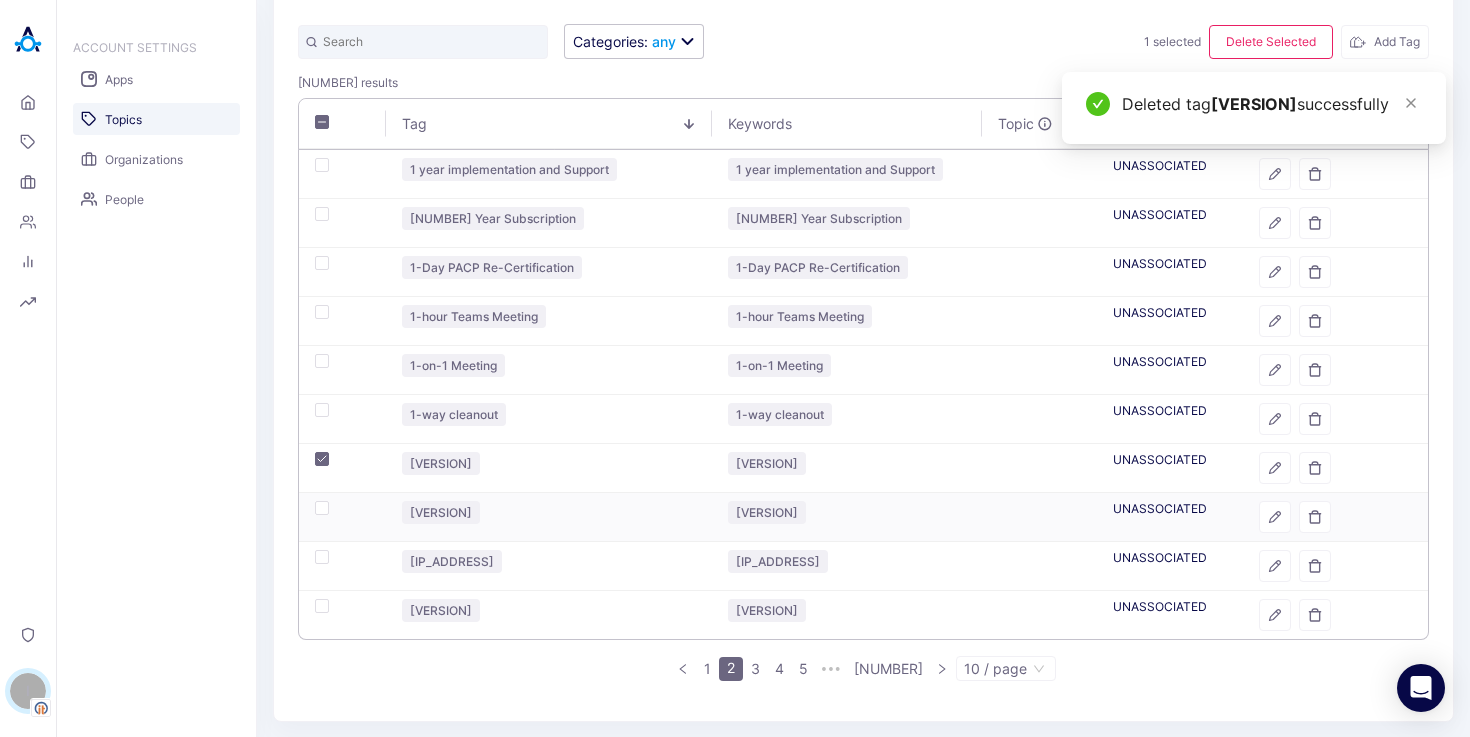 click at bounding box center (342, 517) 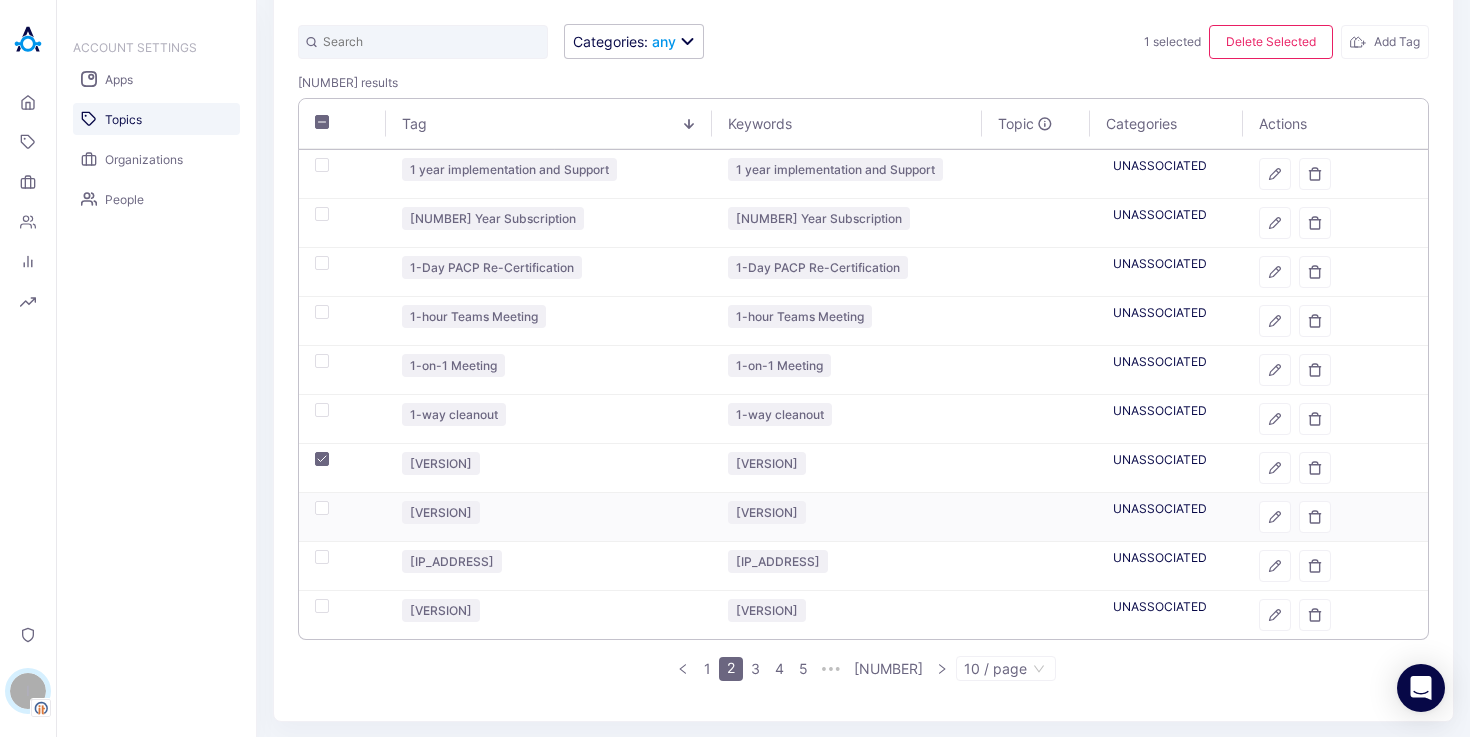 click at bounding box center [322, 508] 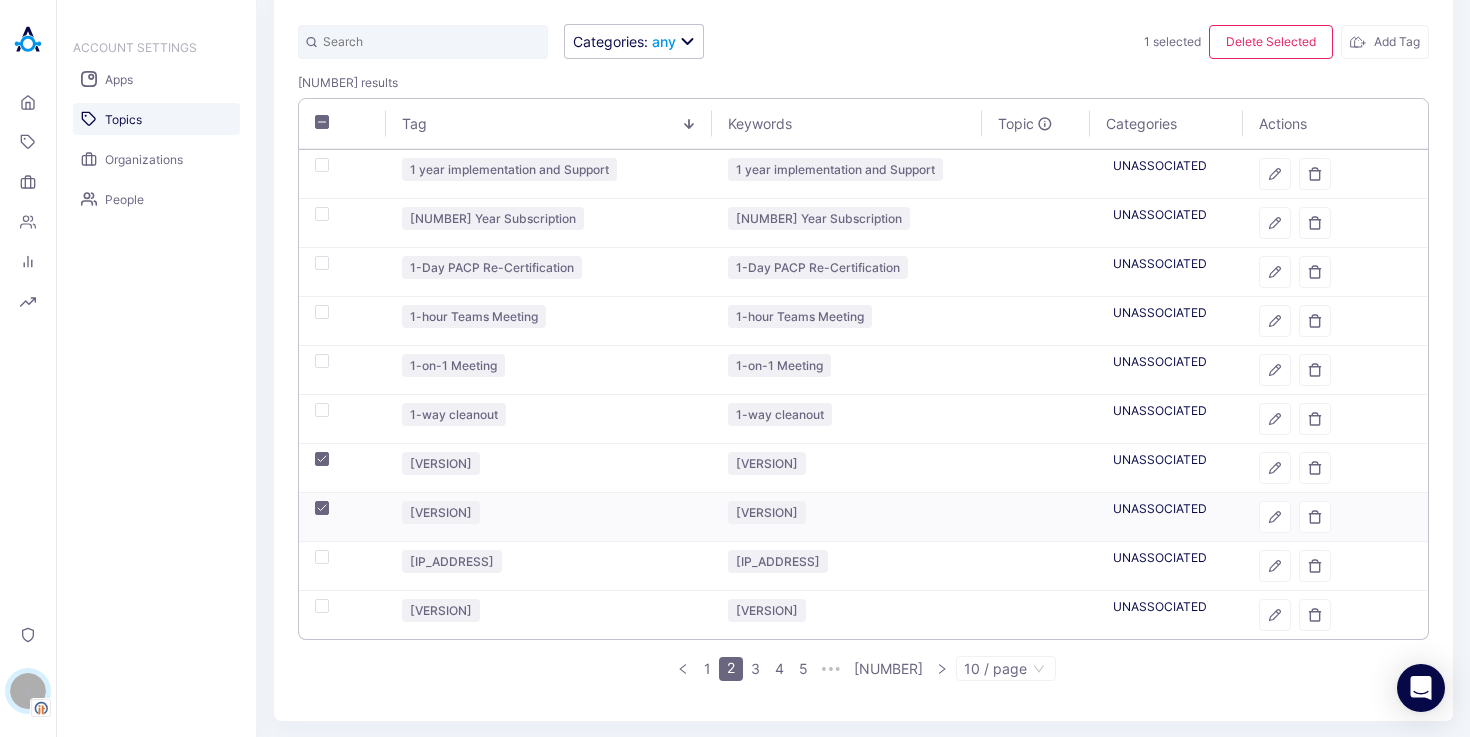 checkbox on "true" 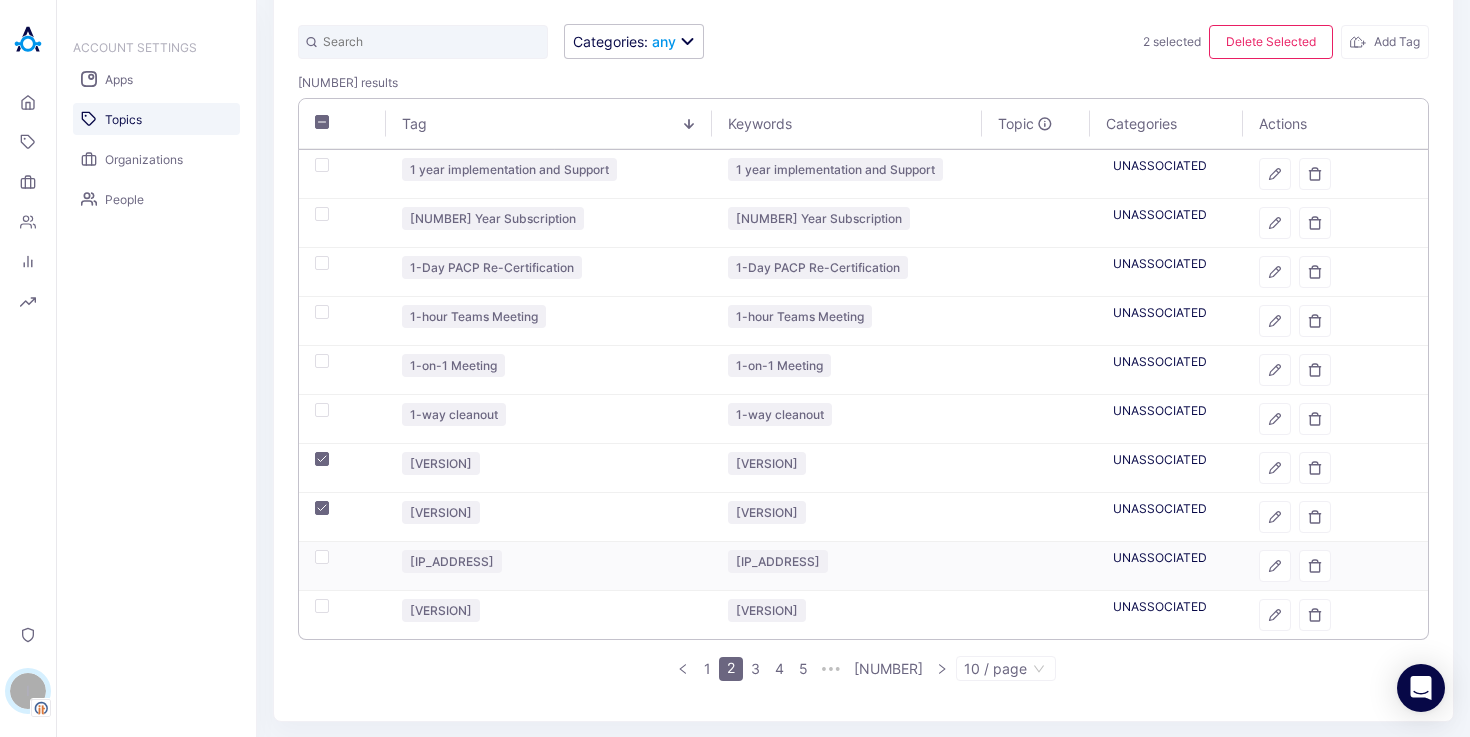 click at bounding box center (342, 566) 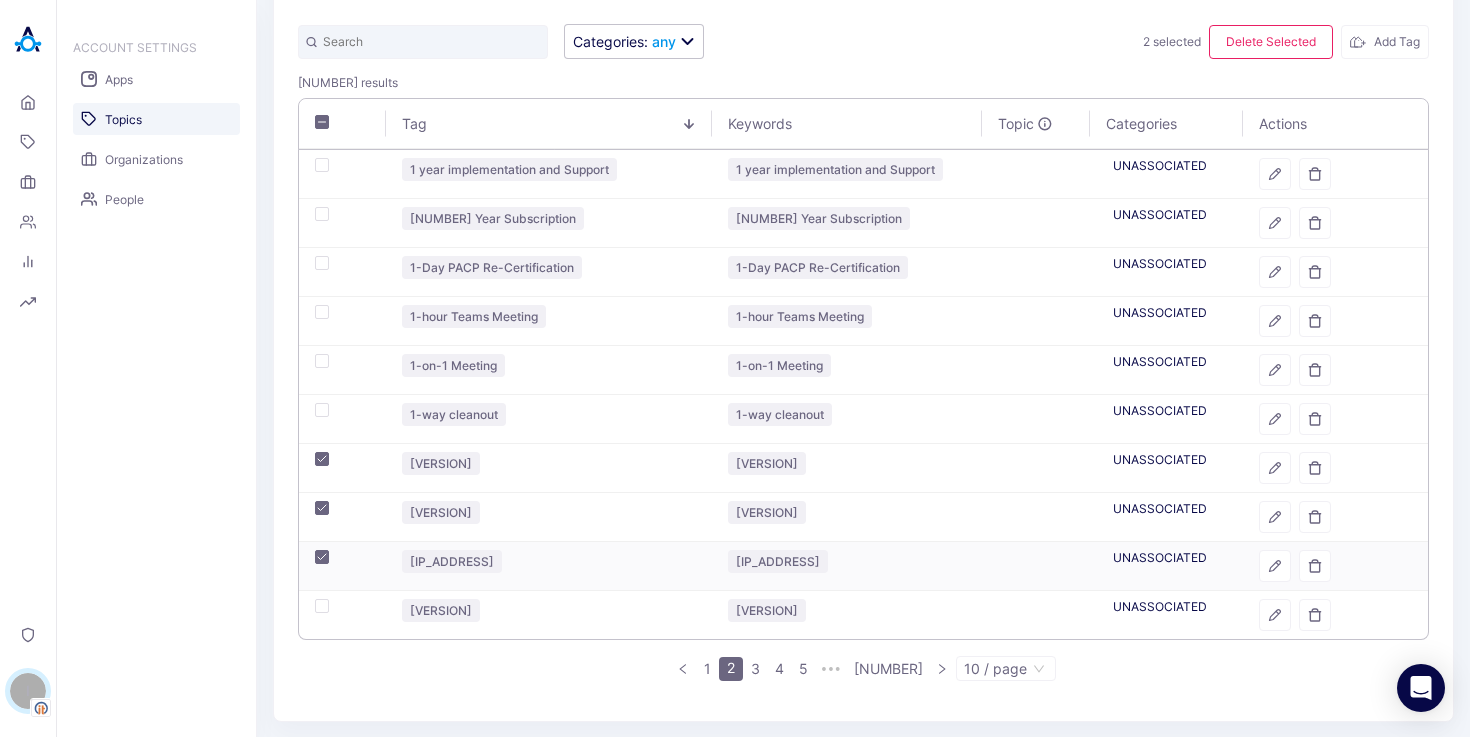 checkbox on "true" 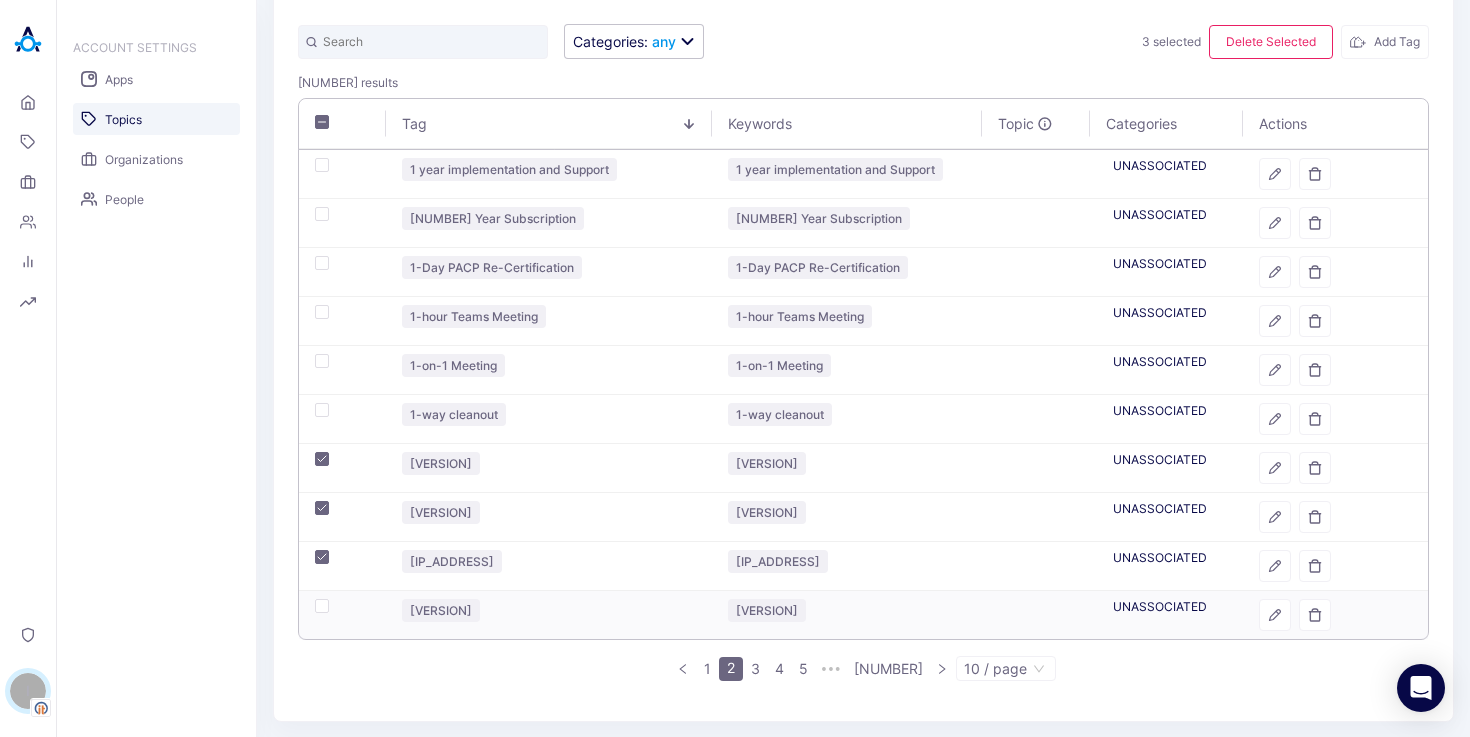 click at bounding box center (342, 615) 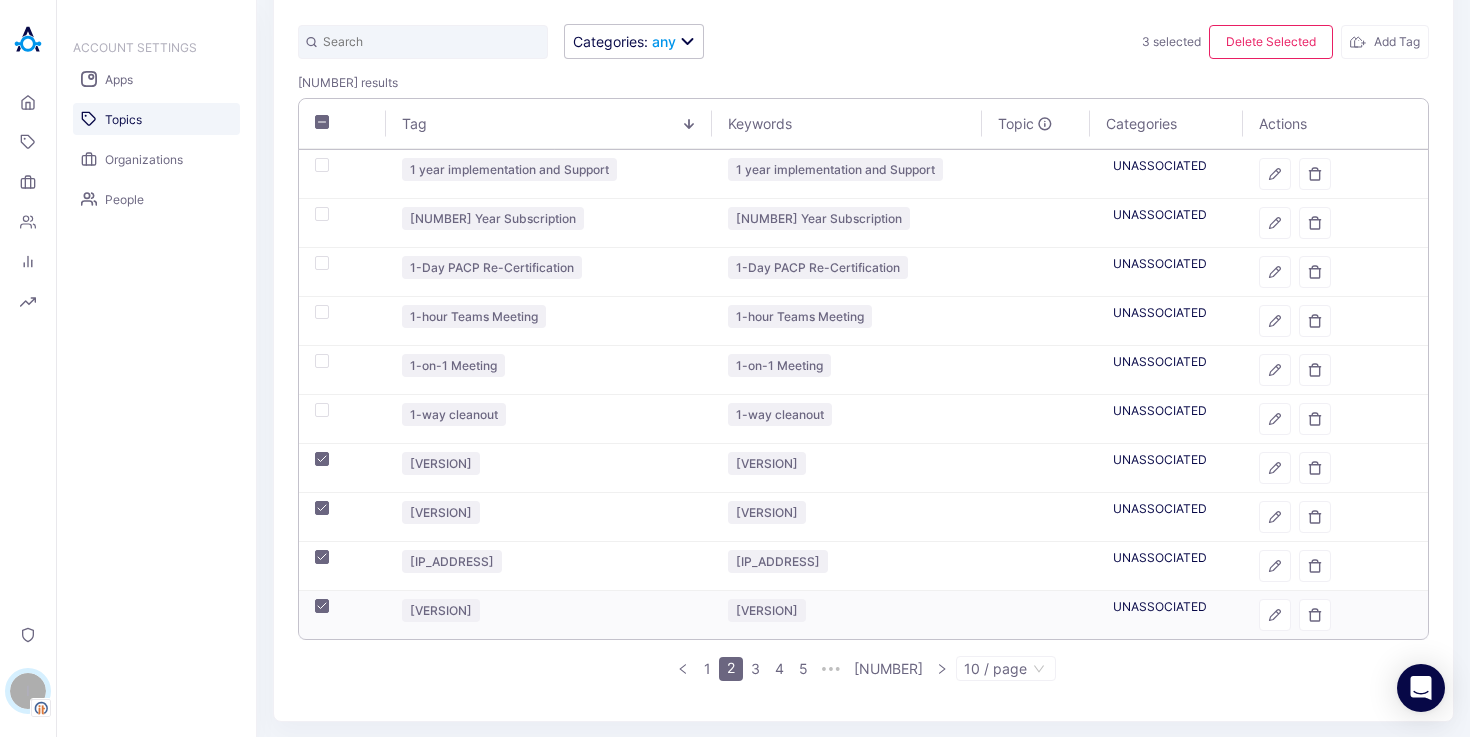 checkbox on "true" 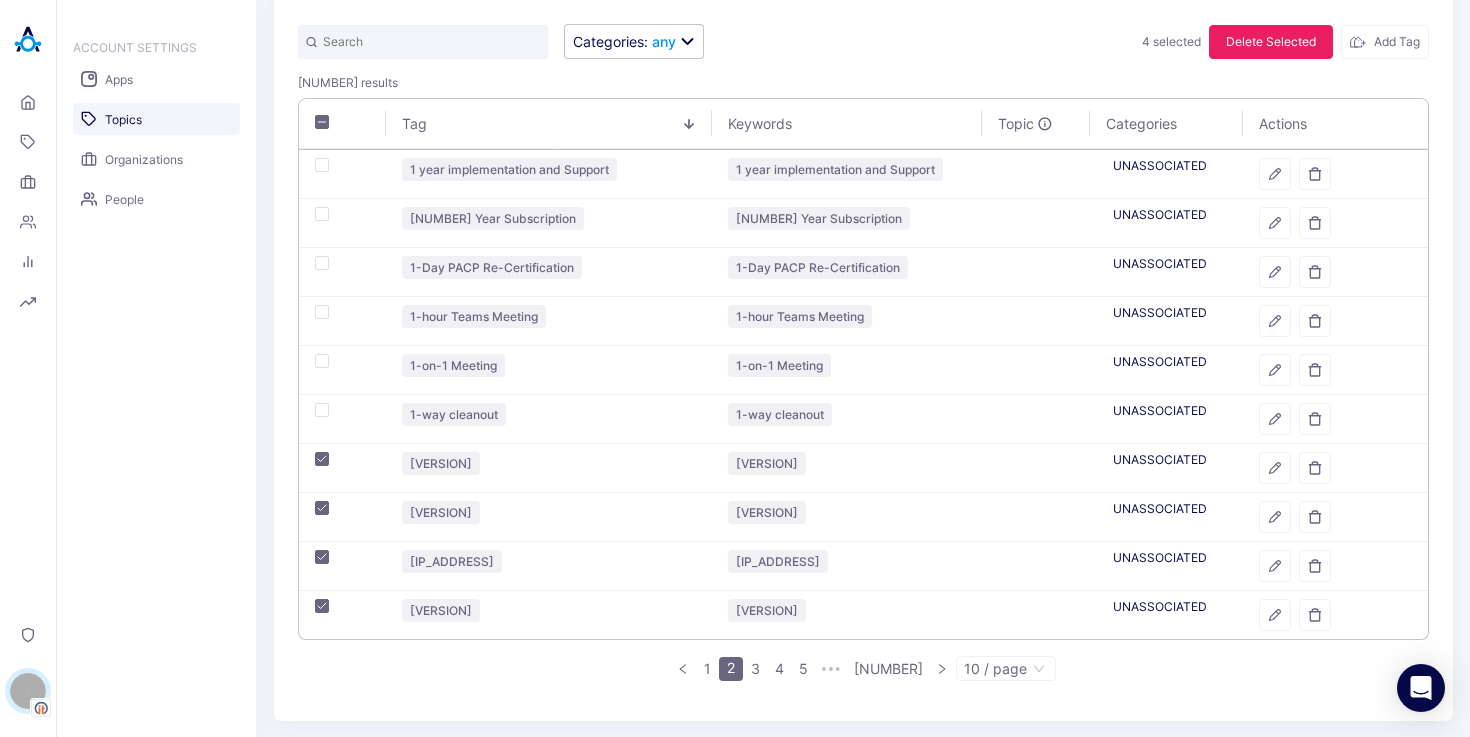 click on "Delete Selected" at bounding box center (1271, 42) 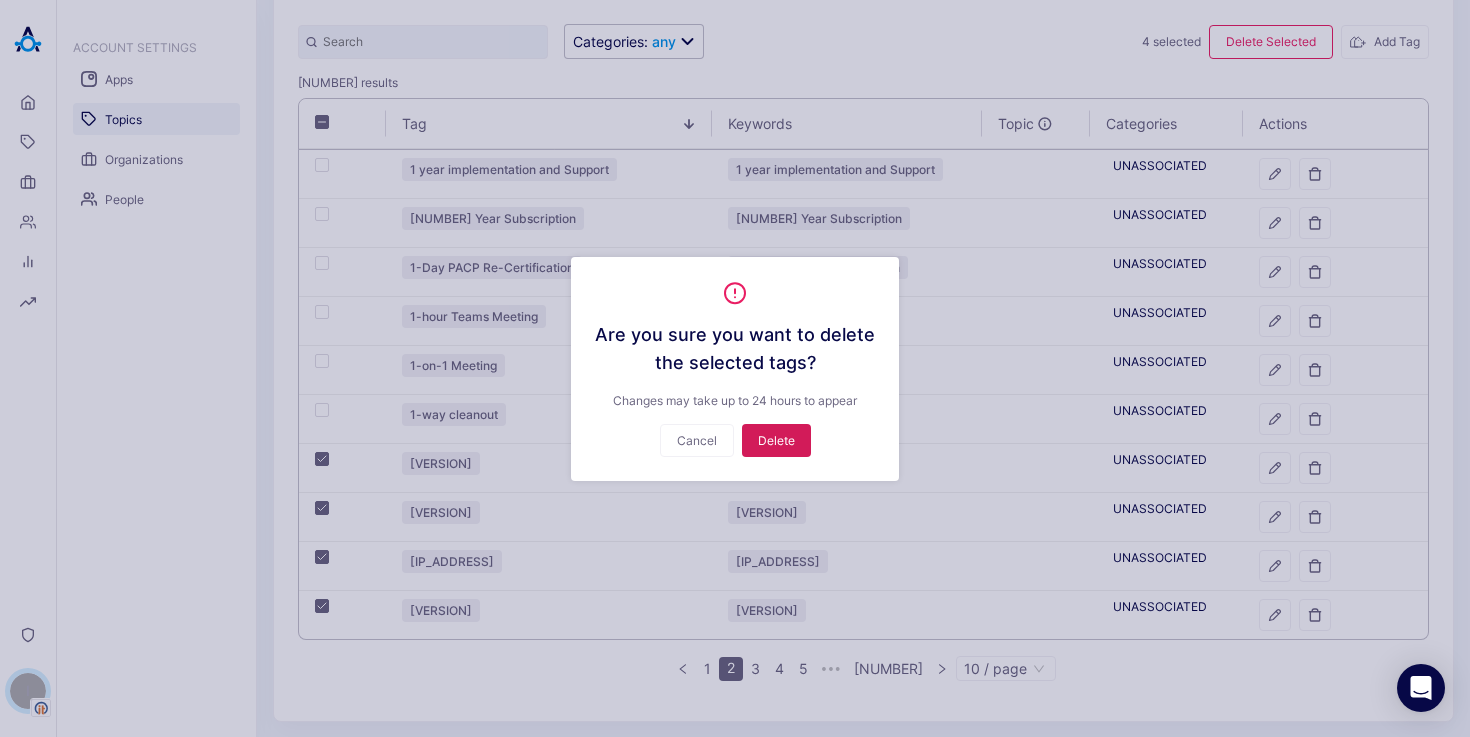 click on "Delete" at bounding box center (776, 440) 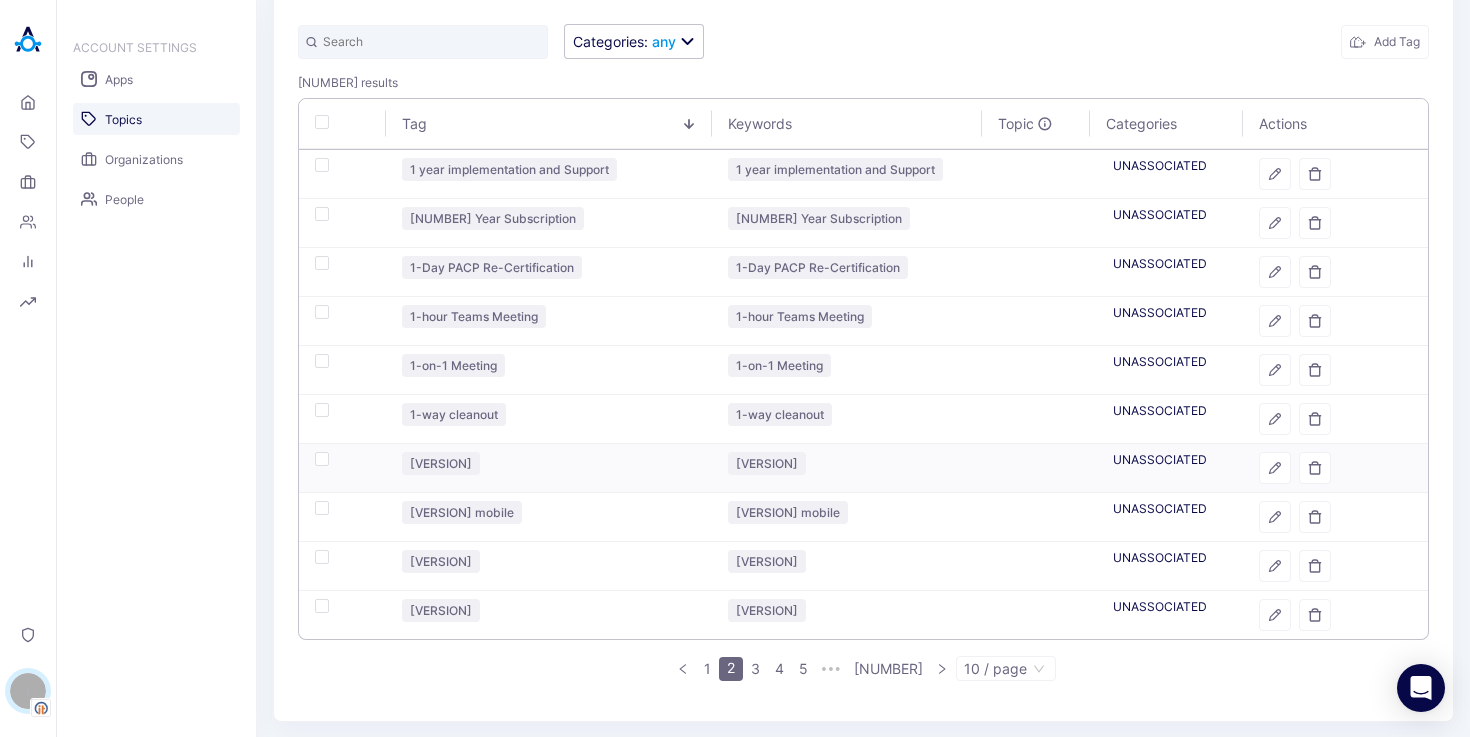 click at bounding box center [322, 459] 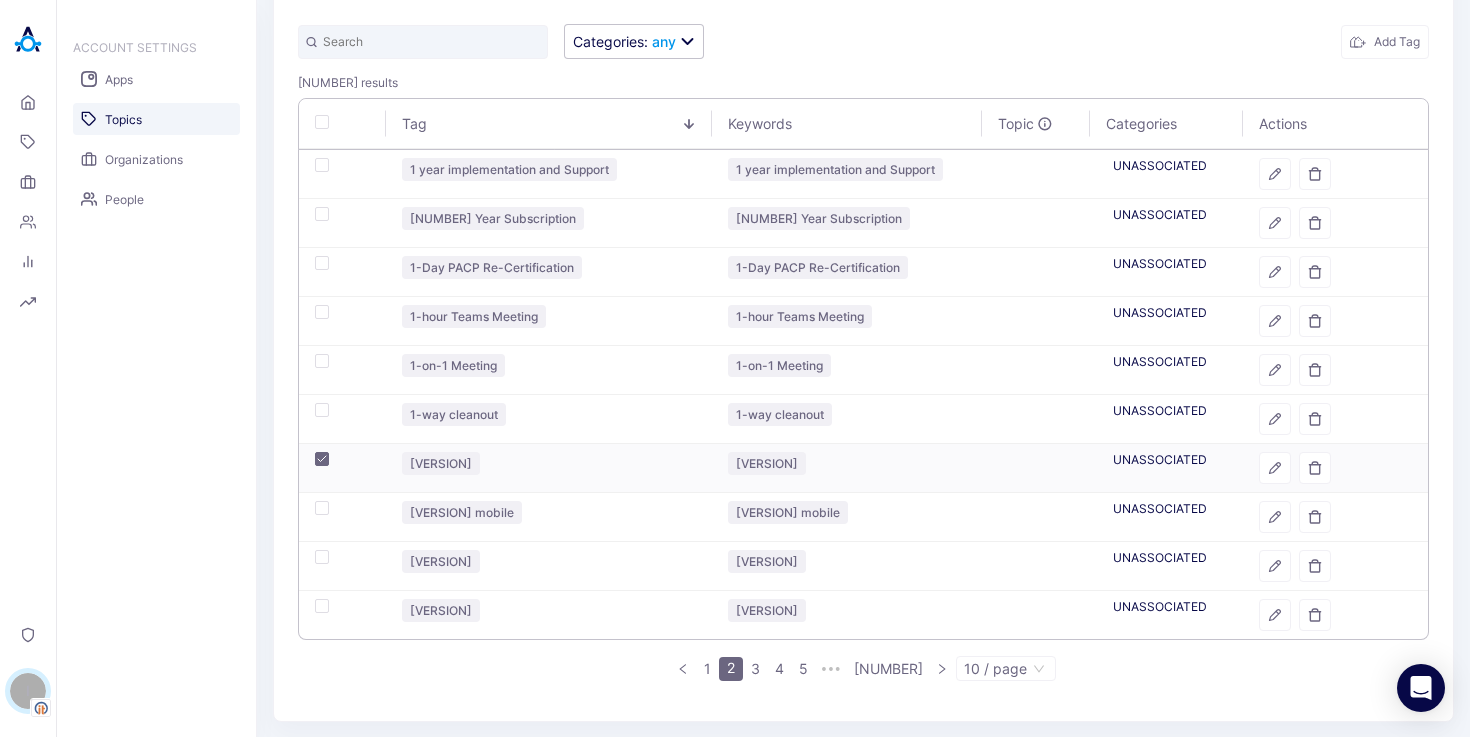 checkbox on "true" 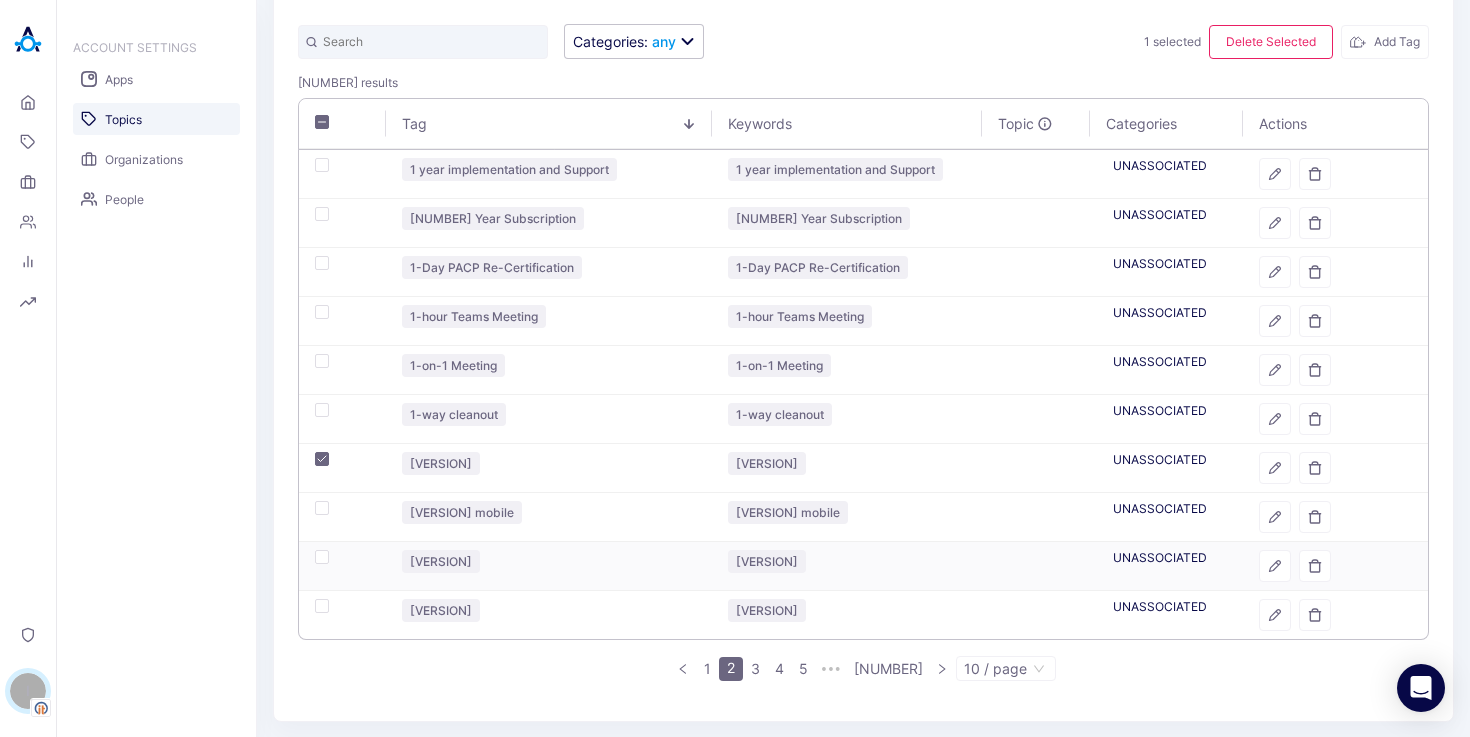 click at bounding box center [322, 557] 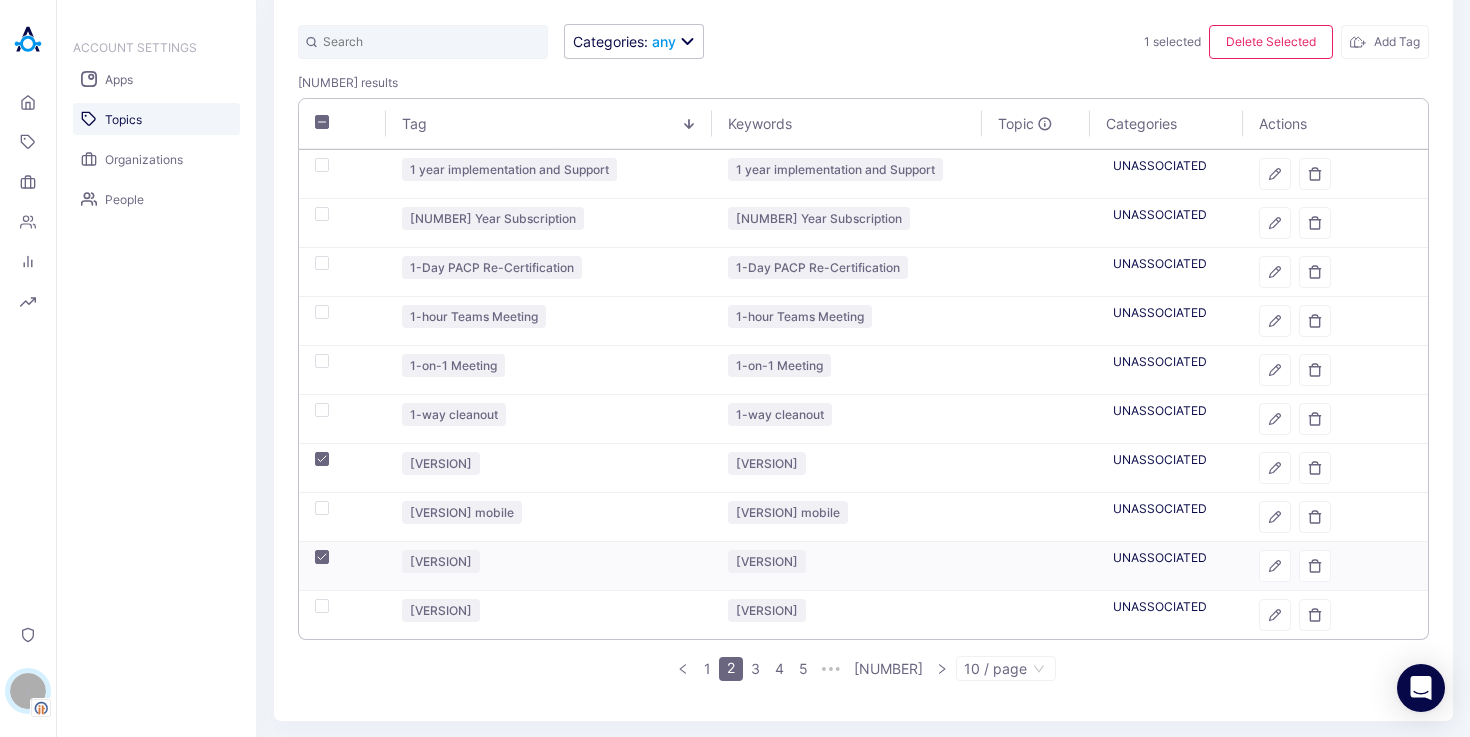 checkbox on "true" 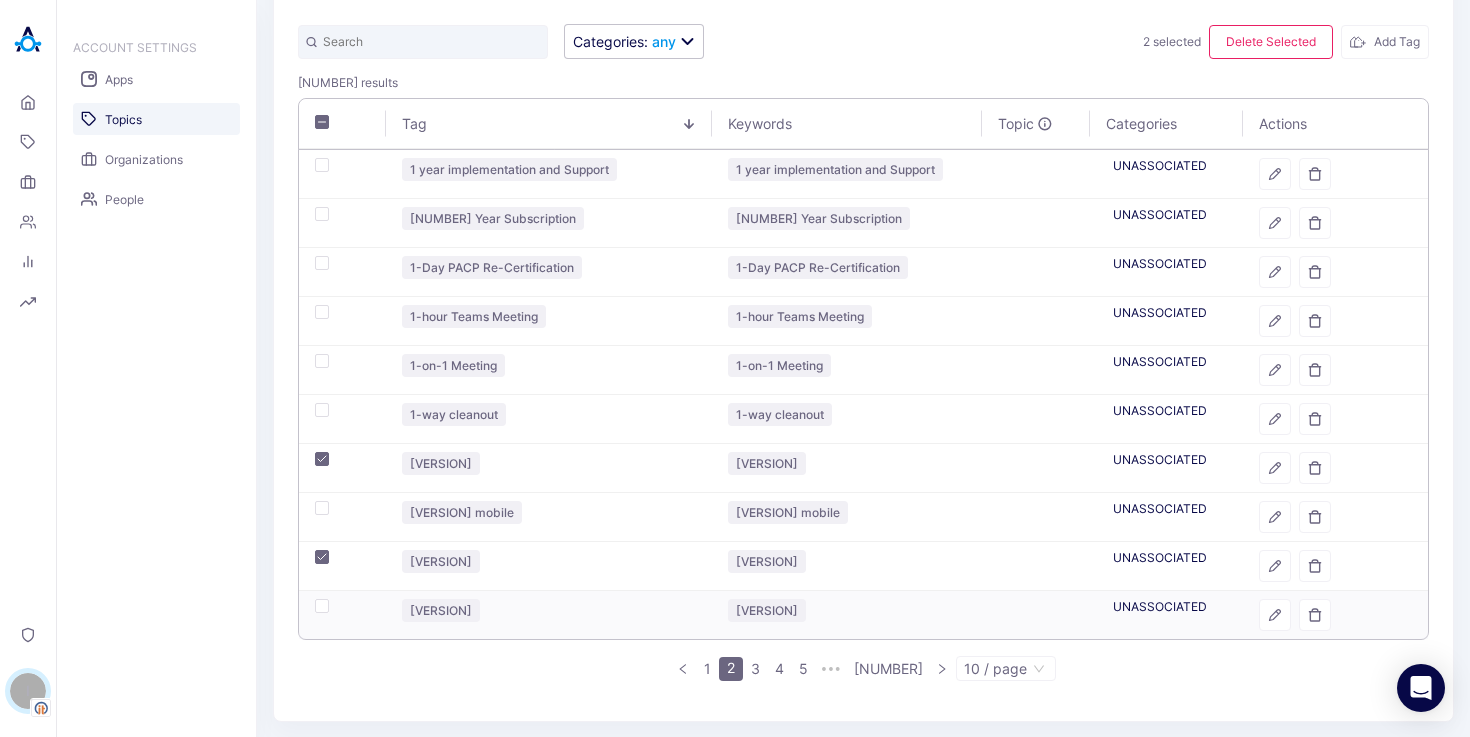 click at bounding box center (342, 615) 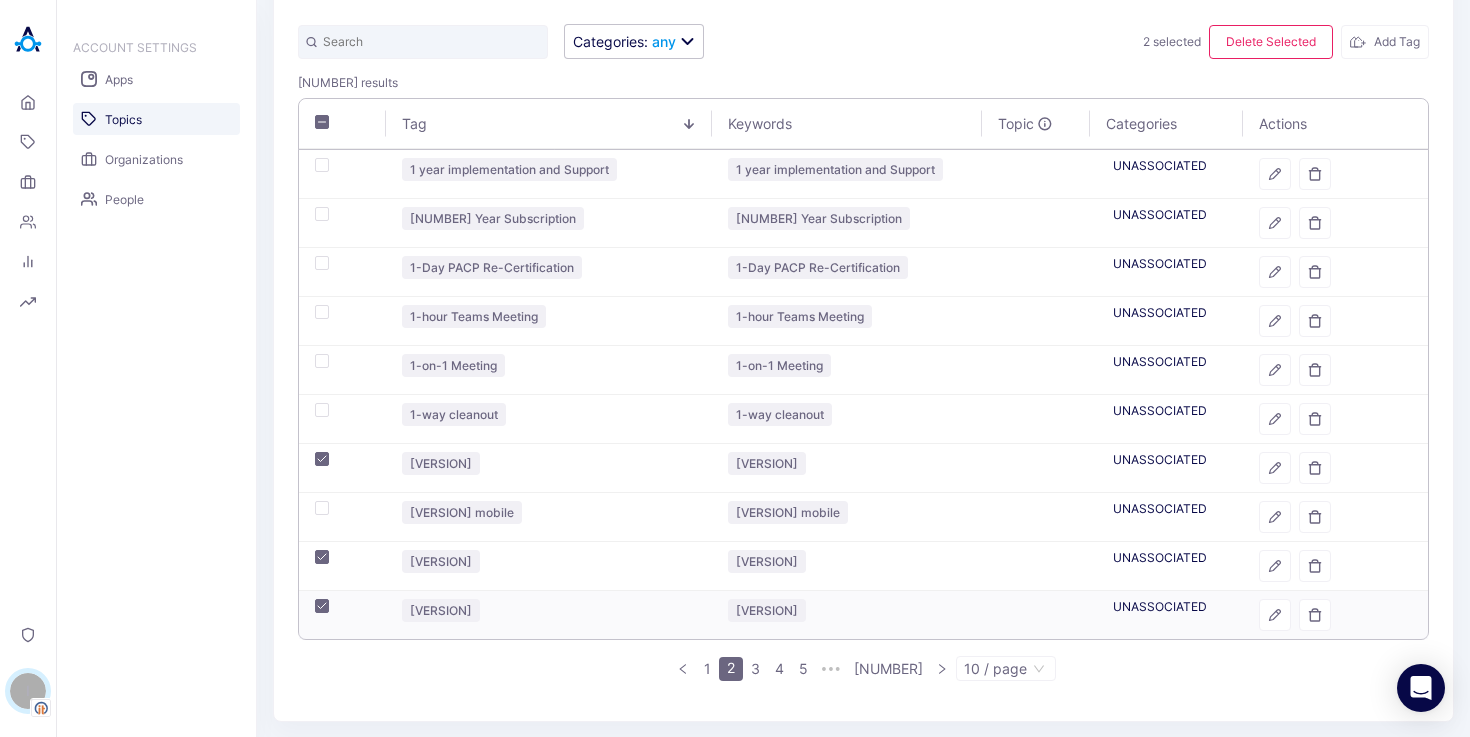 checkbox on "true" 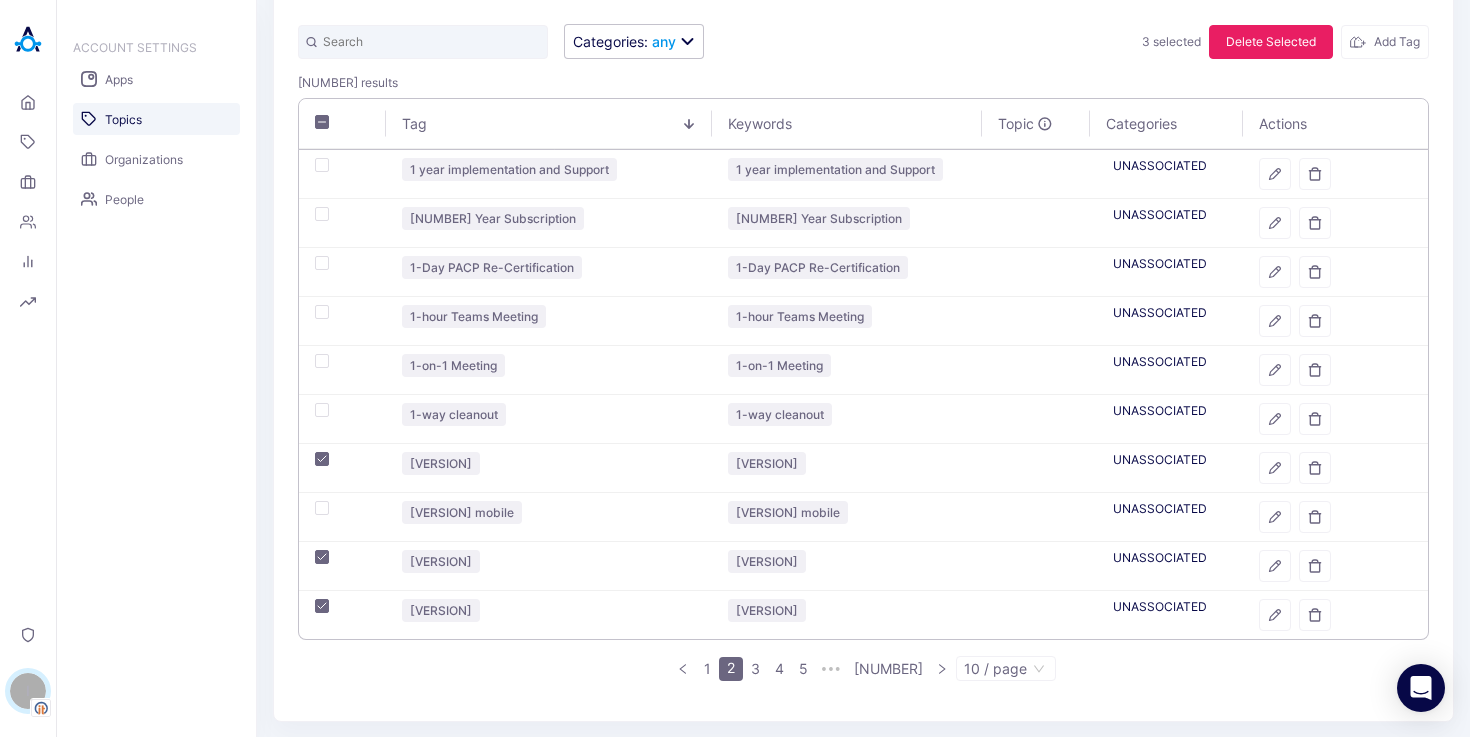 drag, startPoint x: 1268, startPoint y: 66, endPoint x: 1268, endPoint y: 53, distance: 13 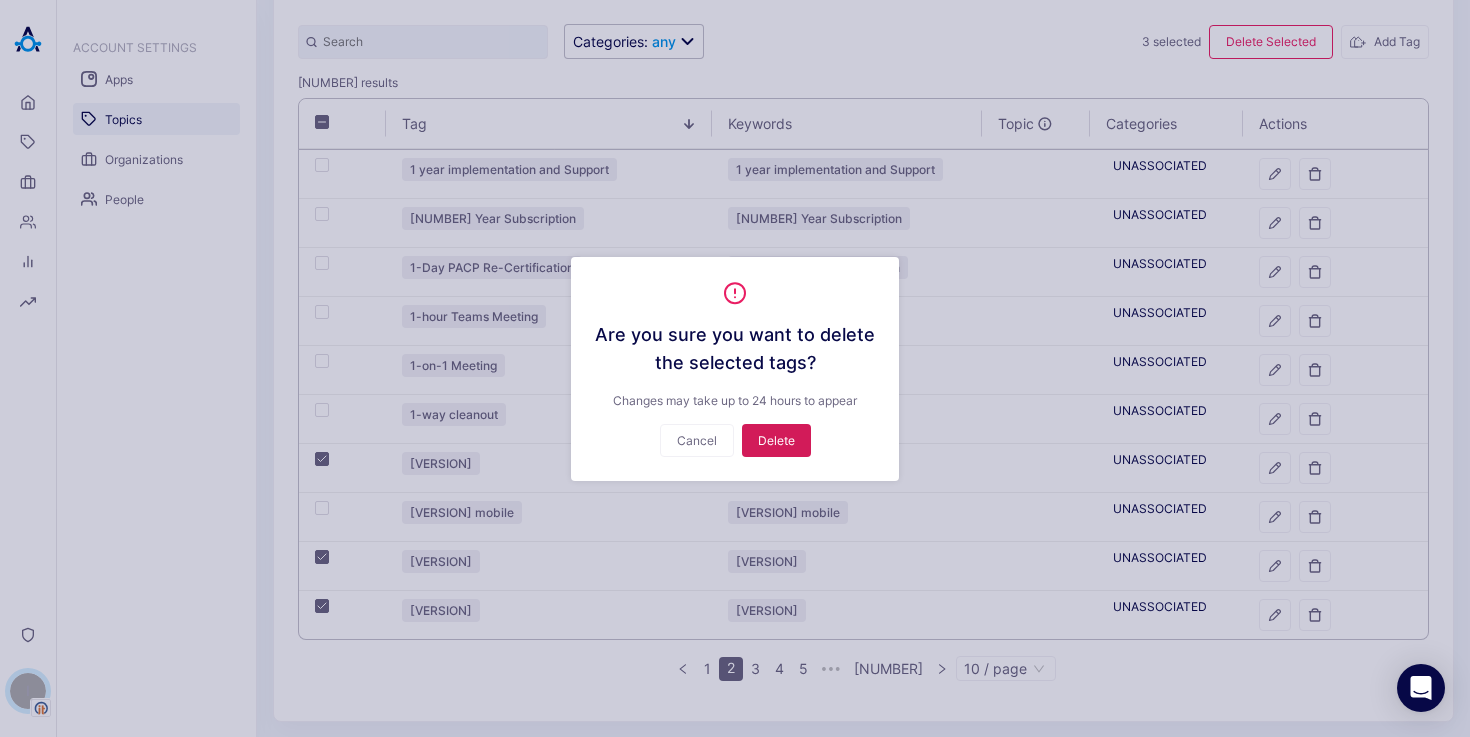 click on "Delete" at bounding box center [776, 440] 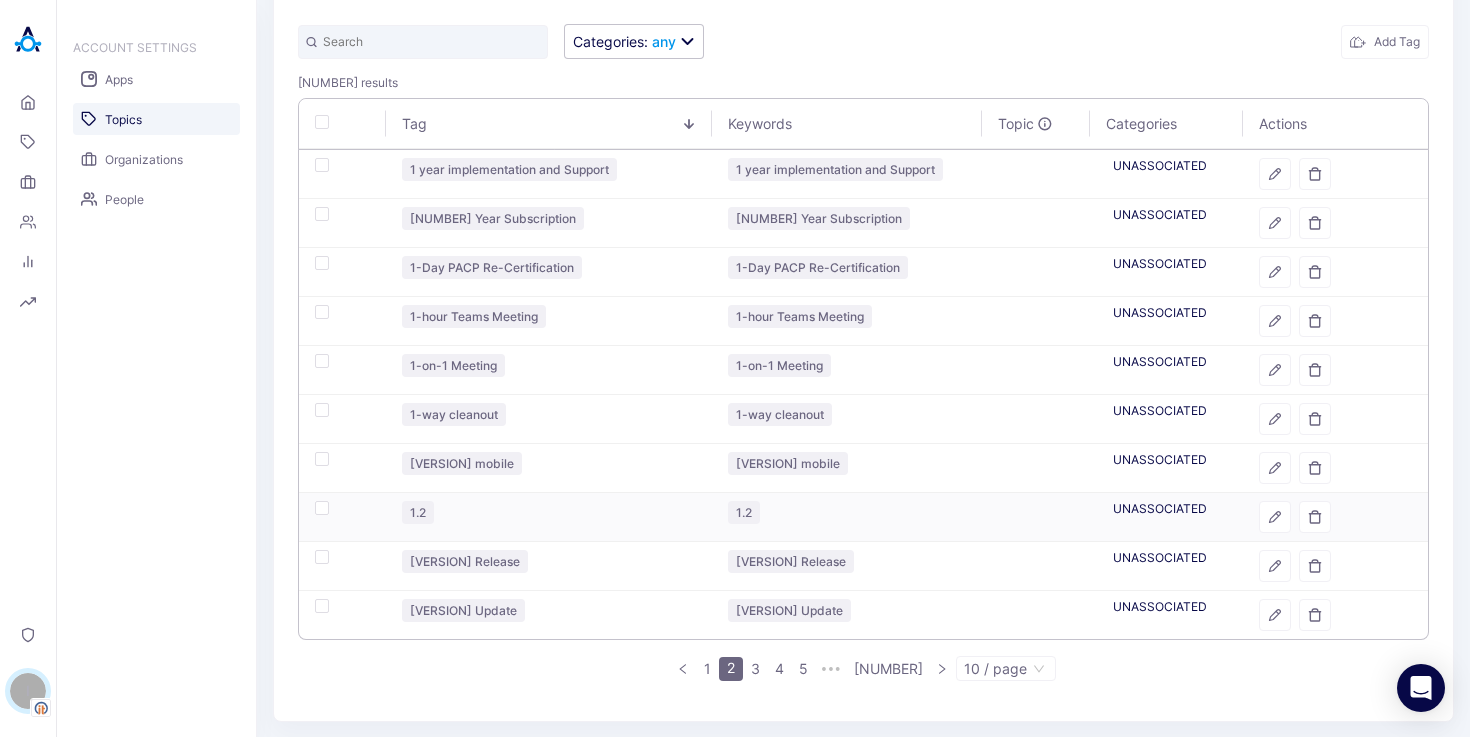 click at bounding box center (322, 508) 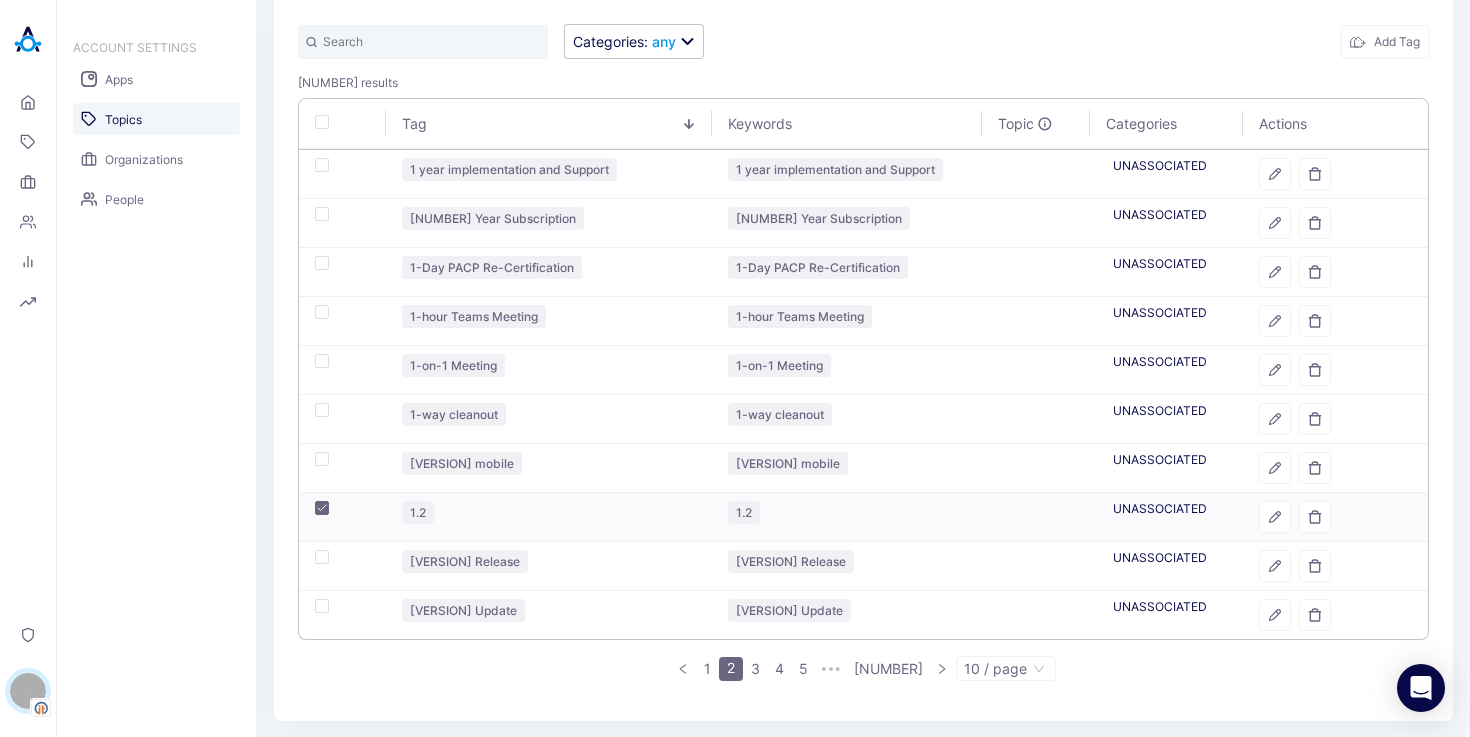 checkbox on "true" 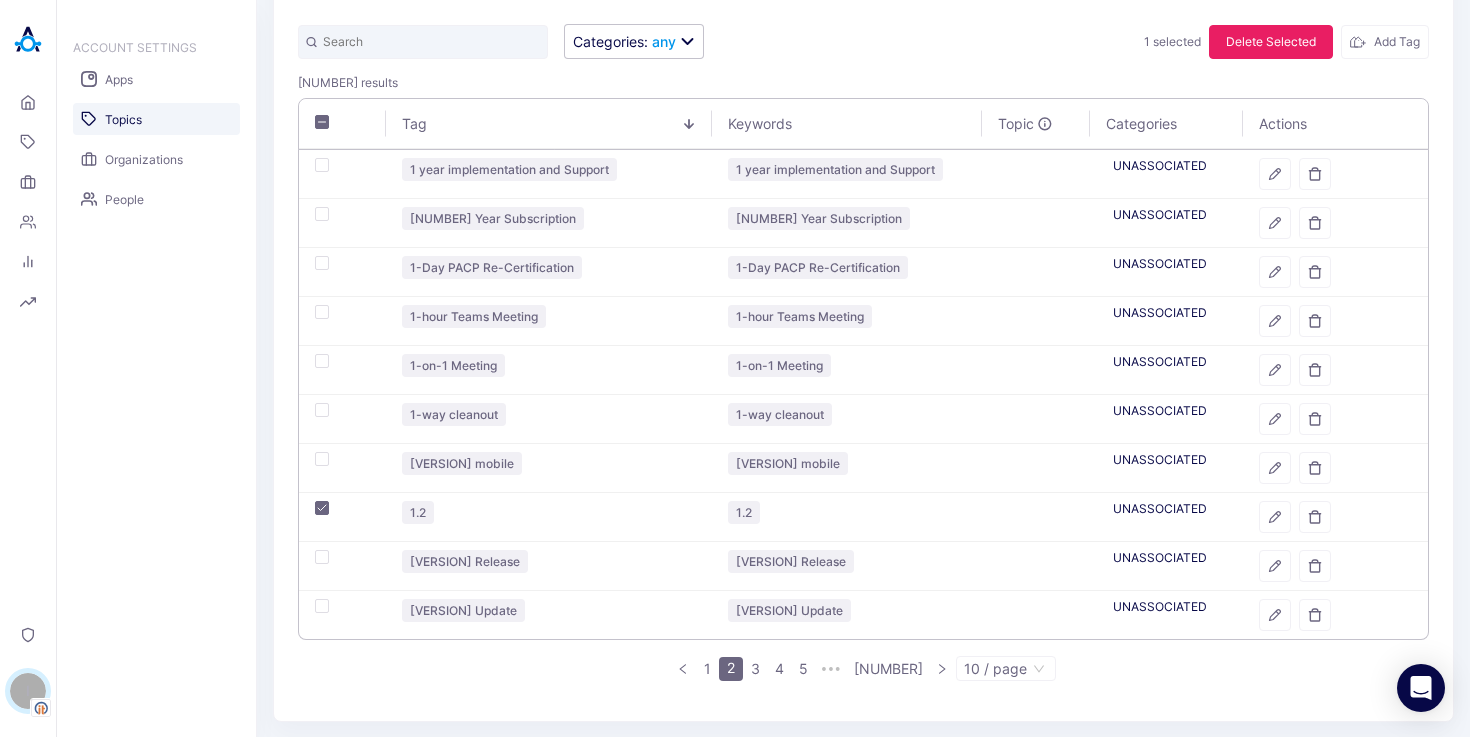 click on "Delete Selected" at bounding box center (1271, 42) 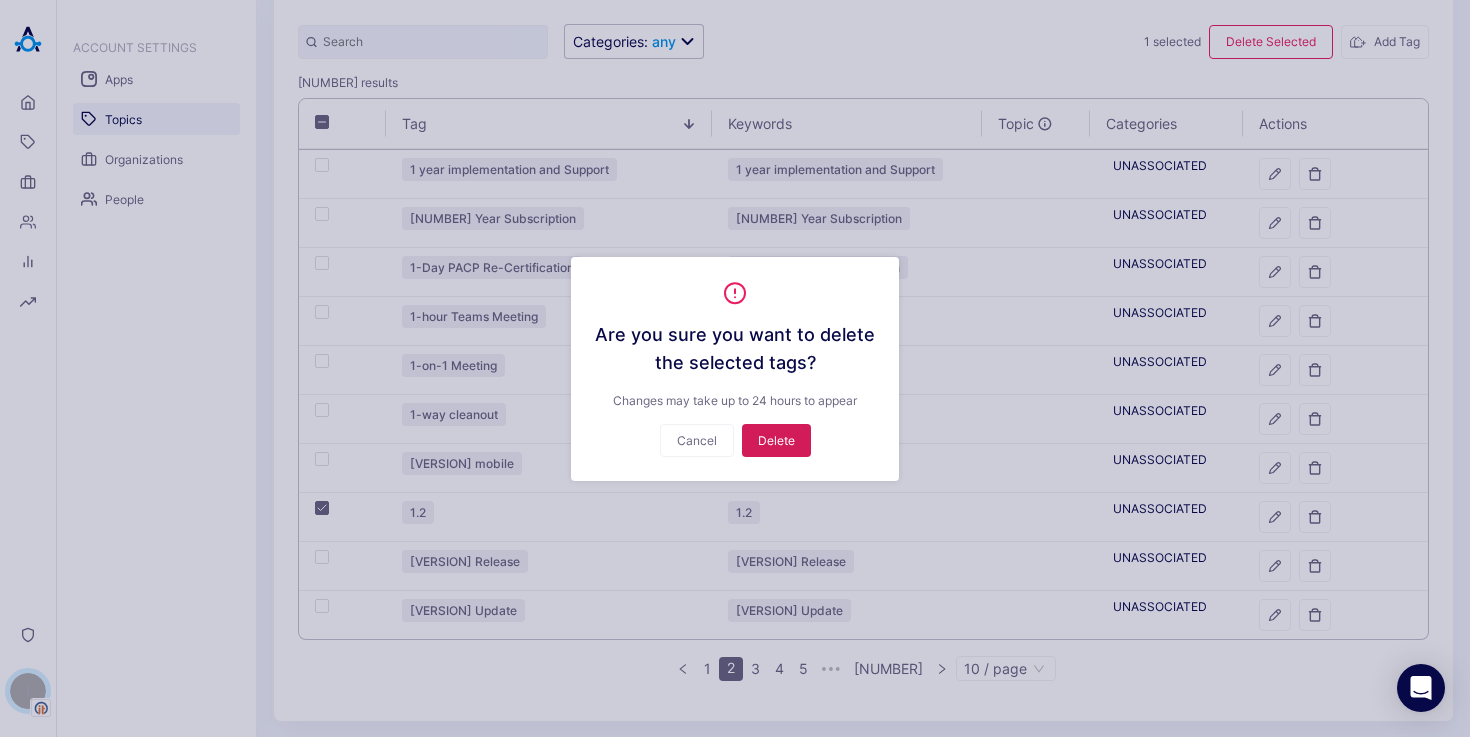 click on "Delete" at bounding box center [776, 440] 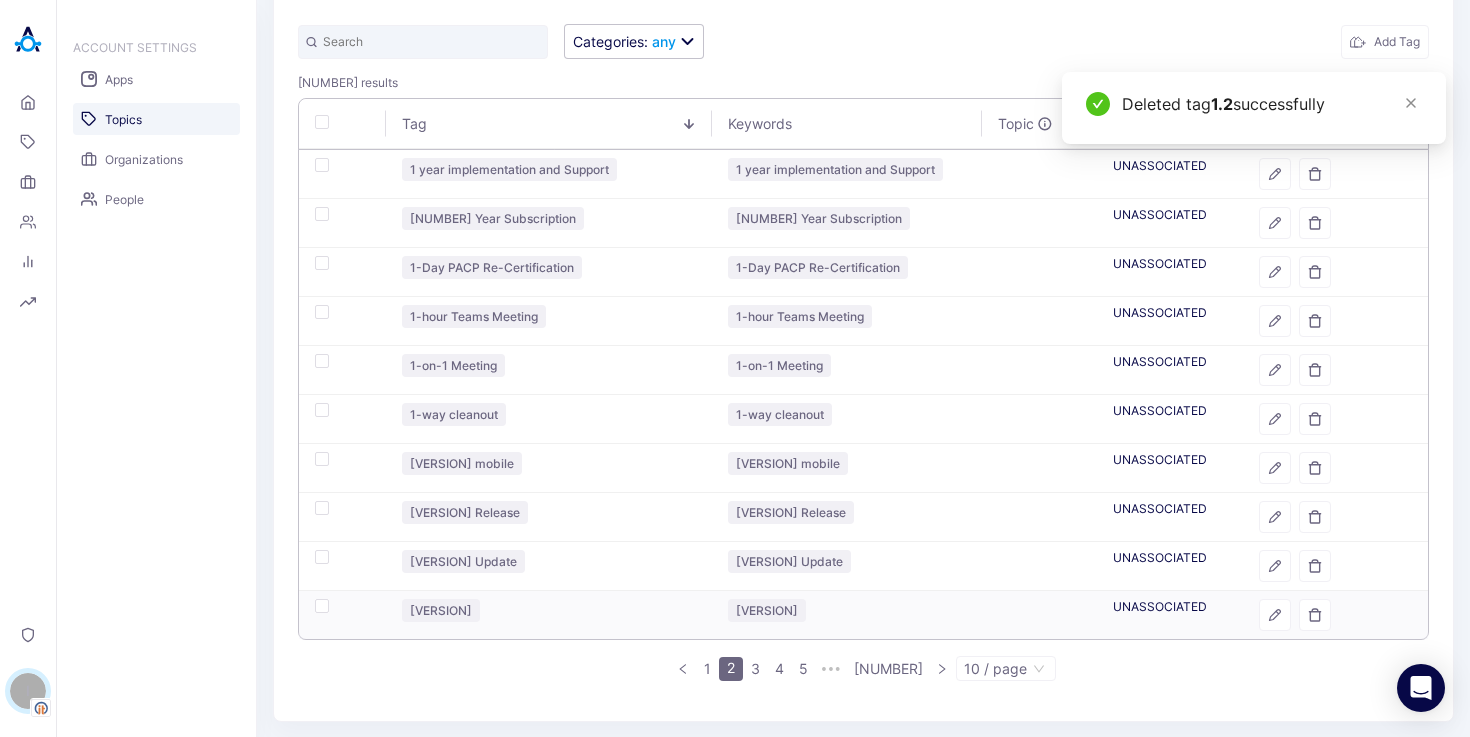 click at bounding box center (322, 606) 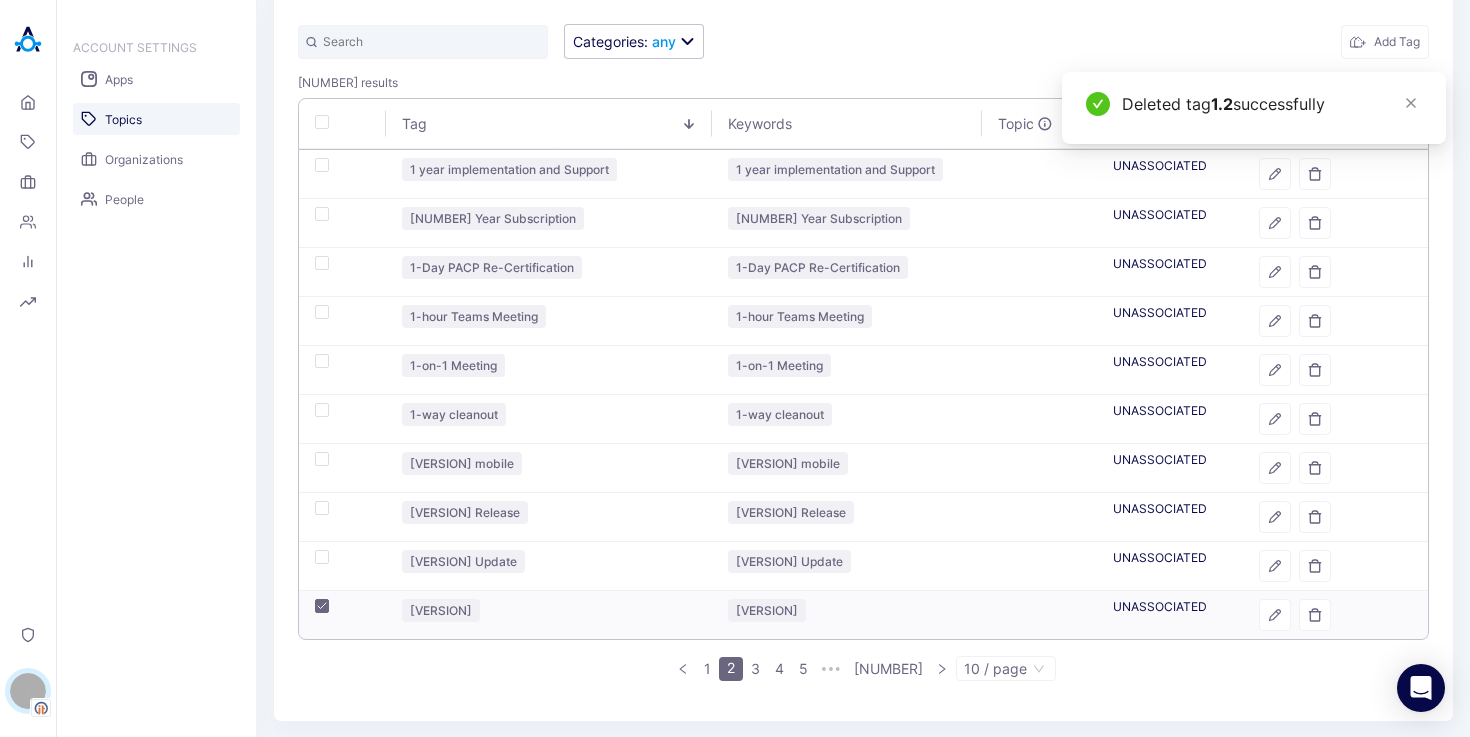 checkbox on "true" 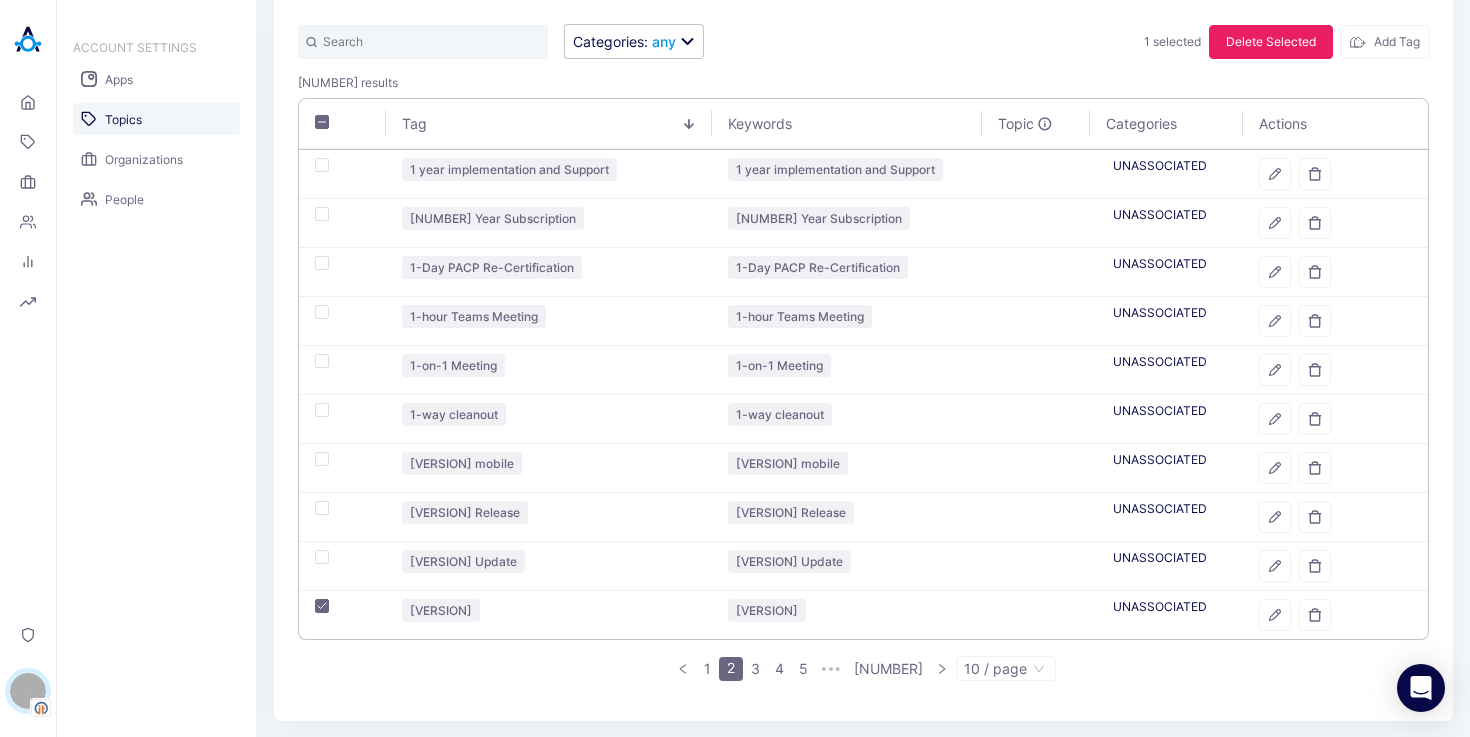 click on "Delete Selected" at bounding box center (1271, 42) 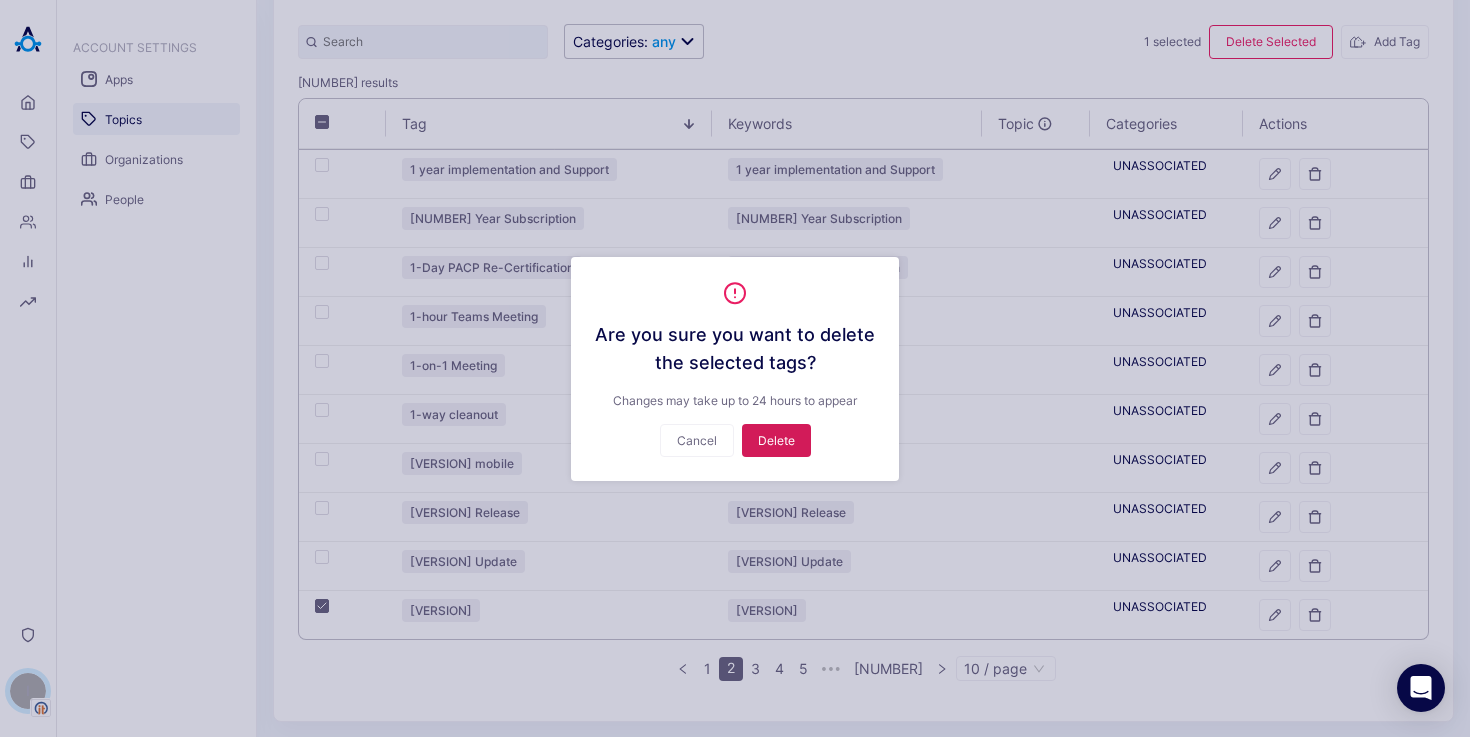 click on "Delete" at bounding box center [776, 440] 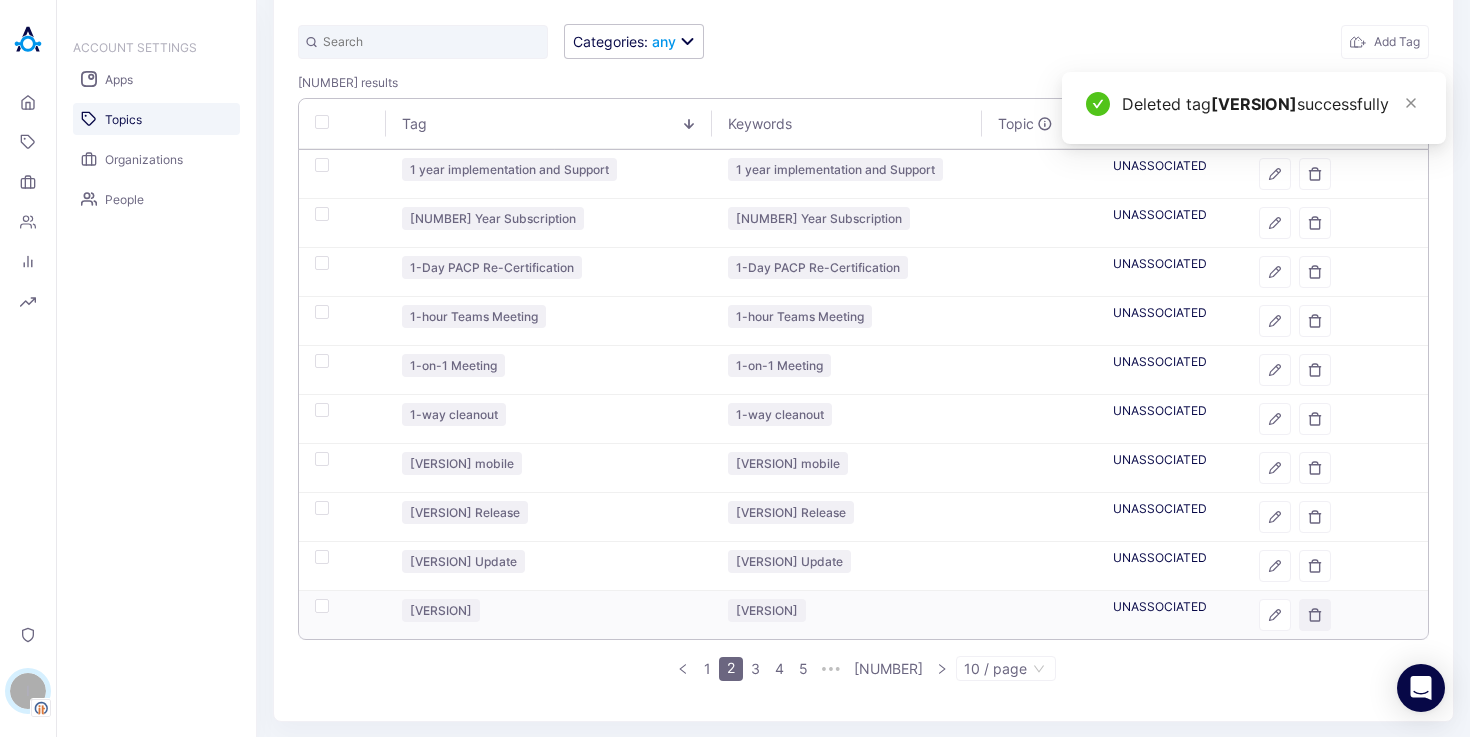 click at bounding box center [1315, 615] 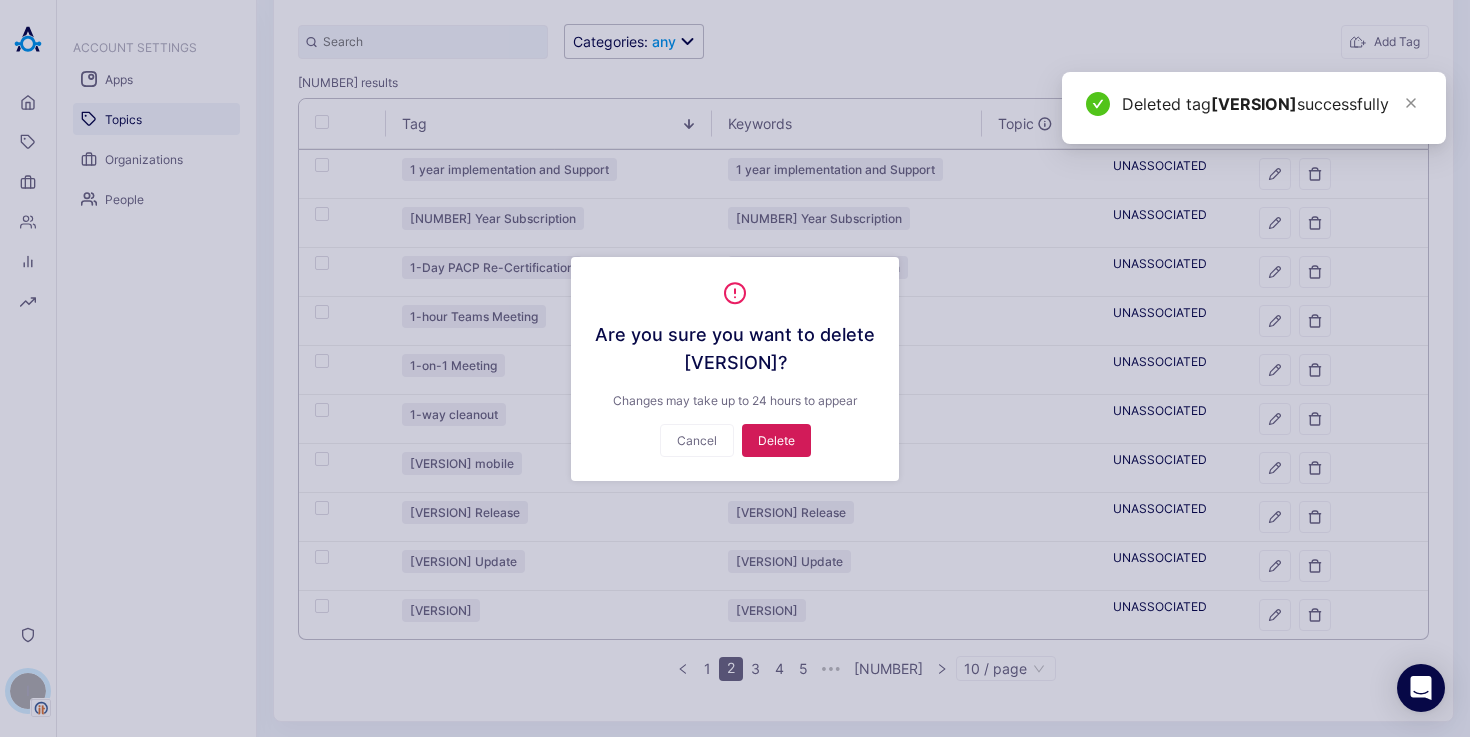 click on "Delete" at bounding box center [776, 440] 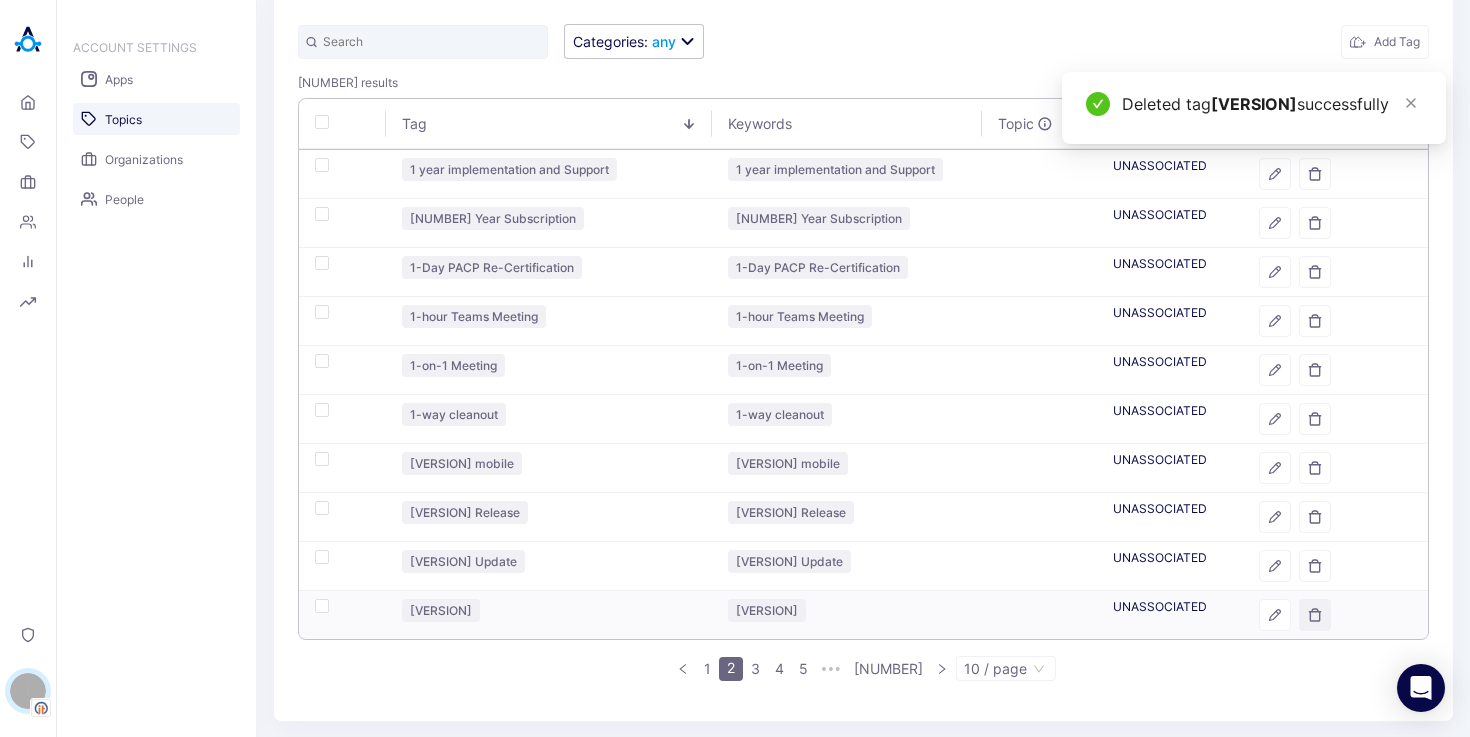 click at bounding box center (1315, 615) 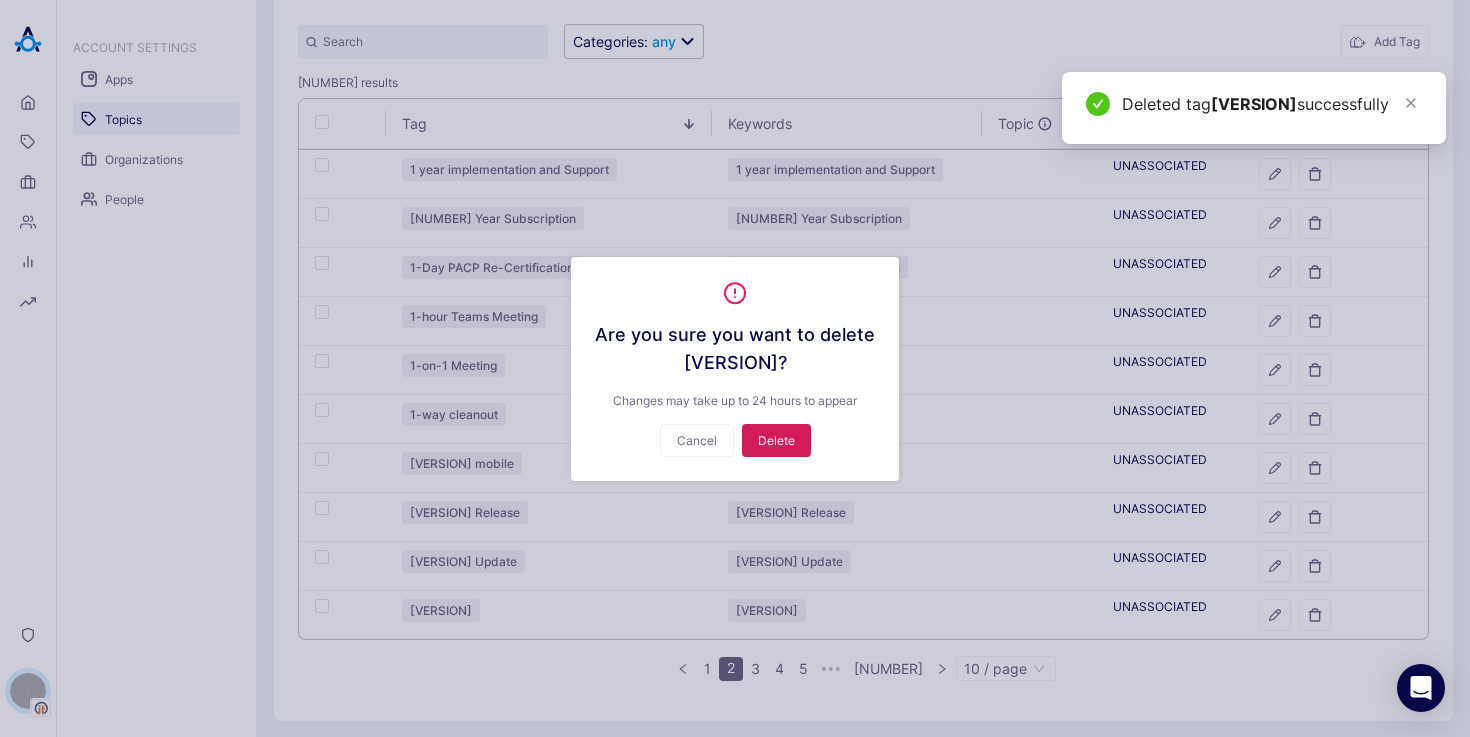 click on "Delete" at bounding box center [776, 440] 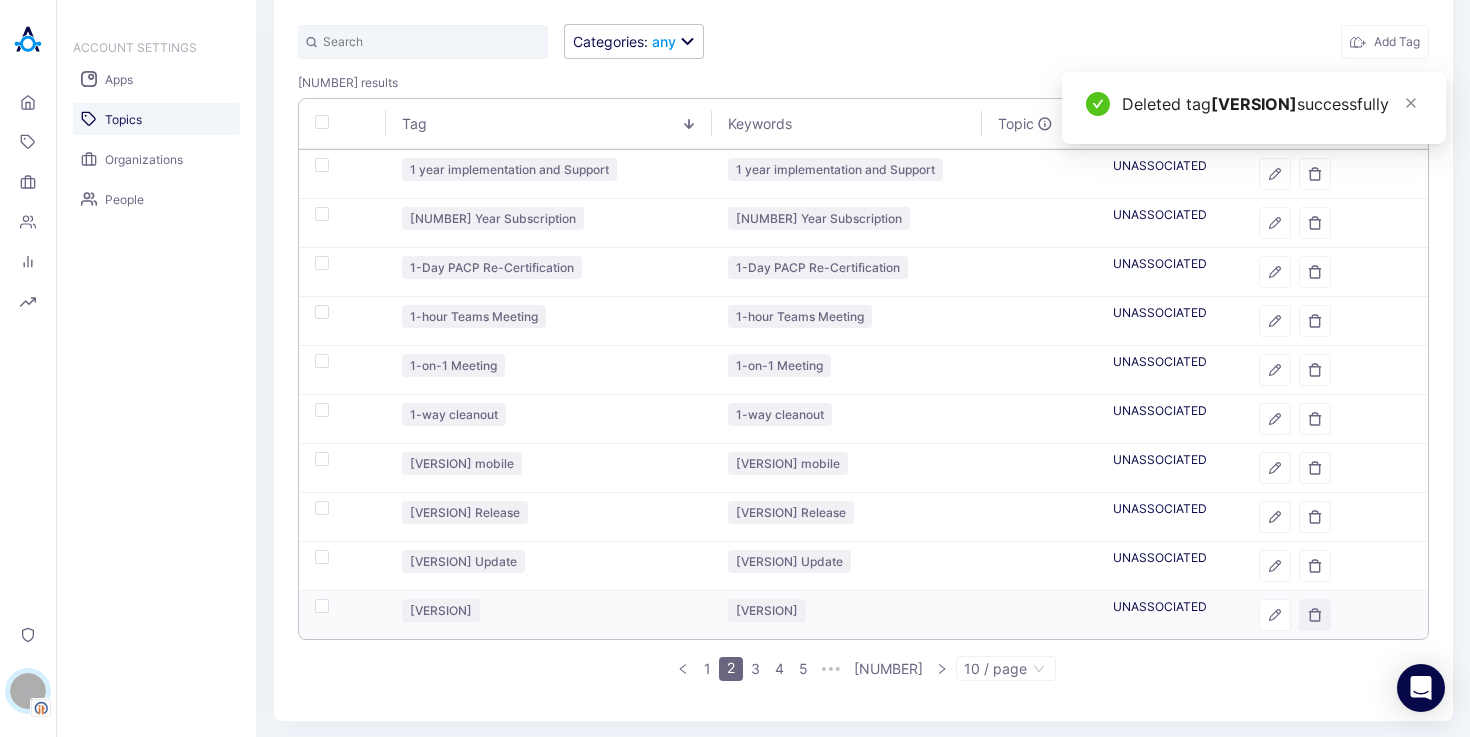 click 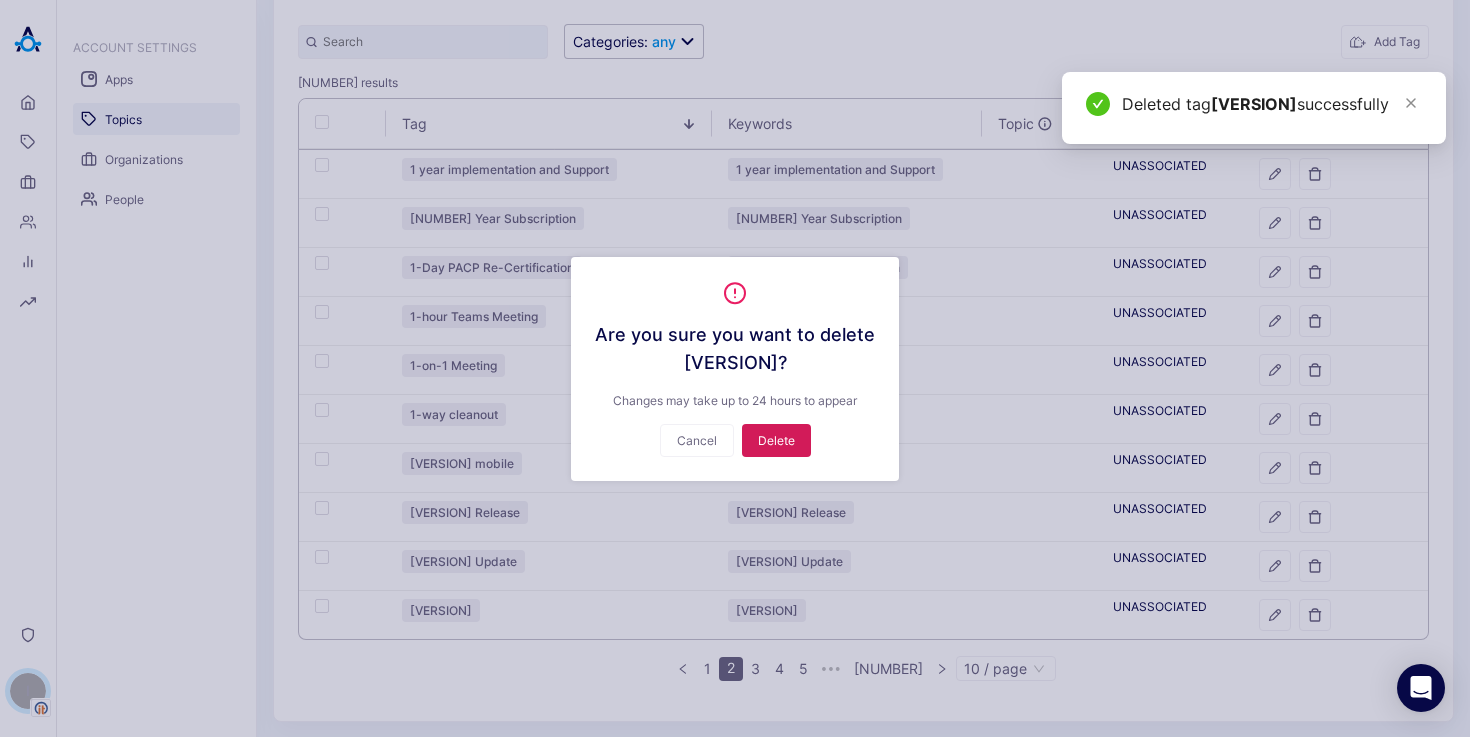 click on "Delete" at bounding box center (776, 440) 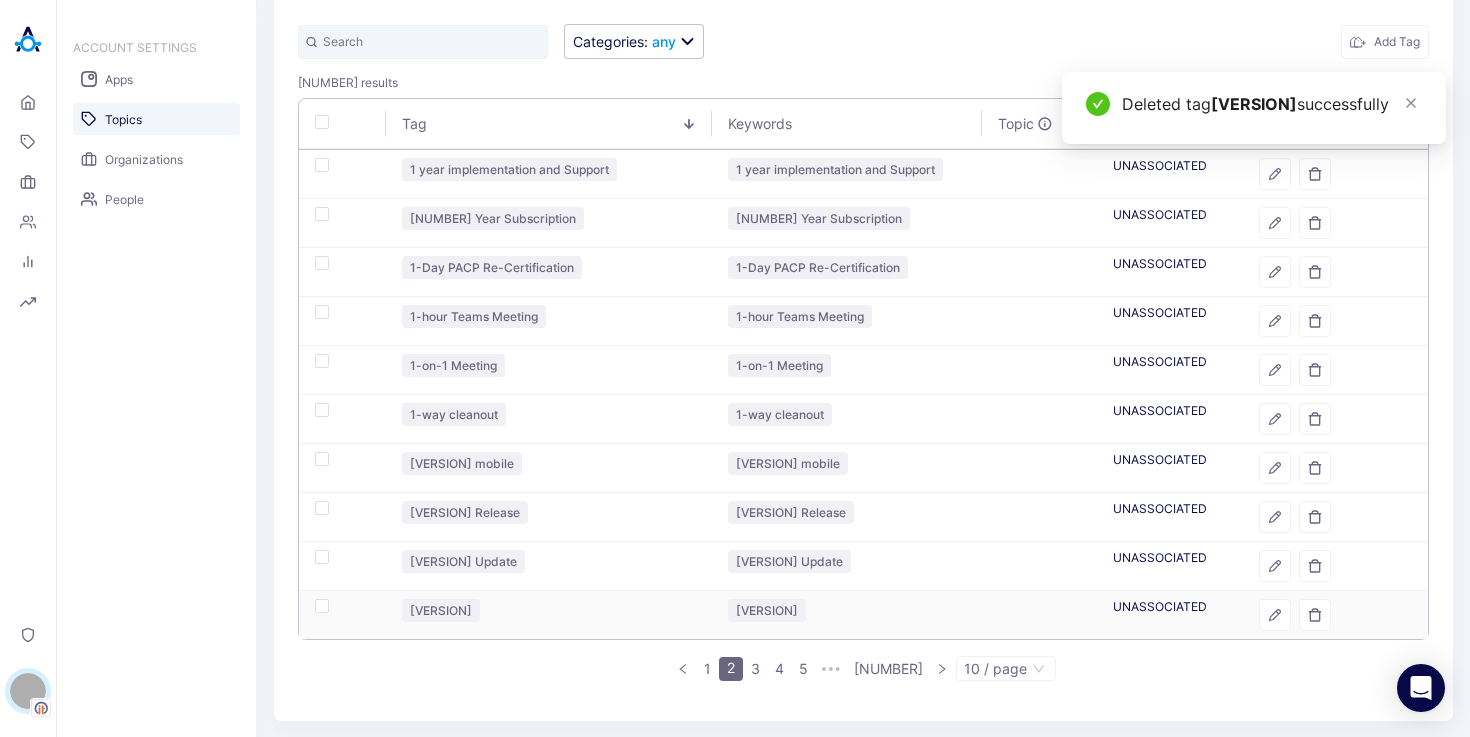 click 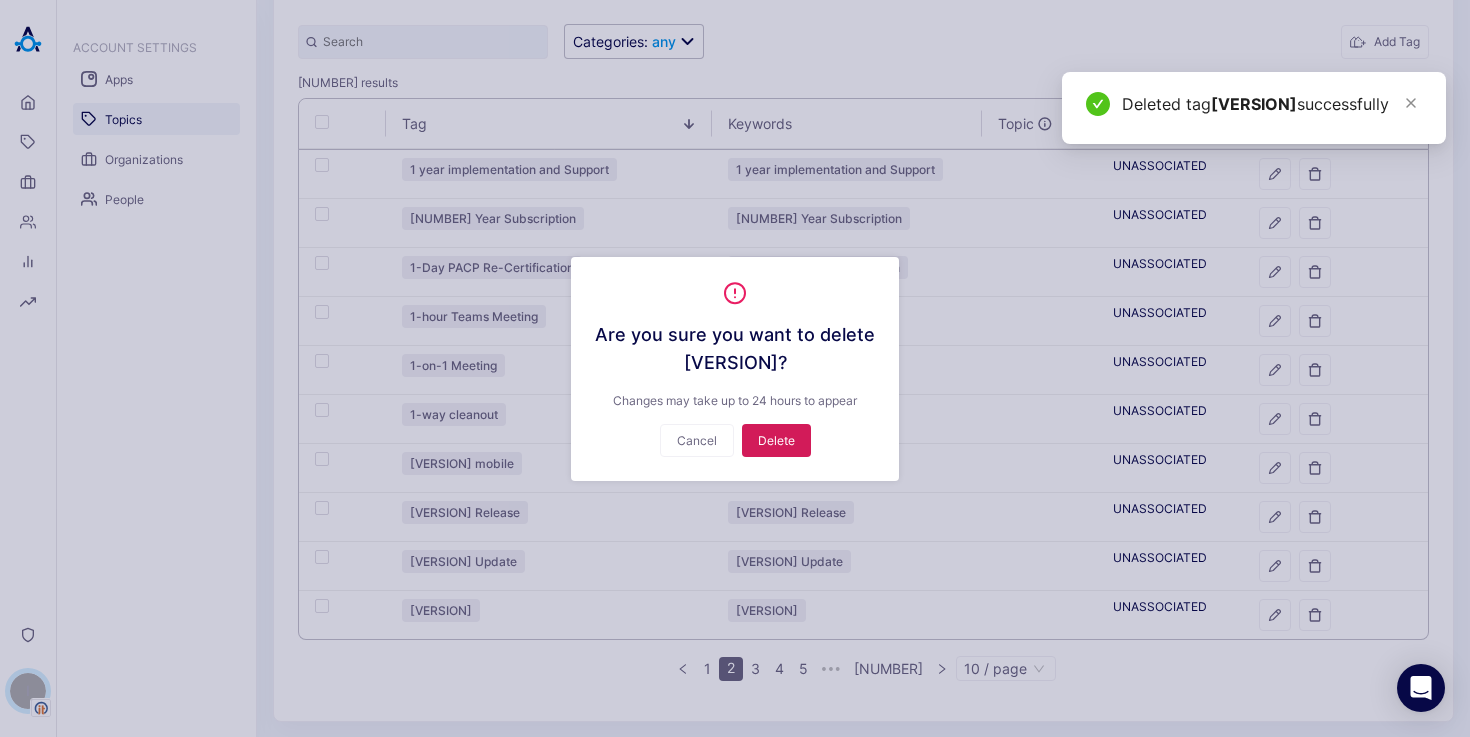 click on "Delete" at bounding box center (776, 440) 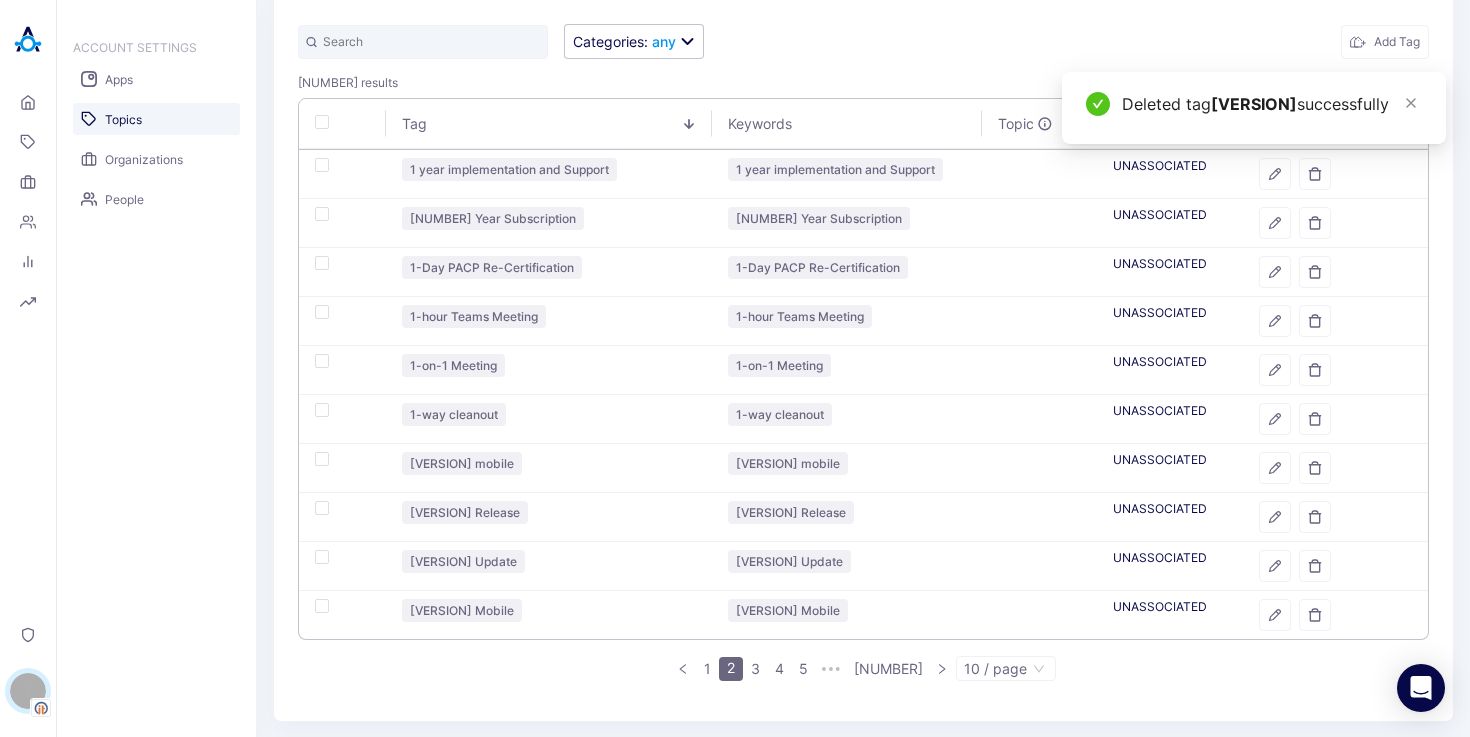 click 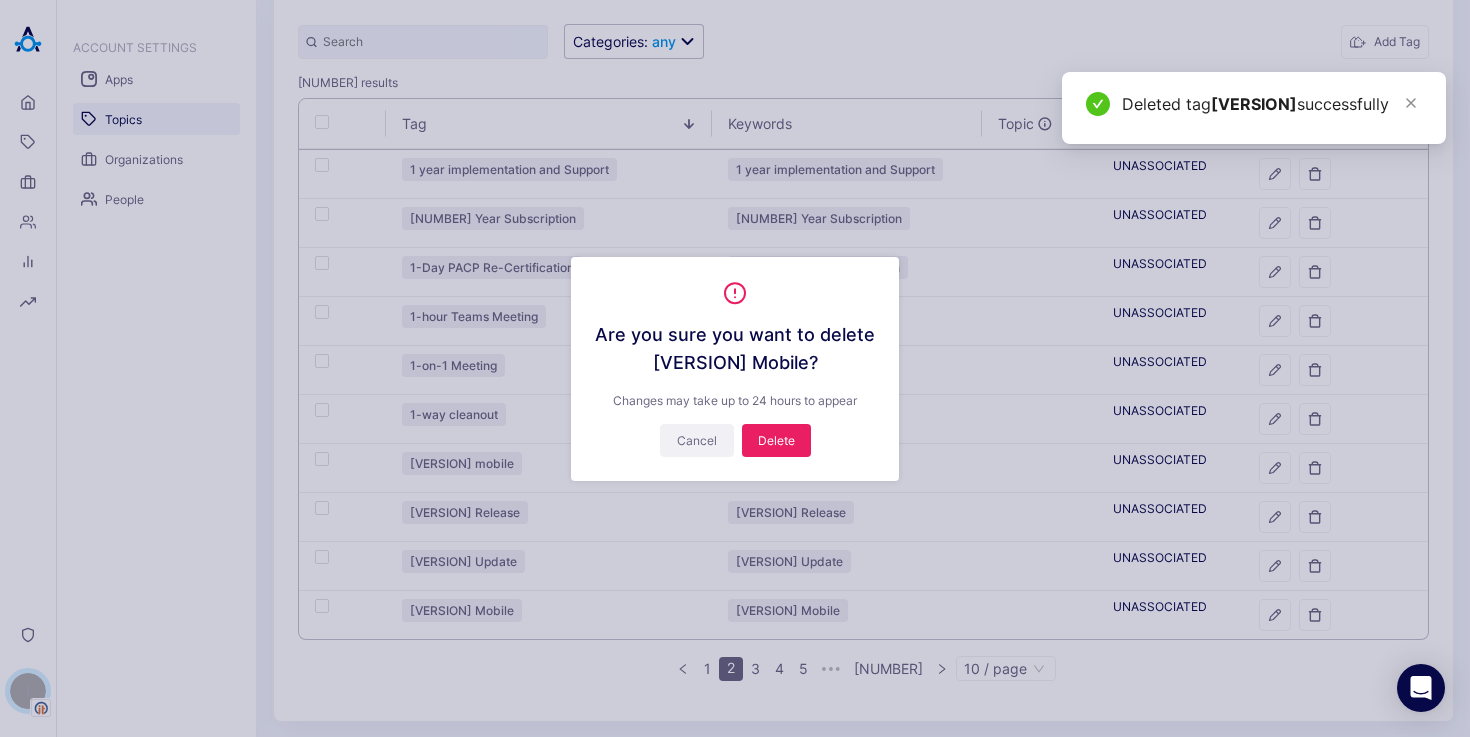 click on "Cancel" at bounding box center (697, 440) 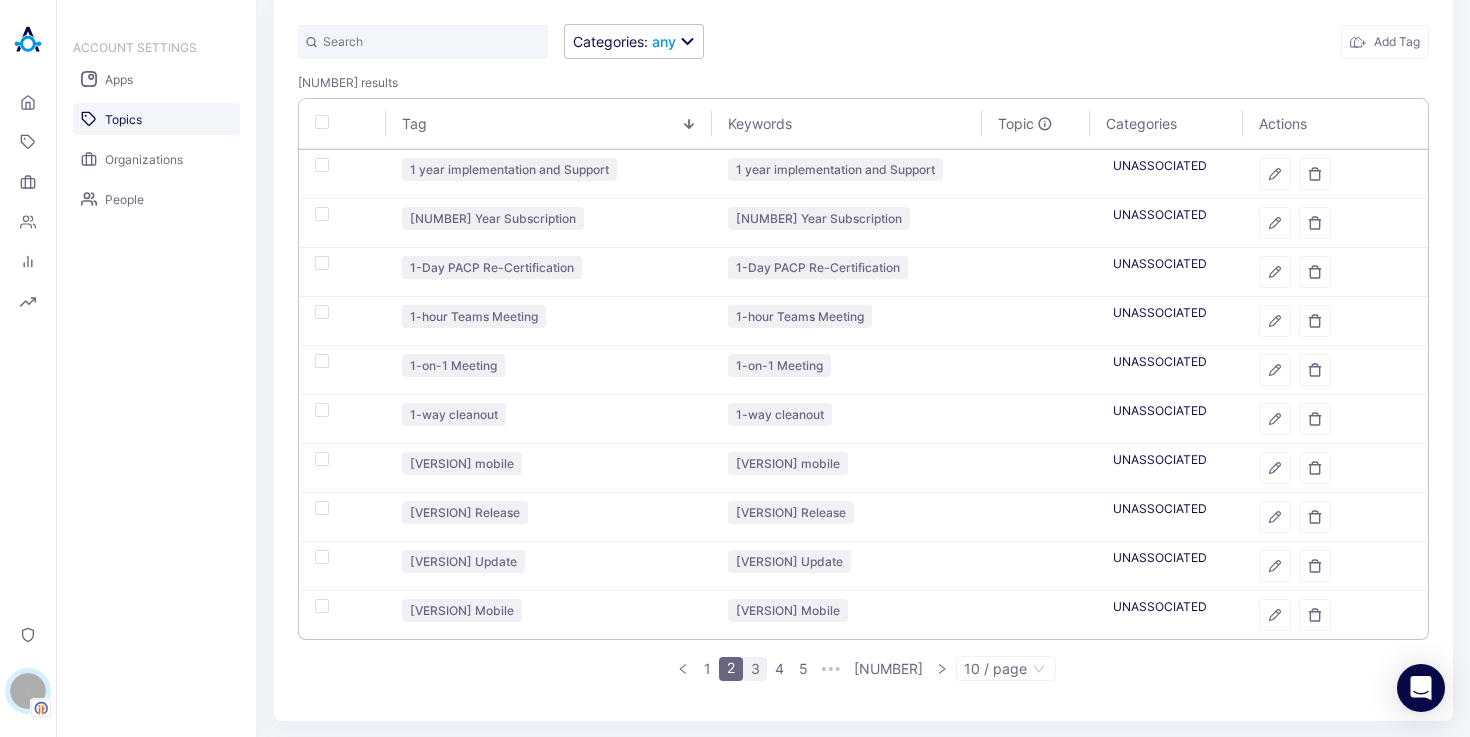 click on "3" at bounding box center [755, 669] 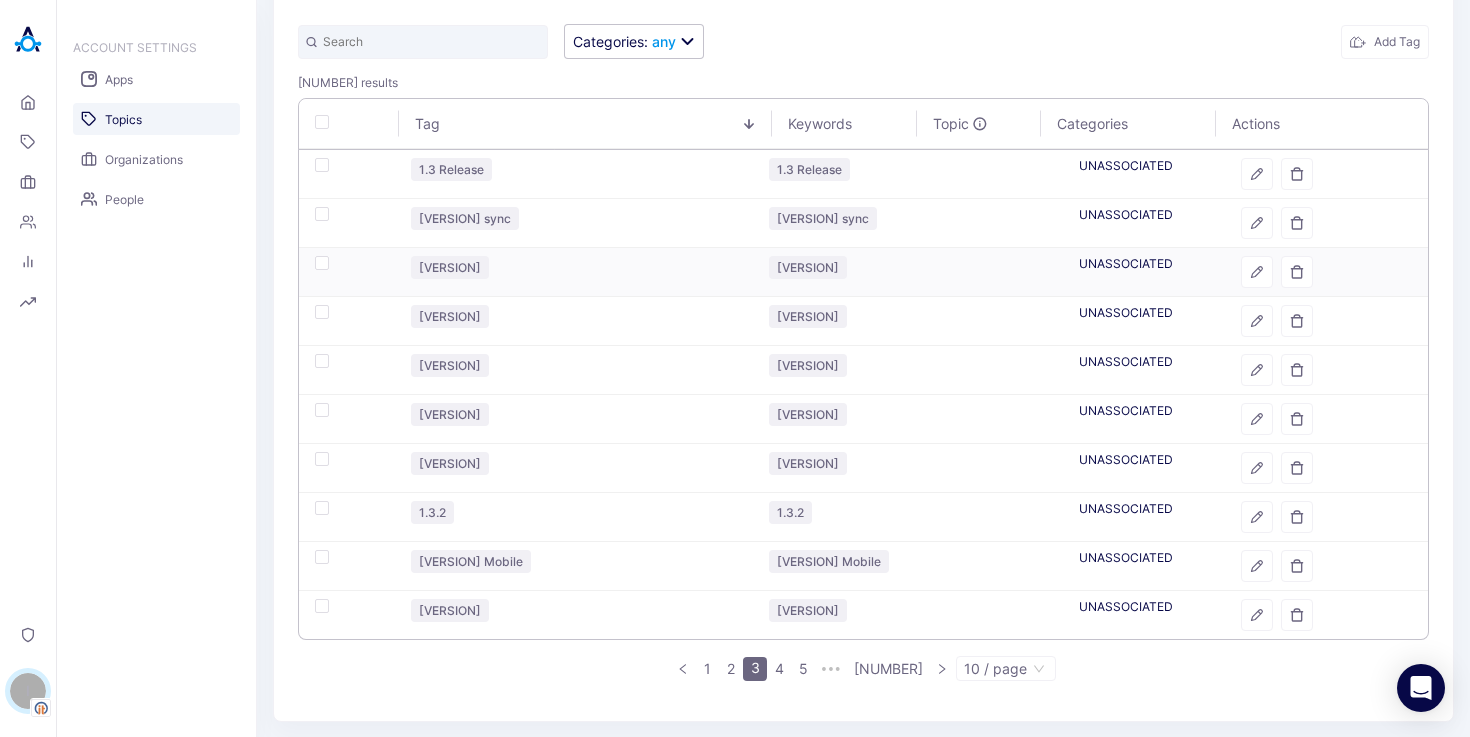 click at bounding box center (347, 272) 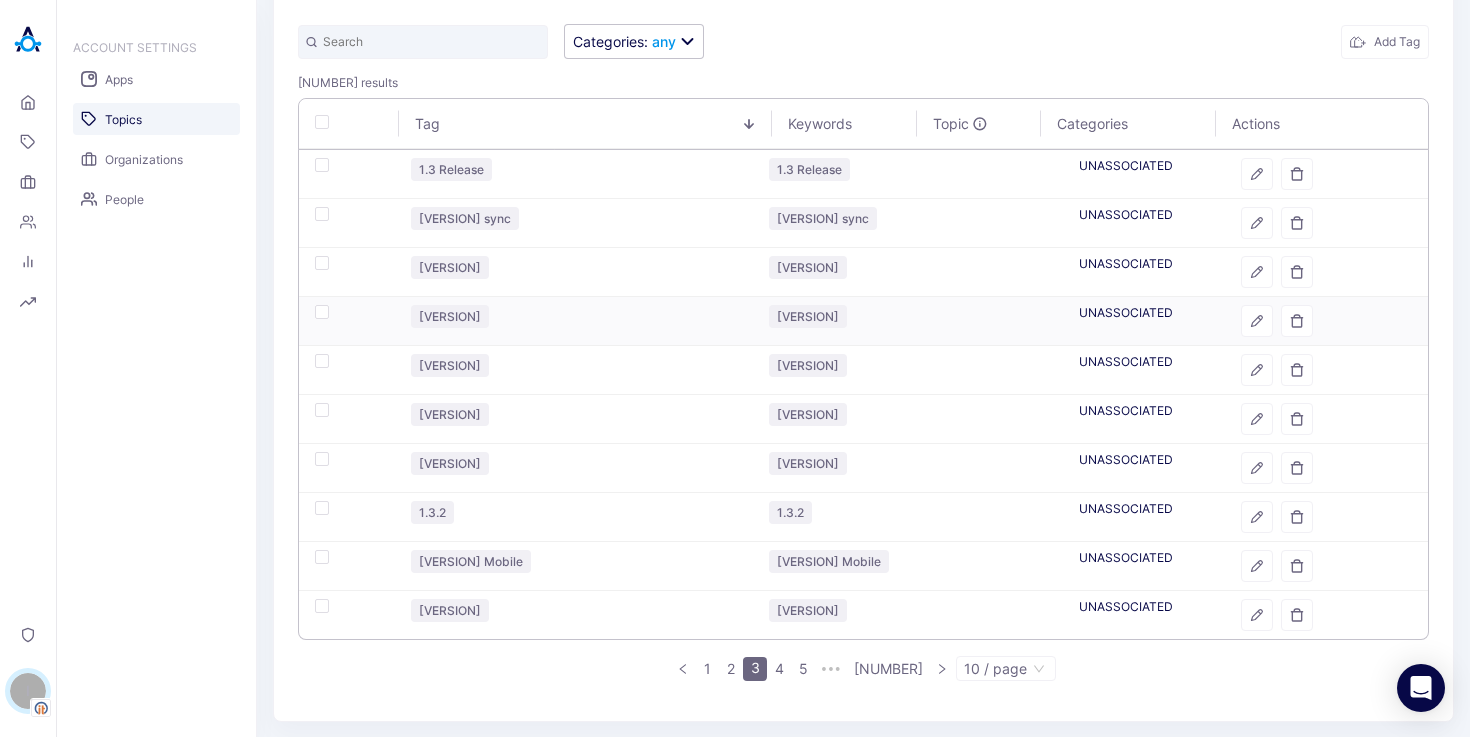 click at bounding box center (322, 312) 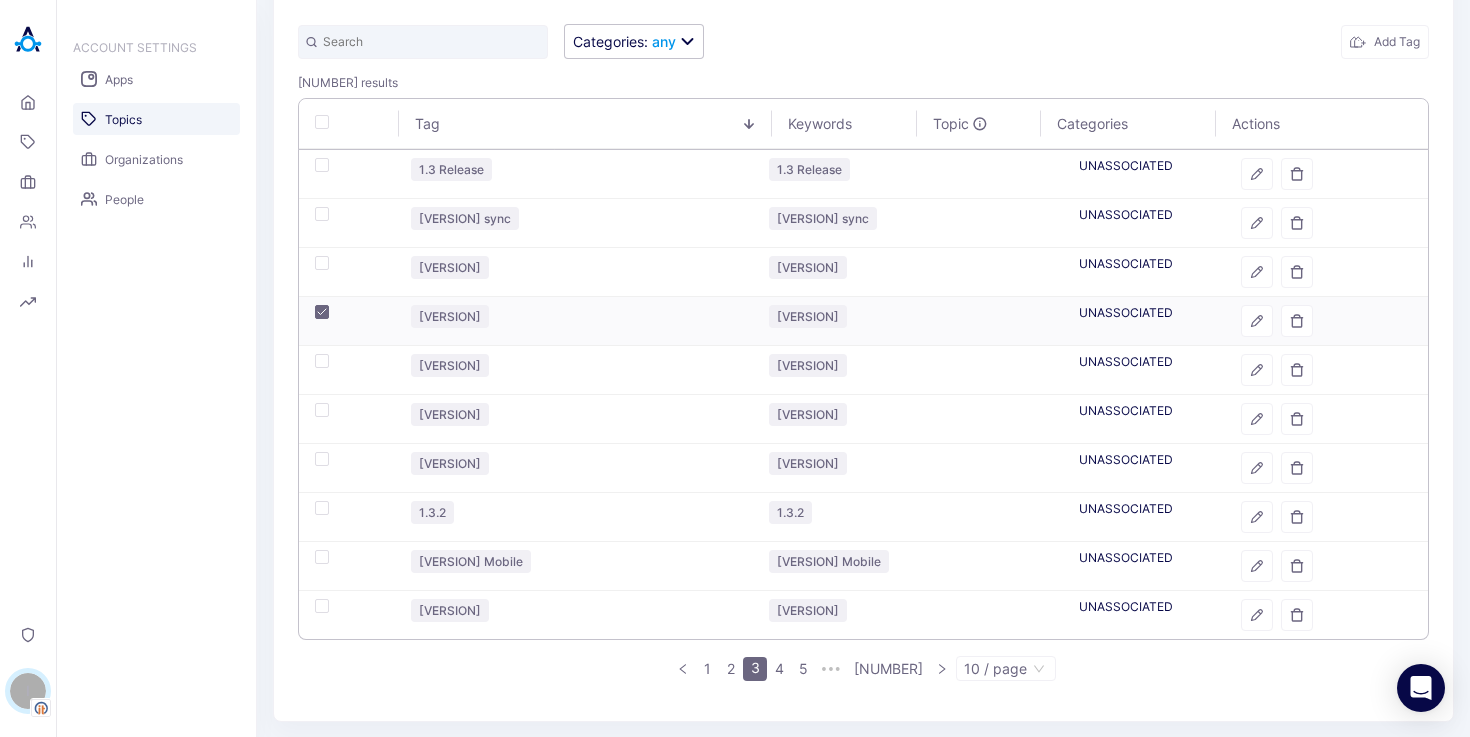 checkbox on "true" 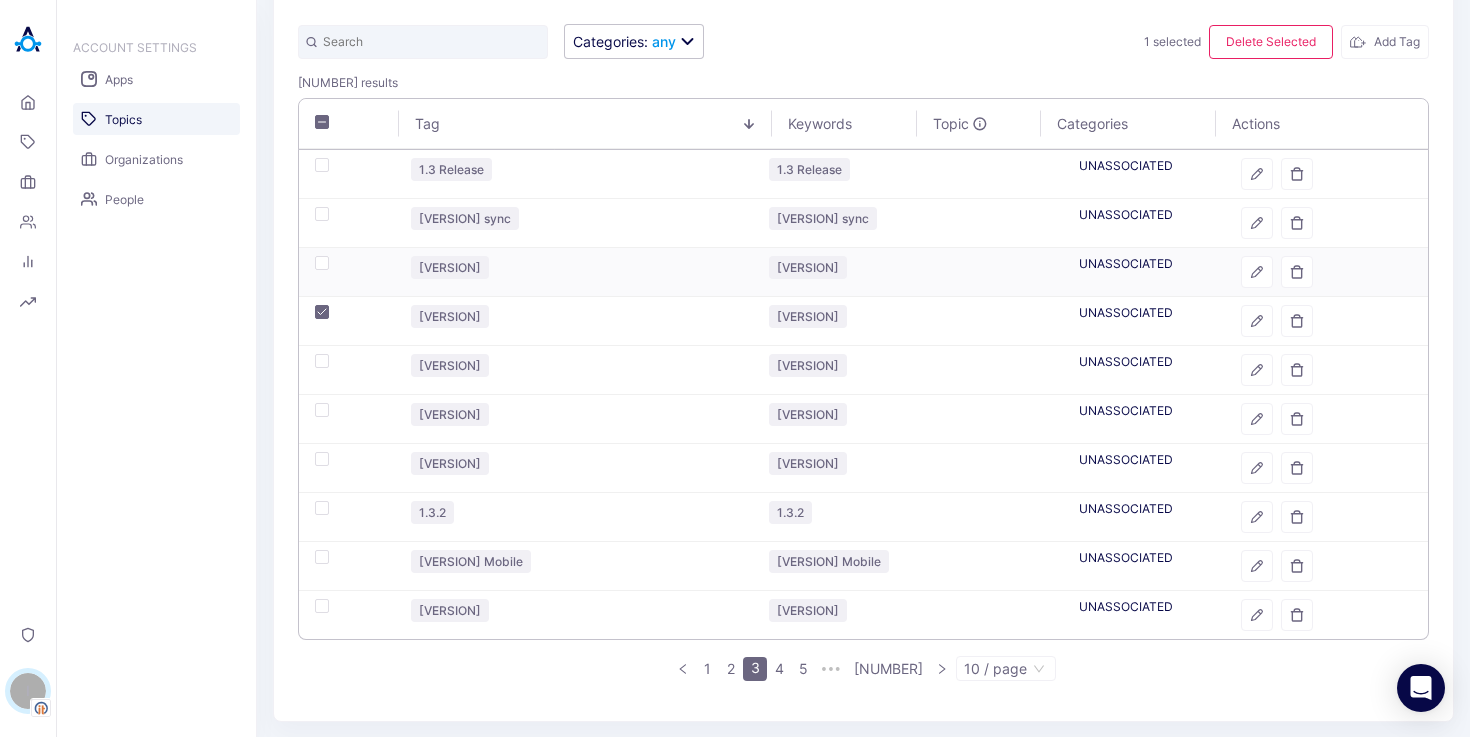 click at bounding box center [322, 263] 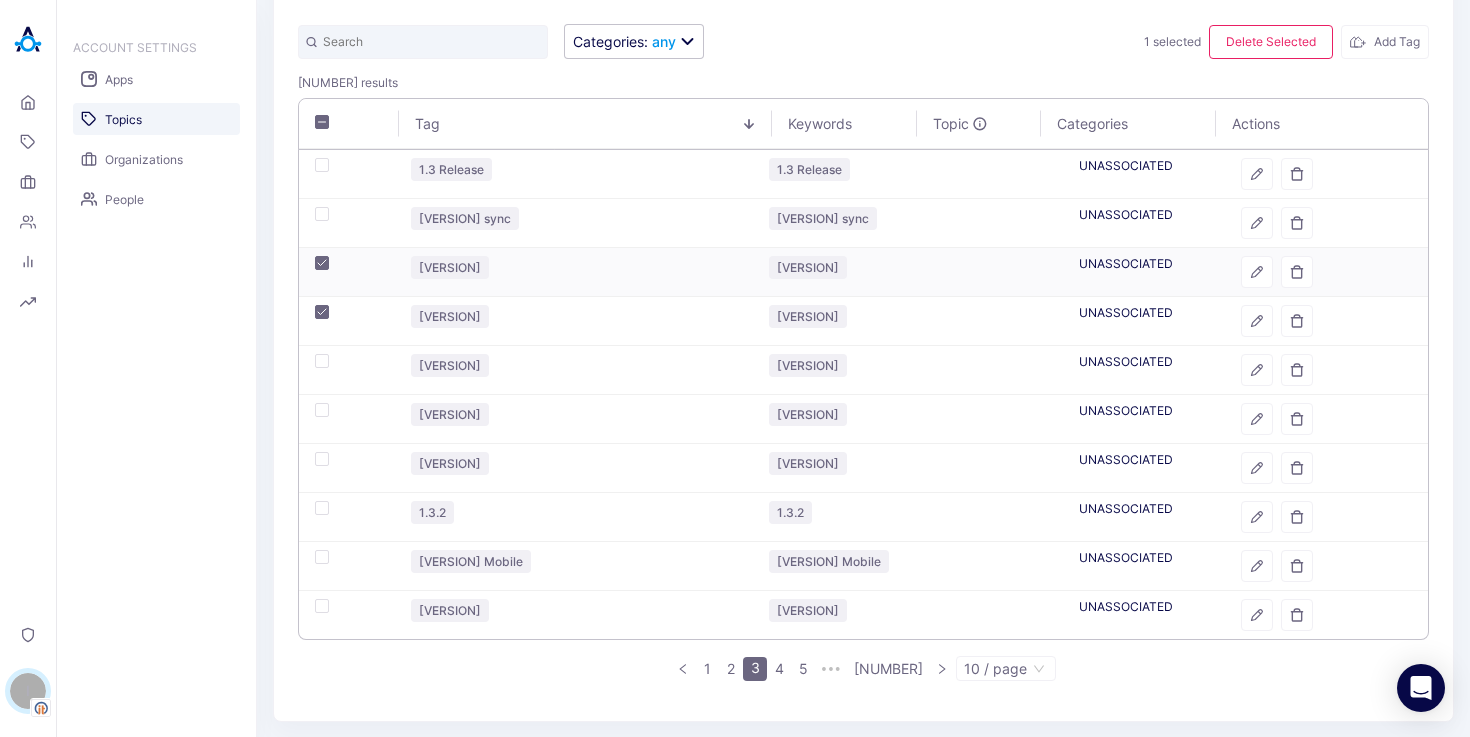 checkbox on "true" 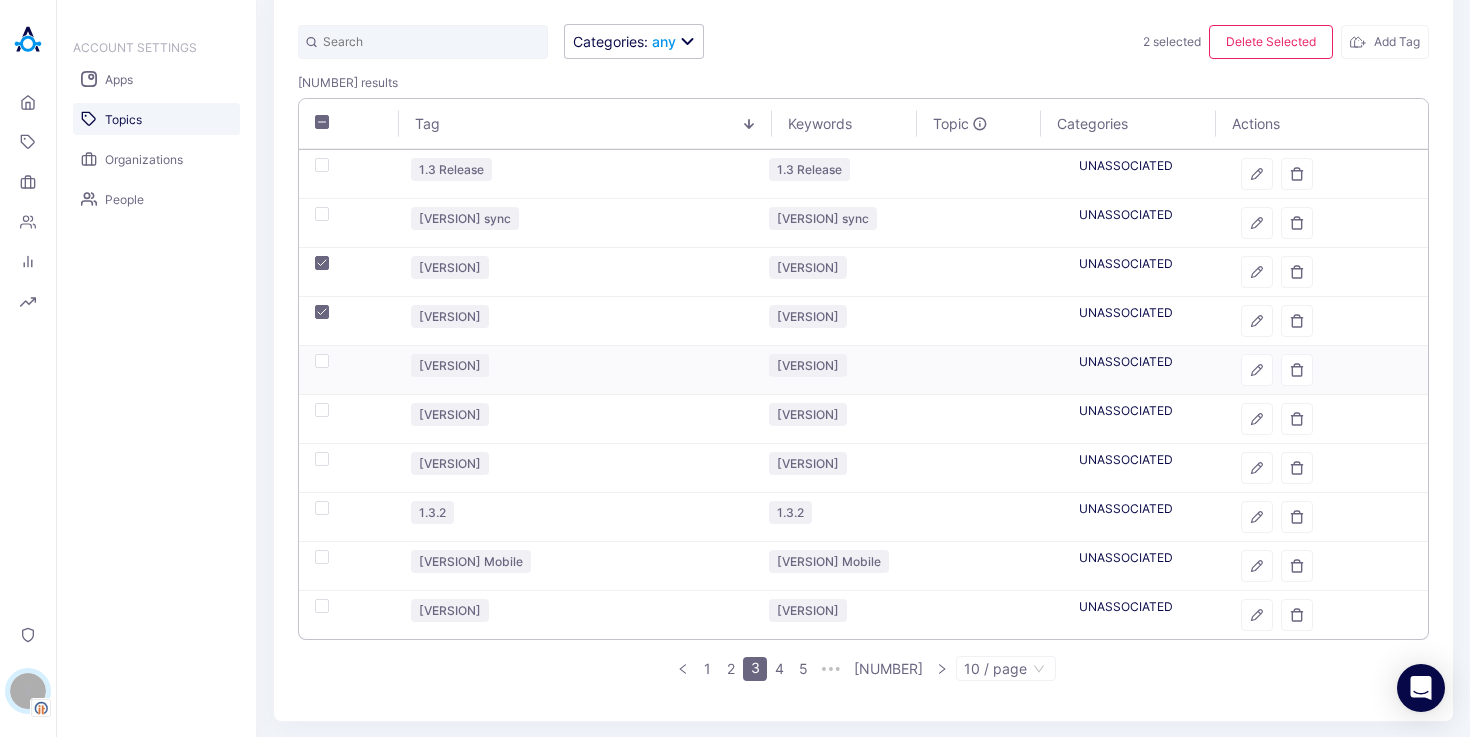 click at bounding box center [322, 361] 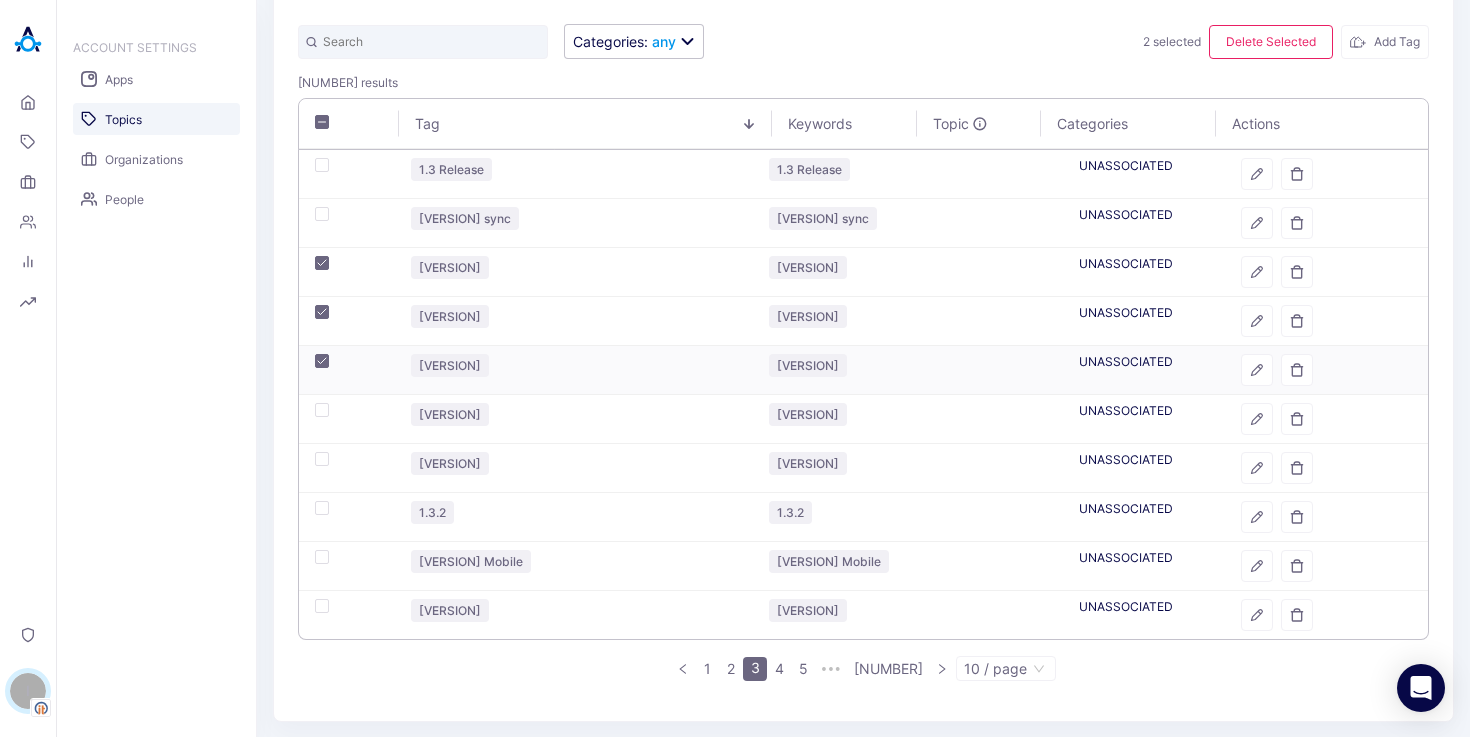 checkbox on "true" 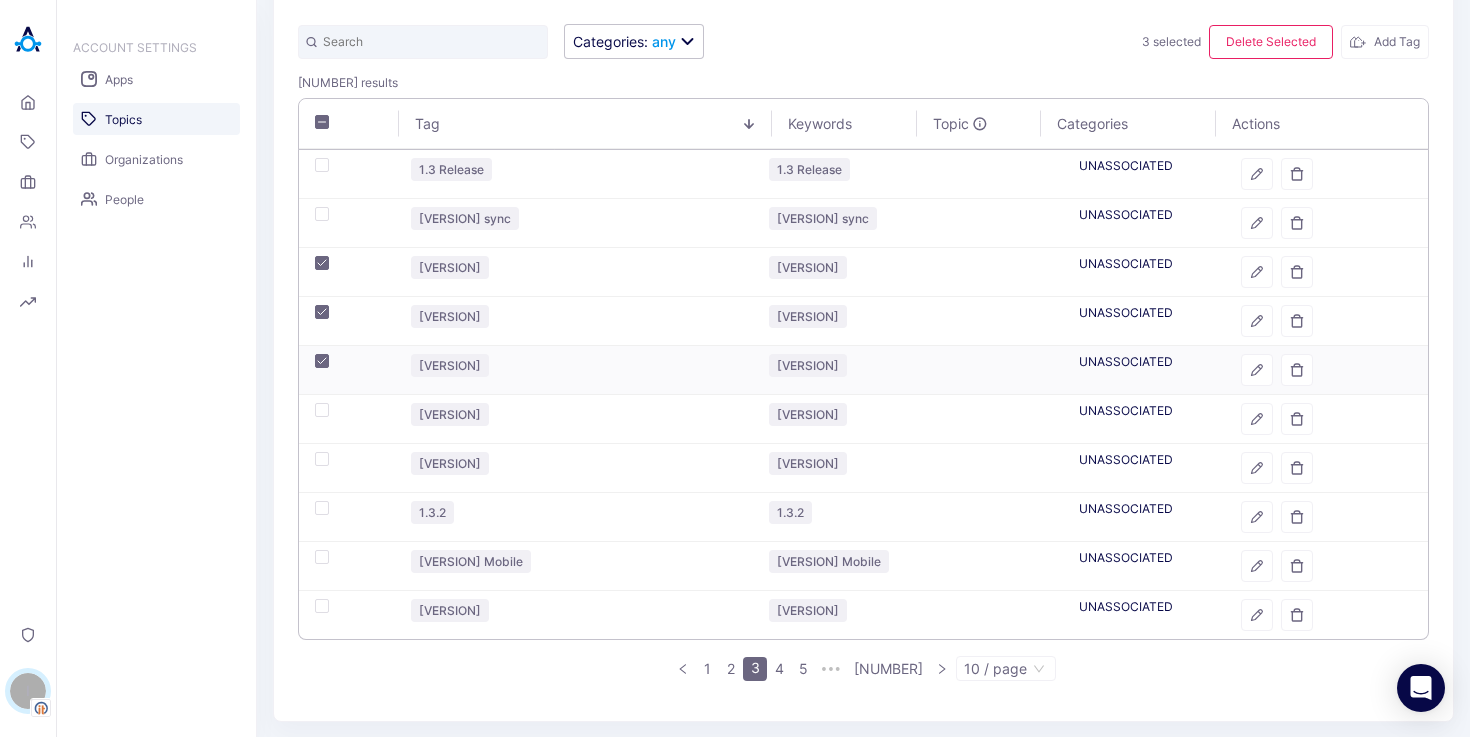 click at bounding box center [347, 370] 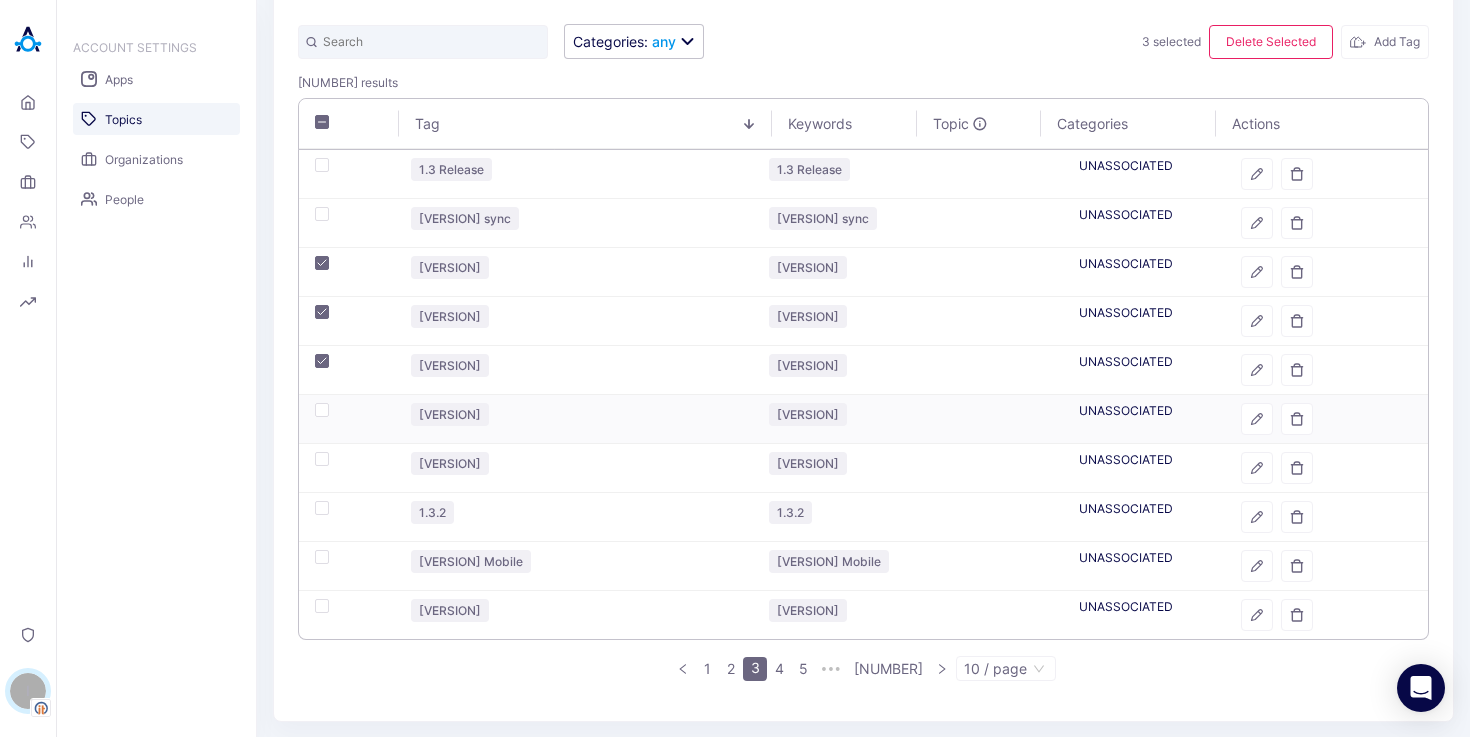 click at bounding box center (322, 410) 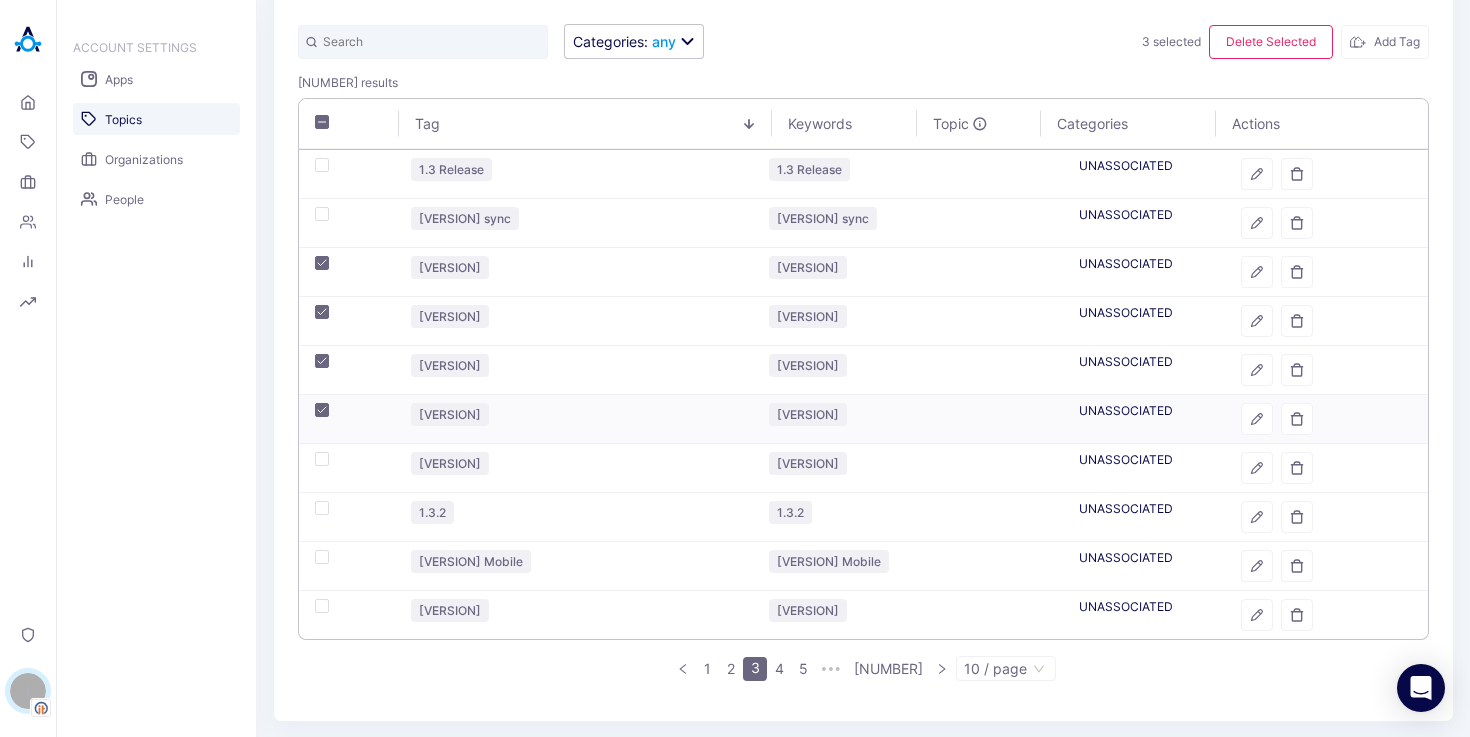 checkbox on "true" 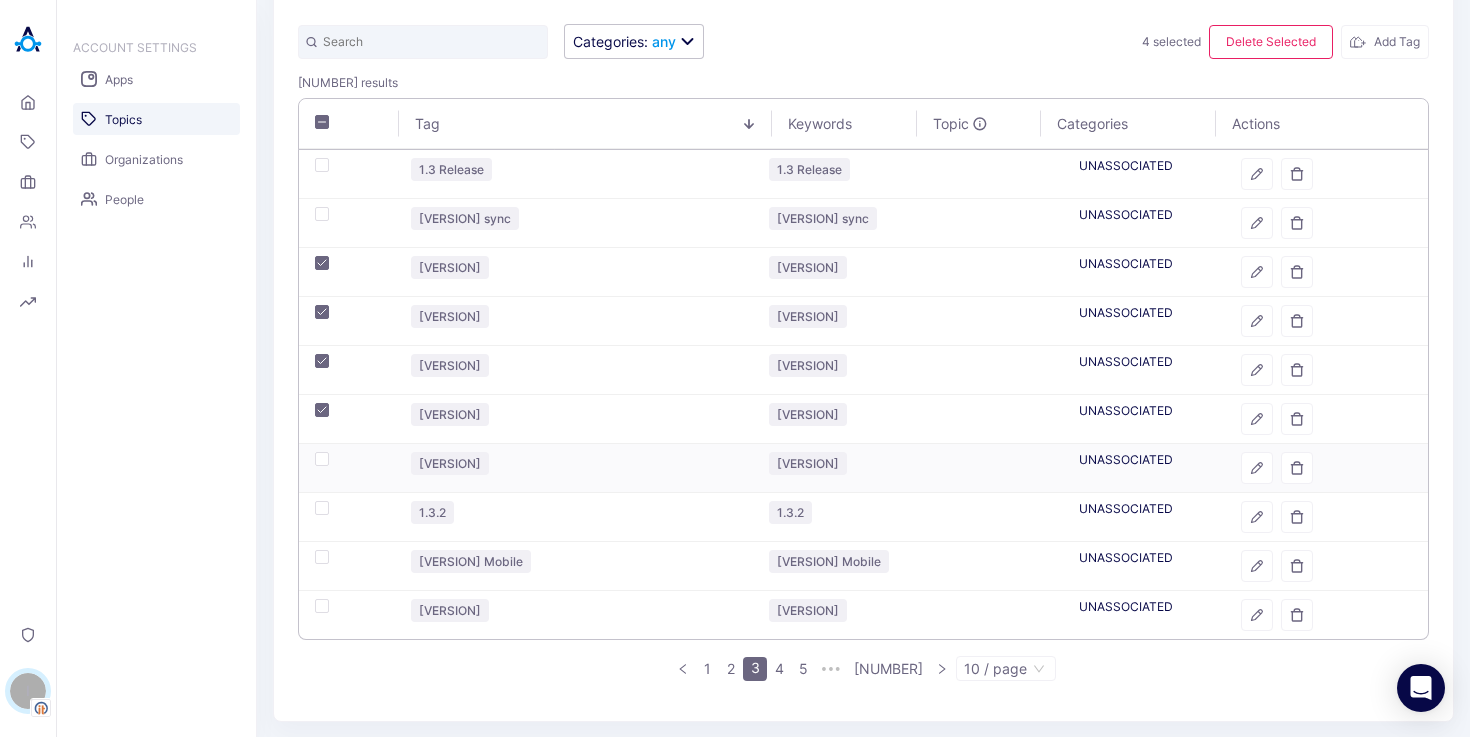click at bounding box center [347, 468] 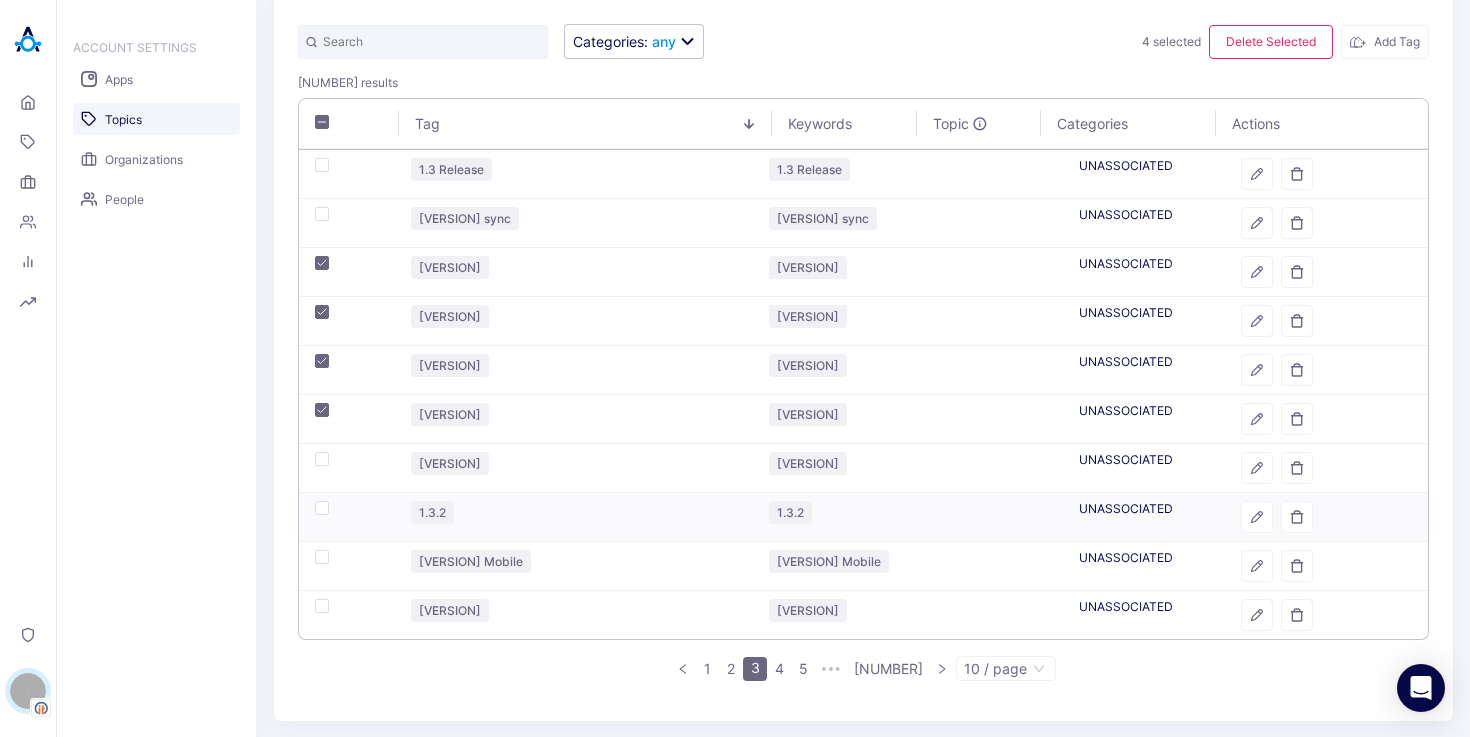 click at bounding box center (322, 508) 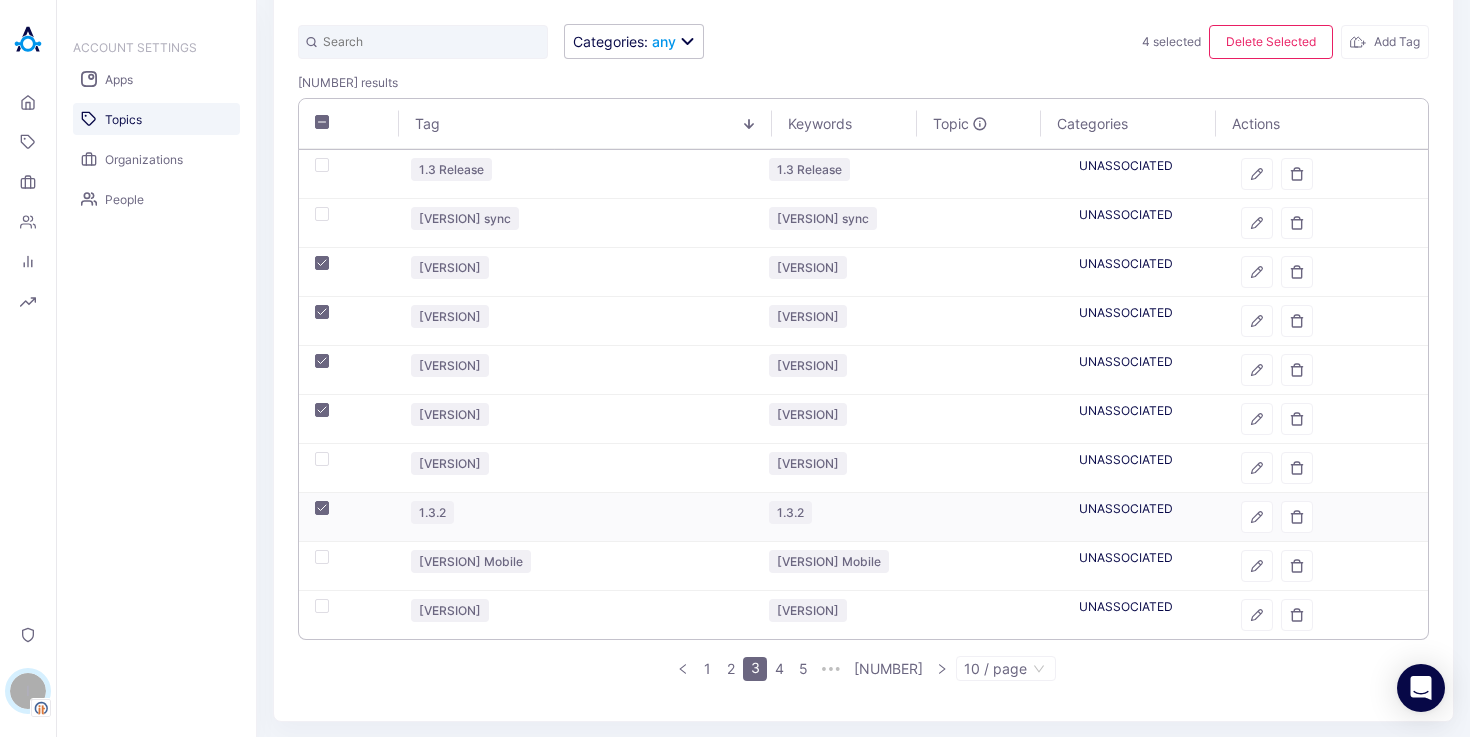 checkbox on "true" 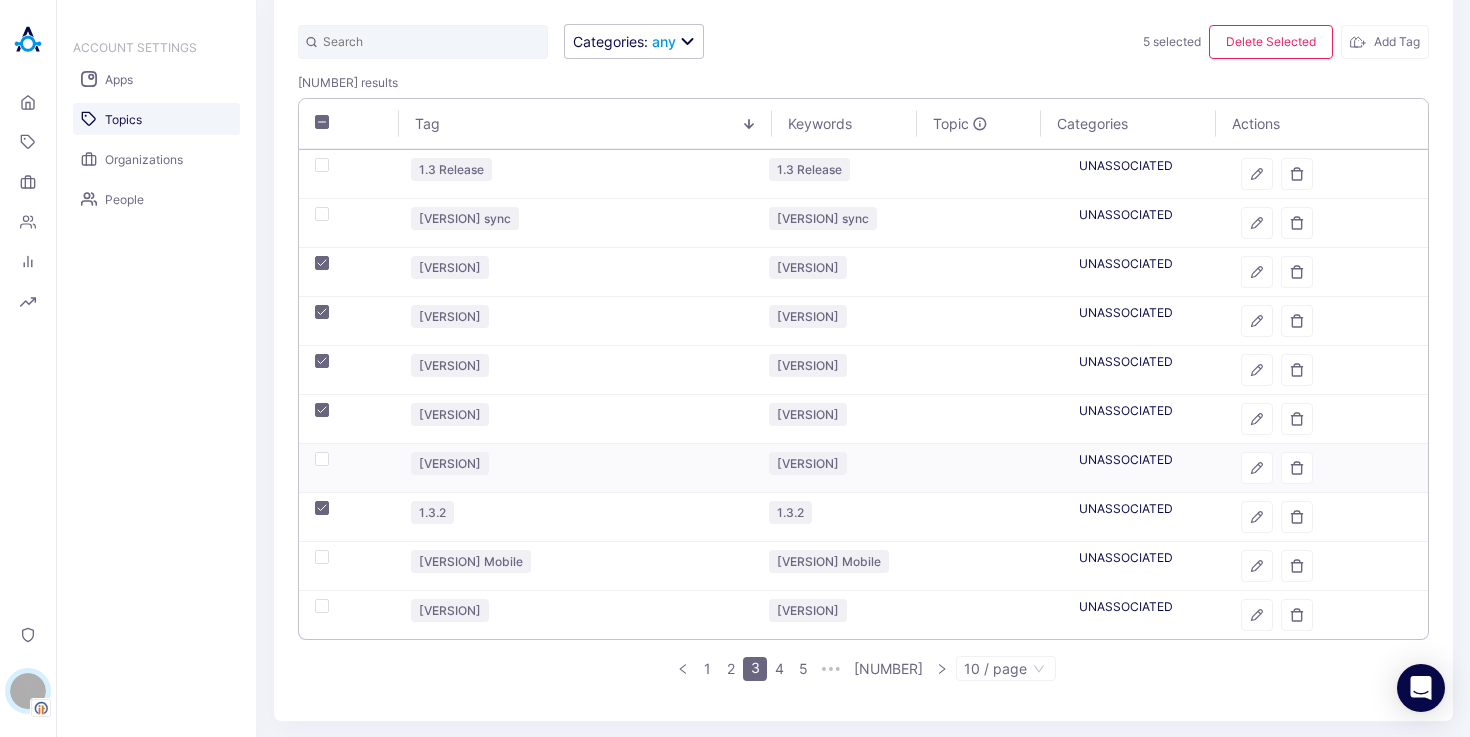 click at bounding box center (322, 459) 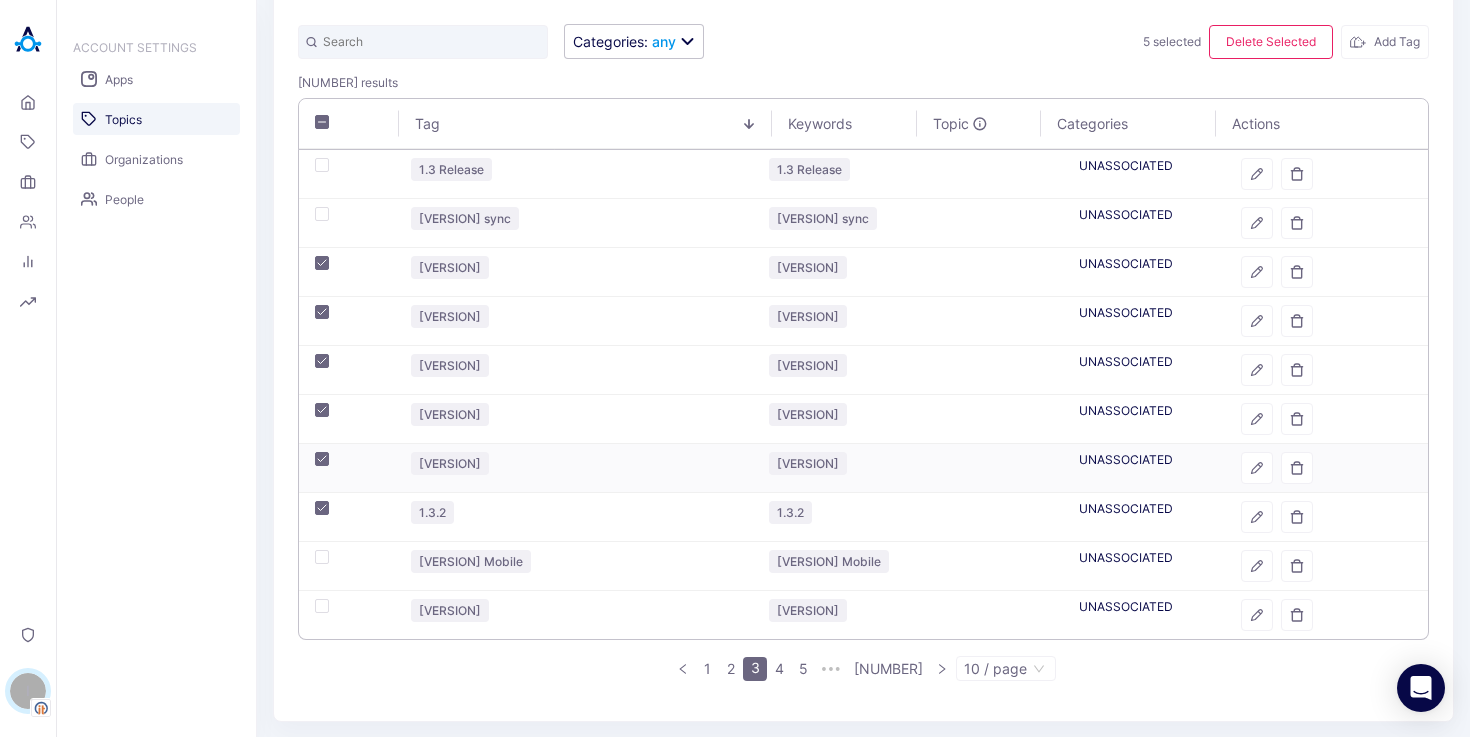 checkbox on "true" 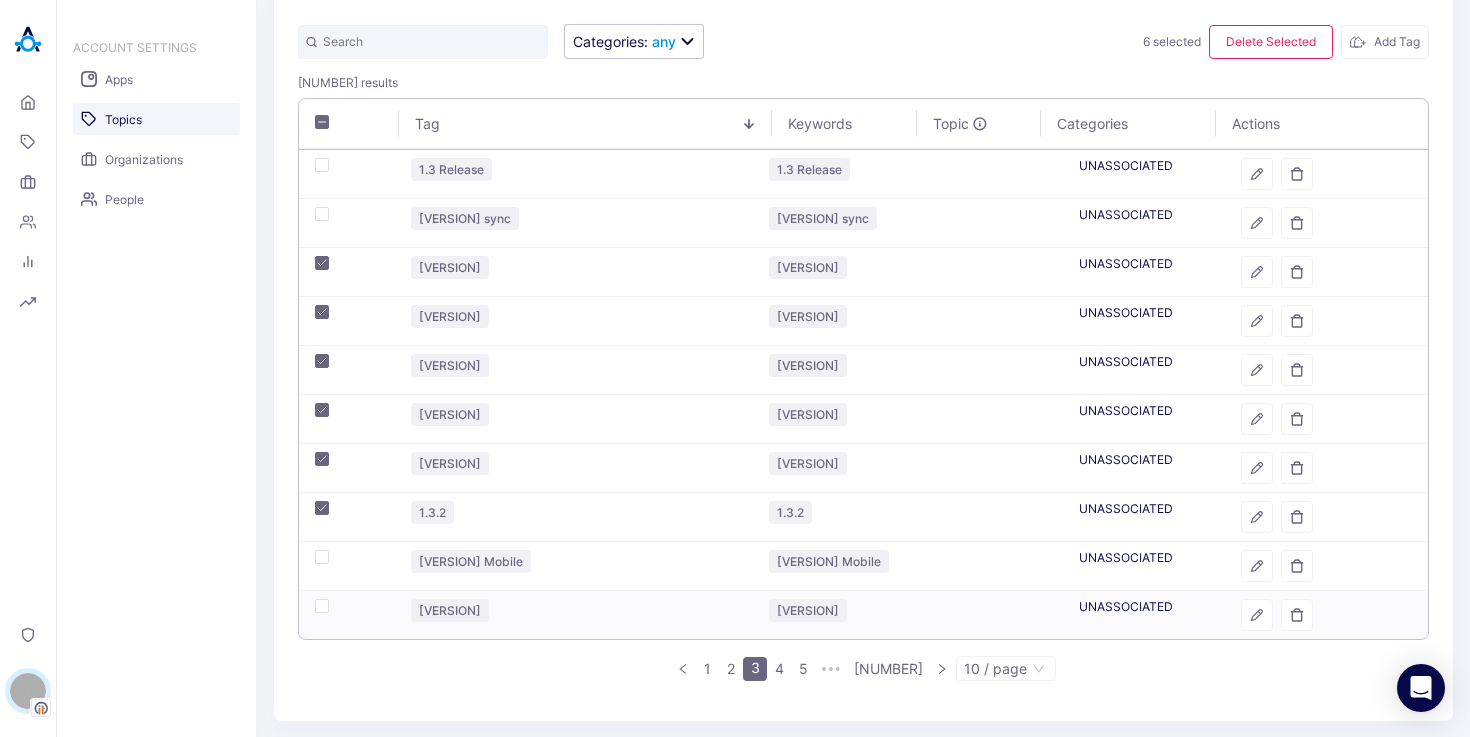 click at bounding box center (322, 606) 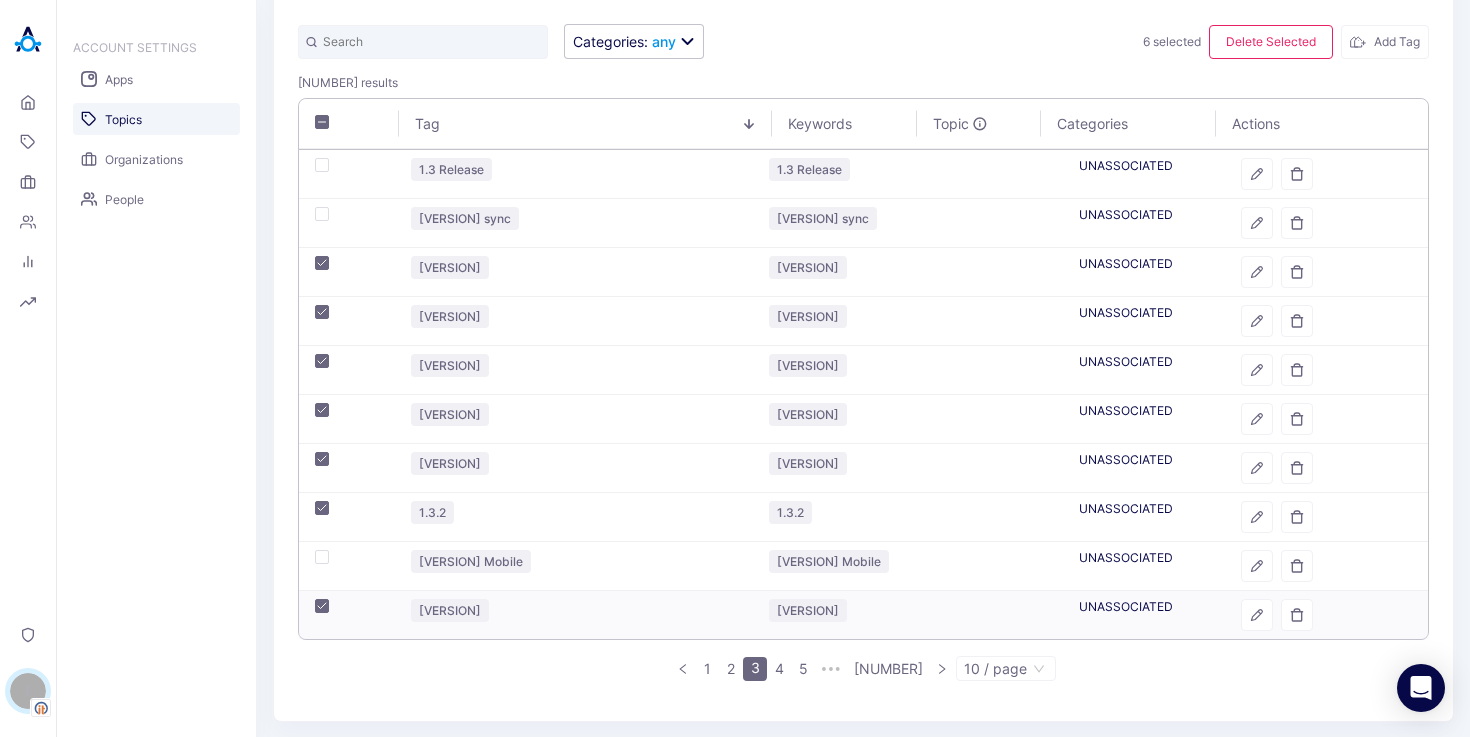 checkbox on "true" 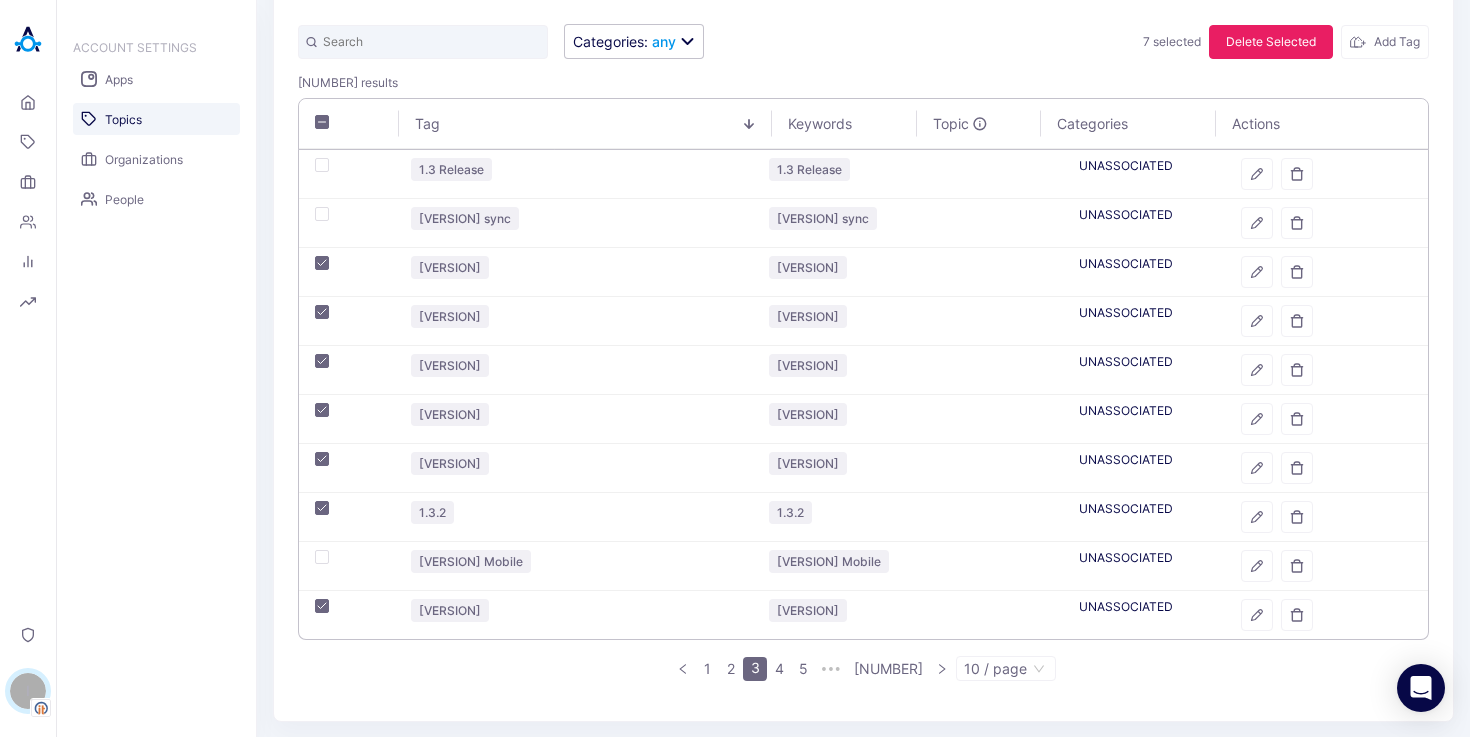 click on "Delete Selected" at bounding box center [1271, 42] 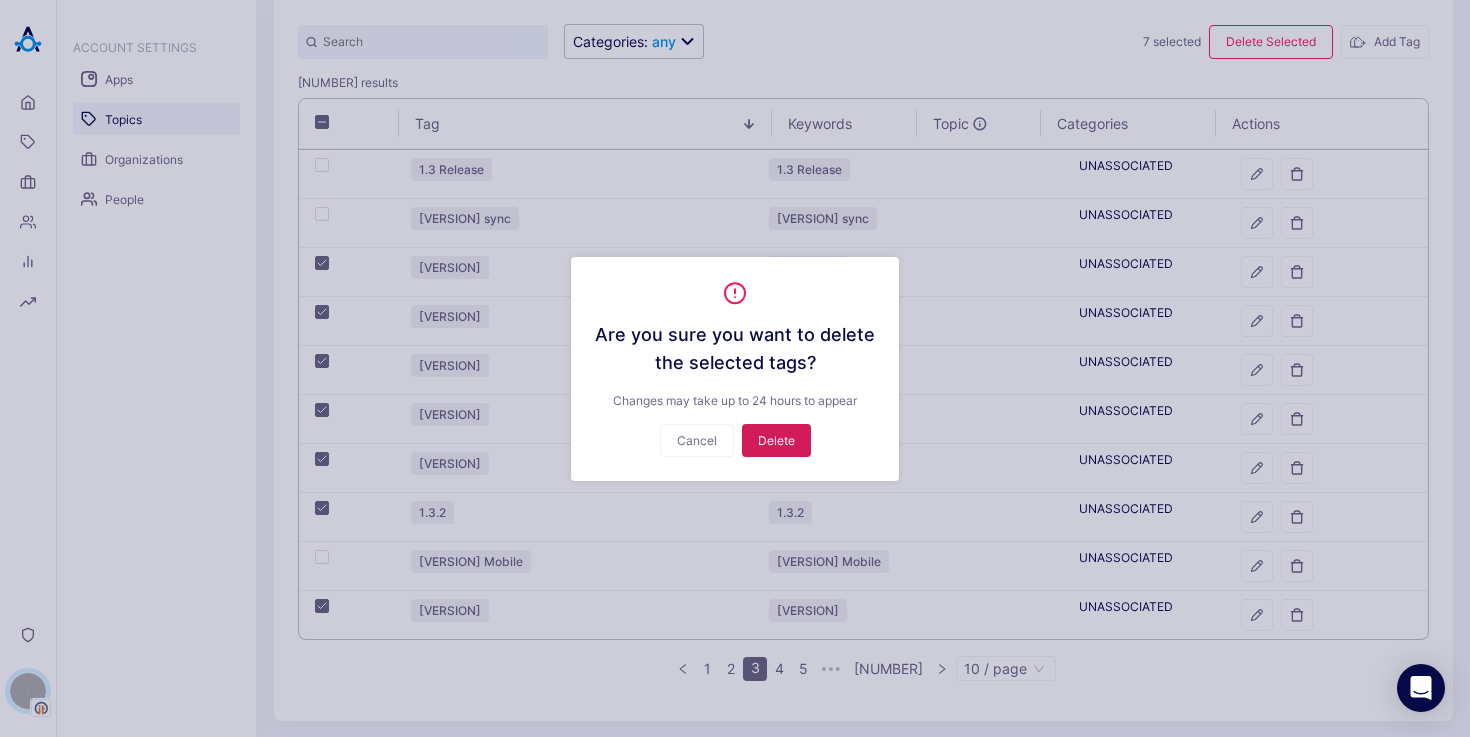 click on "Delete" at bounding box center [776, 440] 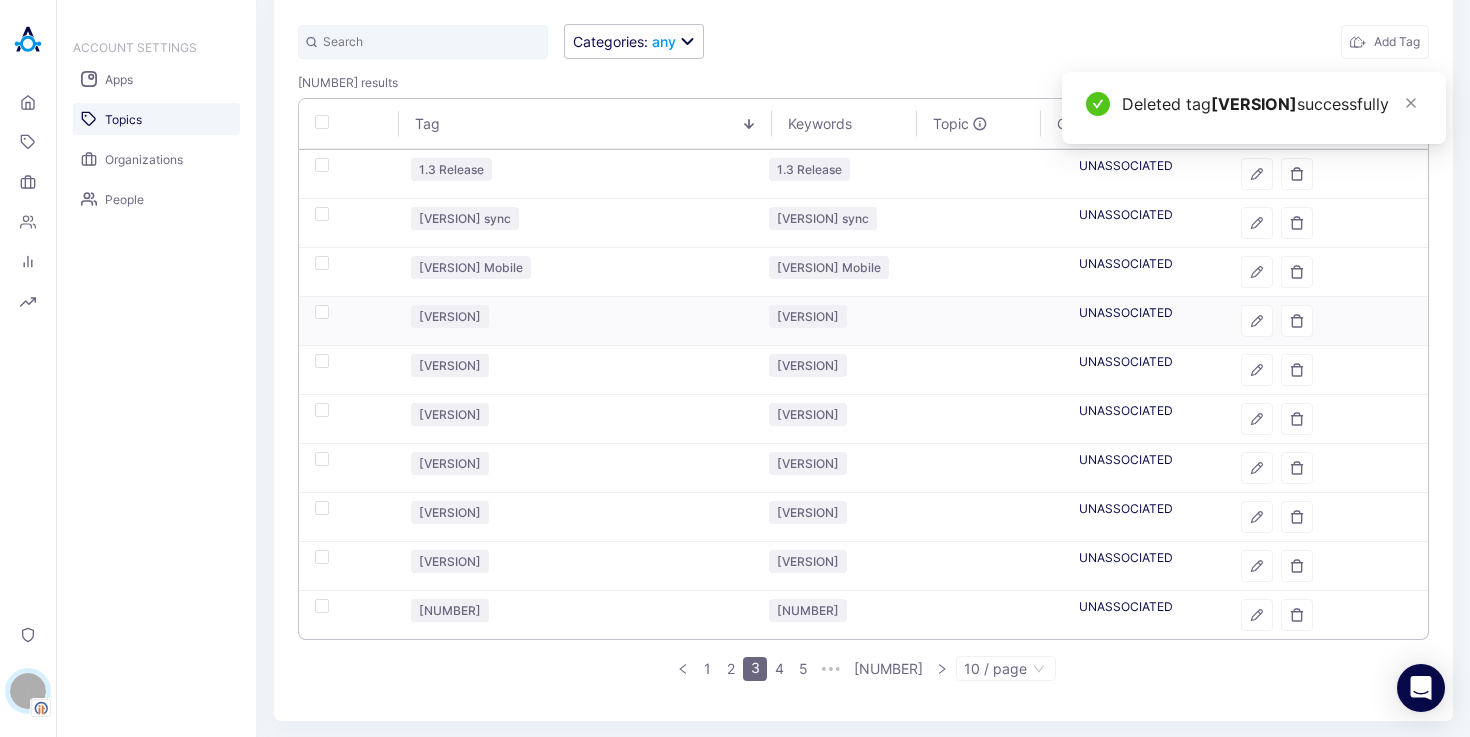 click at bounding box center (347, 321) 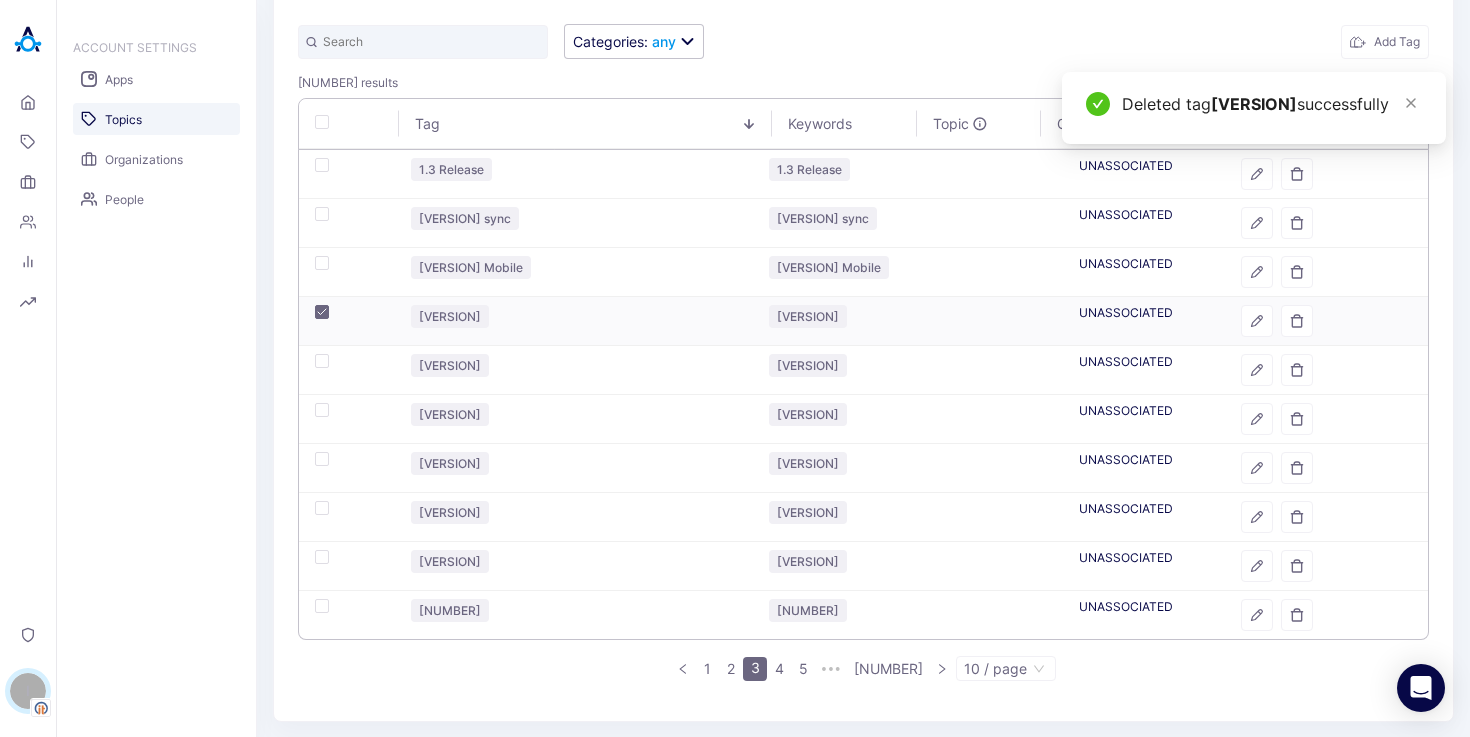 checkbox on "true" 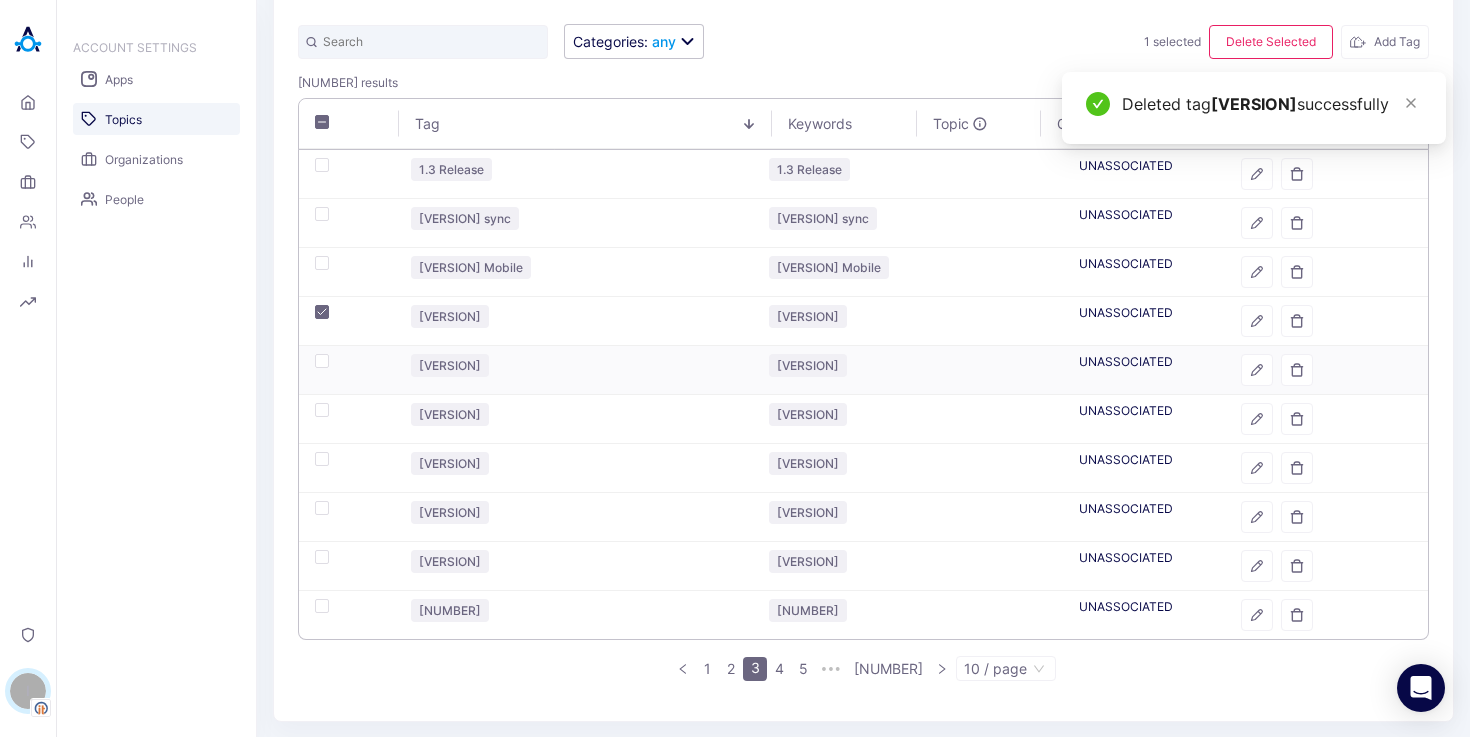 click at bounding box center (322, 361) 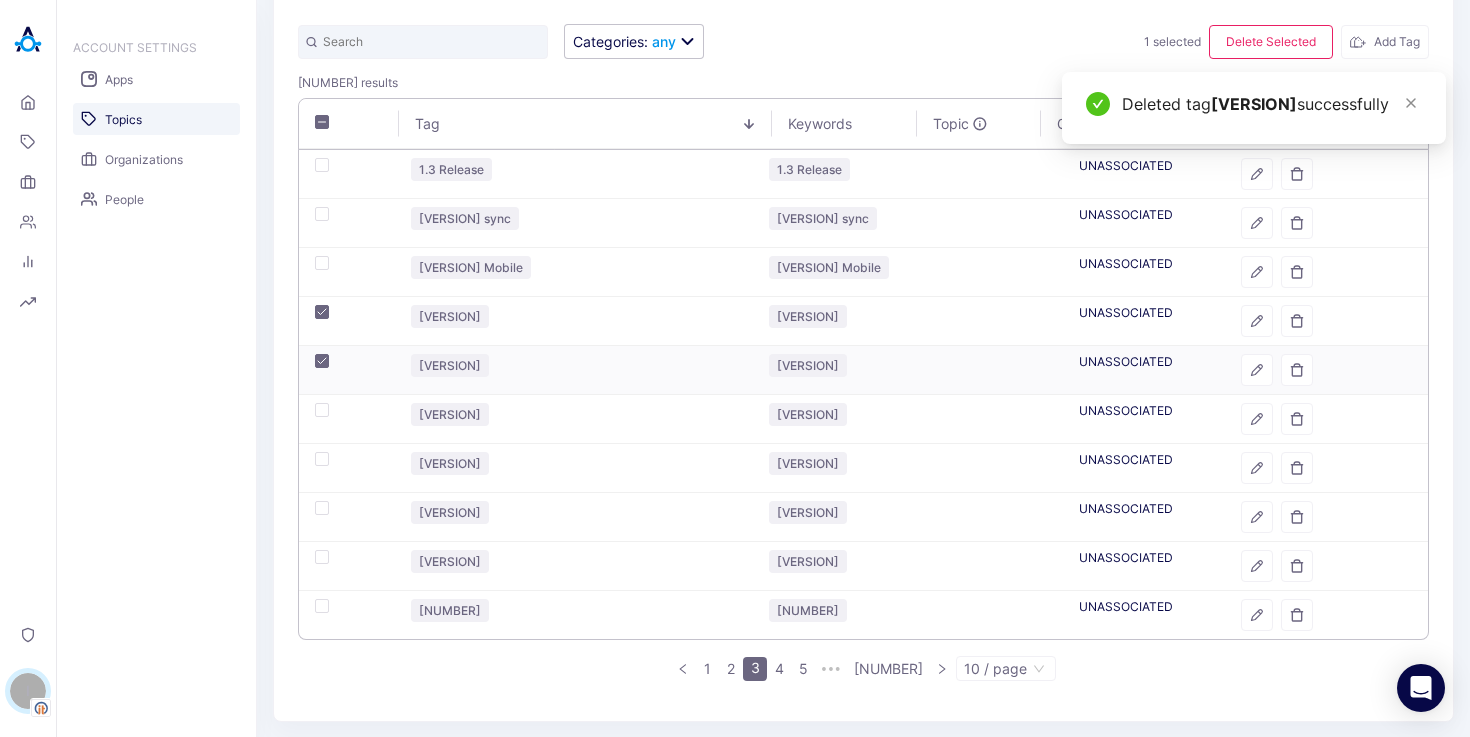 checkbox on "true" 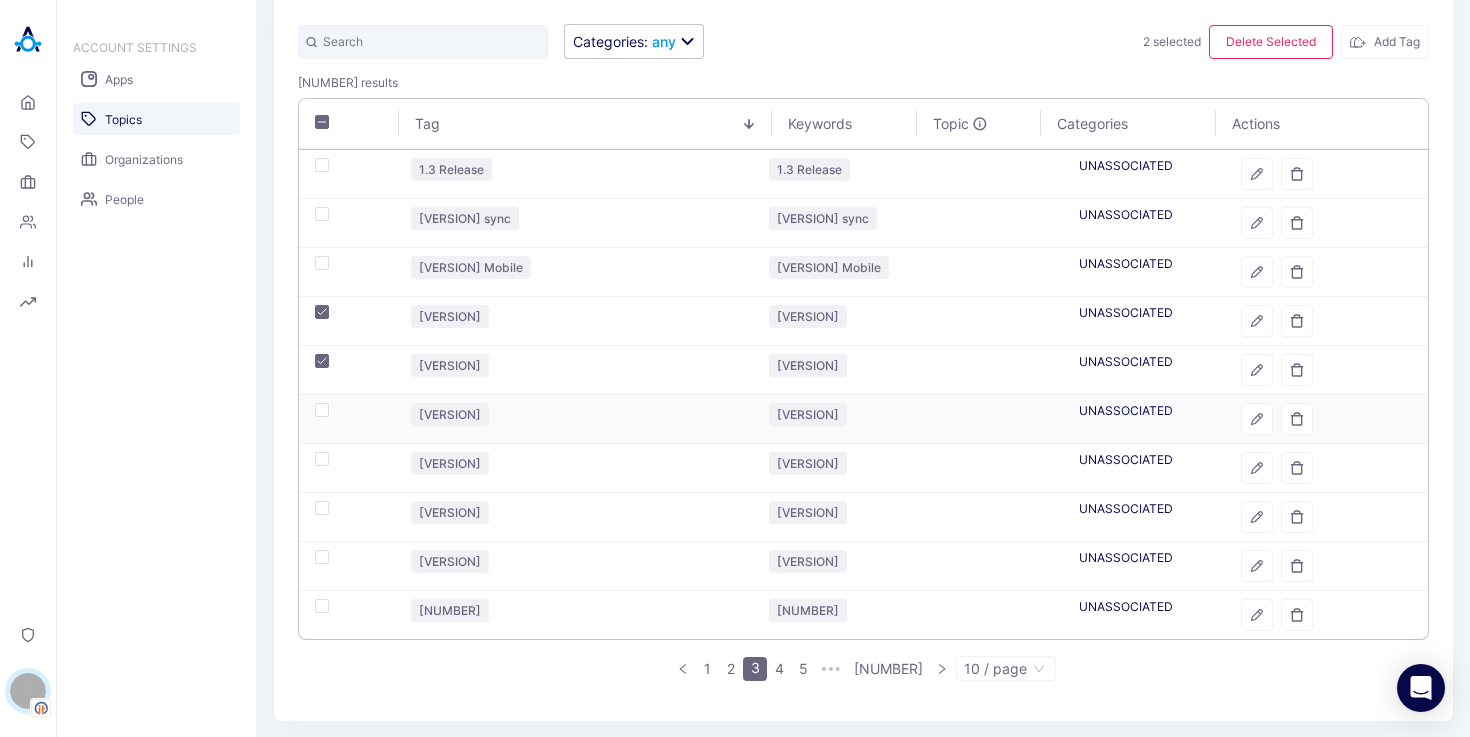 click at bounding box center [322, 410] 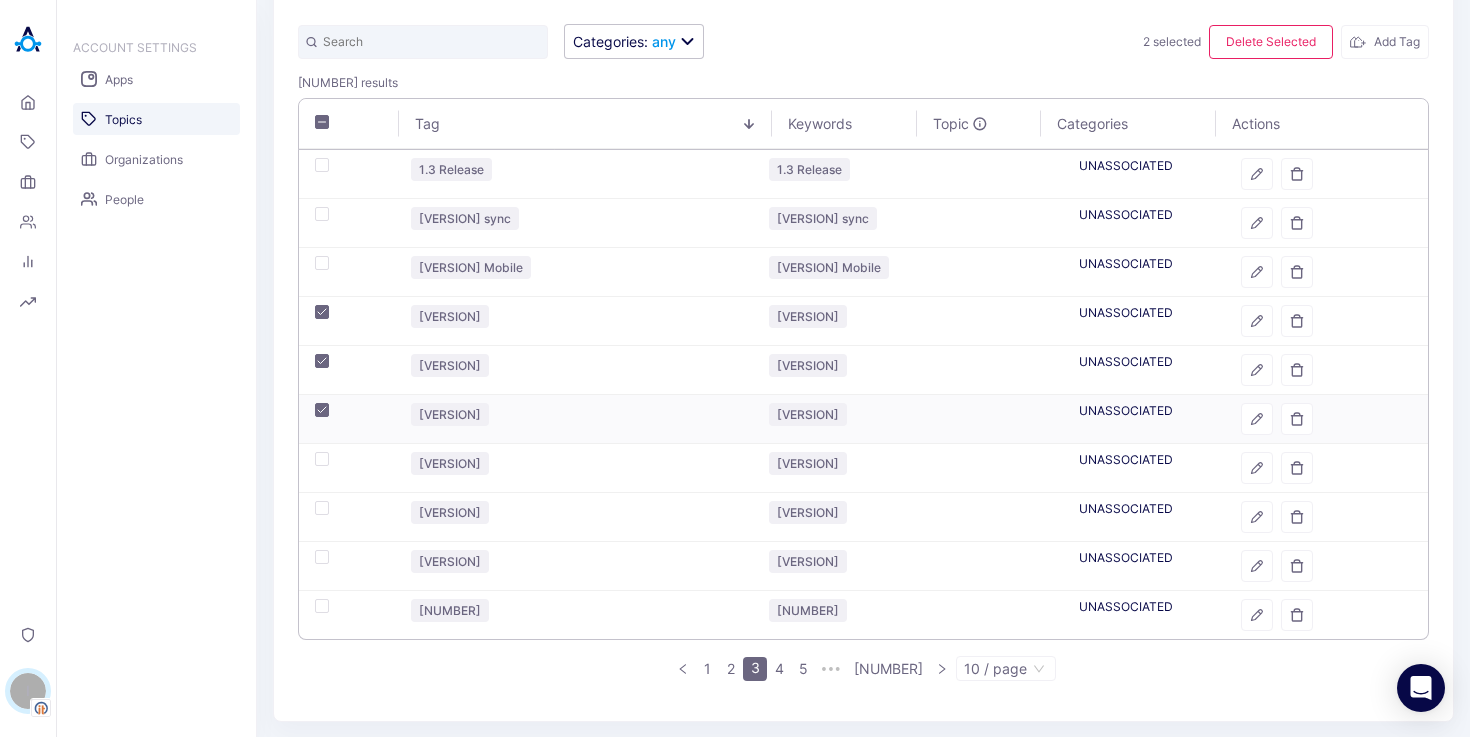 checkbox on "true" 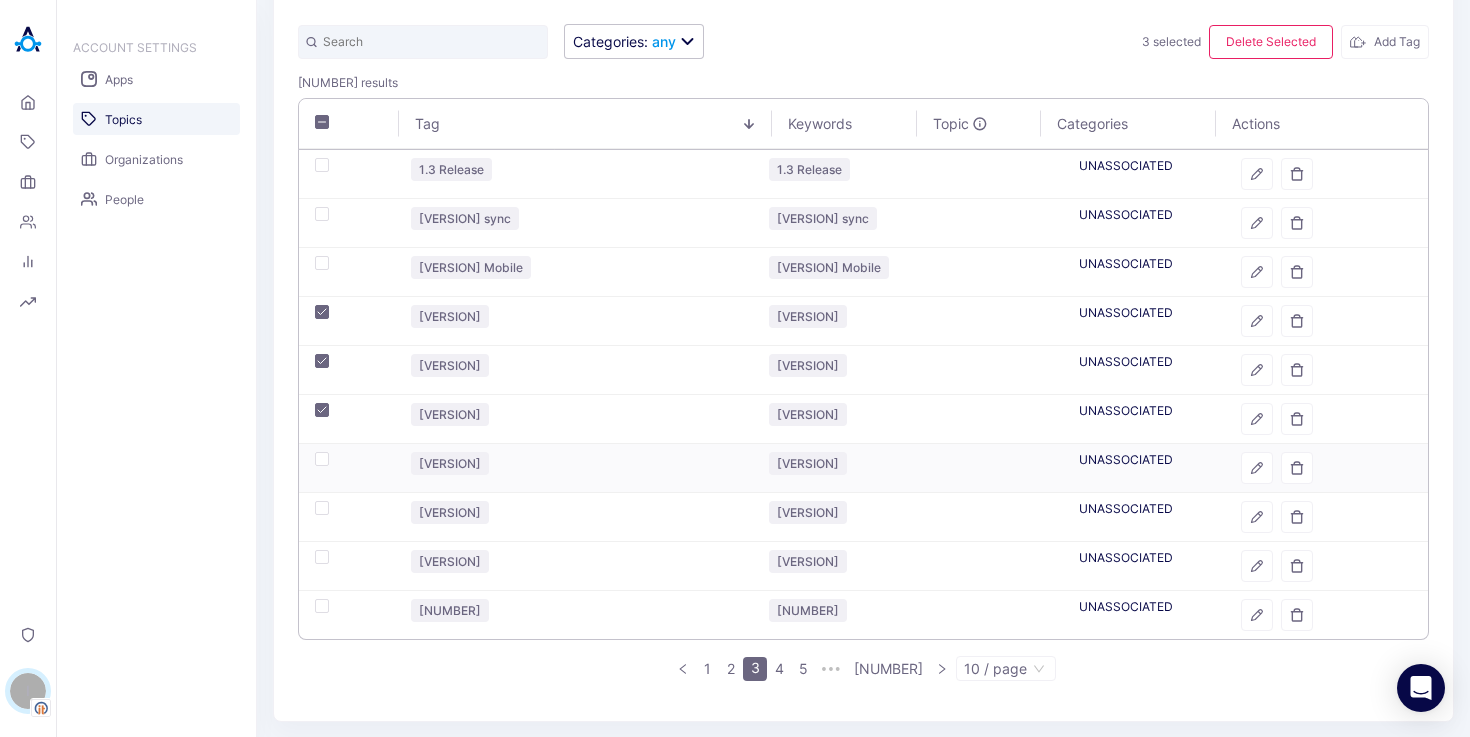 click at bounding box center (322, 459) 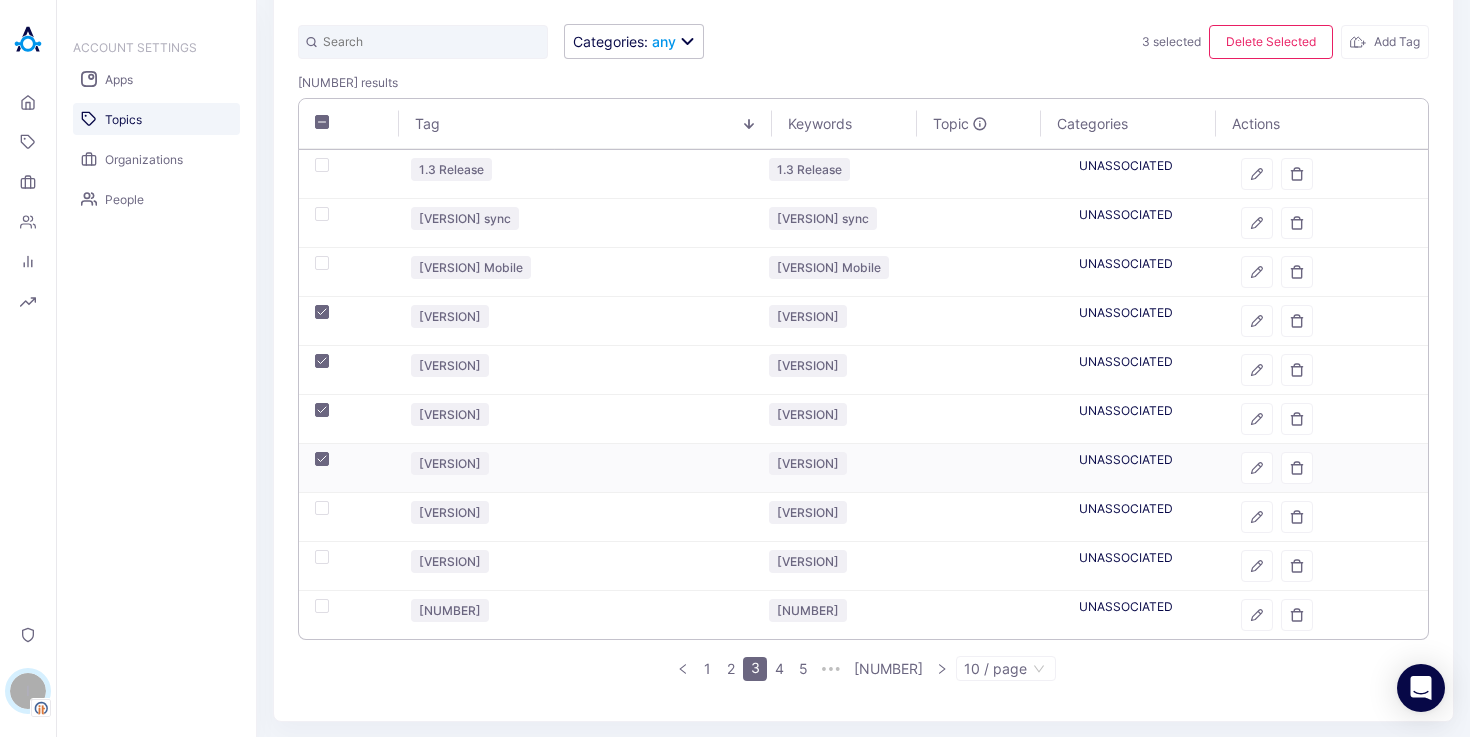 checkbox on "true" 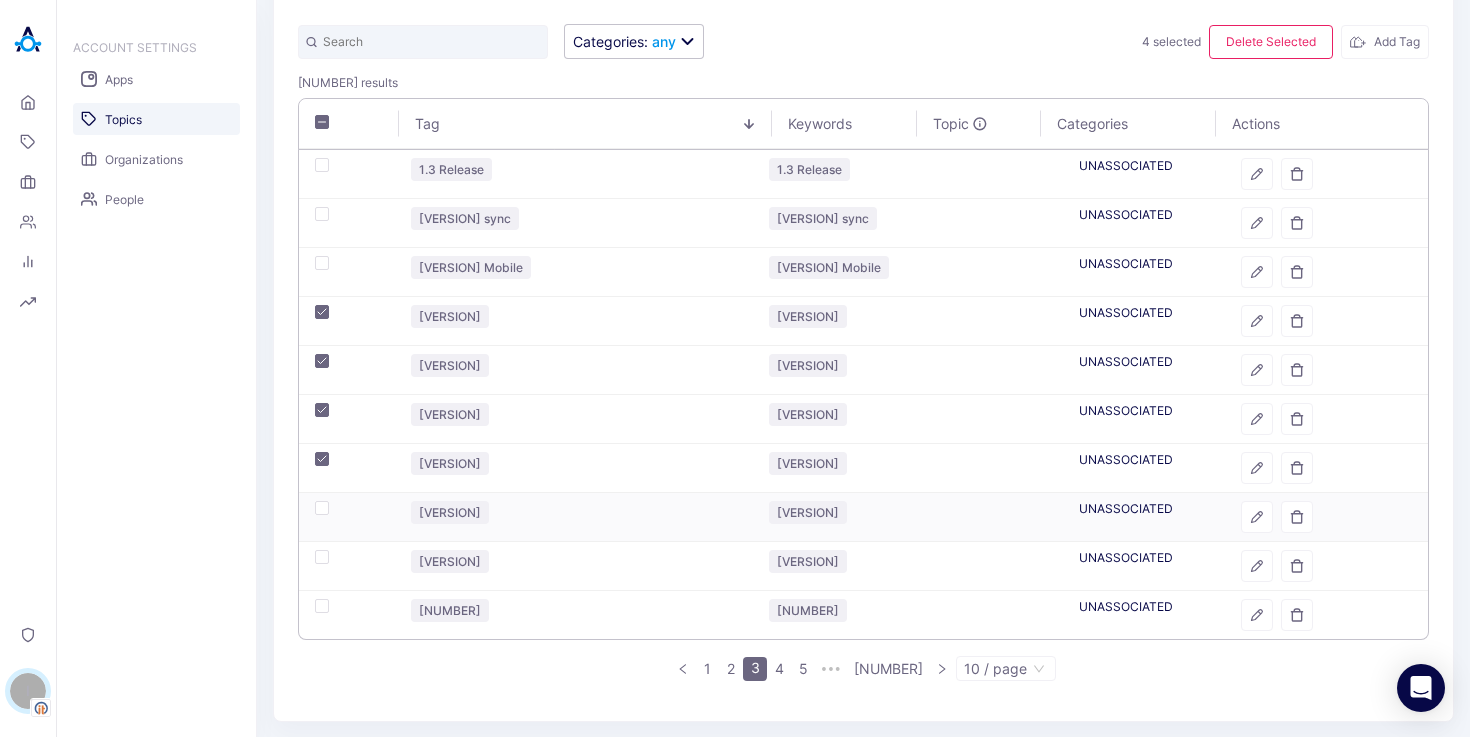 click at bounding box center (322, 508) 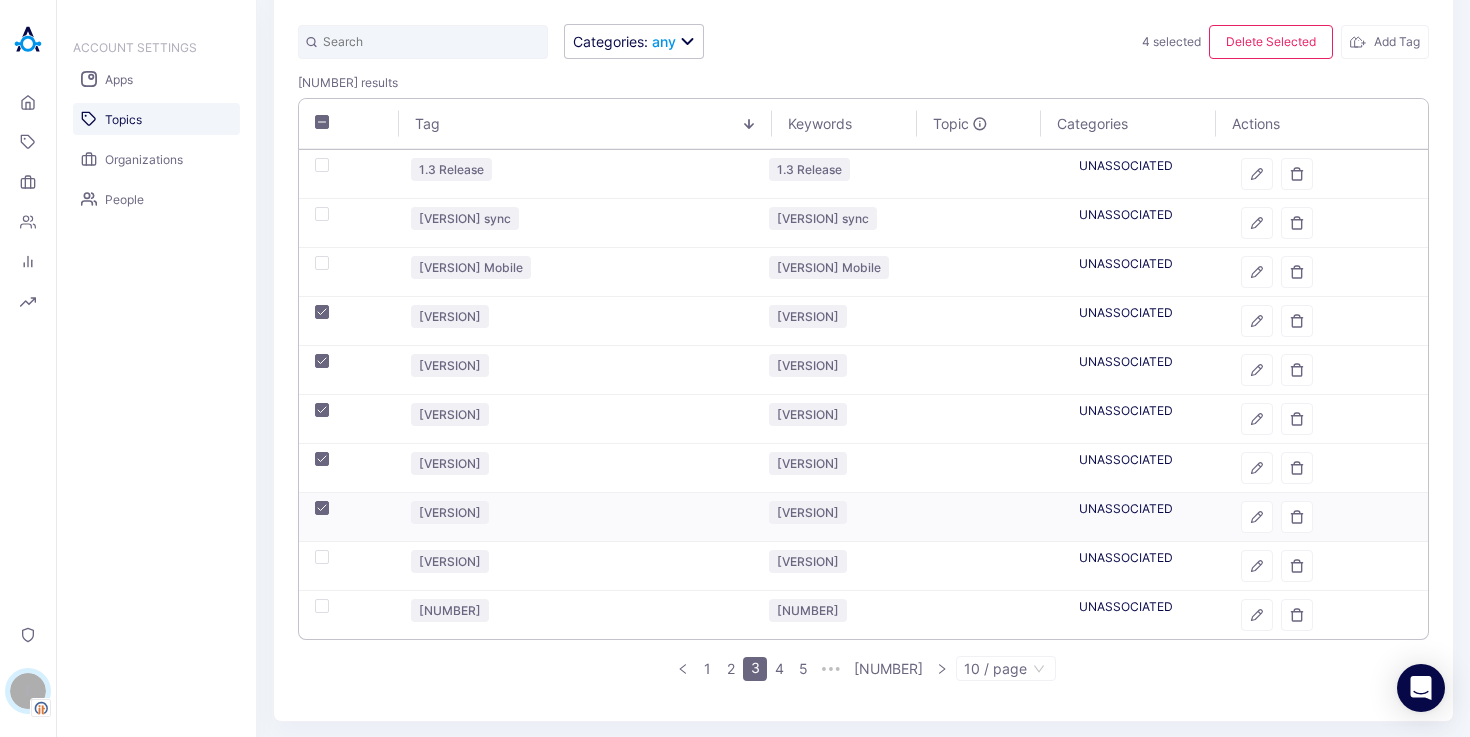 checkbox on "true" 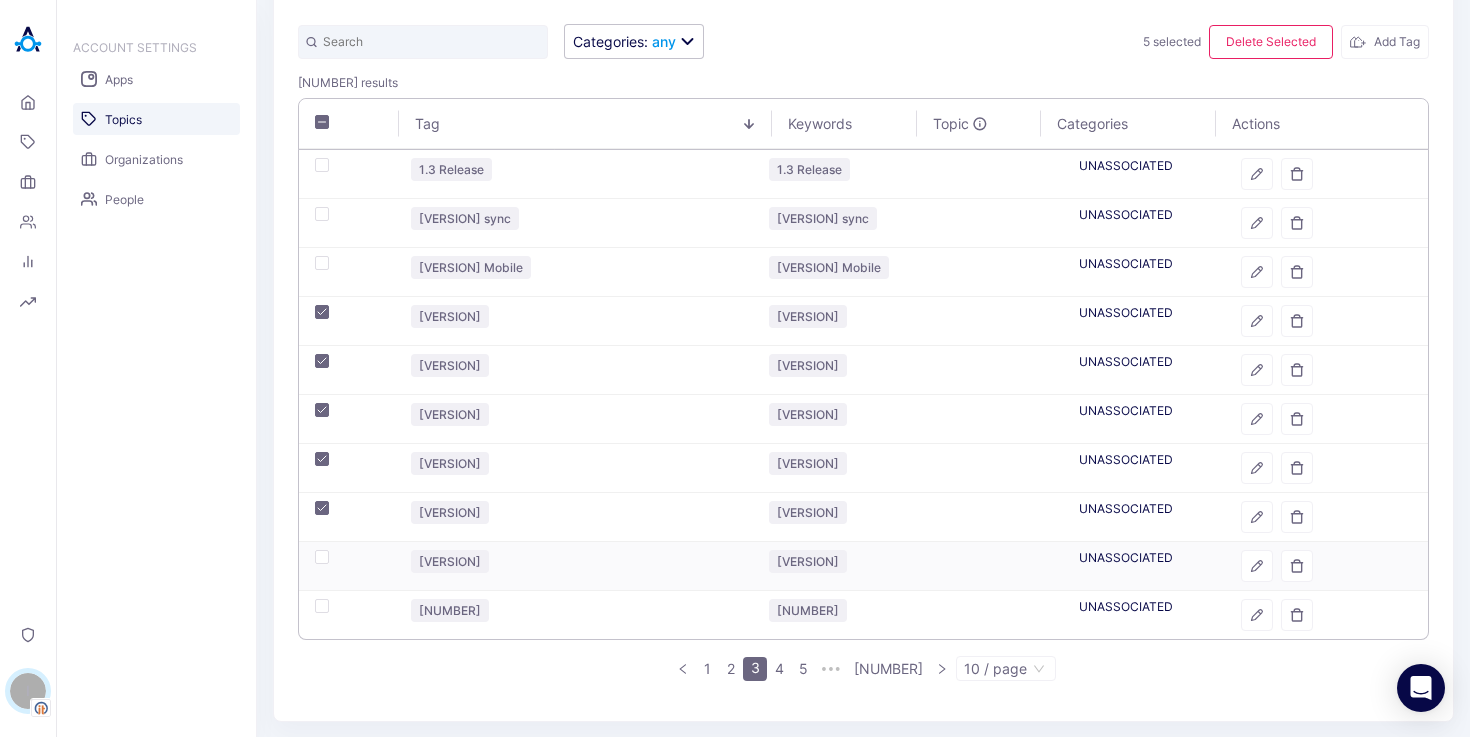 click at bounding box center [322, 557] 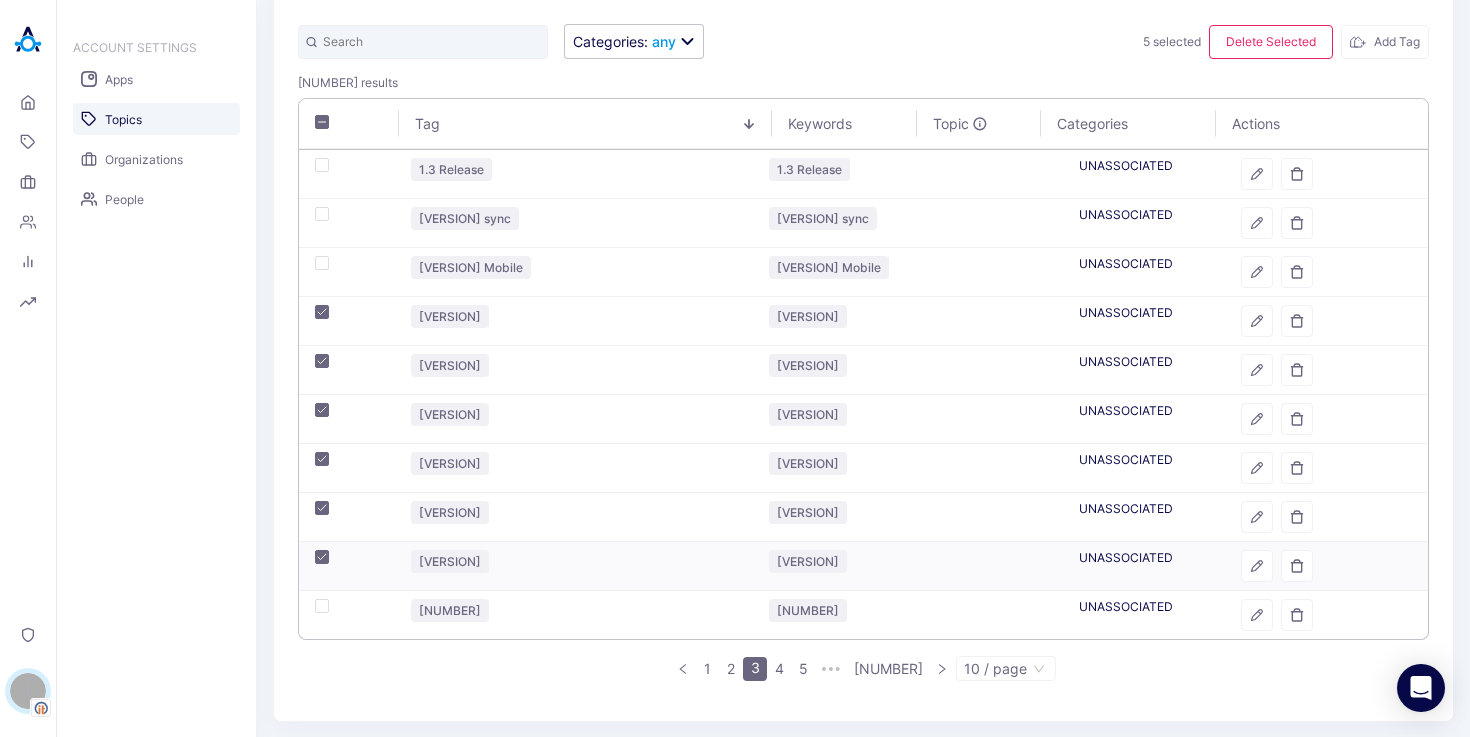 checkbox on "true" 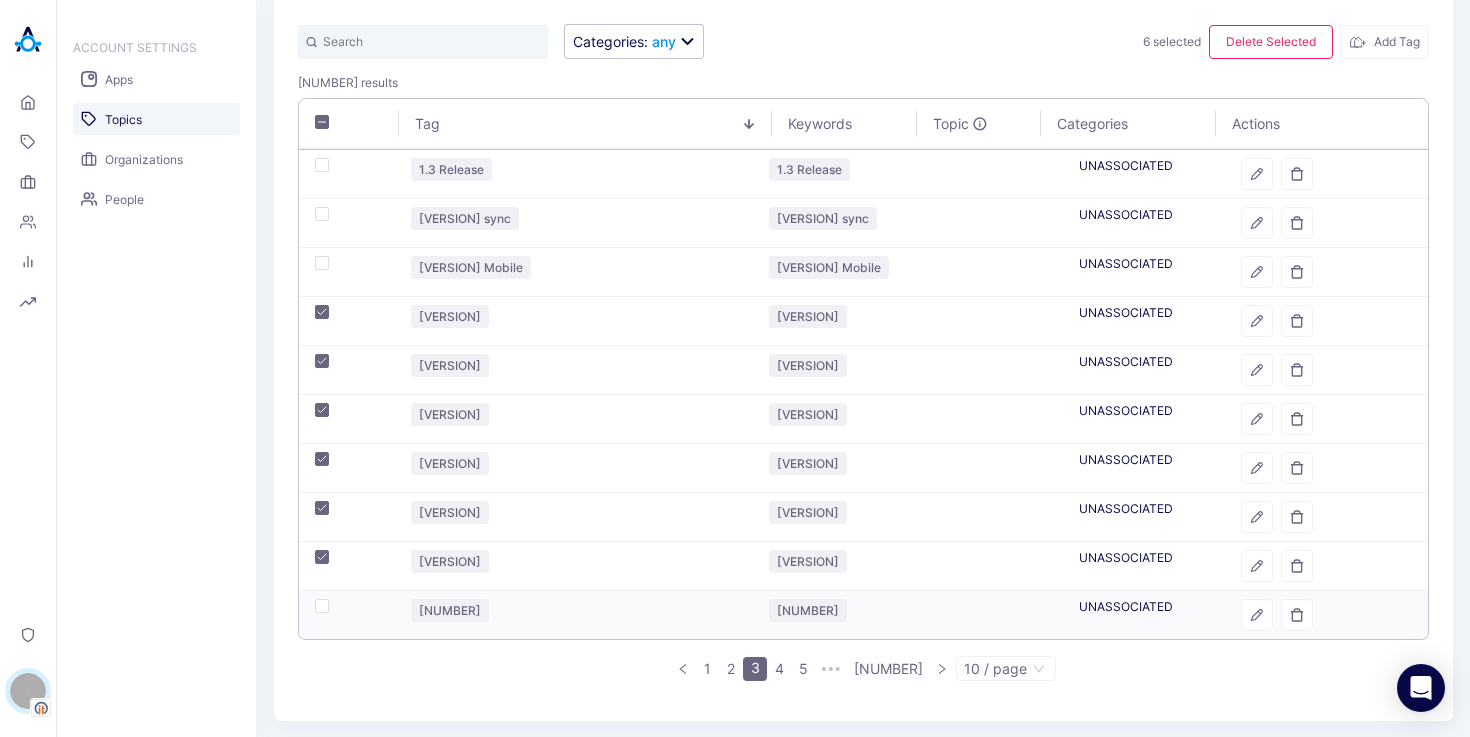 click at bounding box center [322, 606] 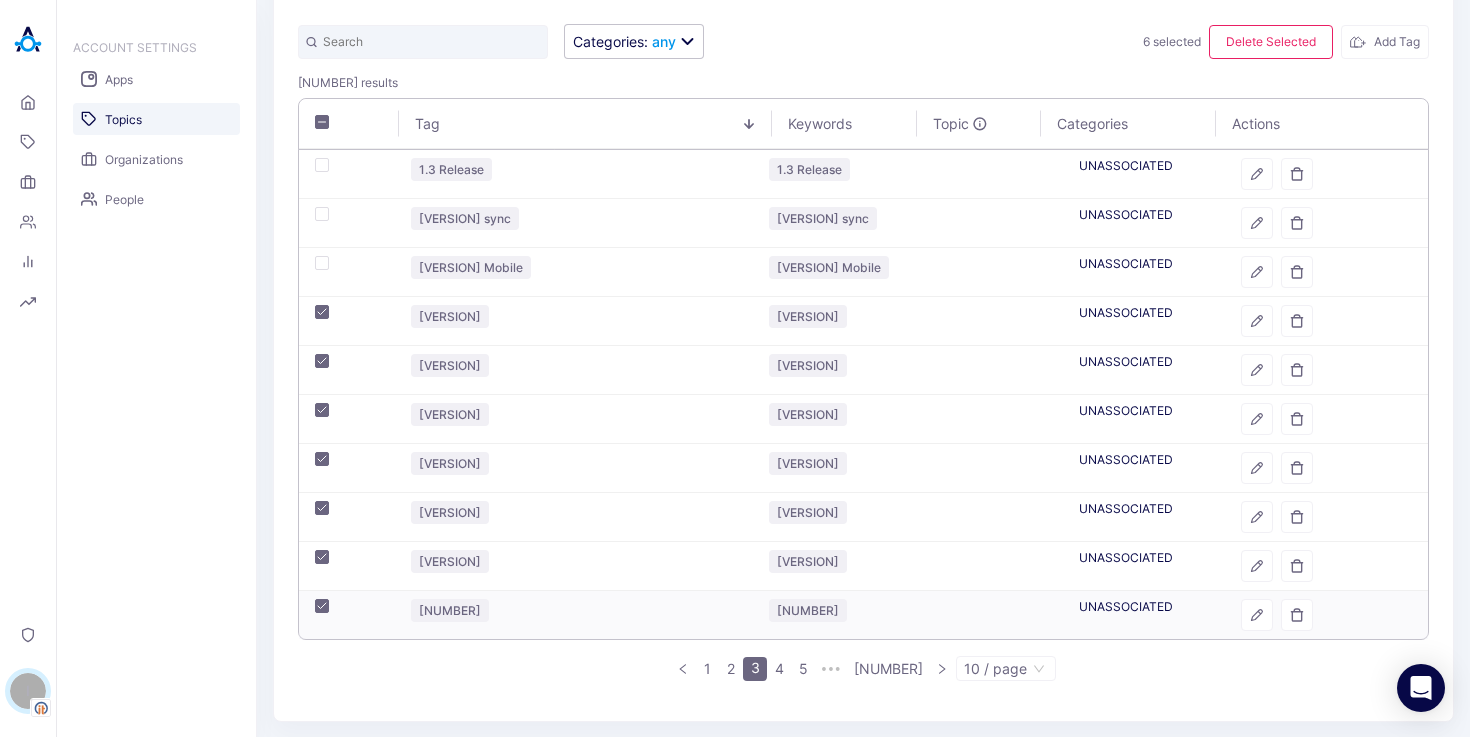 checkbox on "true" 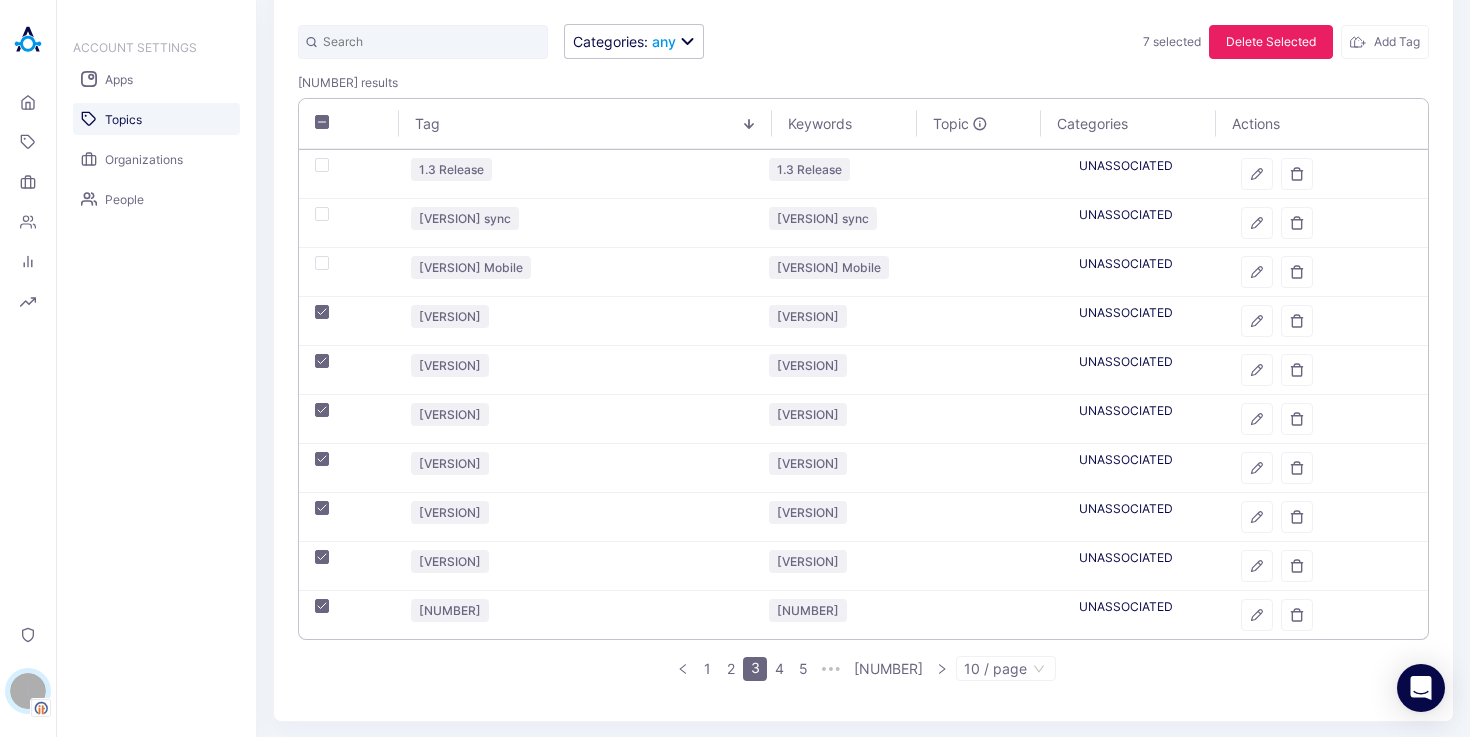 click on "Delete Selected" at bounding box center (1271, 42) 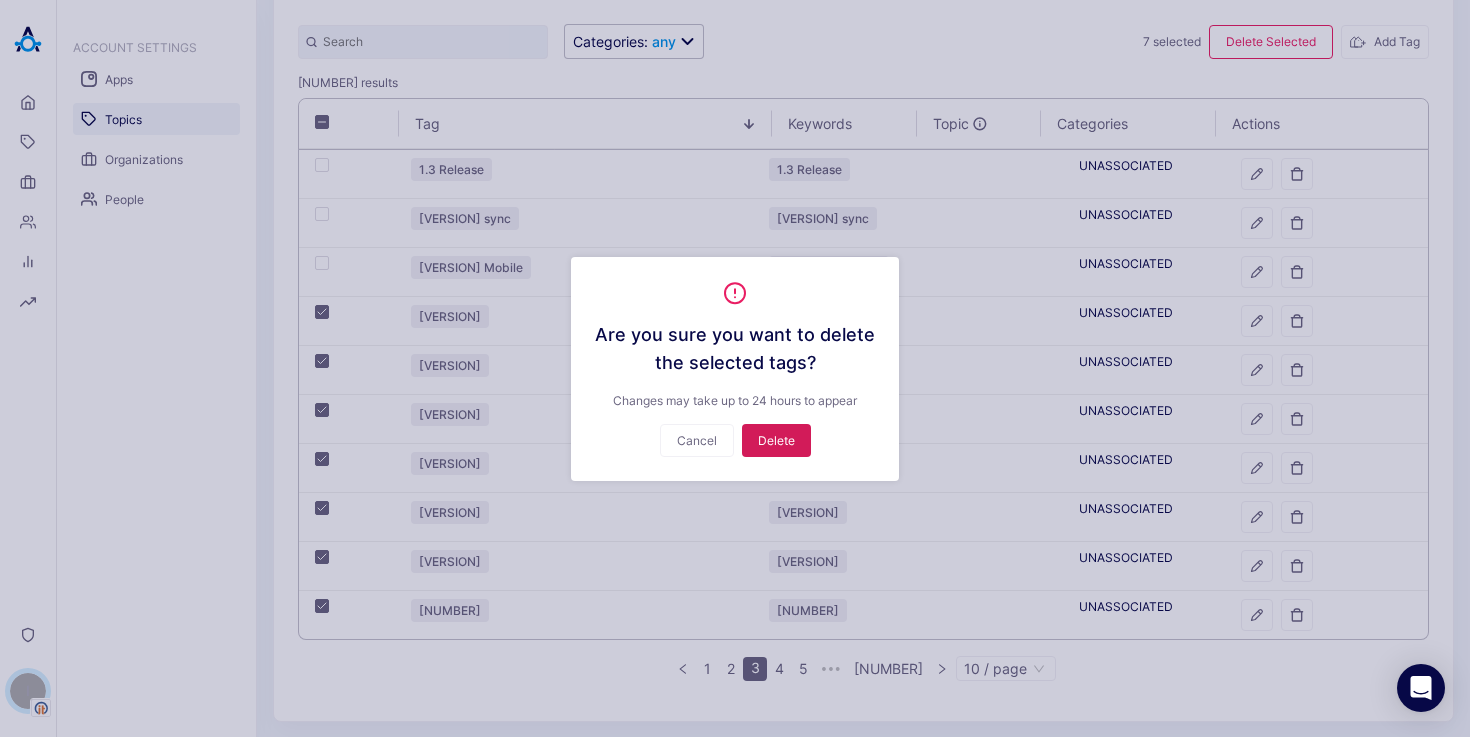 click on "Delete" at bounding box center (776, 440) 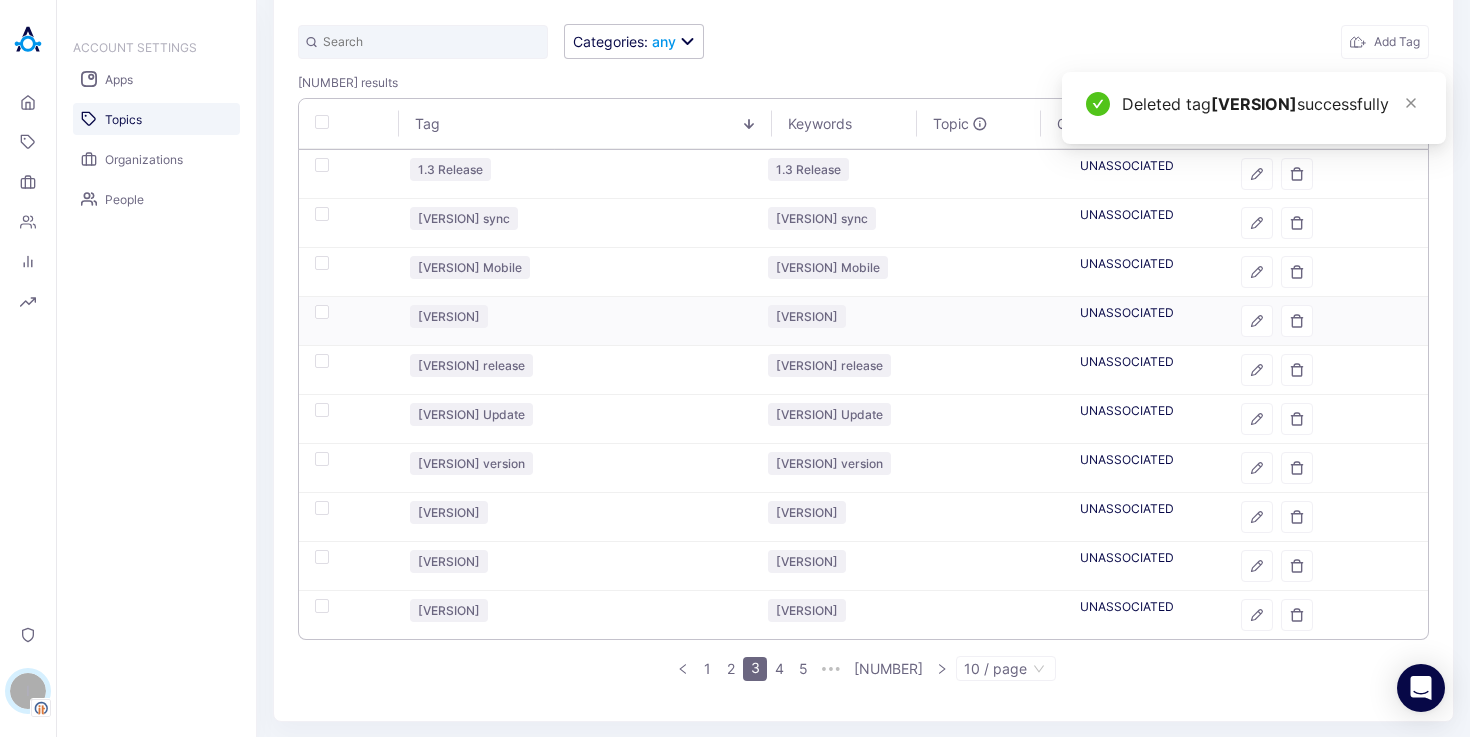 click at bounding box center [322, 312] 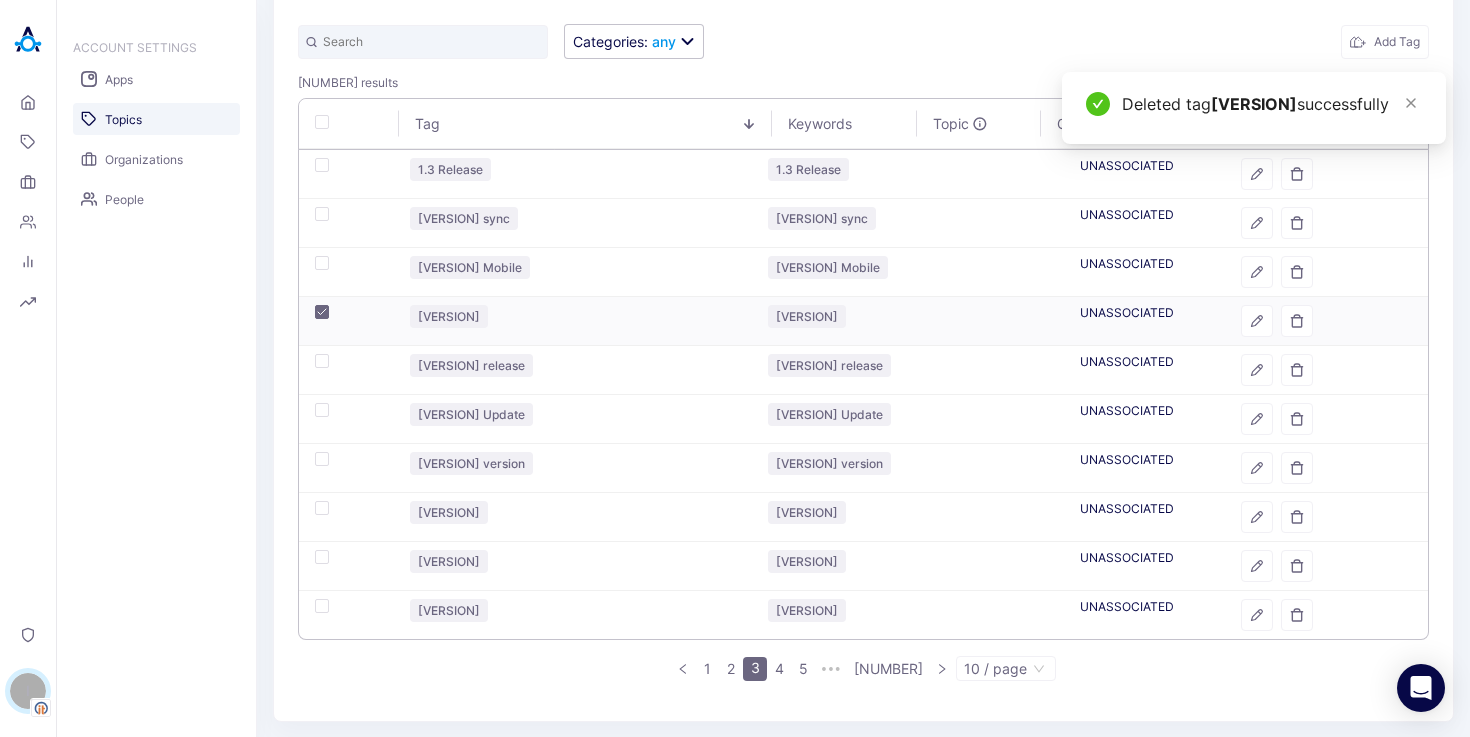 checkbox on "true" 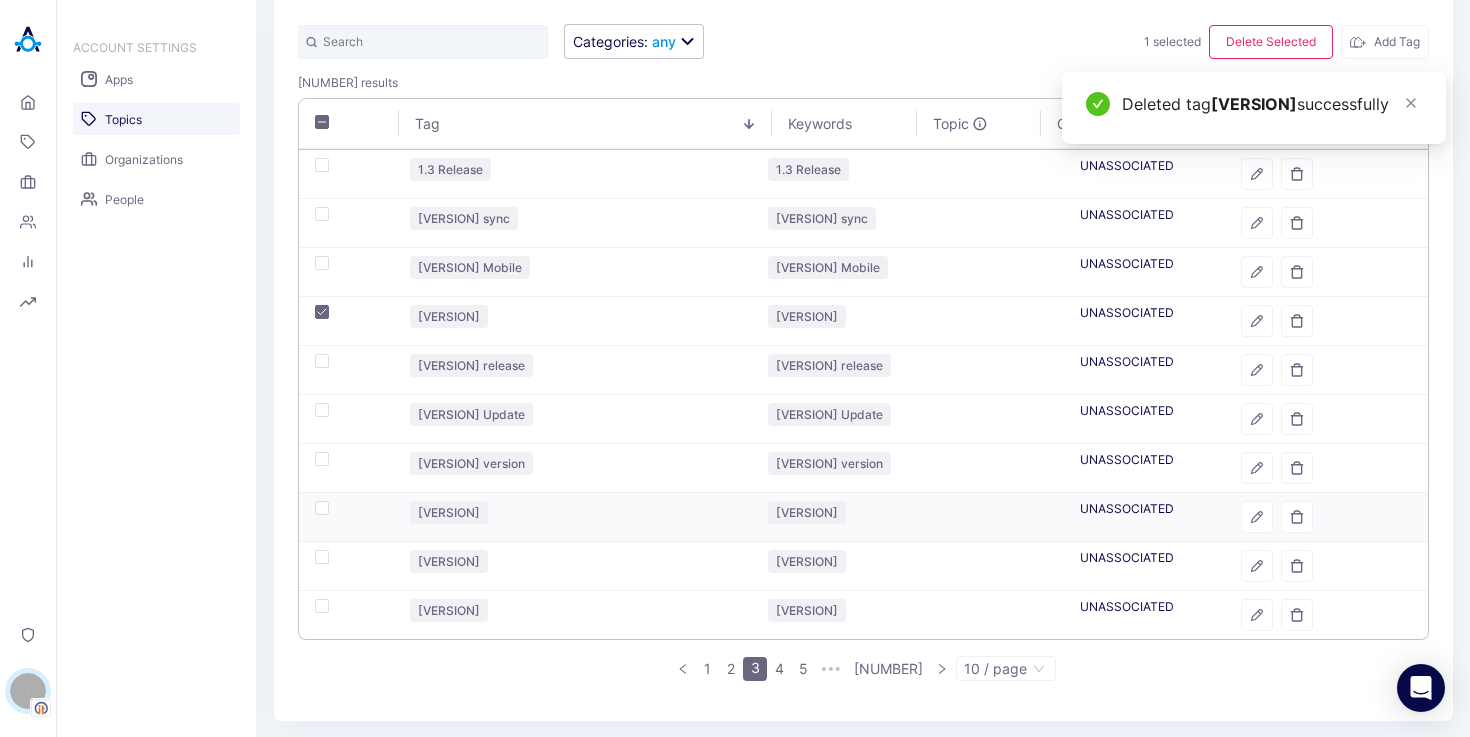 click at bounding box center [322, 508] 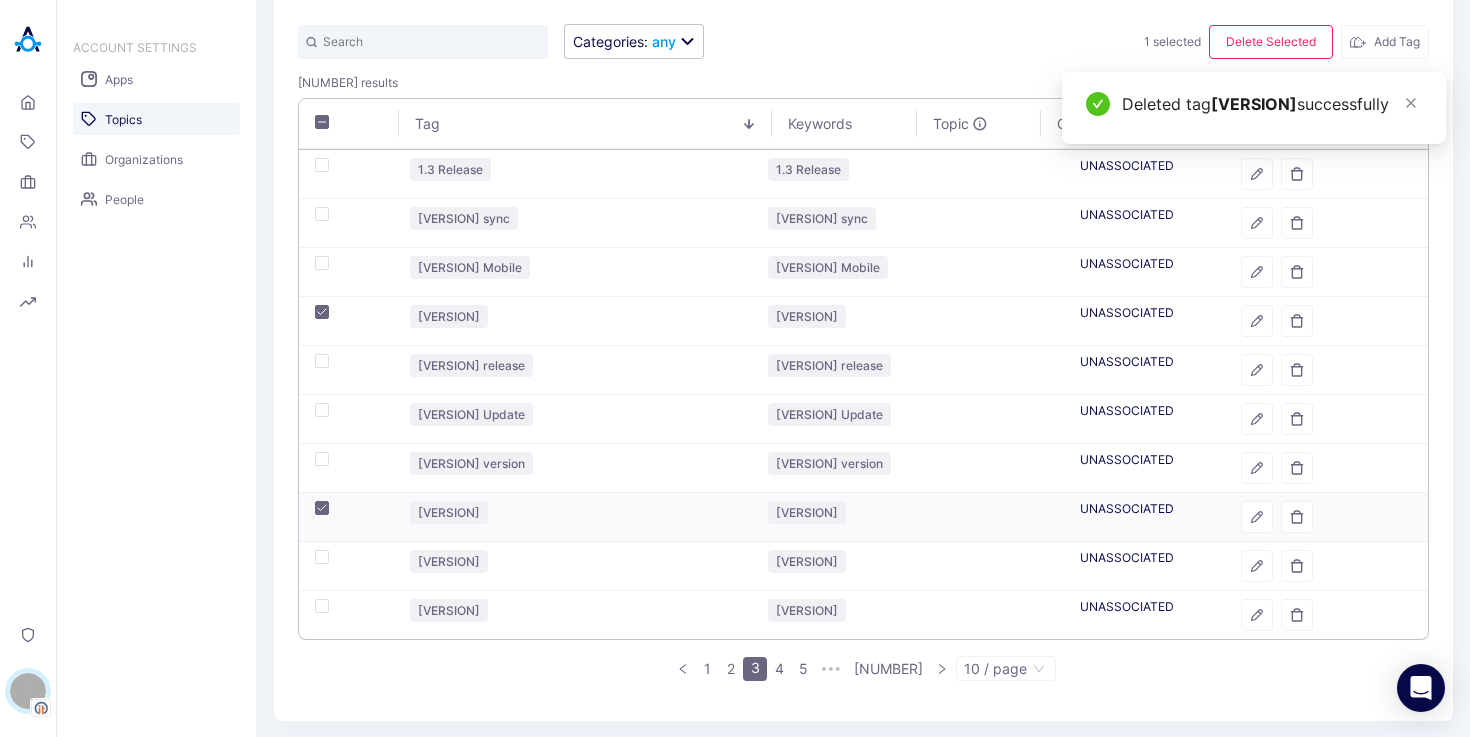 checkbox on "true" 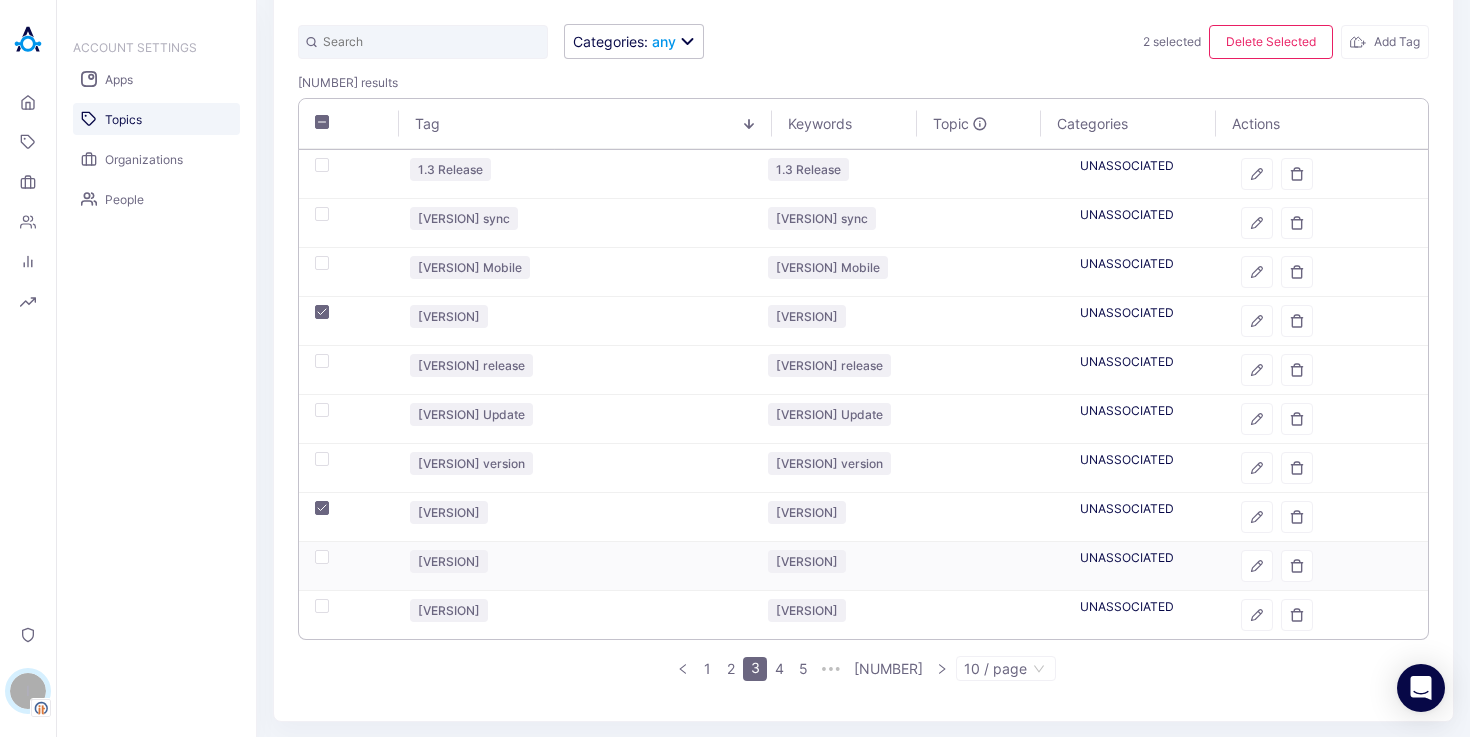 click at bounding box center [322, 557] 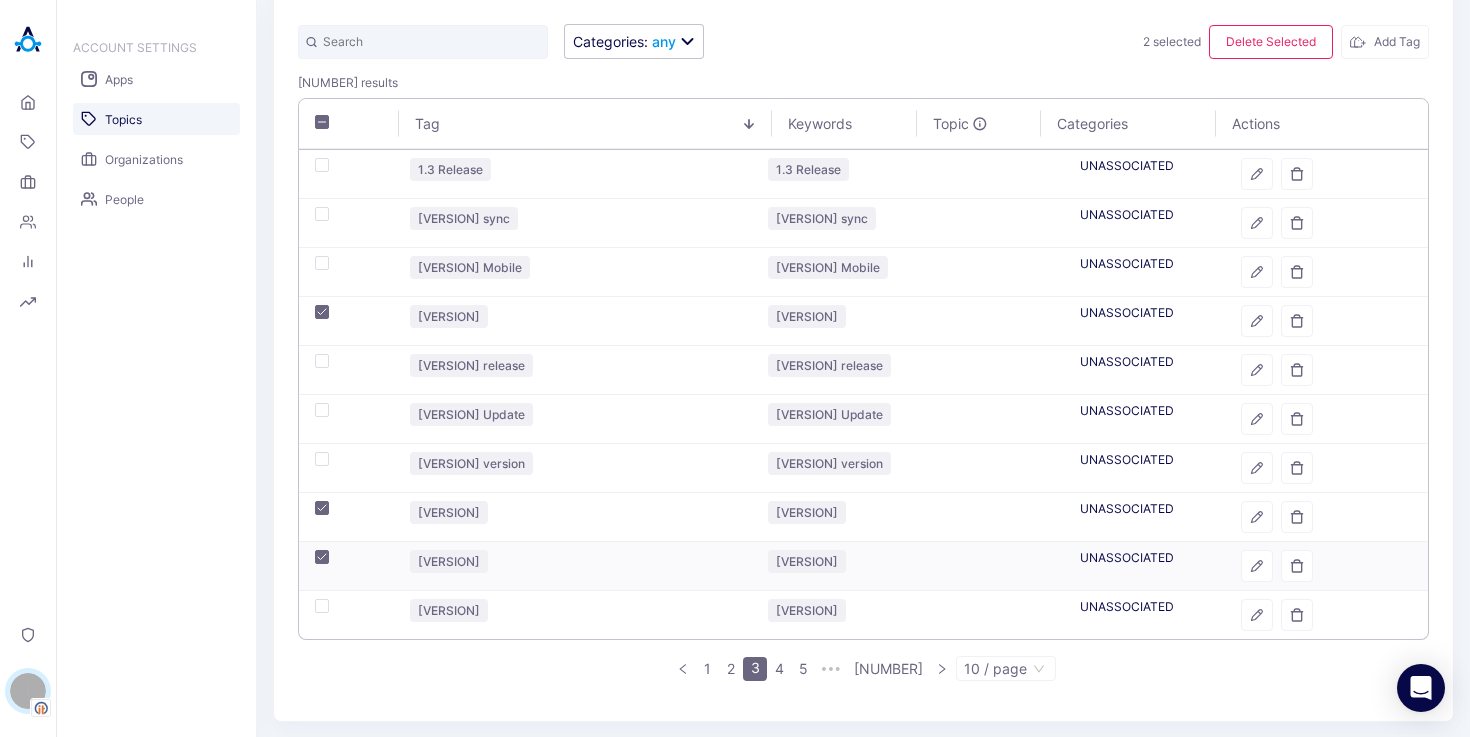checkbox on "true" 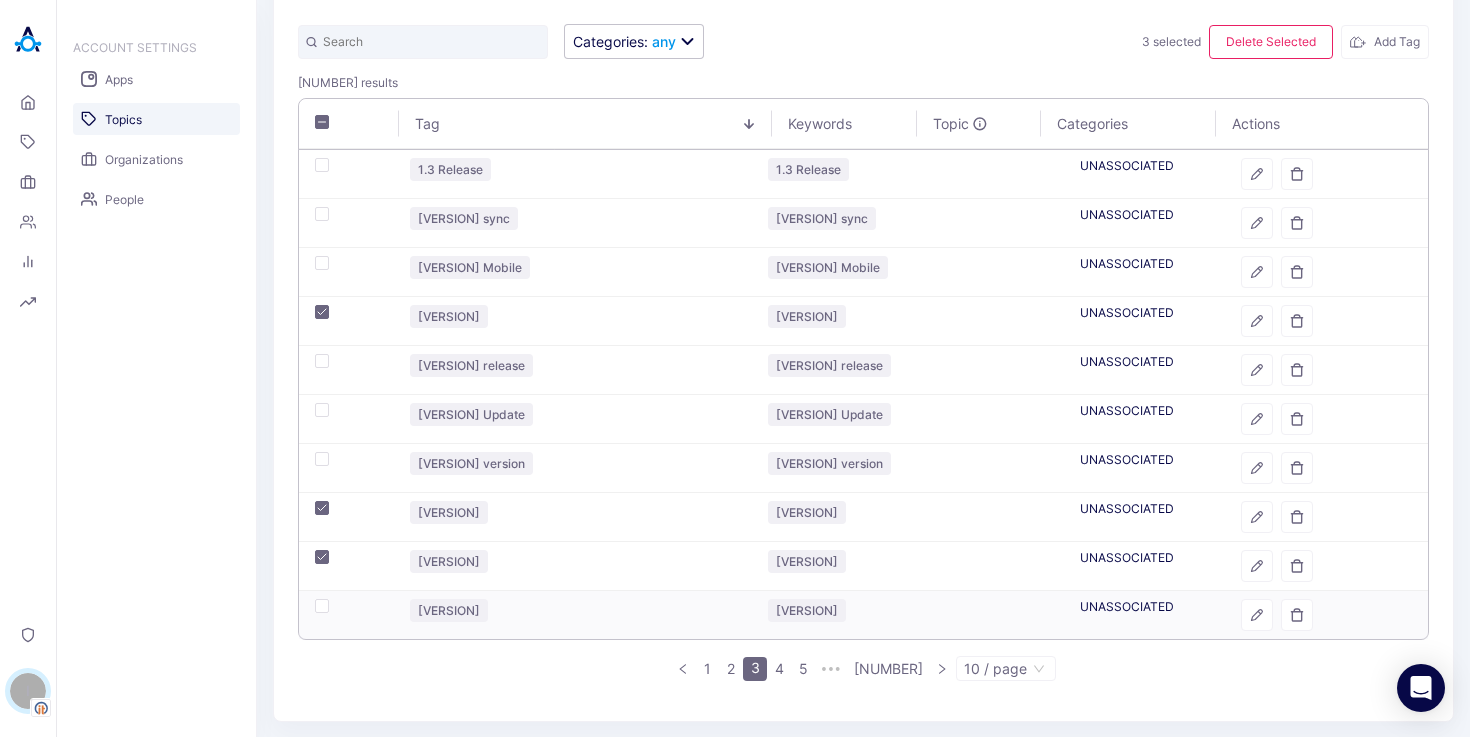 click at bounding box center (346, 615) 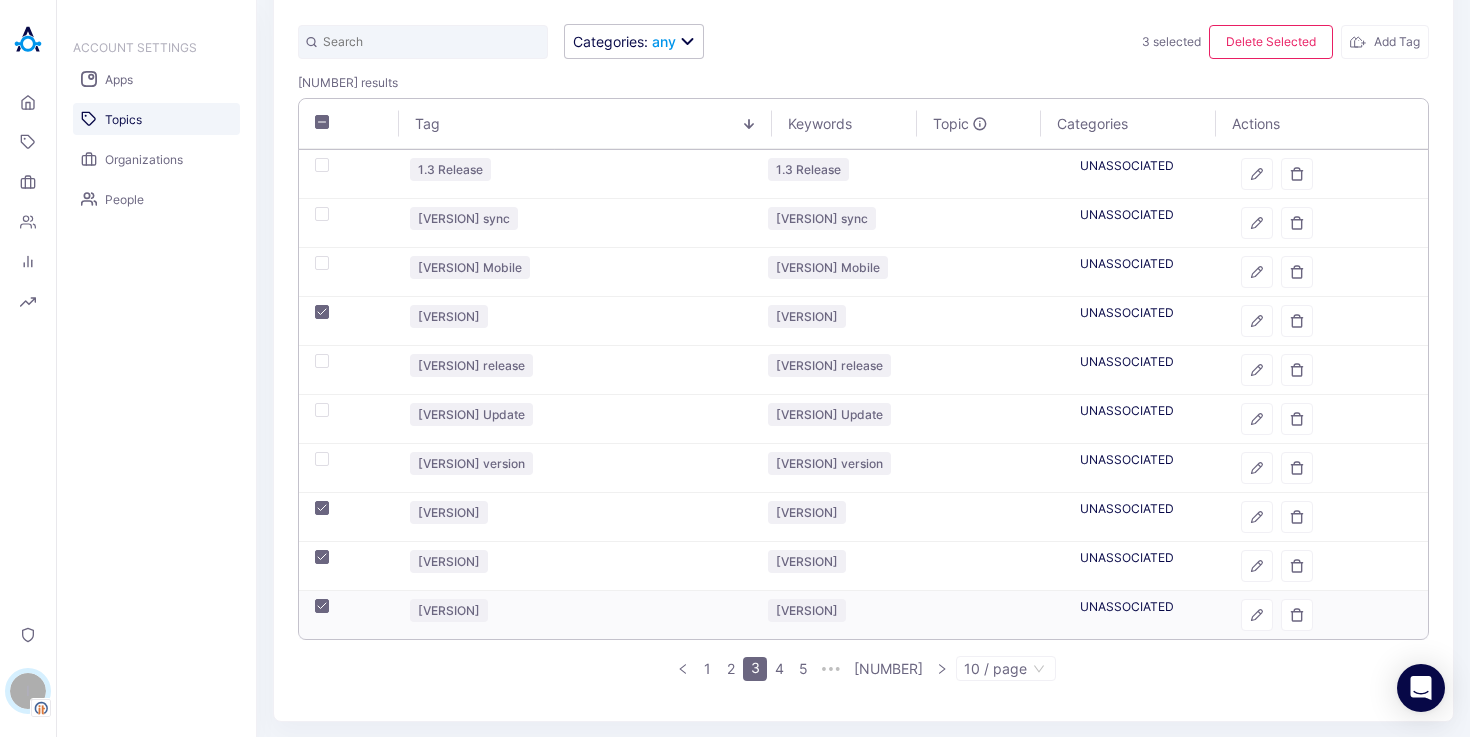 checkbox on "true" 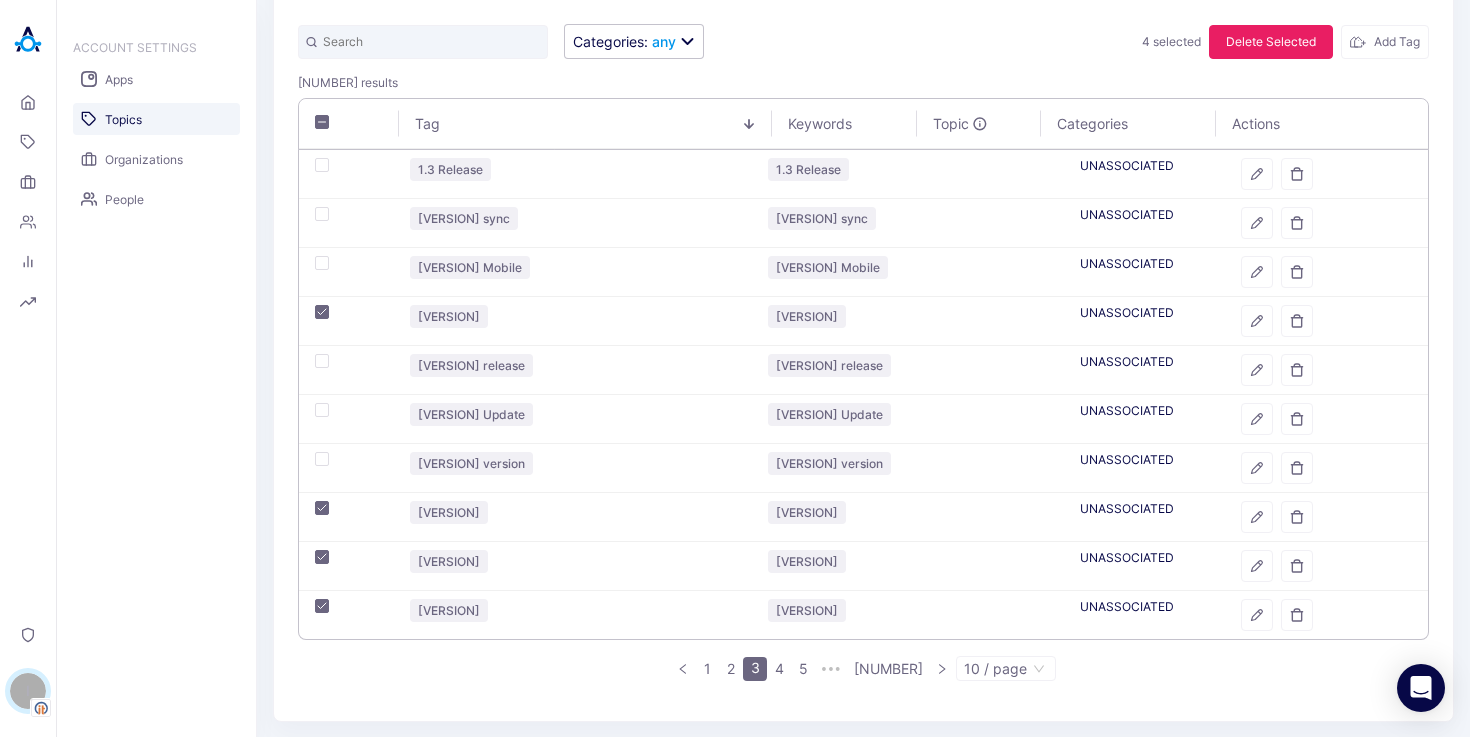 click on "Delete Selected" at bounding box center [1271, 42] 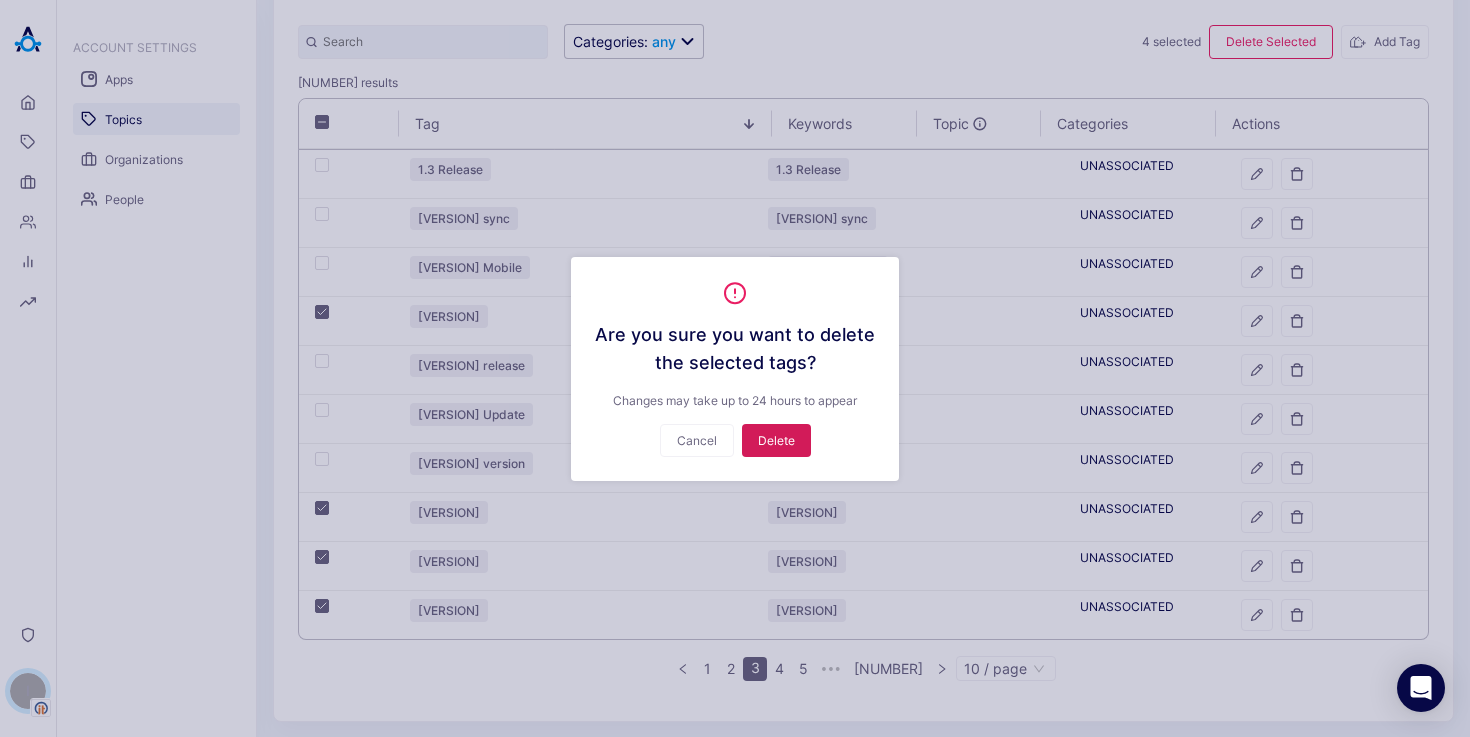 click on "Delete" at bounding box center [776, 440] 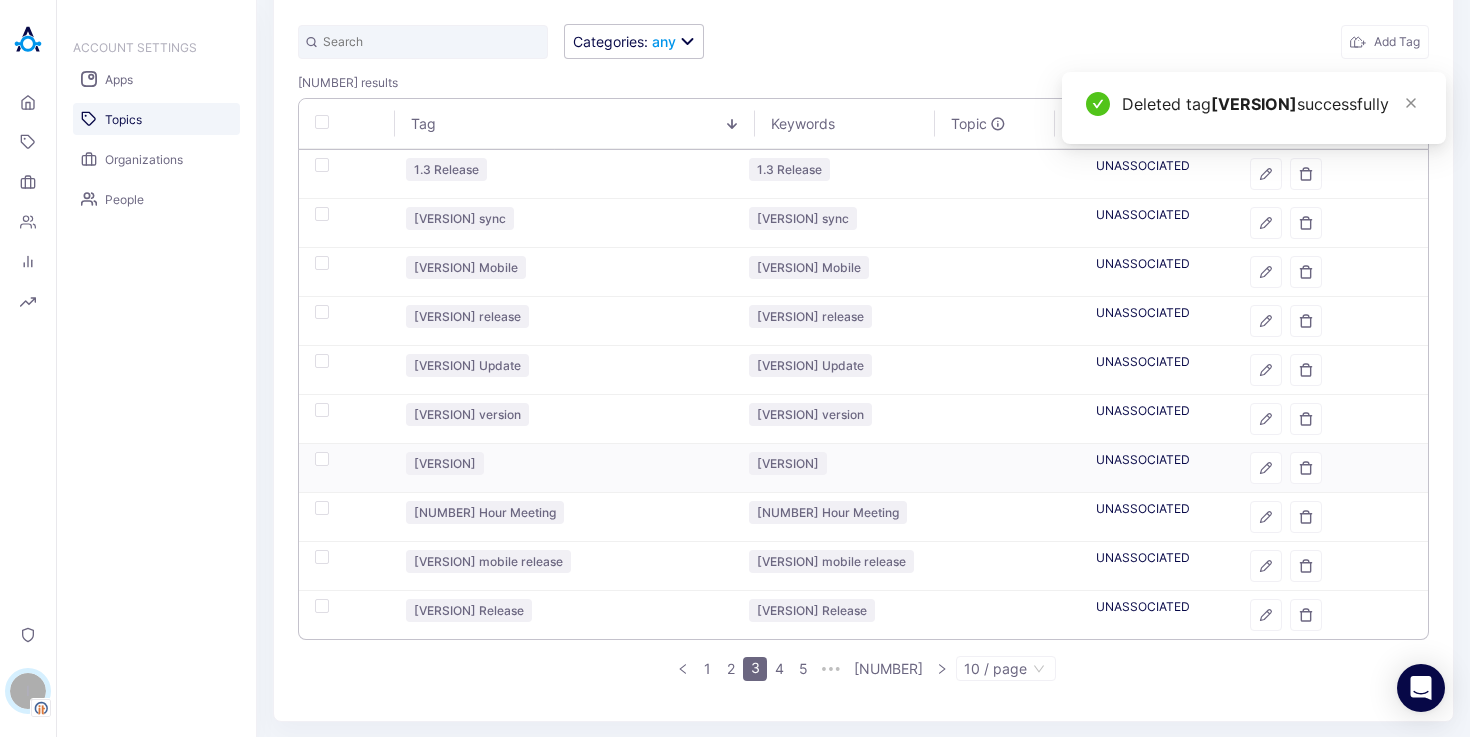 click at bounding box center [322, 459] 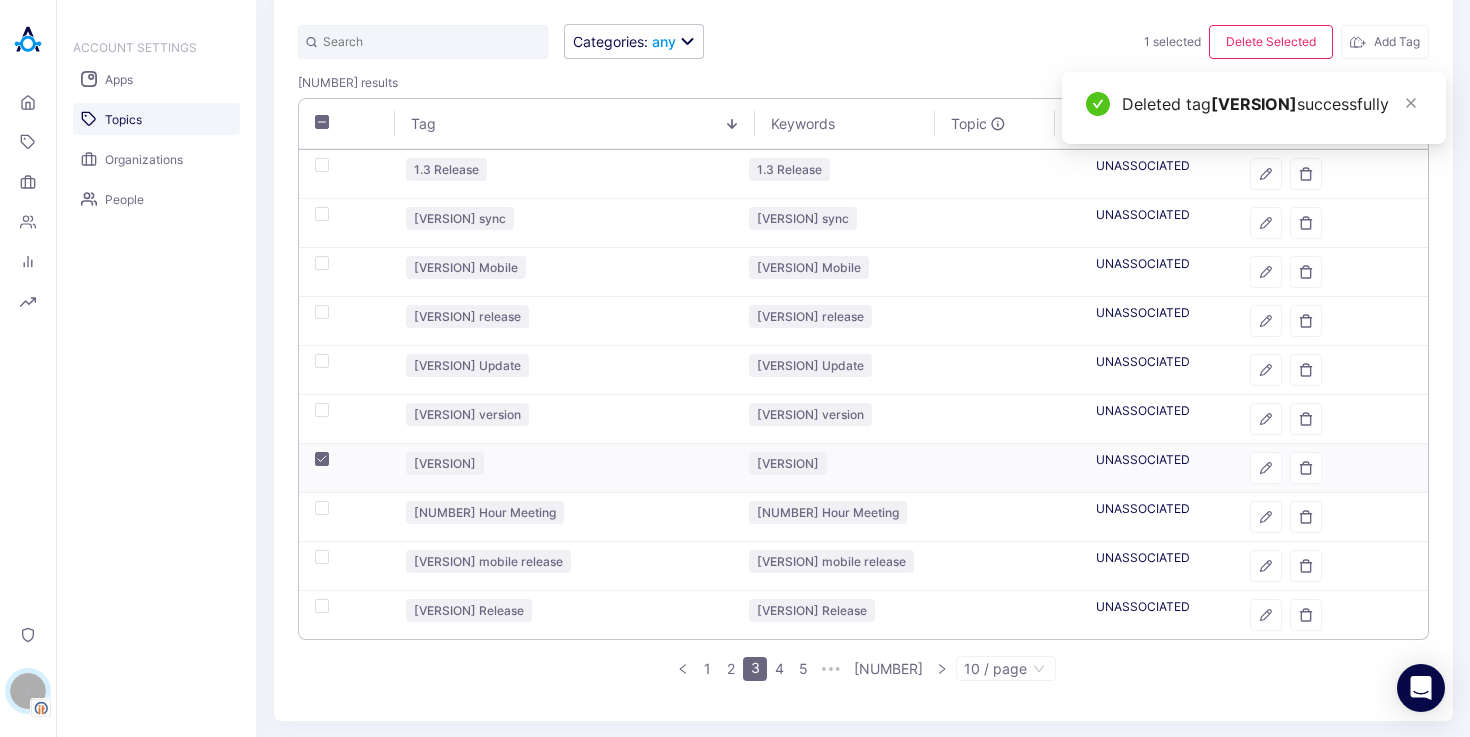click at bounding box center [322, 459] 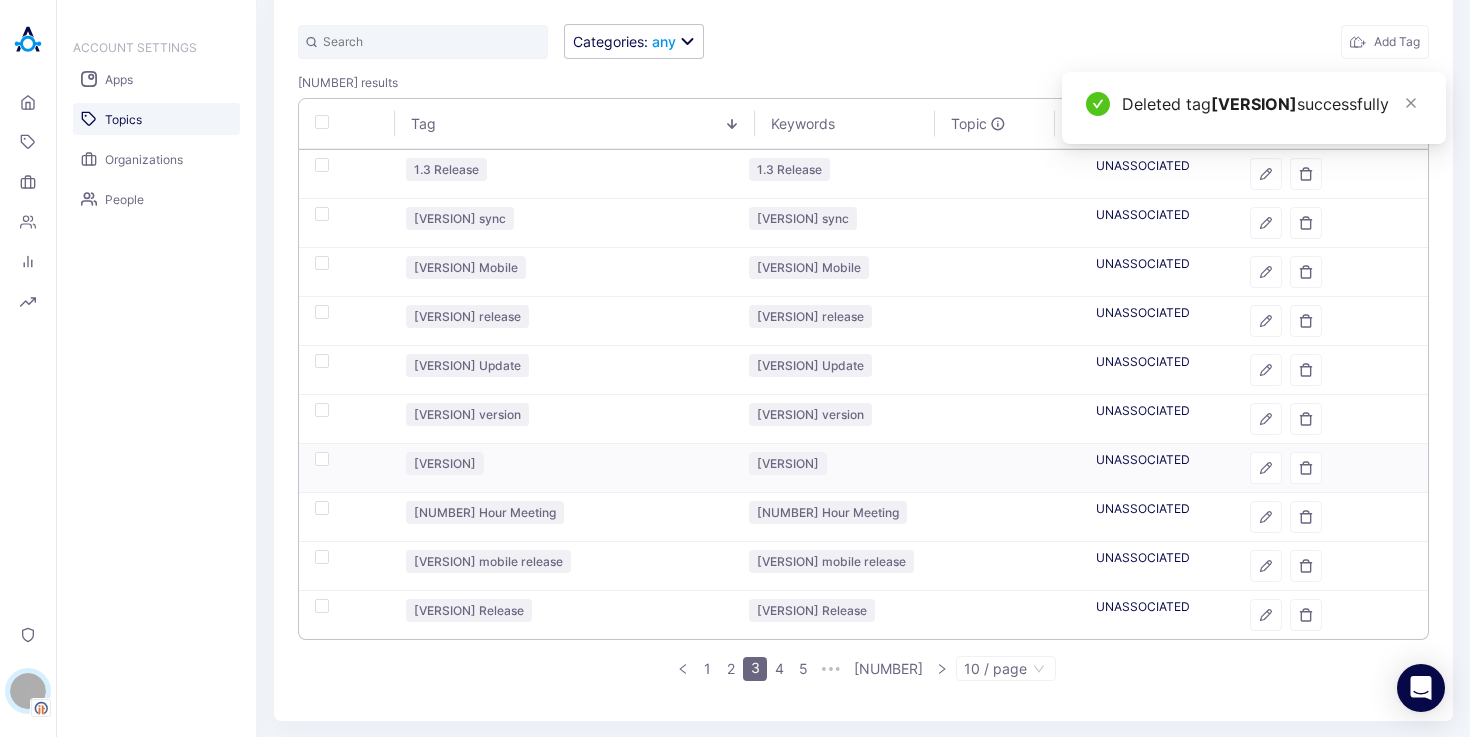 click at bounding box center (322, 459) 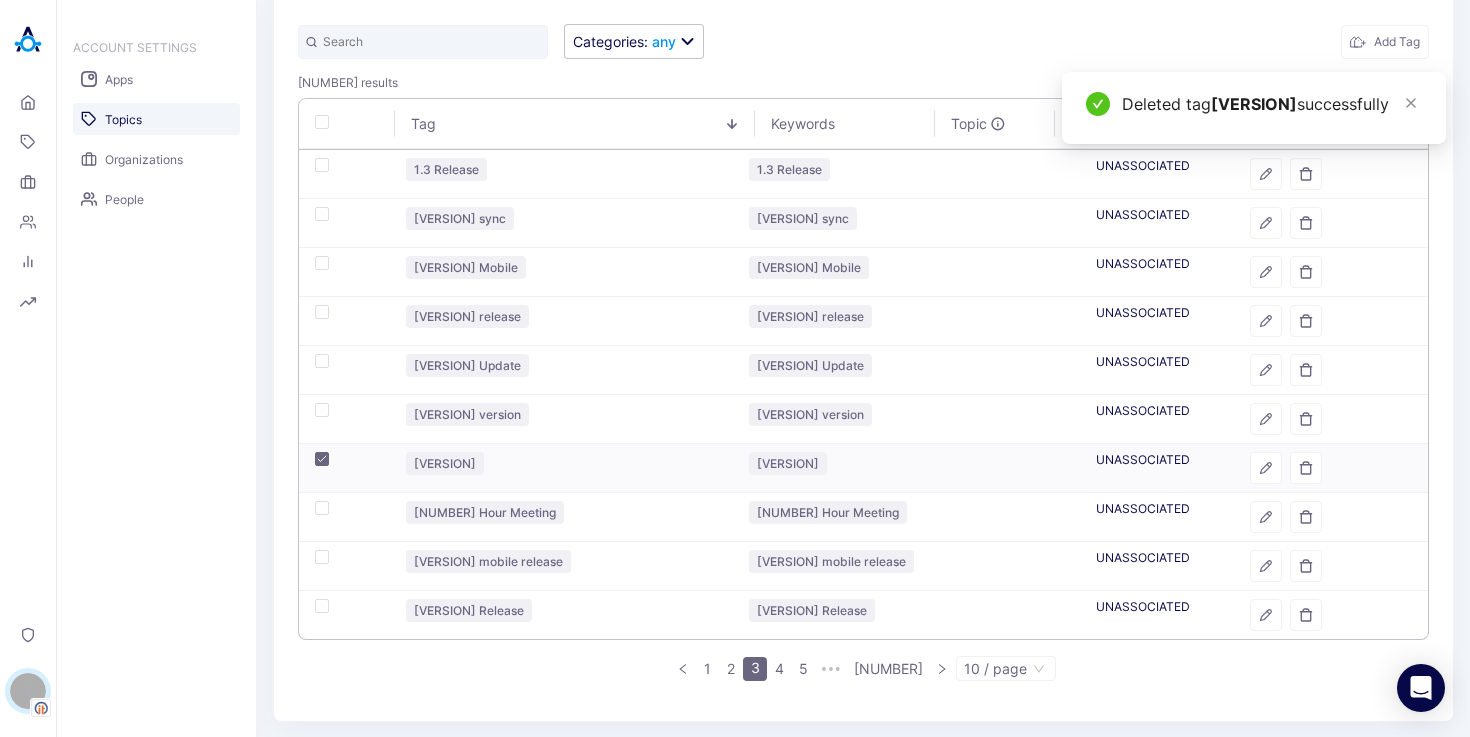 checkbox on "true" 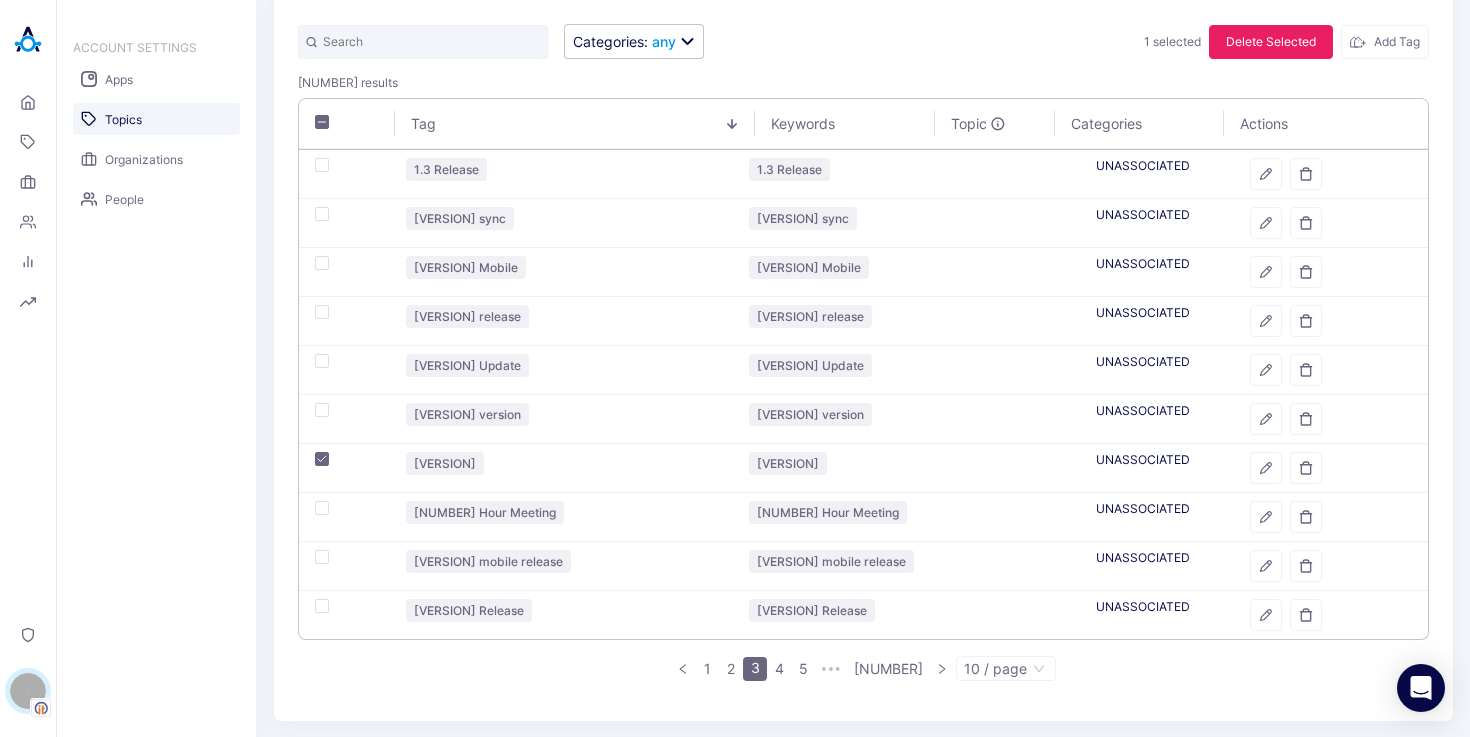 click on "Delete Selected" at bounding box center (1271, 42) 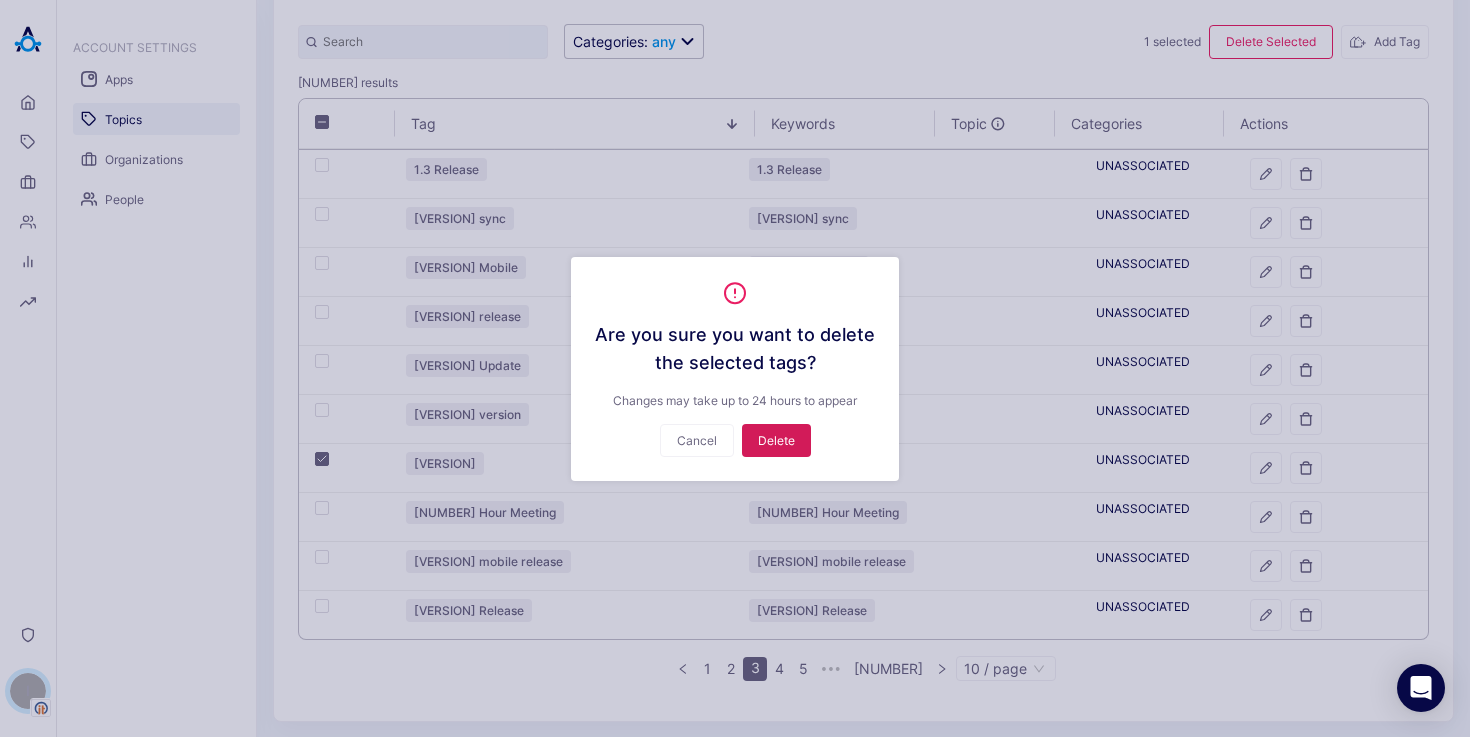click on "Delete" at bounding box center [776, 440] 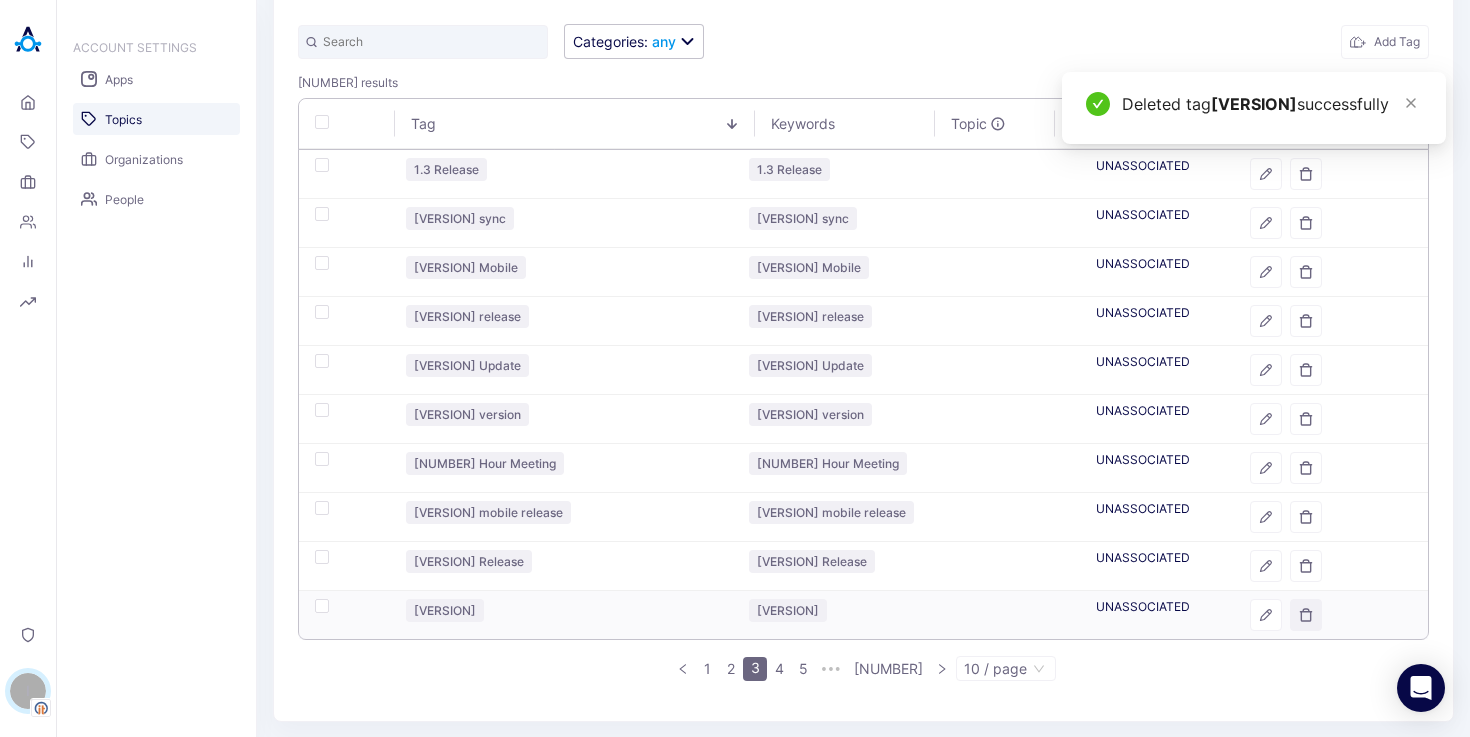 click at bounding box center [1306, 615] 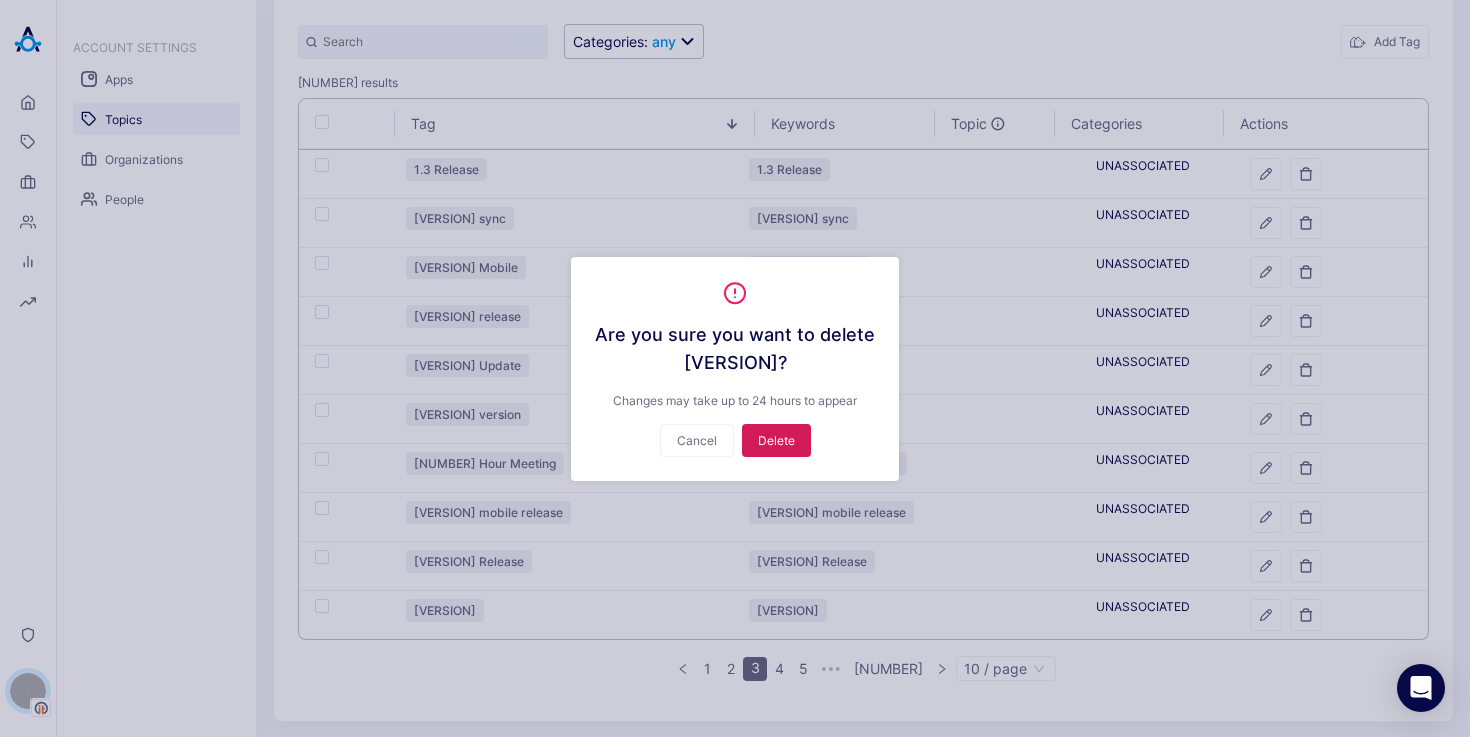 click on "Delete" at bounding box center (776, 440) 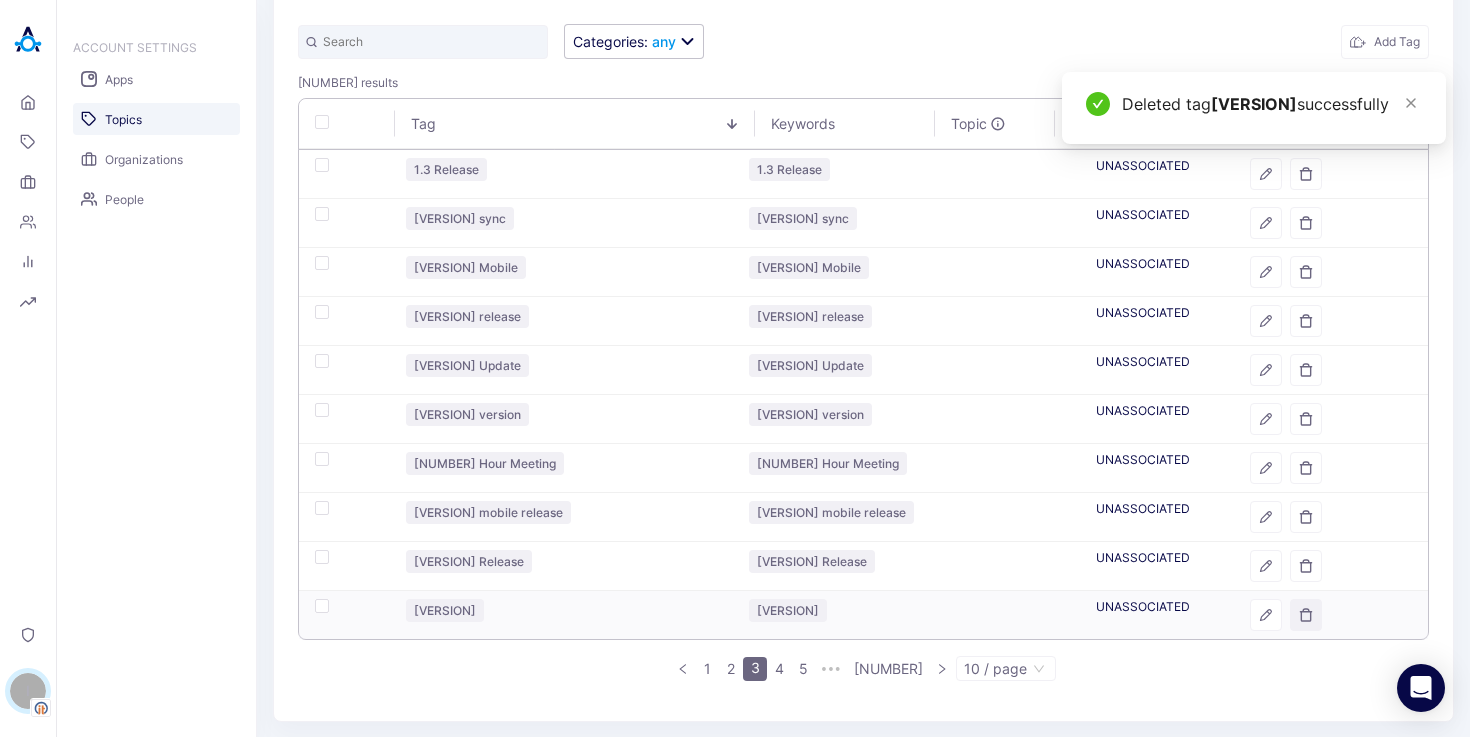 click at bounding box center [1306, 615] 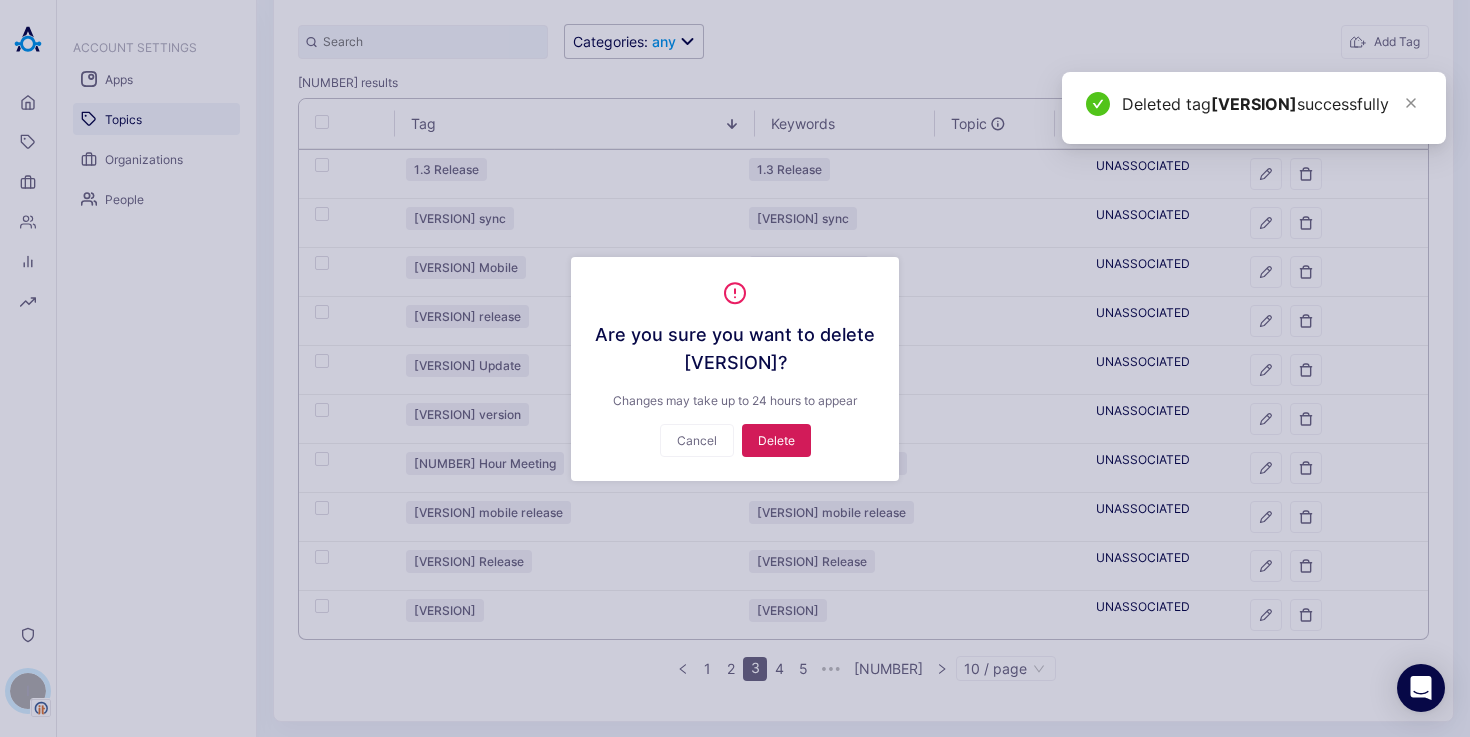 click on "Delete" at bounding box center (776, 440) 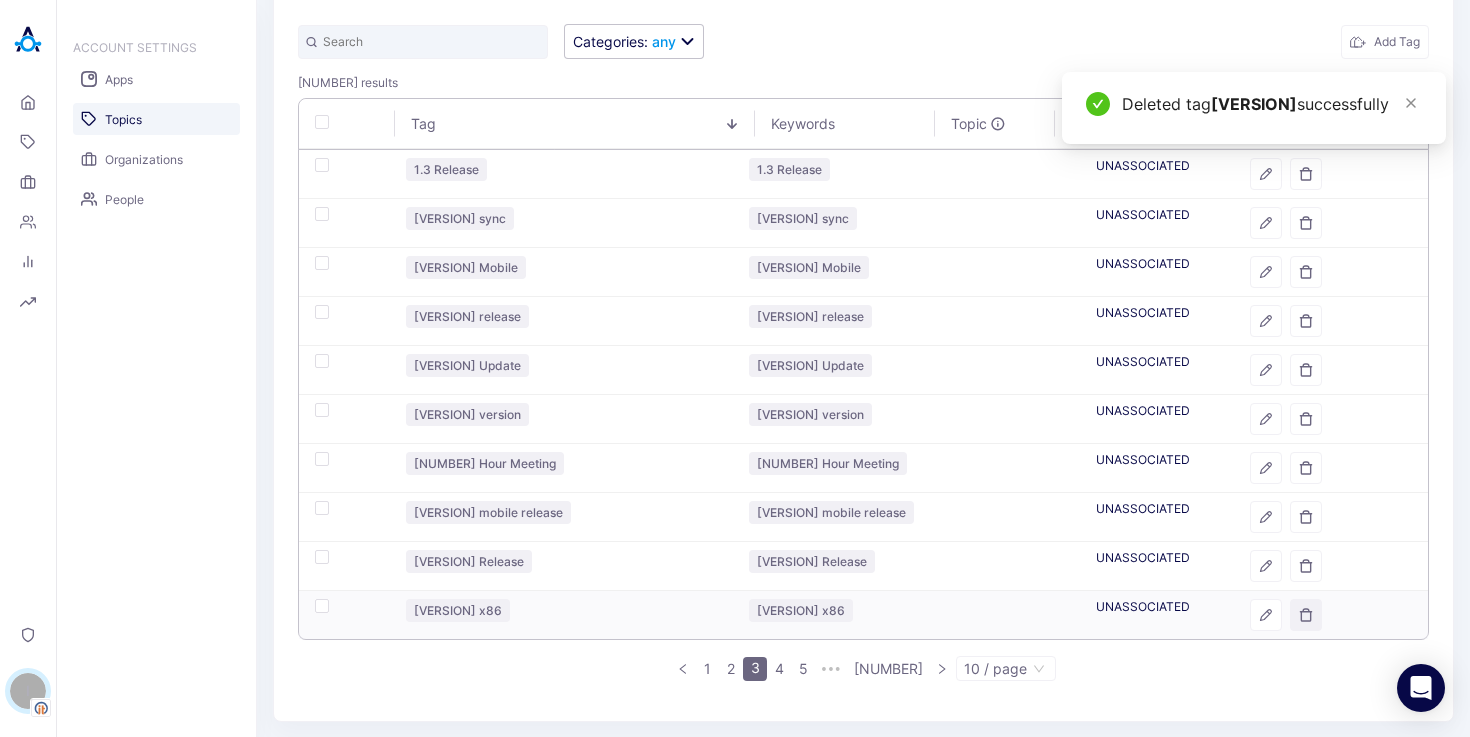 click 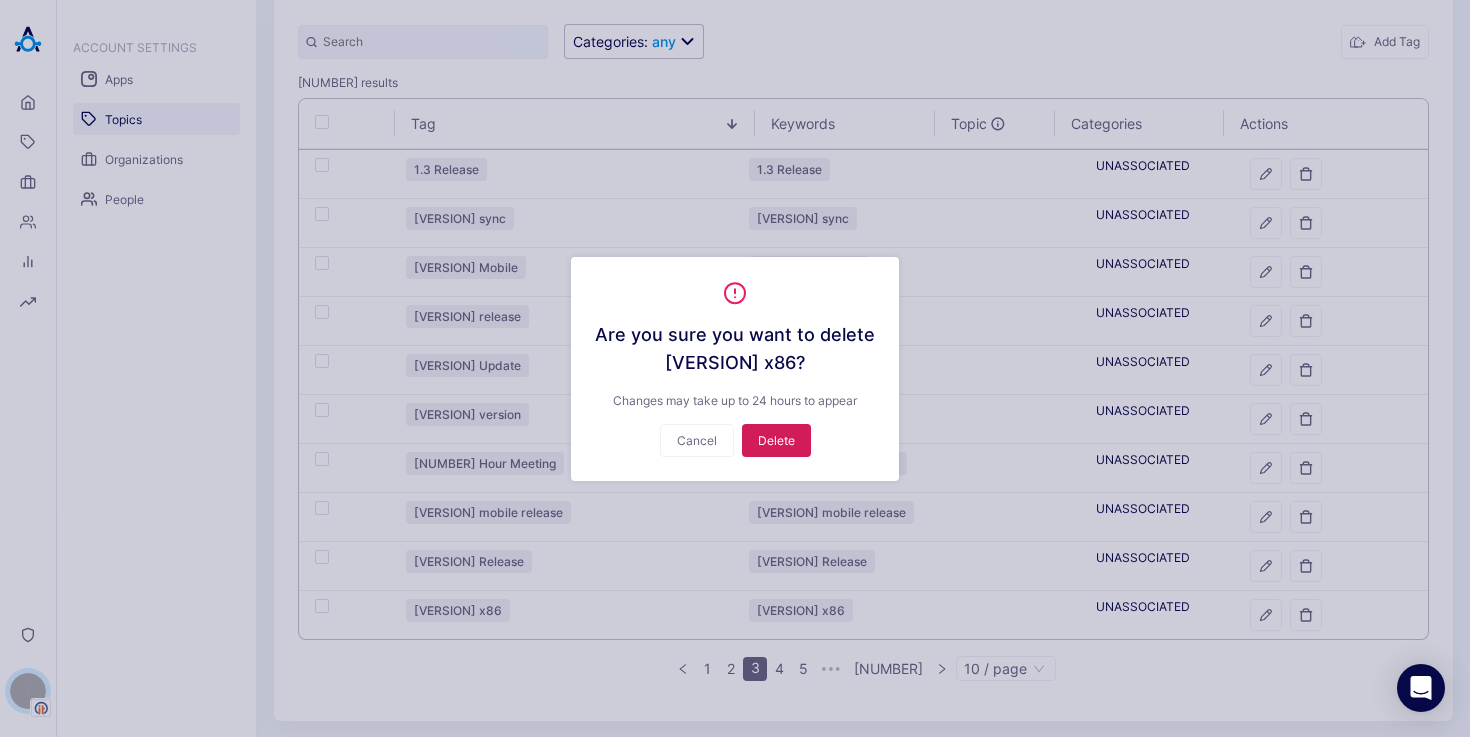 click on "Delete" at bounding box center (776, 440) 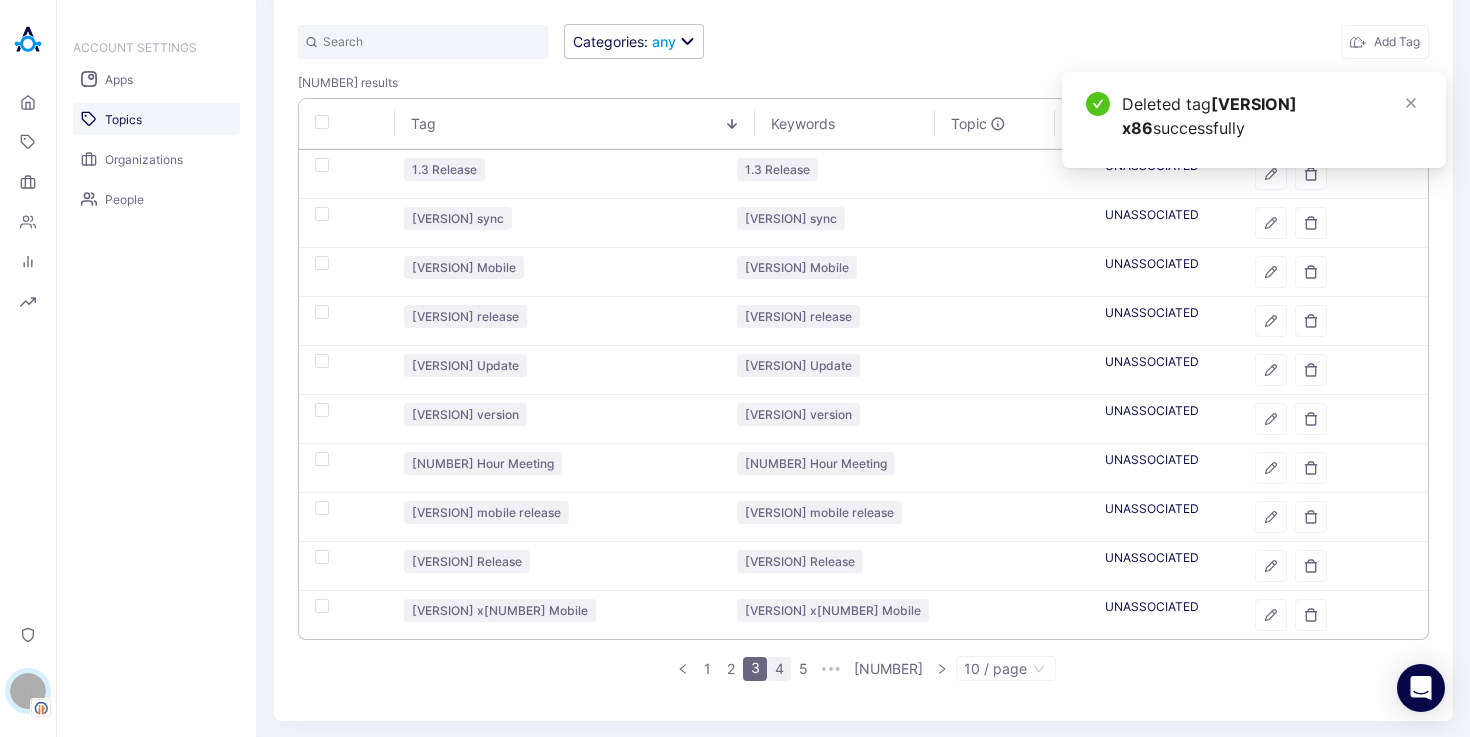 click on "4" at bounding box center [779, 669] 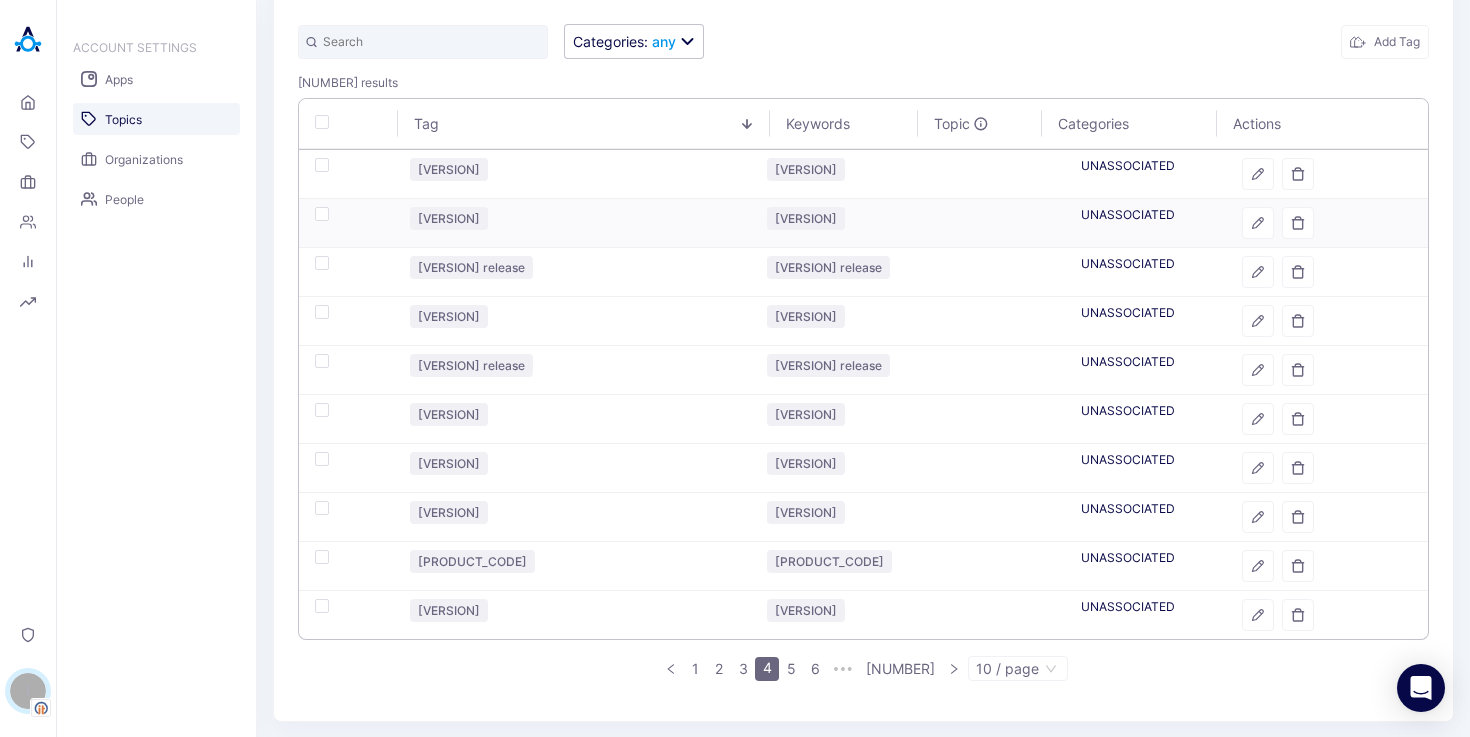 click at bounding box center (322, 214) 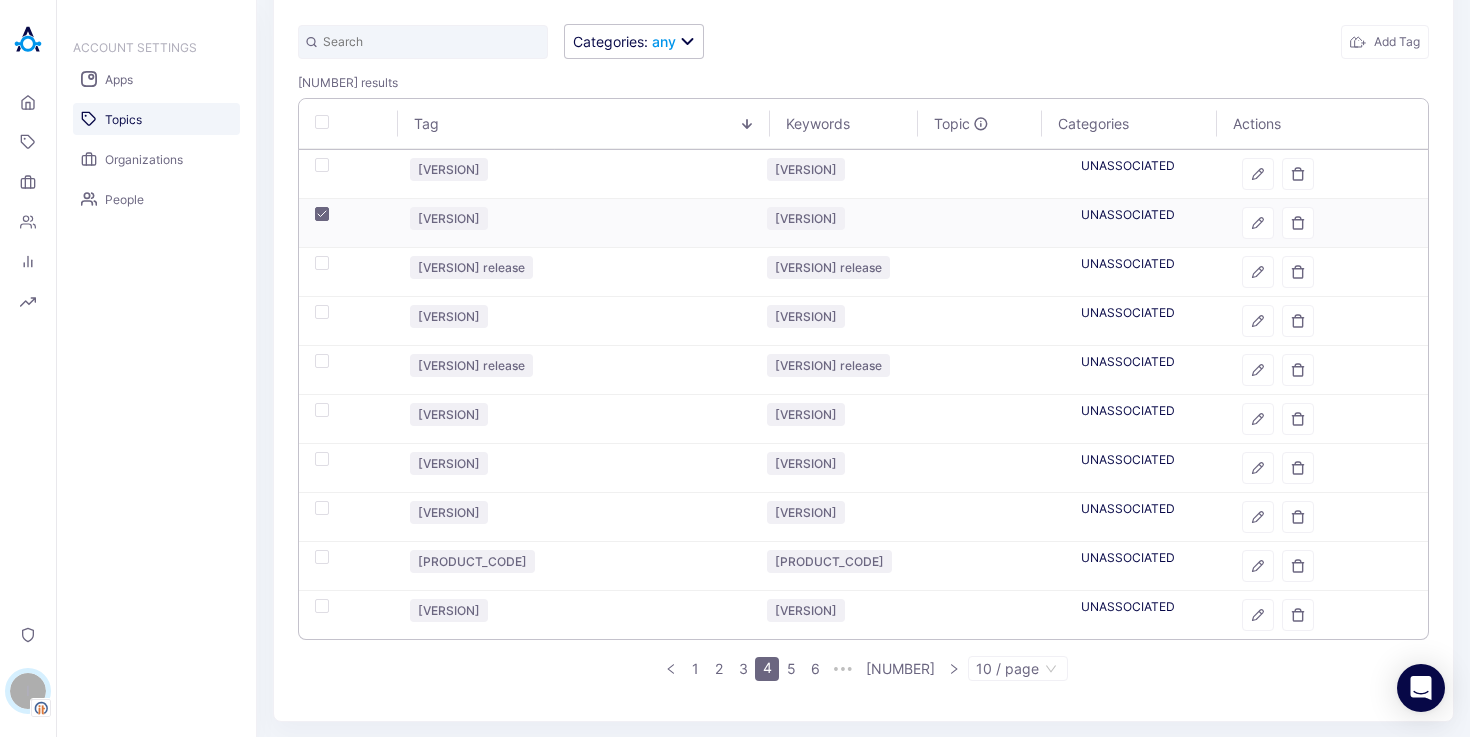 checkbox on "true" 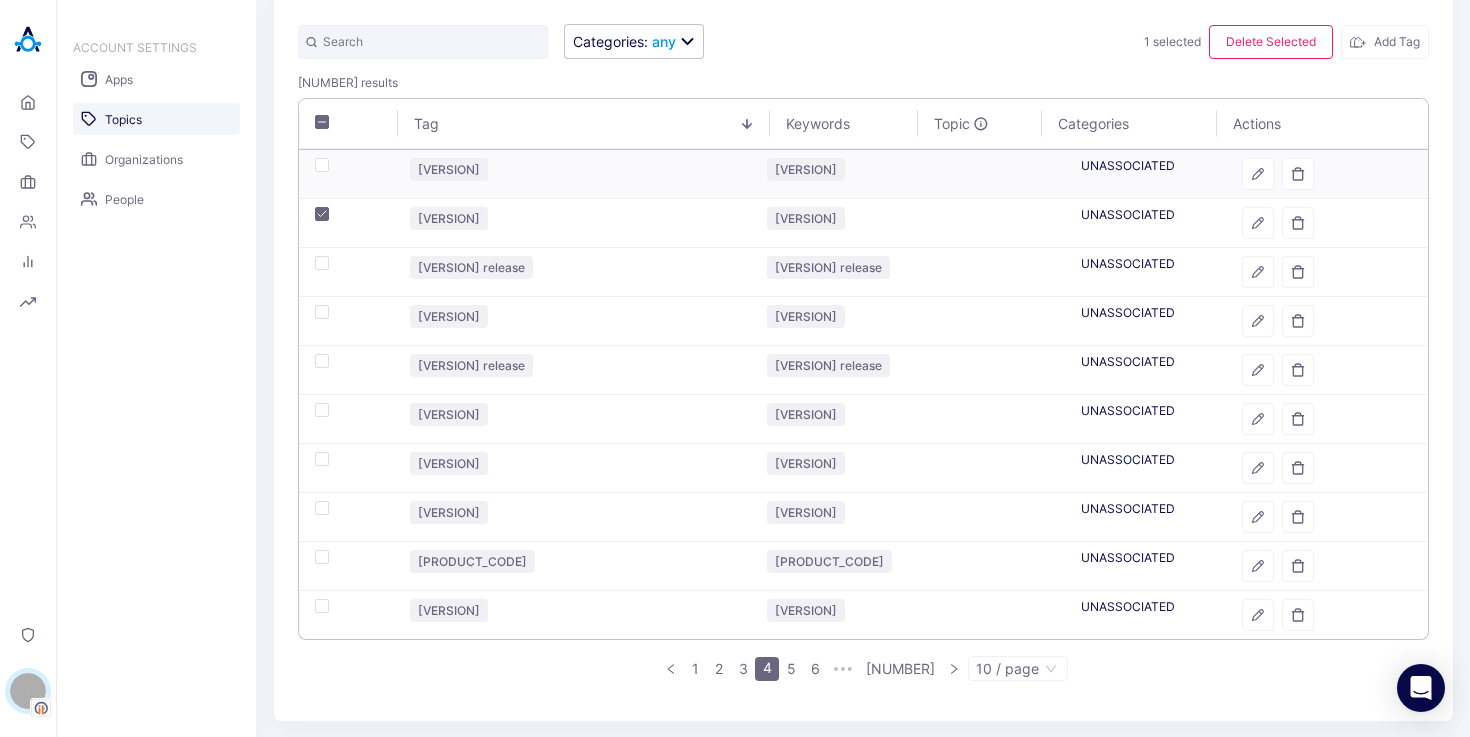 click at bounding box center (322, 165) 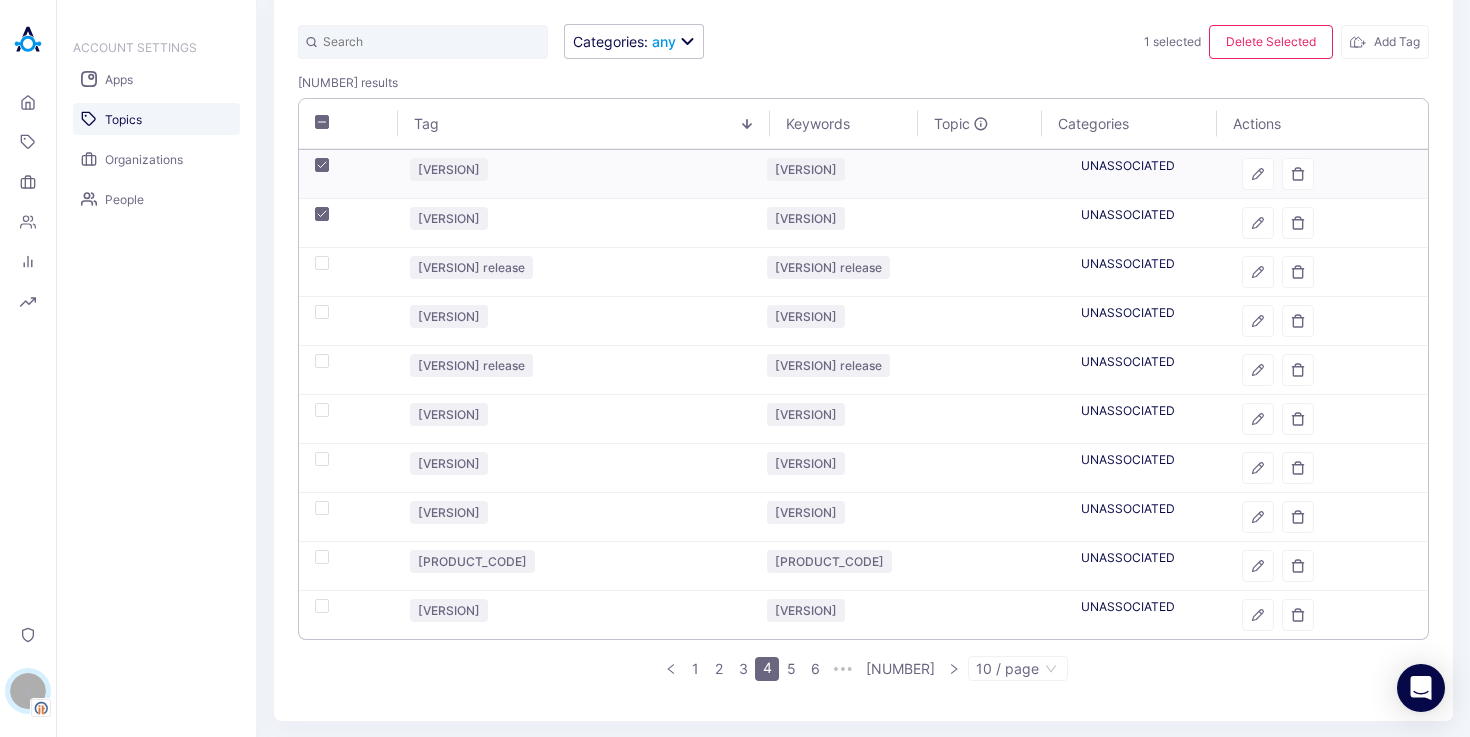 checkbox on "true" 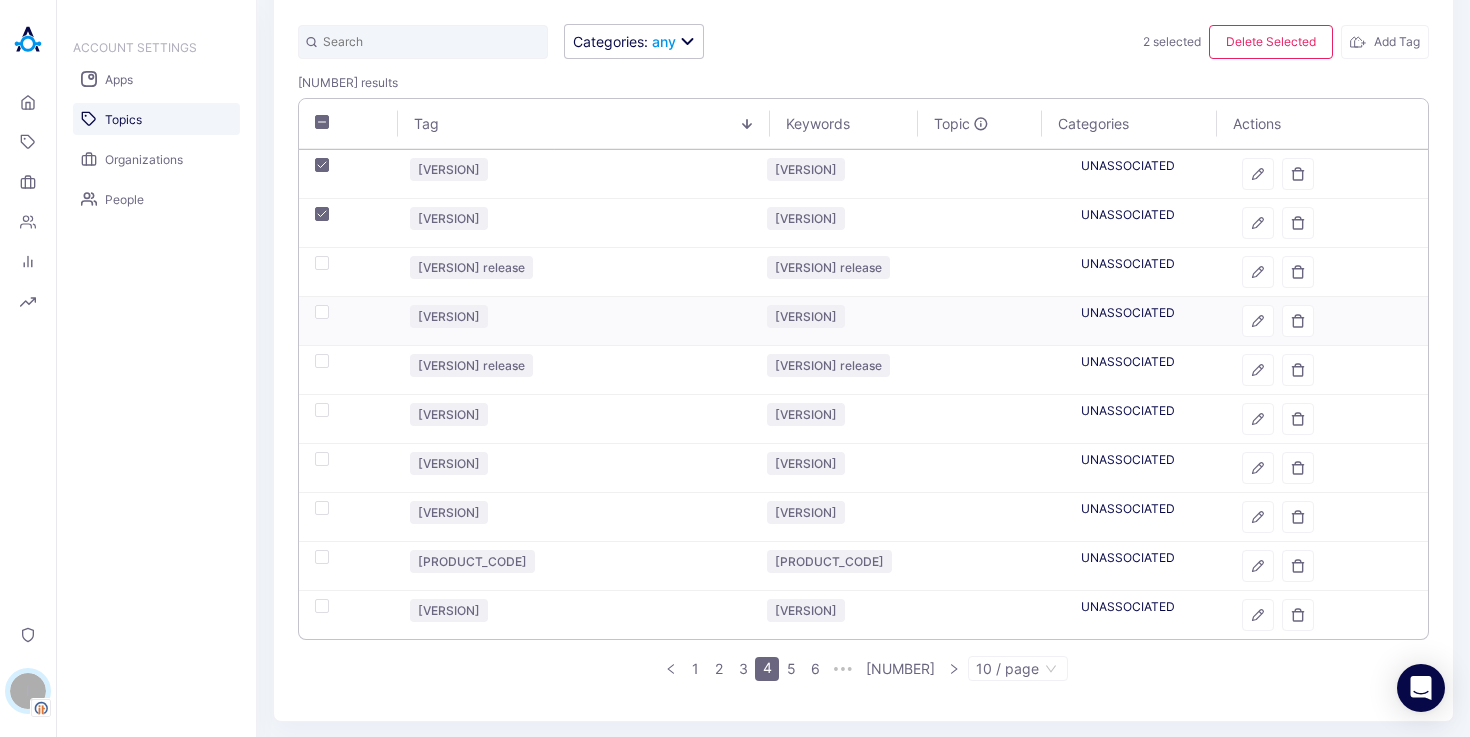 click at bounding box center [322, 312] 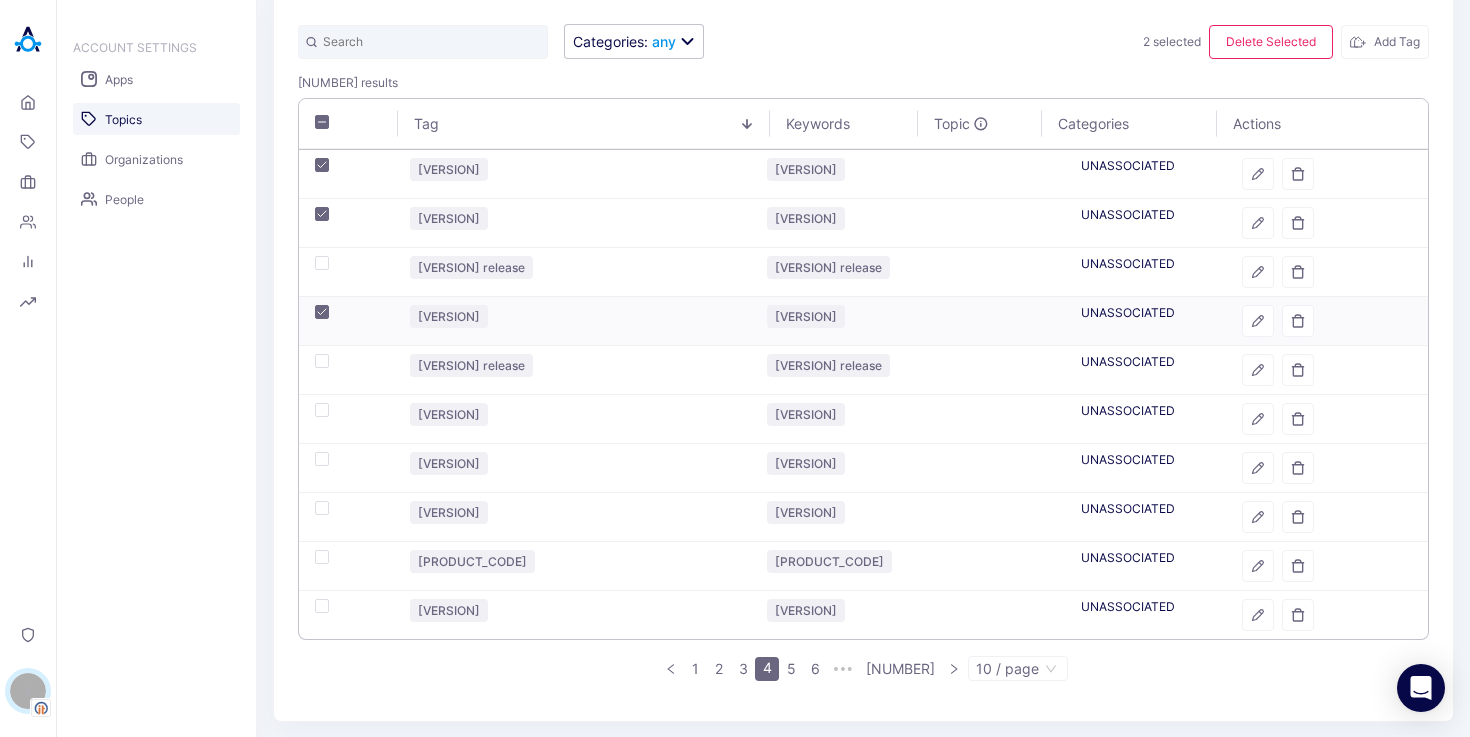 checkbox on "true" 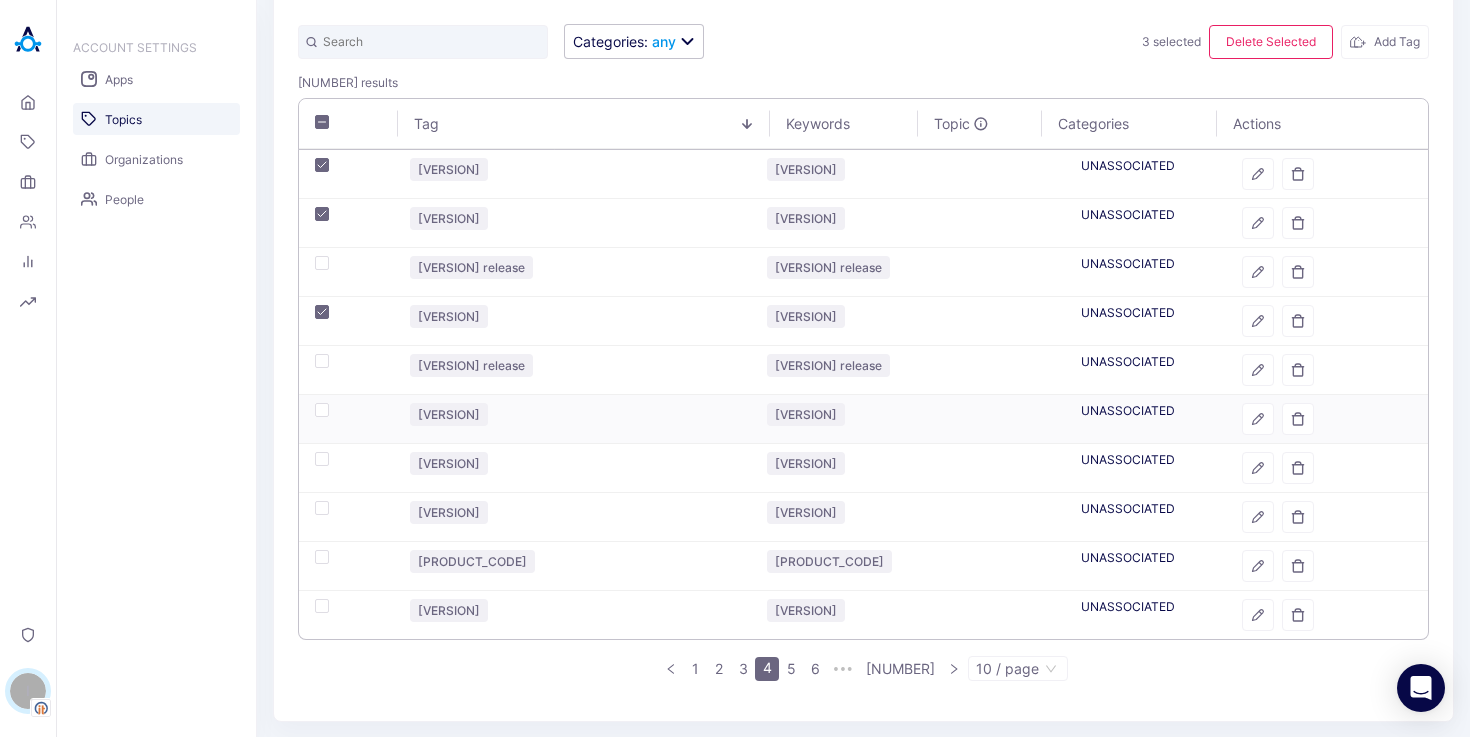 click at bounding box center (346, 419) 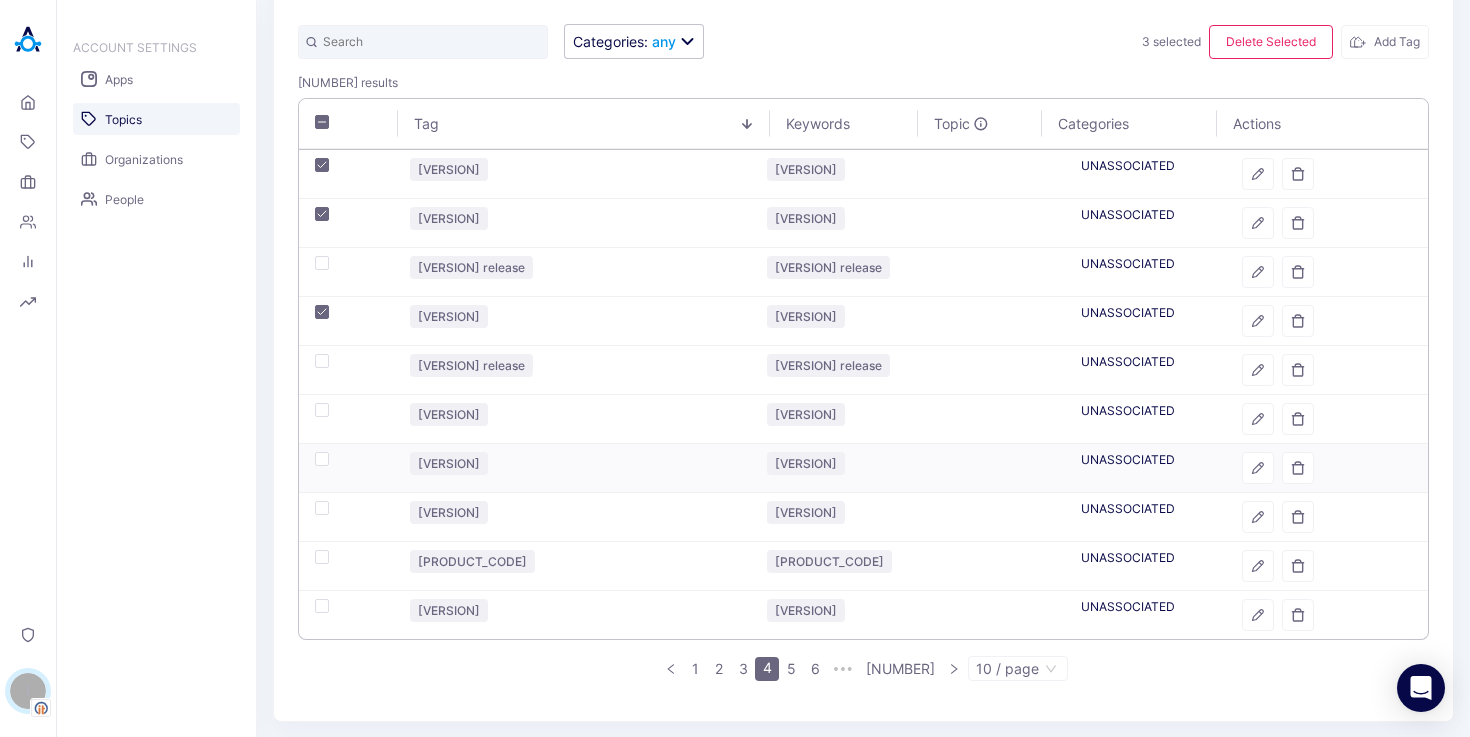 click at bounding box center (322, 459) 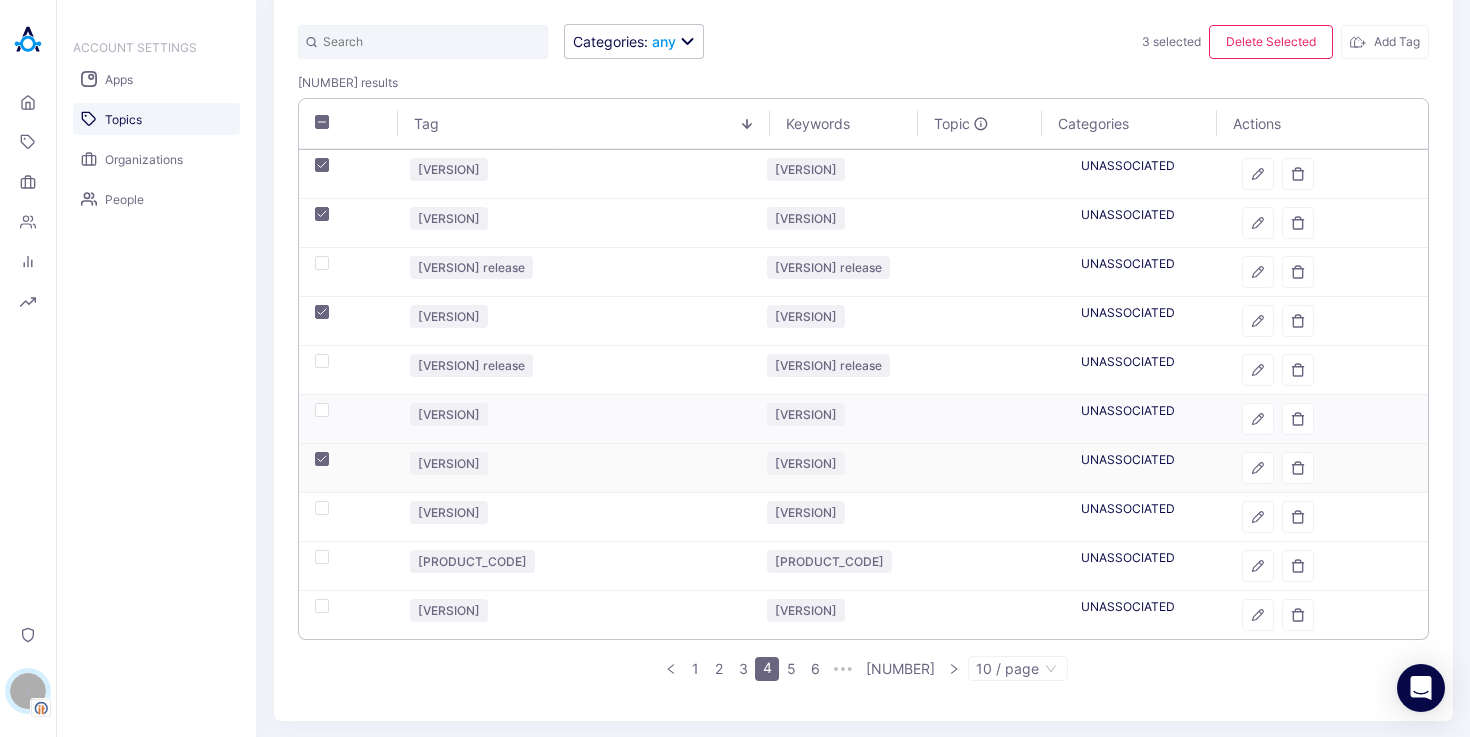 checkbox on "true" 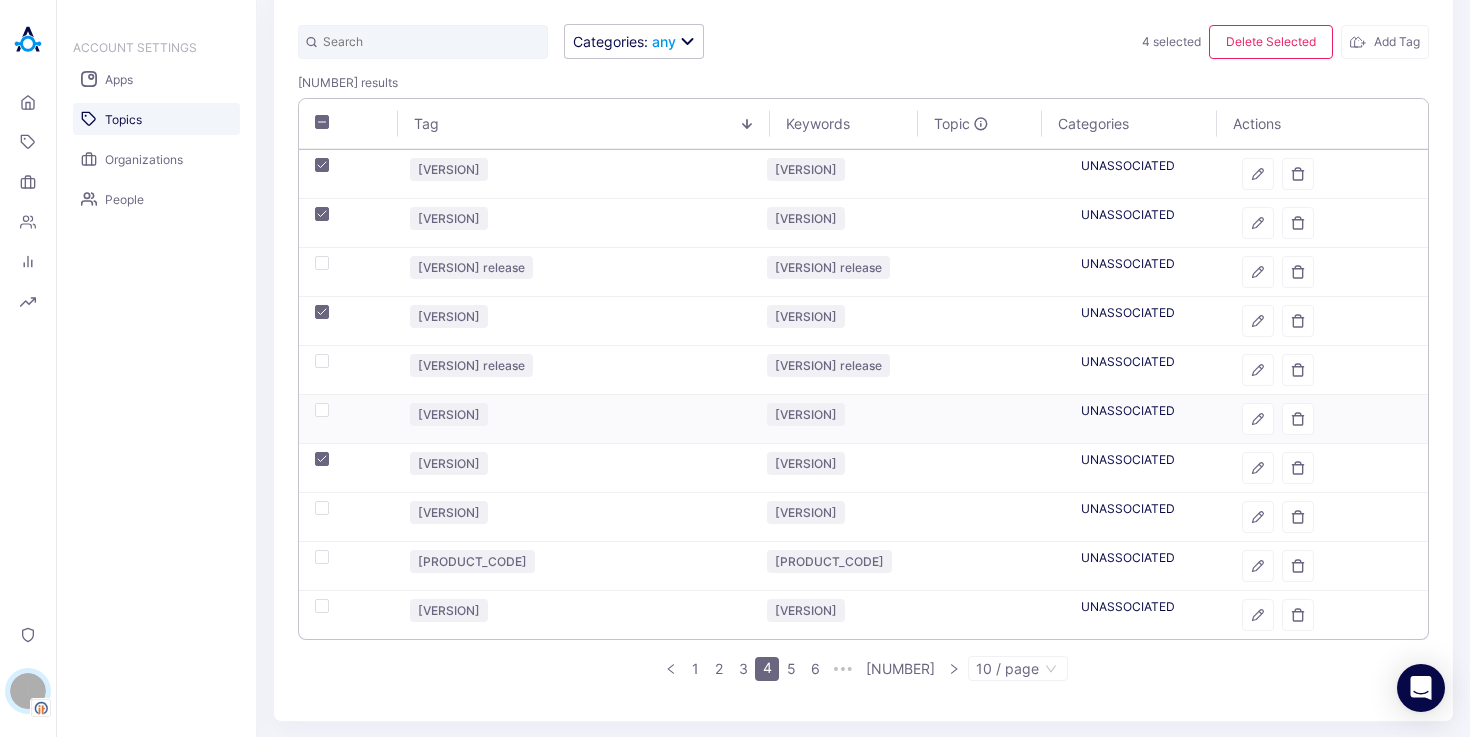 click at bounding box center [322, 410] 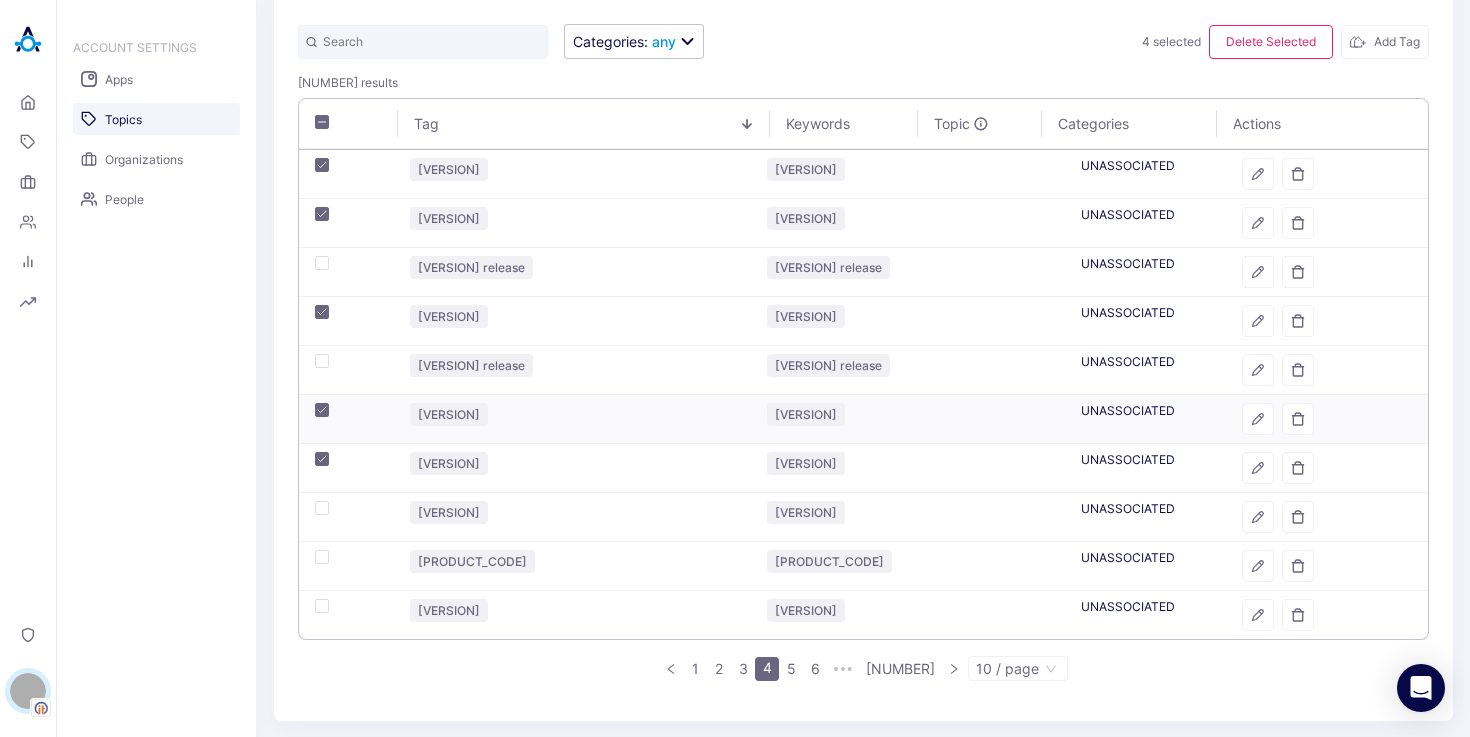 checkbox on "true" 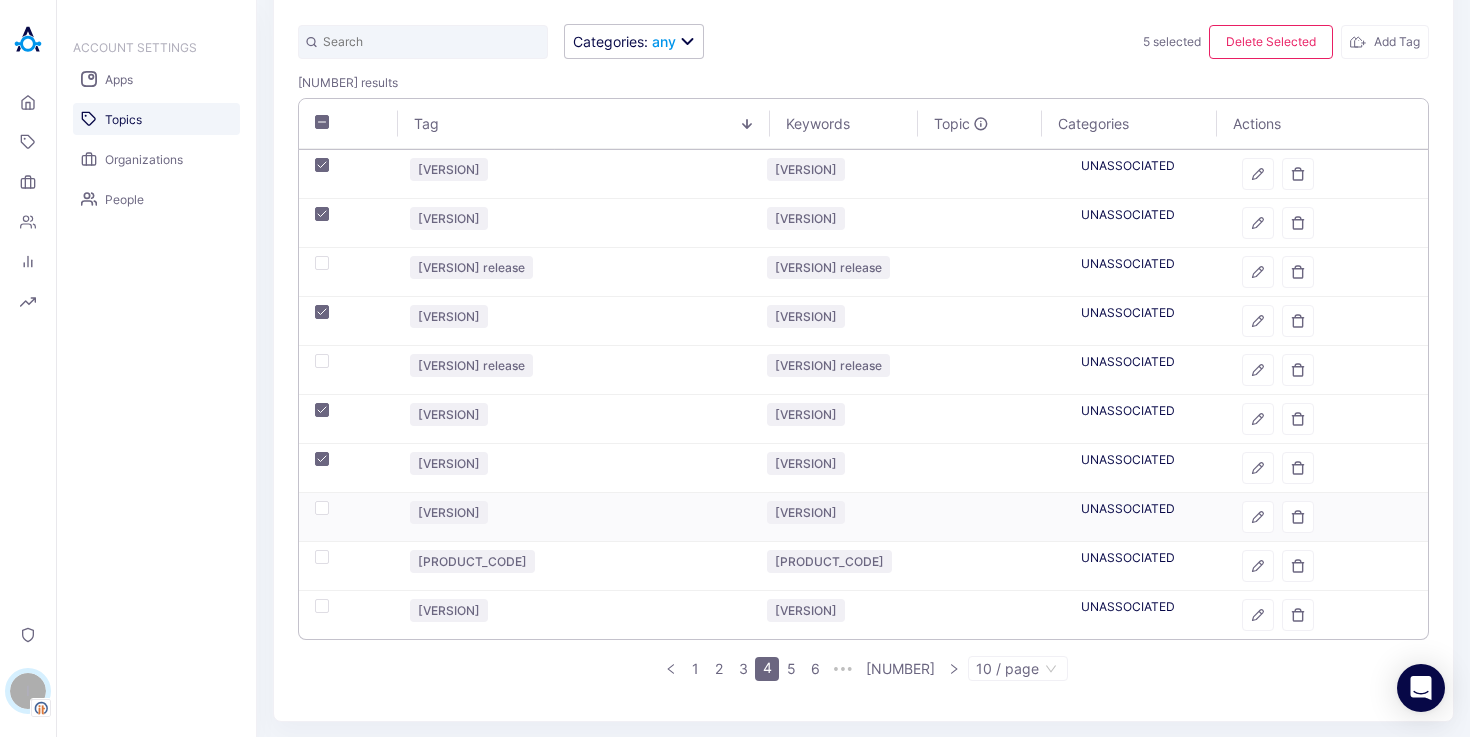 click at bounding box center [346, 517] 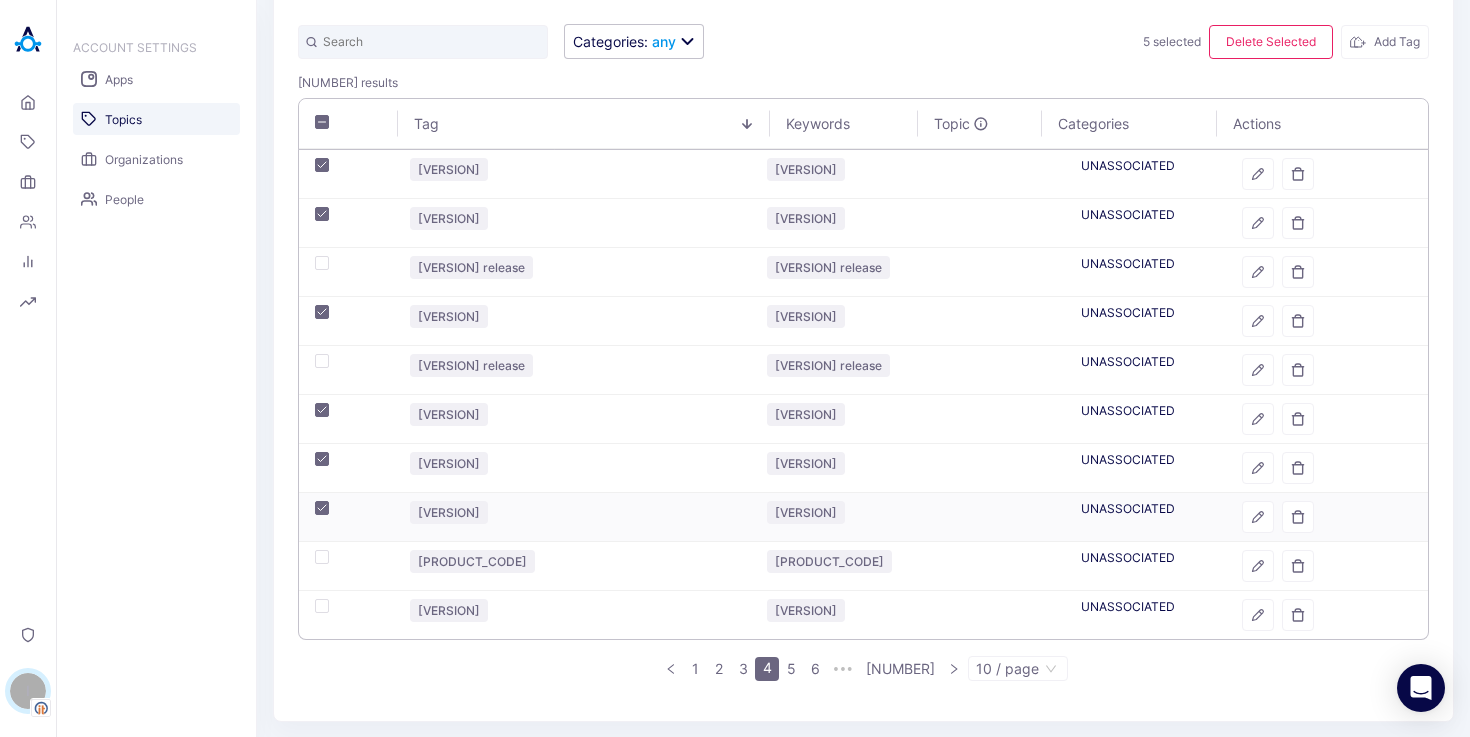 checkbox on "true" 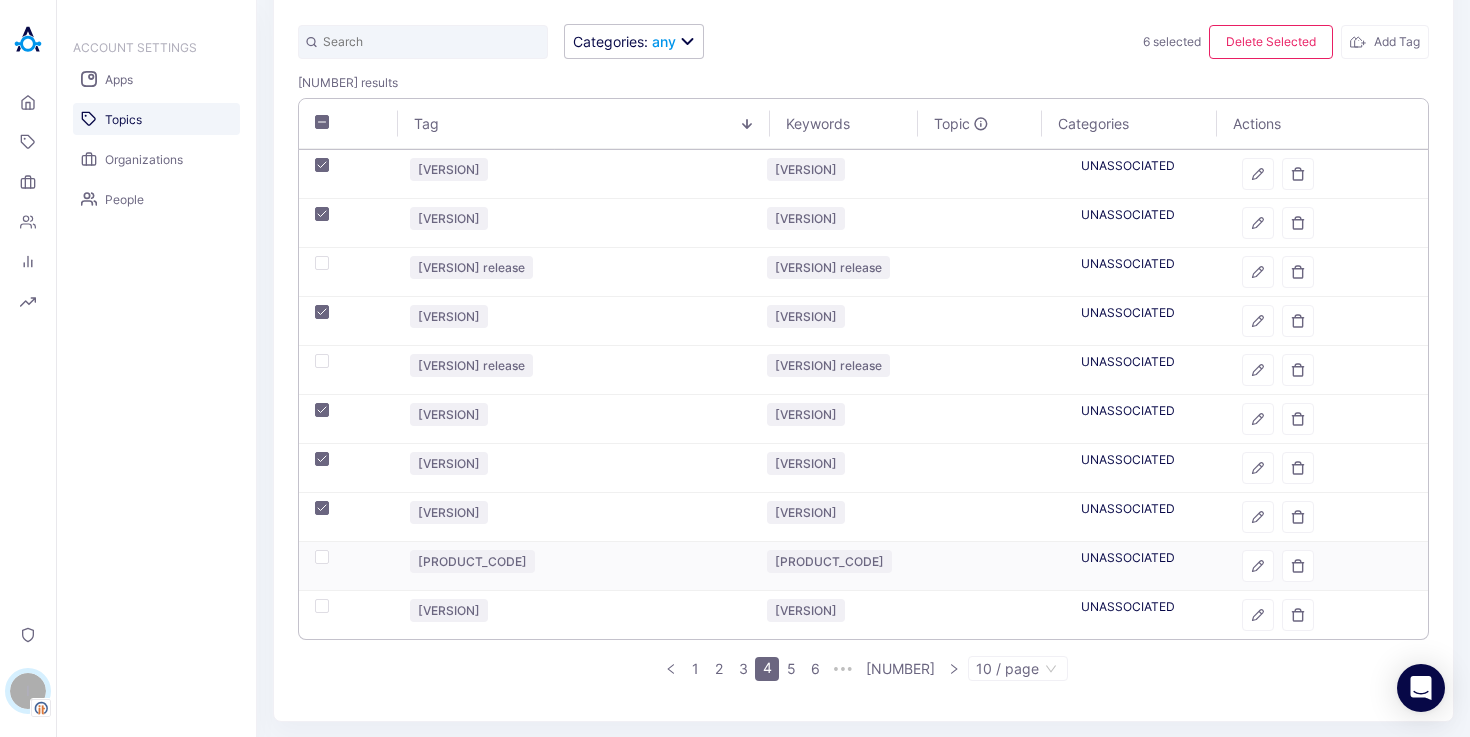 click at bounding box center [322, 557] 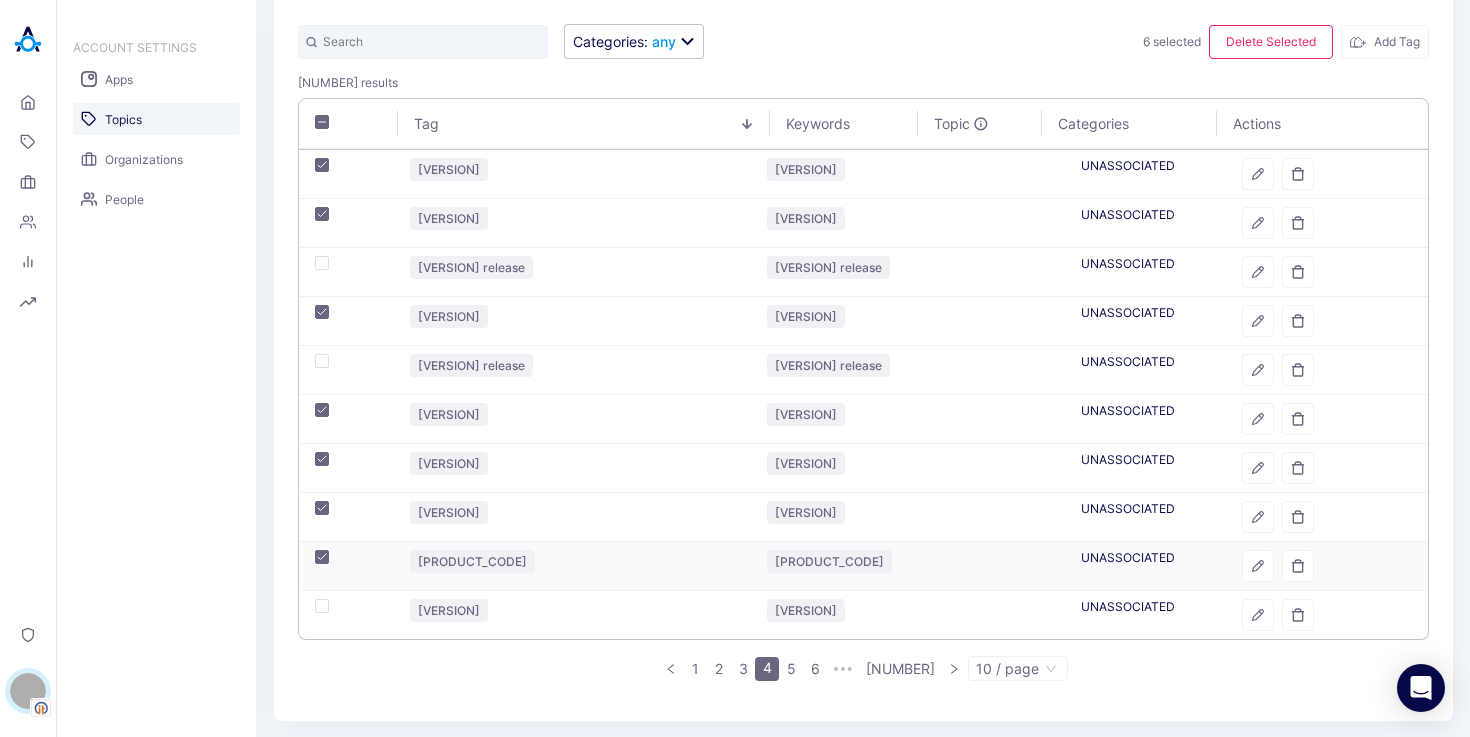checkbox on "true" 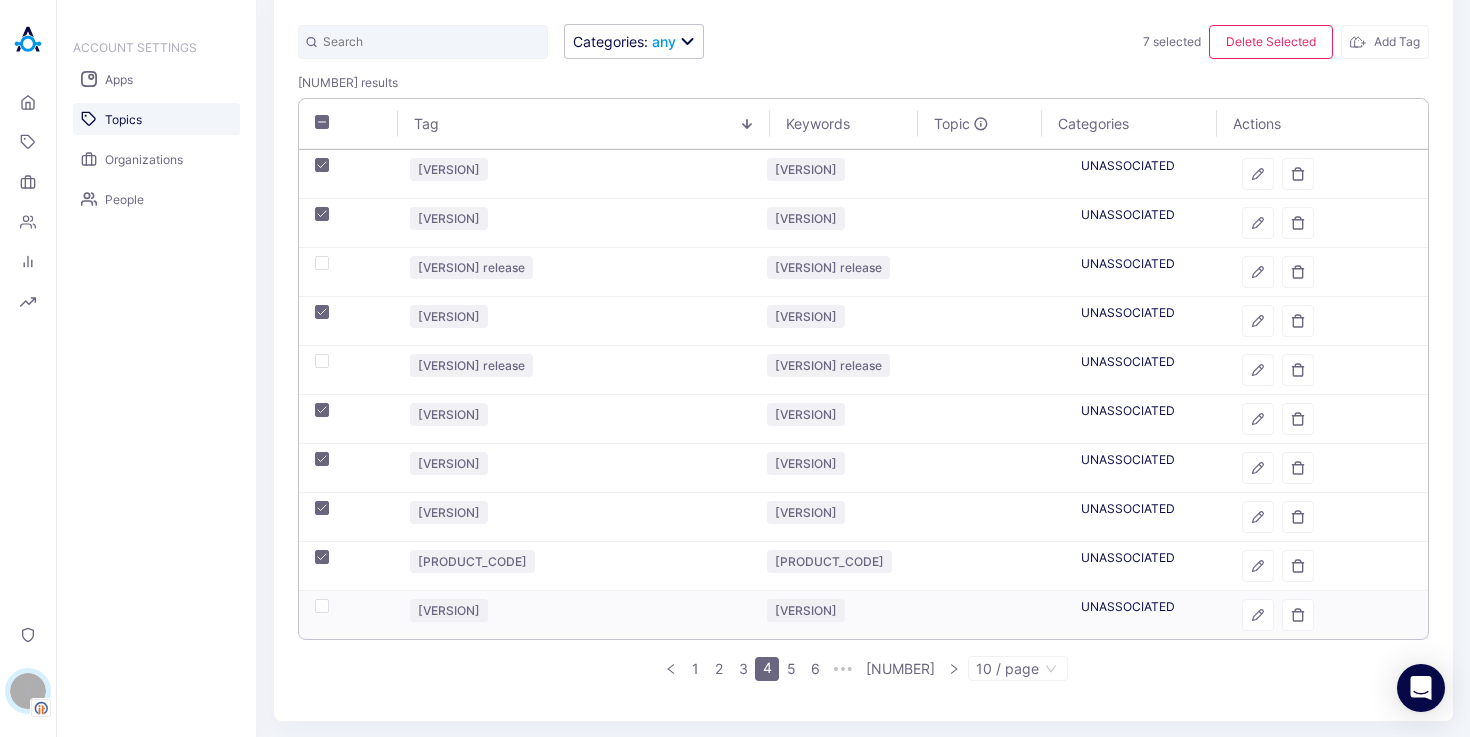 click at bounding box center [322, 606] 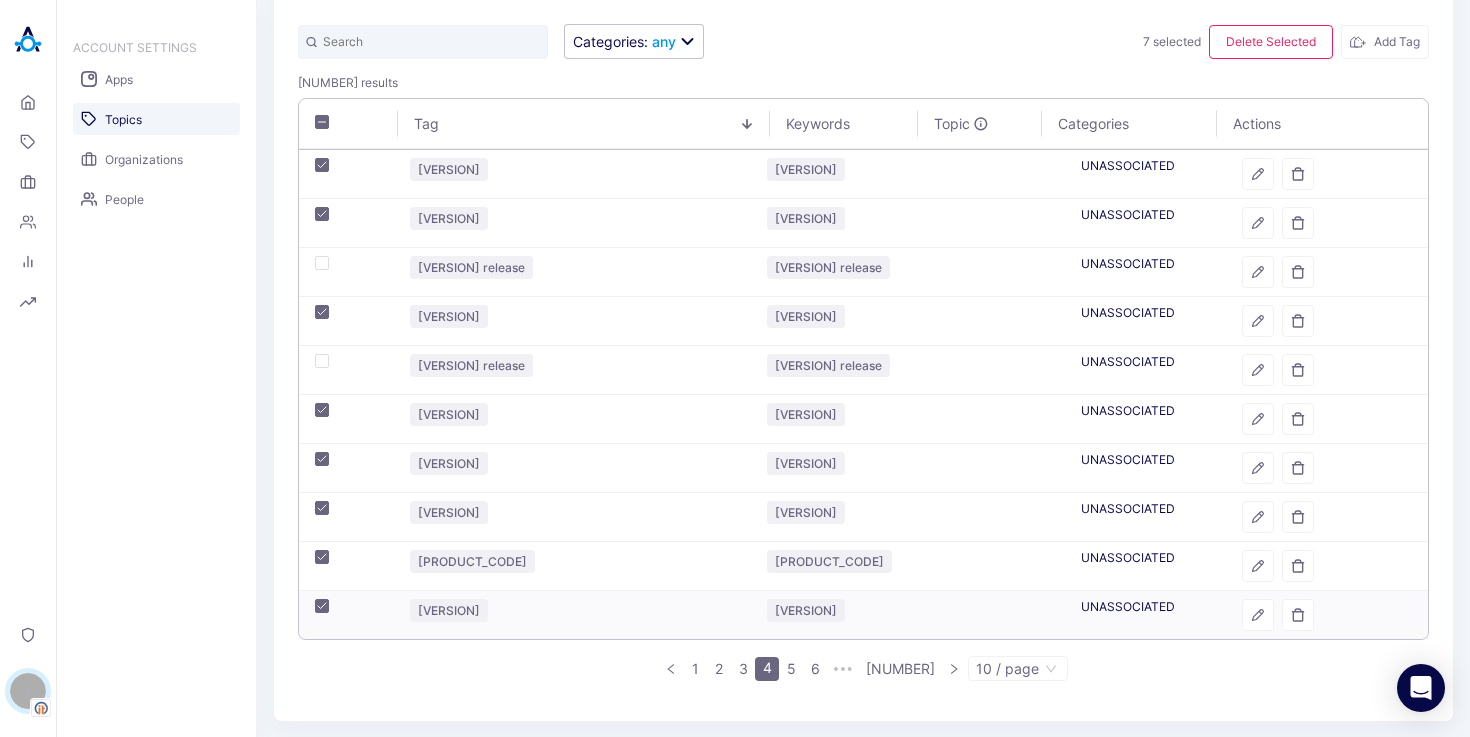 checkbox on "true" 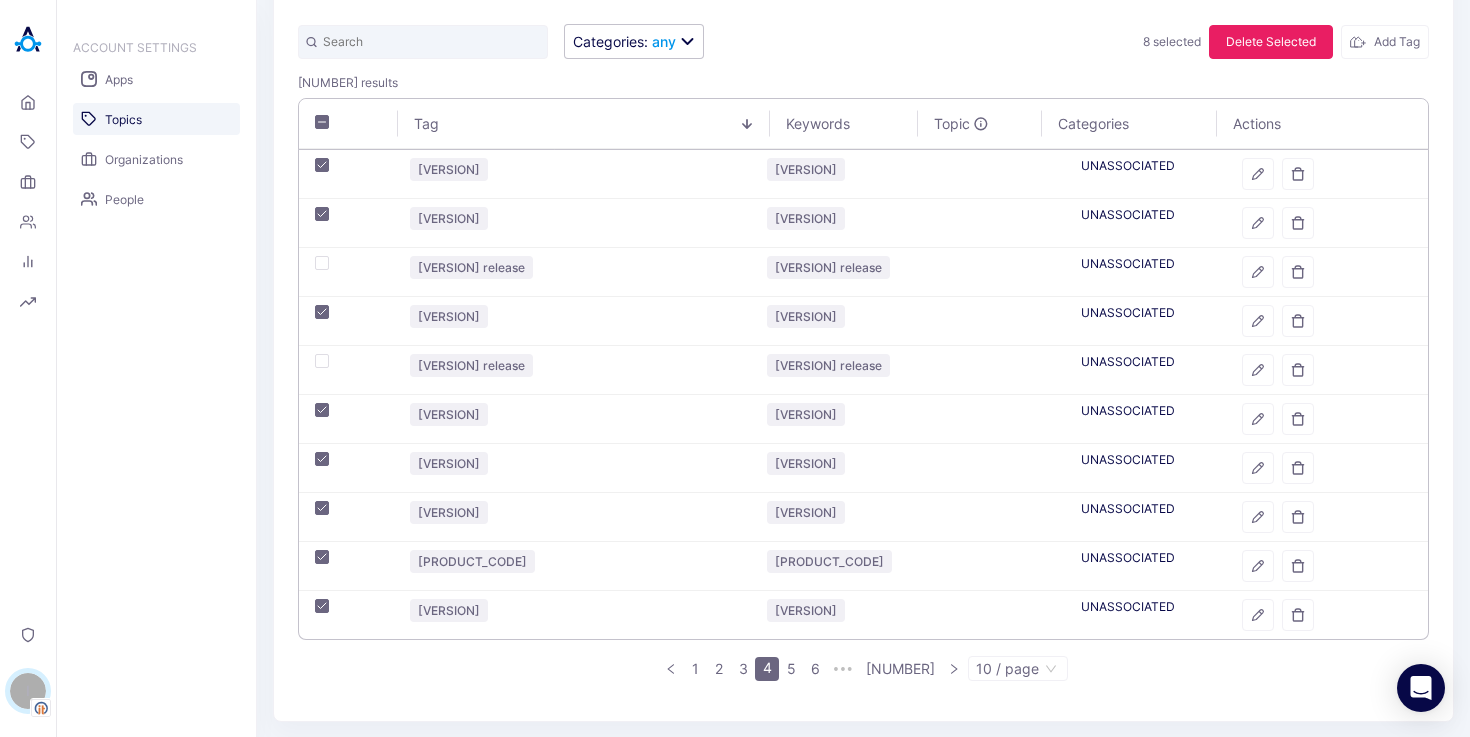 click on "Delete Selected" at bounding box center (1271, 42) 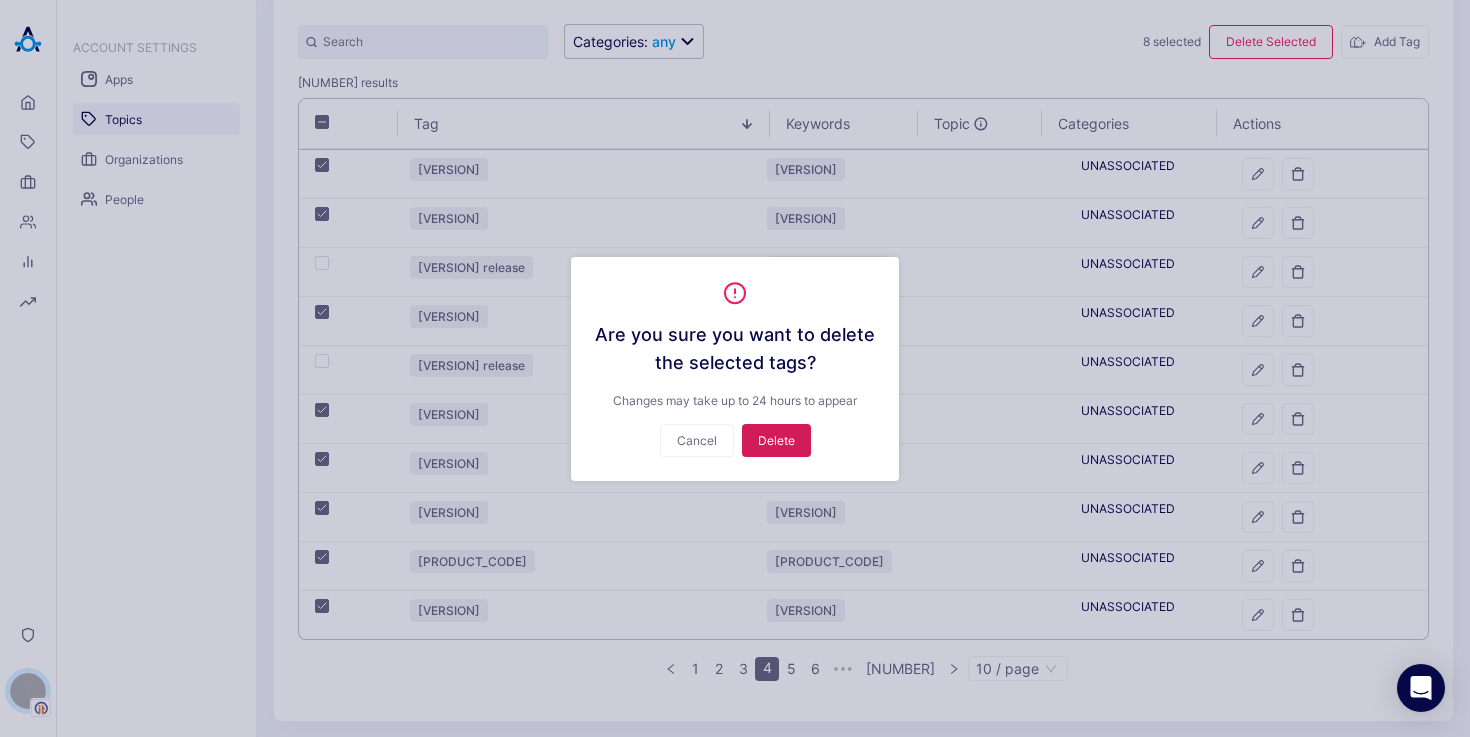 click on "Delete" at bounding box center [776, 440] 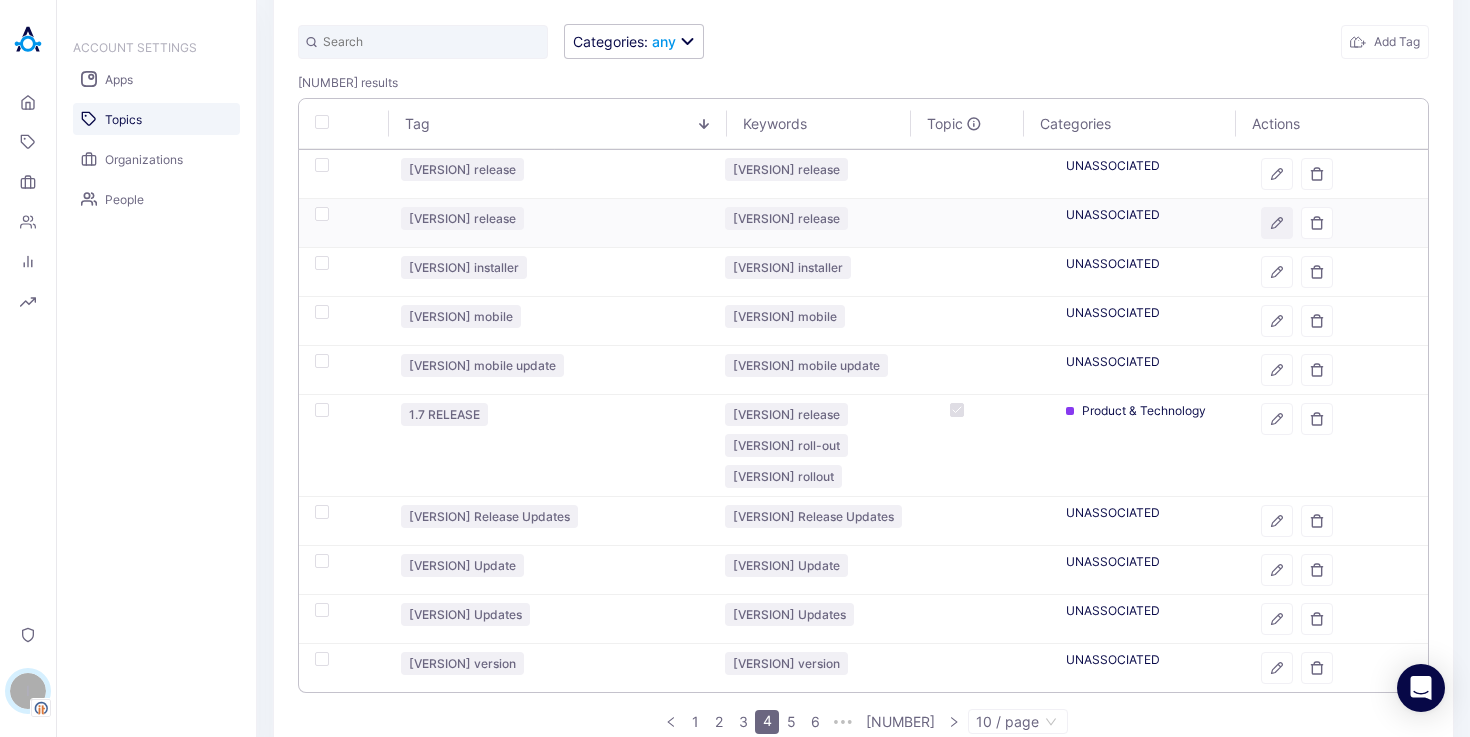 click 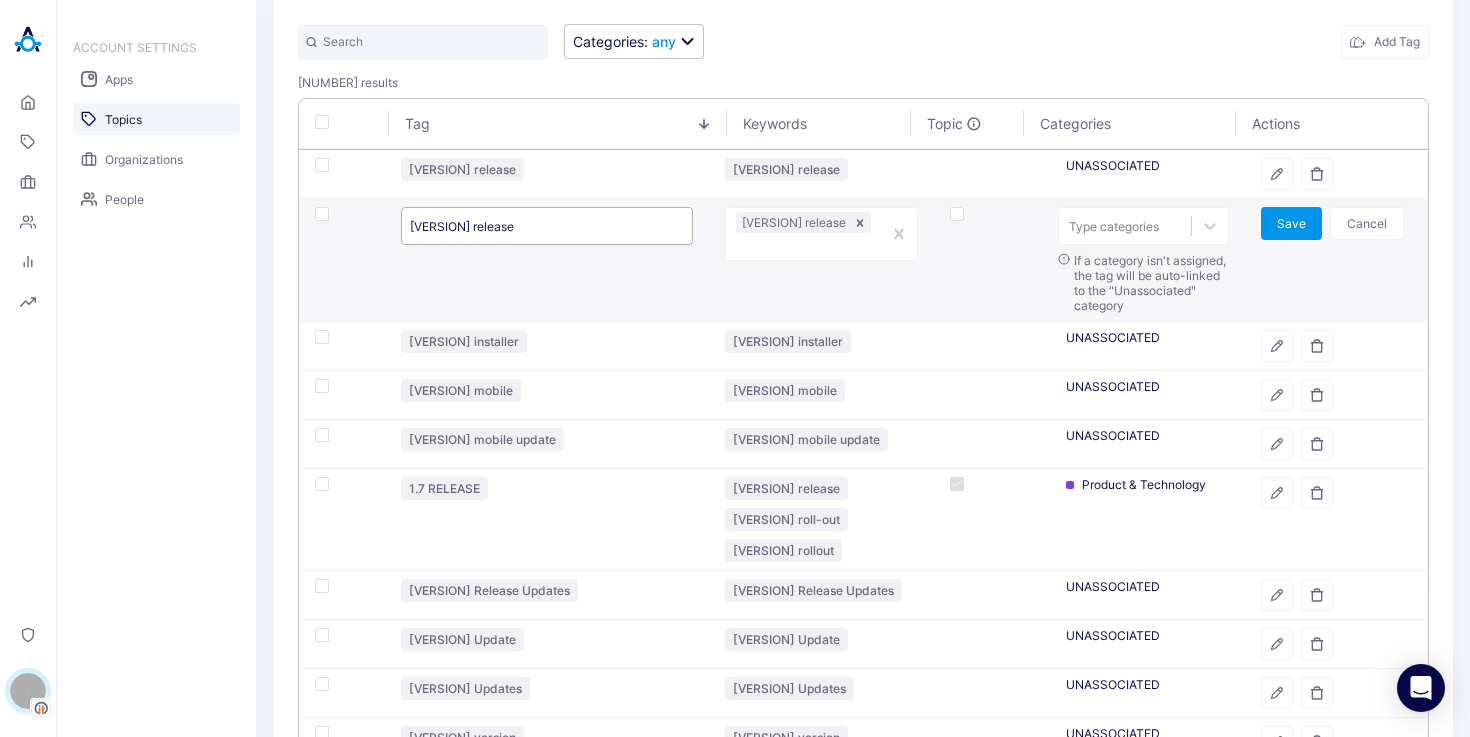 drag, startPoint x: 518, startPoint y: 228, endPoint x: 379, endPoint y: 228, distance: 139 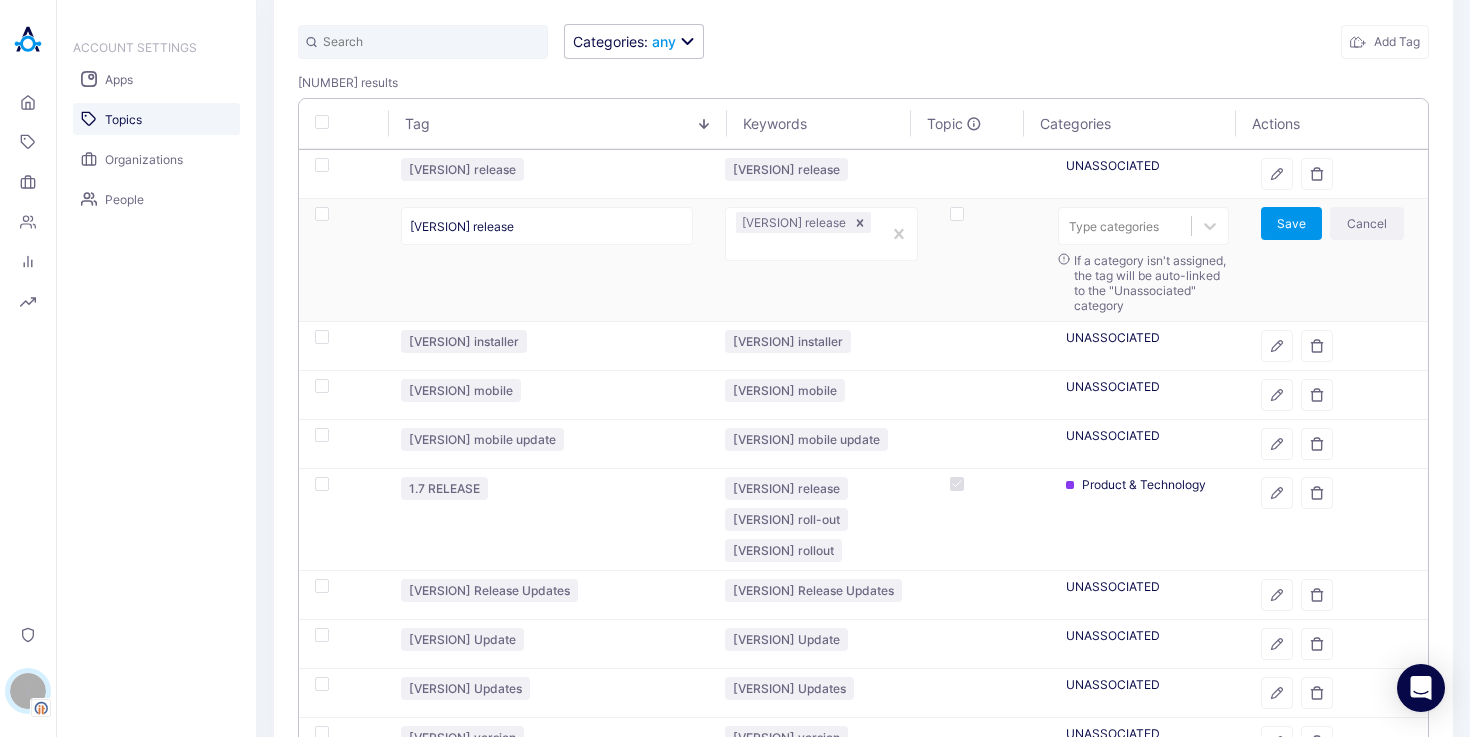 click on "Cancel" at bounding box center (1367, 223) 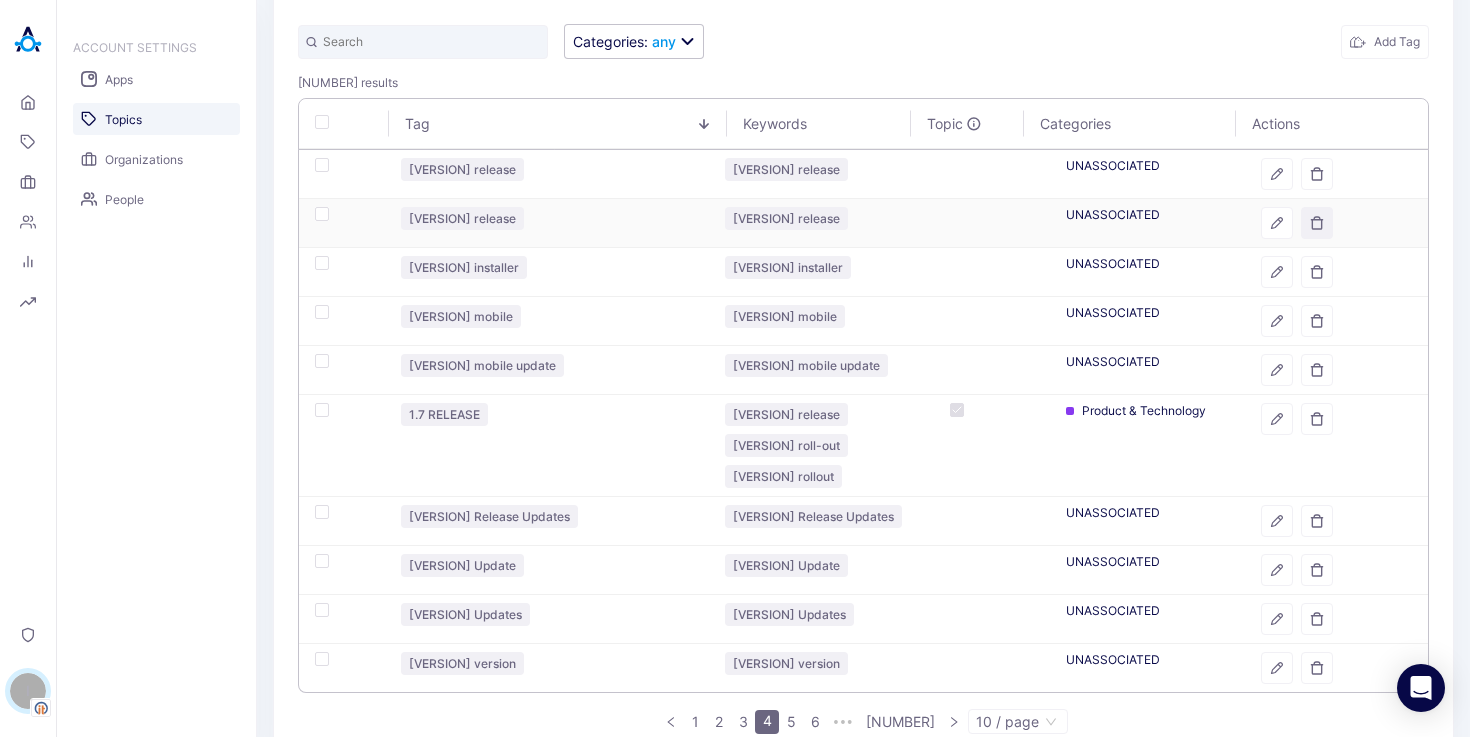 click 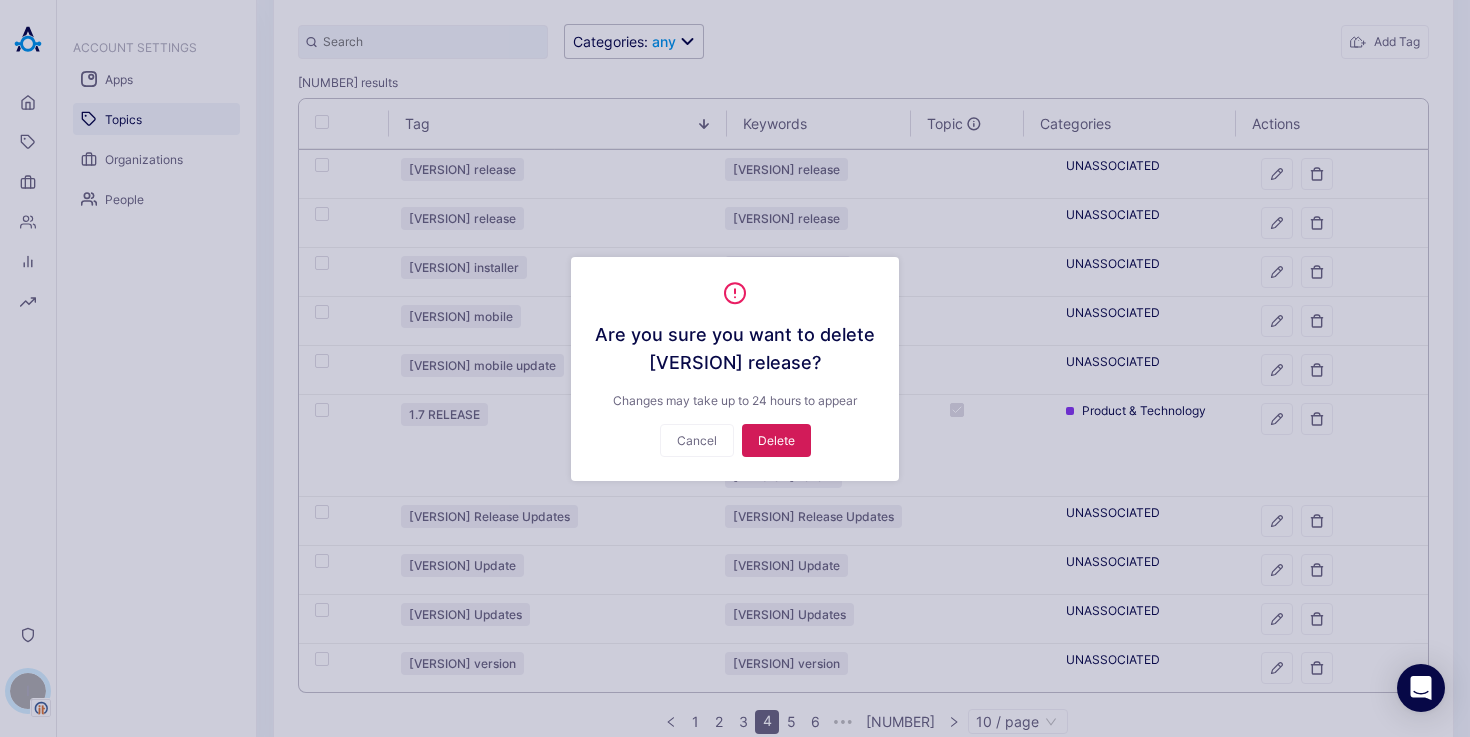 click on "Delete" at bounding box center (776, 440) 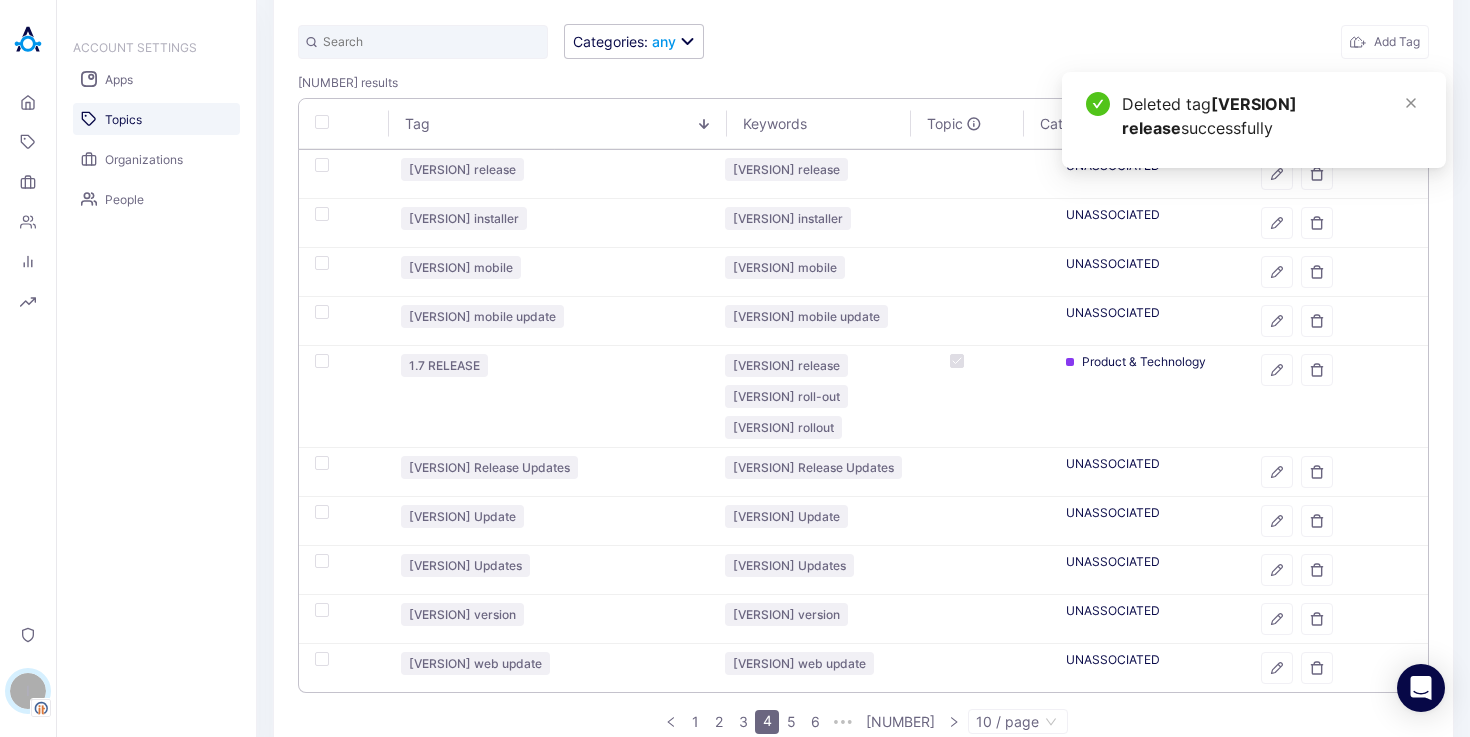 click on "Deleted tag  [VERSION]  successfully" at bounding box center (1254, 120) 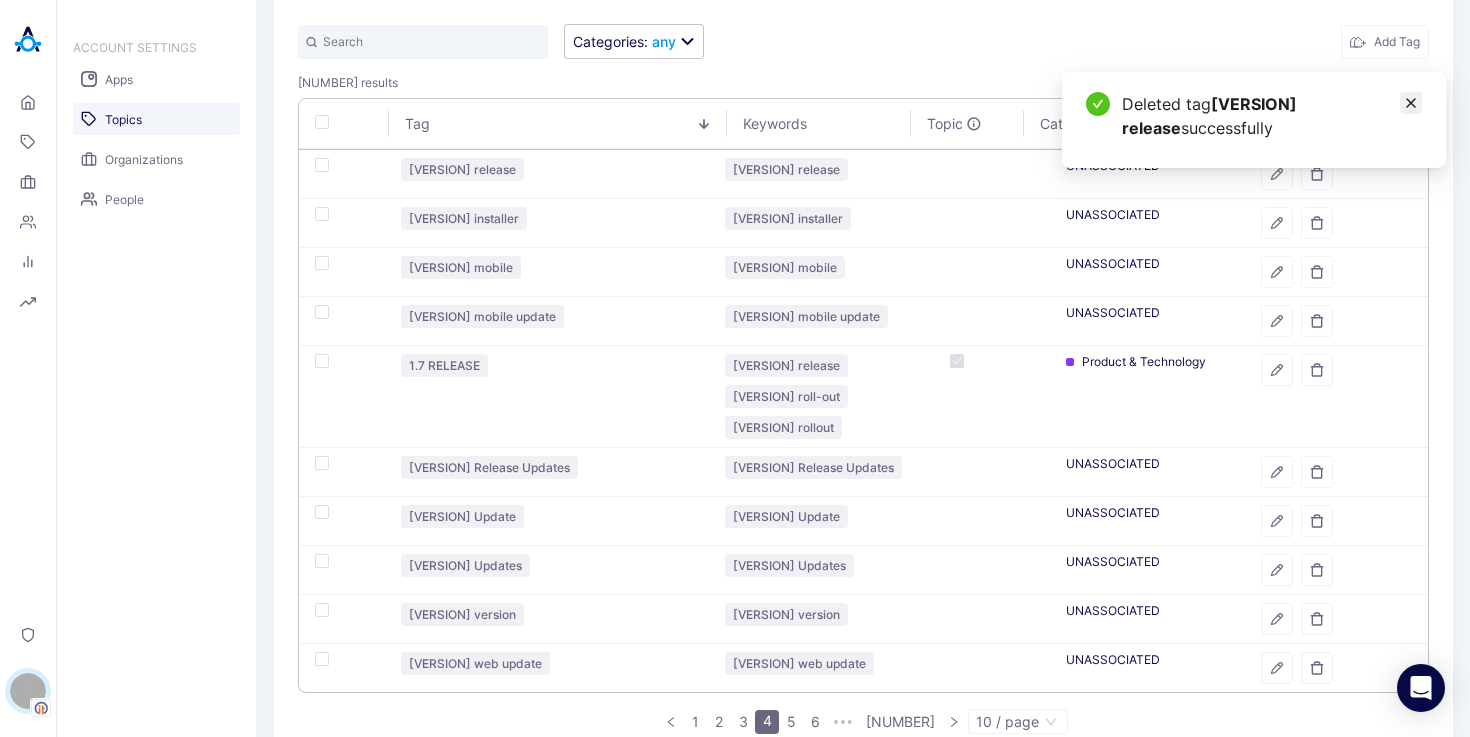 click 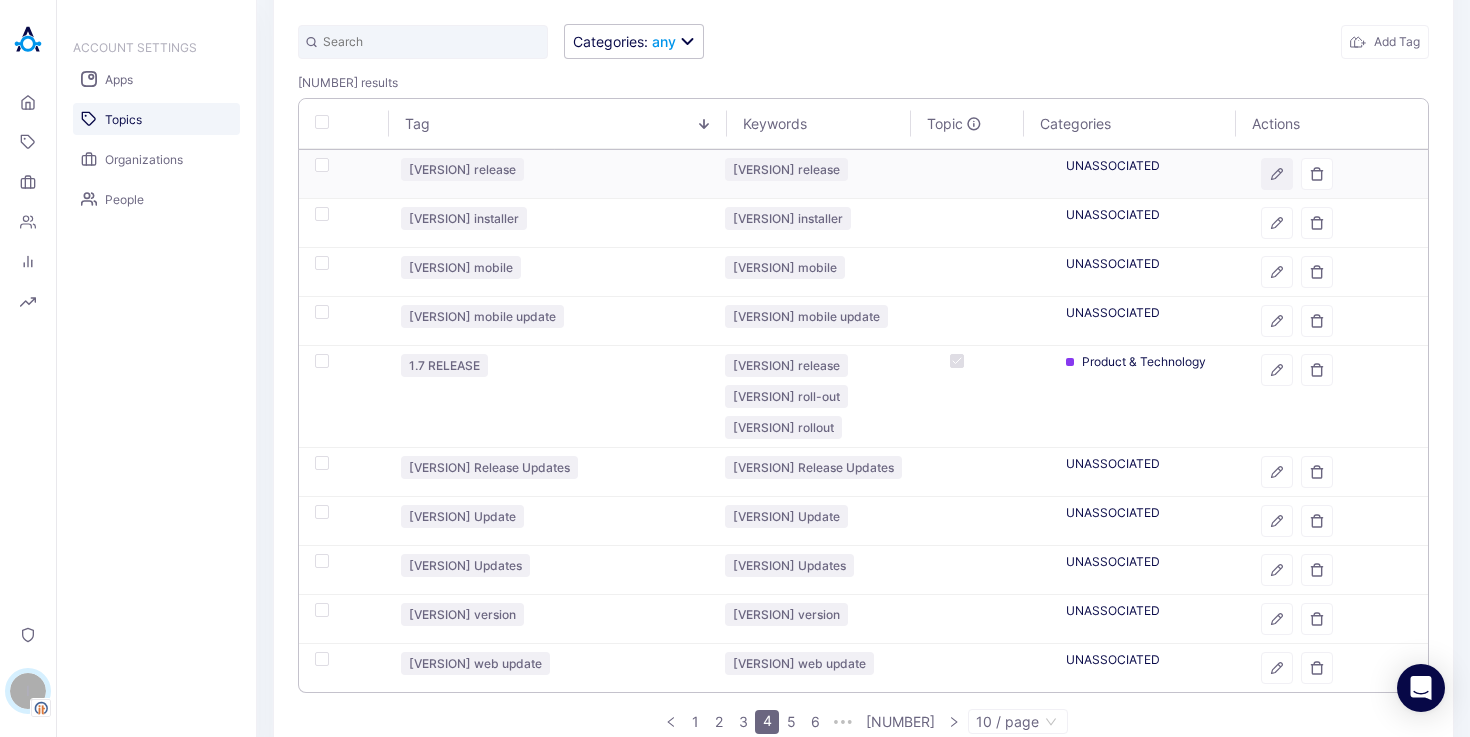 click 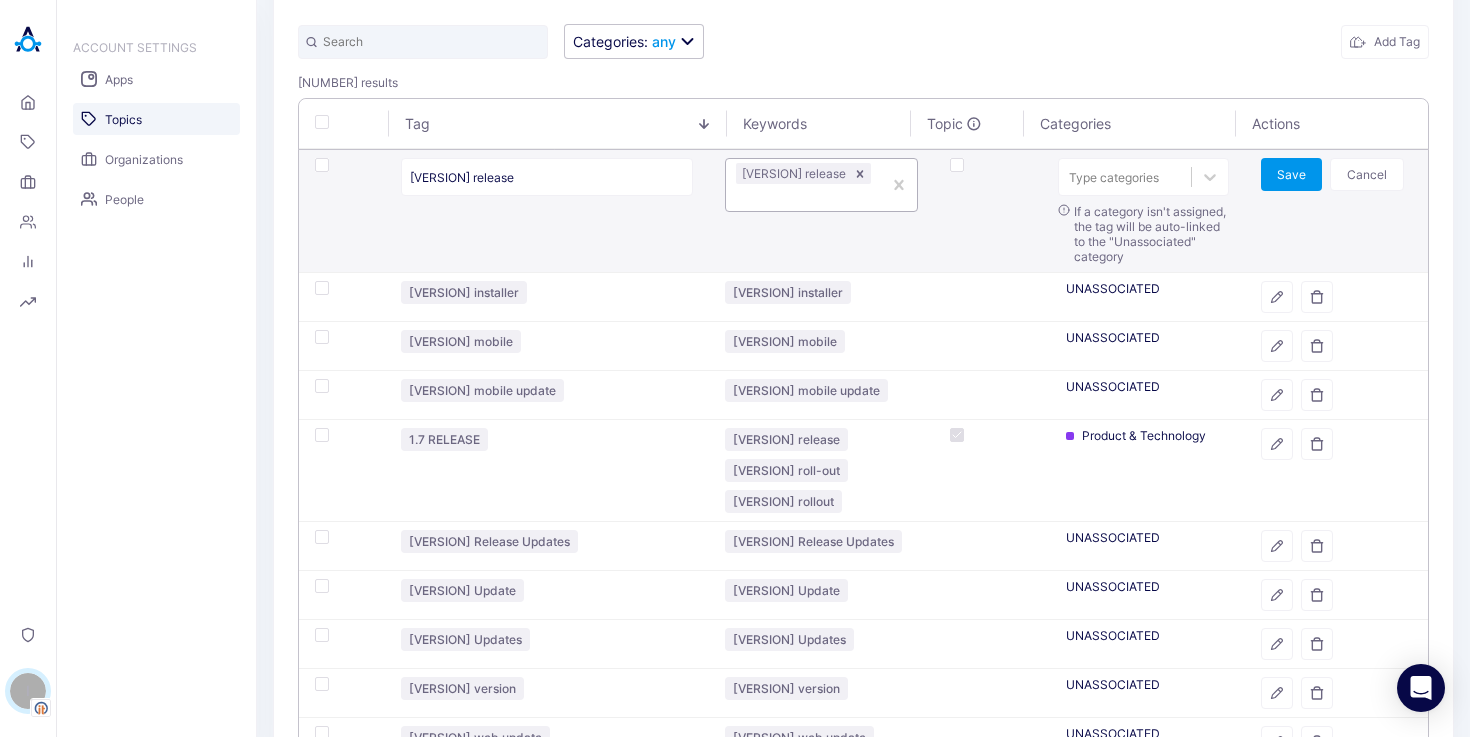 click at bounding box center (803, 197) 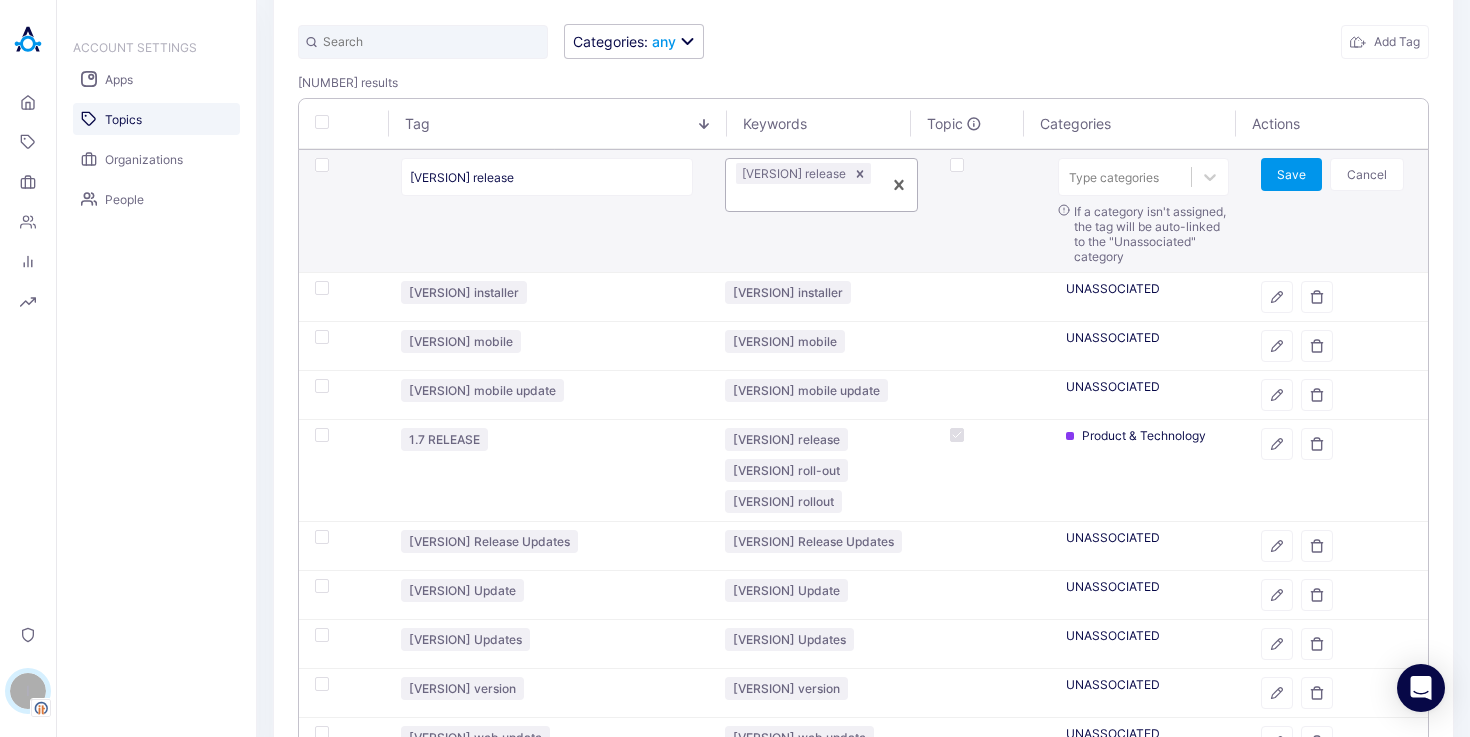 paste on "[VERSION] RELEASE" 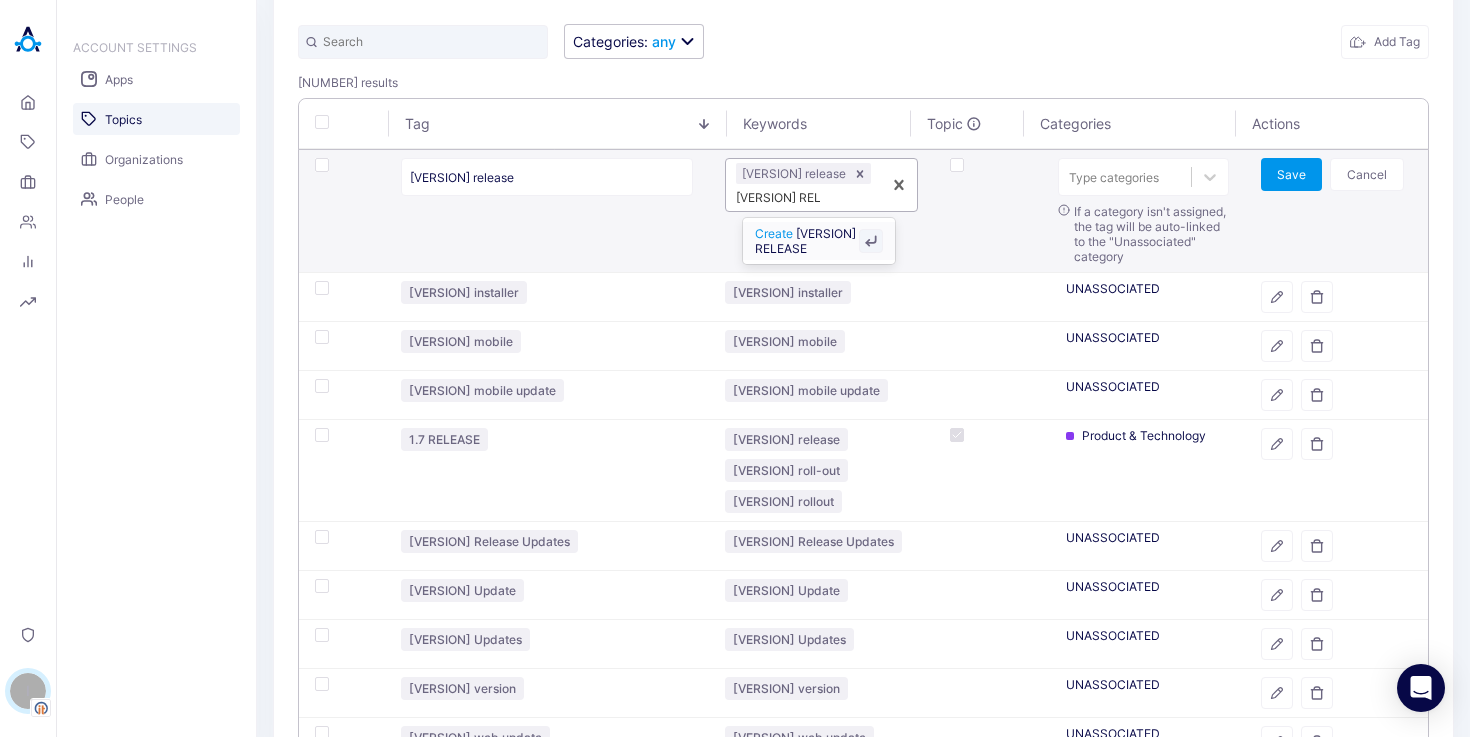 type 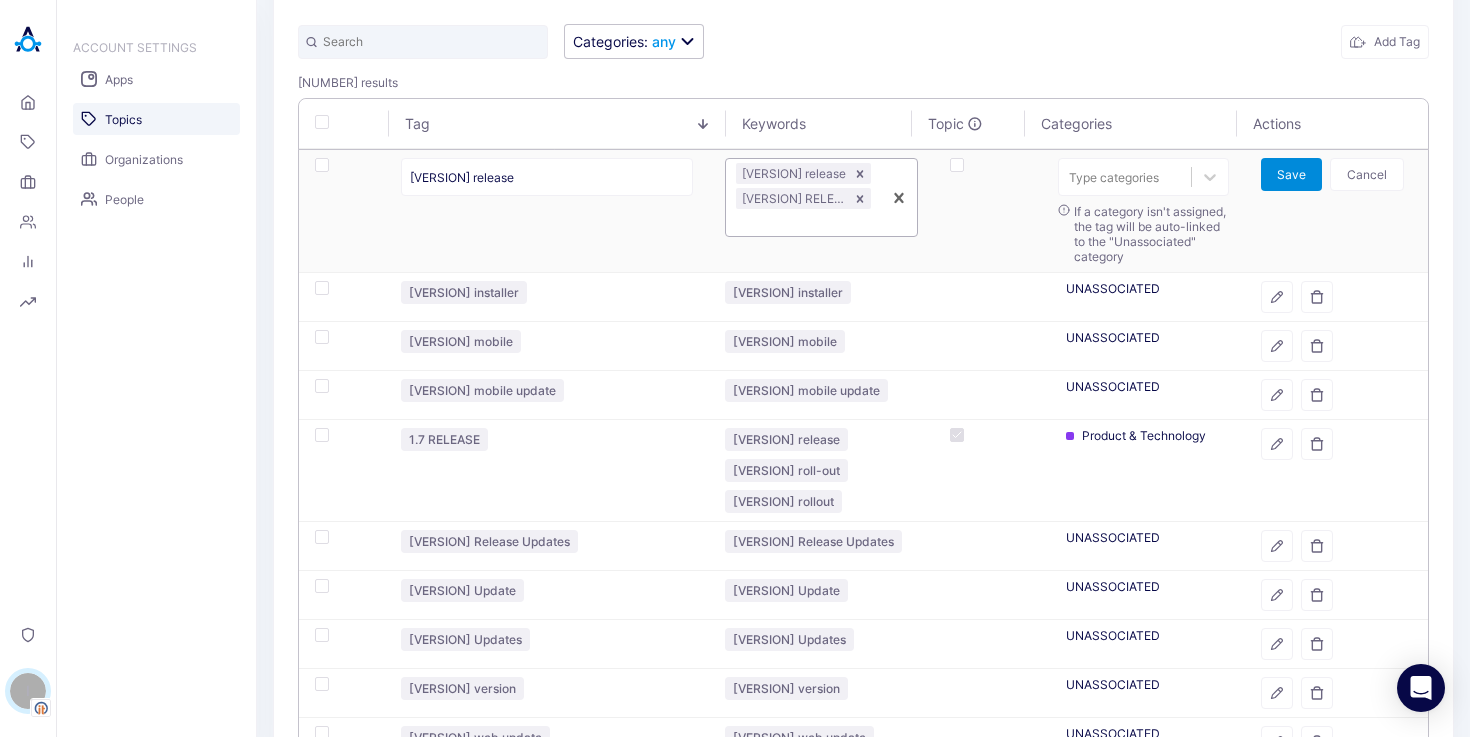 click on "Save" at bounding box center (1291, 174) 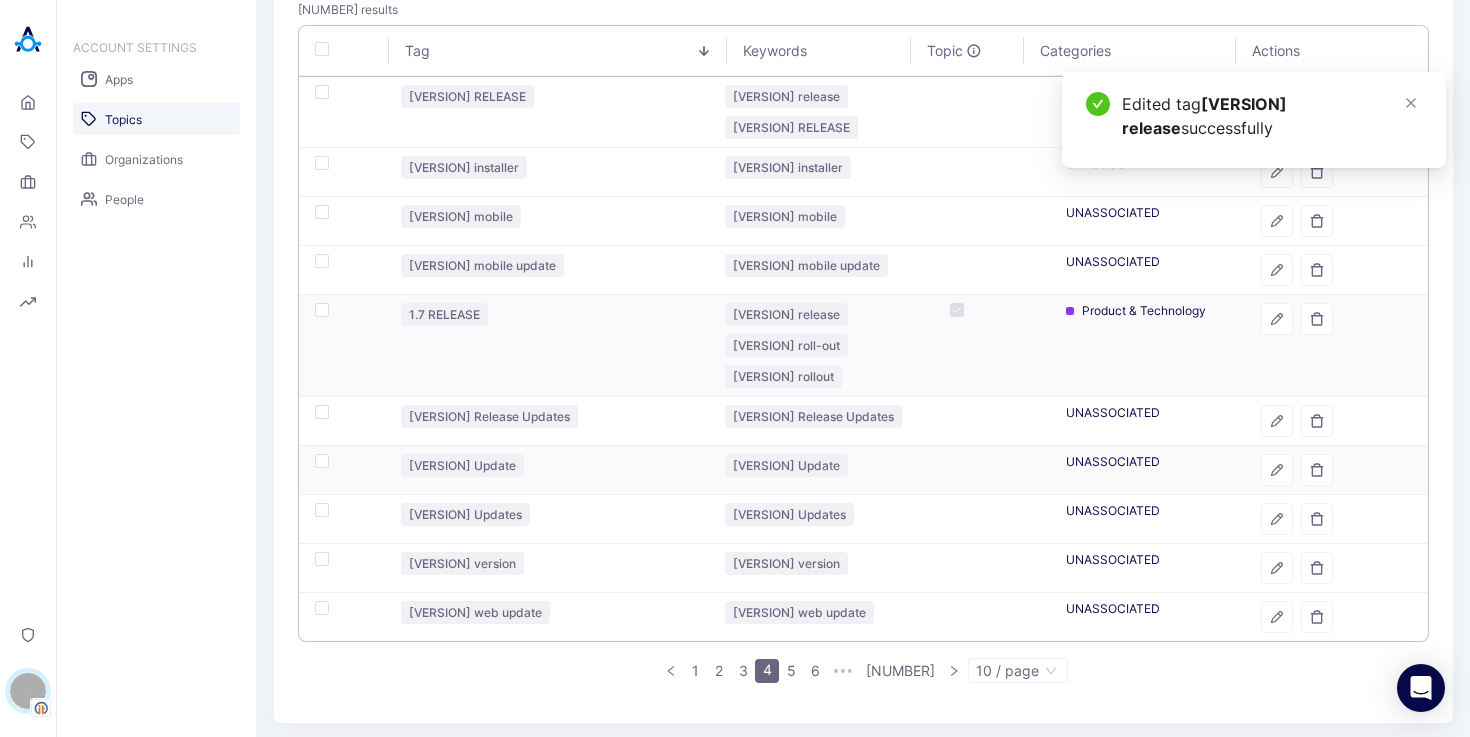 scroll, scrollTop: 238, scrollLeft: 0, axis: vertical 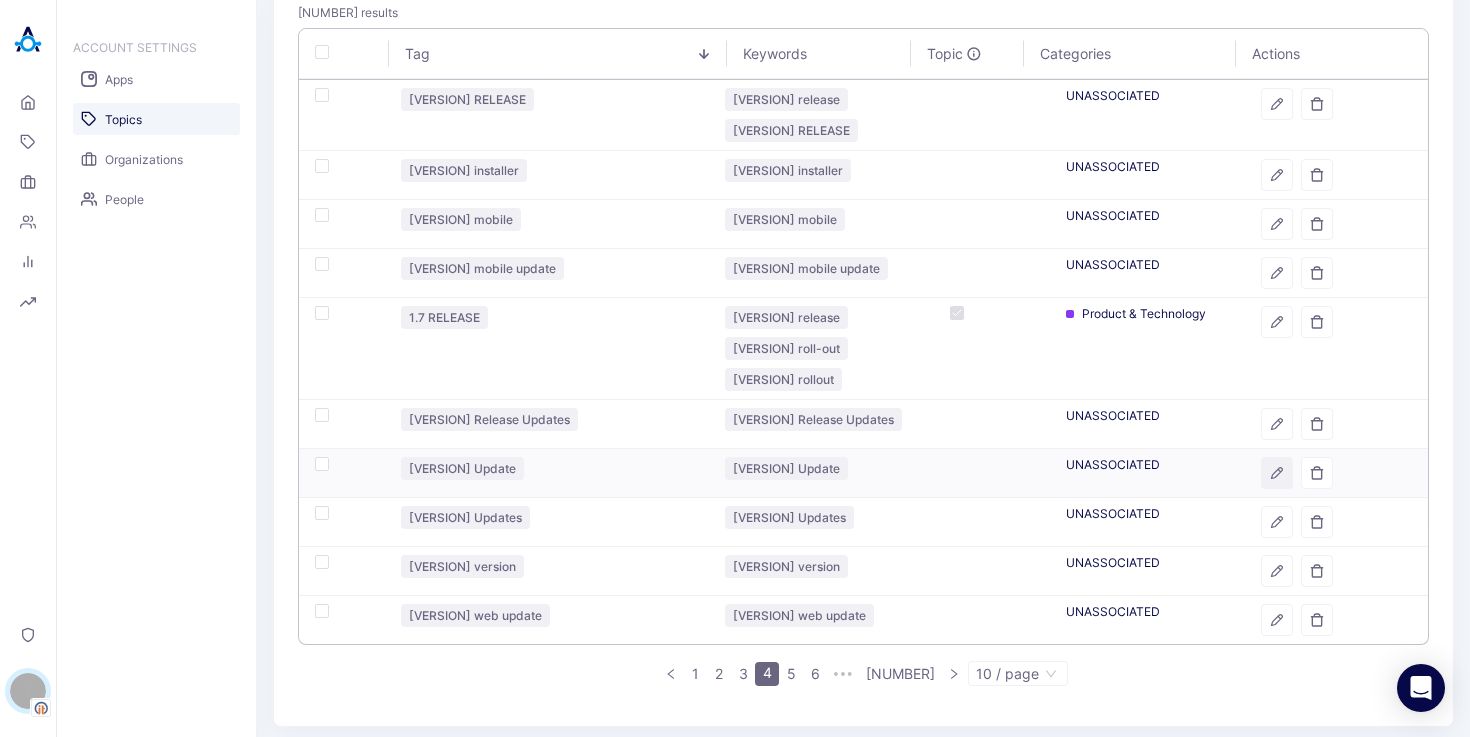 click 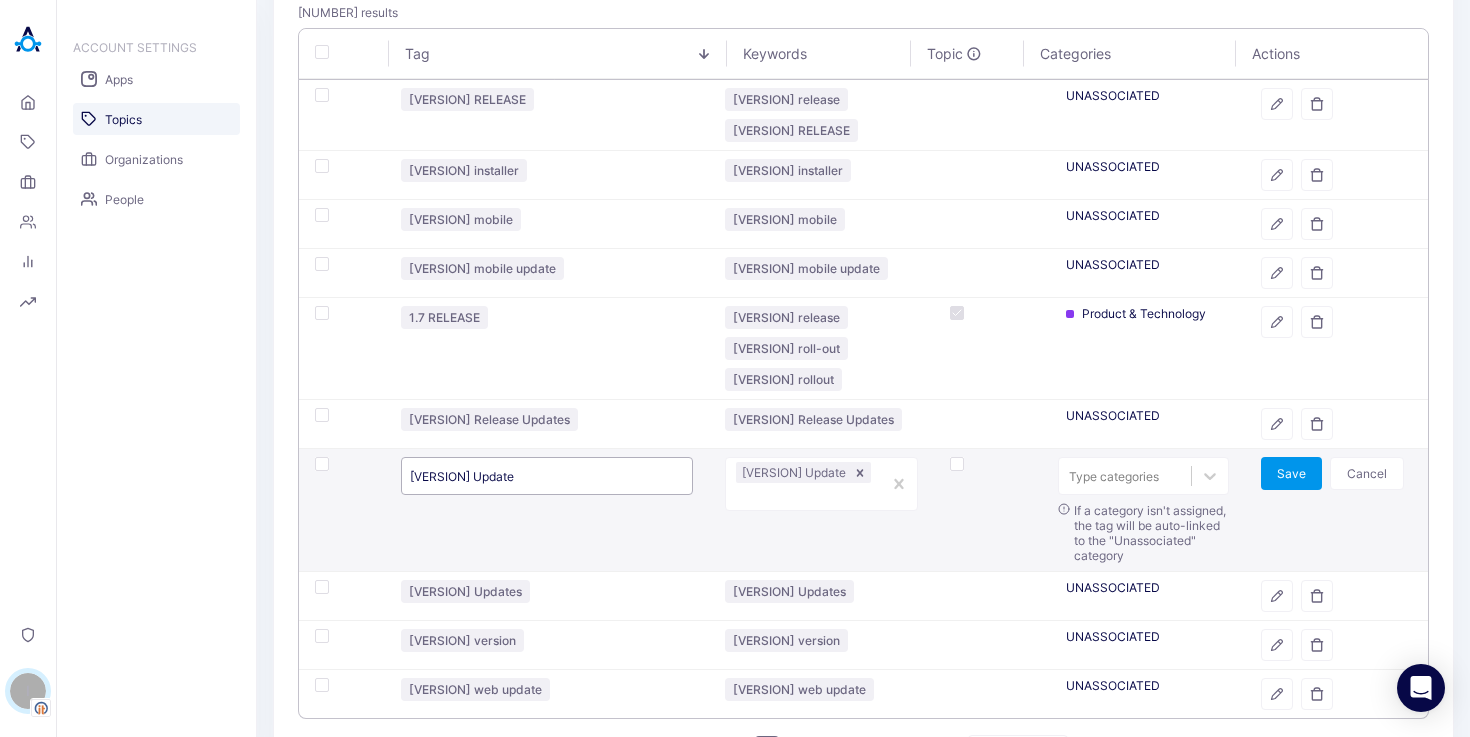 click on "[VERSION] Update" at bounding box center [546, 476] 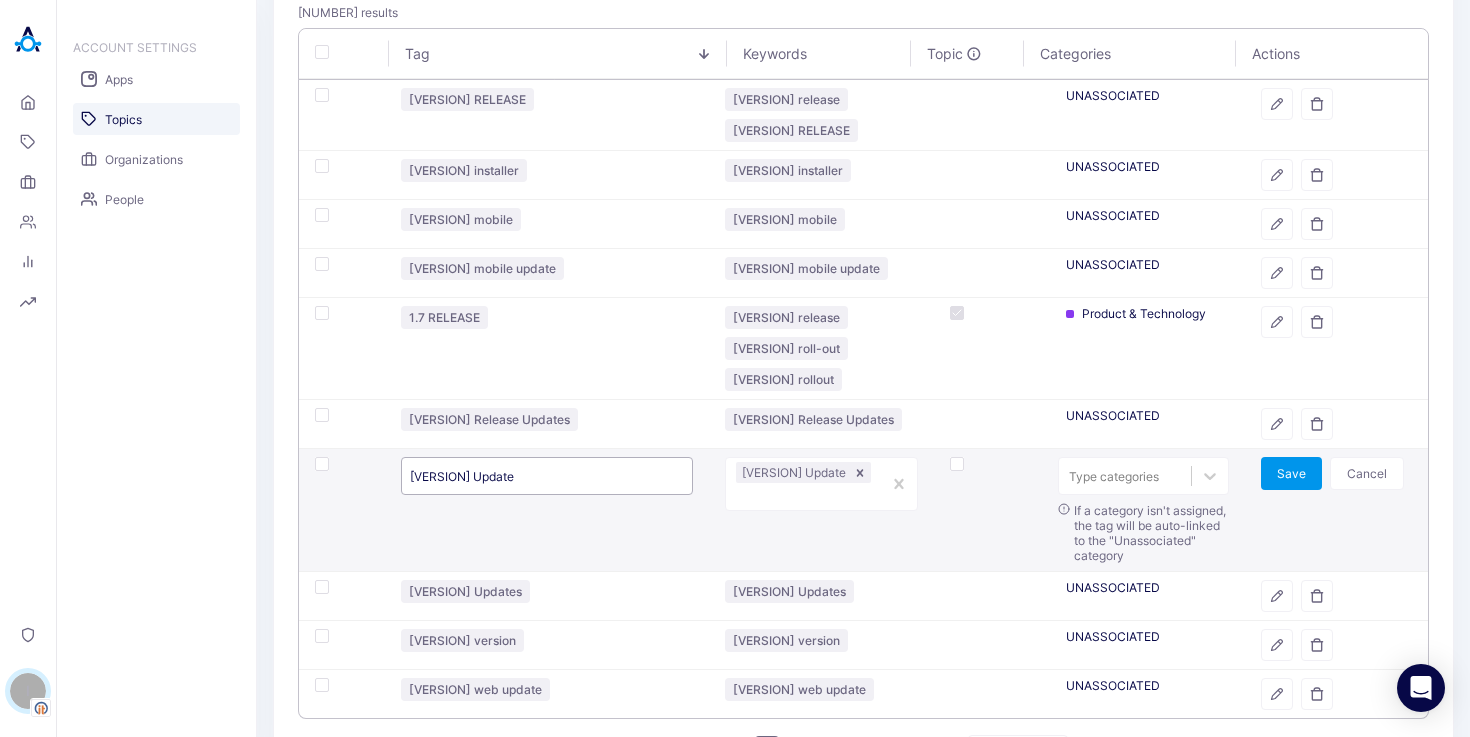 click on "[VERSION] Update" at bounding box center [546, 476] 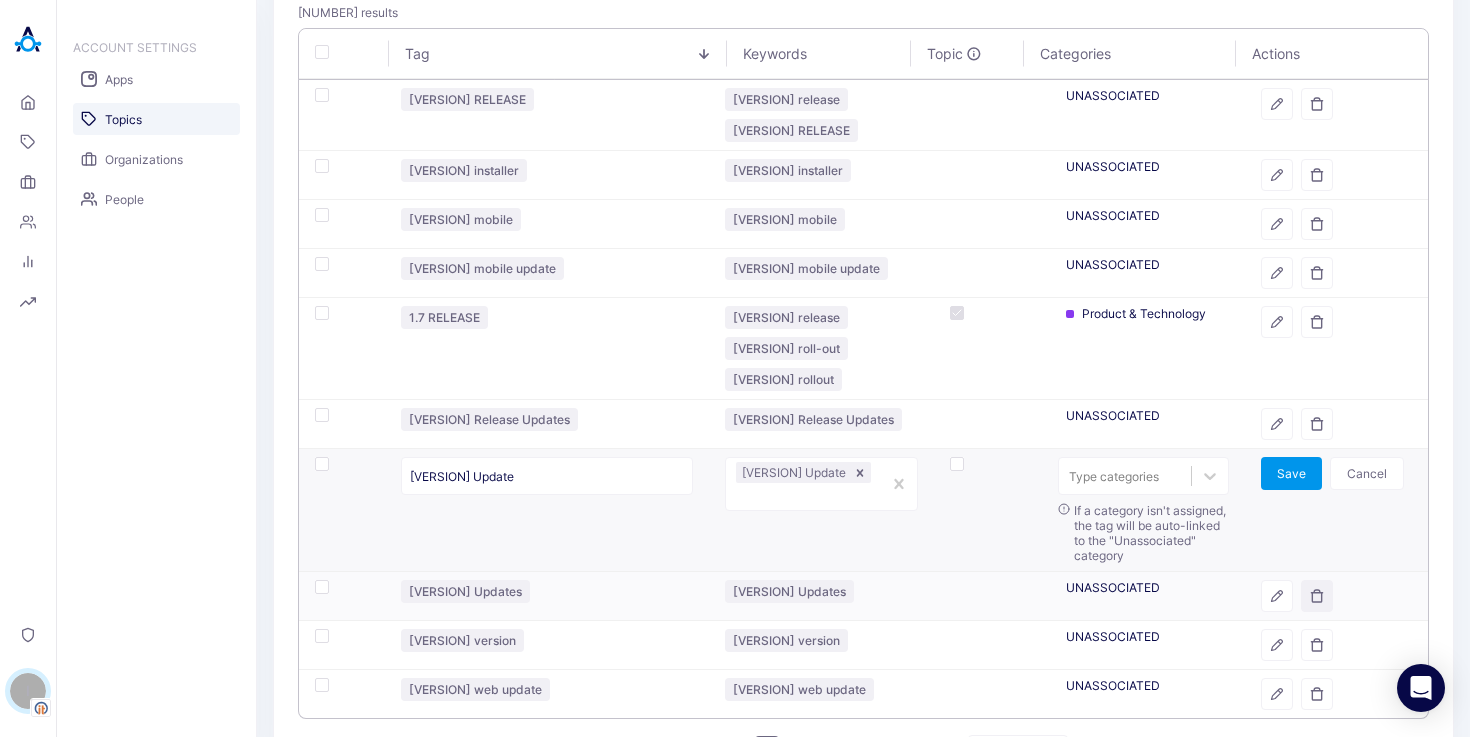click 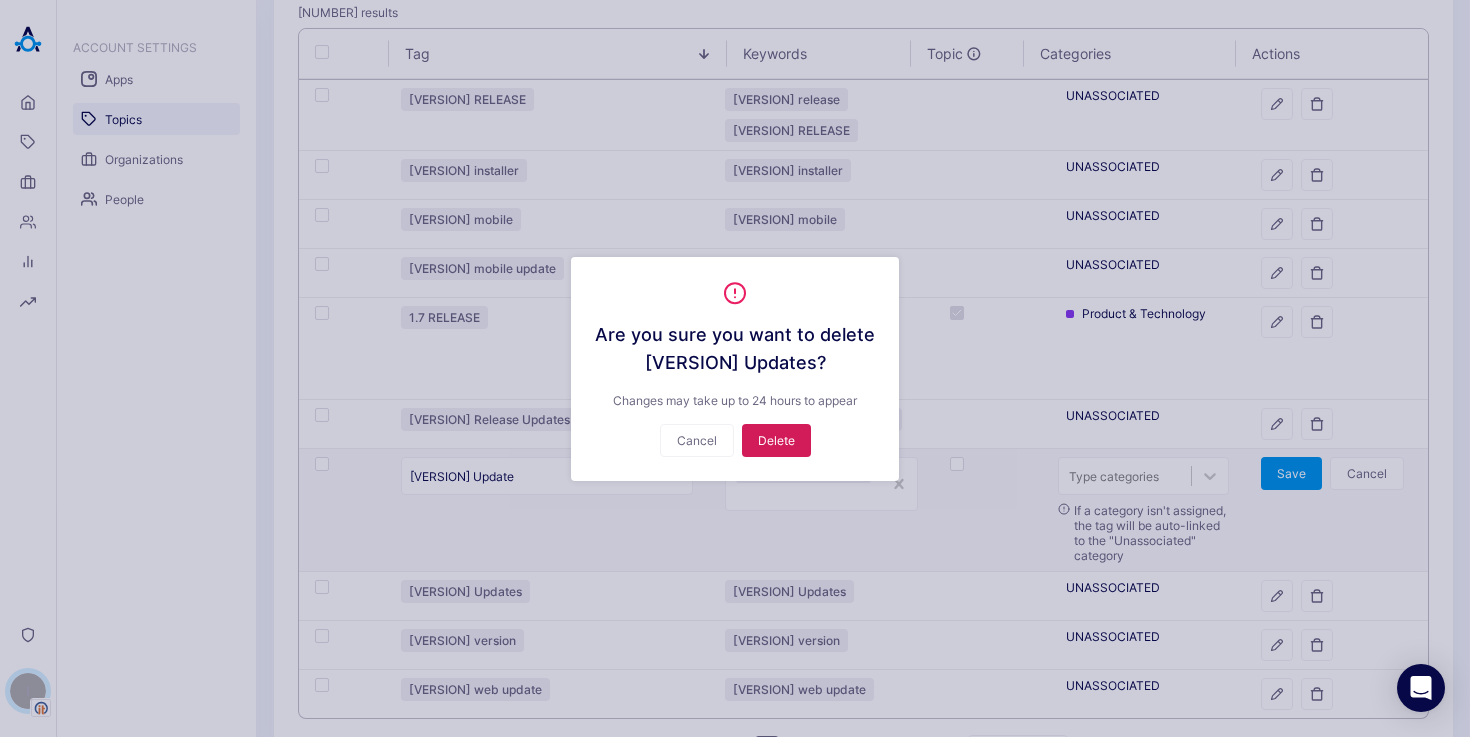 click on "Delete" at bounding box center [776, 440] 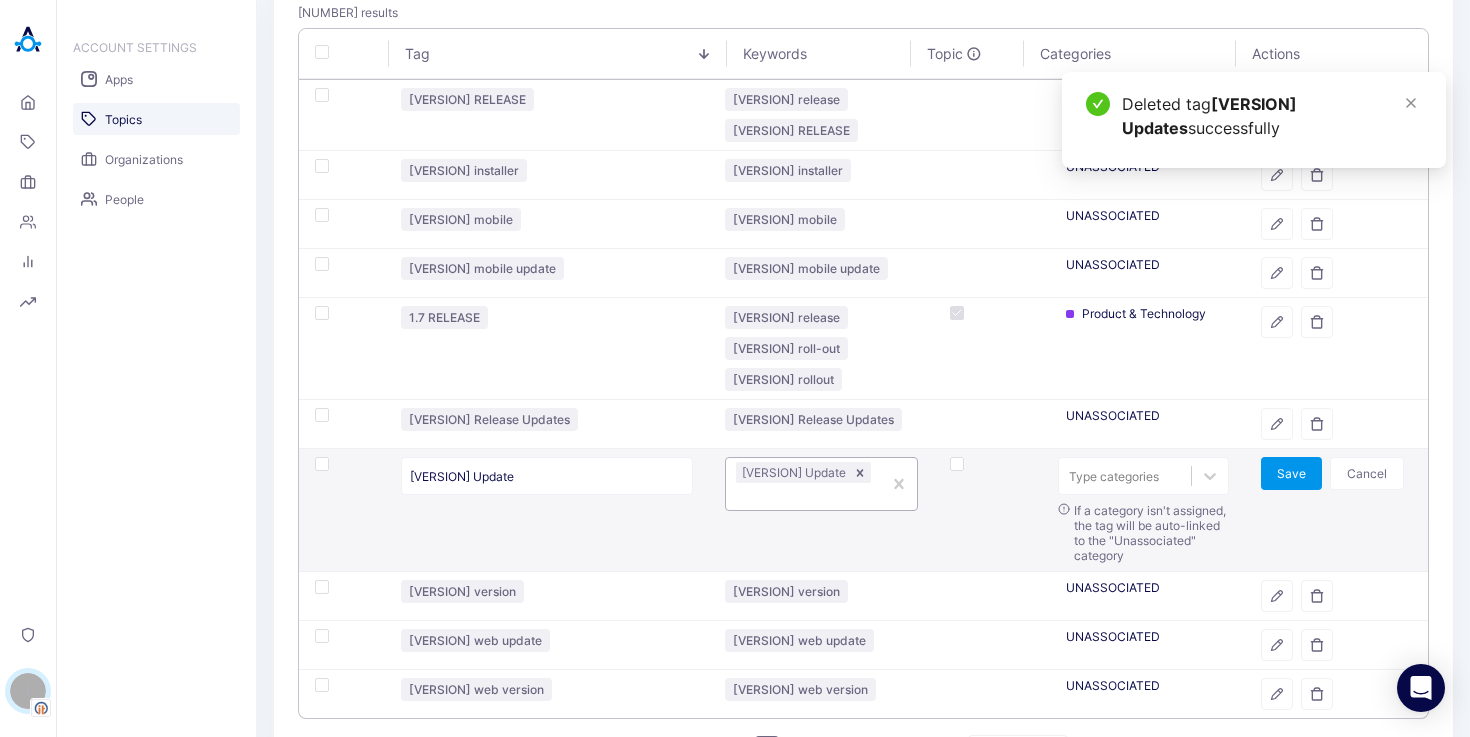 click at bounding box center [803, 496] 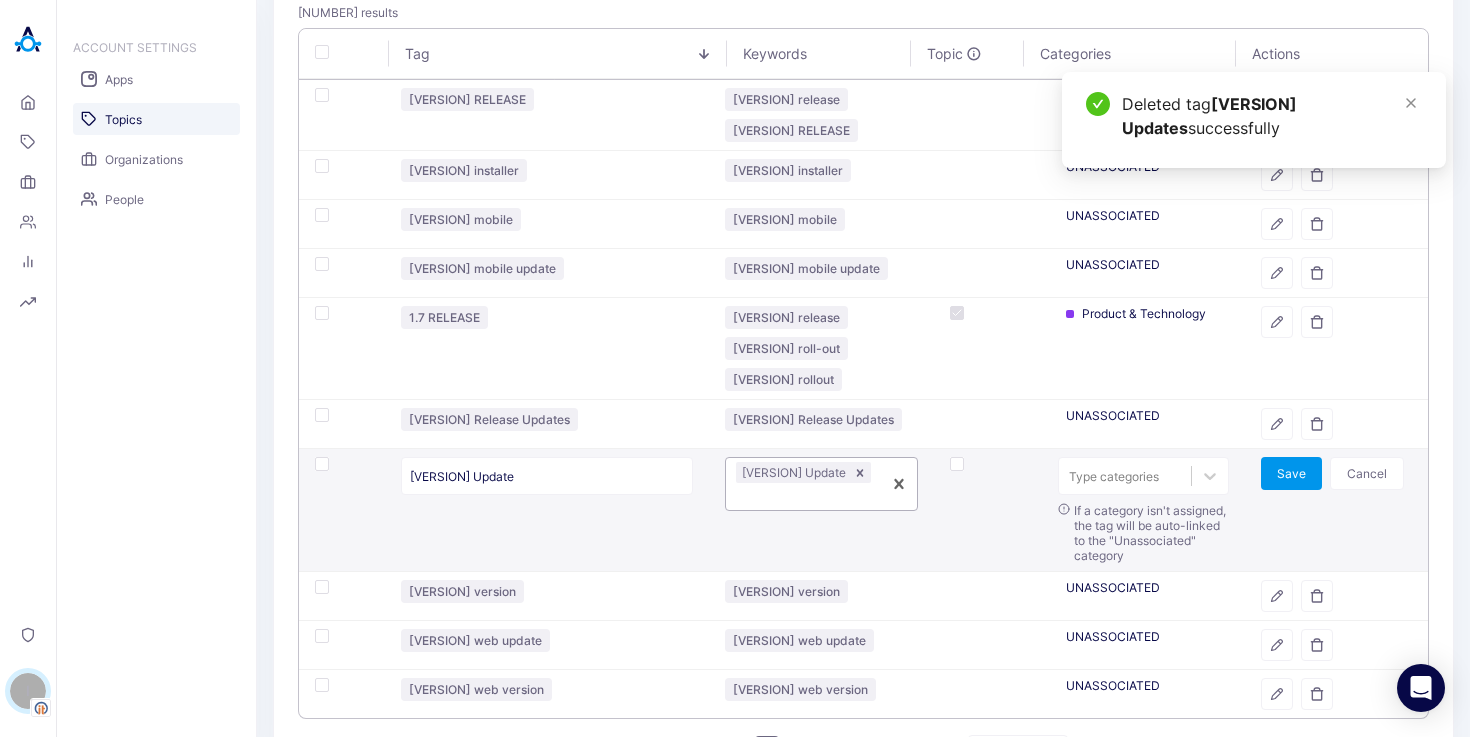 paste on "[VERSION] UPDATE" 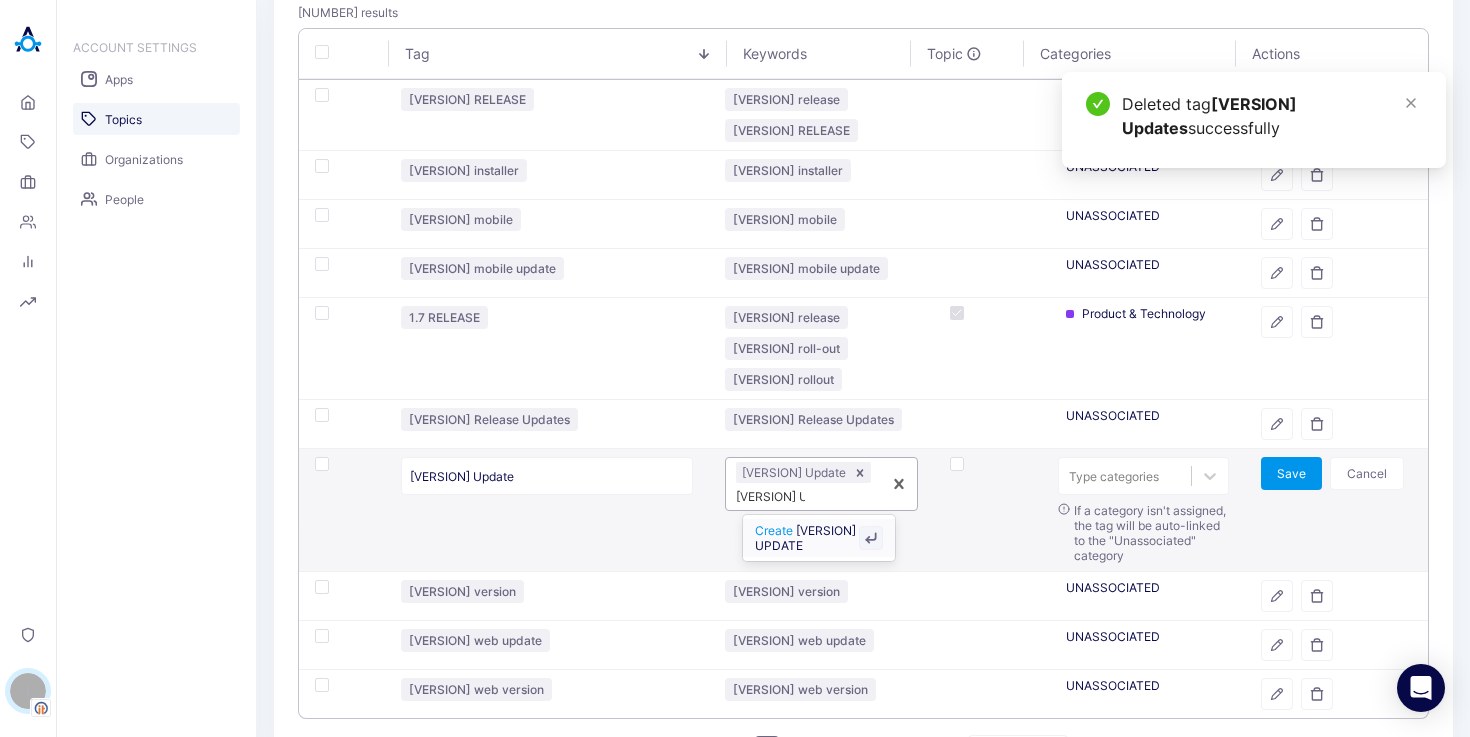 type on "1.7 UPDATES" 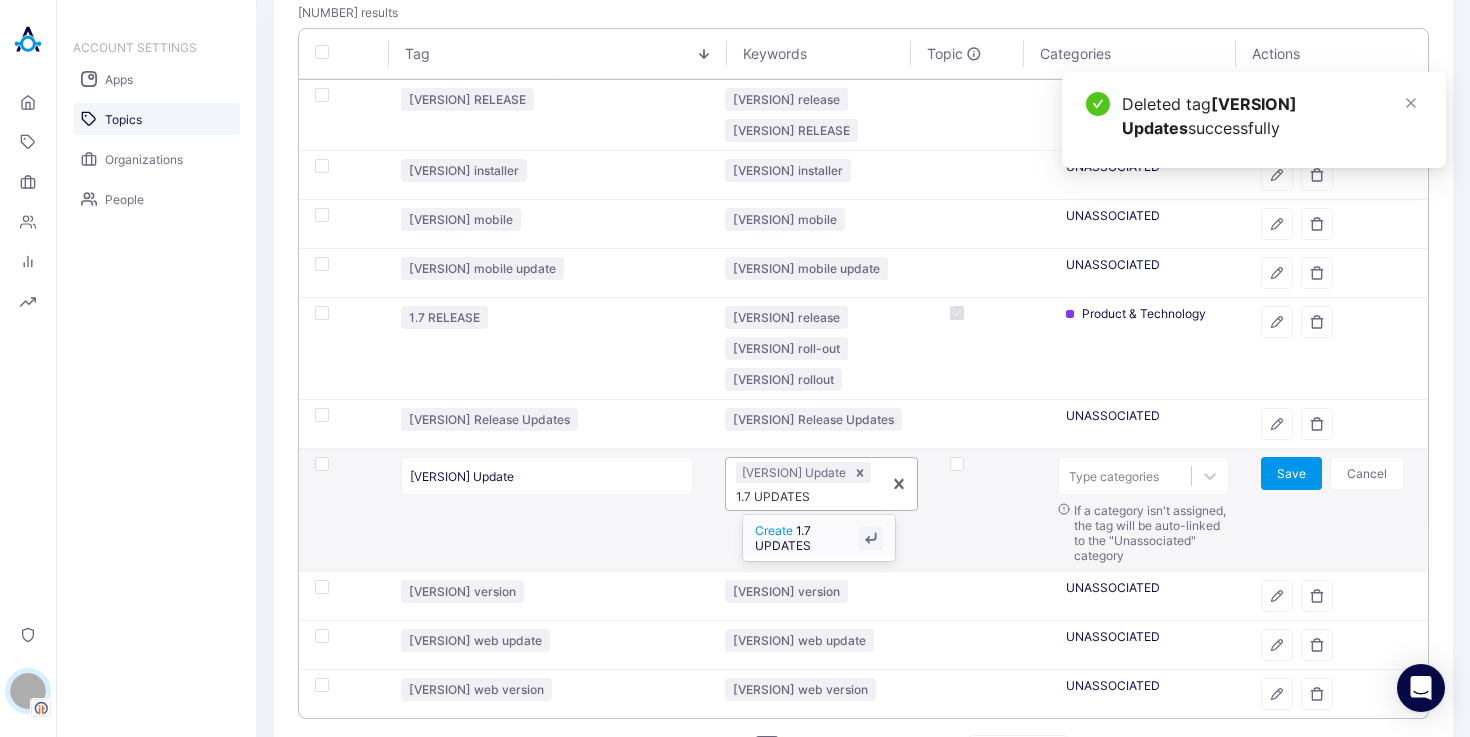 type 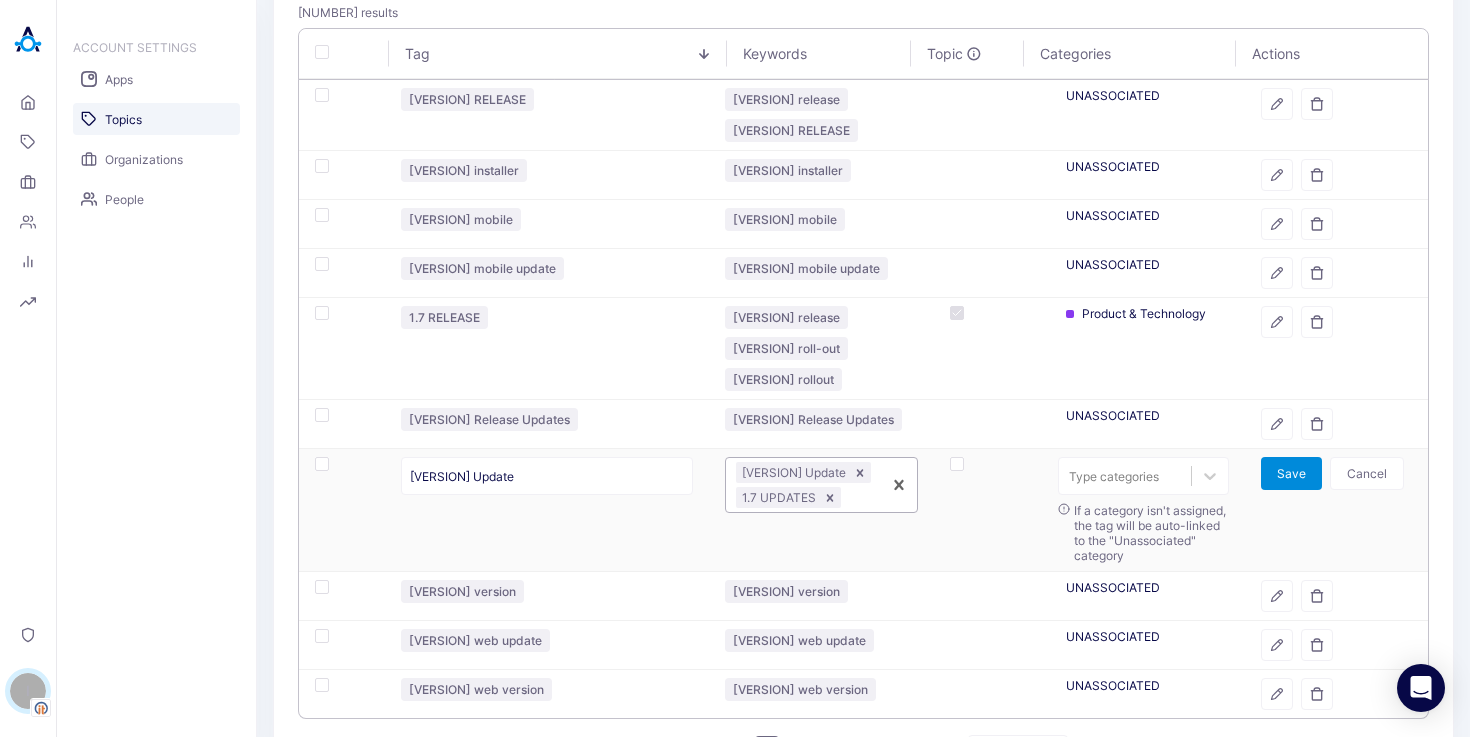 click on "Save" at bounding box center (1291, 473) 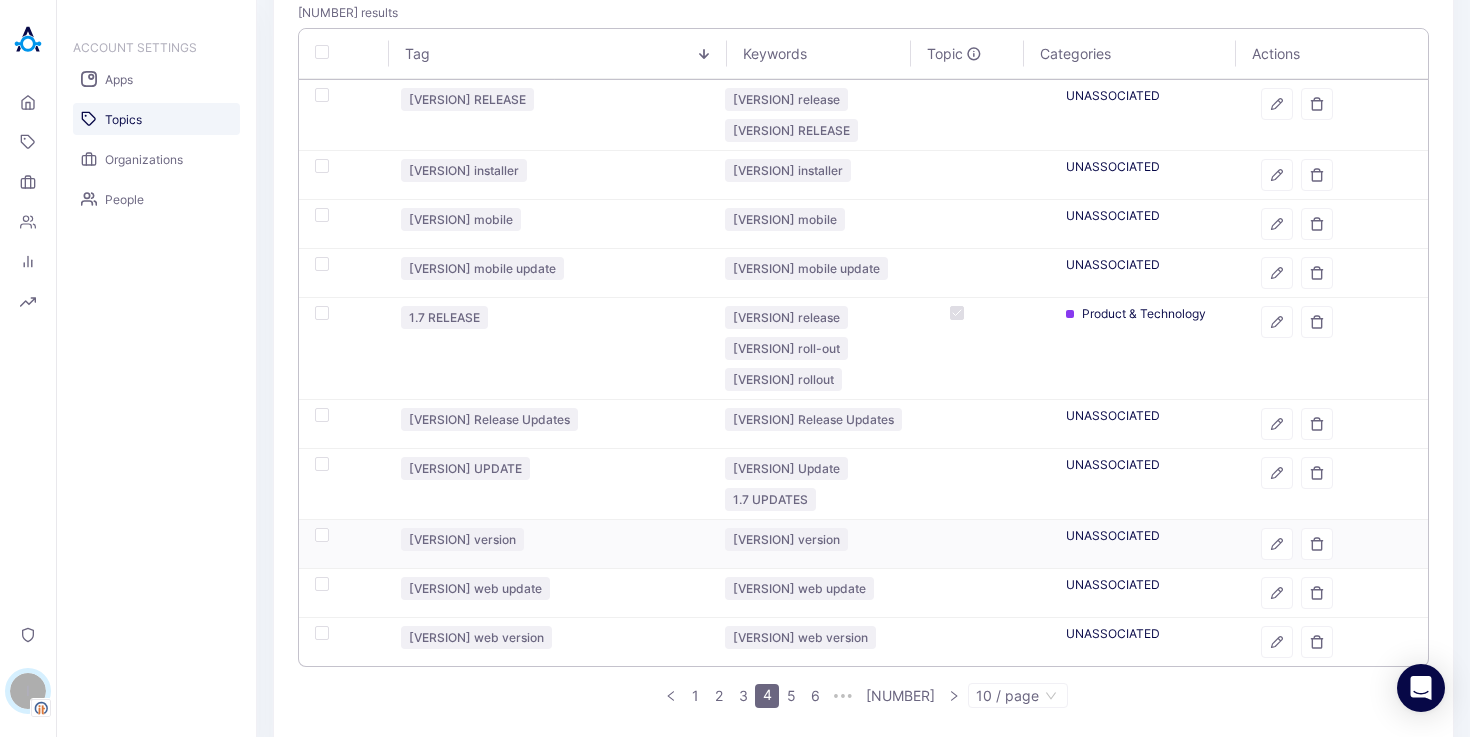 scroll, scrollTop: 262, scrollLeft: 0, axis: vertical 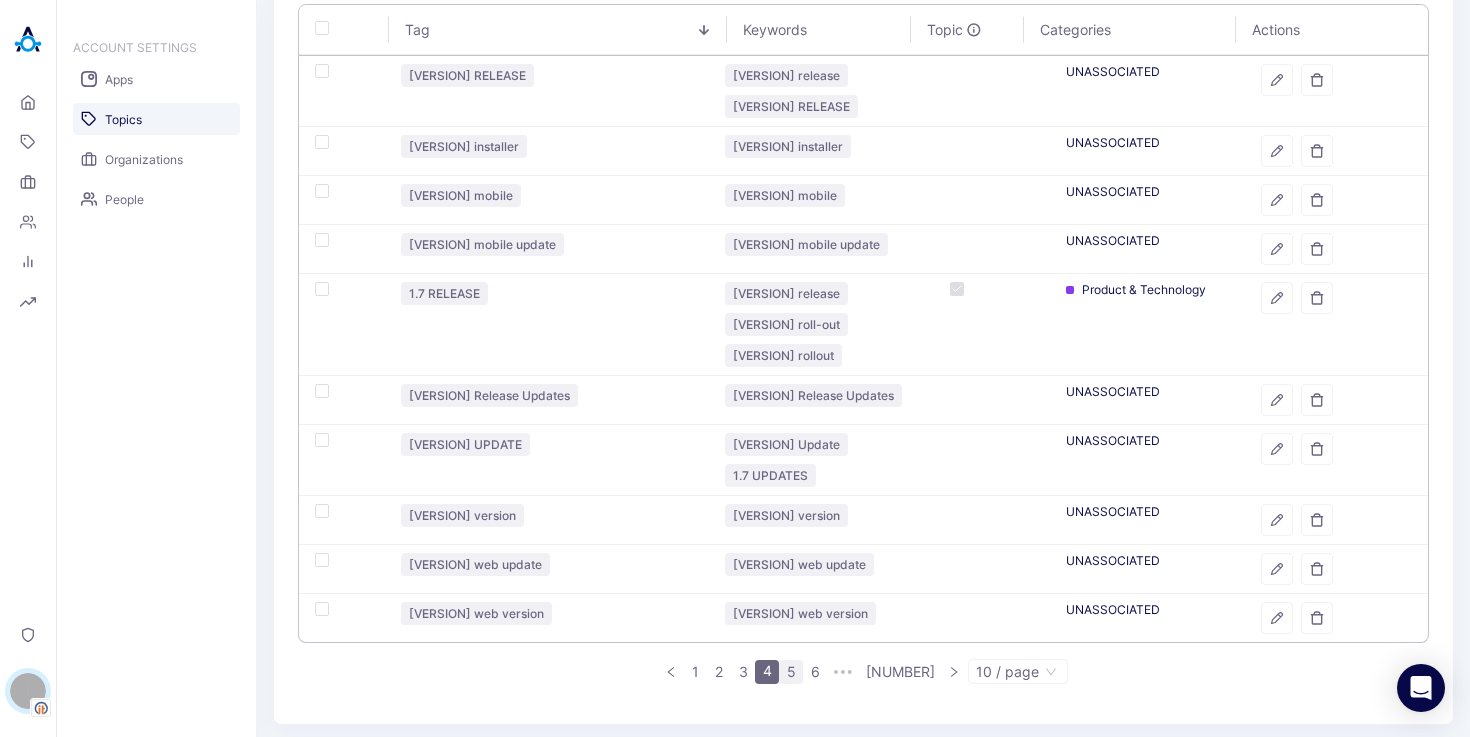 click on "5" at bounding box center (791, 672) 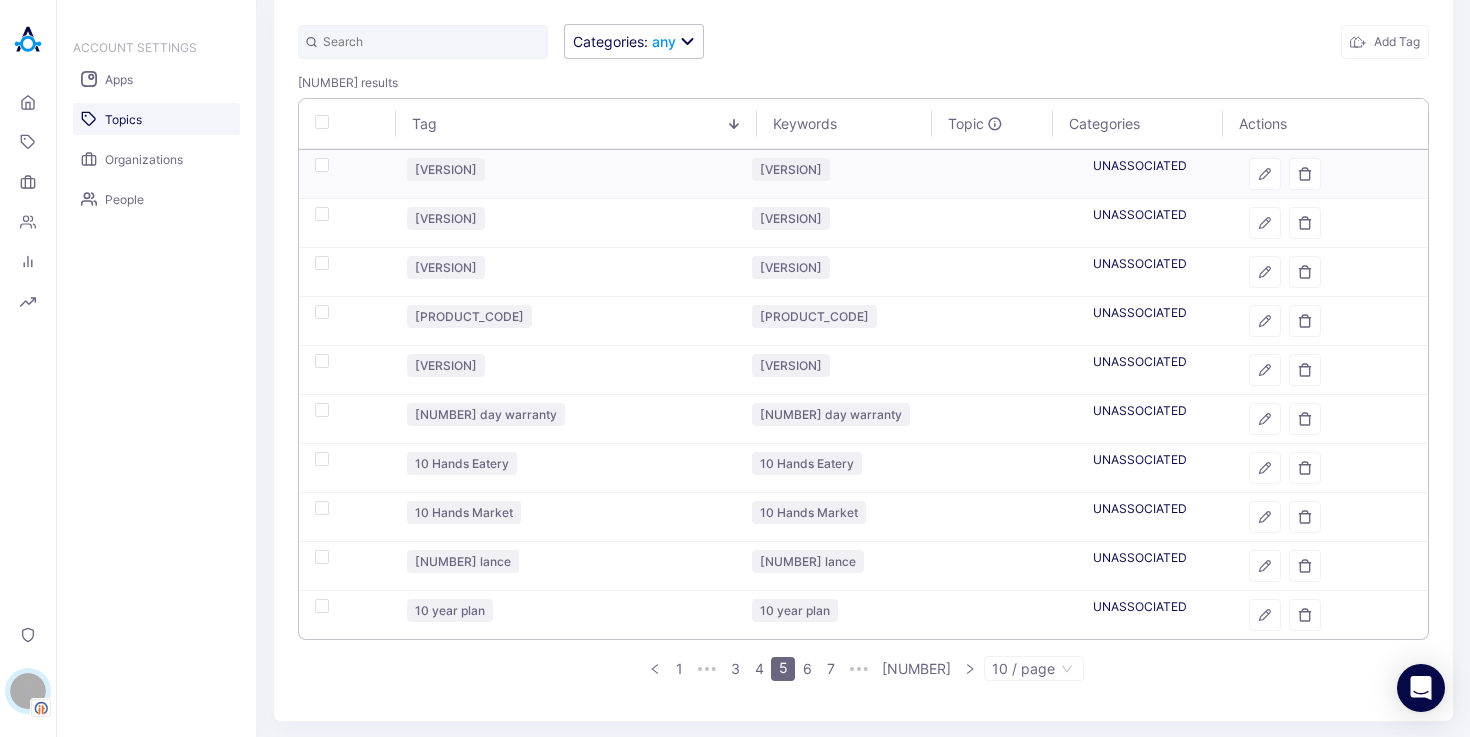 click at bounding box center [345, 174] 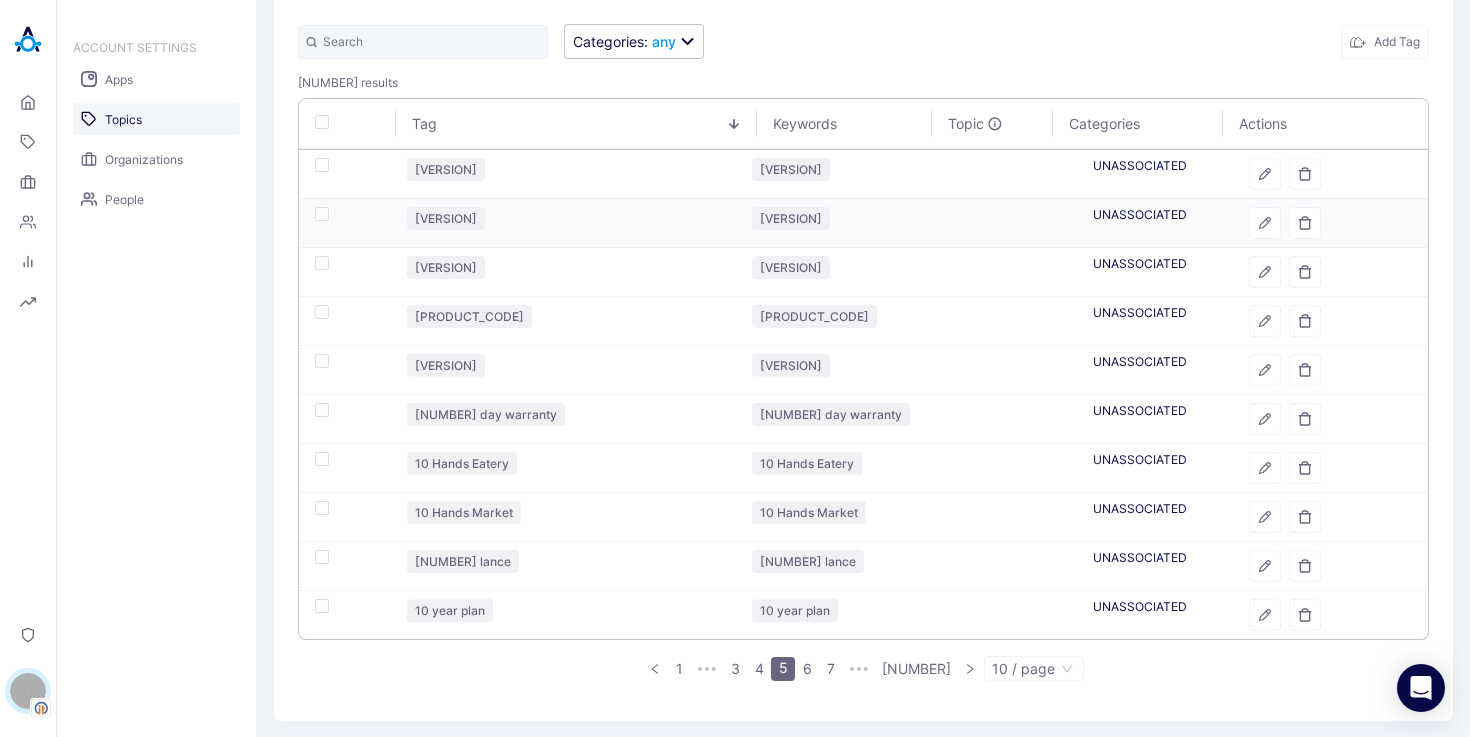 click at bounding box center [322, 214] 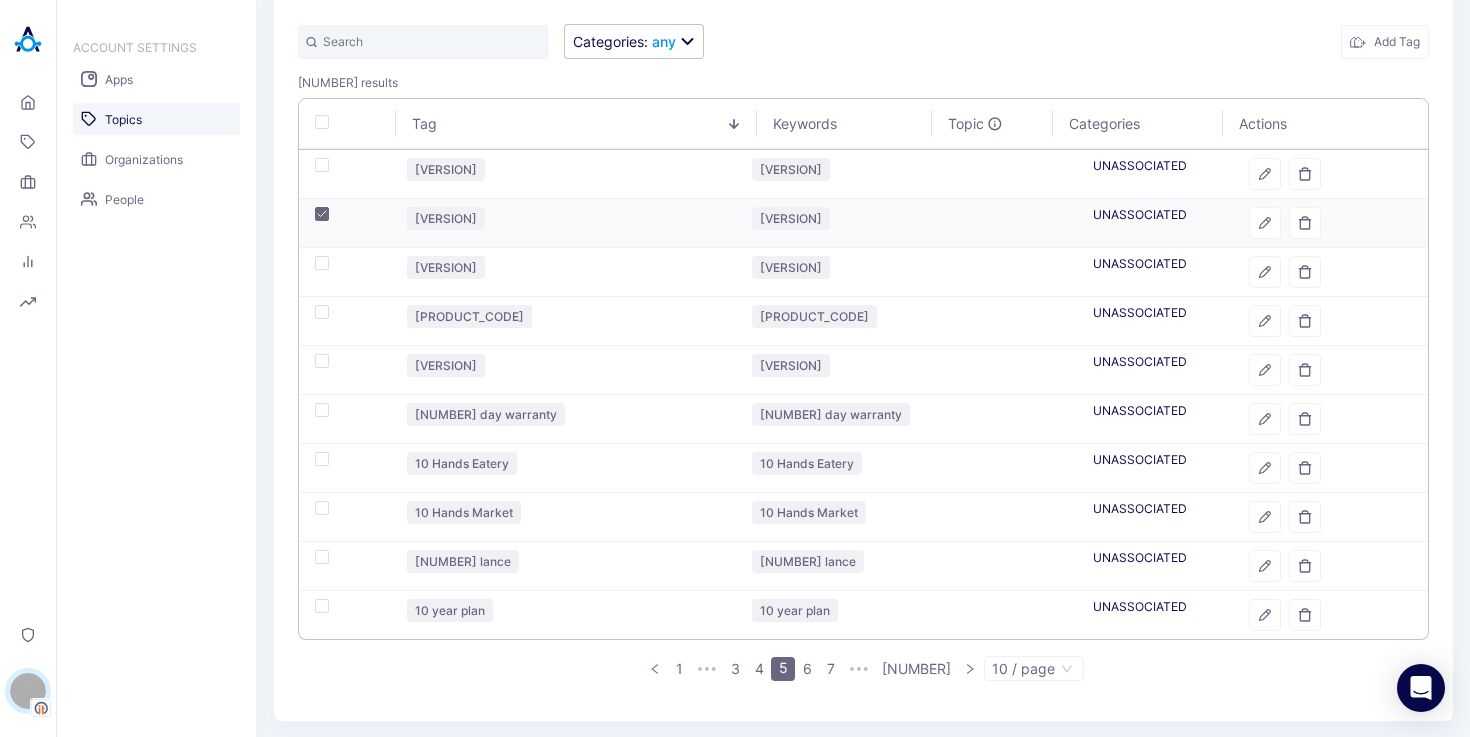 checkbox on "true" 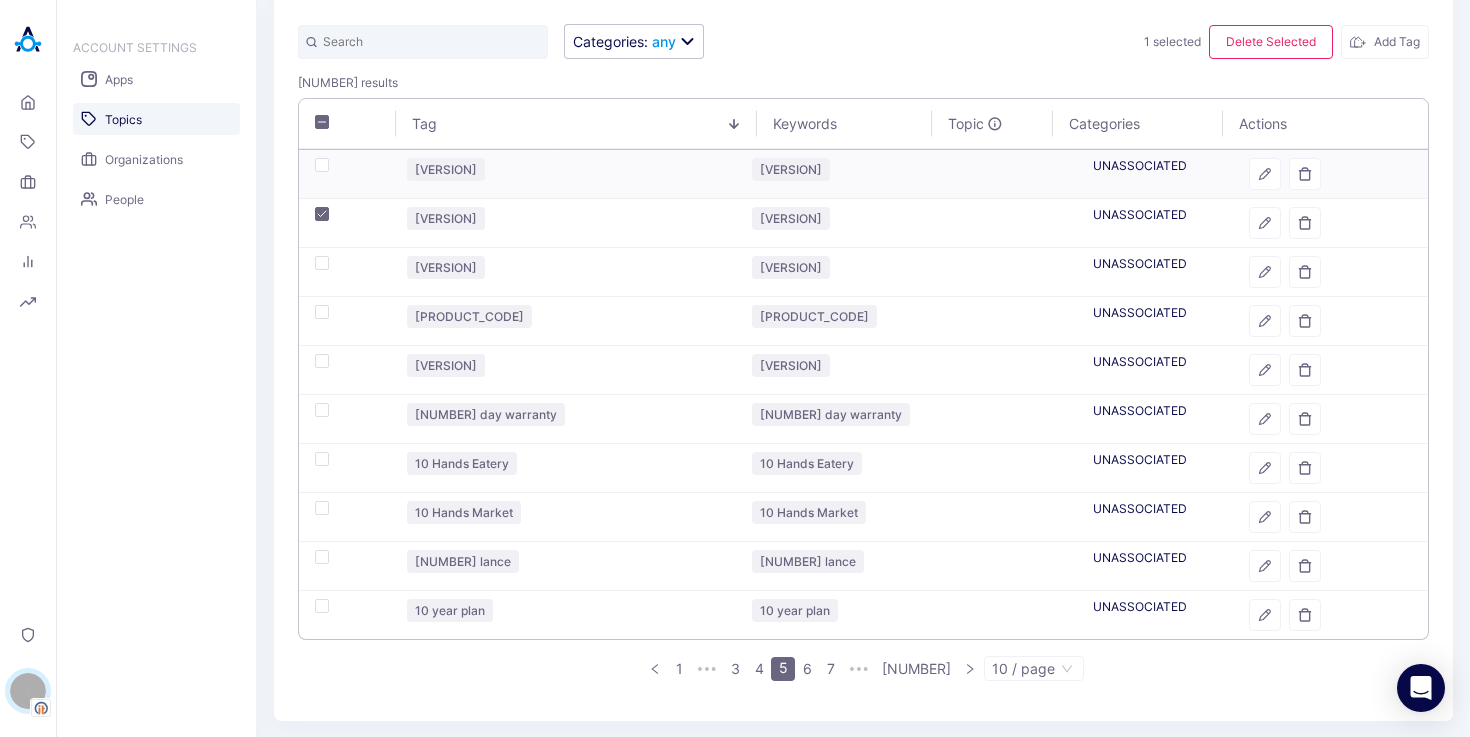 click at bounding box center [322, 165] 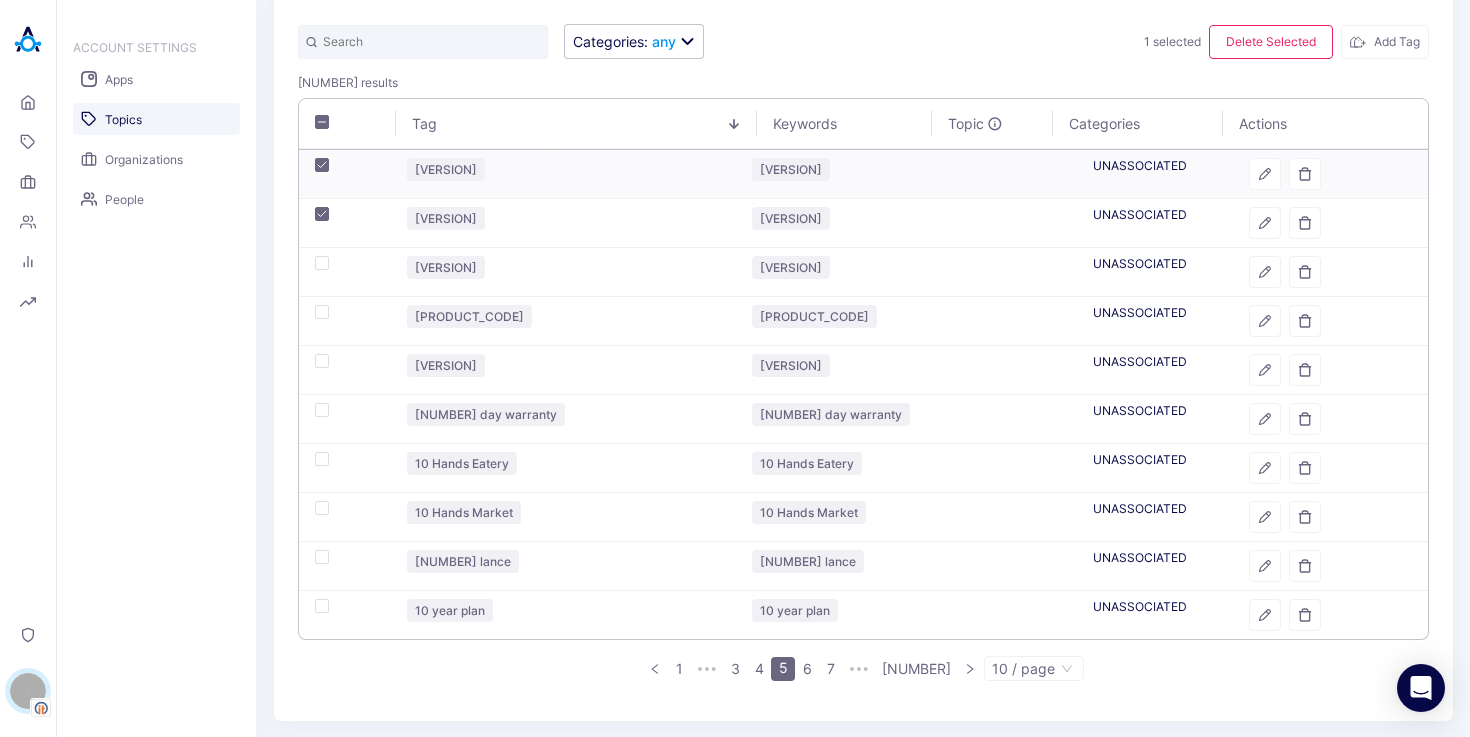 checkbox on "true" 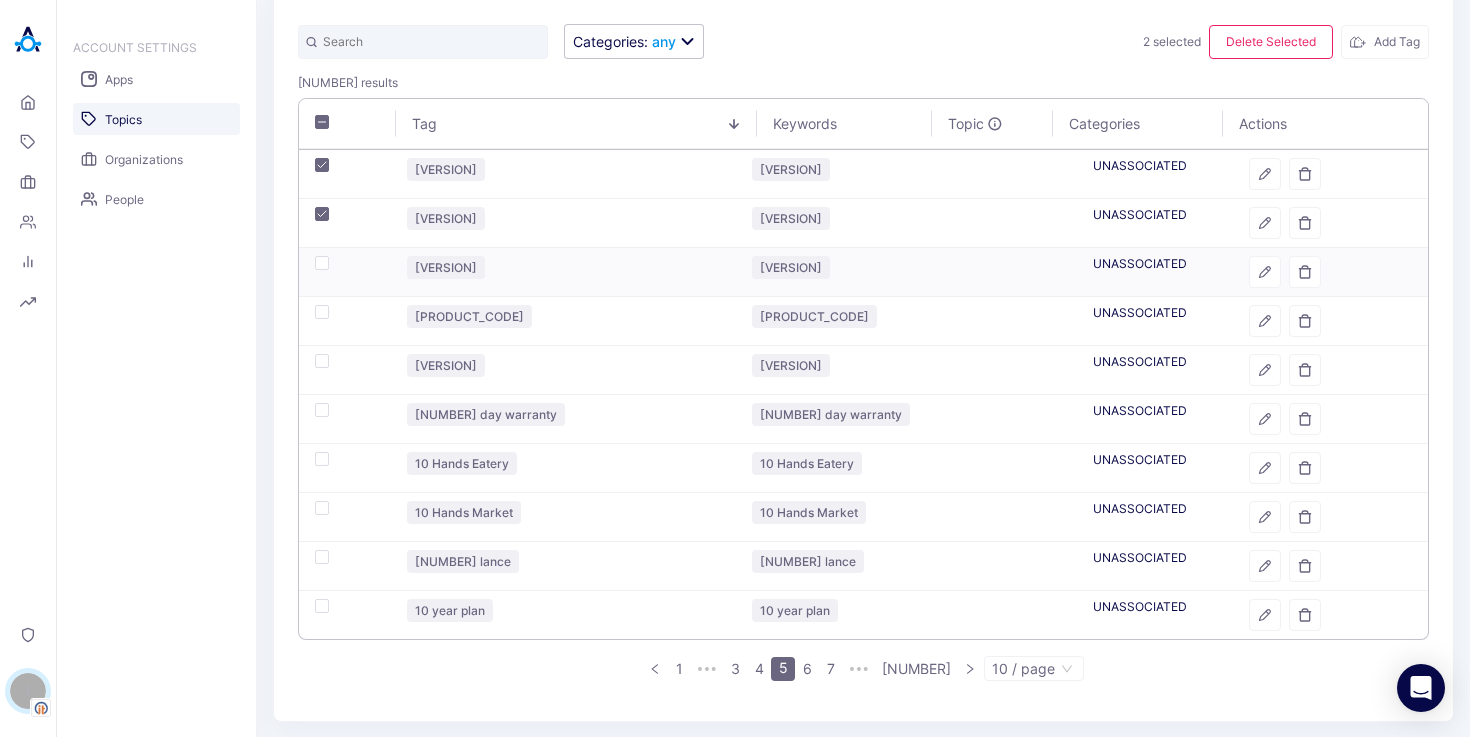 click at bounding box center [345, 272] 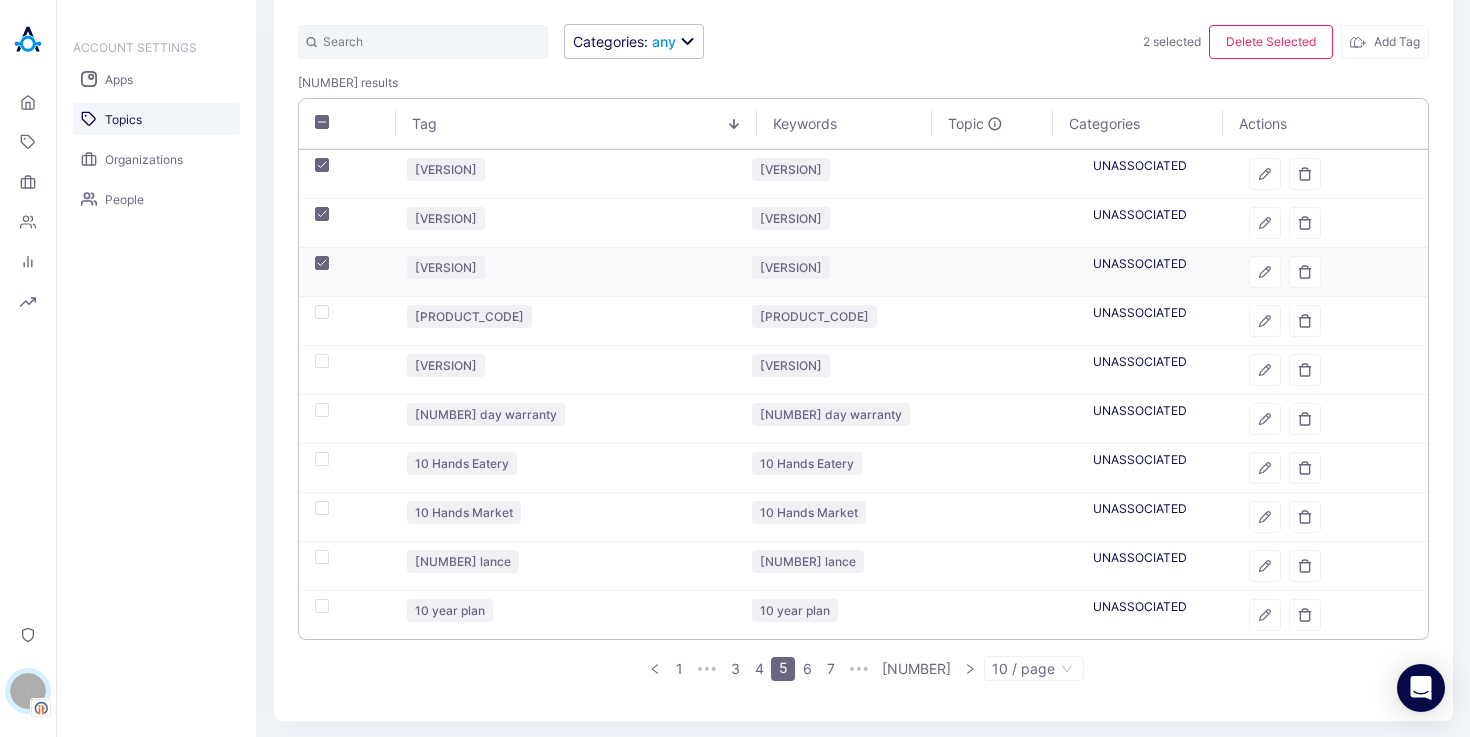 checkbox on "true" 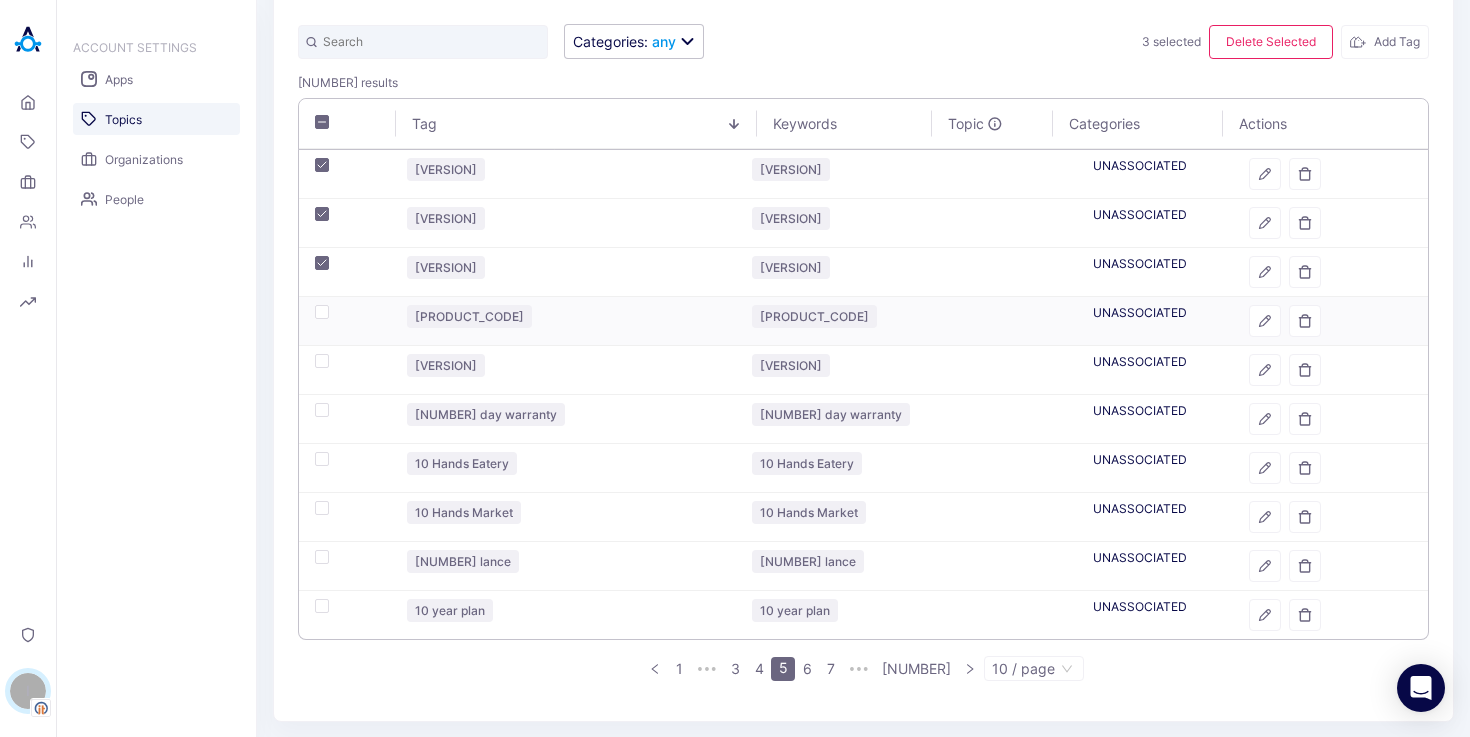 click at bounding box center [322, 312] 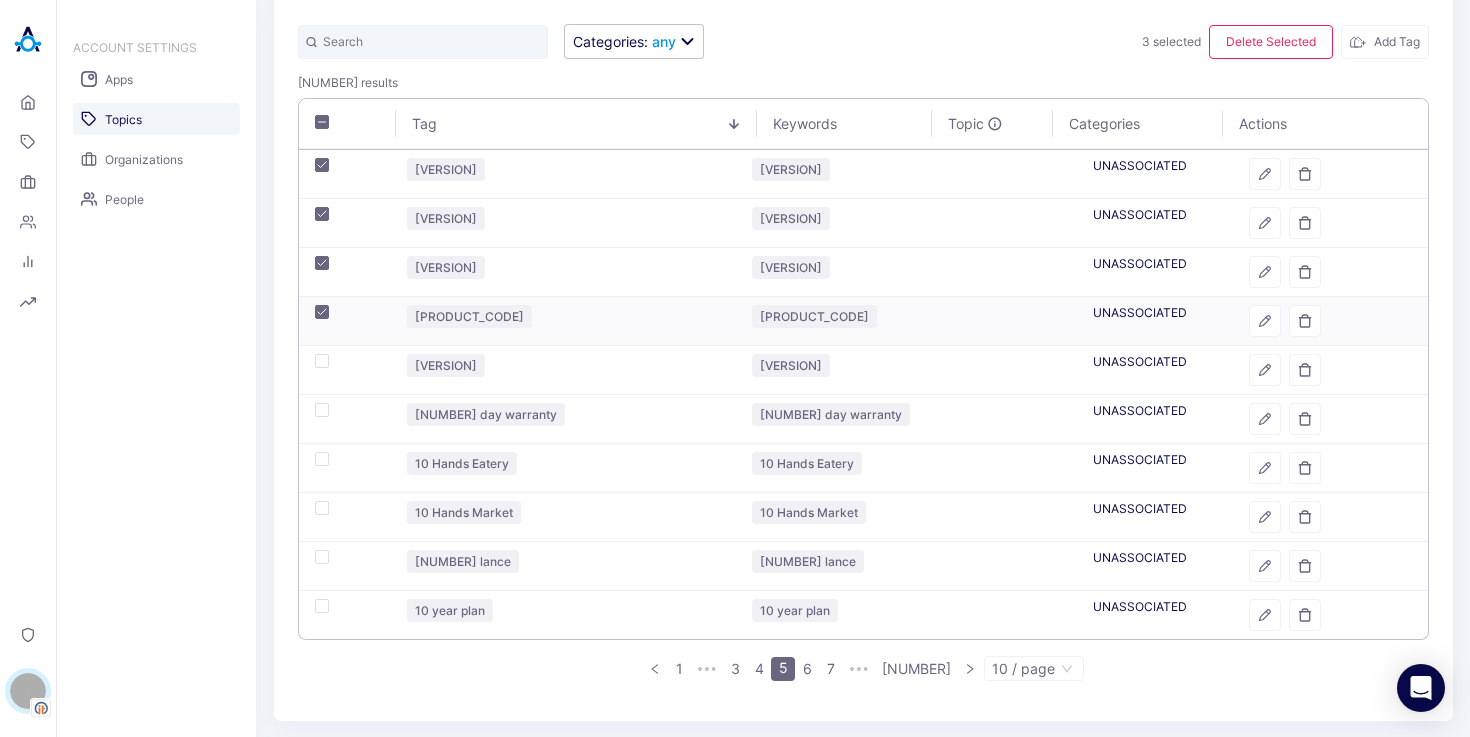 checkbox on "true" 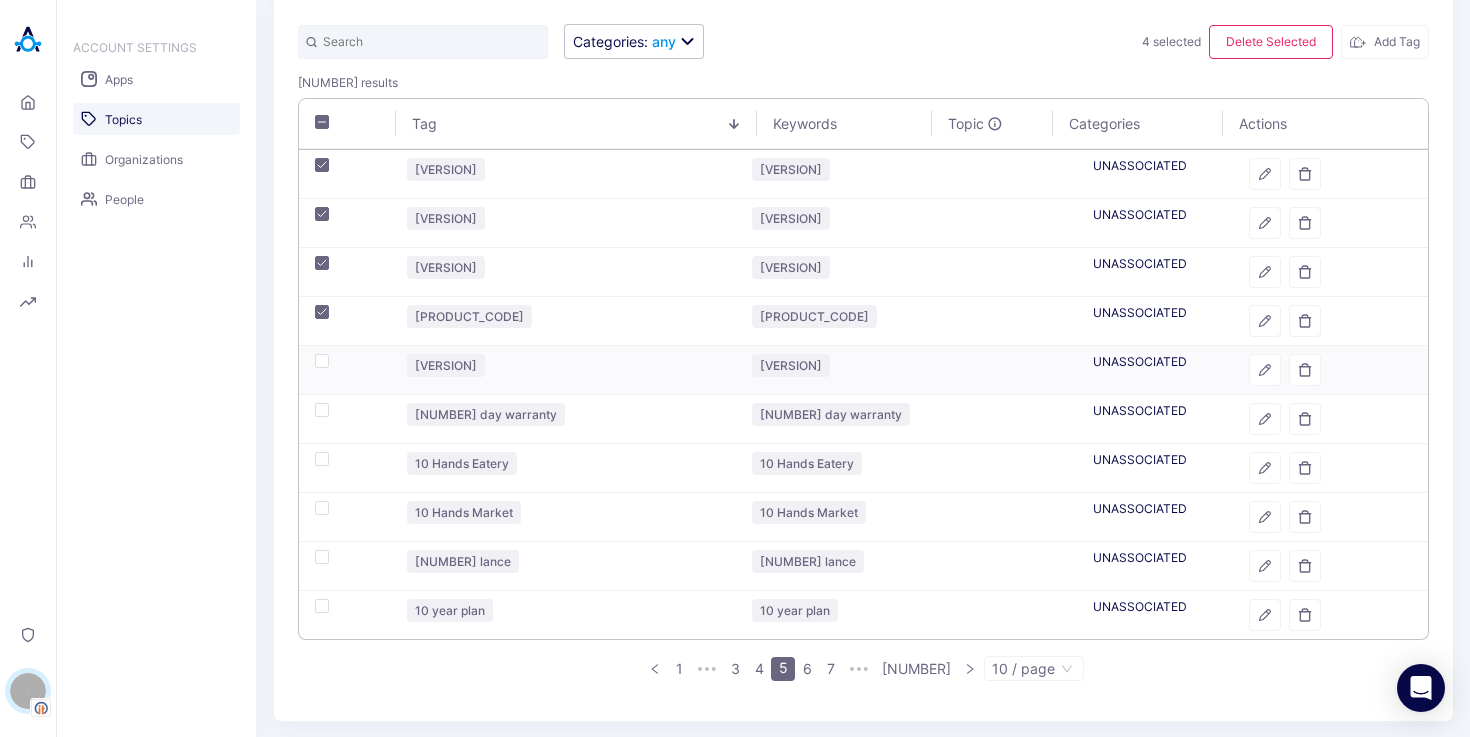 click at bounding box center [322, 361] 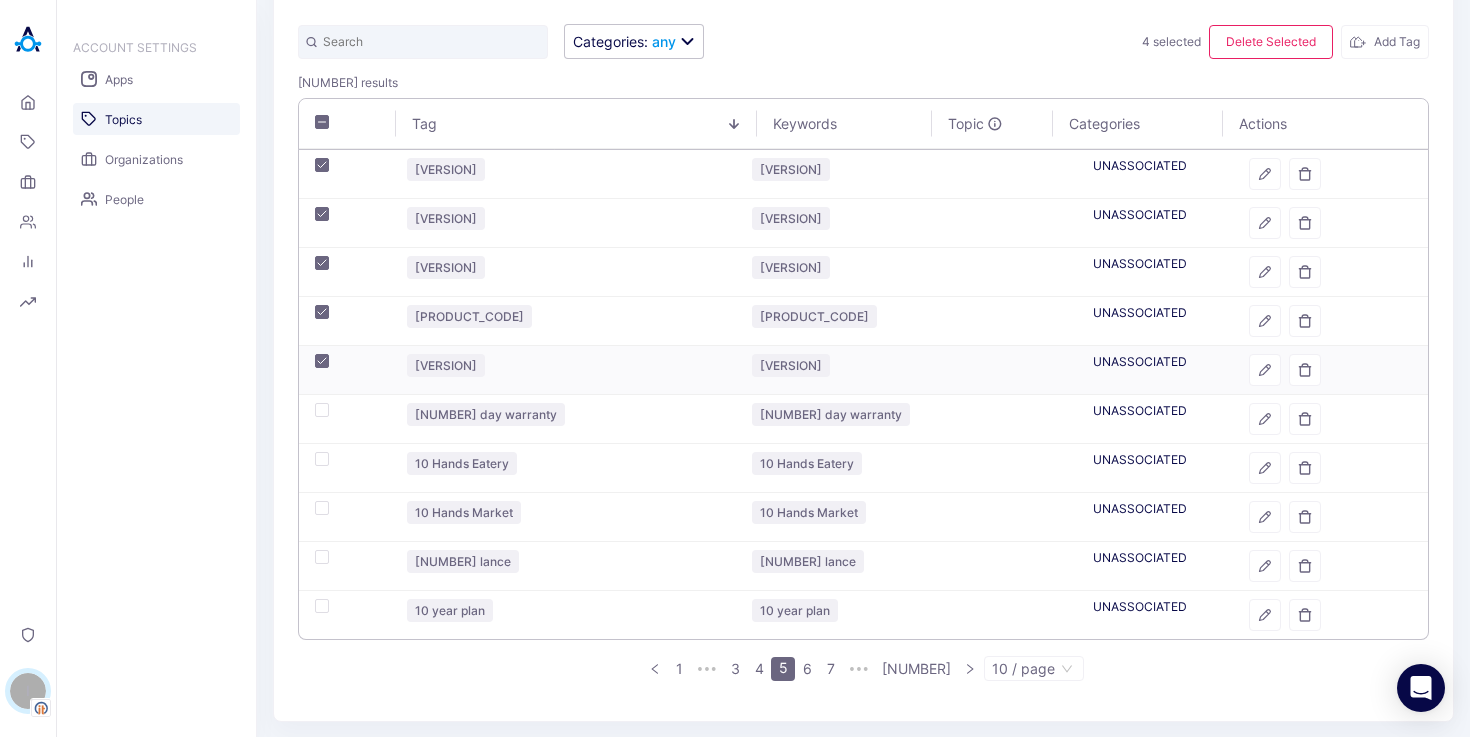 checkbox on "true" 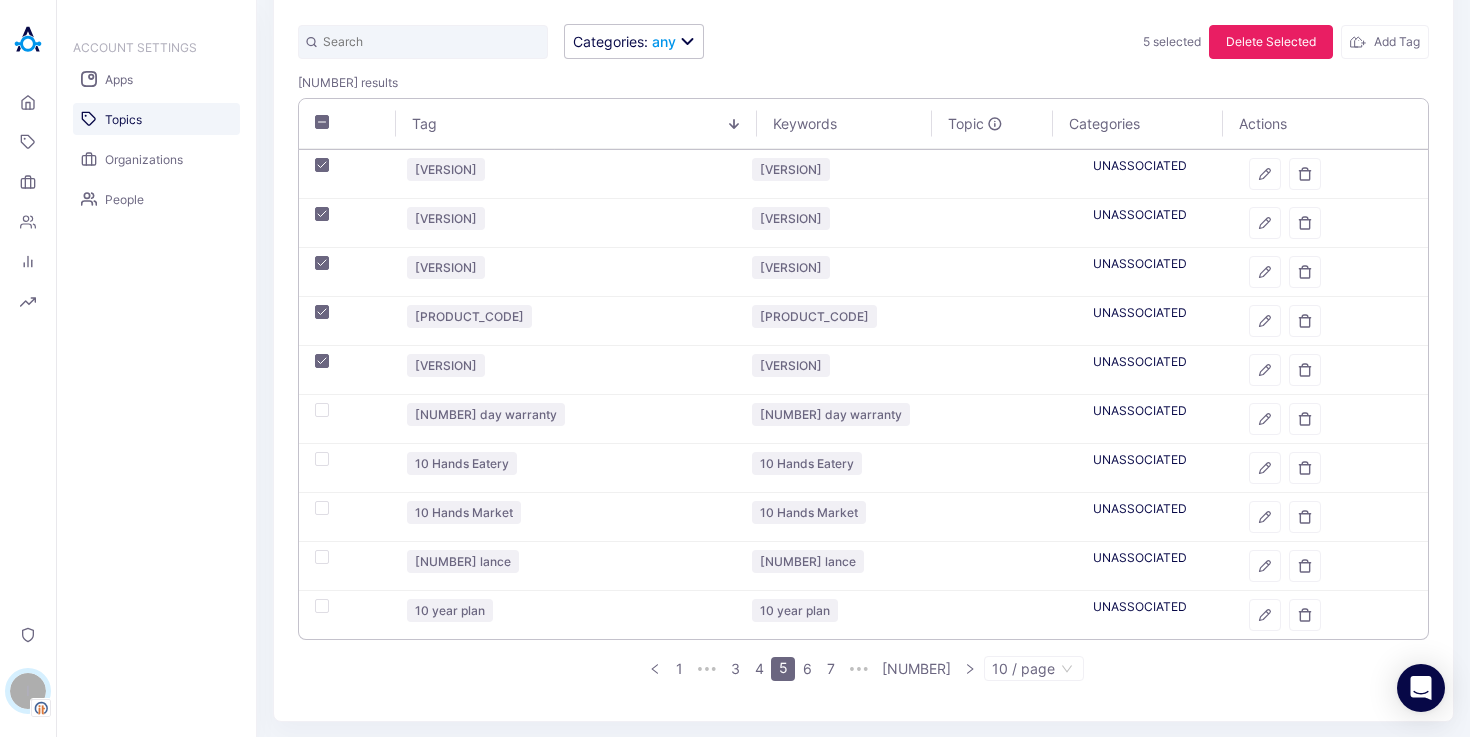 click on "Delete Selected" at bounding box center [1271, 42] 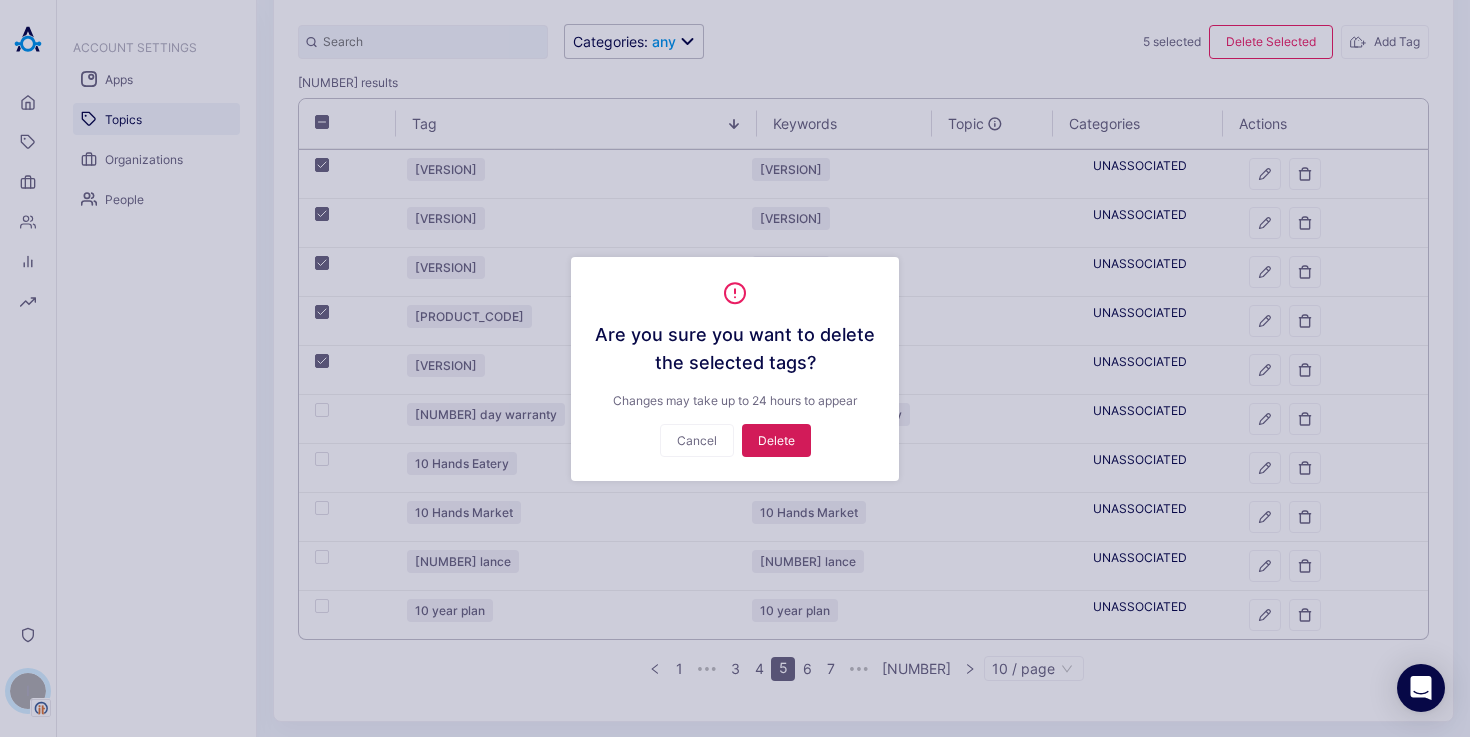 click on "Delete" at bounding box center [776, 440] 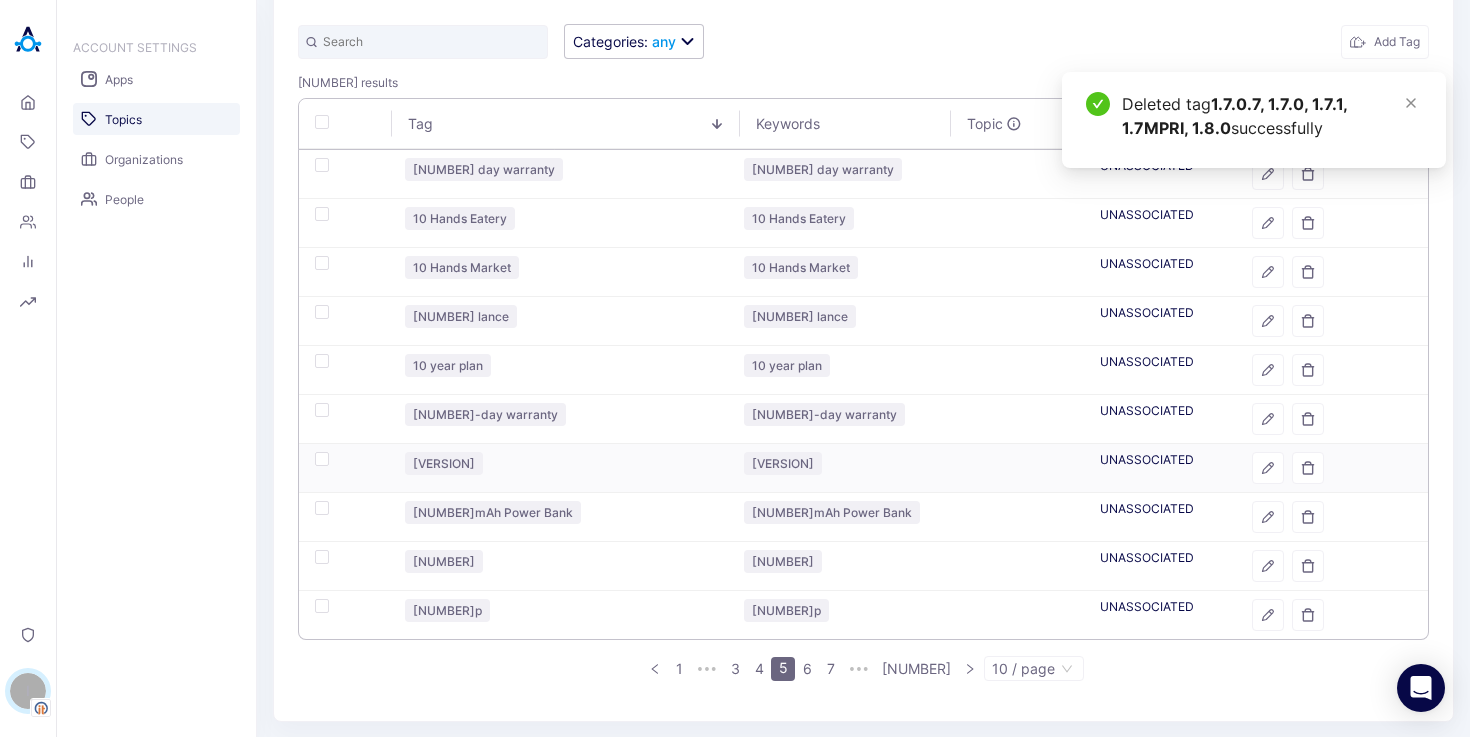 click at bounding box center (322, 459) 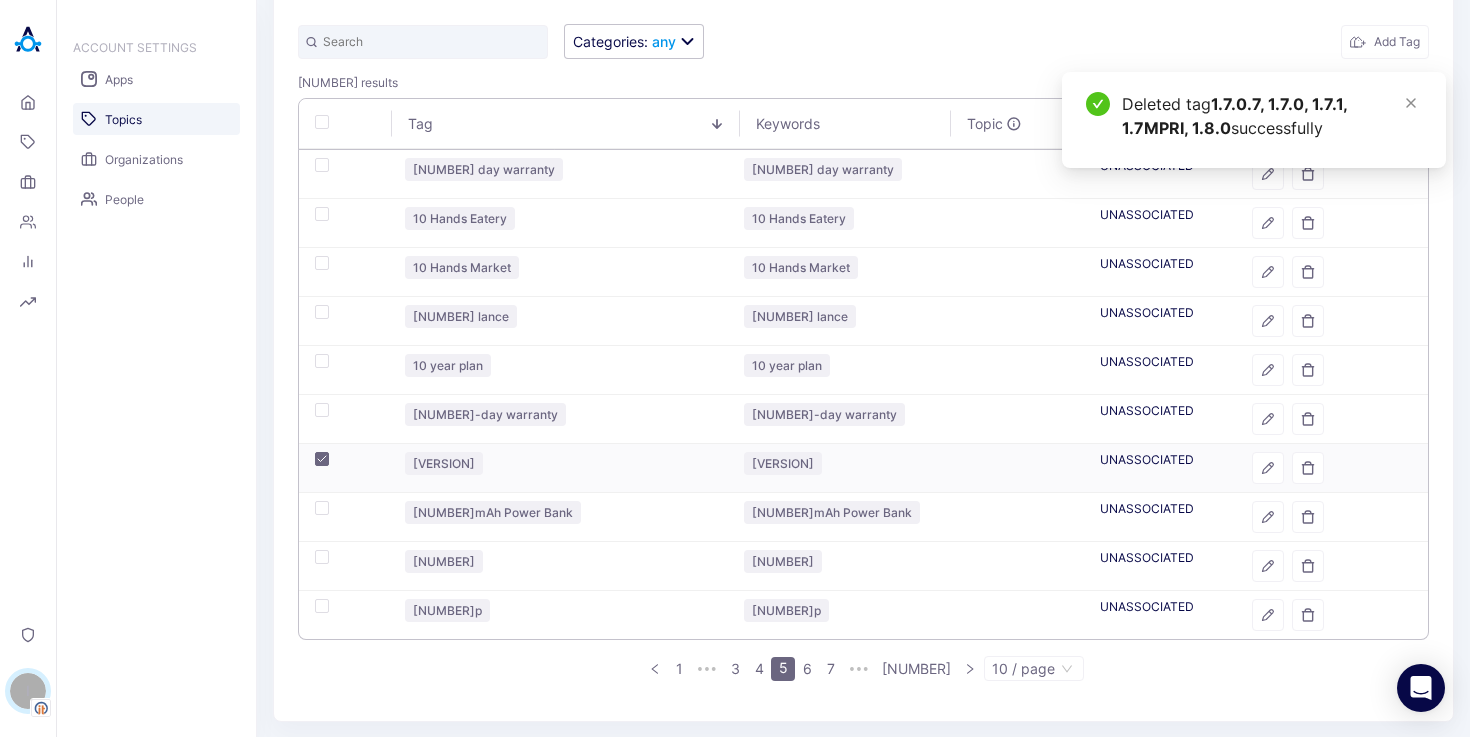 checkbox on "true" 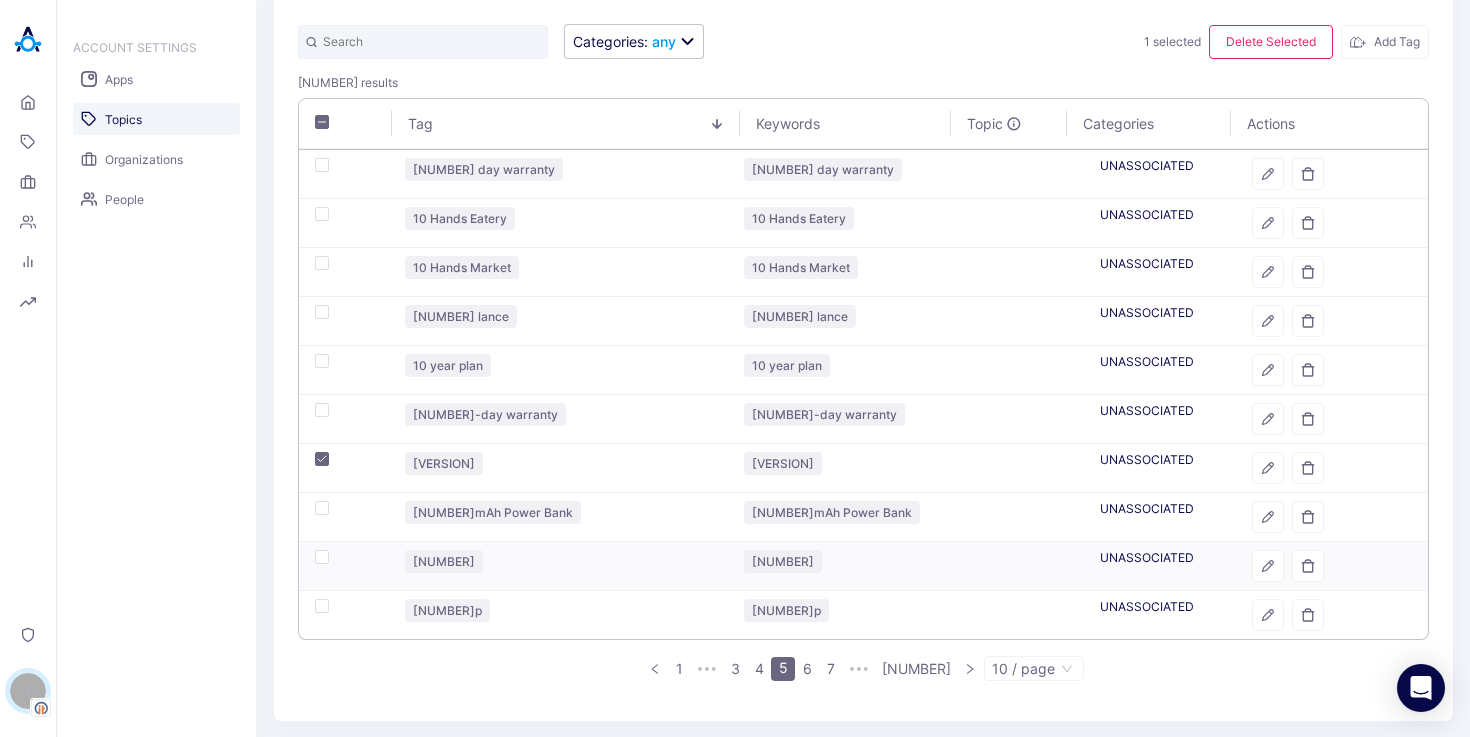 click at bounding box center [322, 557] 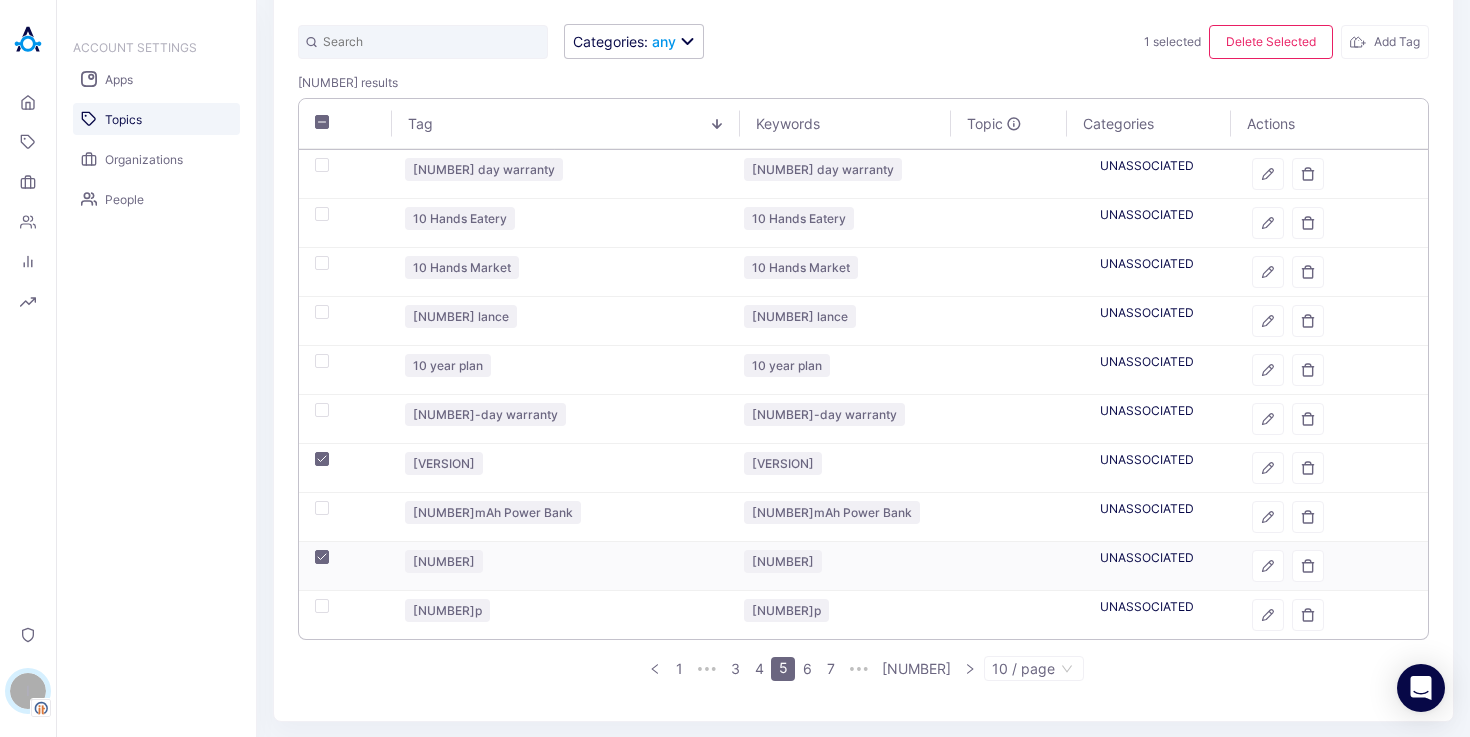 checkbox on "true" 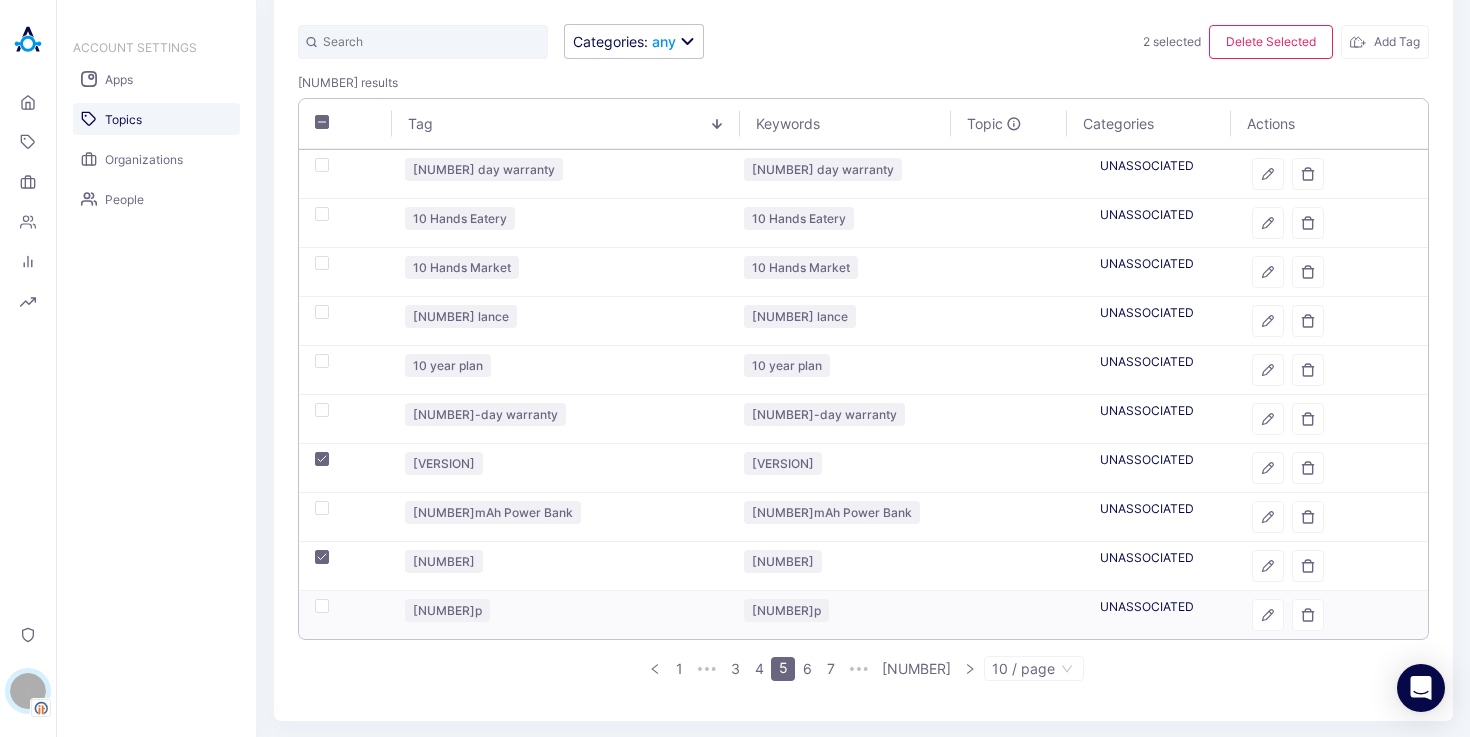 click at bounding box center (322, 606) 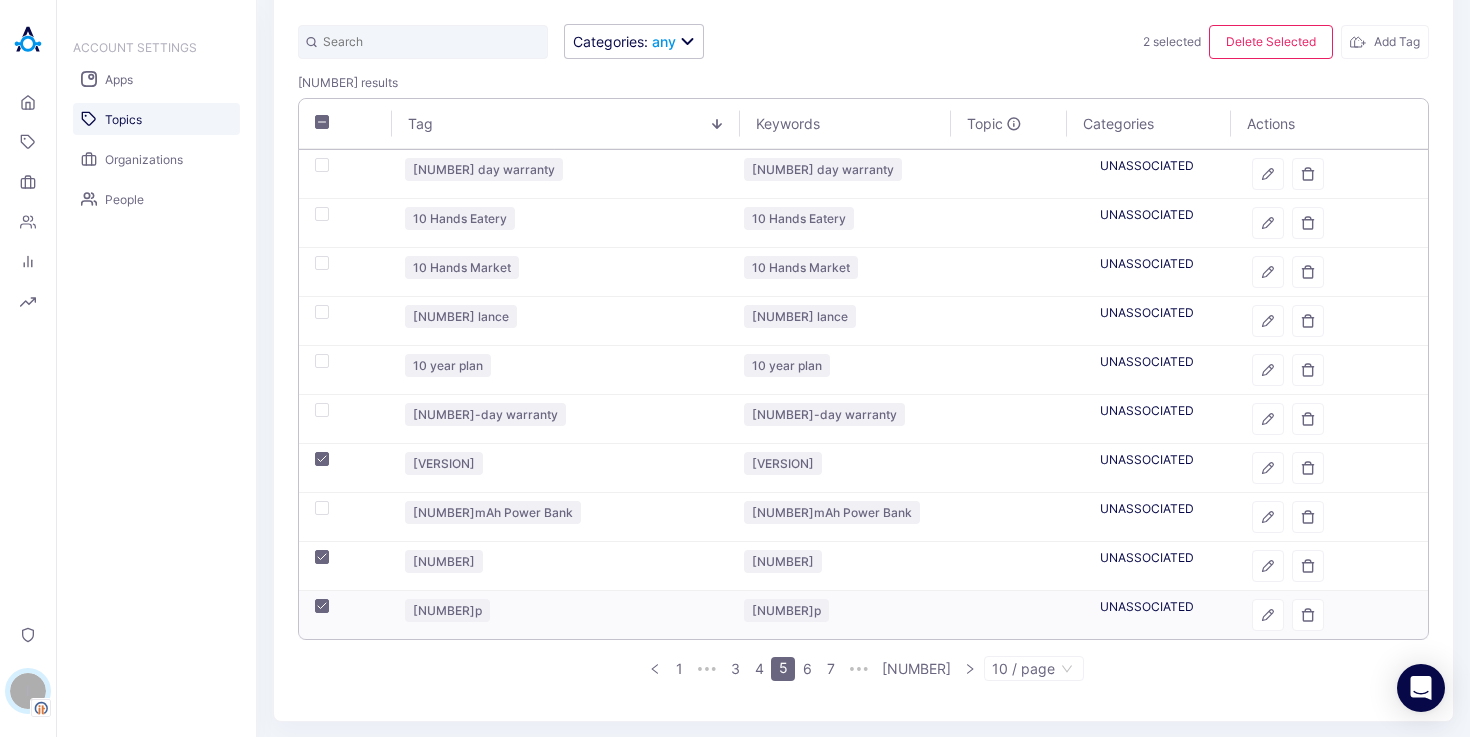 checkbox on "true" 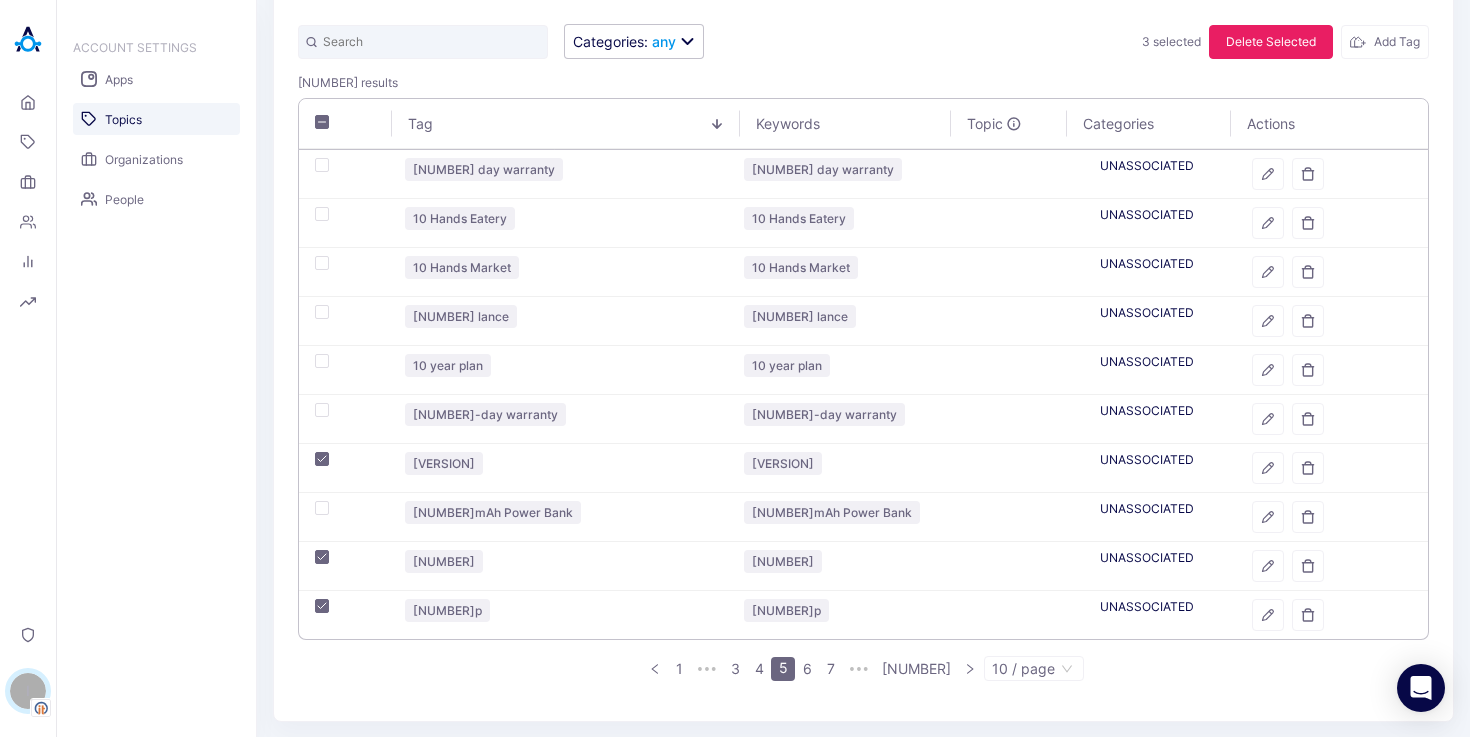 click on "Delete Selected" at bounding box center (1271, 42) 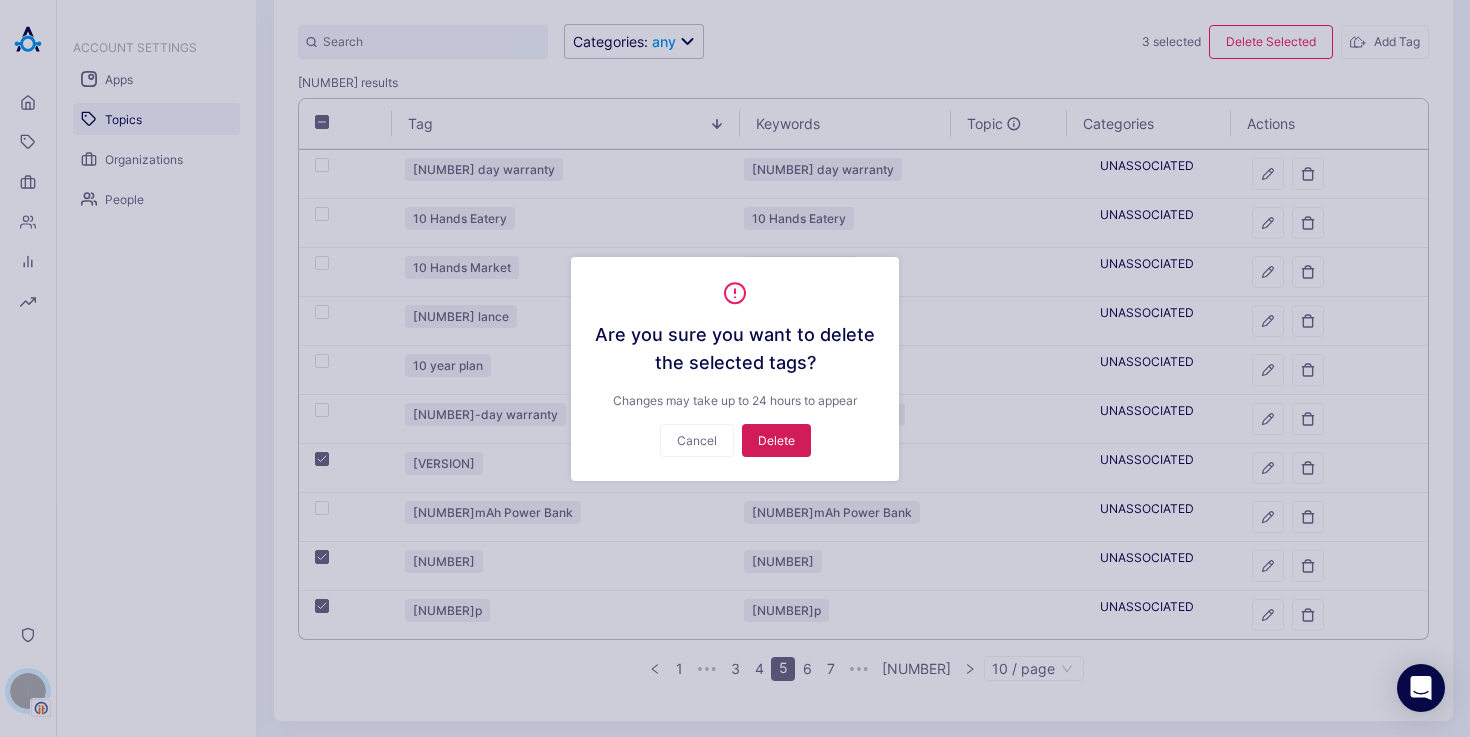 click on "Delete" at bounding box center [776, 440] 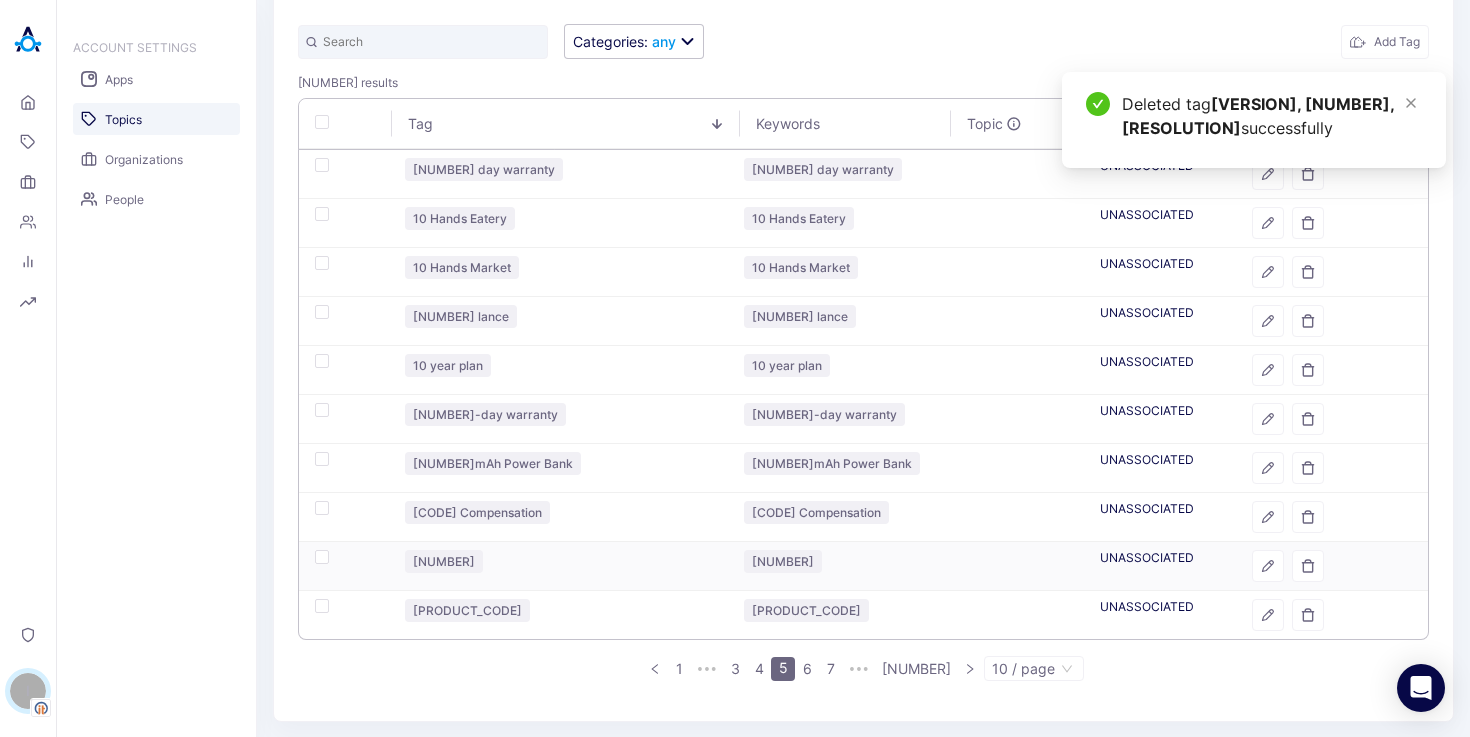 click at bounding box center (344, 566) 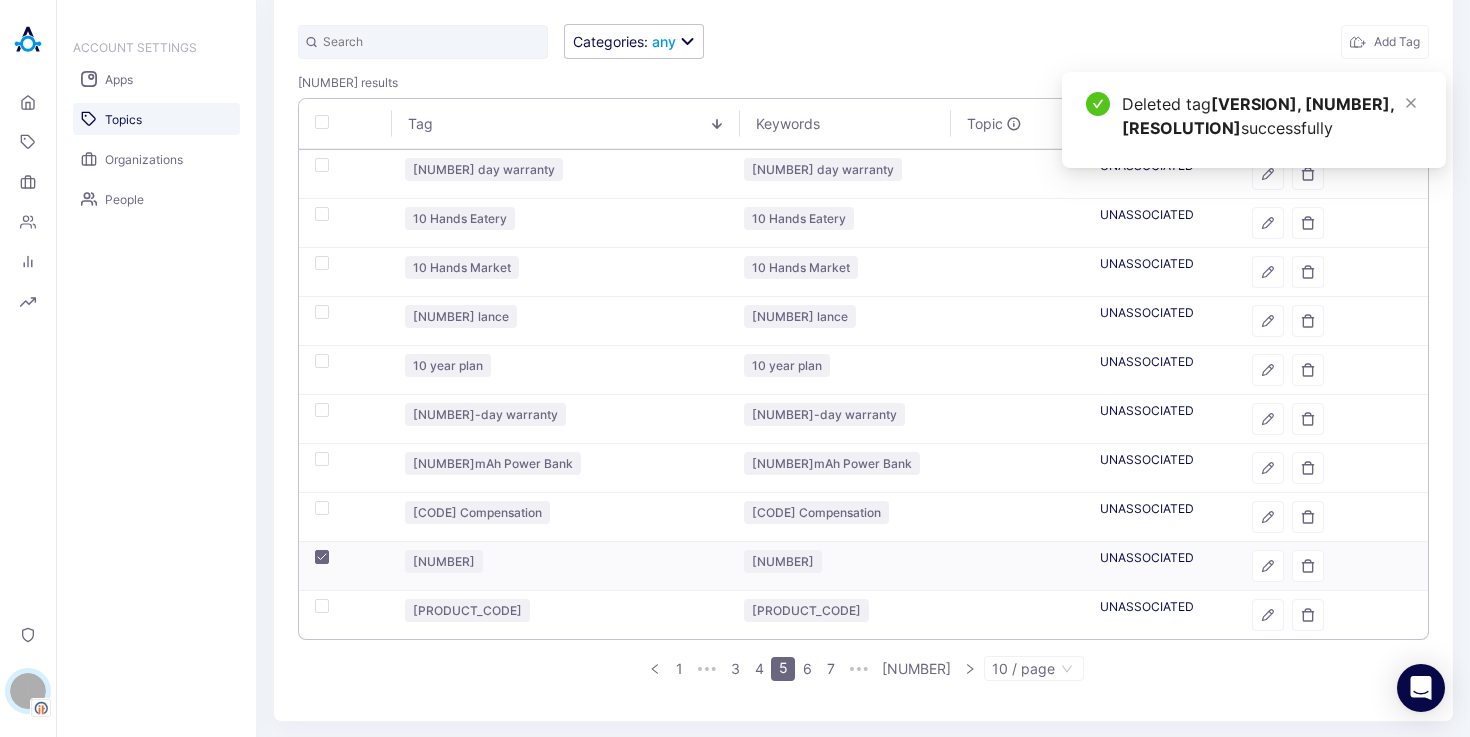 checkbox on "true" 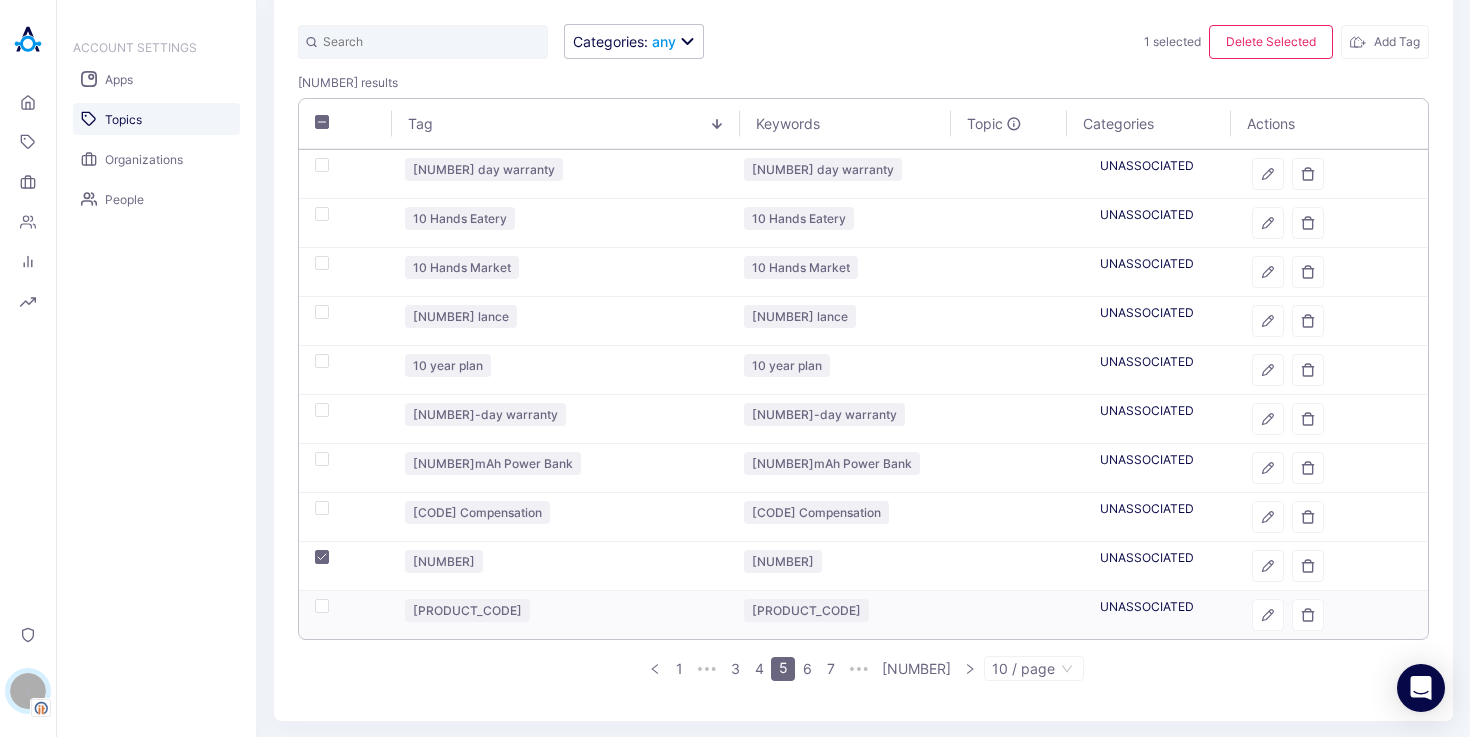 click at bounding box center (322, 606) 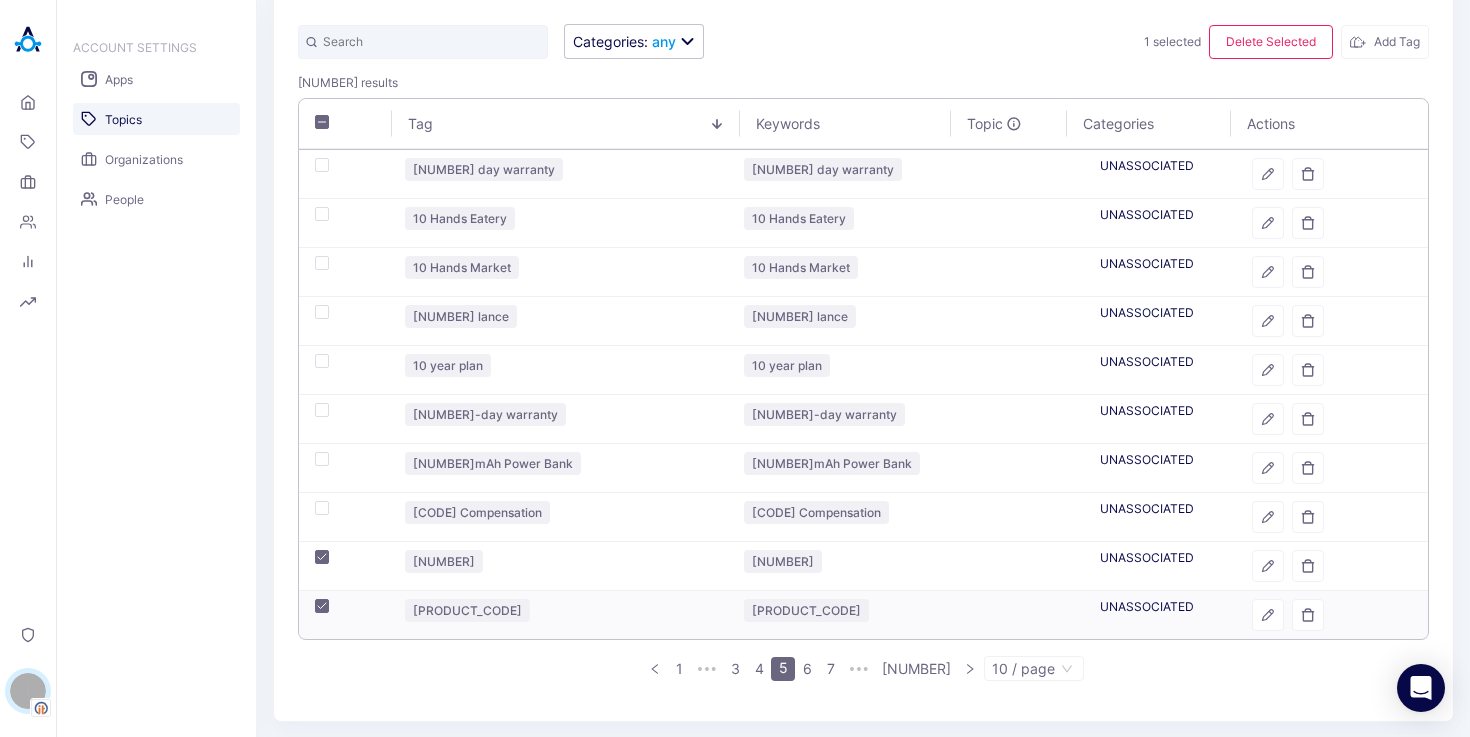 checkbox on "true" 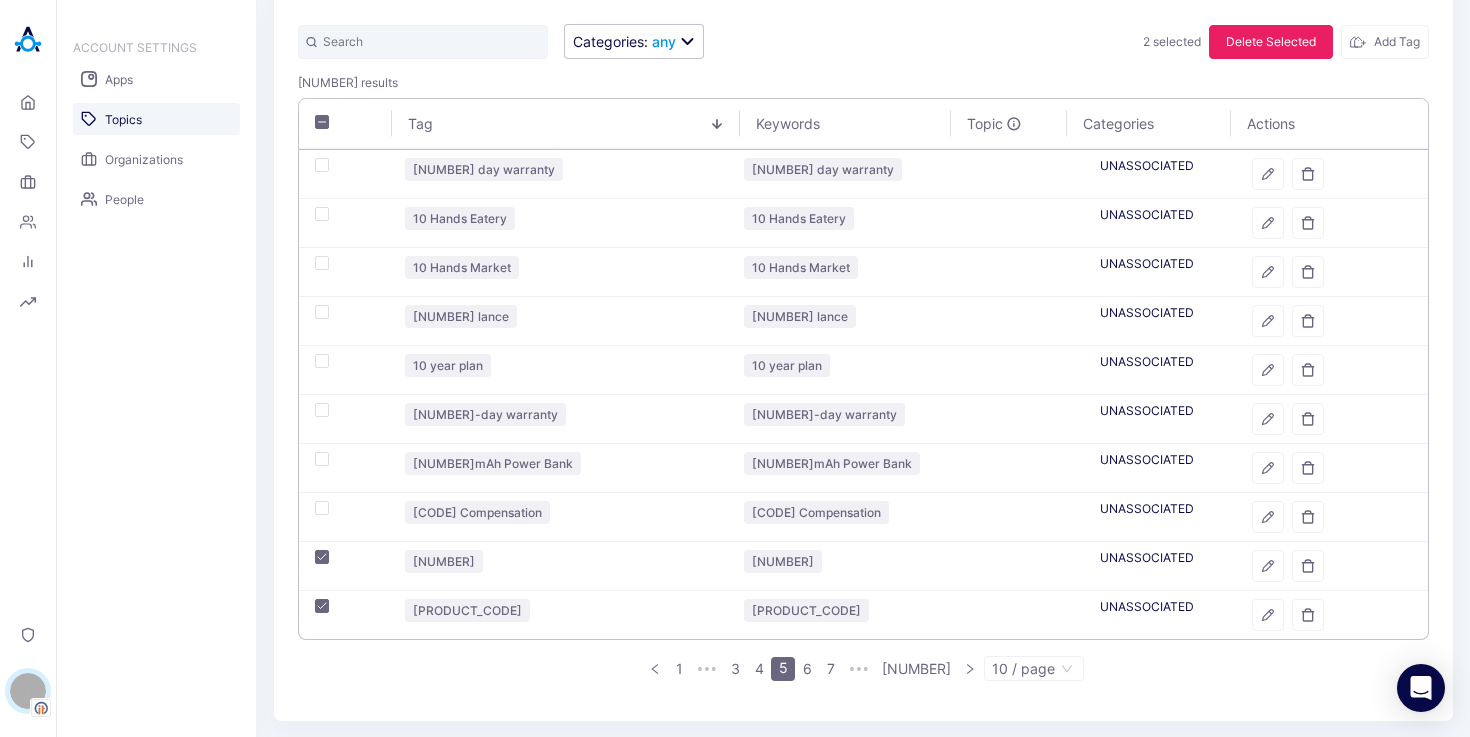 click on "Delete Selected" at bounding box center (1271, 42) 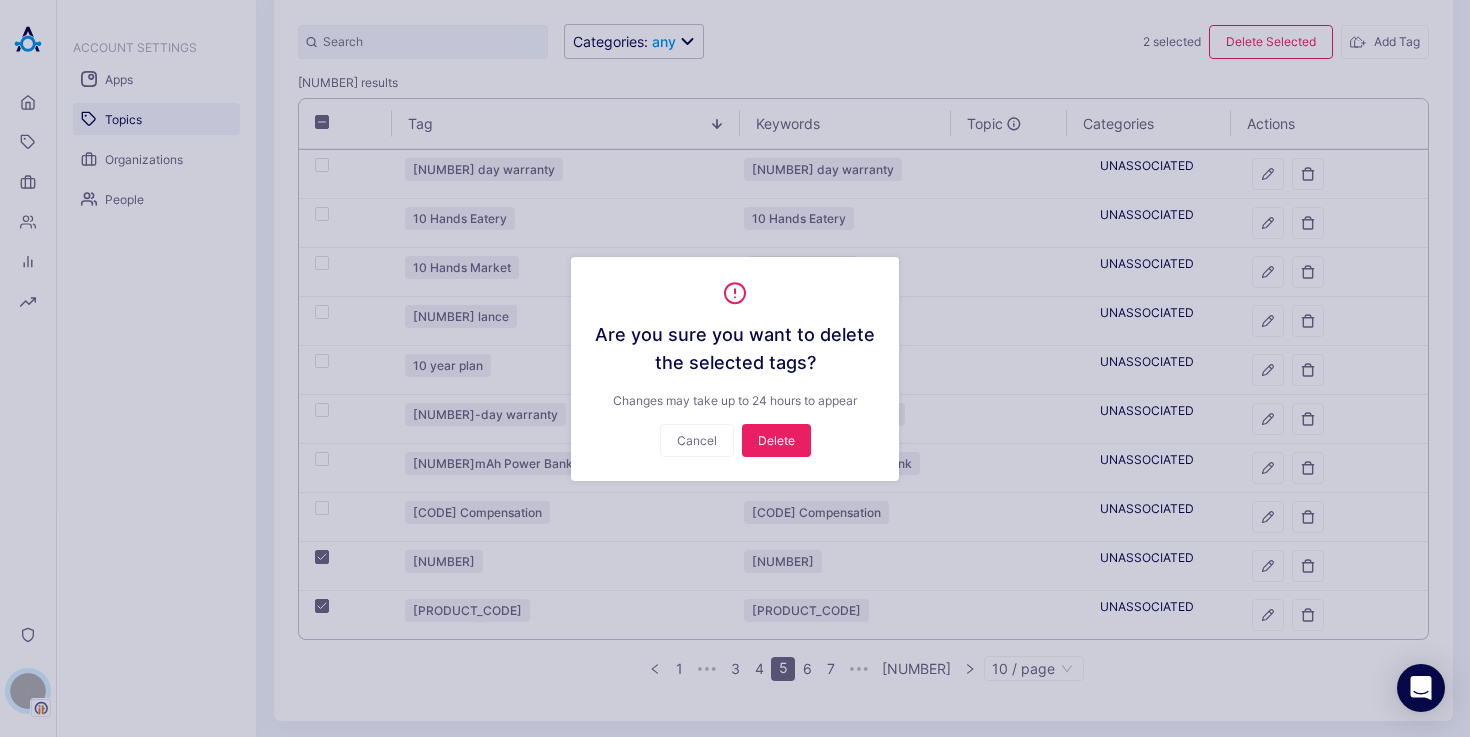 click on "Are you sure you want to delete the selected tags ? Changes may take up to [NUMBER] hours to appear Cancel Delete" at bounding box center [735, 369] 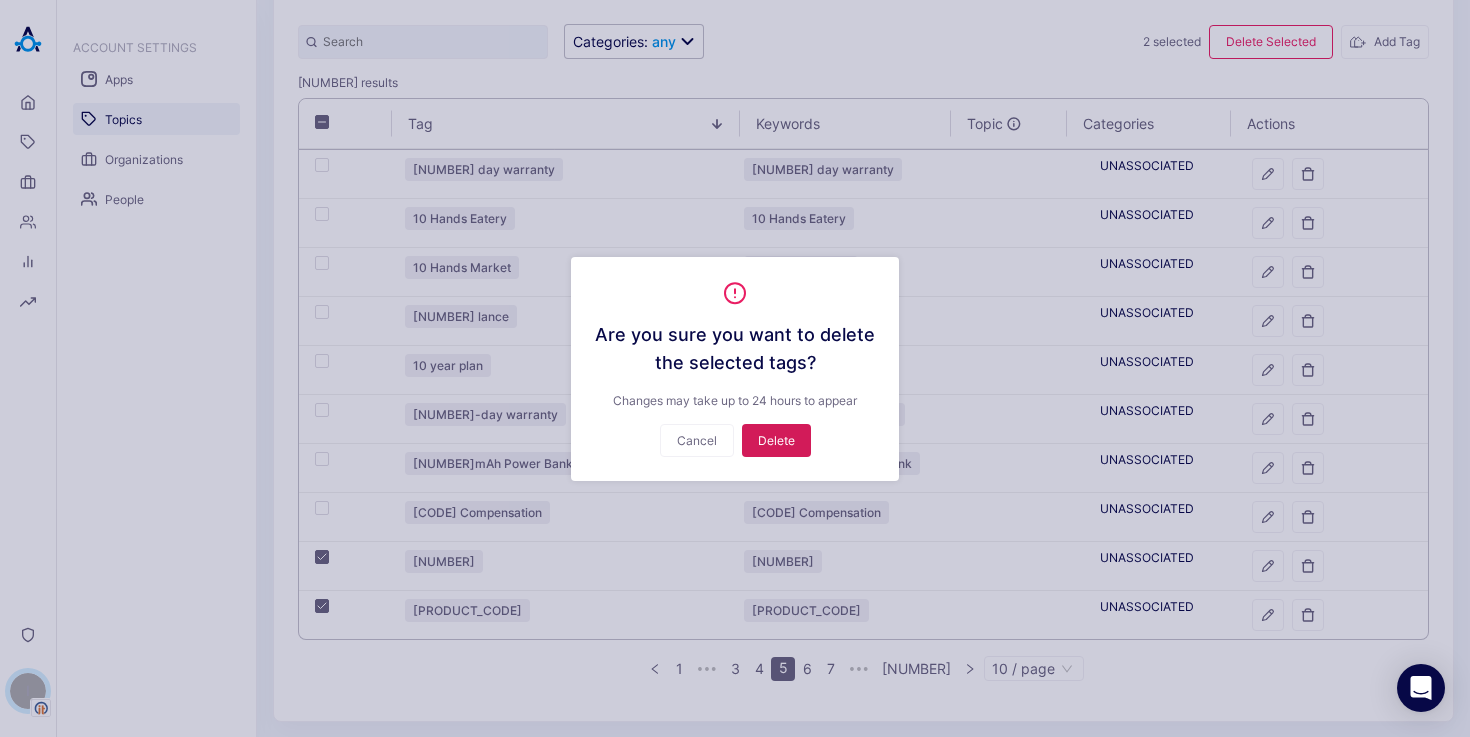 click on "Delete" at bounding box center (776, 440) 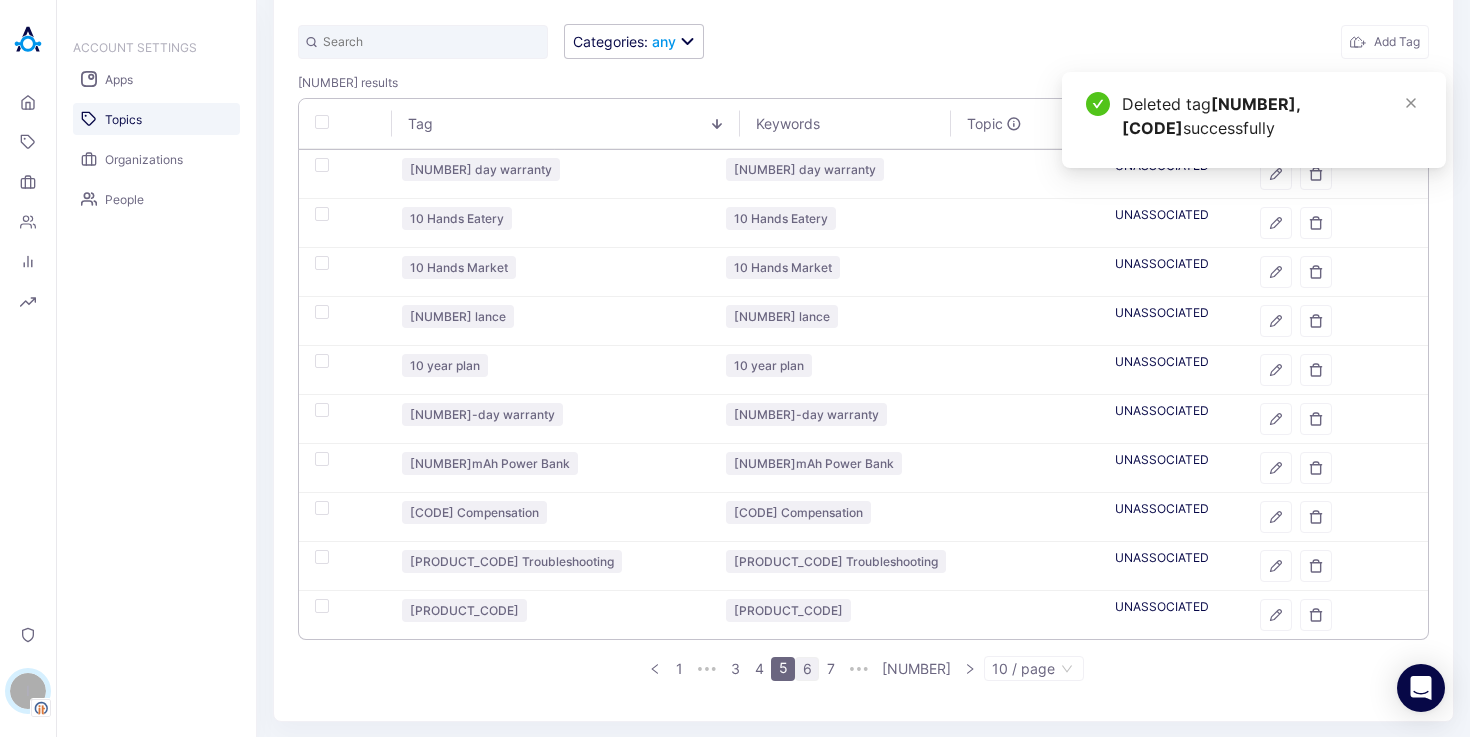 click on "6" at bounding box center [807, 669] 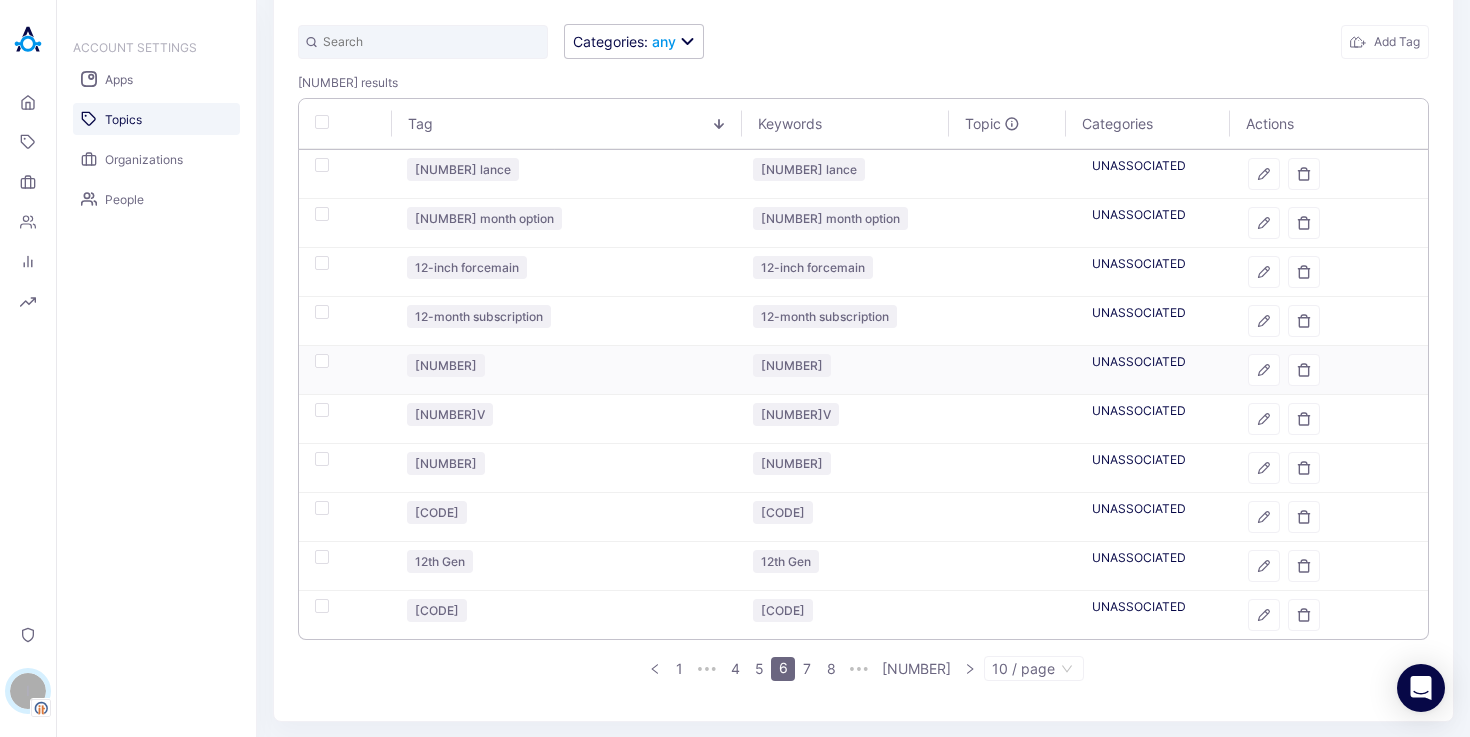 click at bounding box center (345, 370) 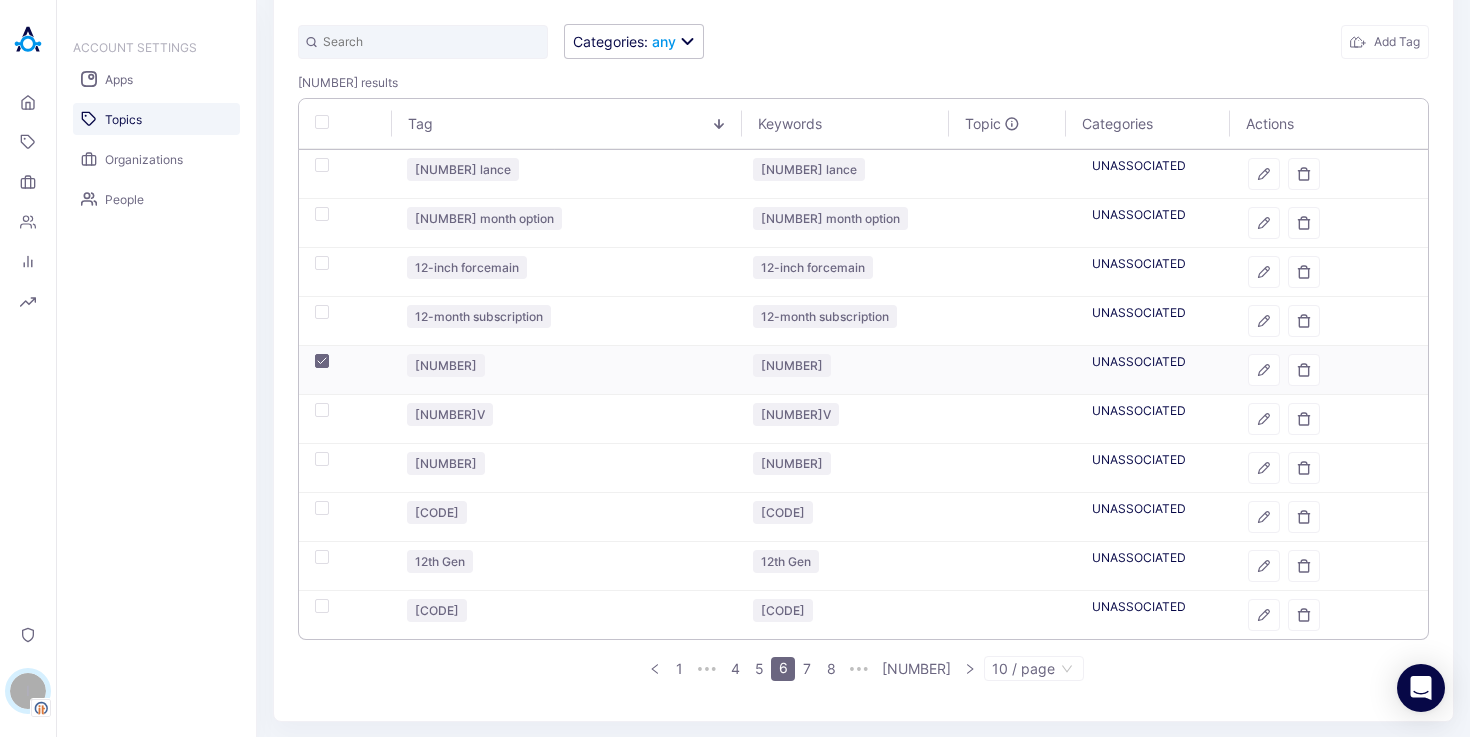 checkbox on "true" 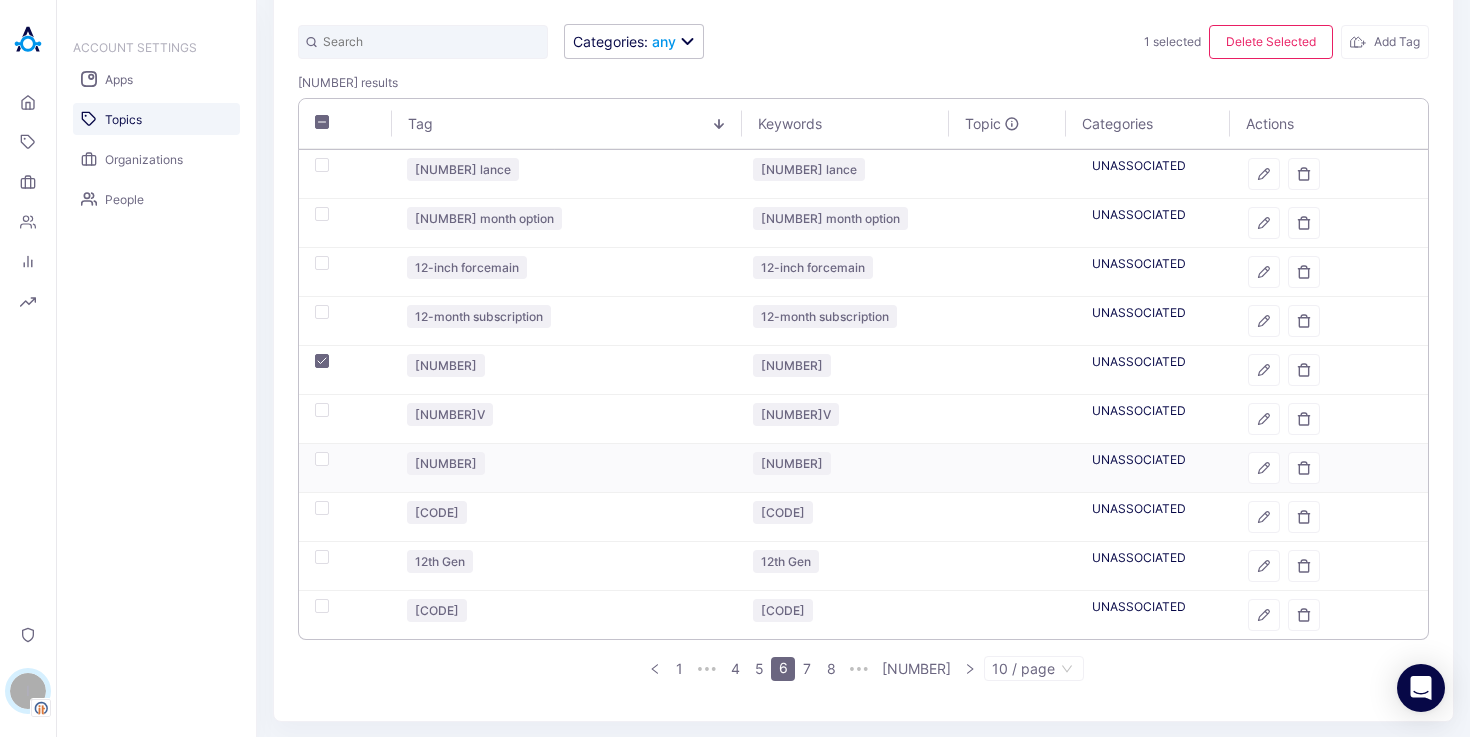 click at bounding box center [322, 459] 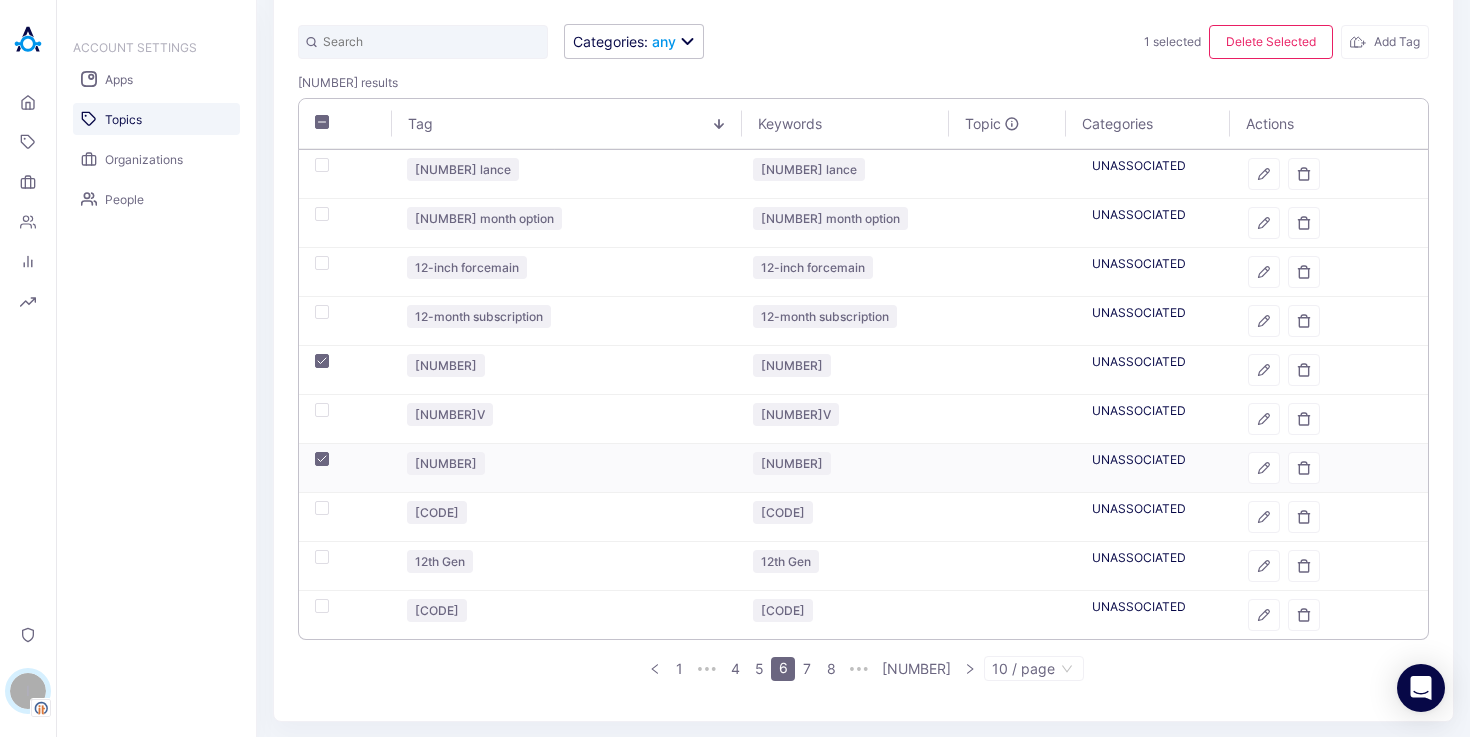 checkbox on "true" 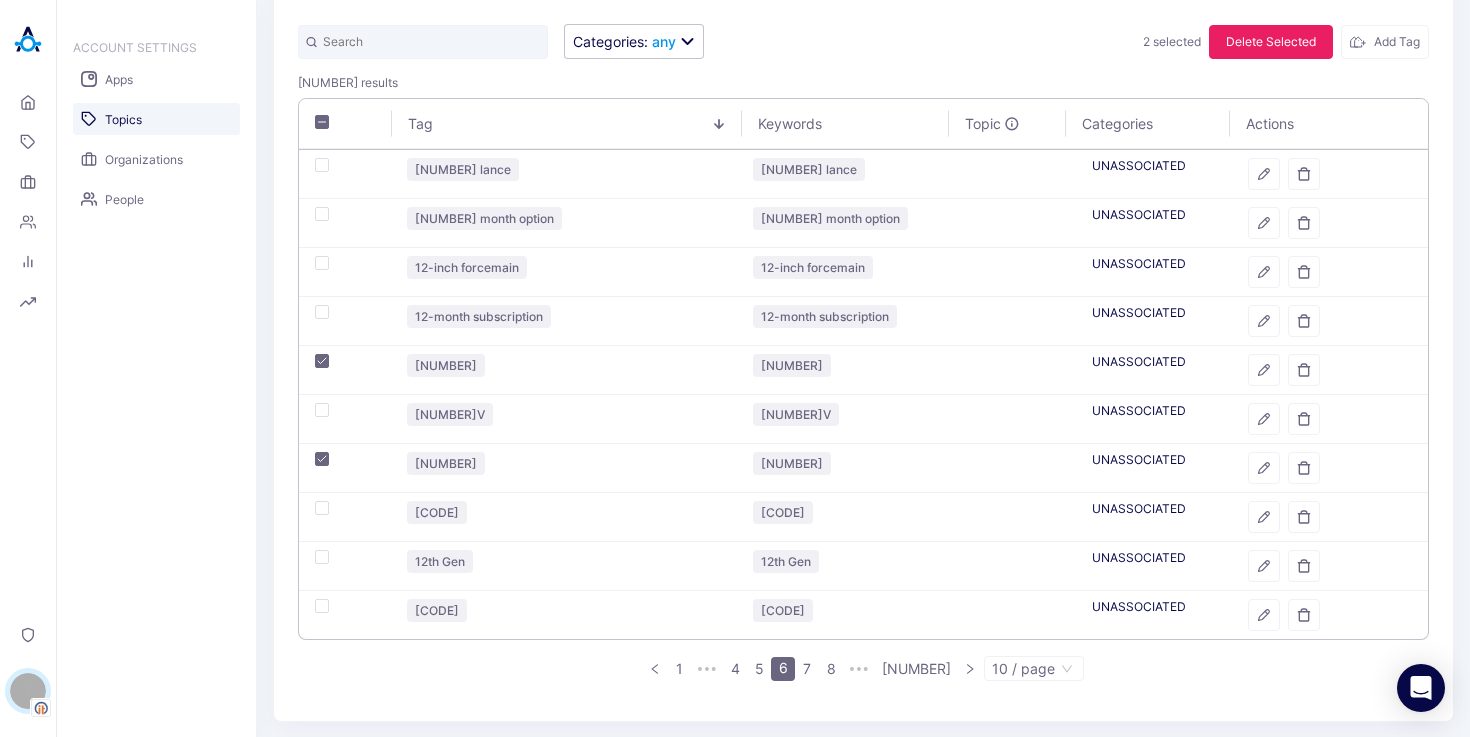 click on "Delete Selected" at bounding box center (1271, 42) 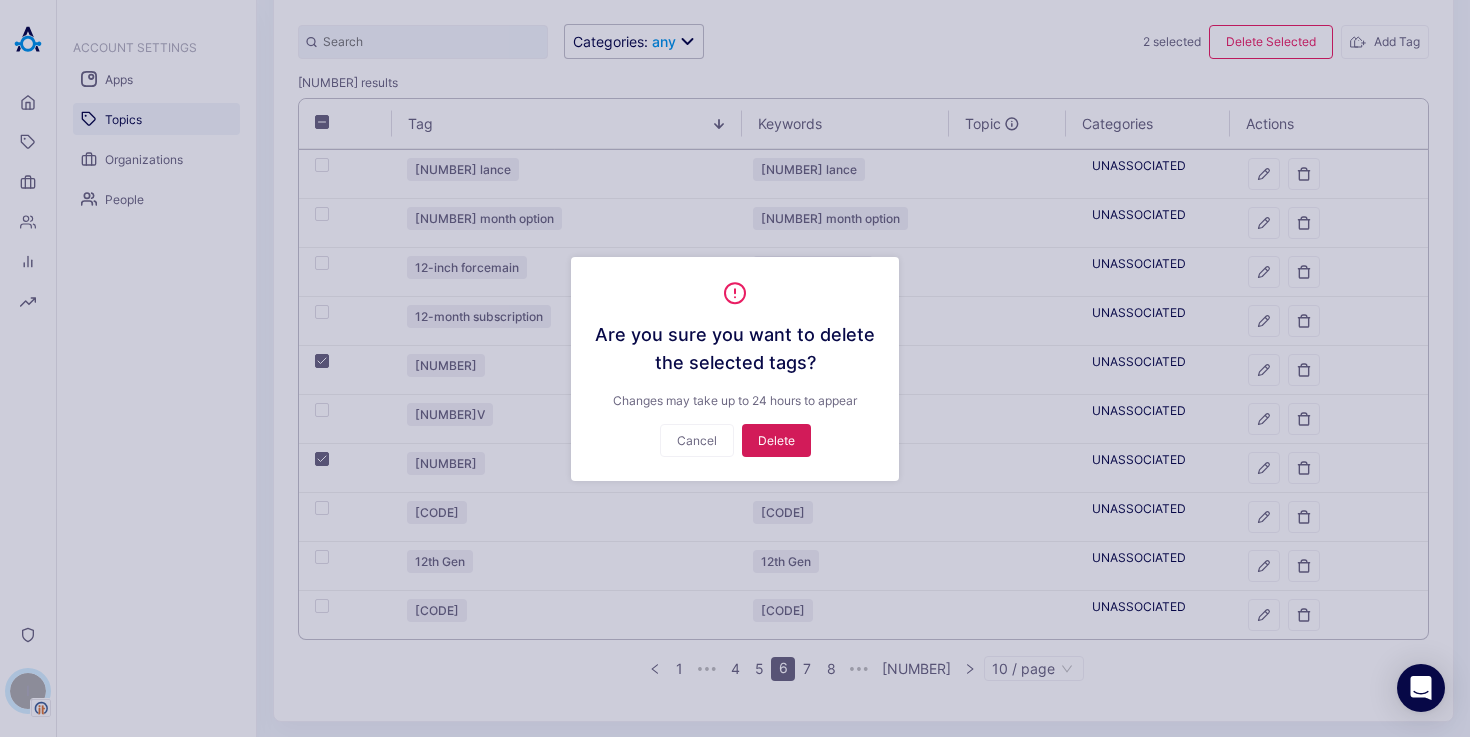 click on "Delete" at bounding box center (776, 440) 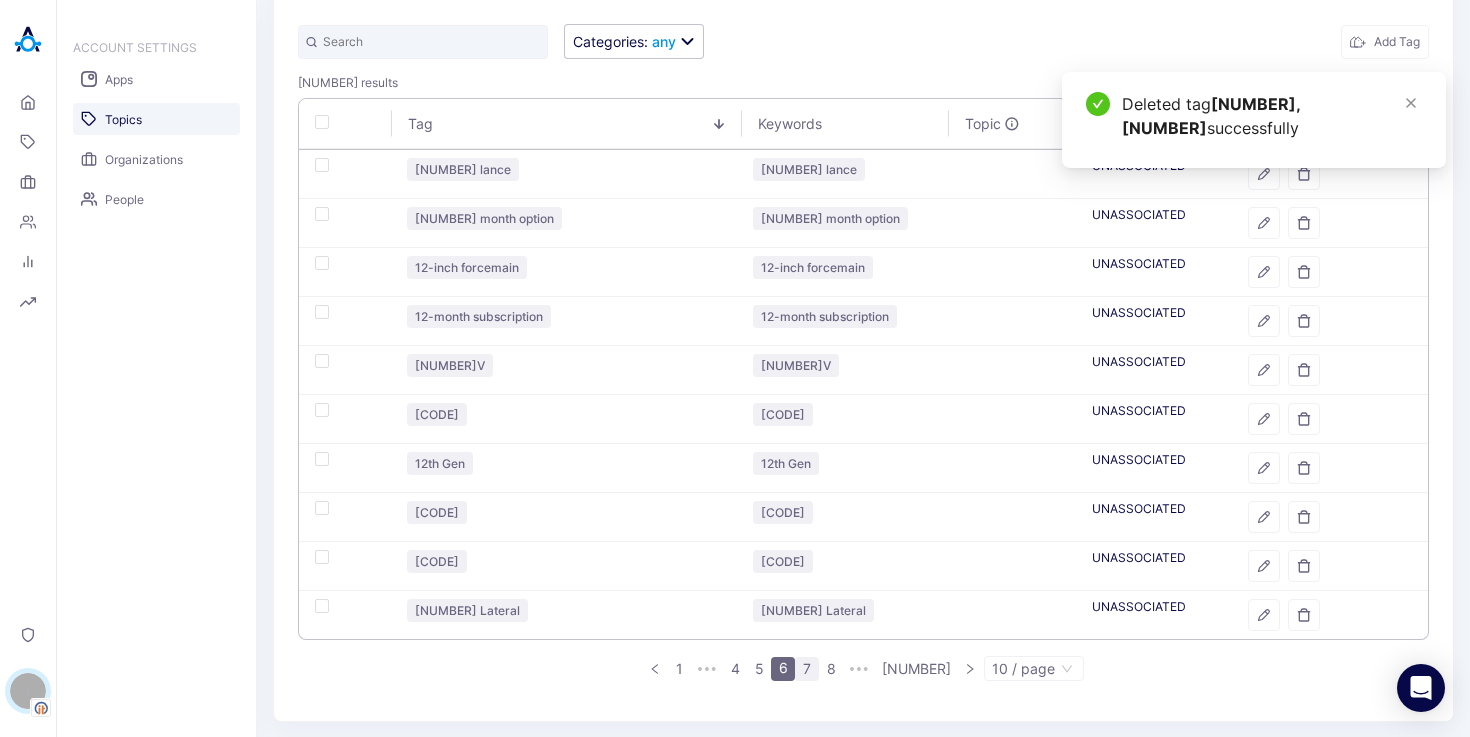 click on "7" at bounding box center [807, 669] 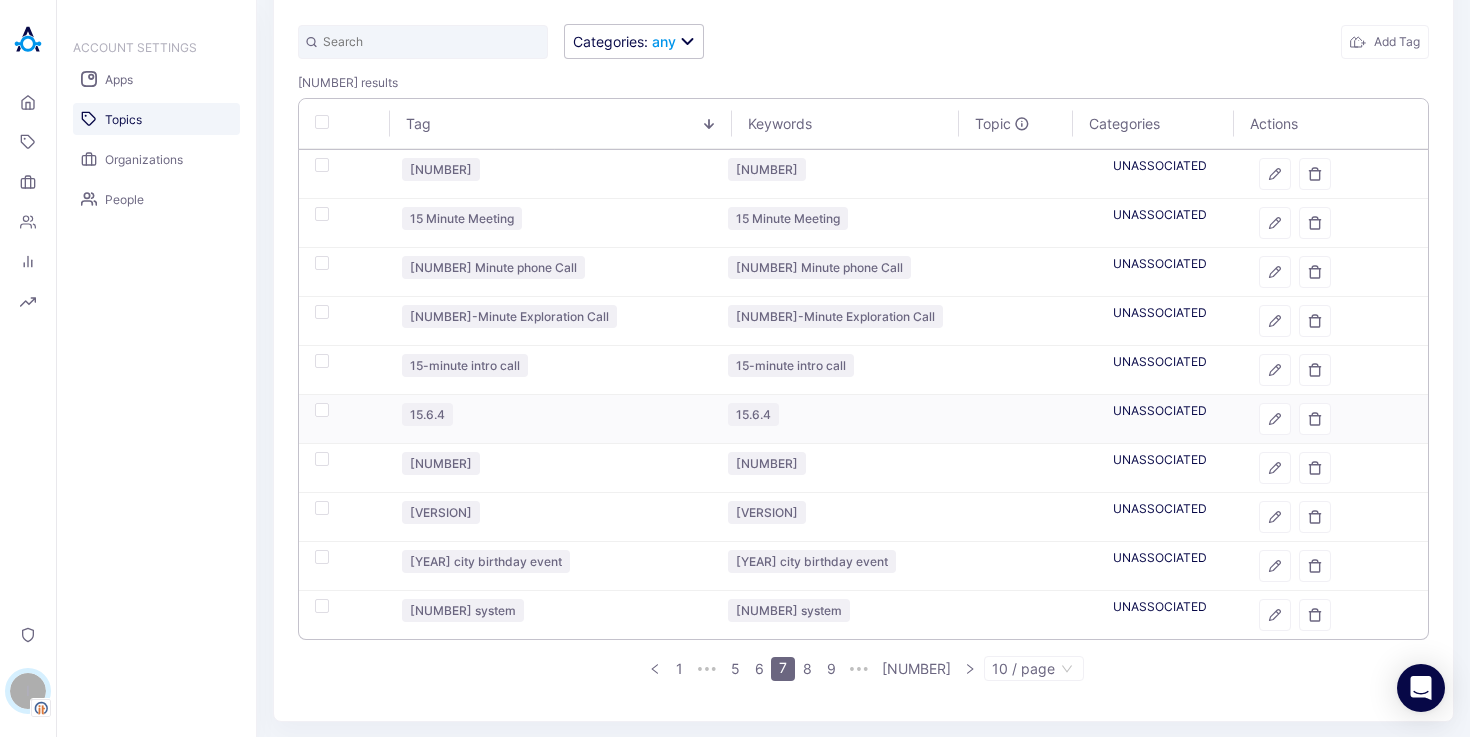 click at bounding box center (342, 419) 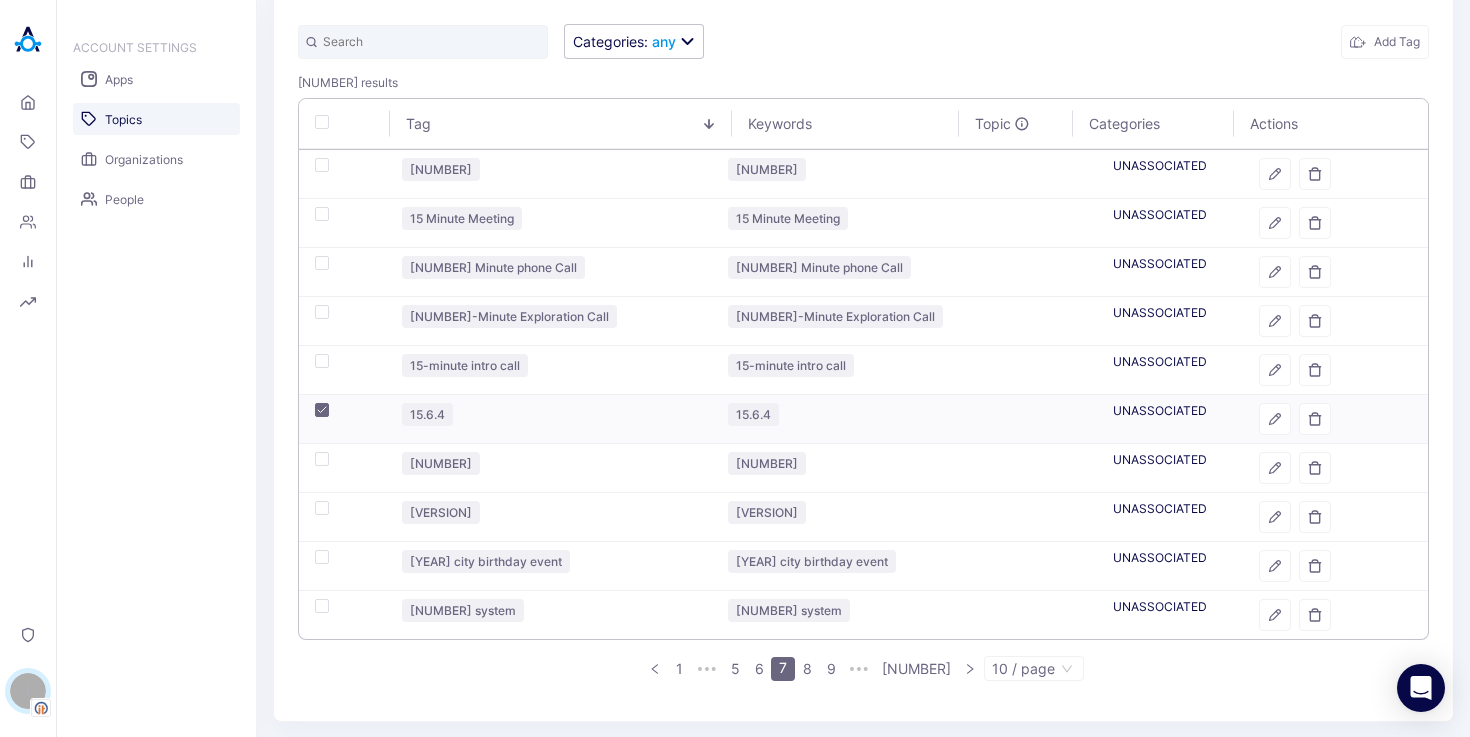 checkbox on "true" 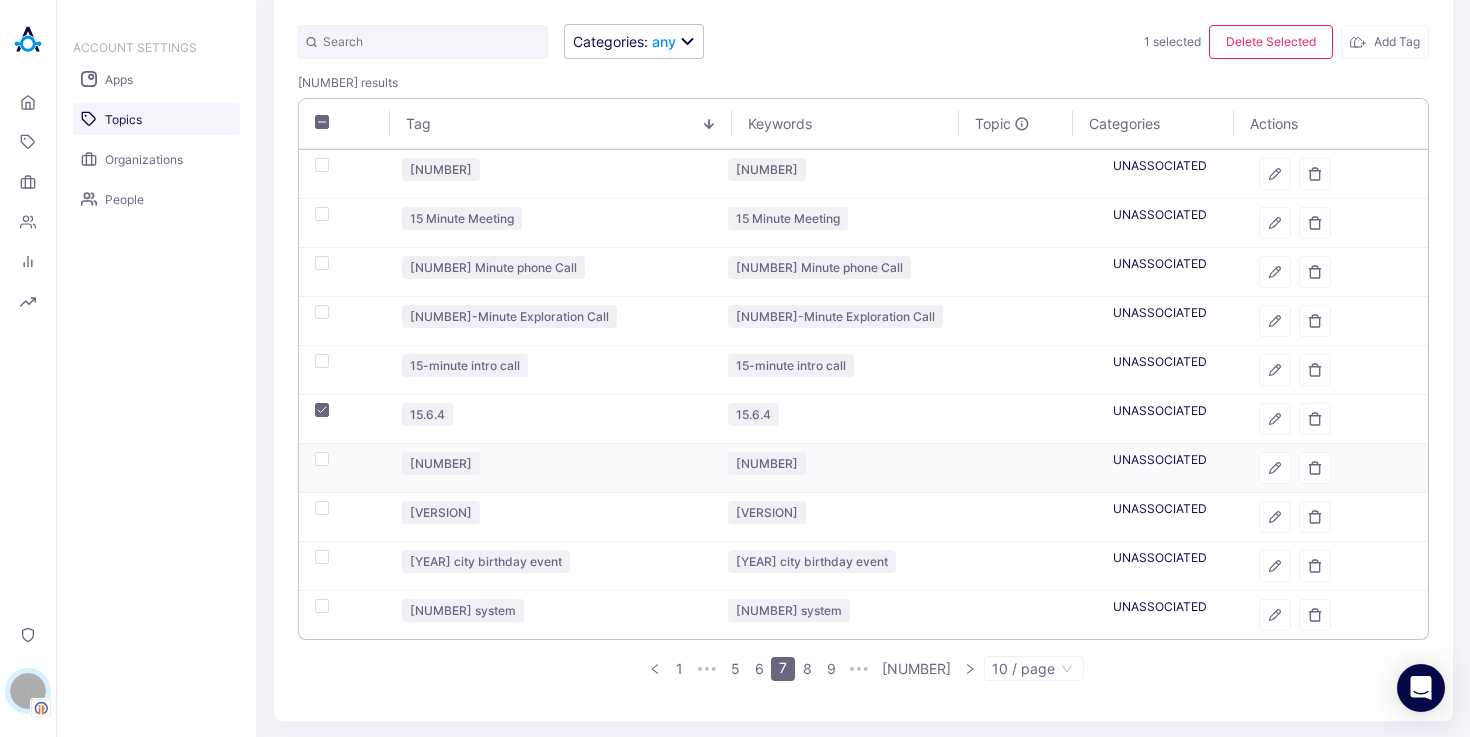 click at bounding box center [342, 468] 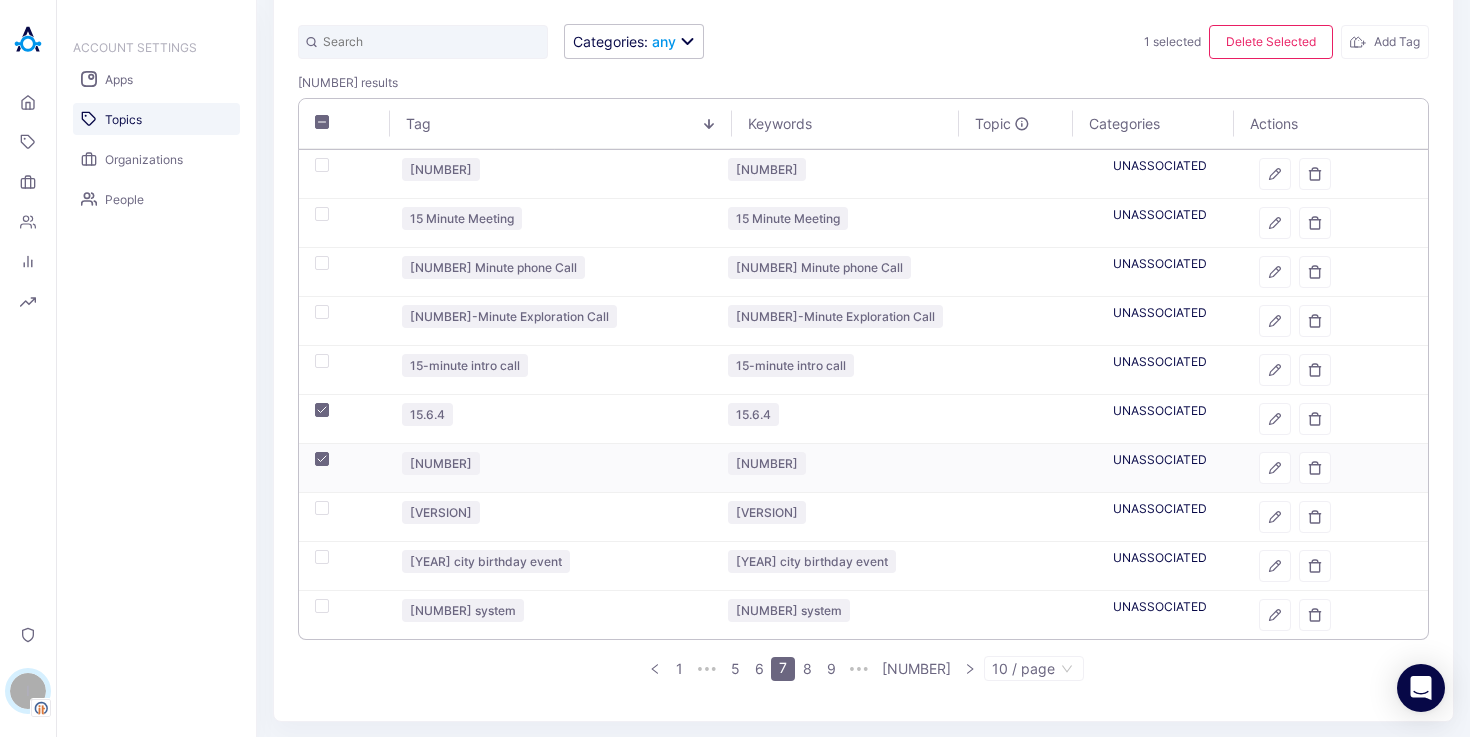 checkbox on "true" 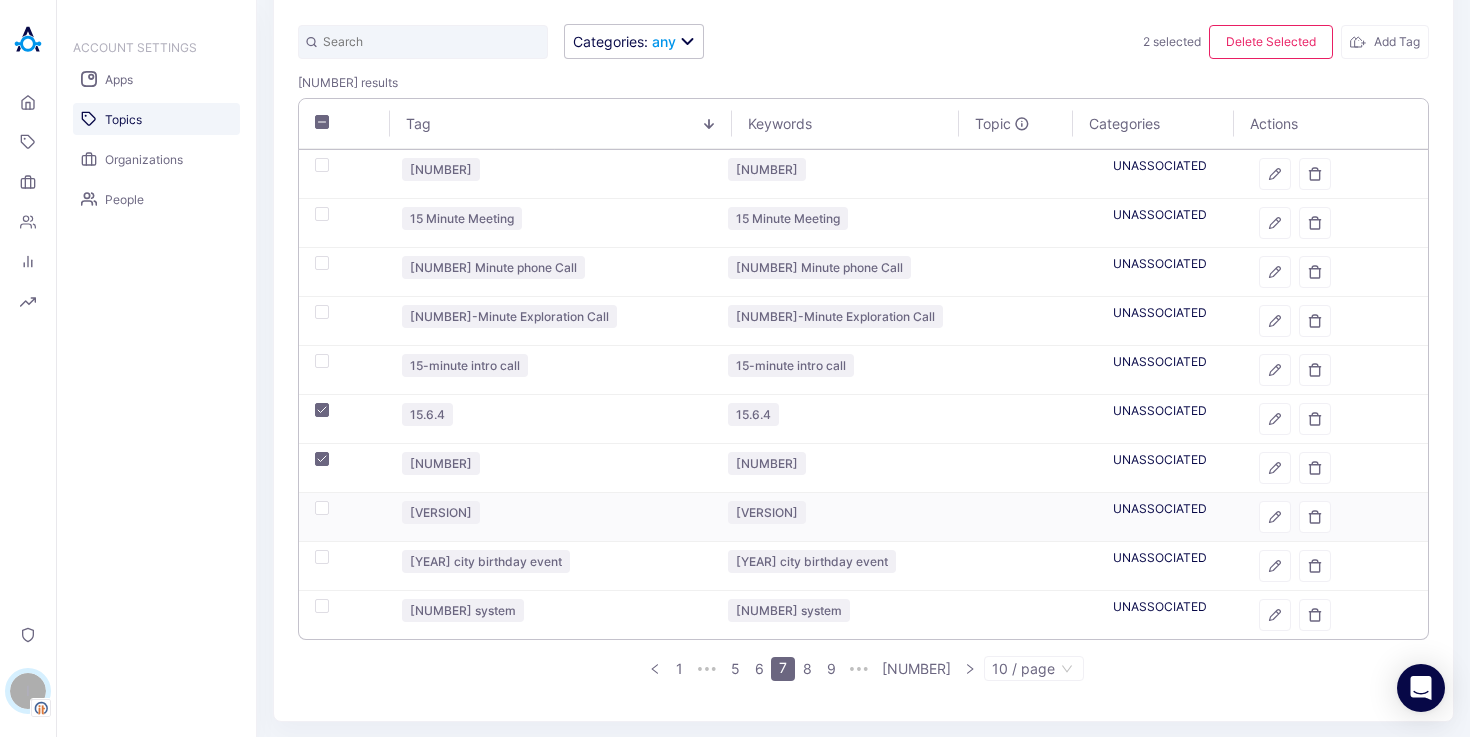click at bounding box center (342, 517) 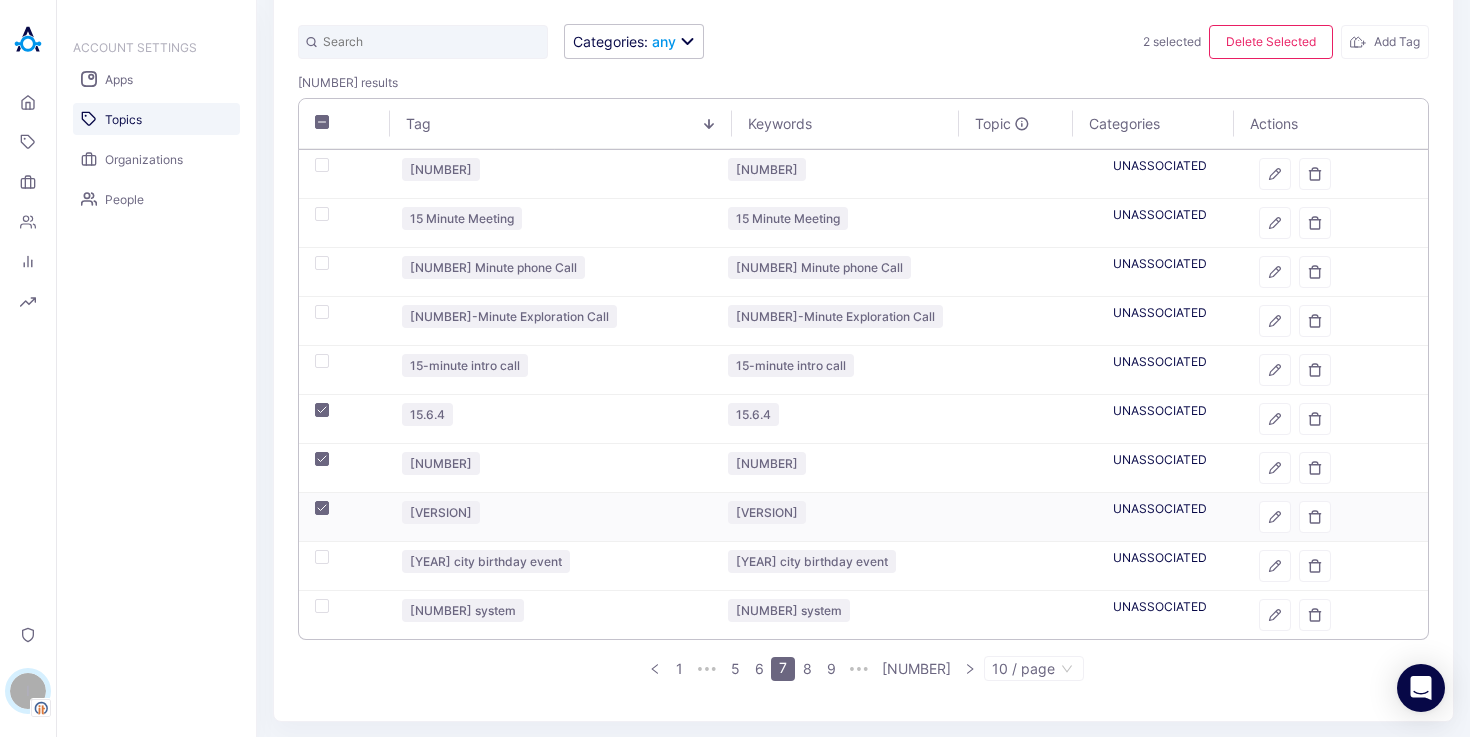 checkbox on "true" 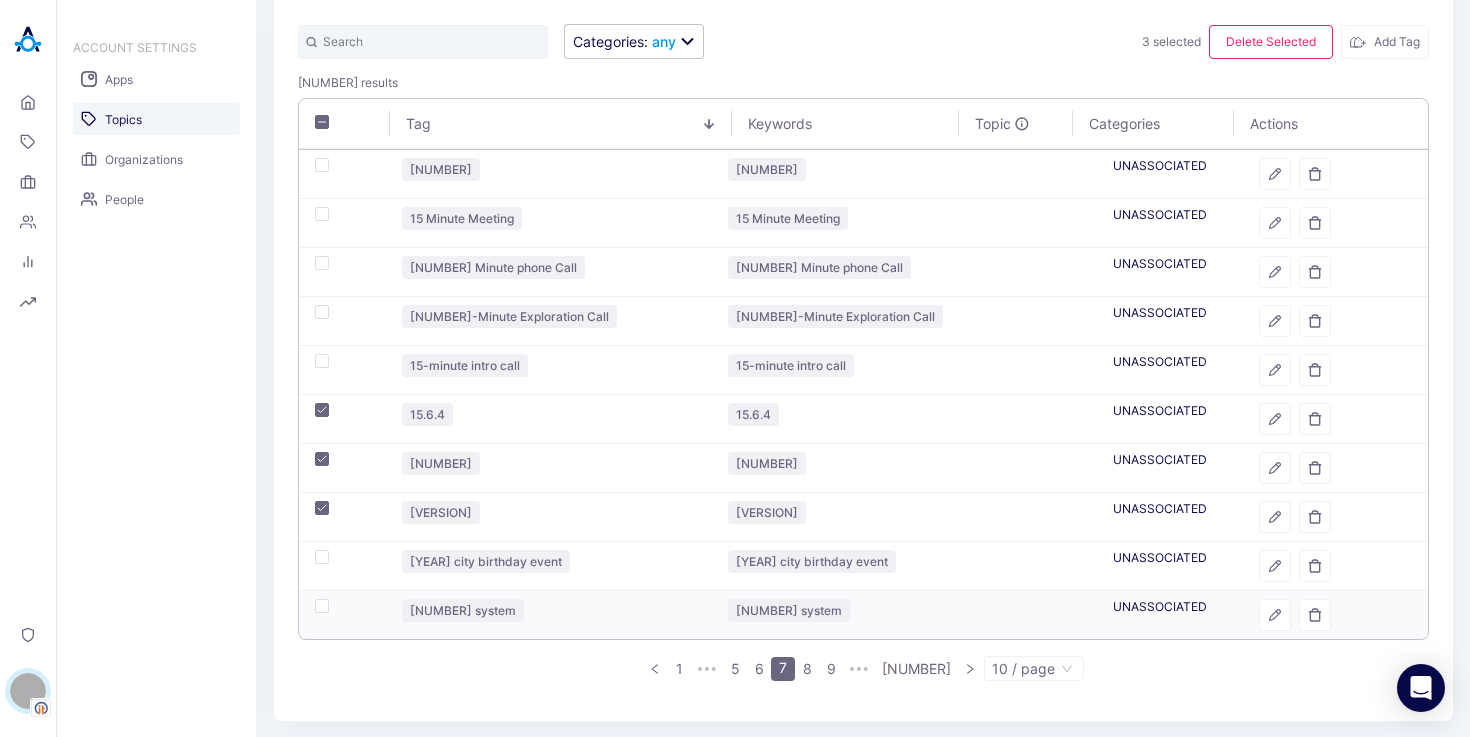 click at bounding box center [342, 615] 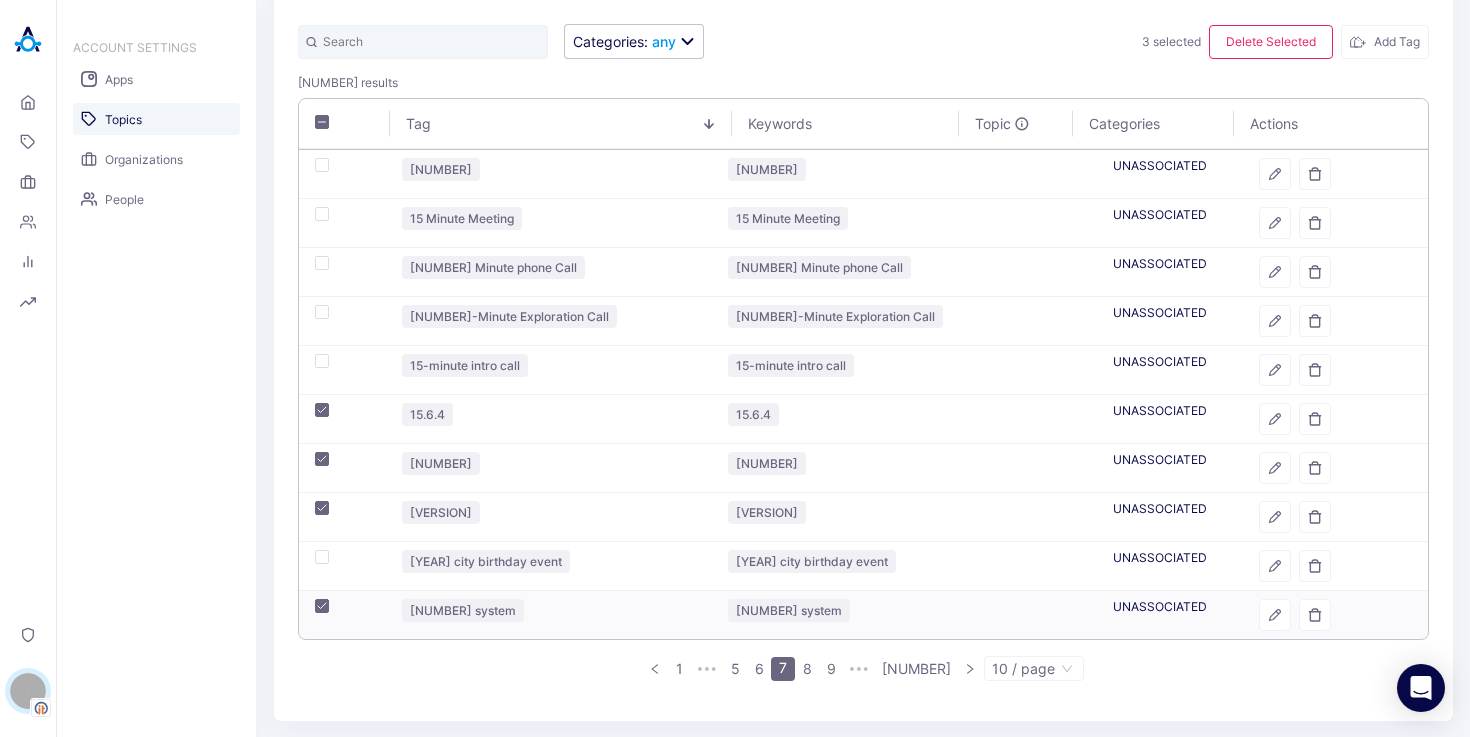checkbox on "true" 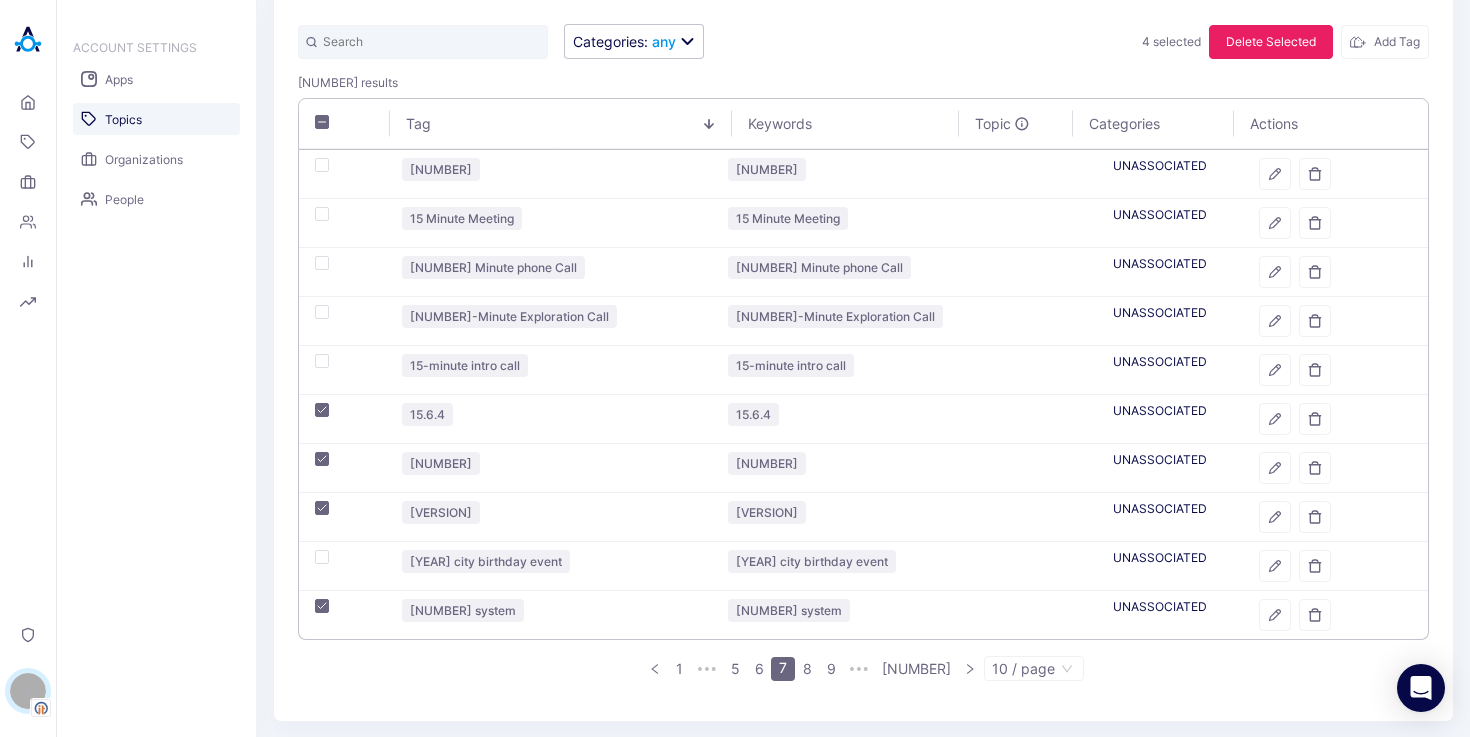 click on "Delete Selected" at bounding box center (1271, 42) 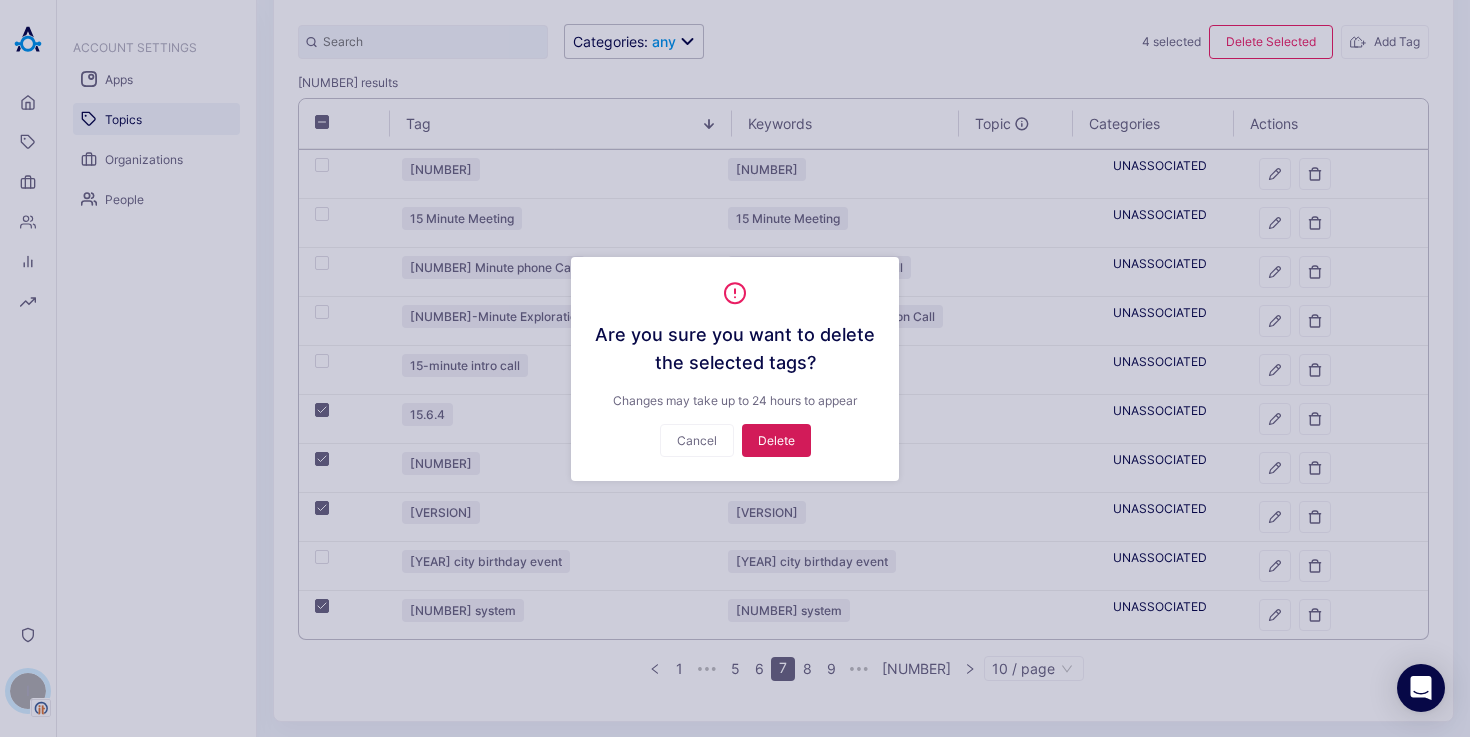 click on "Delete" at bounding box center (776, 440) 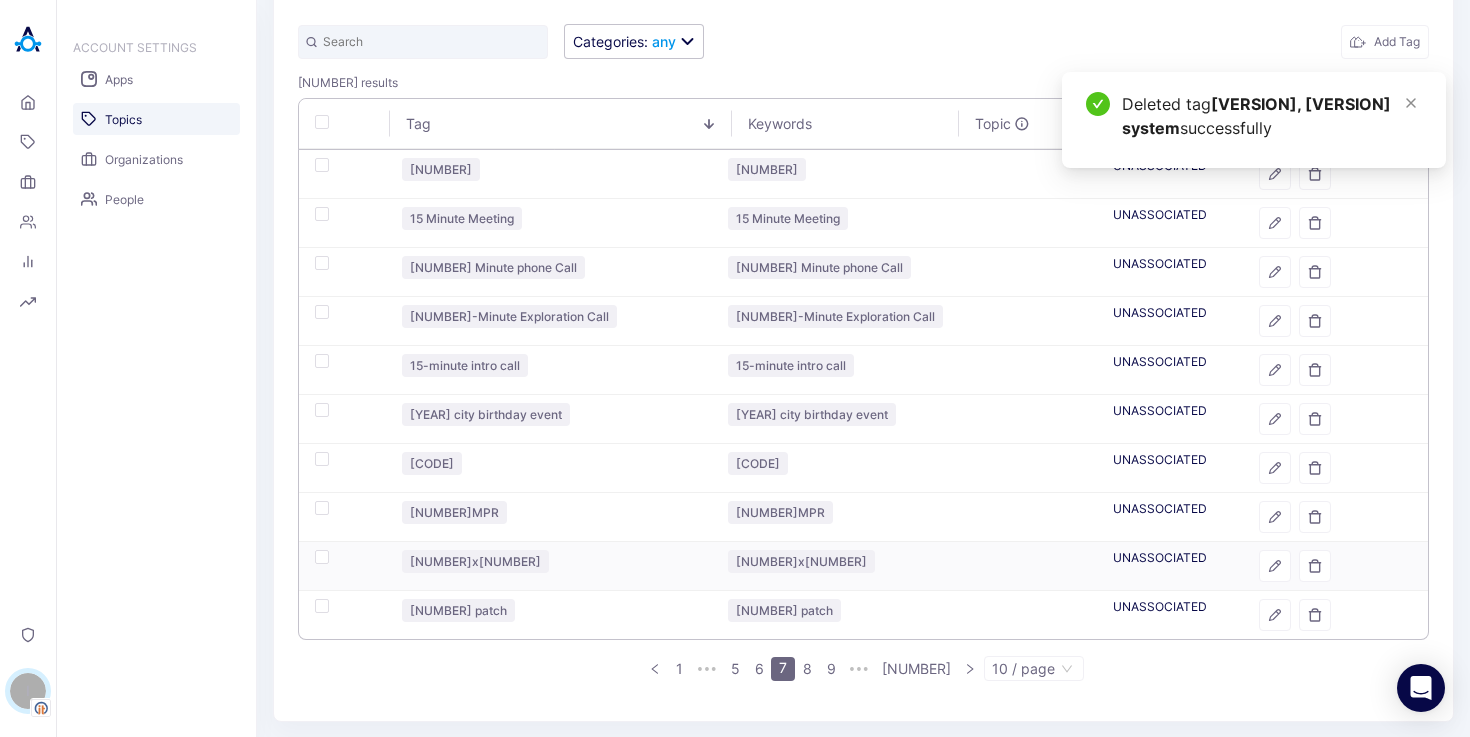 click at bounding box center [342, 566] 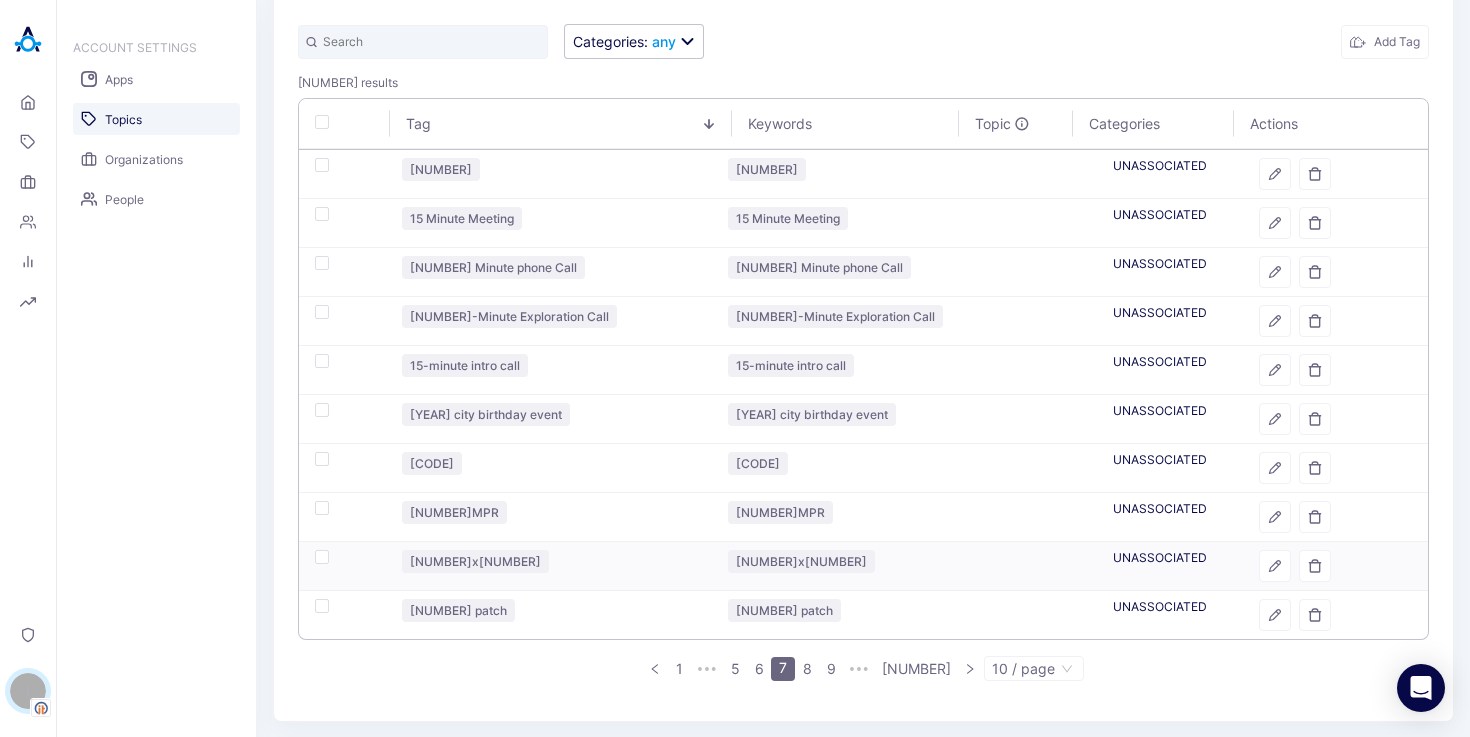 click at bounding box center (322, 557) 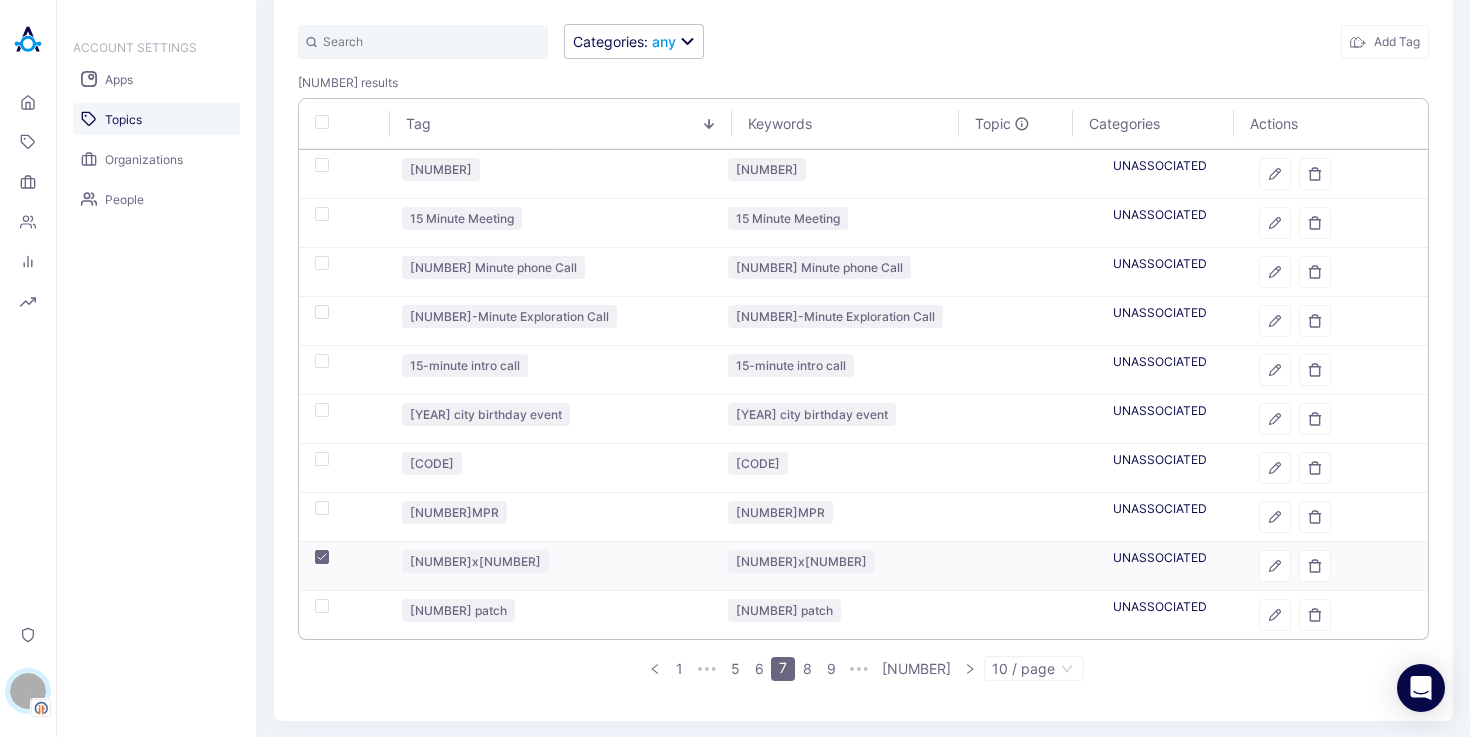 checkbox on "true" 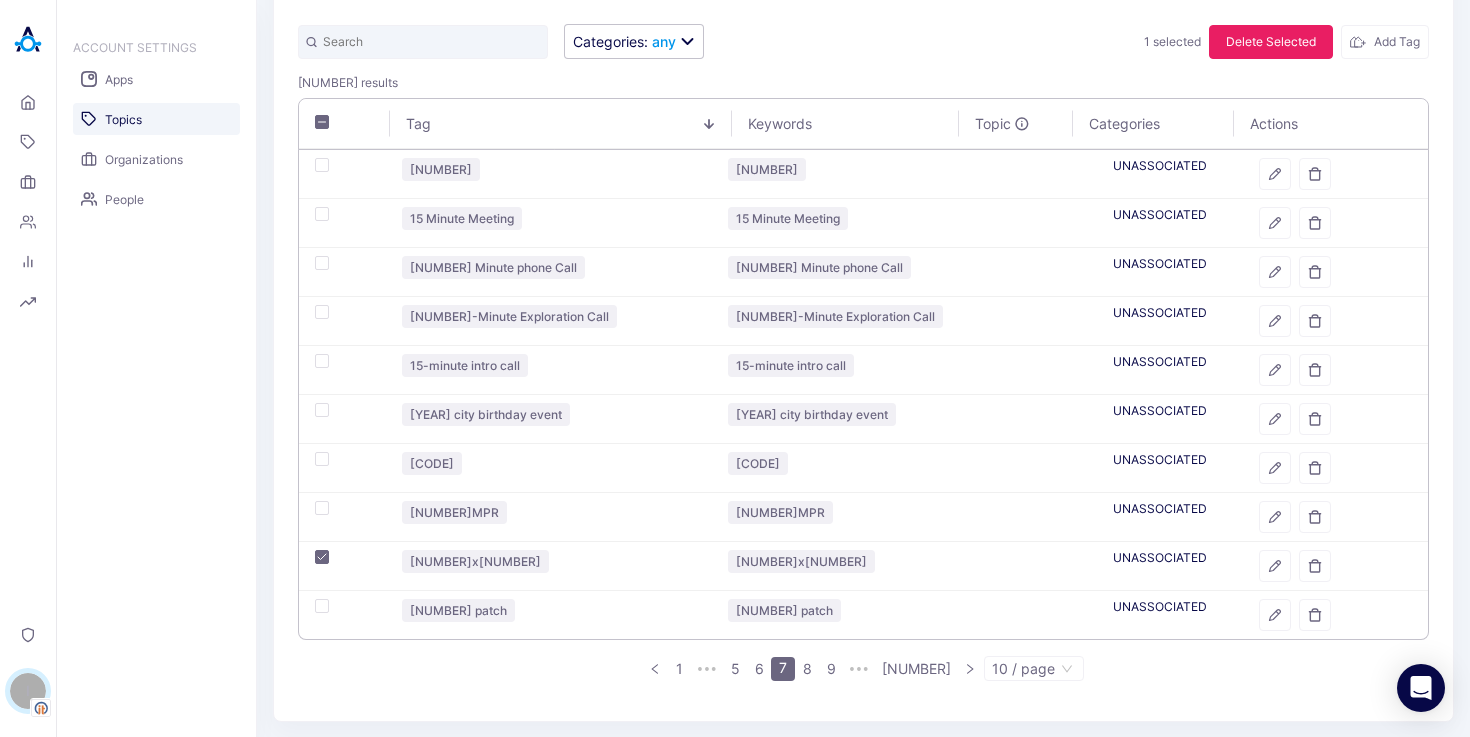 click on "Delete Selected" at bounding box center [1271, 42] 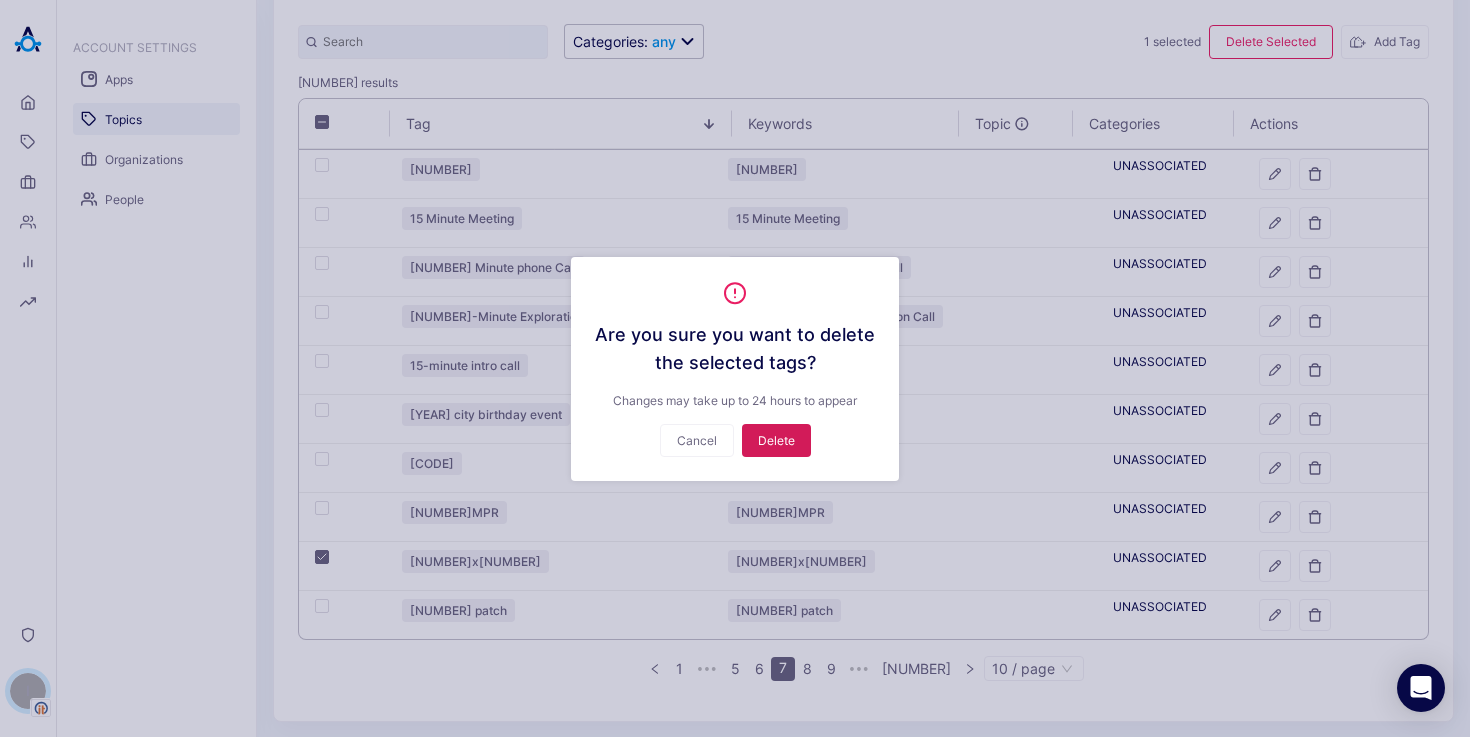 click on "Delete" at bounding box center (776, 440) 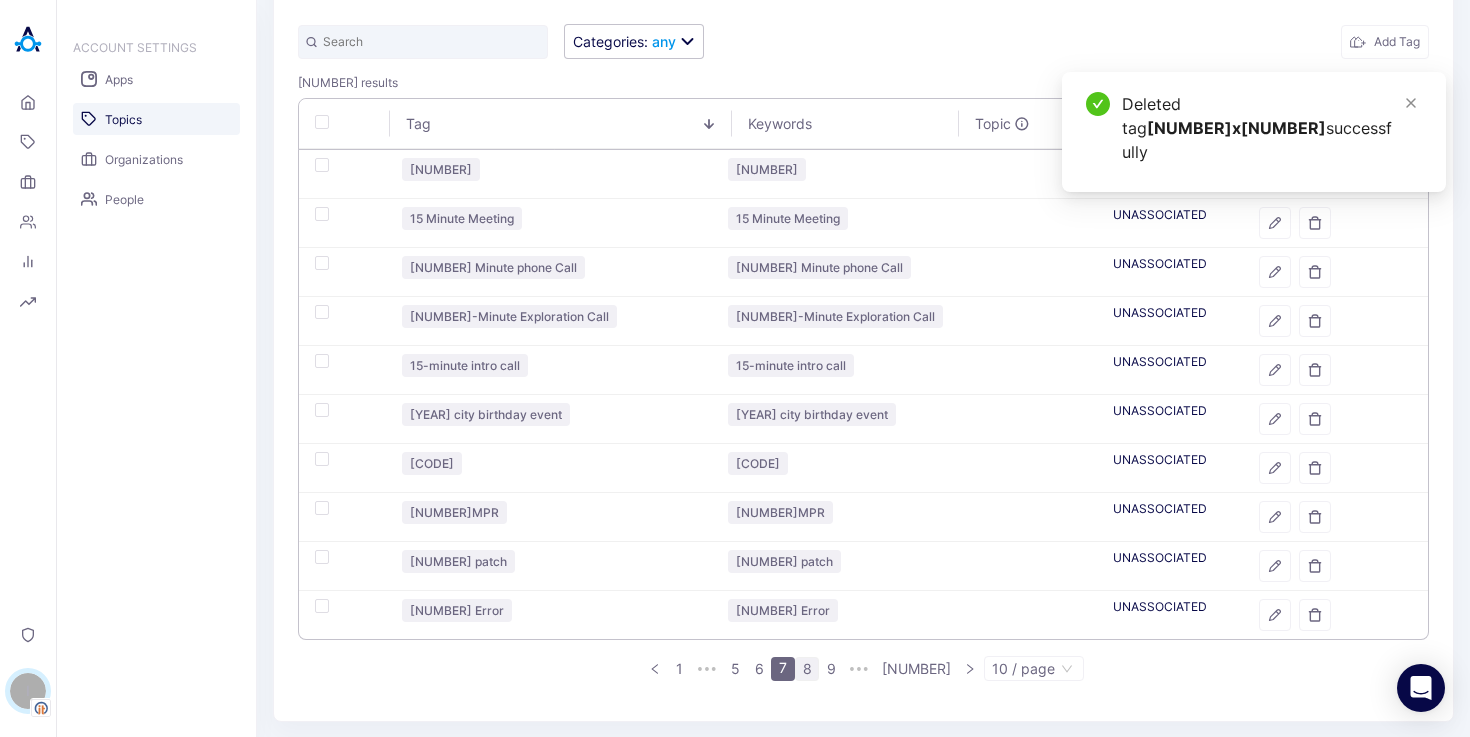 click on "8" at bounding box center [807, 669] 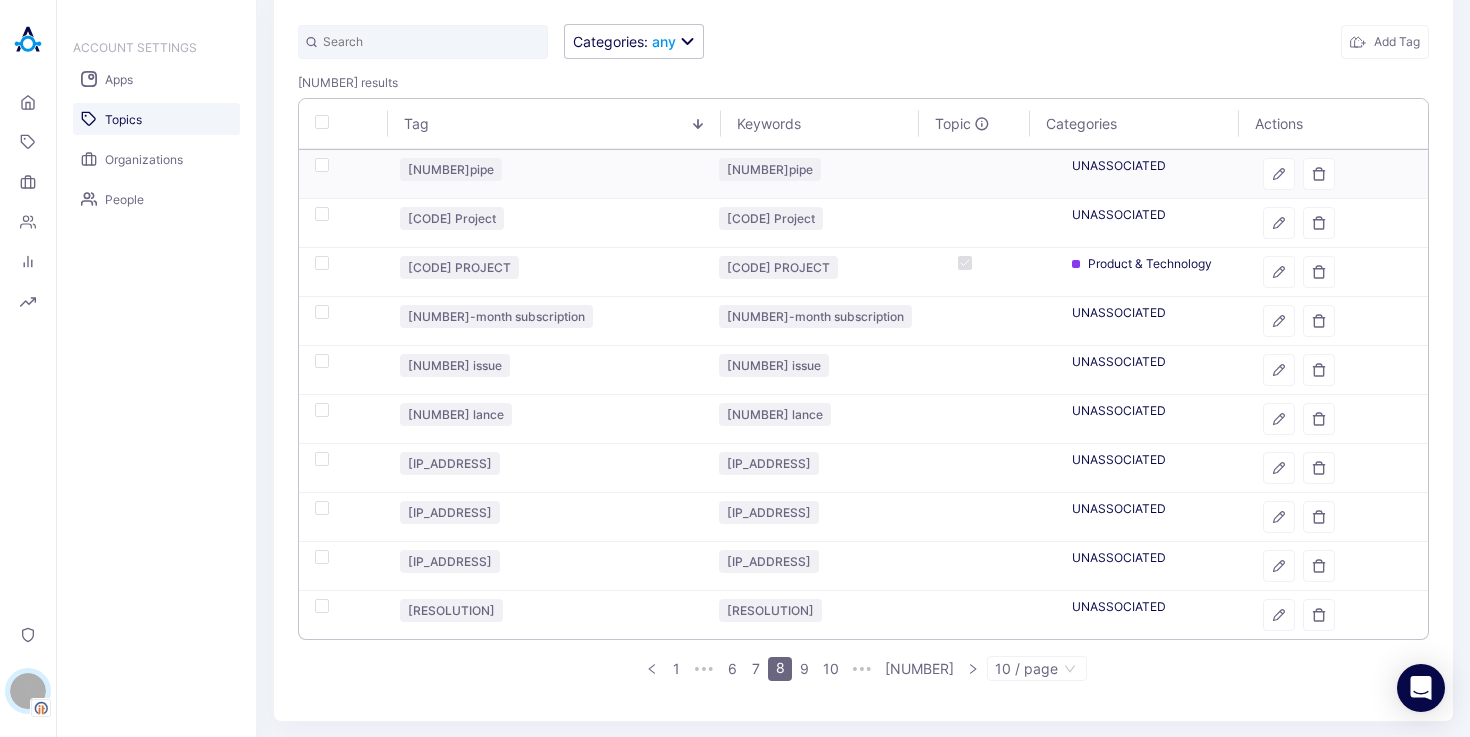 click at bounding box center (322, 165) 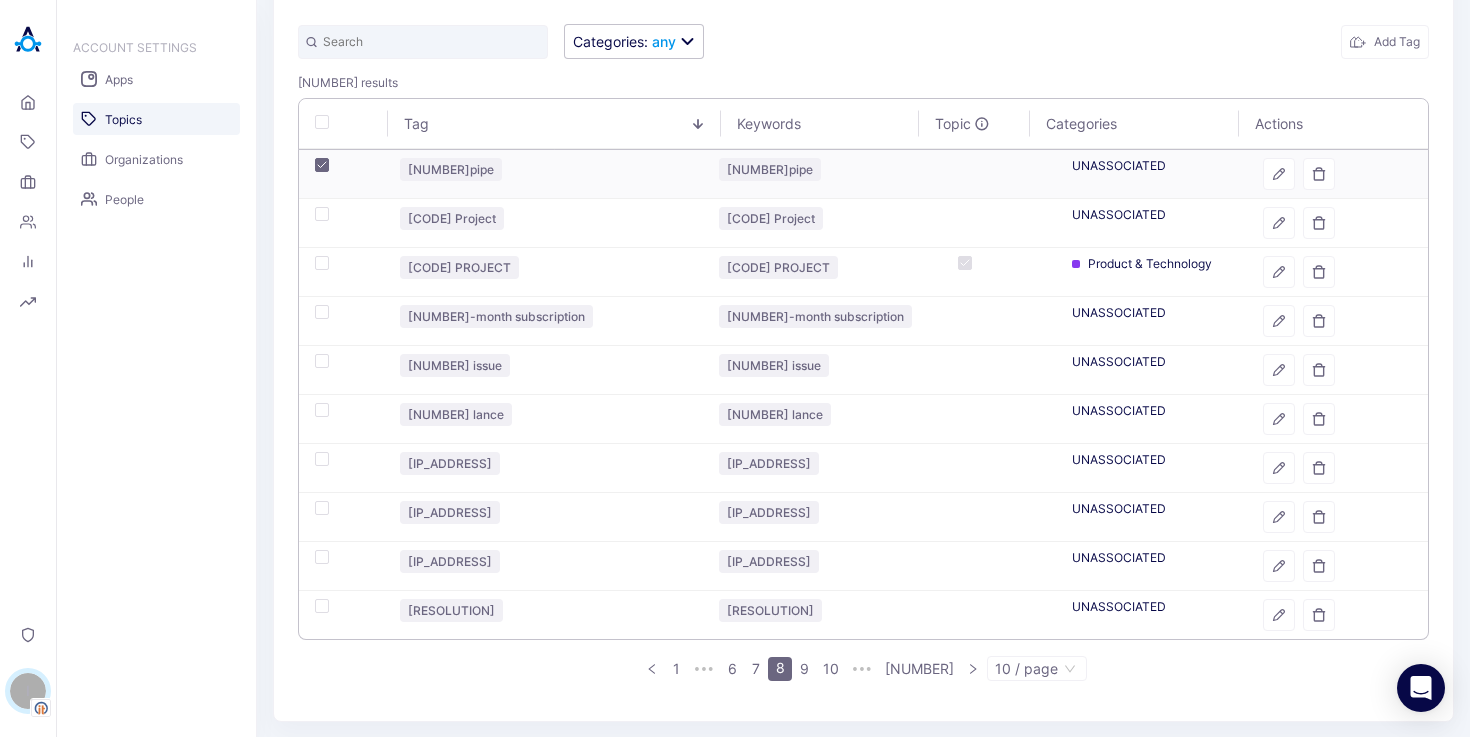 checkbox on "true" 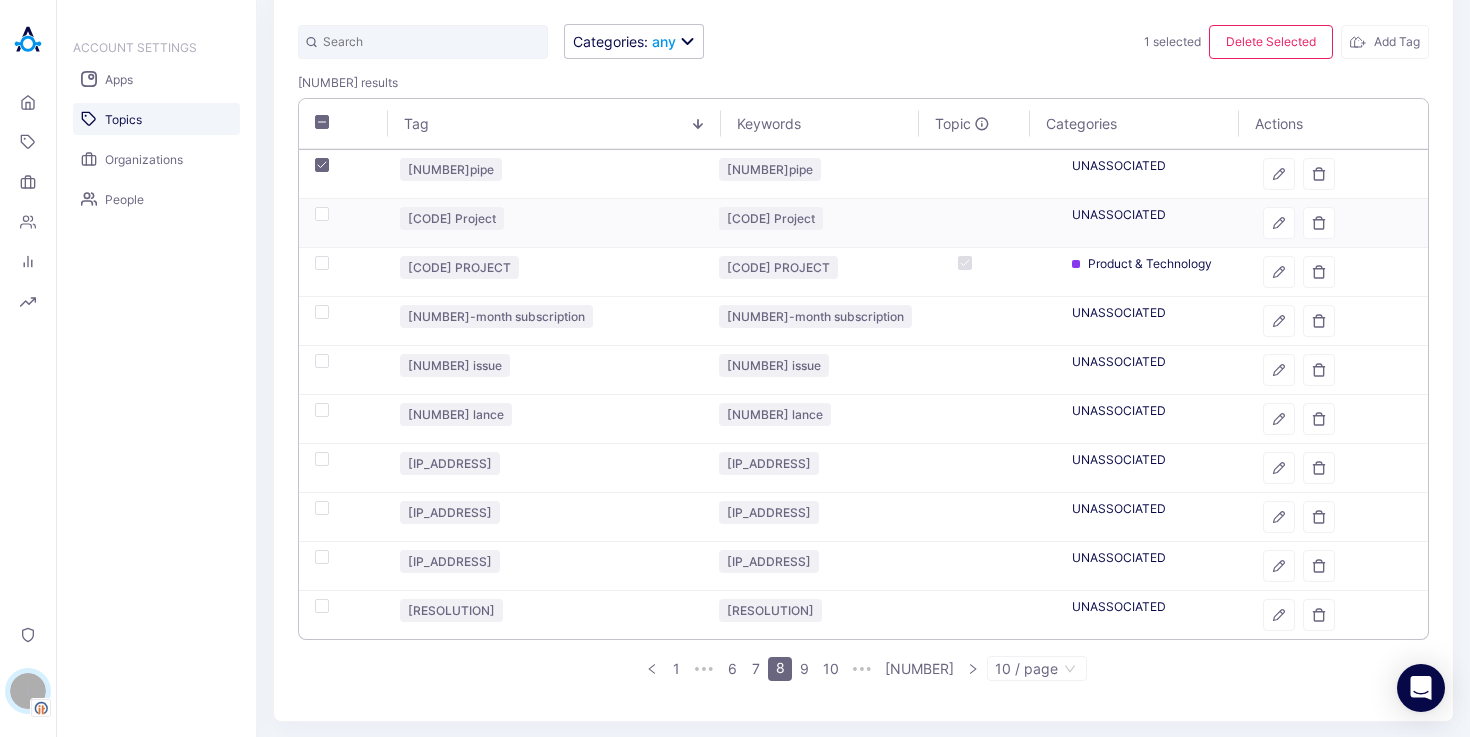 click at bounding box center (322, 214) 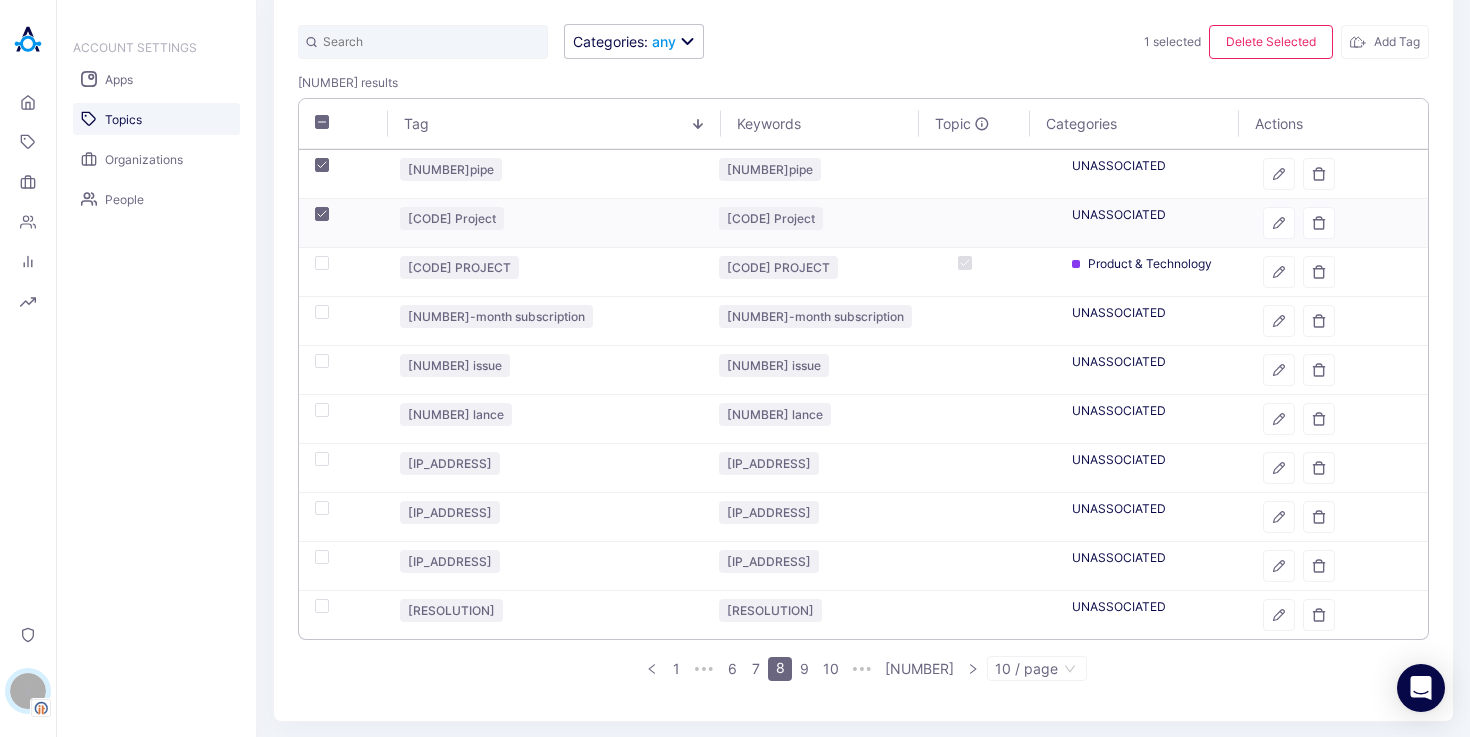 checkbox on "true" 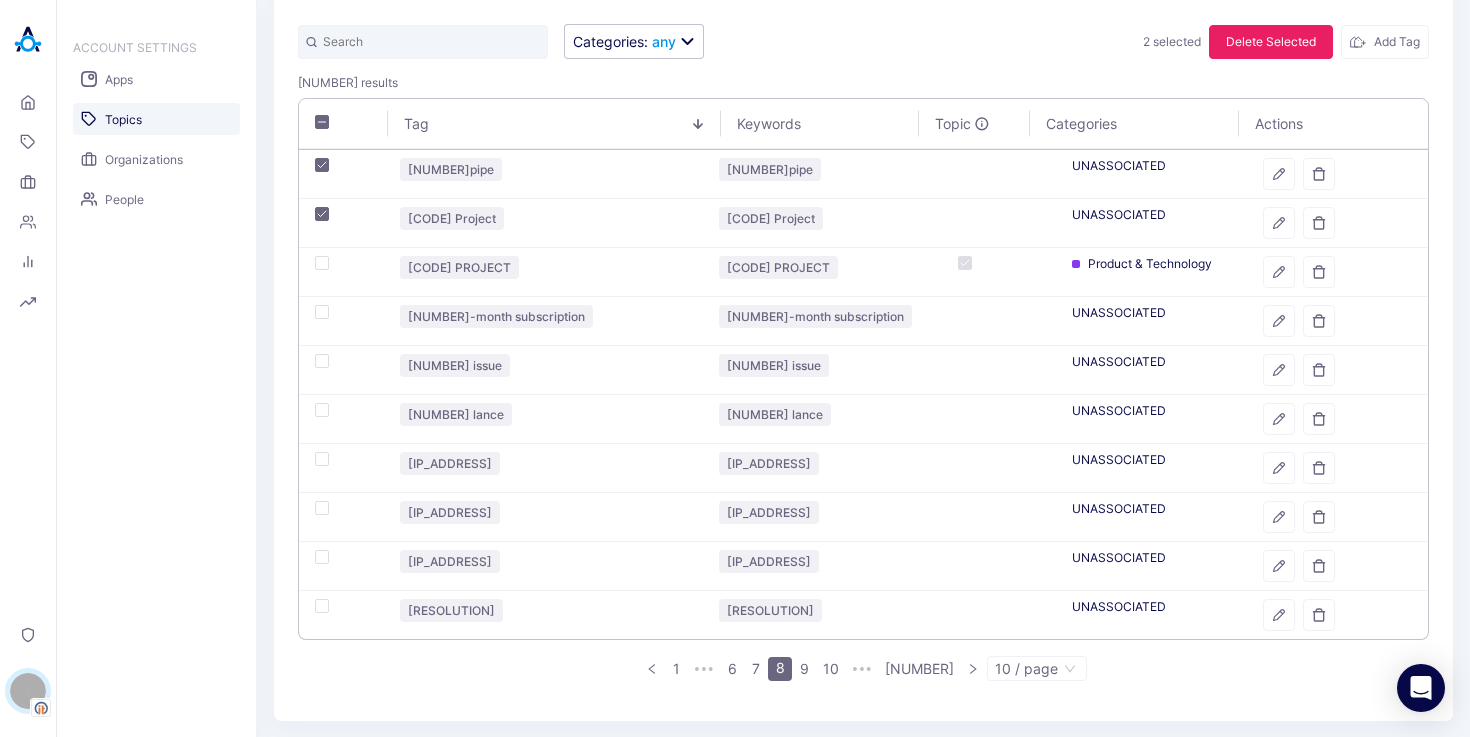 click on "Delete Selected" at bounding box center [1271, 42] 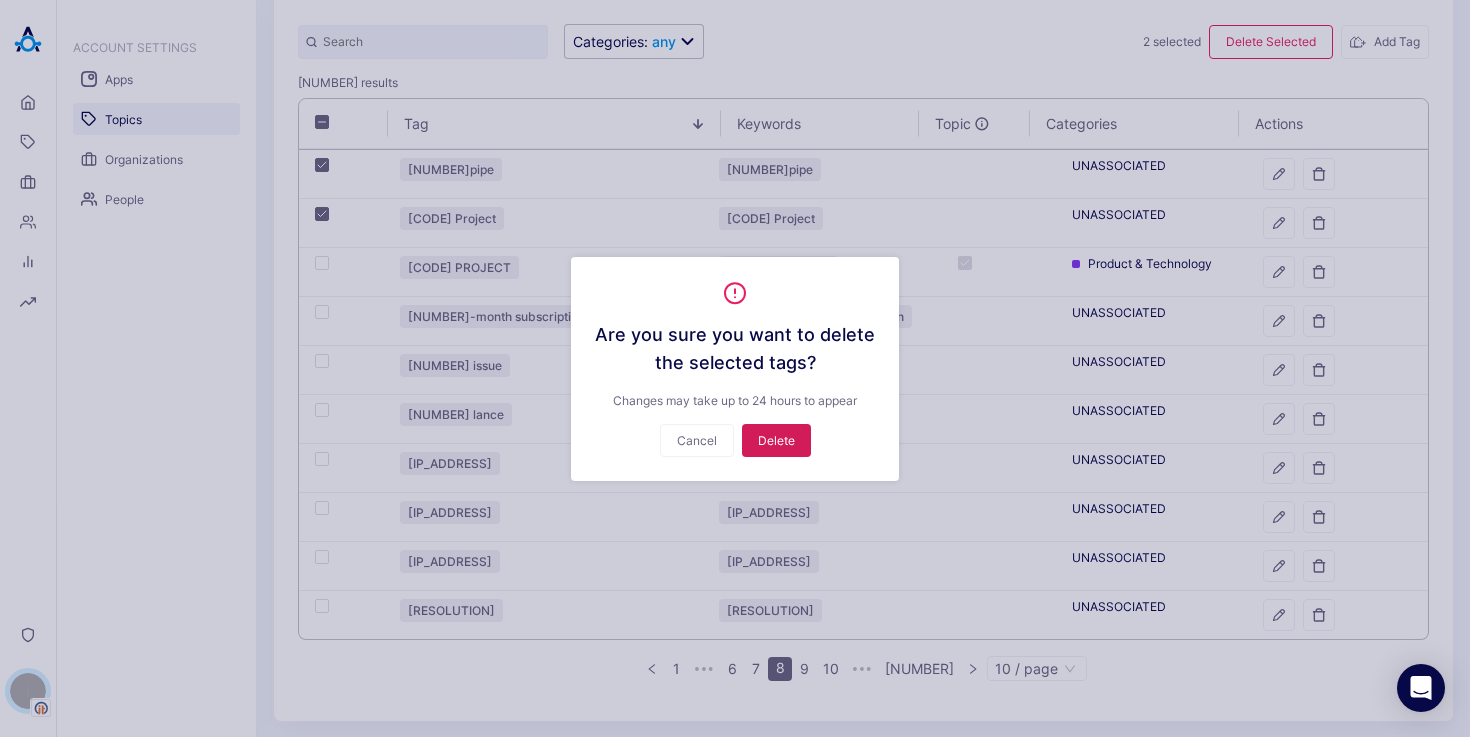 click on "Delete" at bounding box center (776, 440) 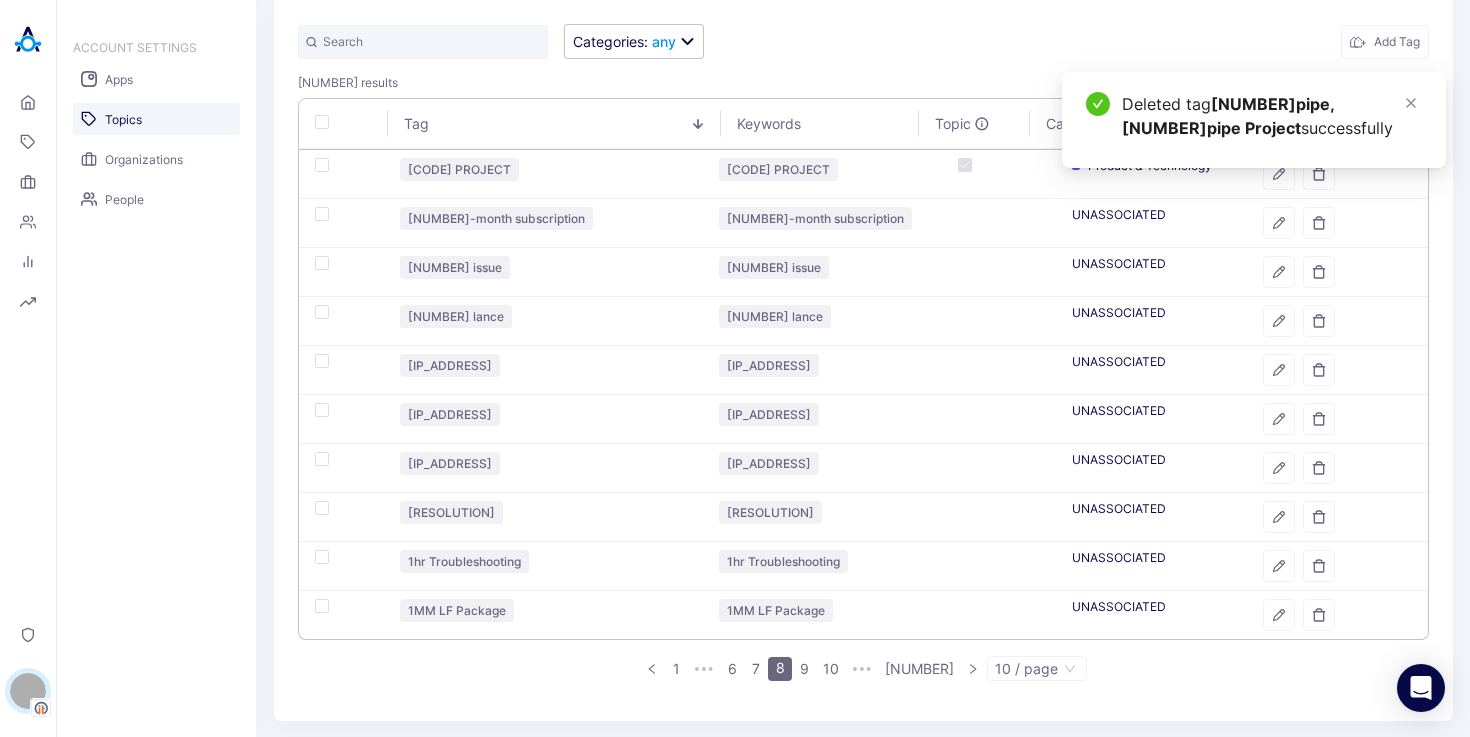 click on "Deleted tag  [NUMBER]pipe, [NUMBER]pipe Project  successfully" at bounding box center (1254, 120) 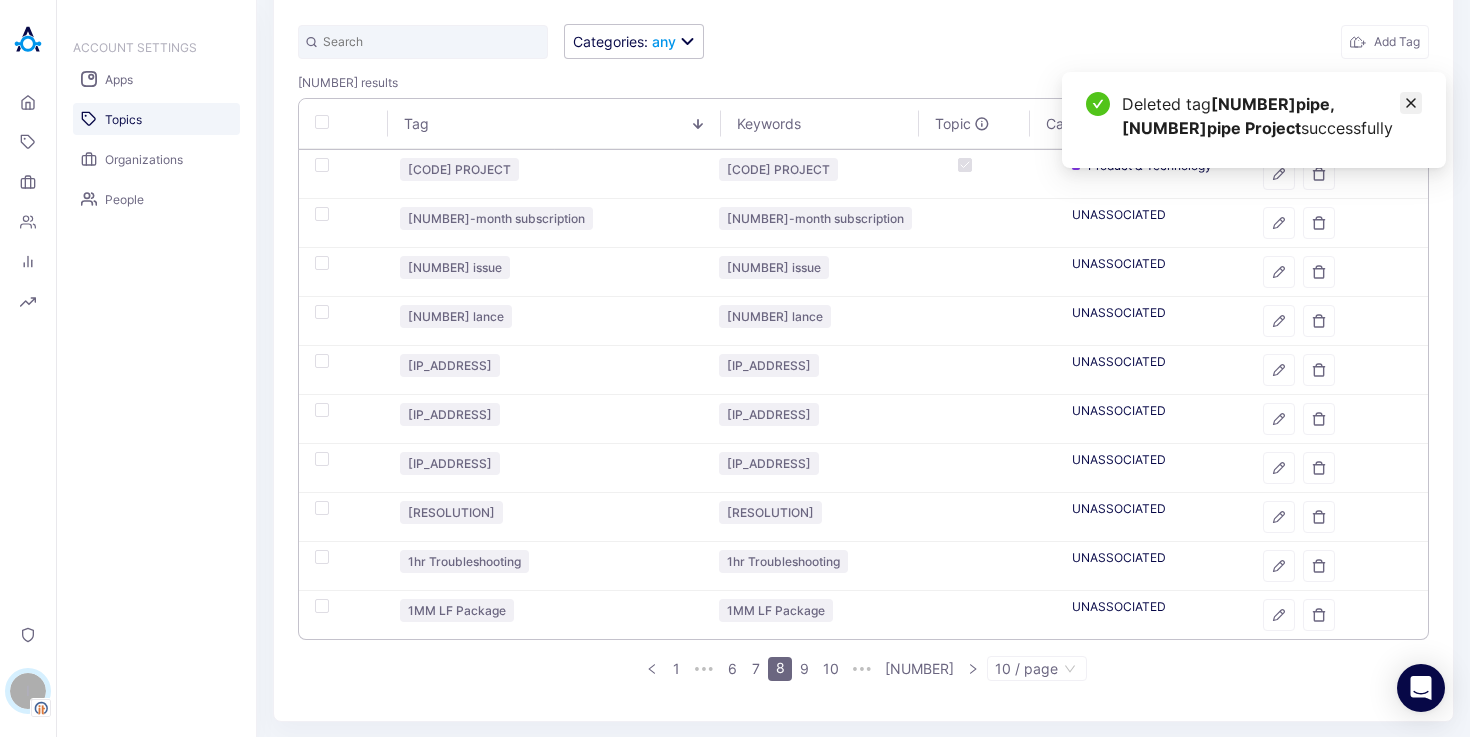 click 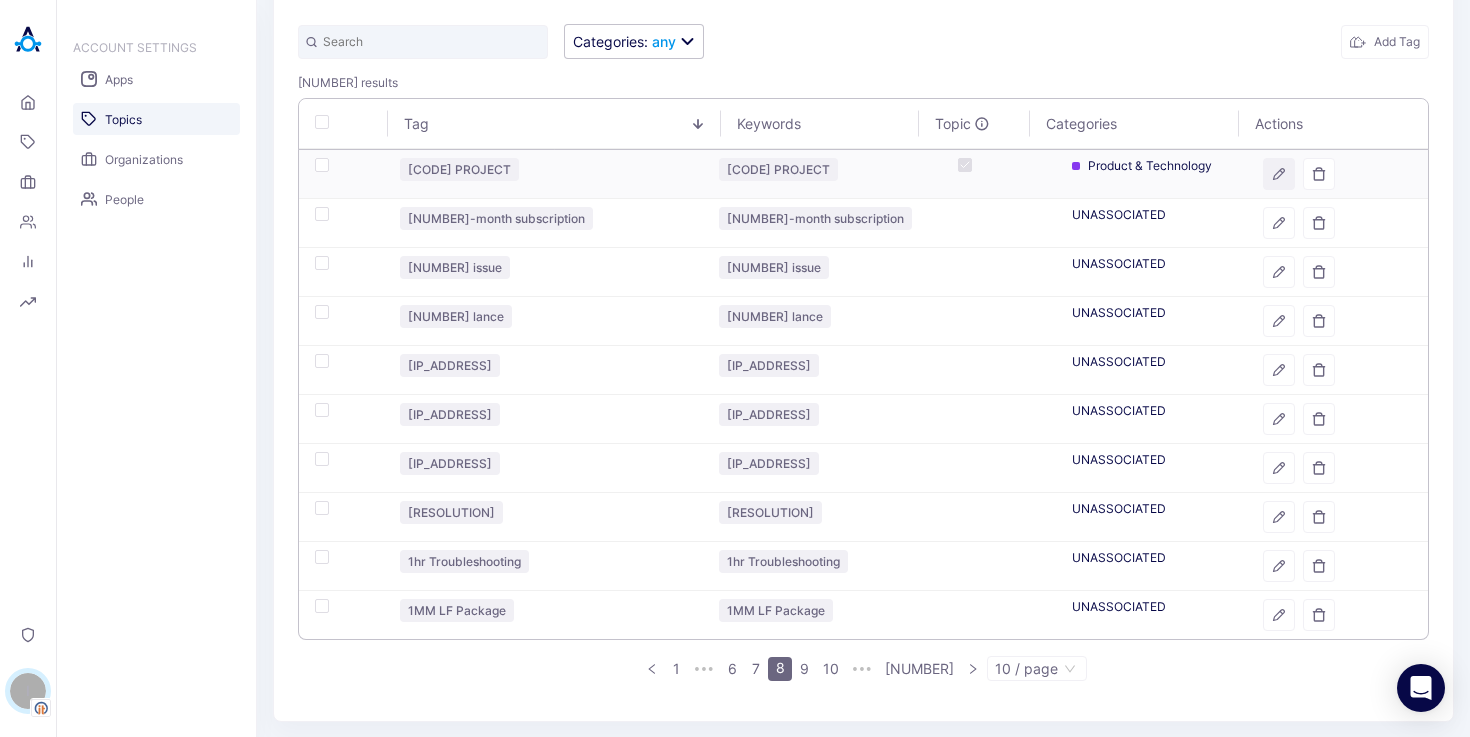 click at bounding box center (1279, 174) 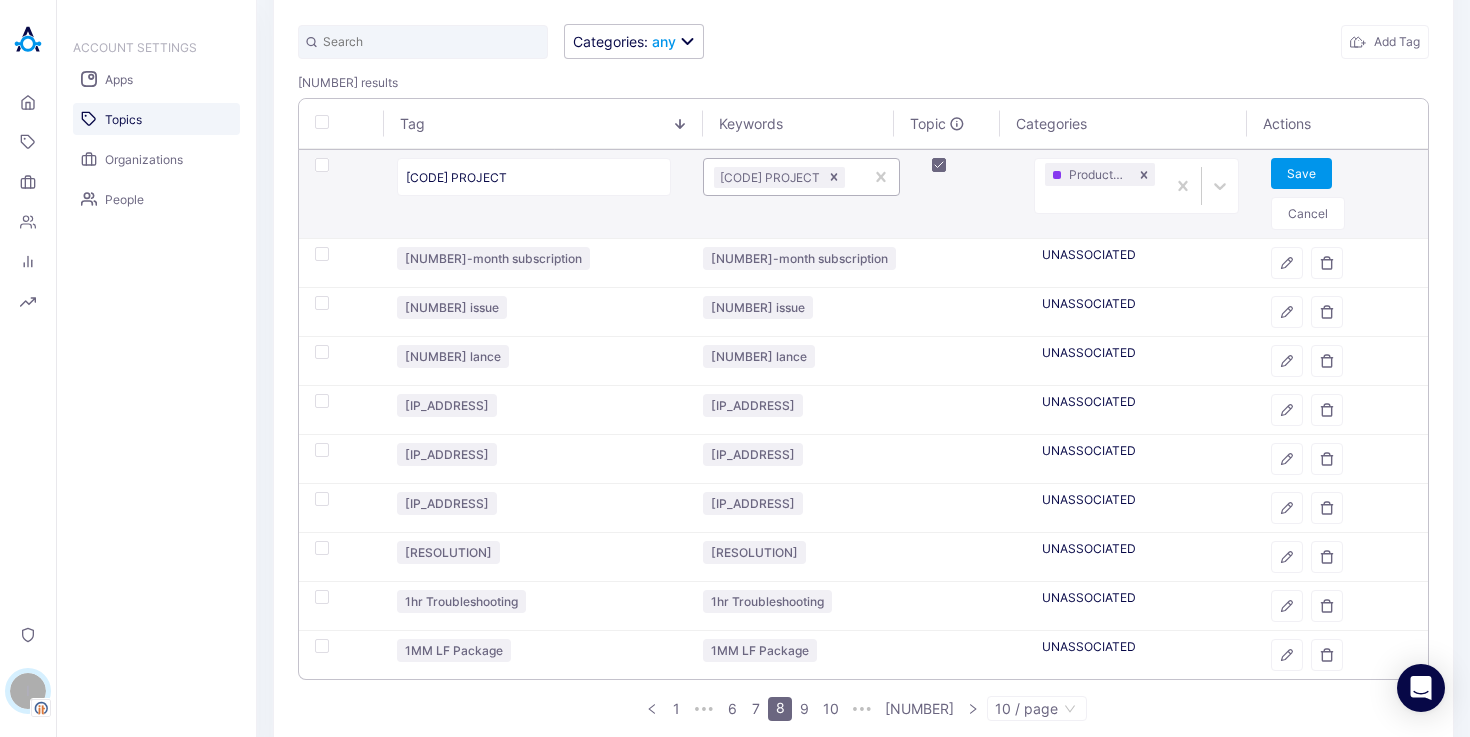 click at bounding box center (851, 177) 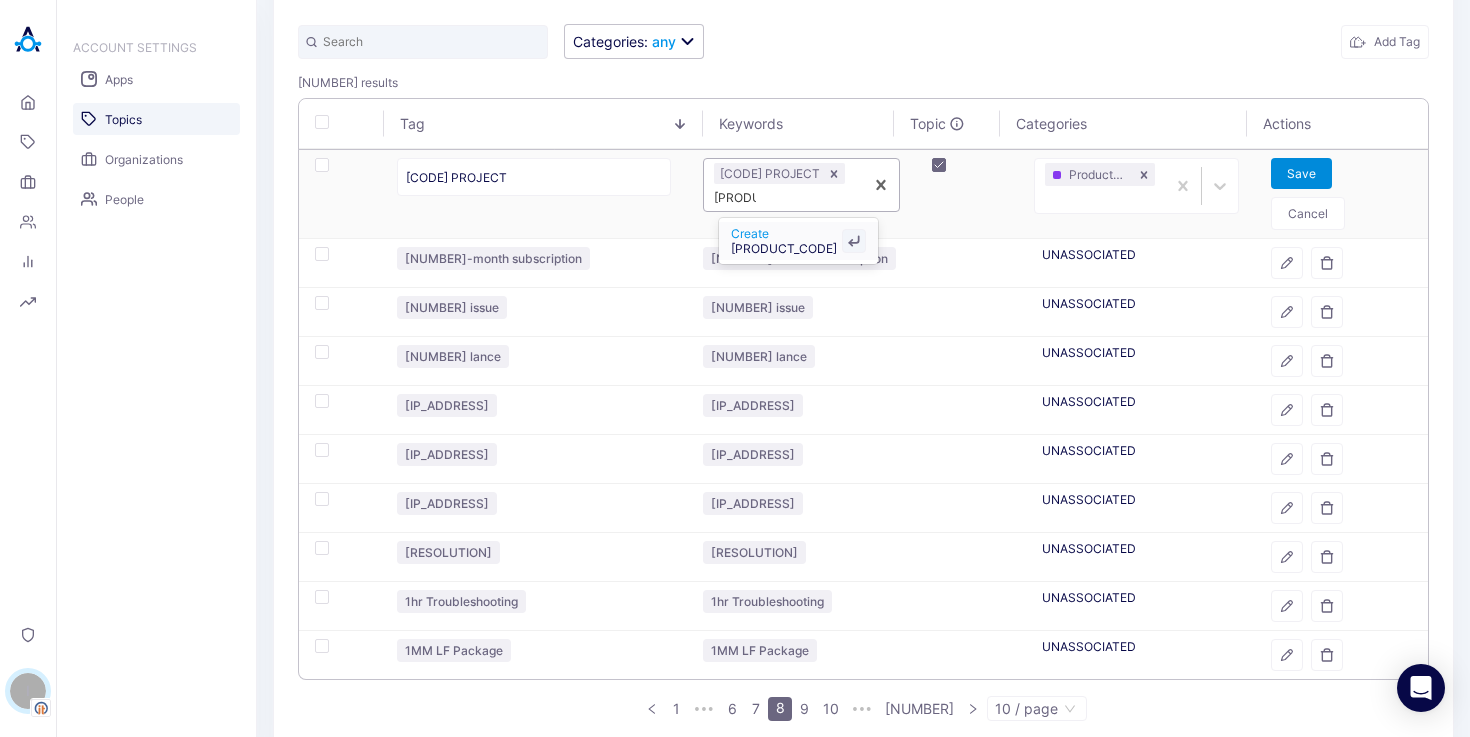 type on "[PRODUCT_CODE]" 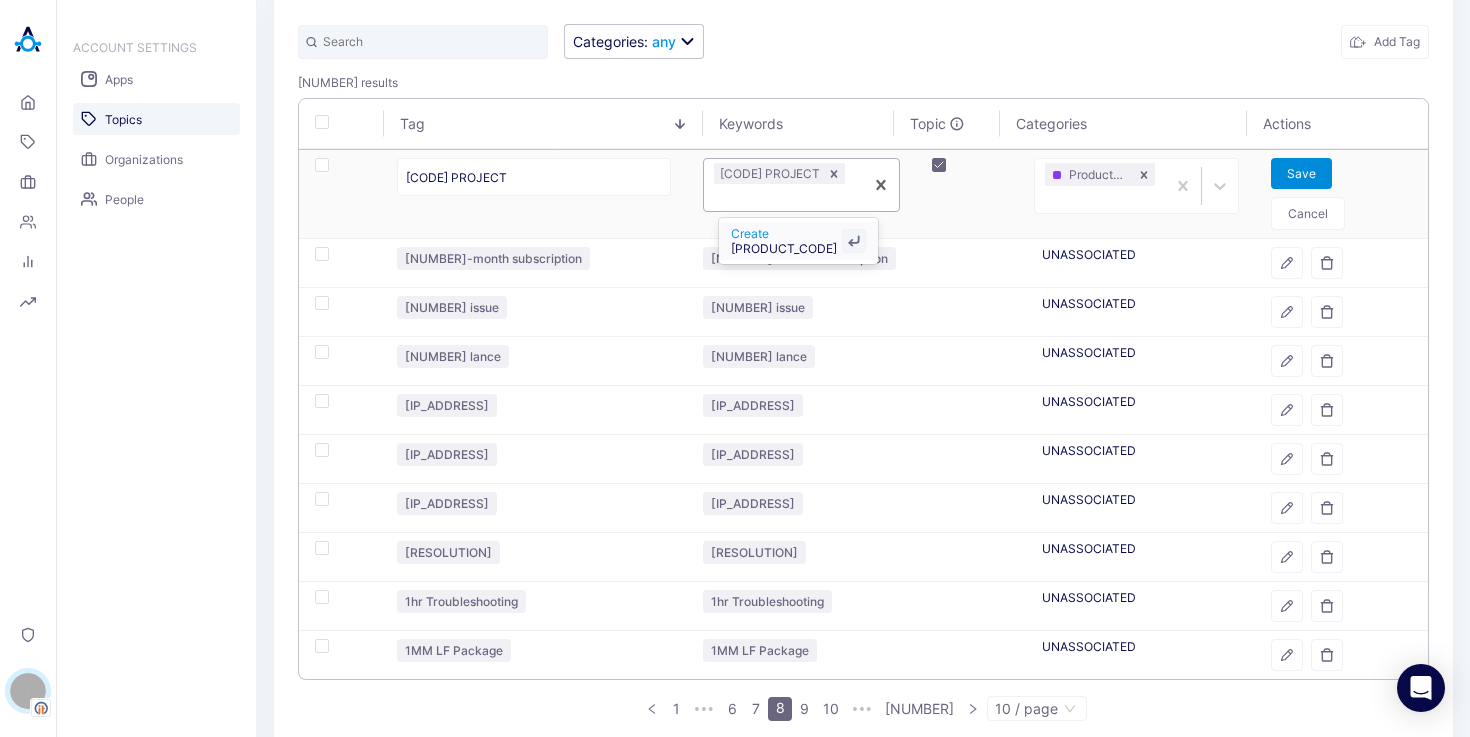 click on "Save" at bounding box center (1301, 173) 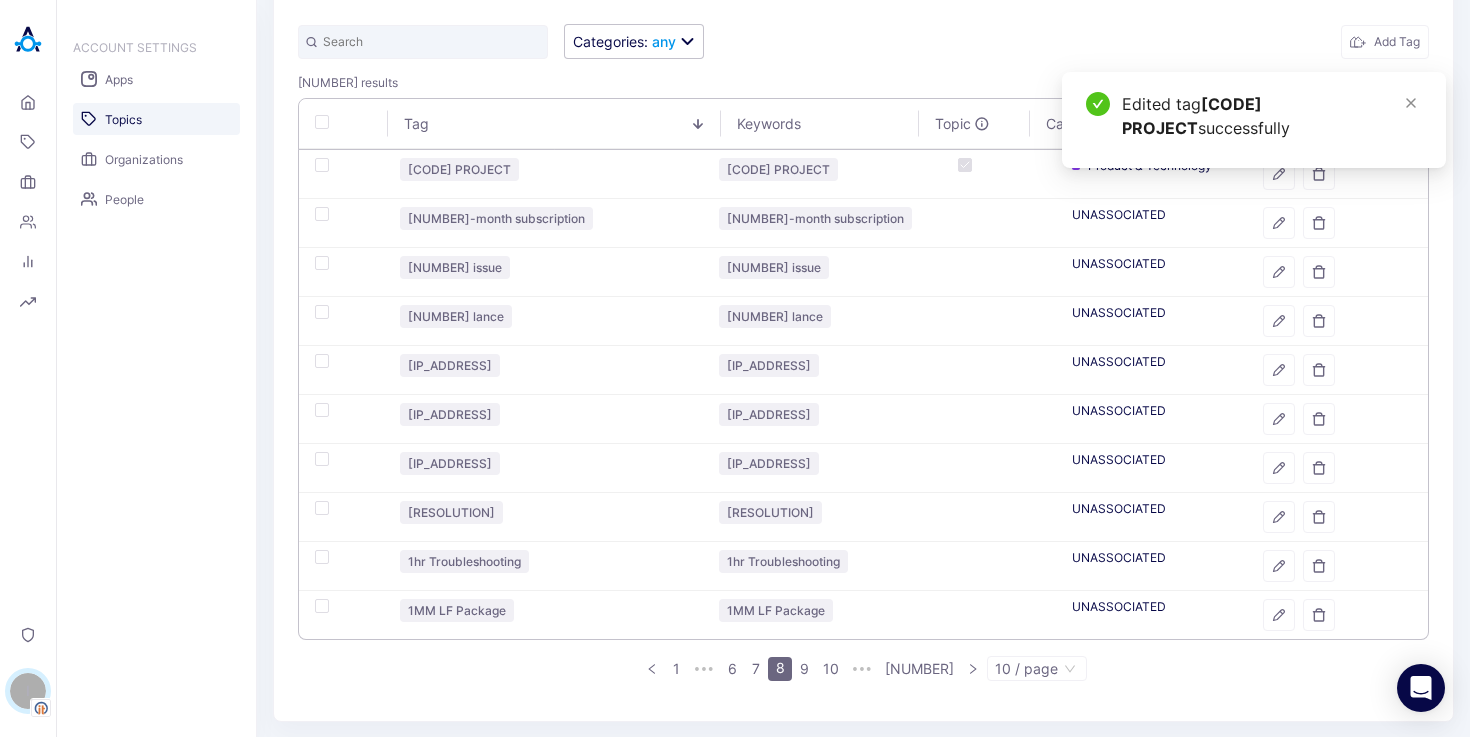 click on "Edited tag  [CODE]  successfully" at bounding box center [1254, 120] 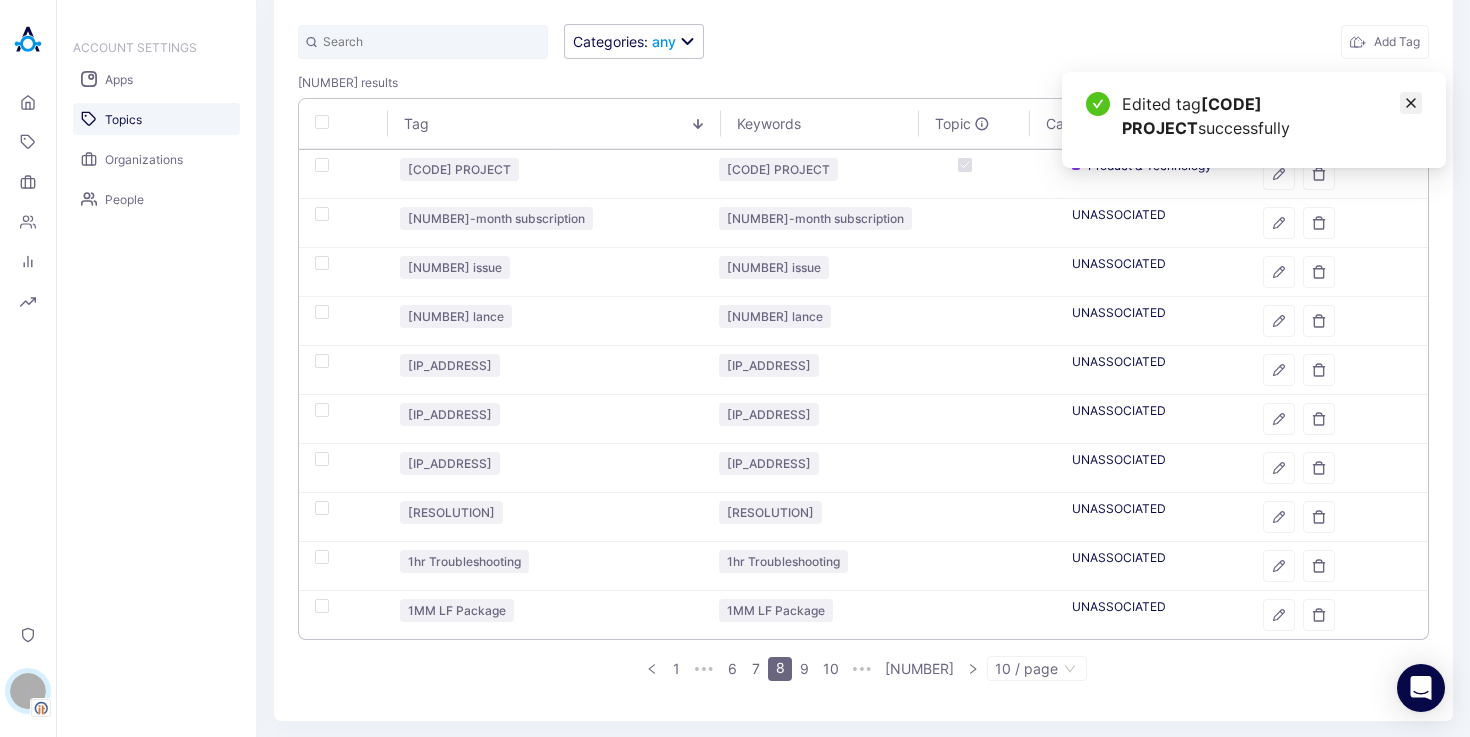 click at bounding box center (1411, 103) 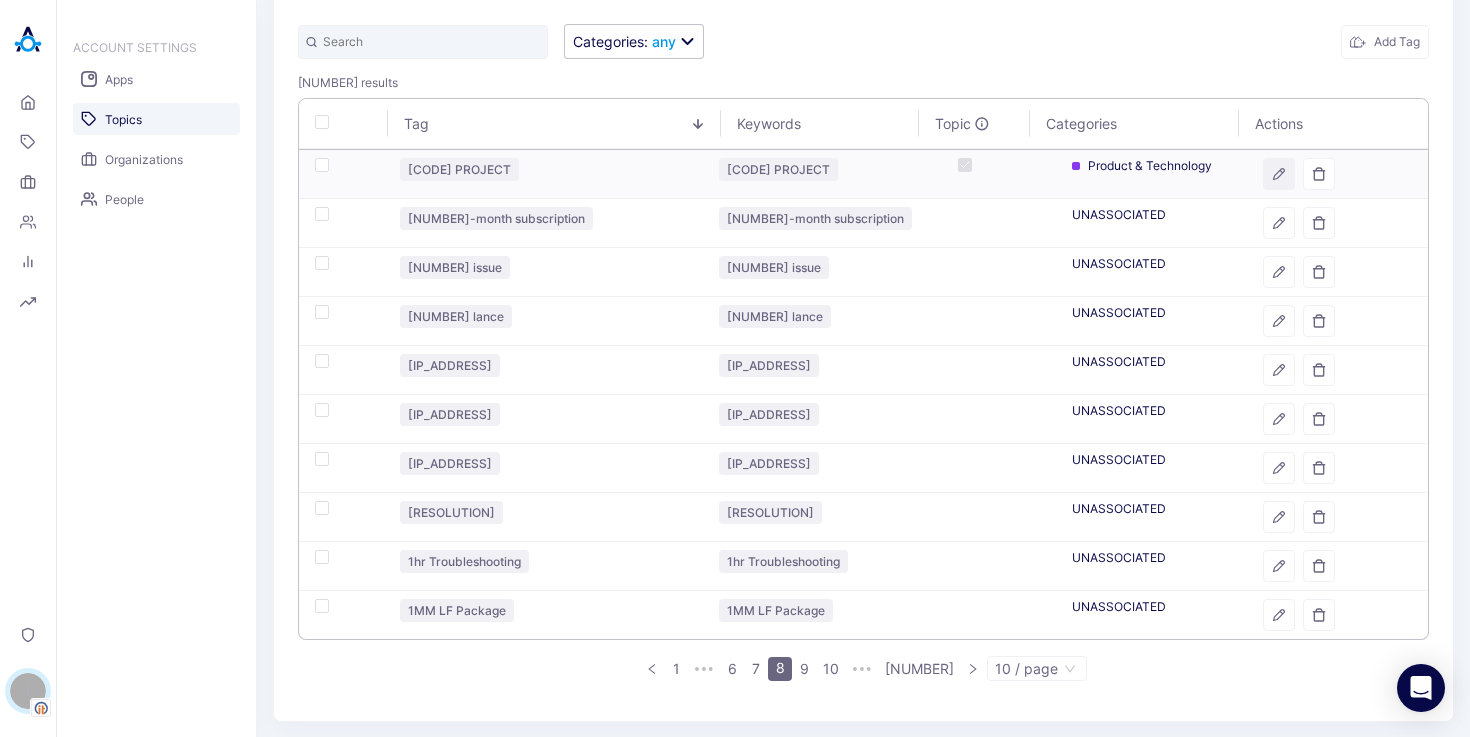click 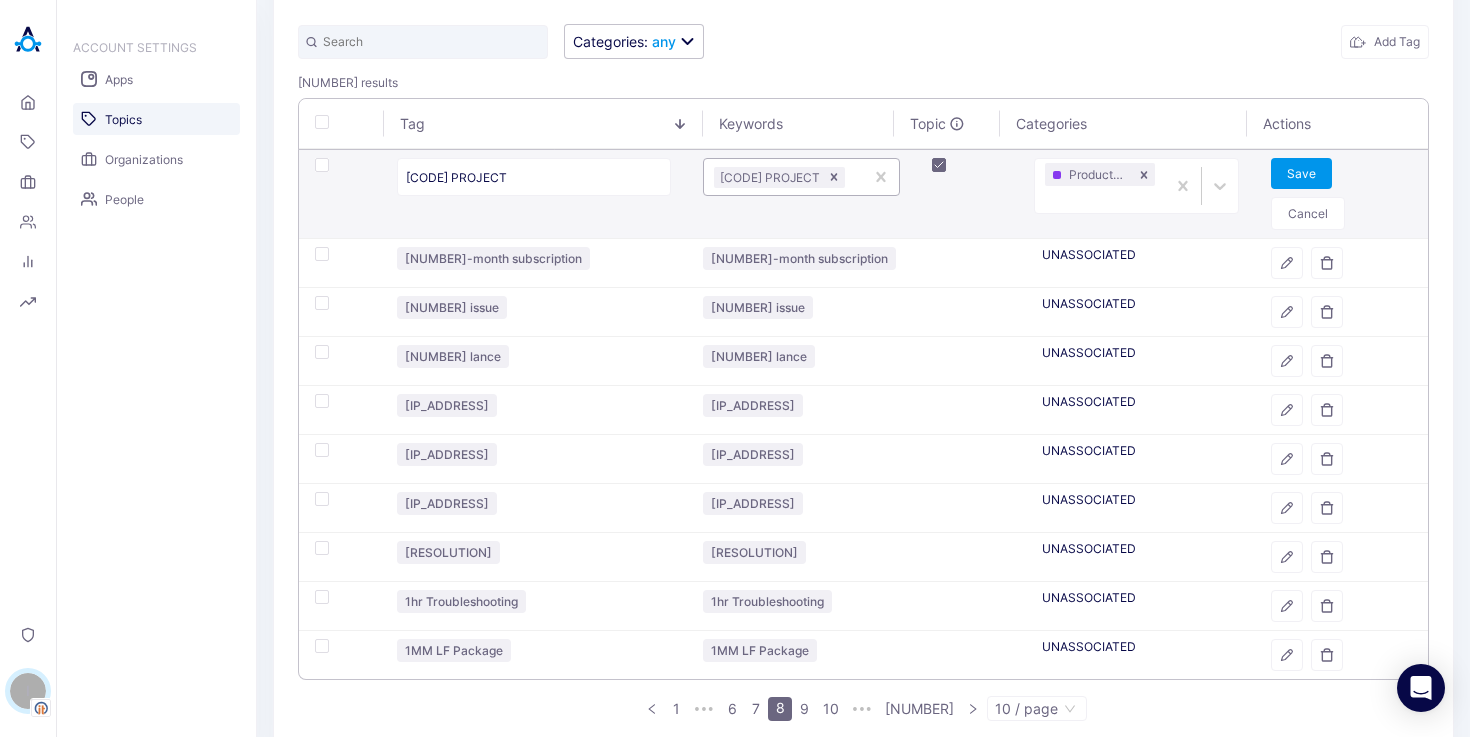 click at bounding box center (851, 177) 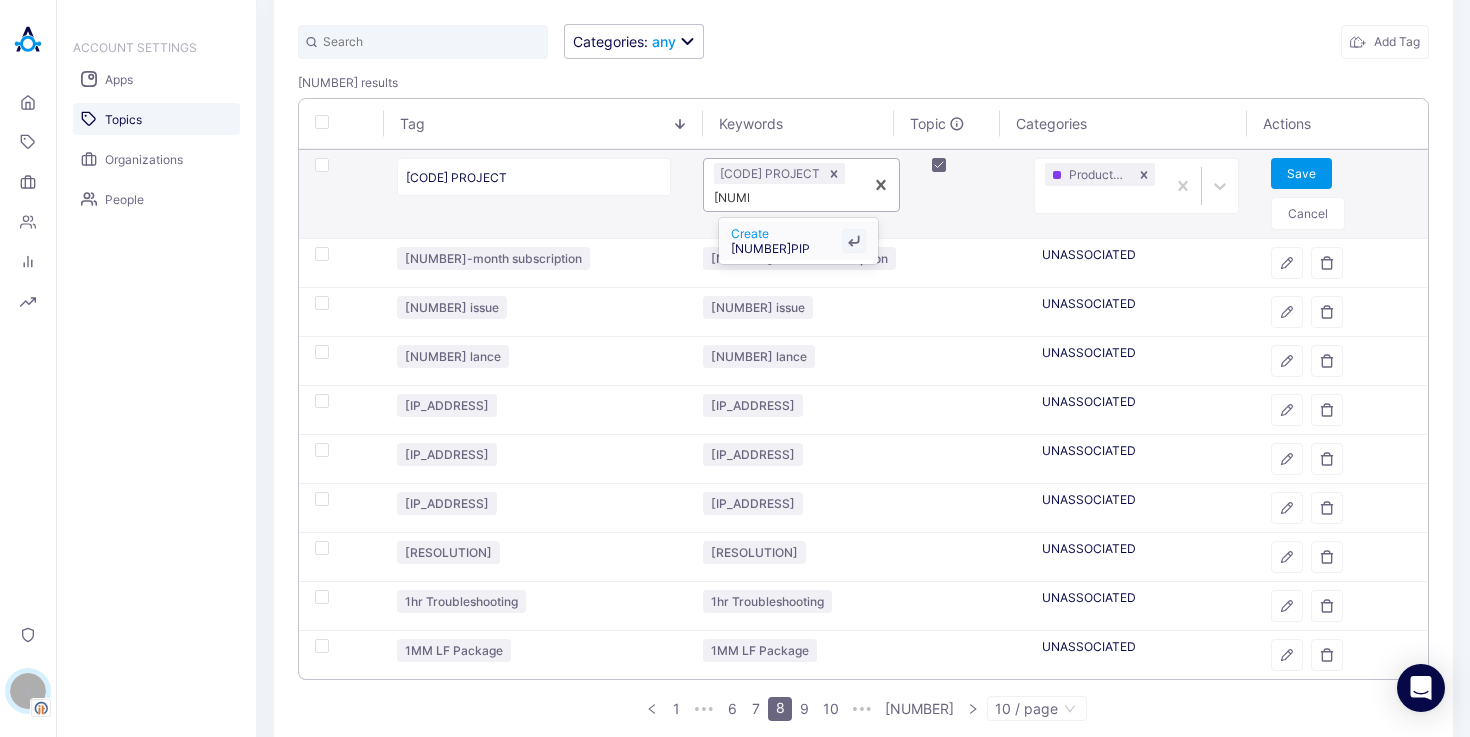 type on "[PRODUCT_CODE]" 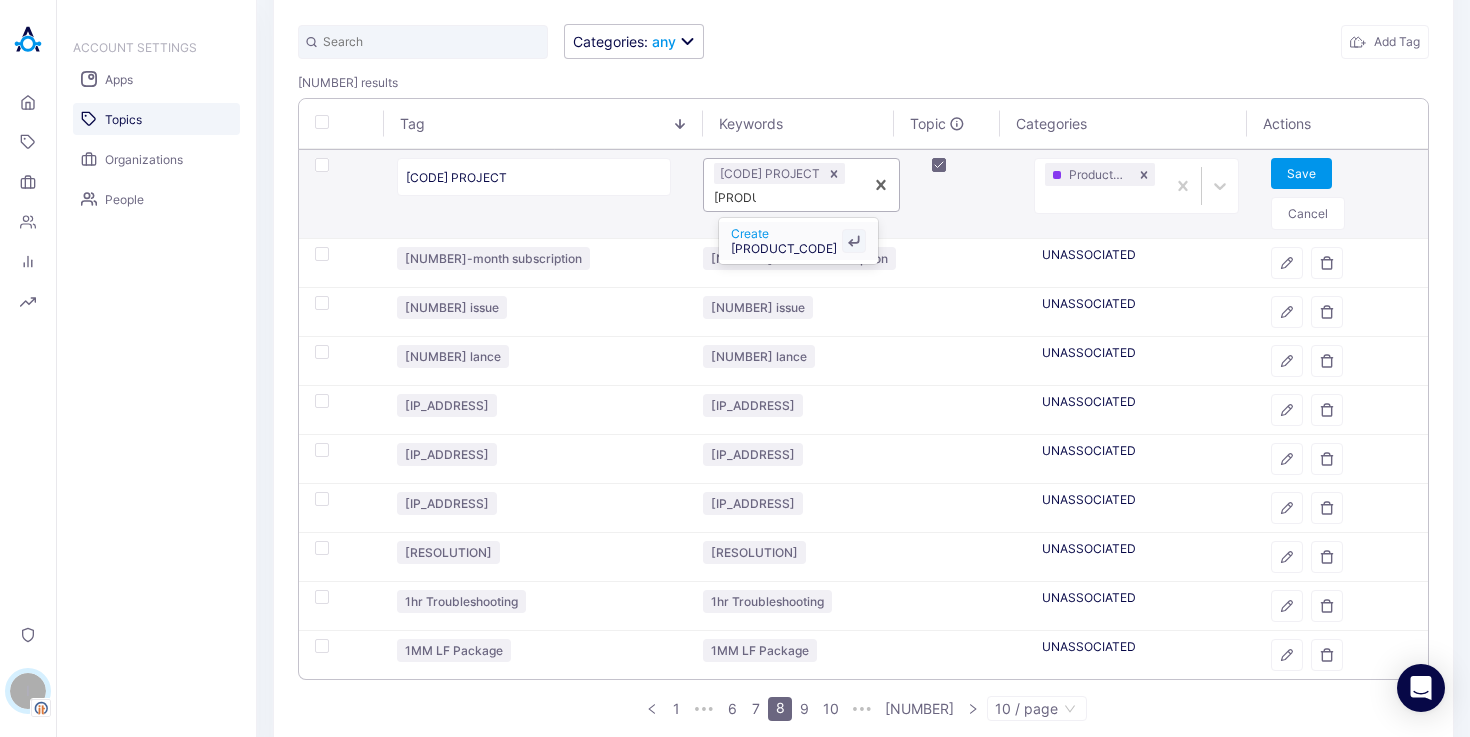 type 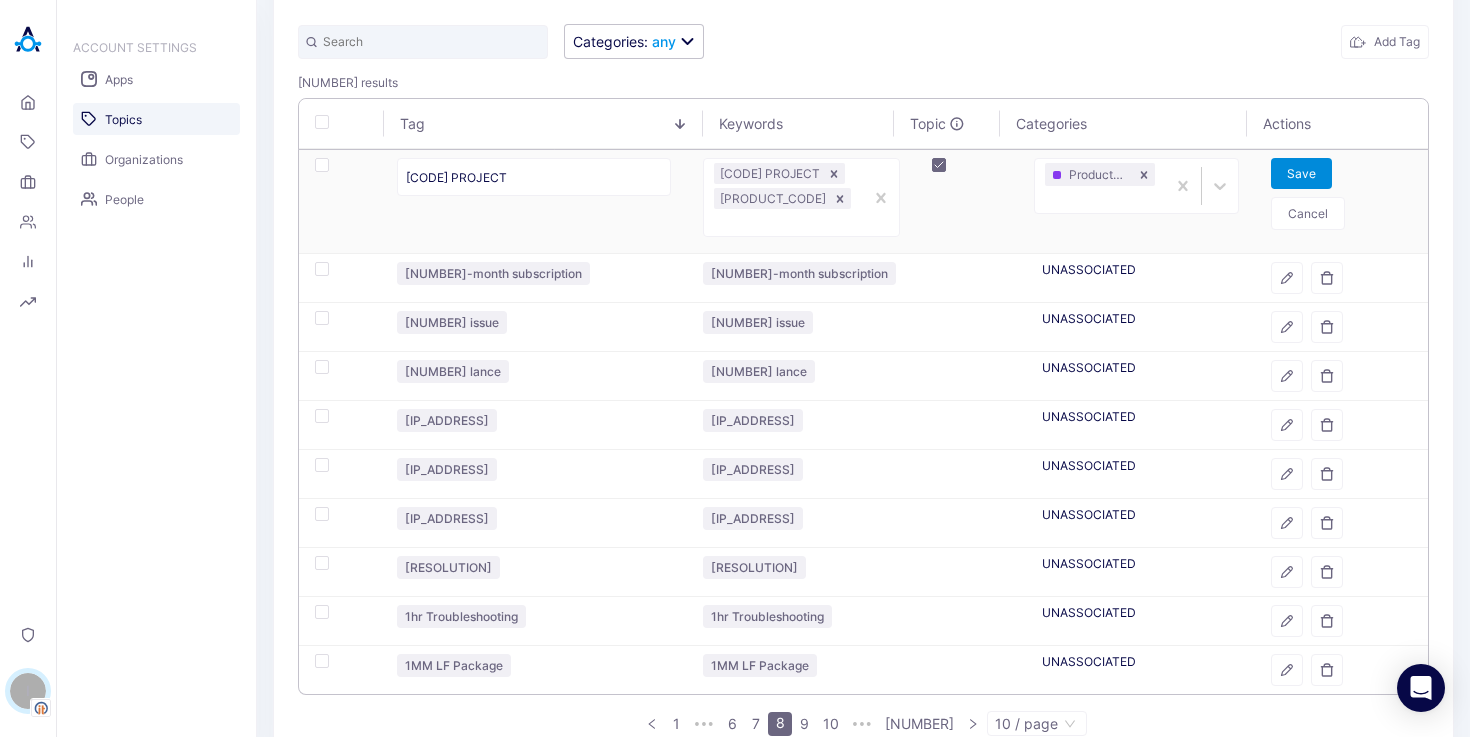 click on "Save" at bounding box center [1301, 173] 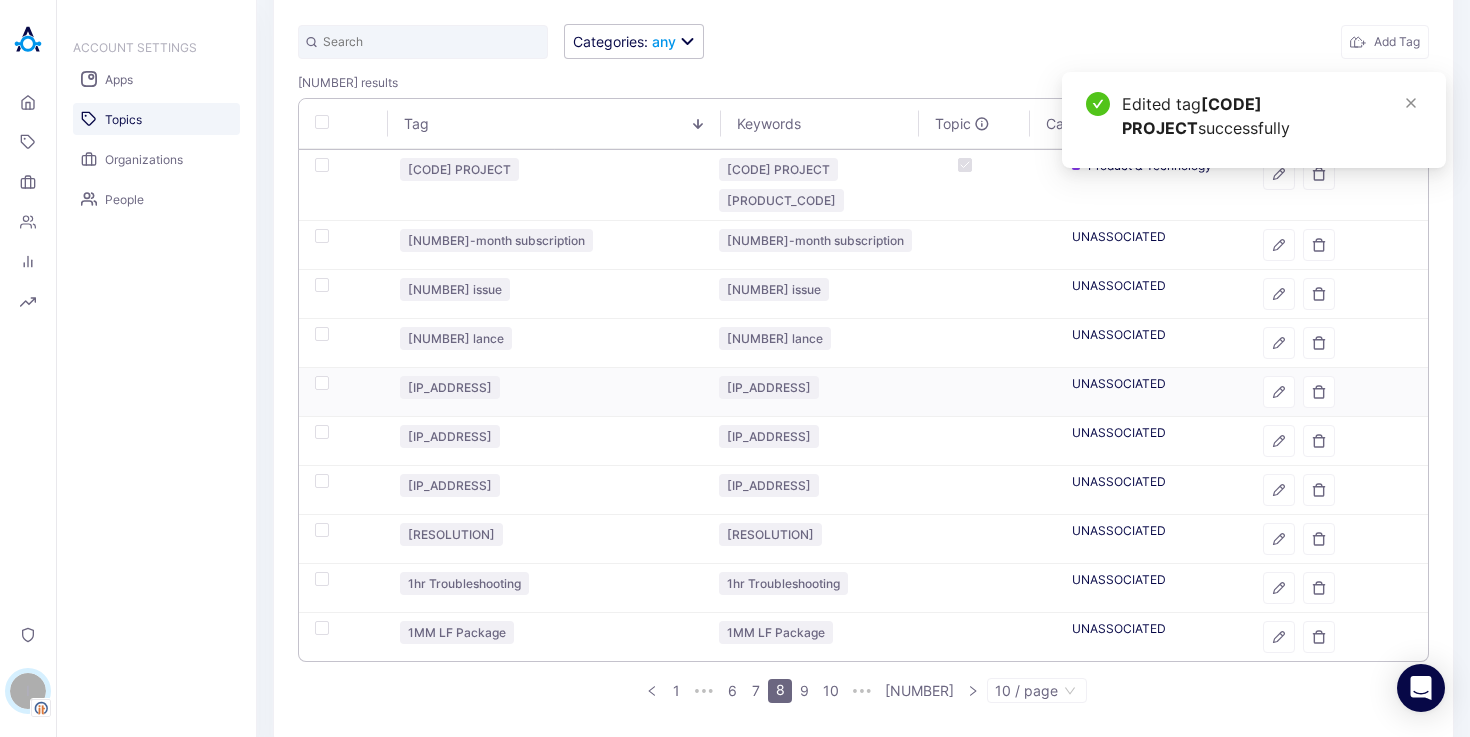 click at bounding box center [341, 392] 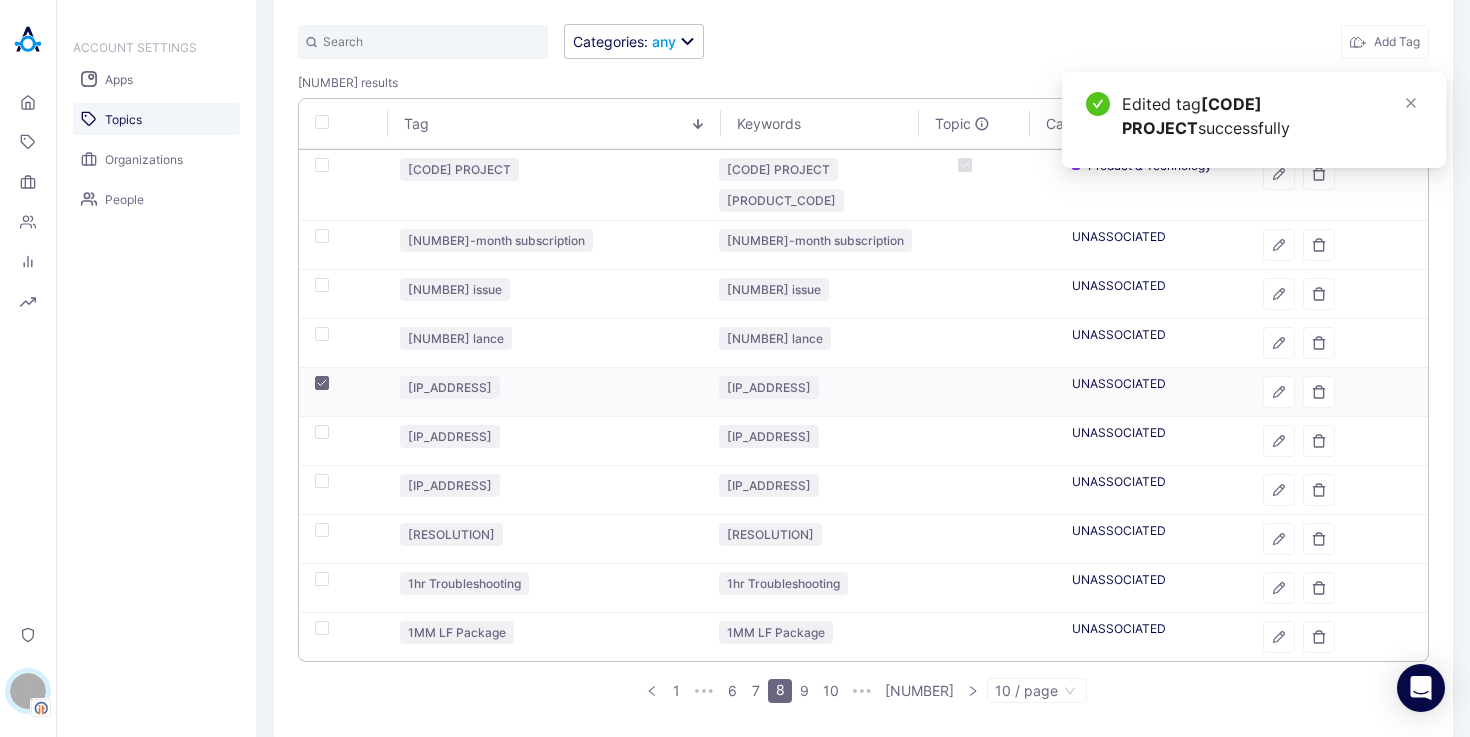 checkbox on "true" 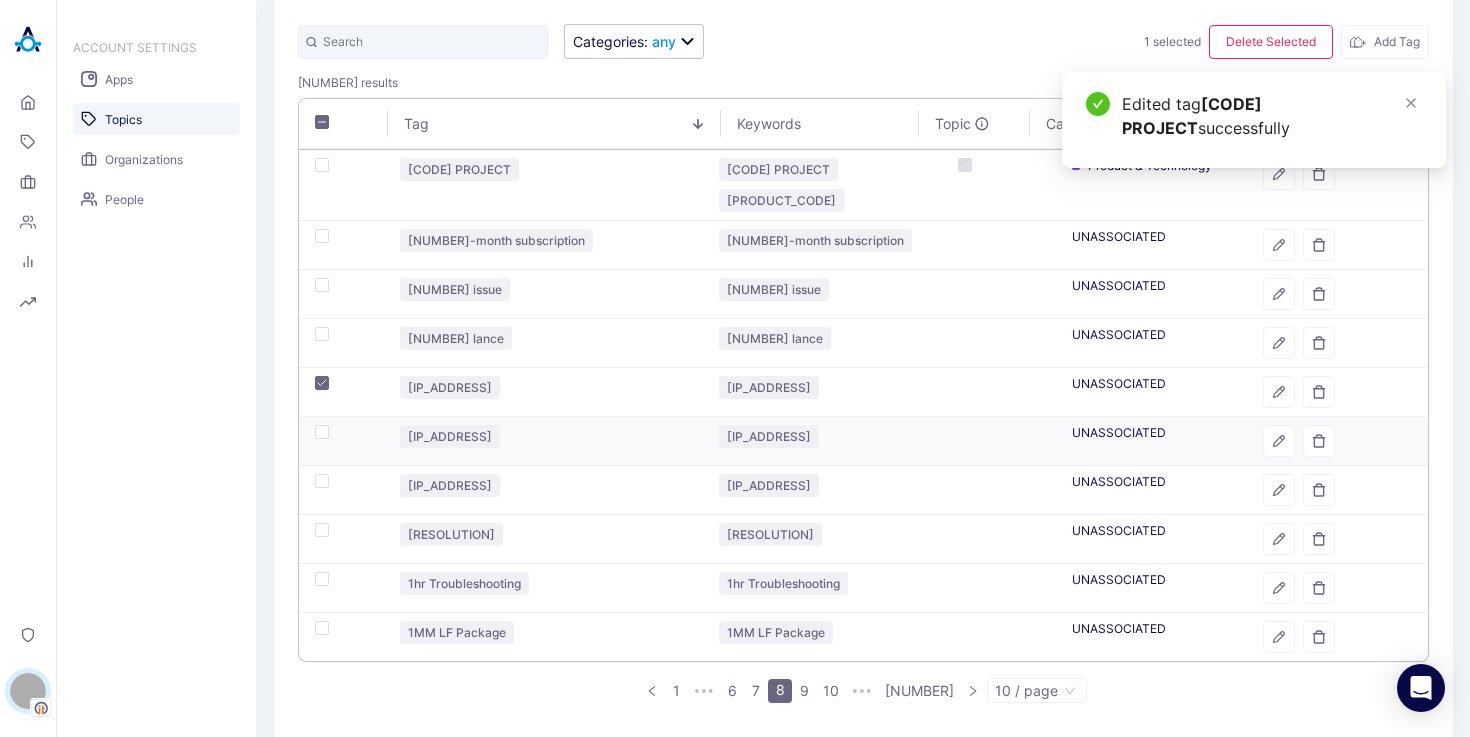 click at bounding box center (322, 432) 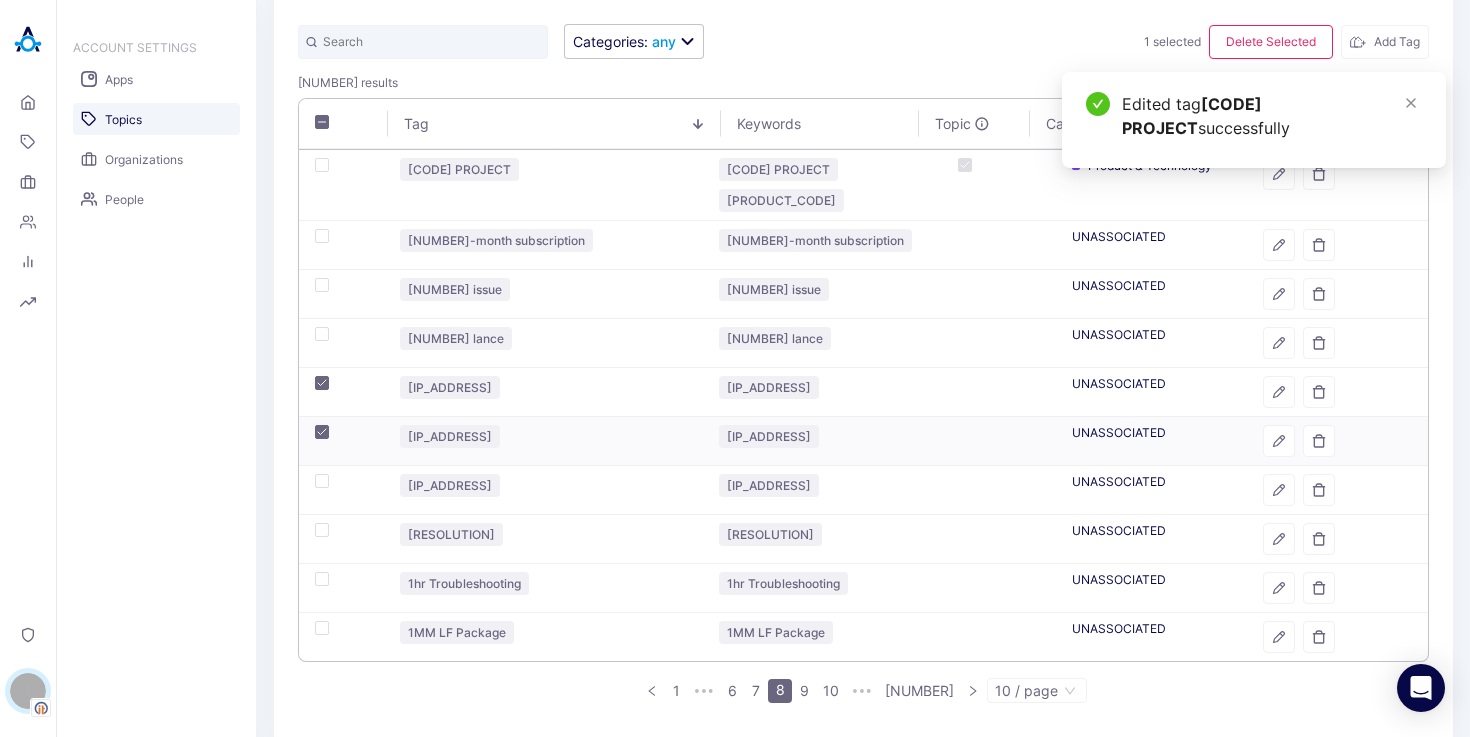 checkbox on "true" 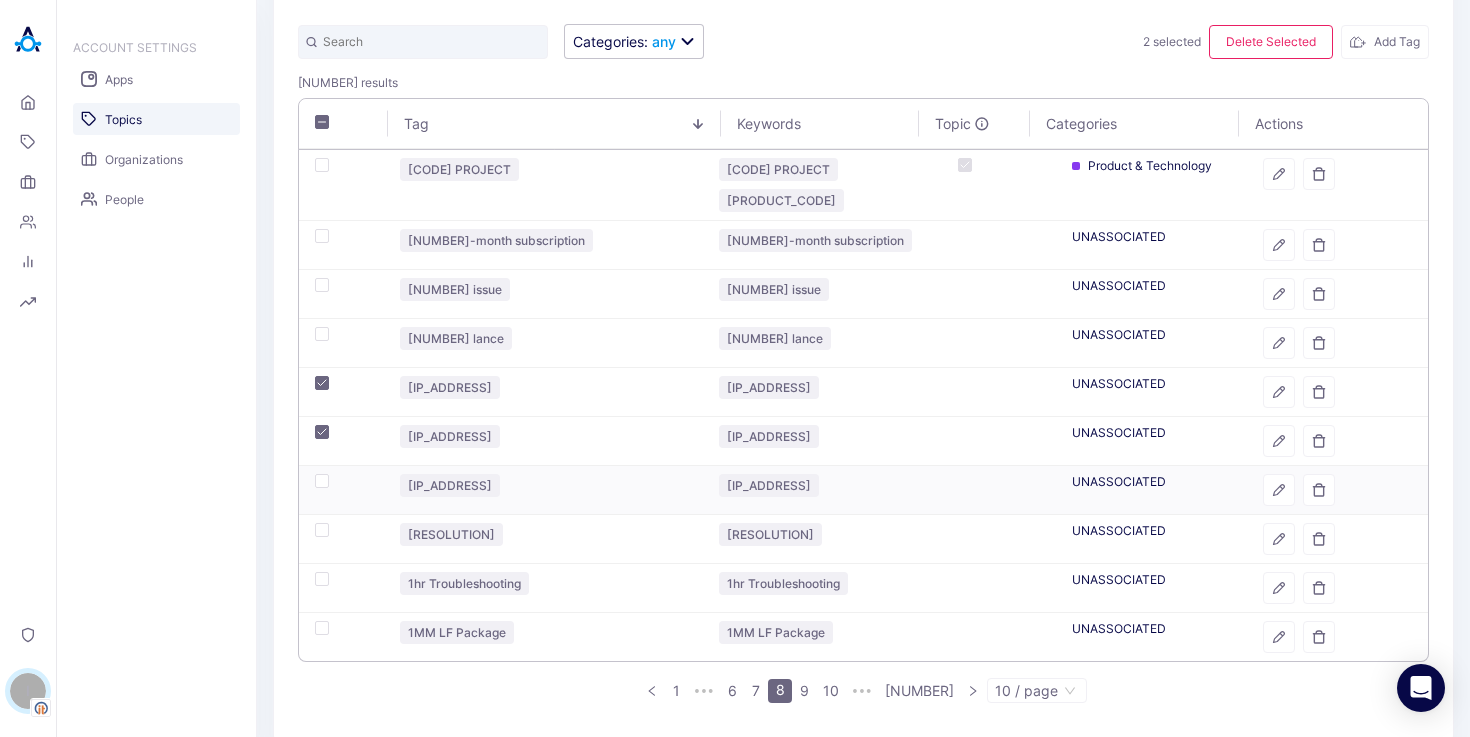 click at bounding box center (322, 481) 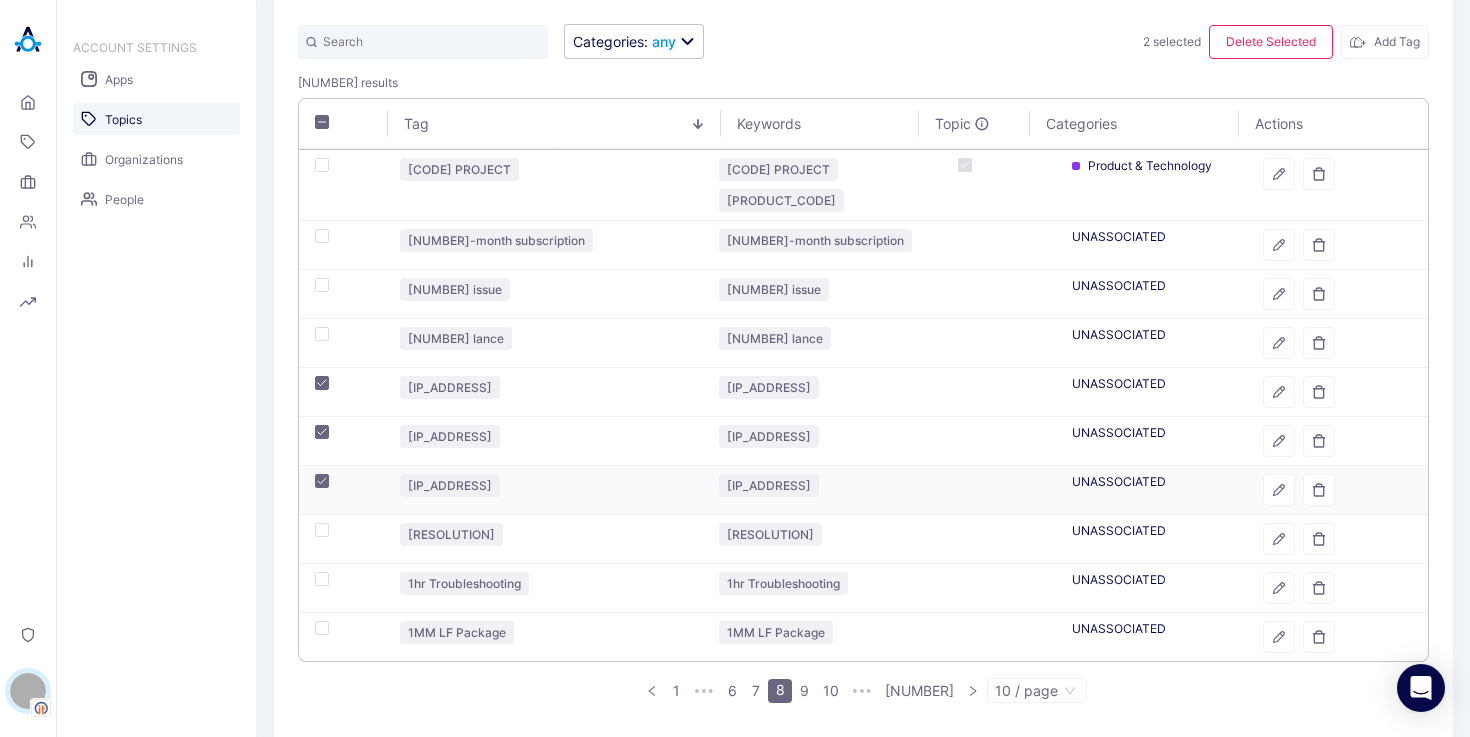checkbox on "true" 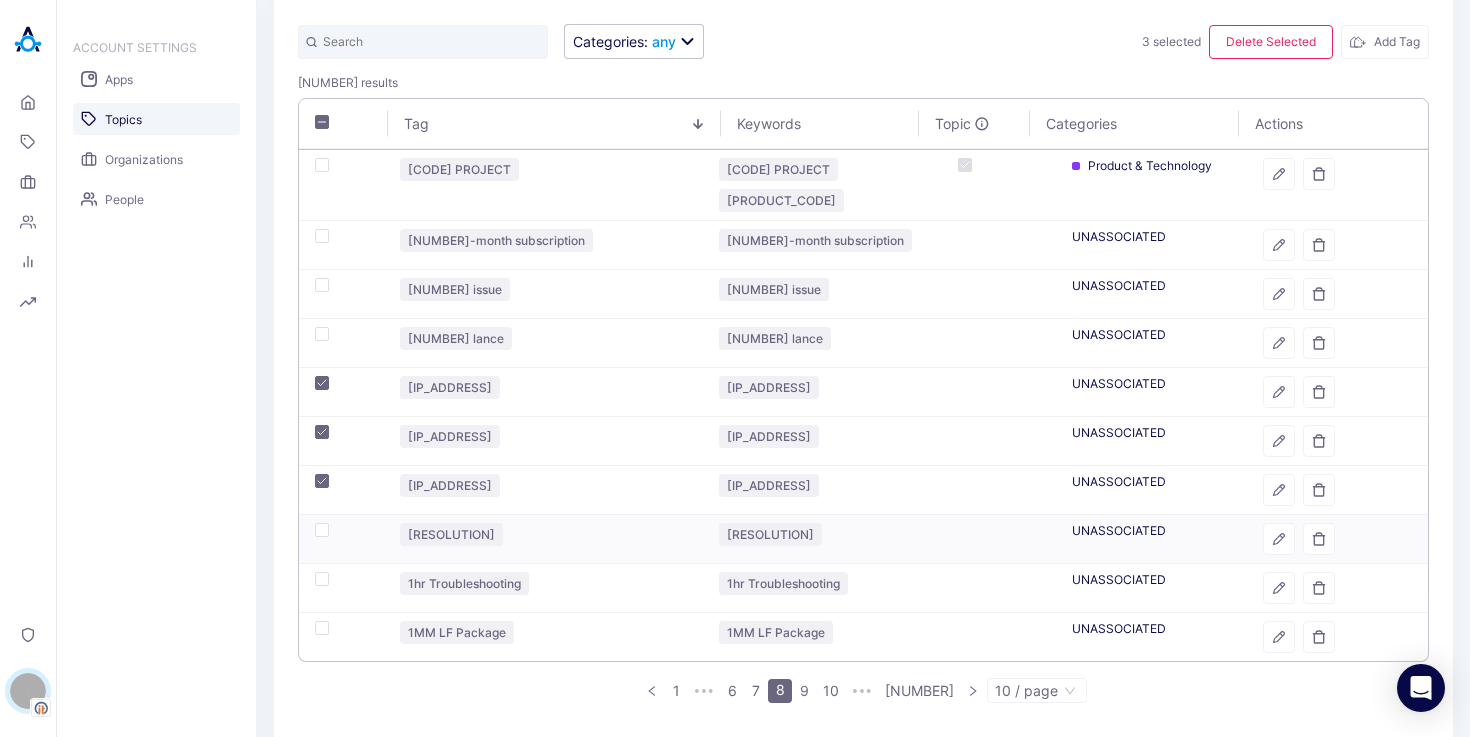click at bounding box center (341, 539) 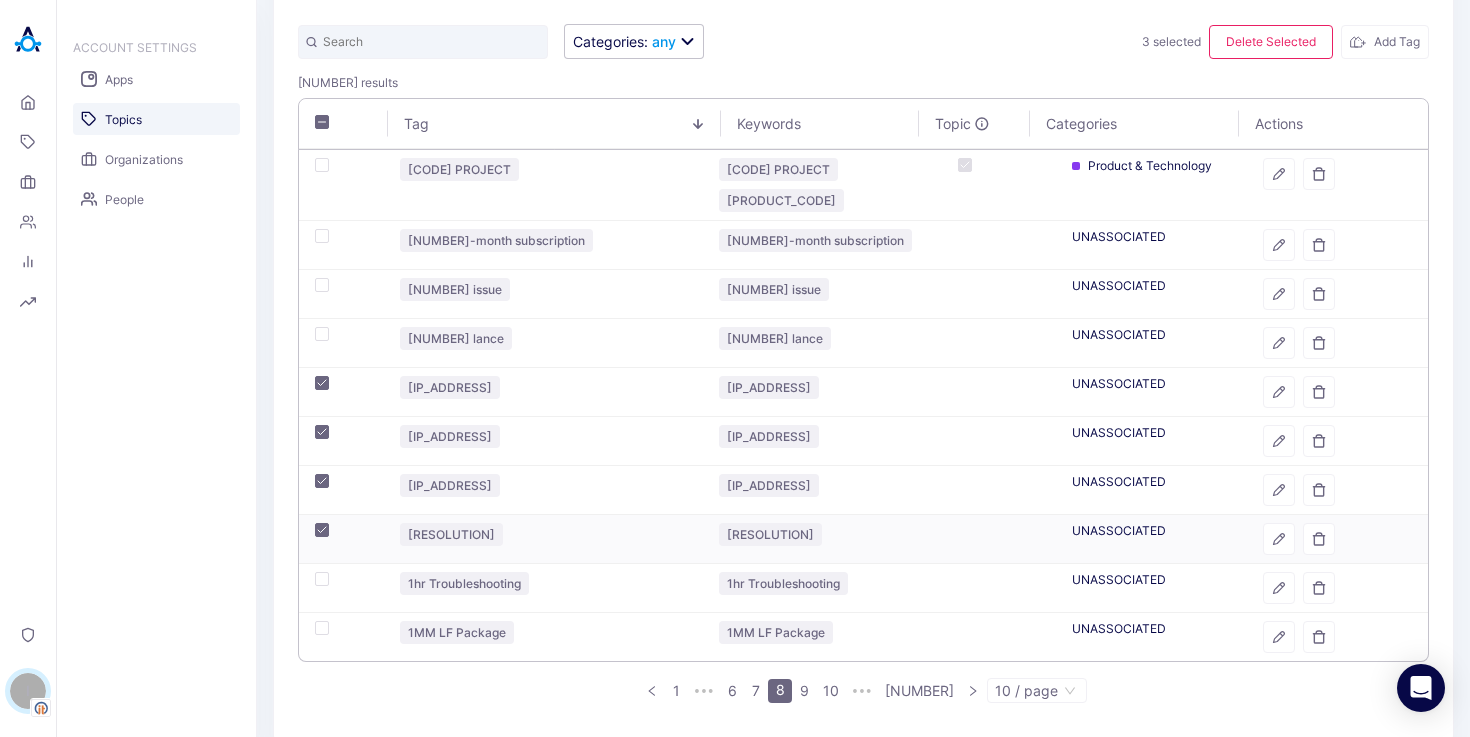 checkbox on "true" 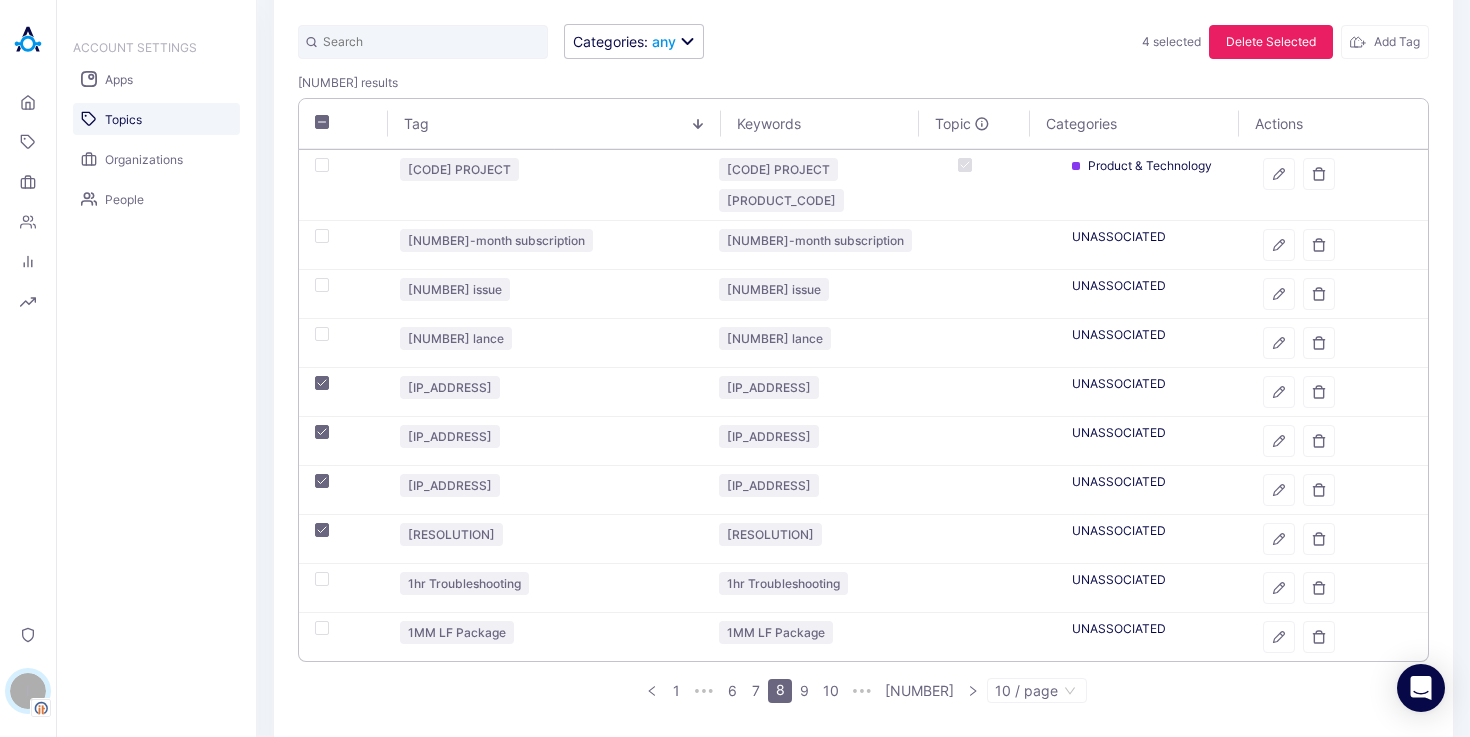 click on "Delete Selected" at bounding box center (1271, 42) 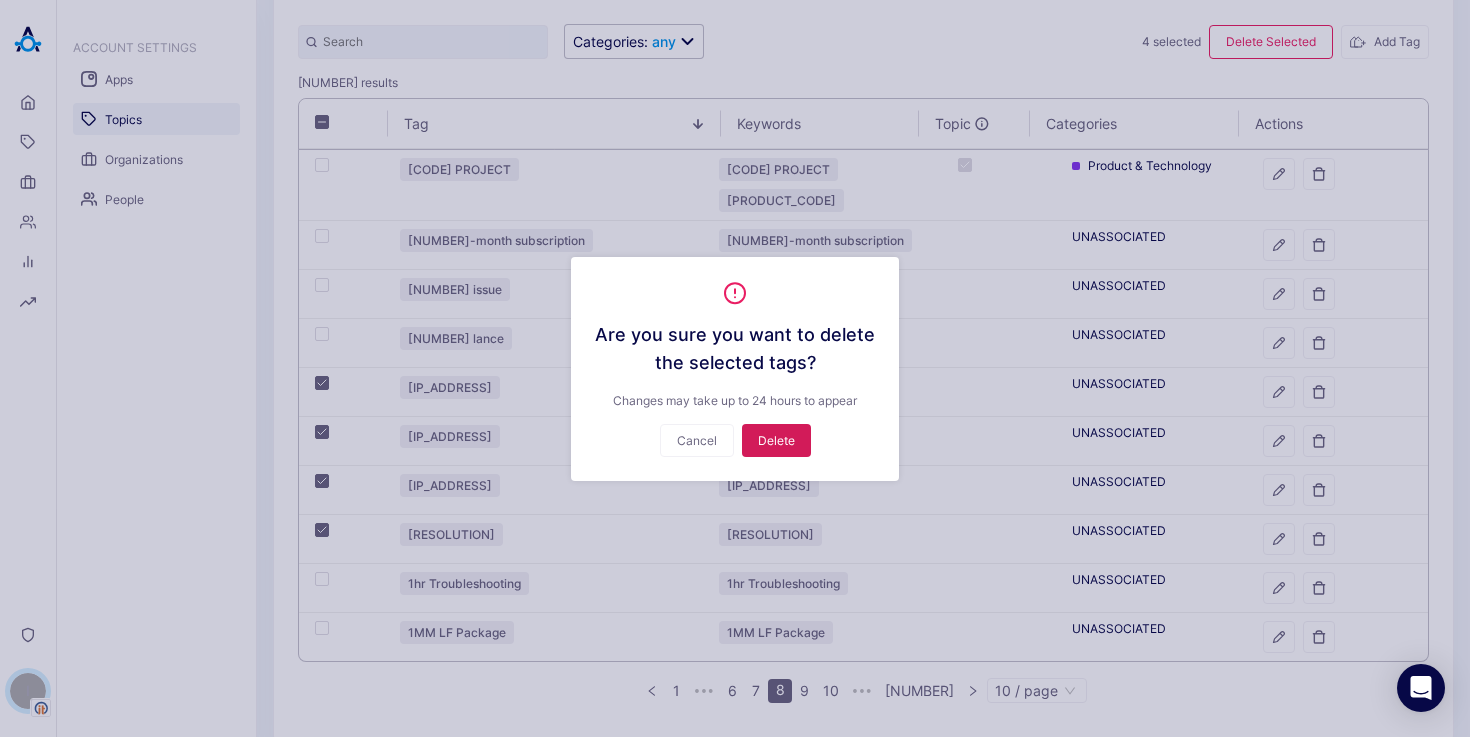 click on "Delete" at bounding box center (776, 440) 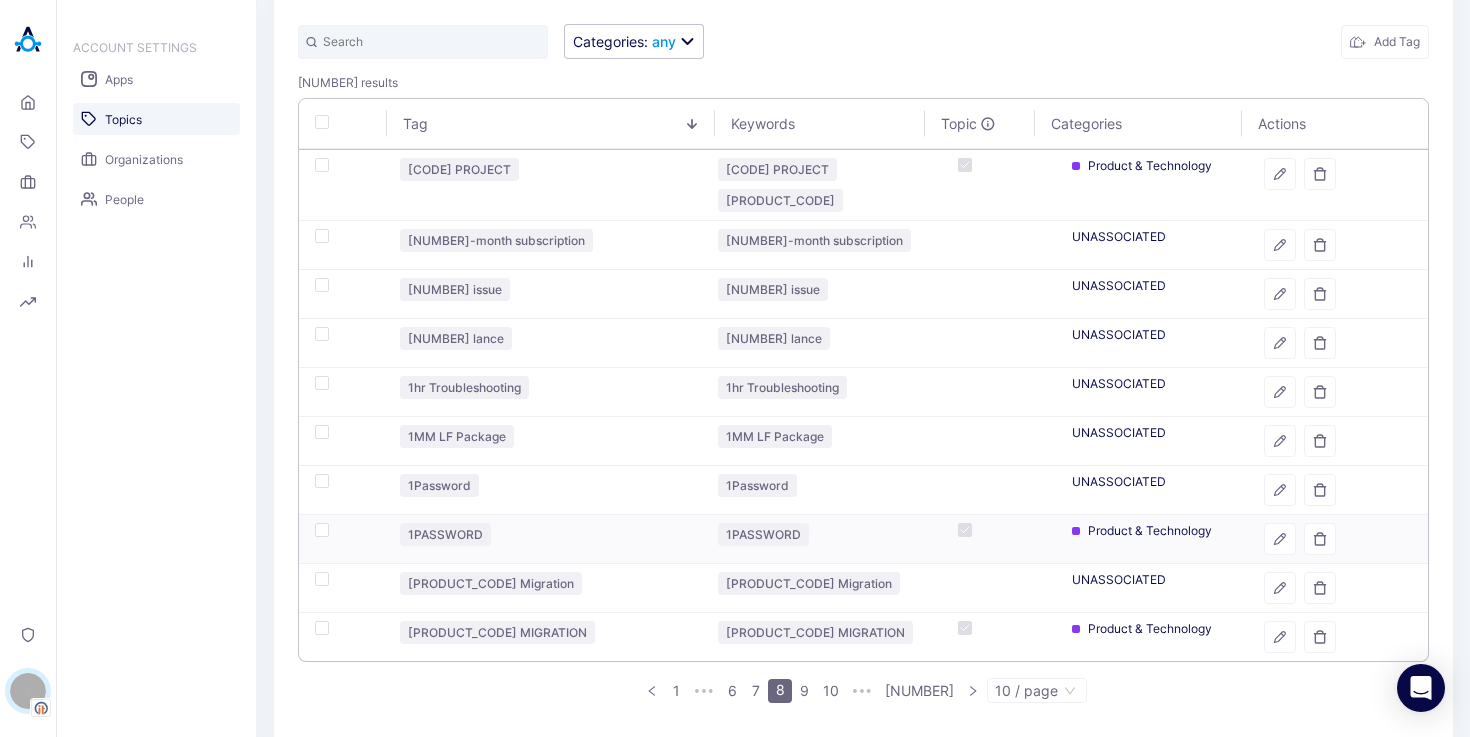 click at bounding box center (341, 539) 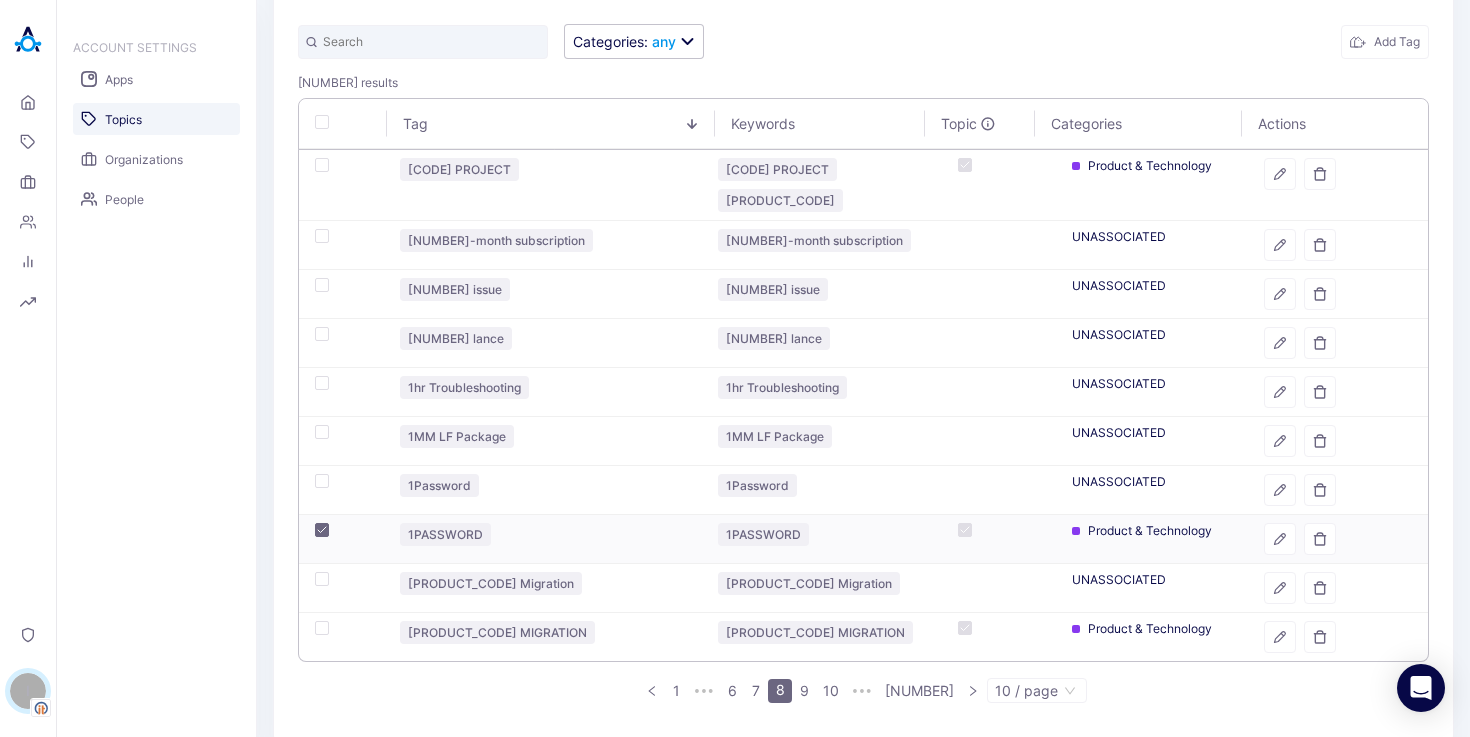 checkbox on "true" 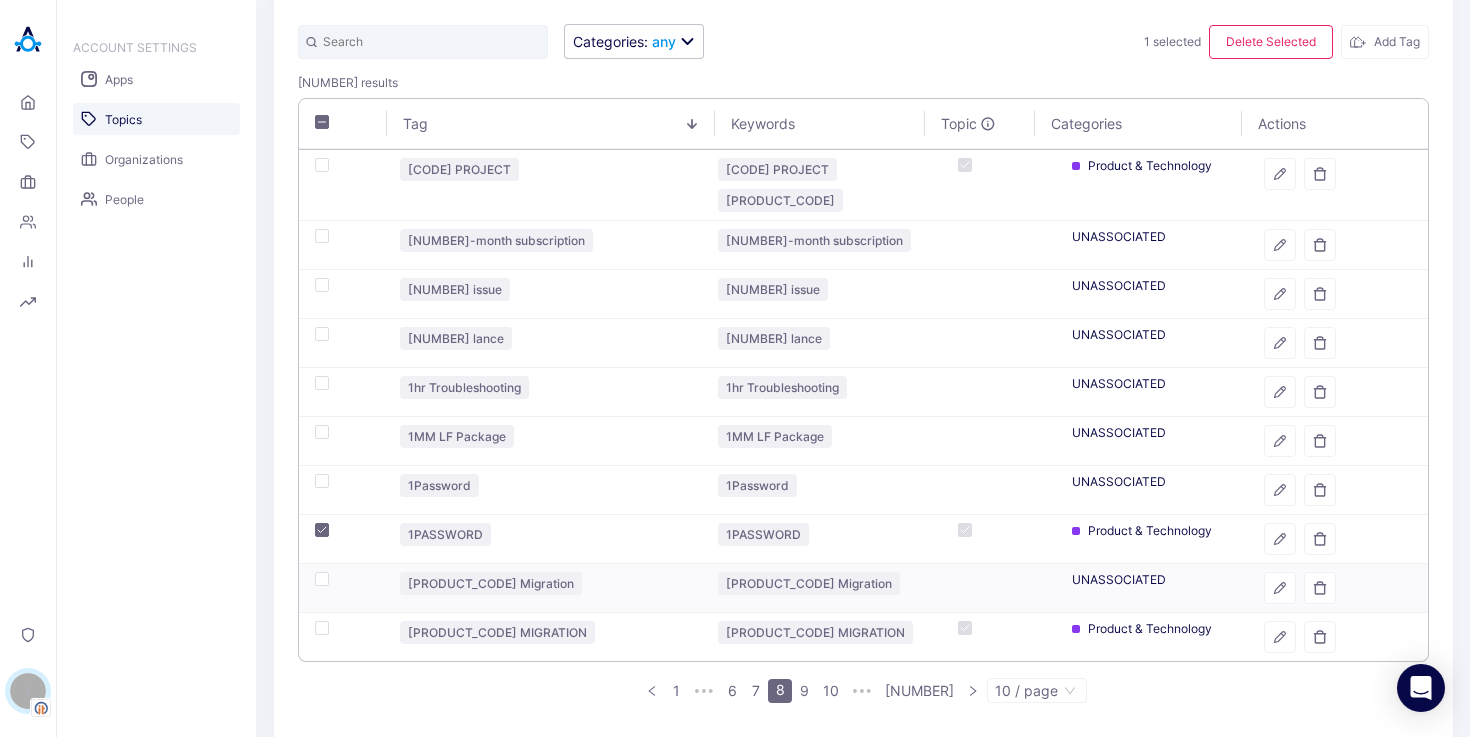 click at bounding box center (341, 588) 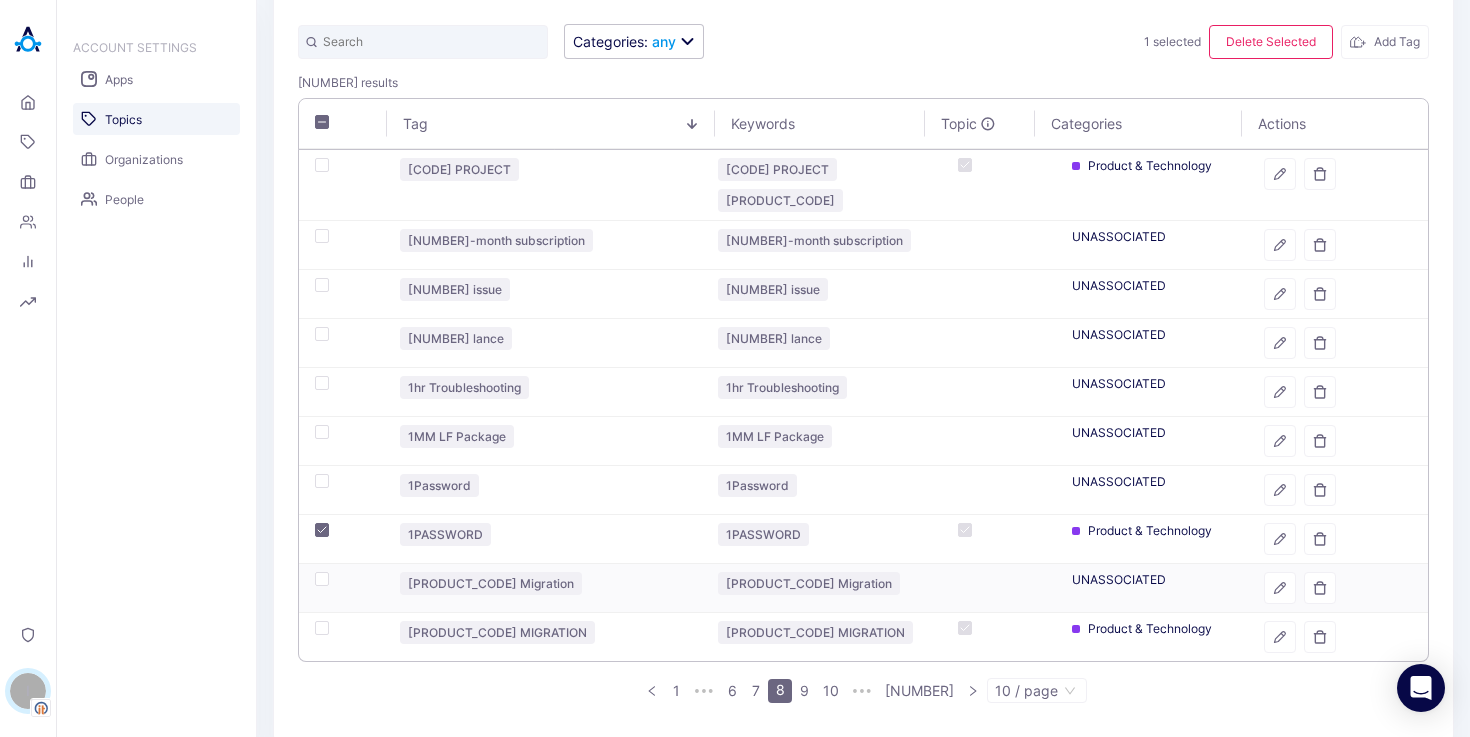 click at bounding box center [322, 579] 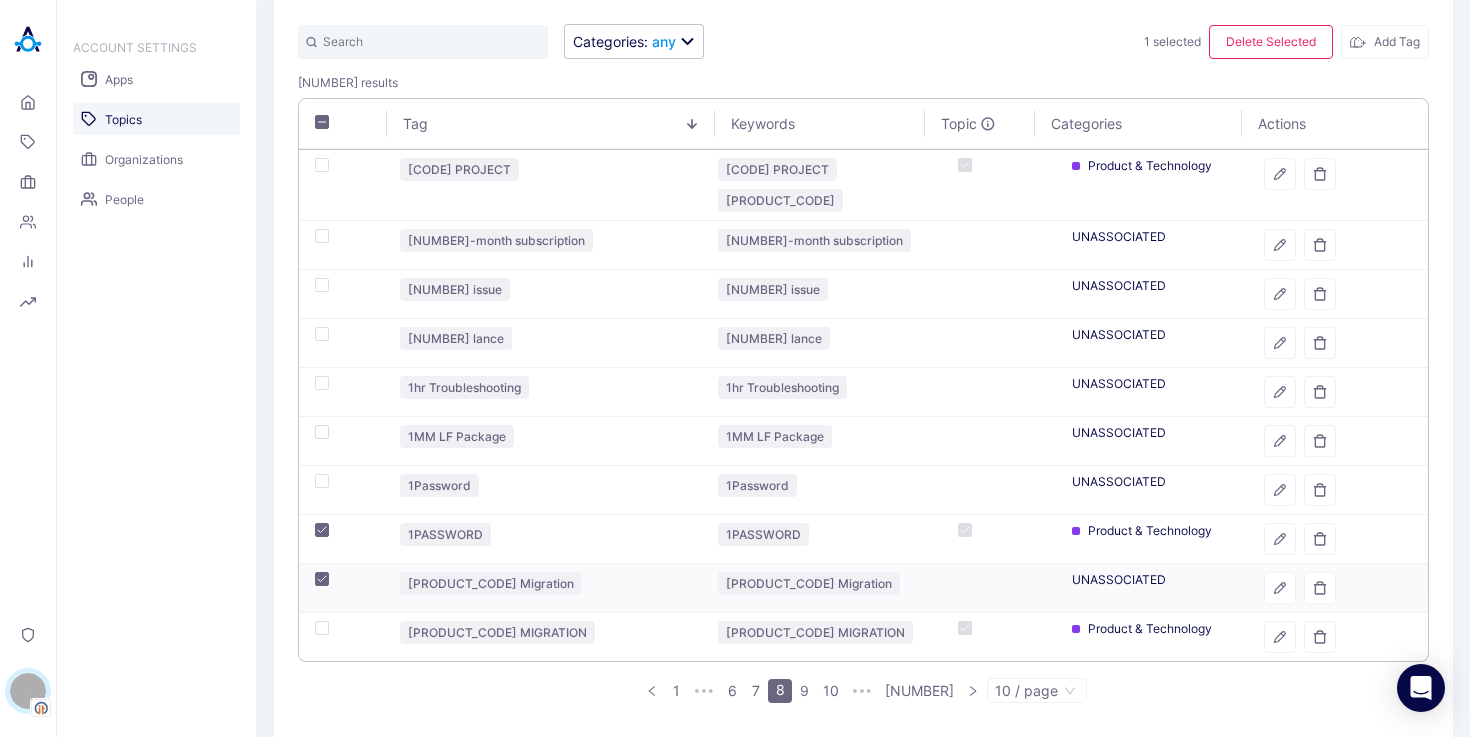 checkbox on "true" 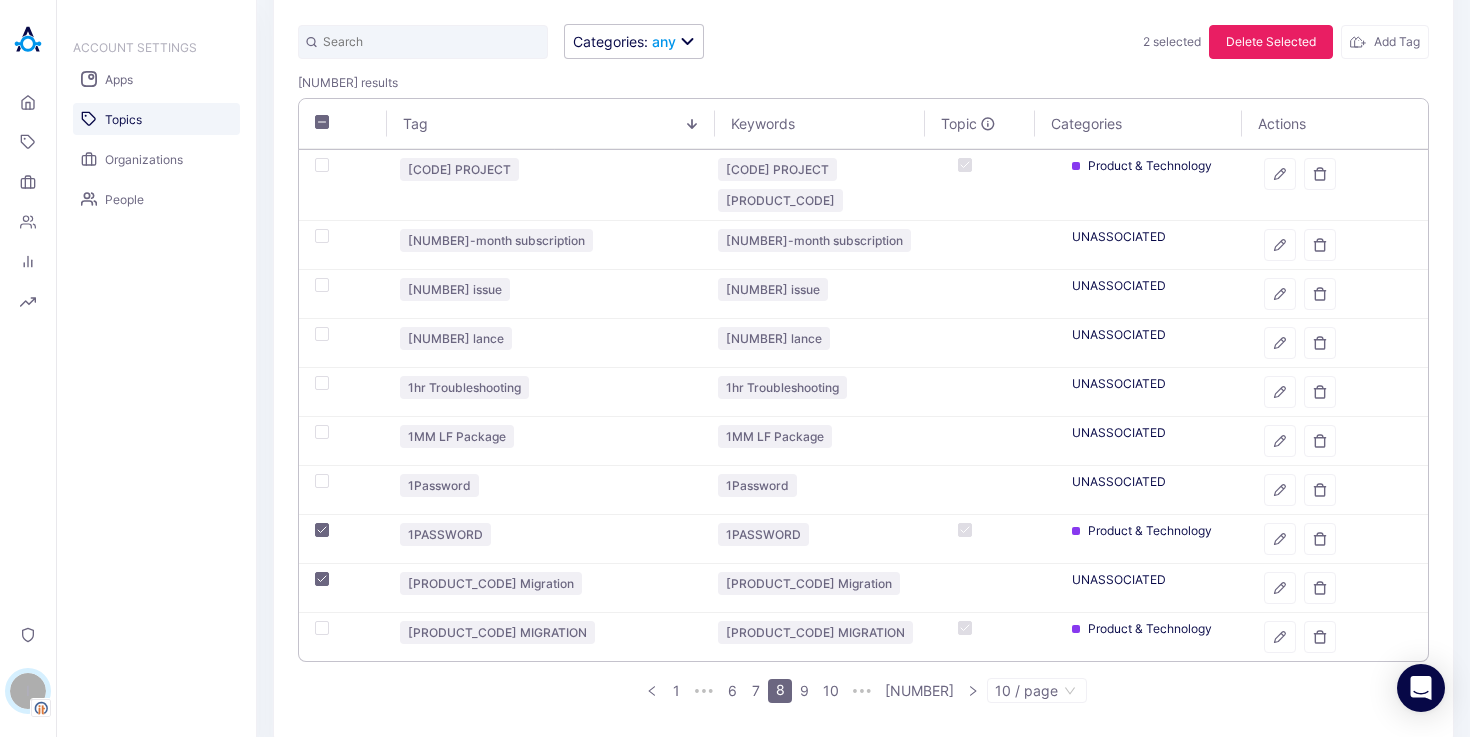 click on "Delete Selected" at bounding box center (1271, 42) 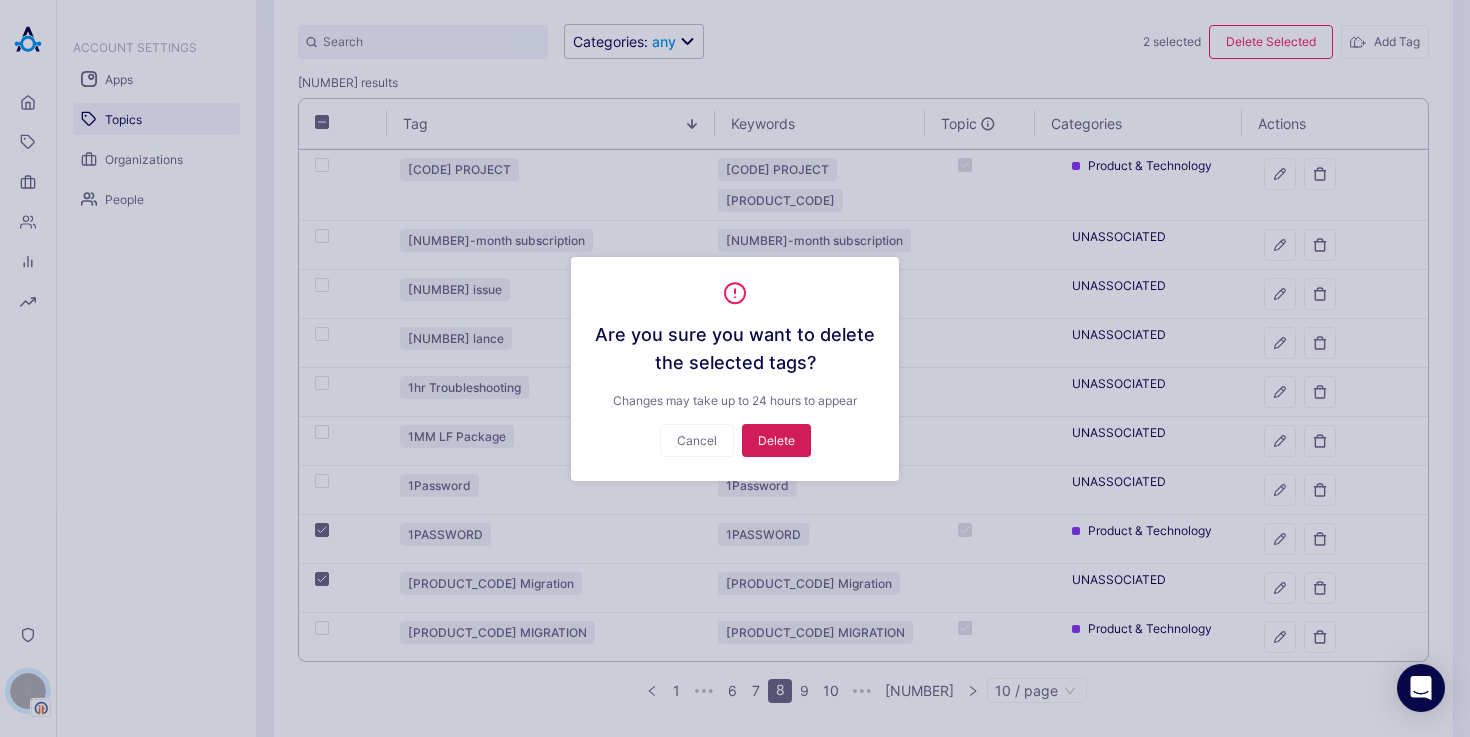 click on "Delete" at bounding box center (776, 440) 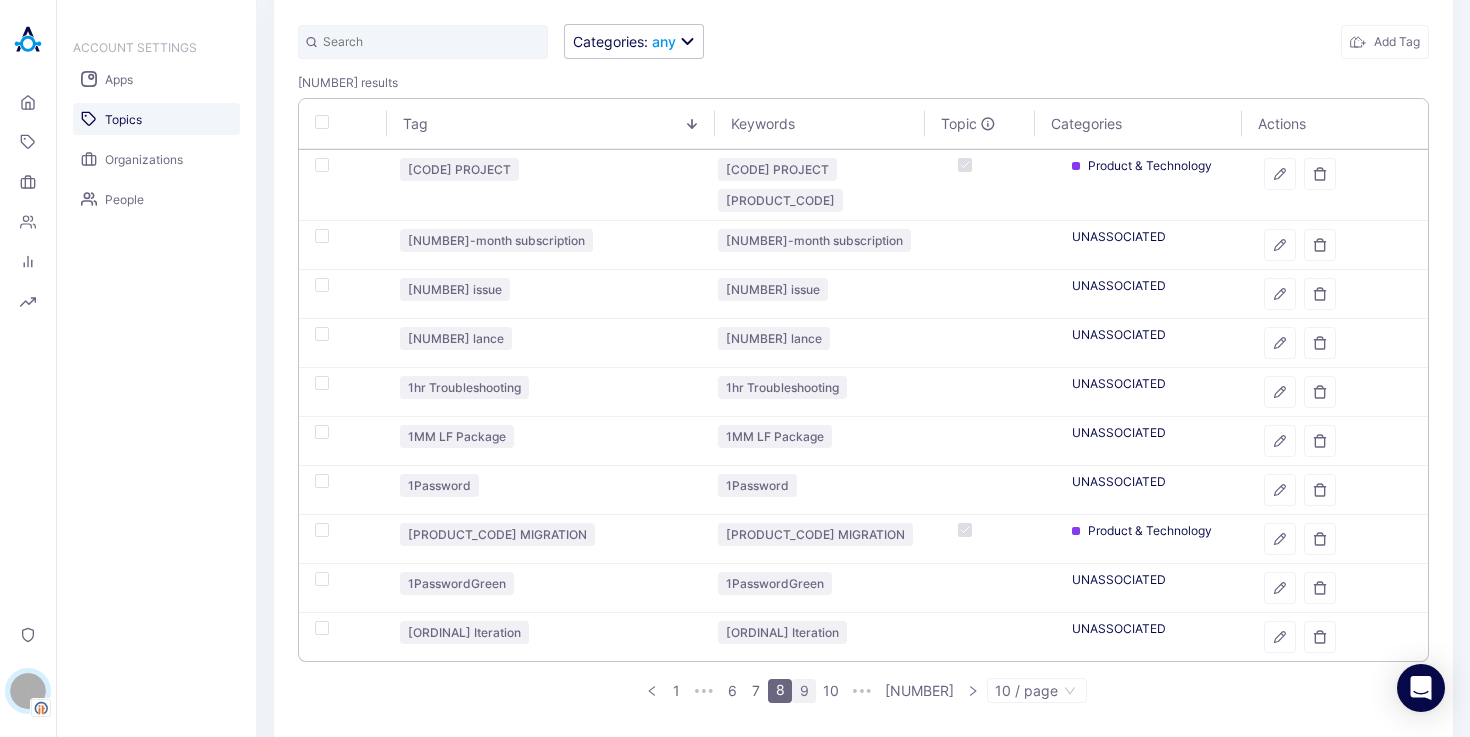 click on "9" at bounding box center [804, 691] 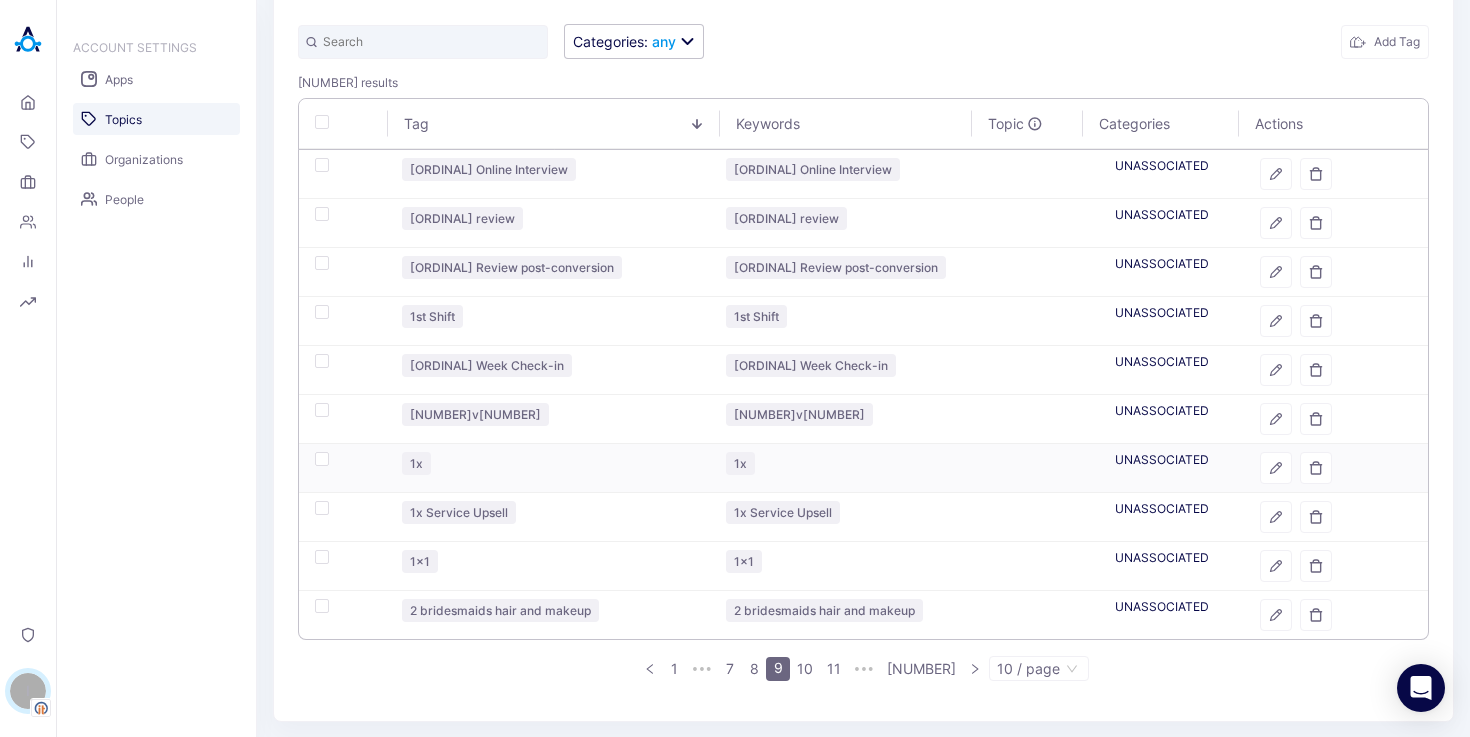 click at bounding box center (322, 459) 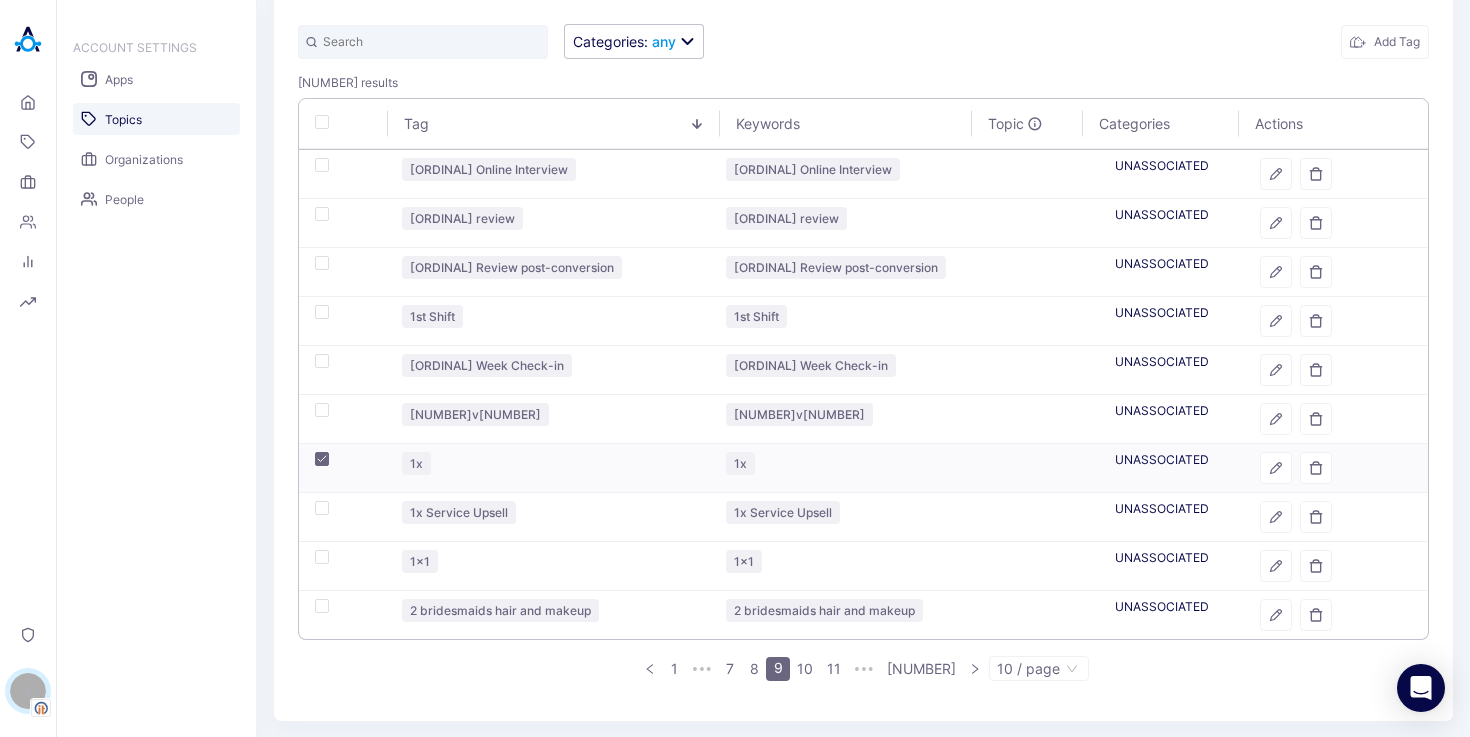 checkbox on "true" 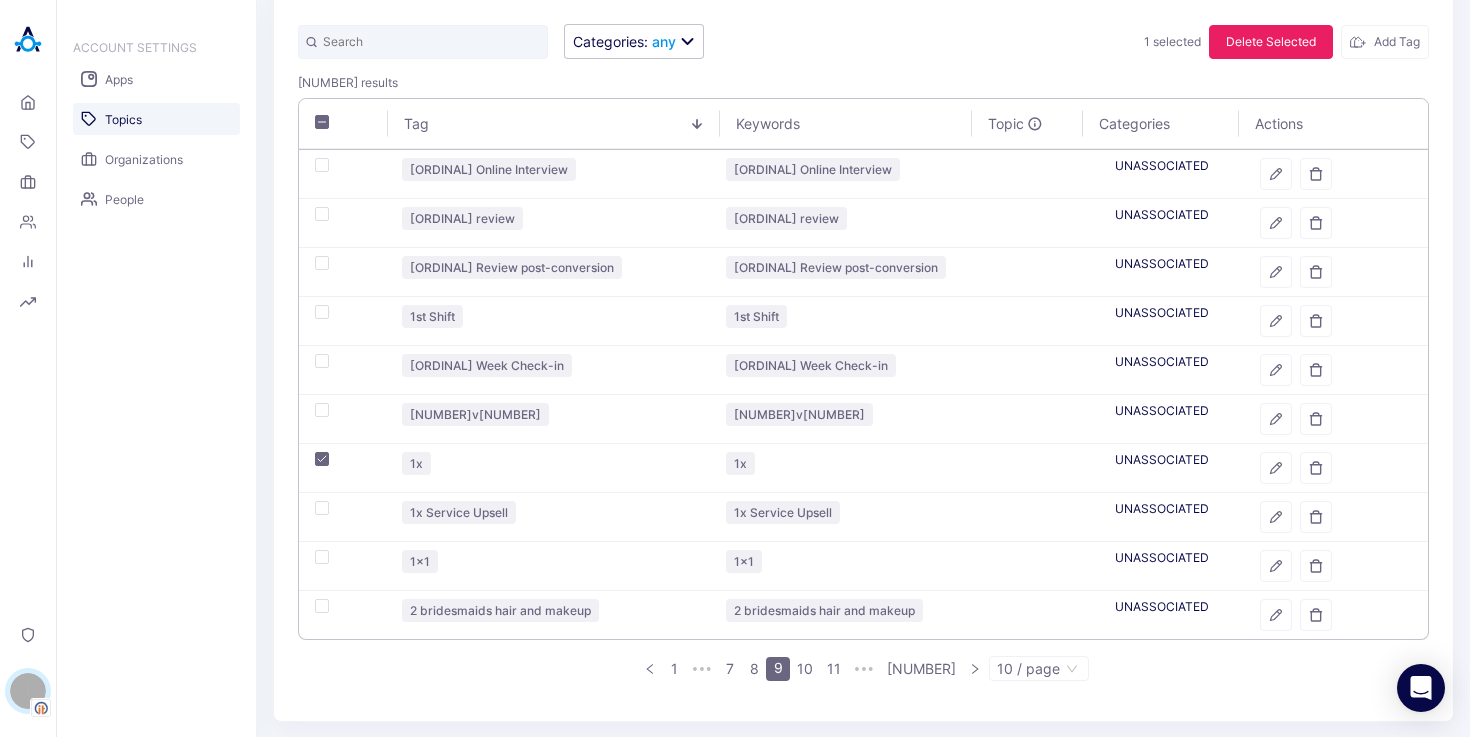 click on "Delete Selected" at bounding box center [1271, 42] 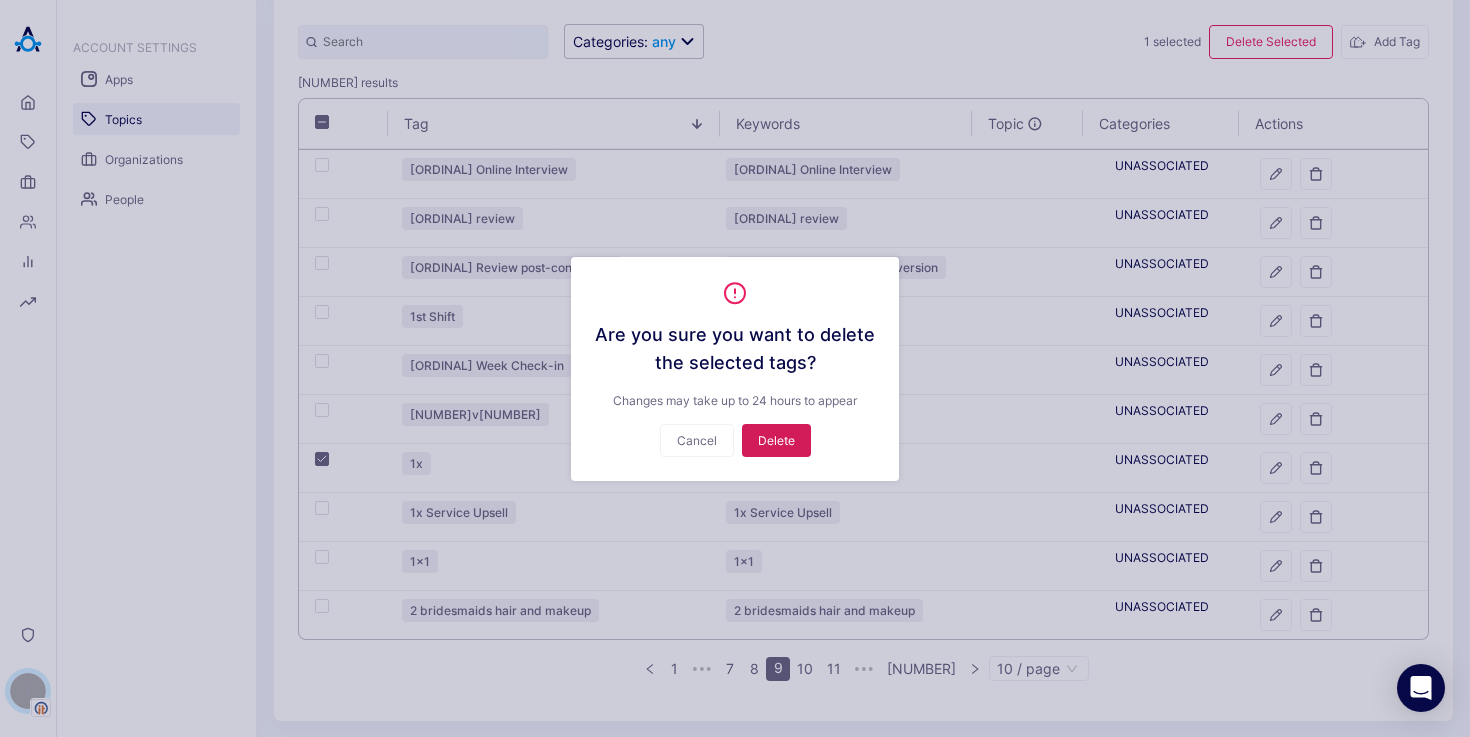 click on "Delete" at bounding box center (776, 440) 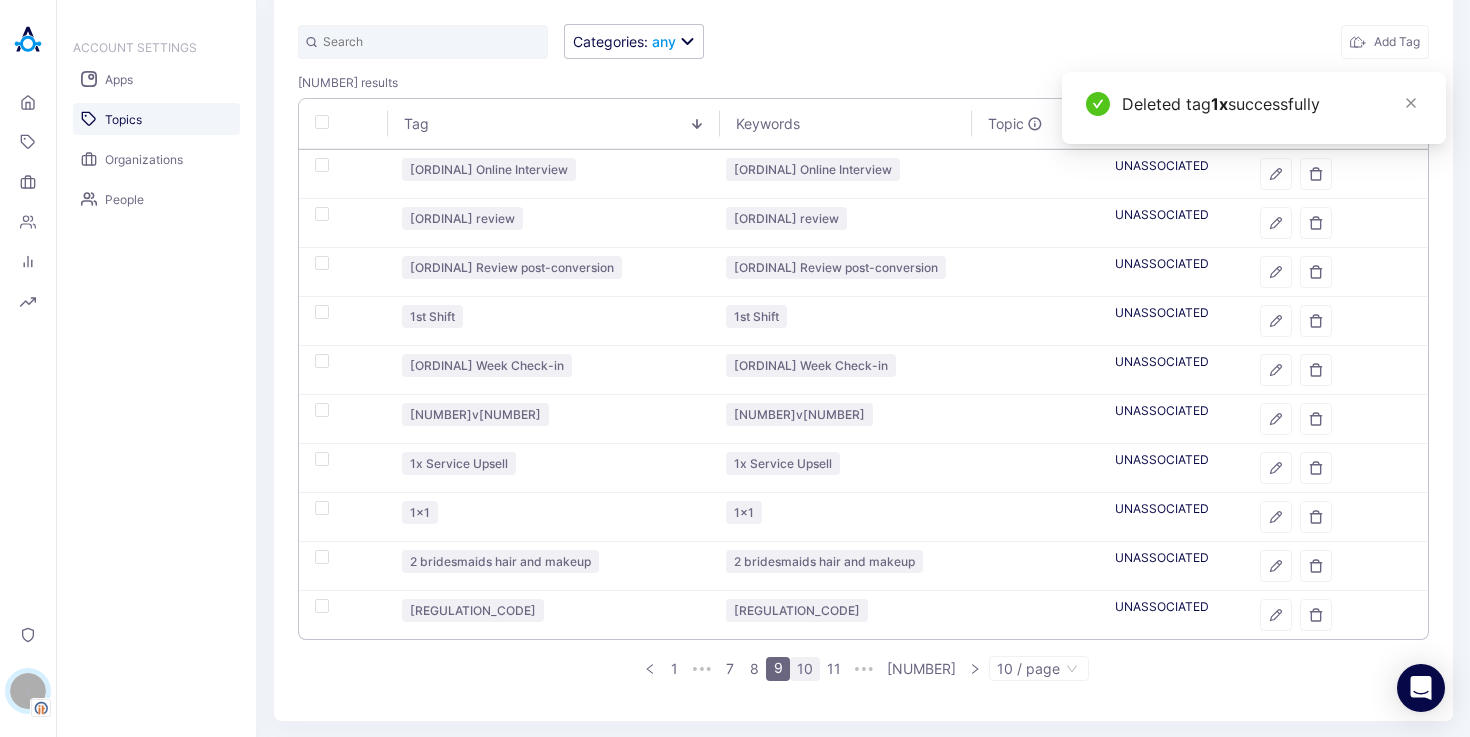 click on "10" at bounding box center (805, 669) 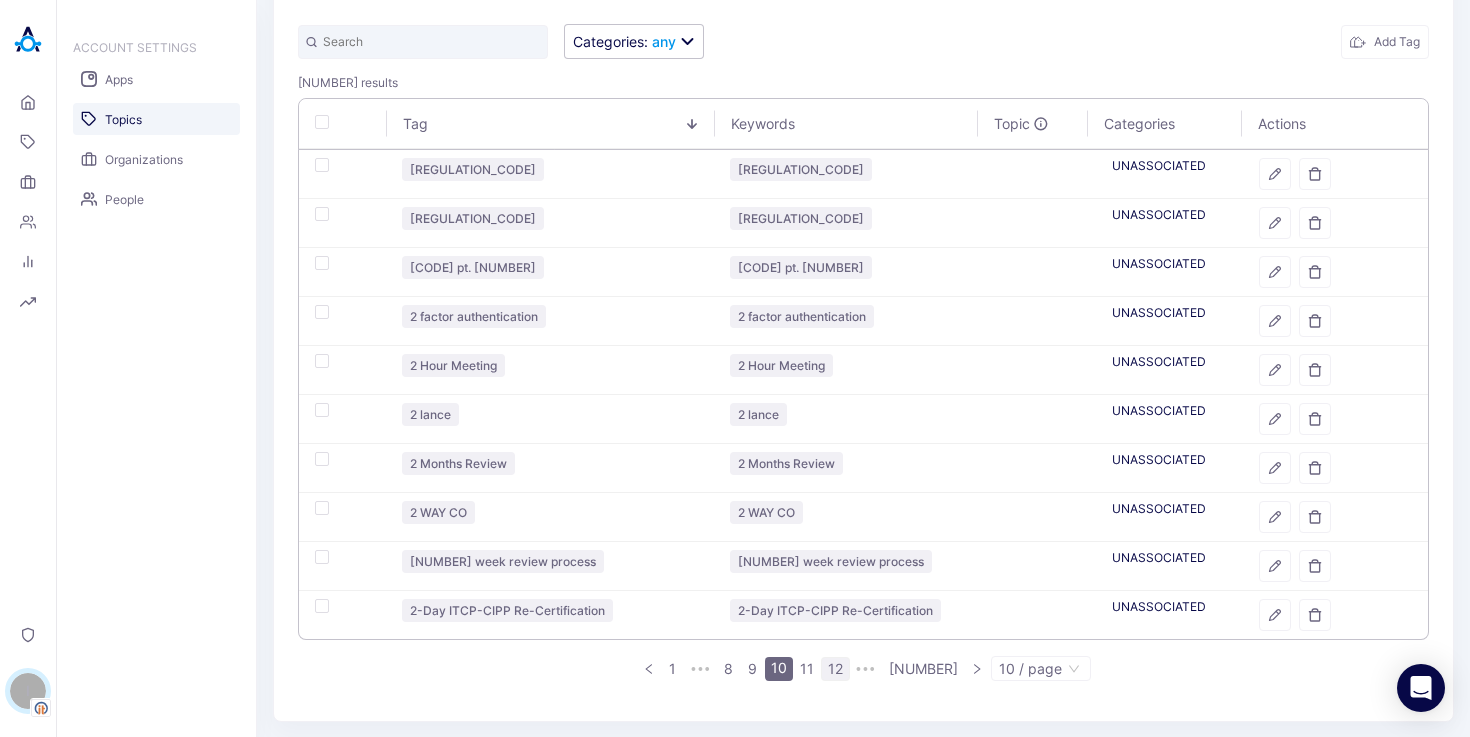 click on "12" at bounding box center (835, 669) 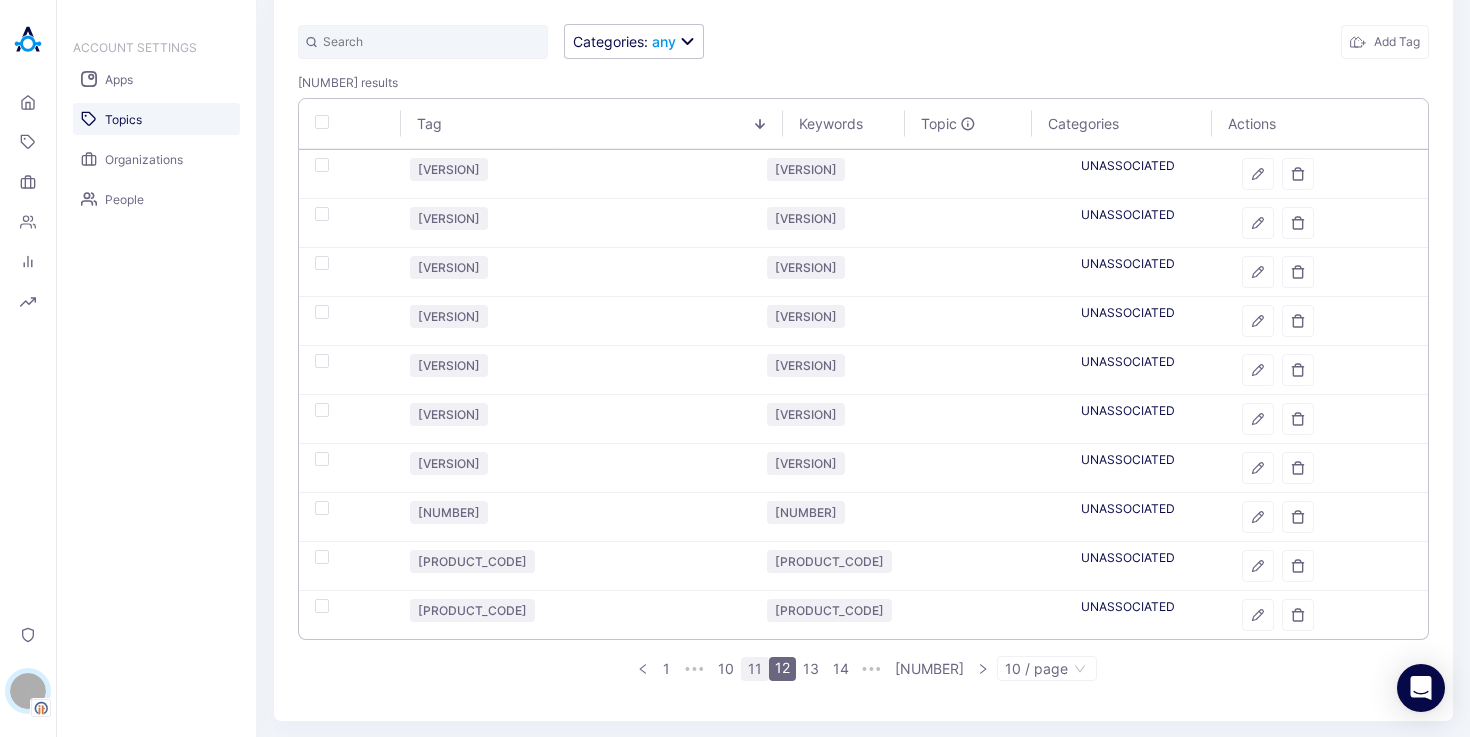 click on "11" at bounding box center (755, 669) 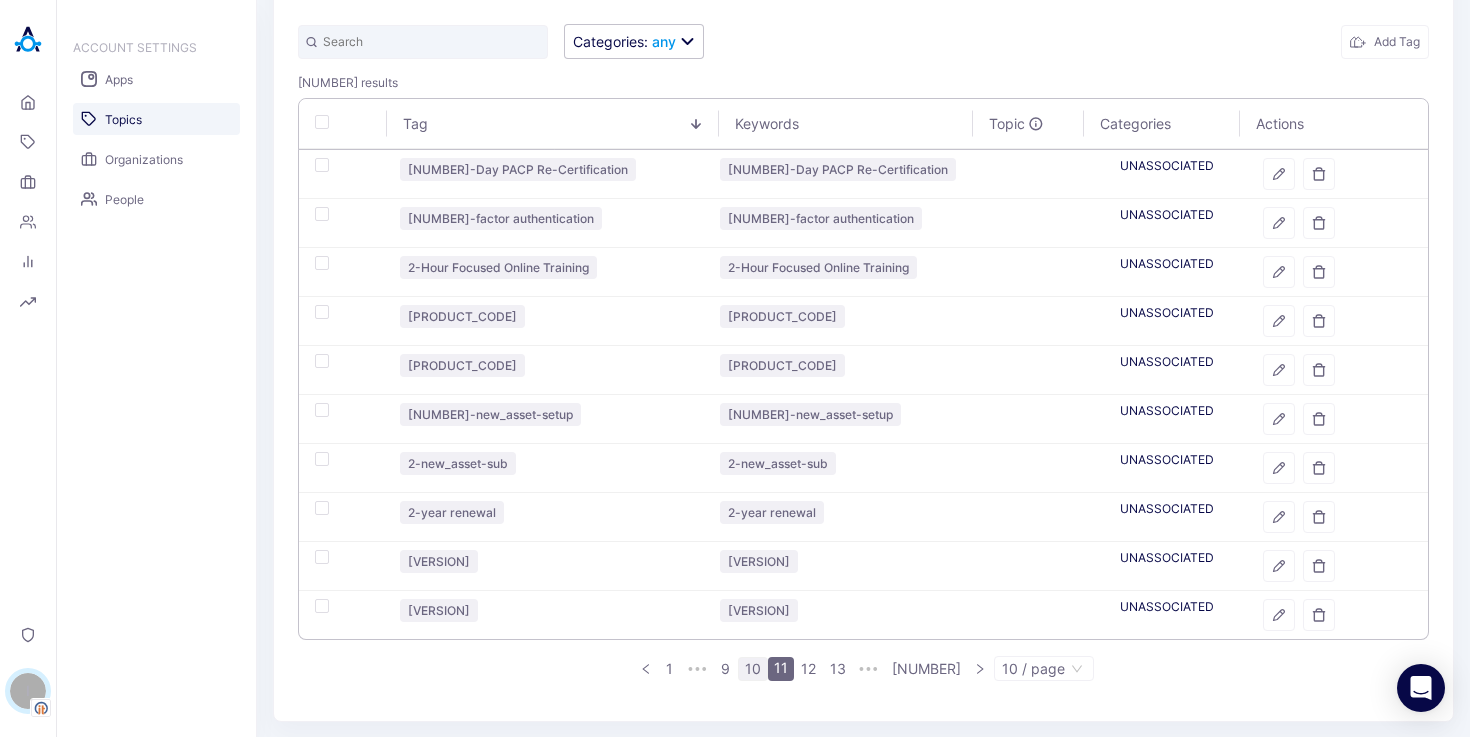 click on "10" at bounding box center (753, 669) 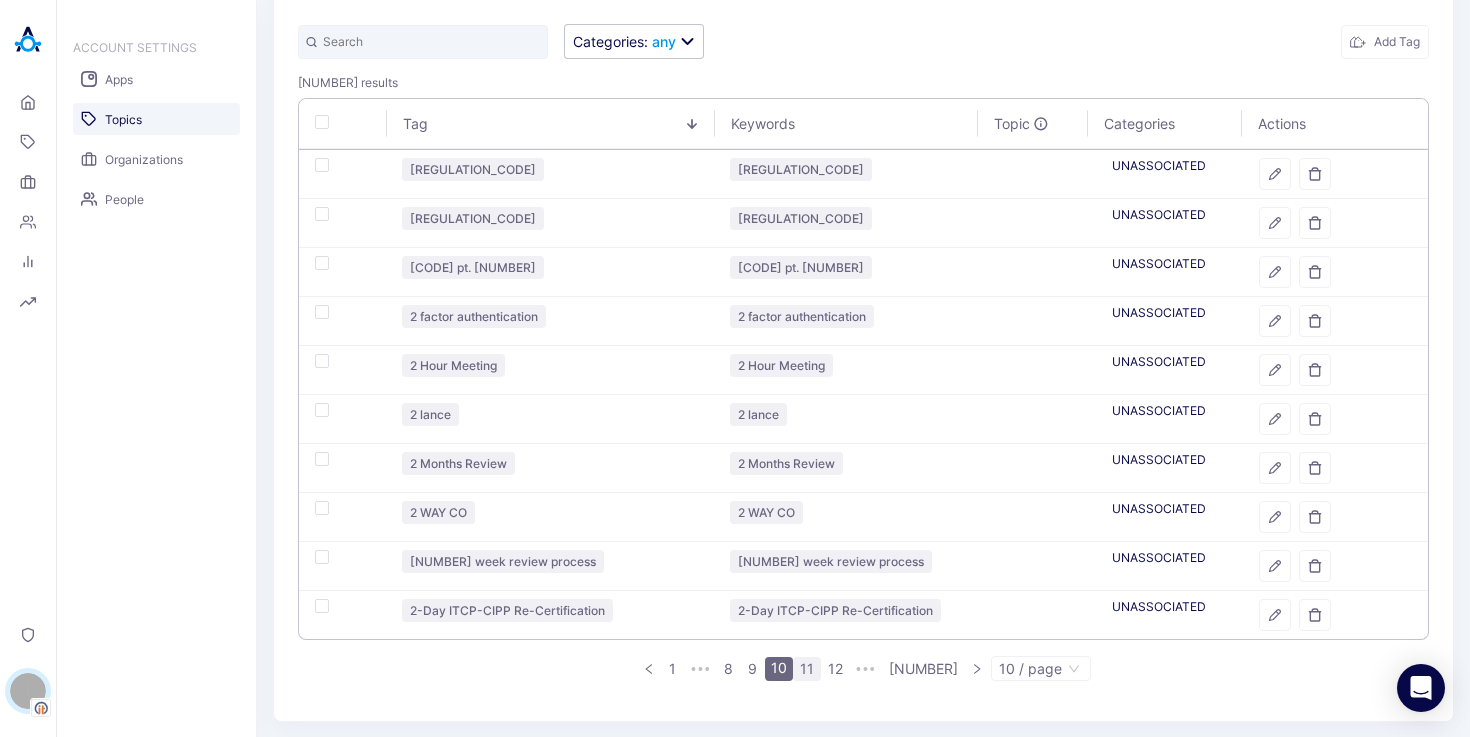 click on "11" at bounding box center (807, 669) 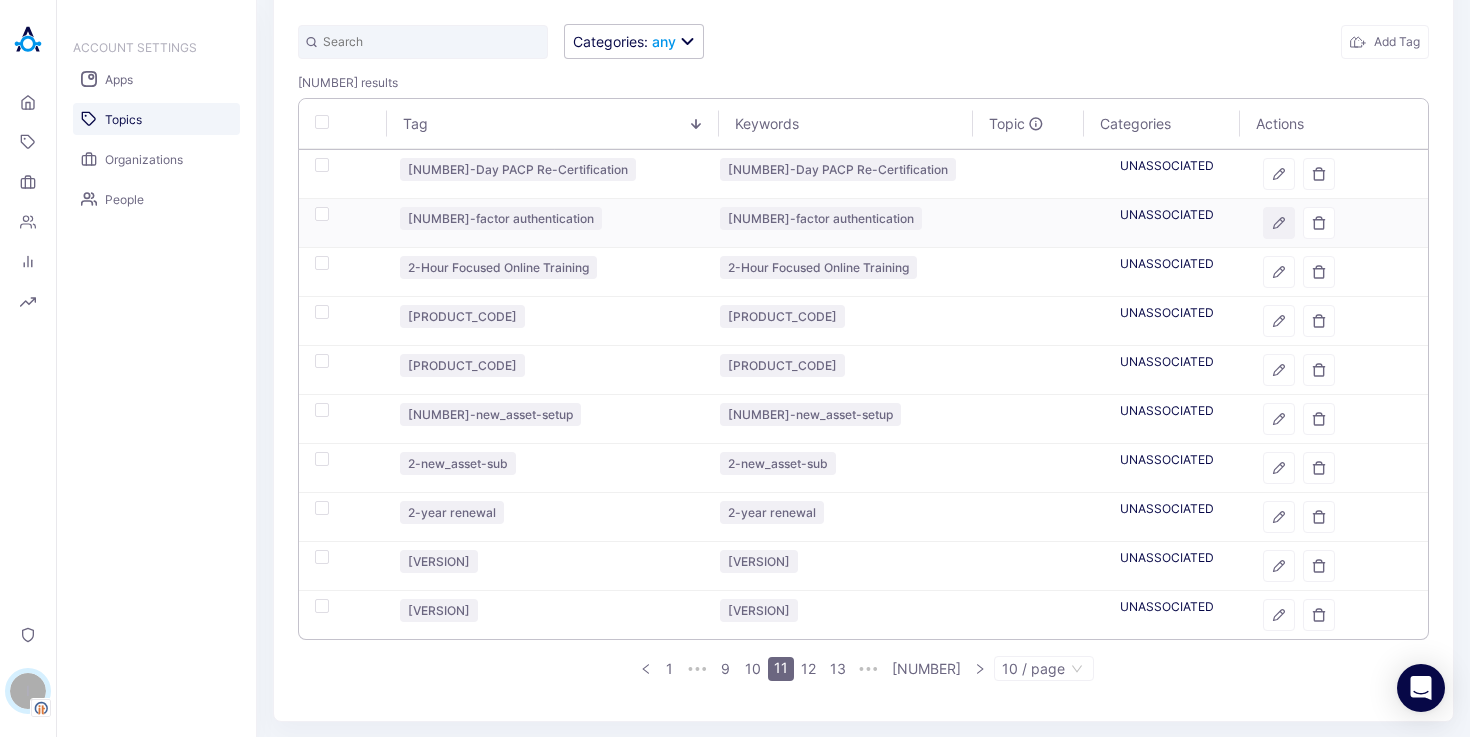 click 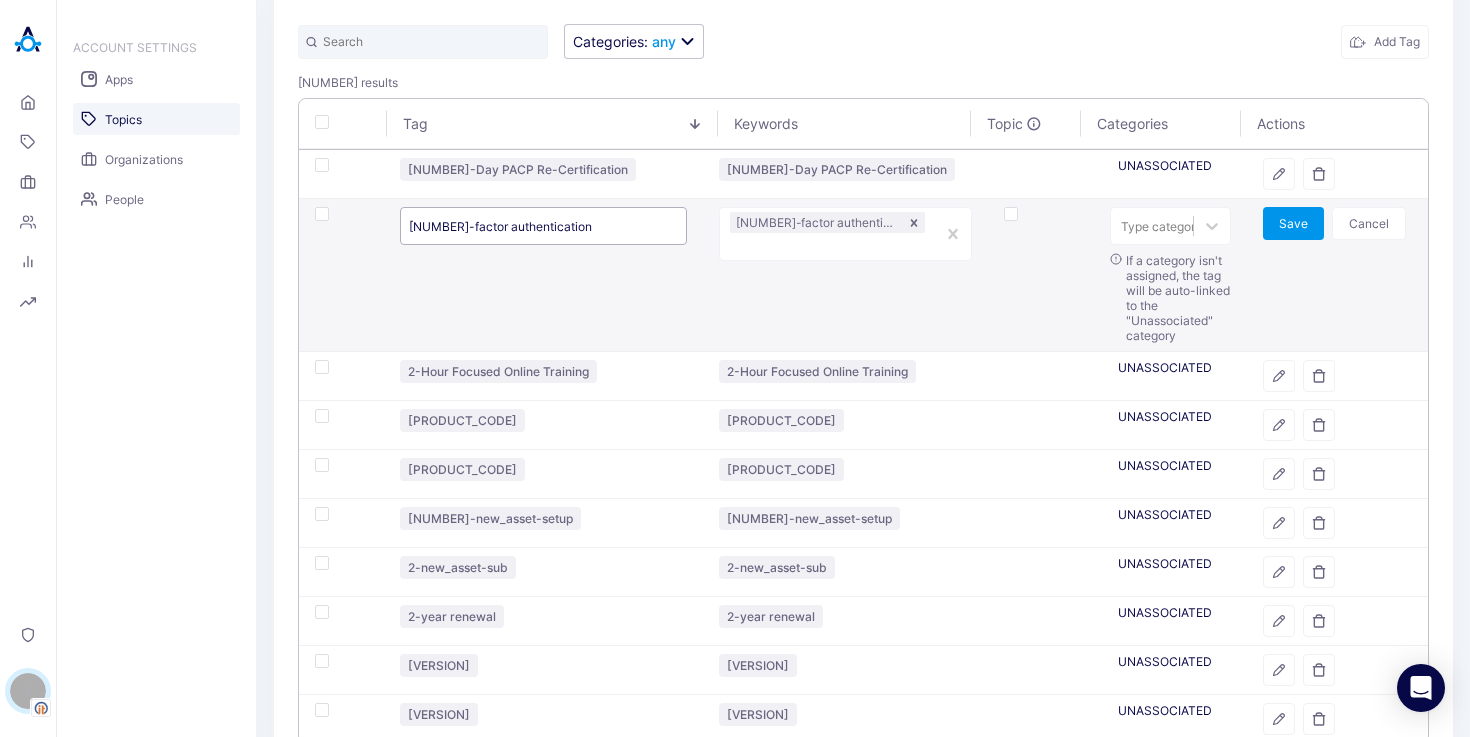 click on "[NUMBER]-factor authentication" at bounding box center (543, 226) 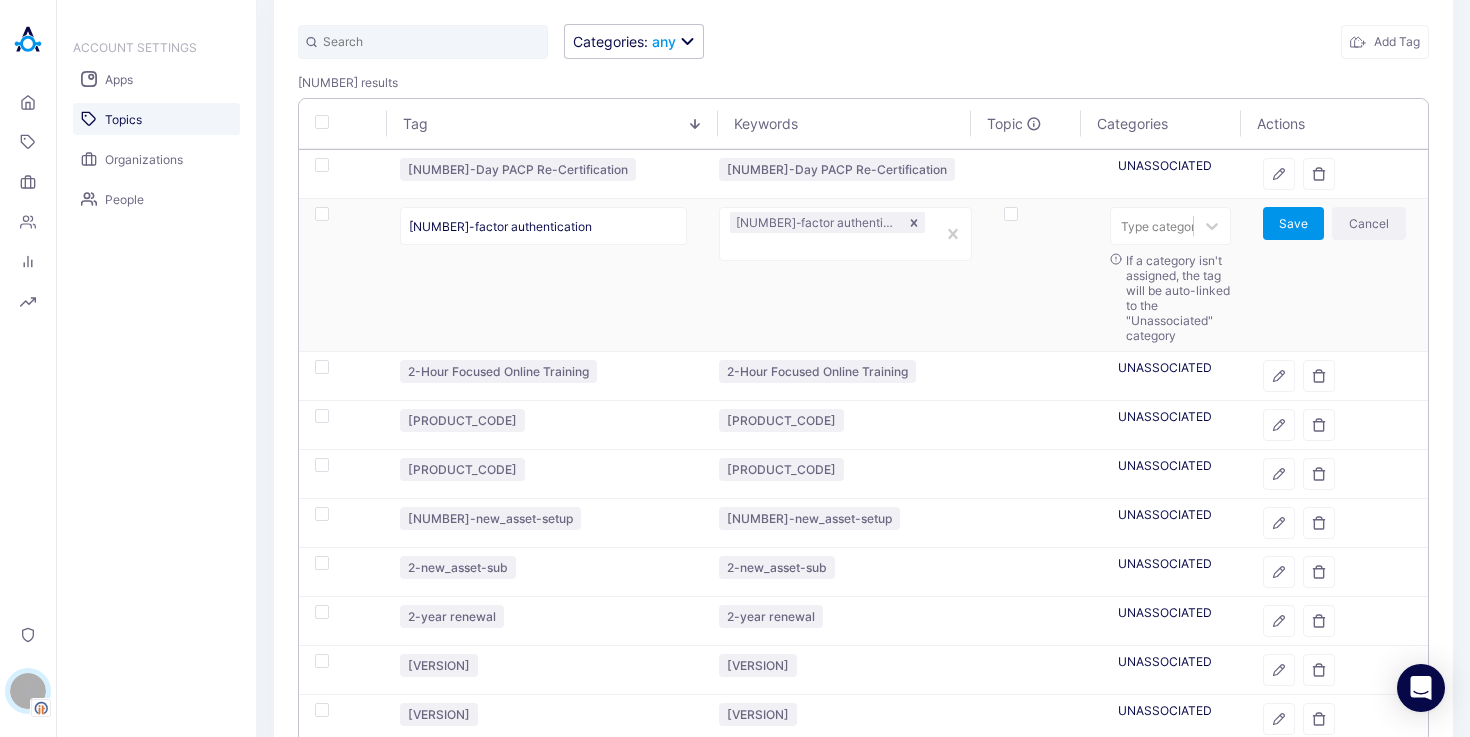 click on "Cancel" at bounding box center (1369, 223) 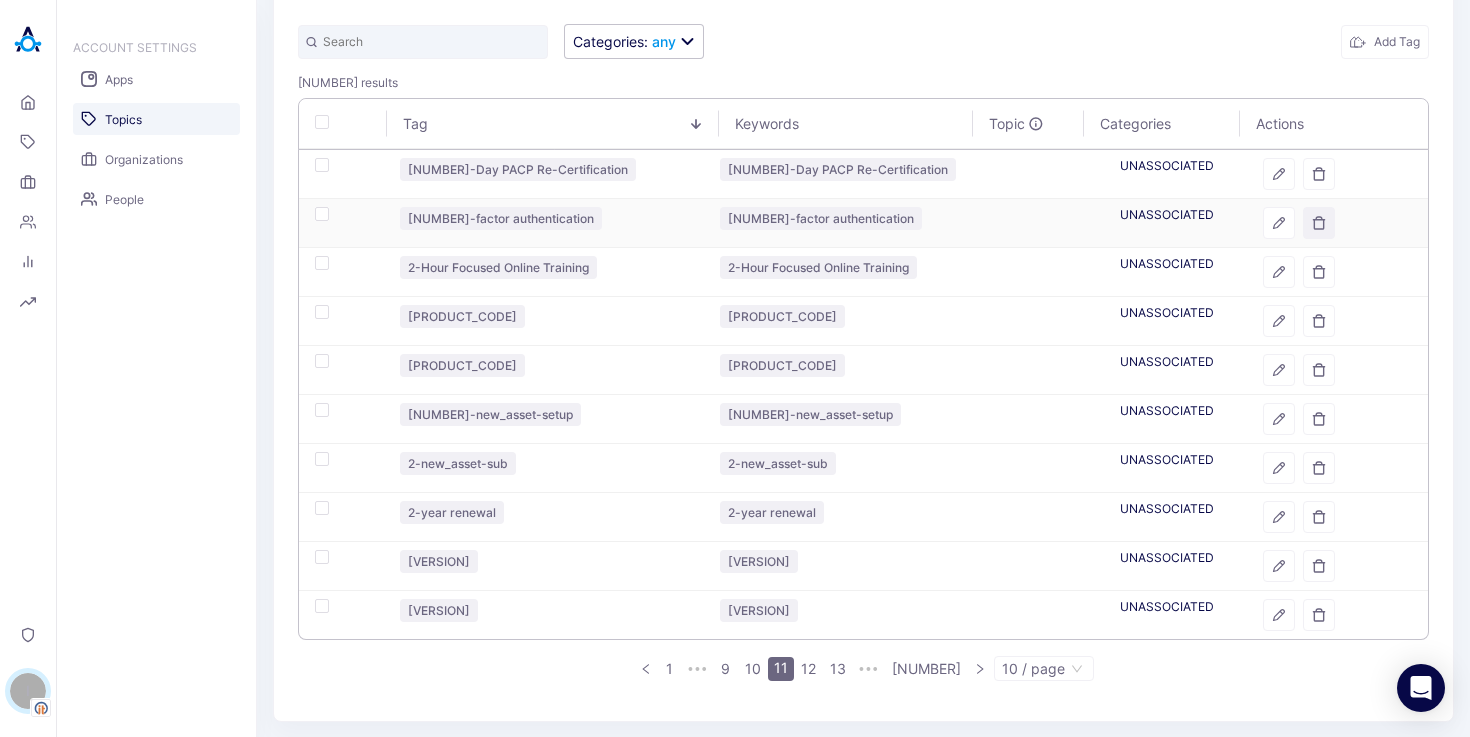 click 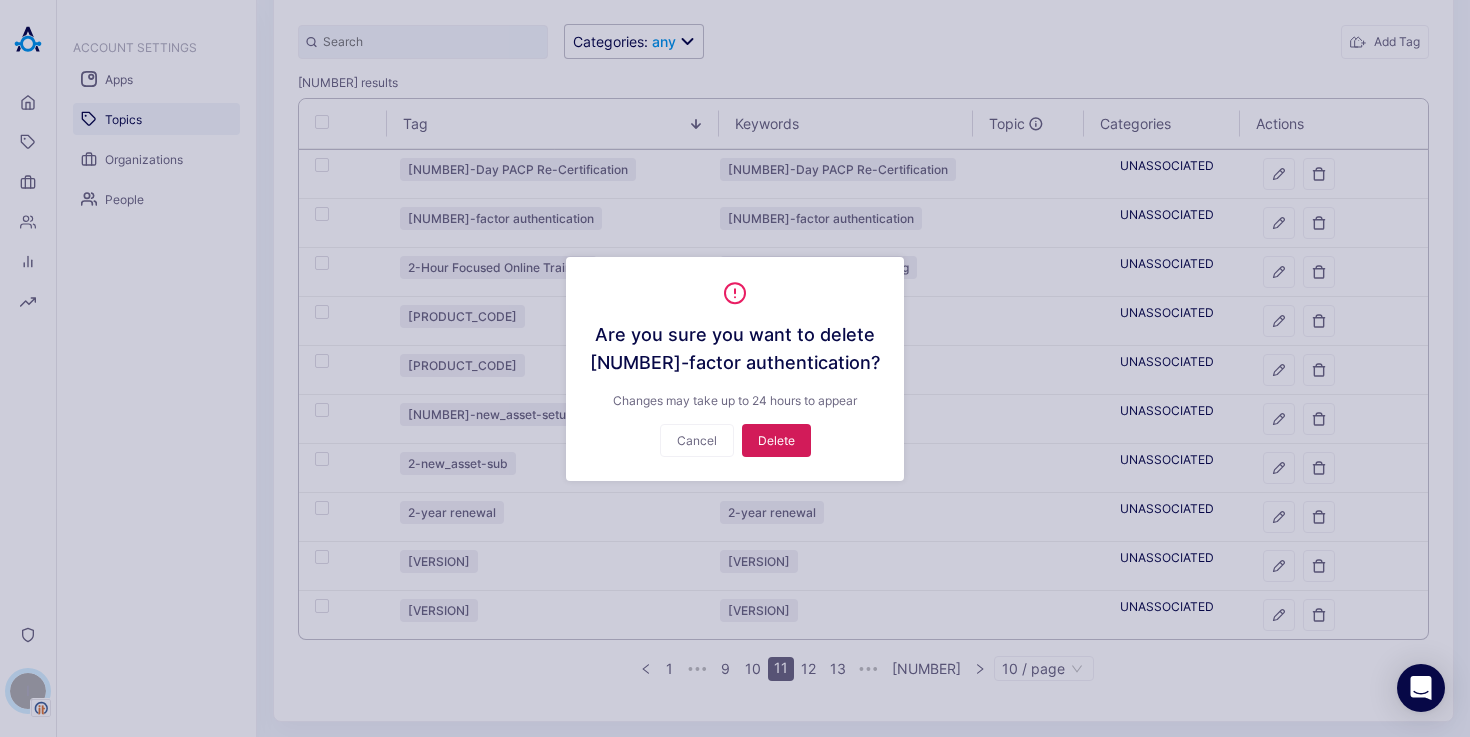 click on "Delete" at bounding box center (776, 440) 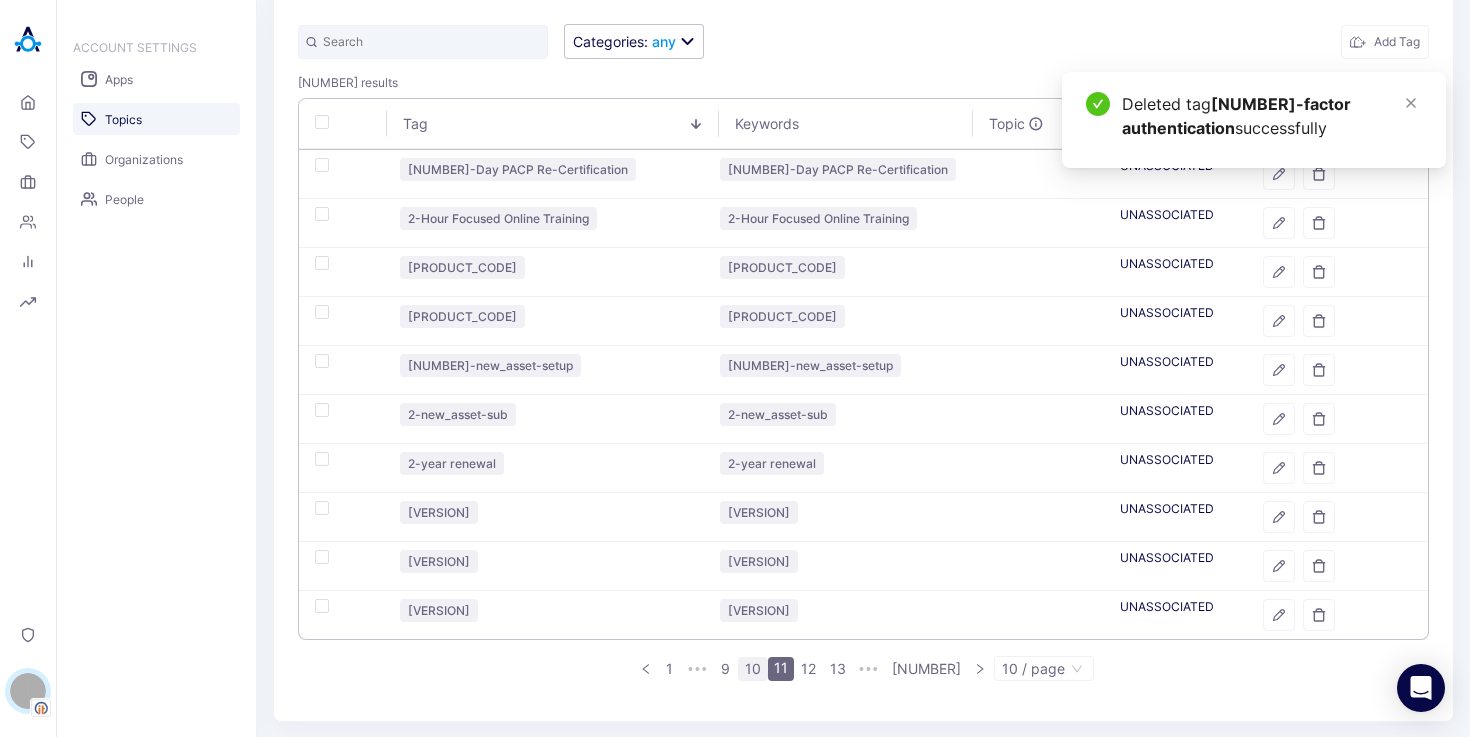 click on "10" at bounding box center [753, 669] 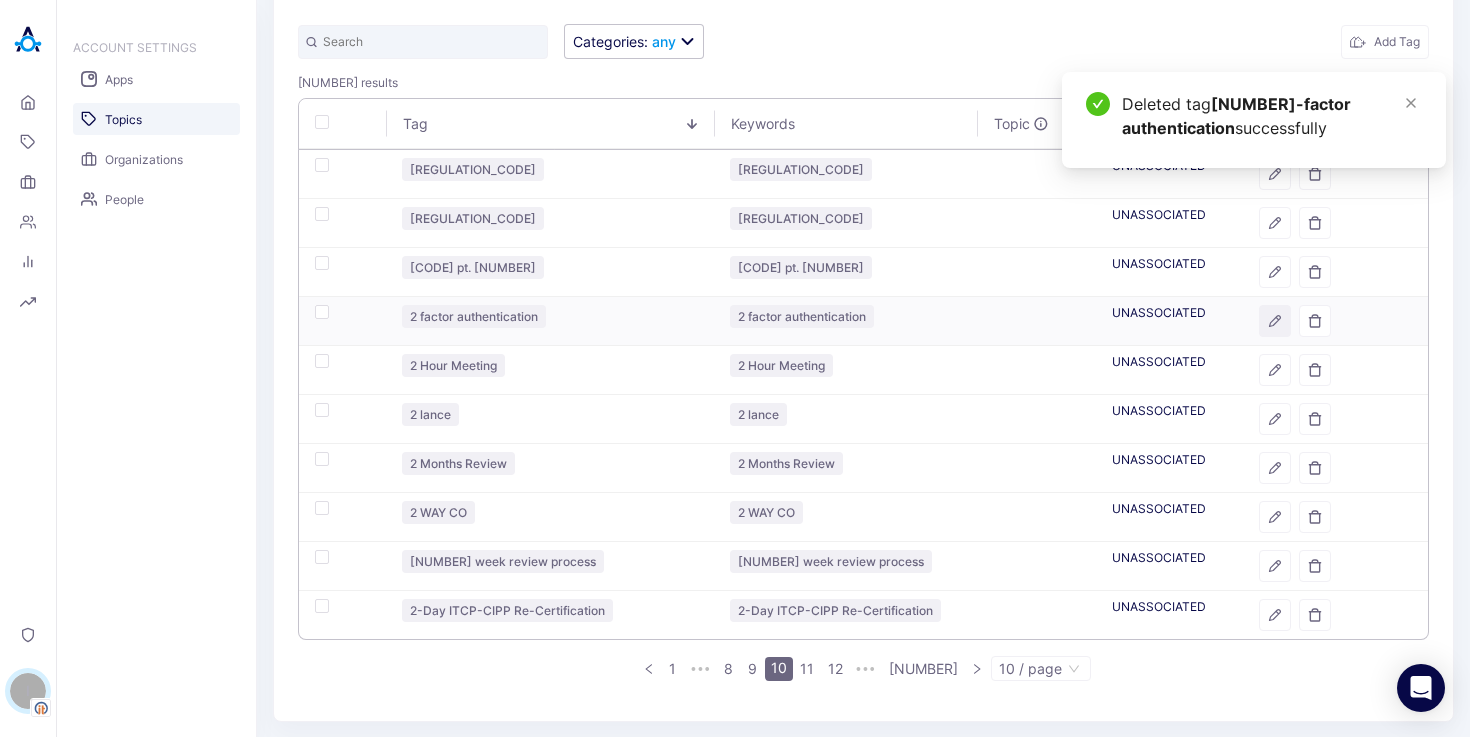 click 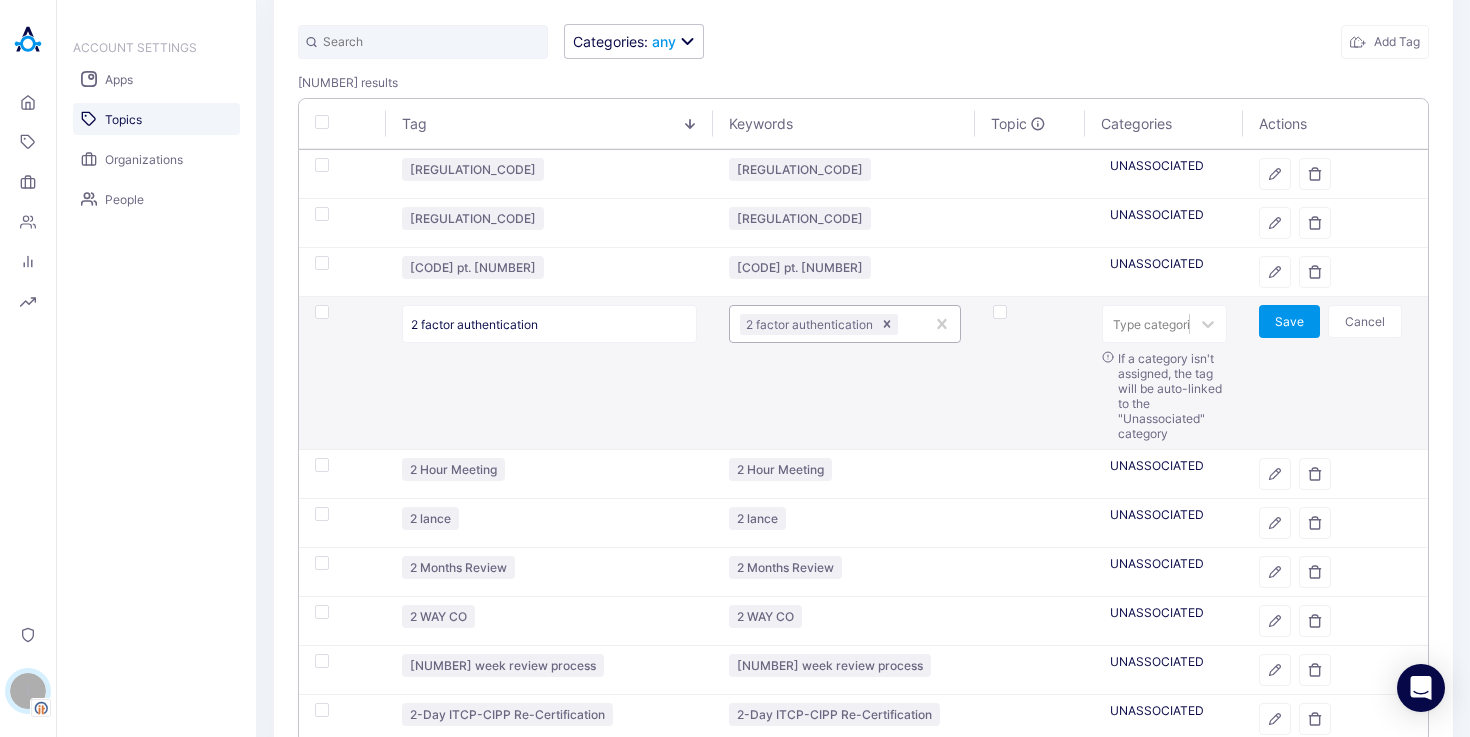 click at bounding box center (908, 324) 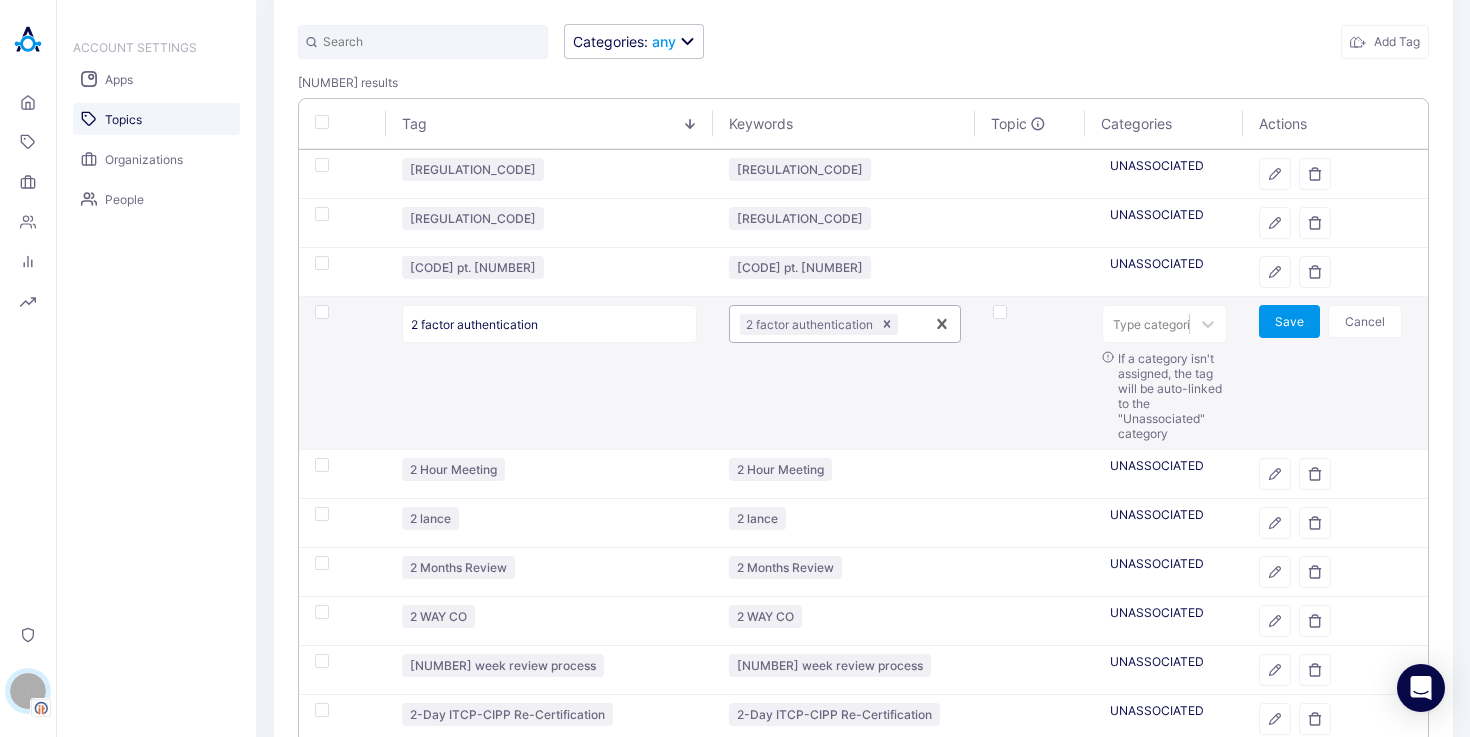 paste on "[NUMBER]-FACTOR AUTHENTICATION" 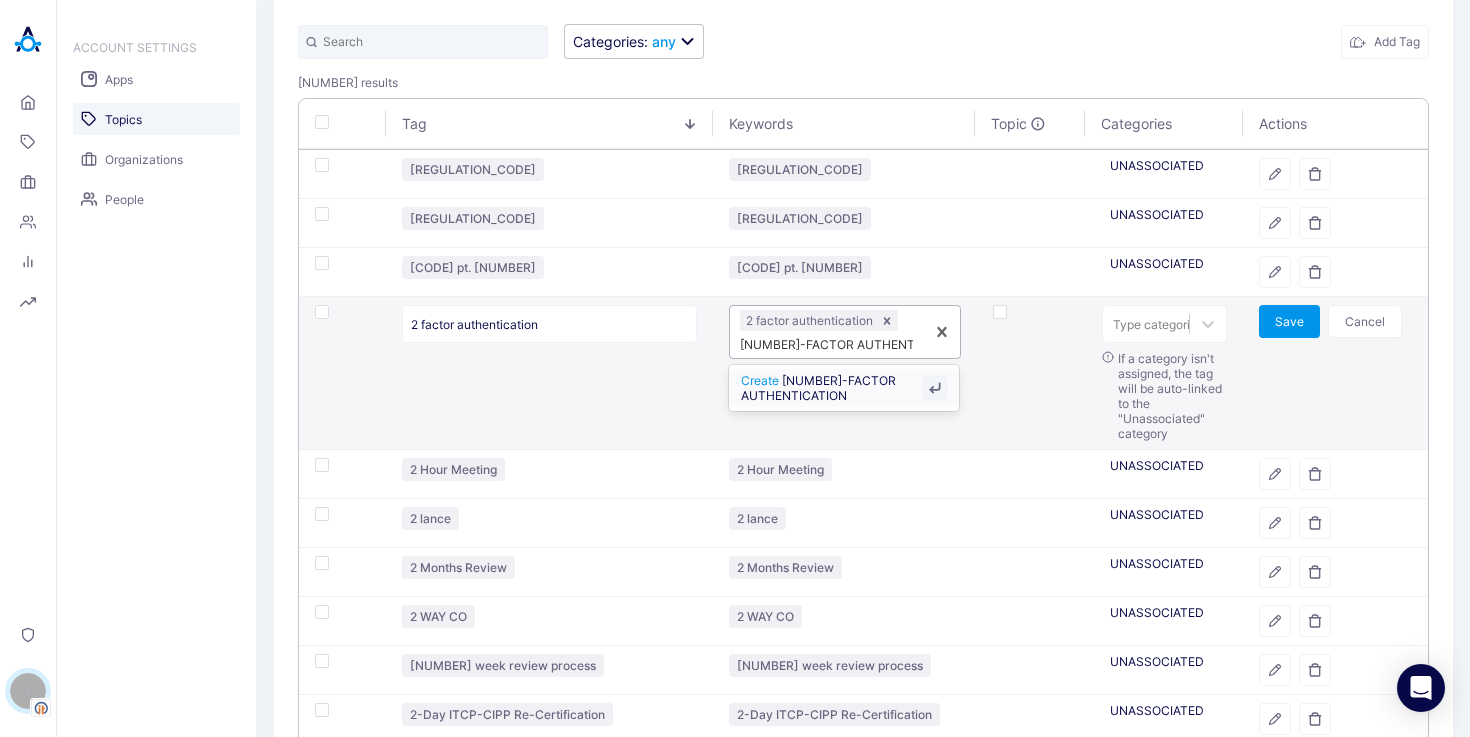 type 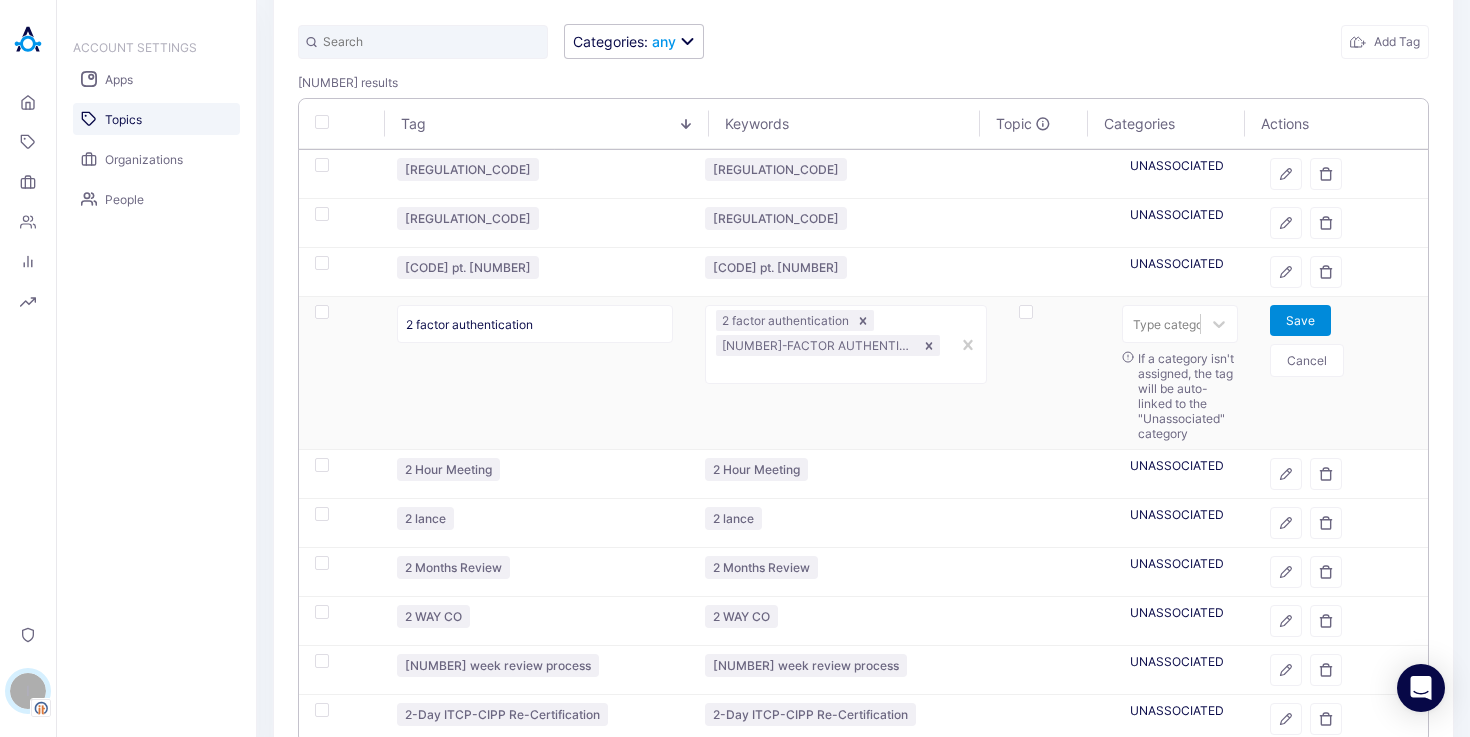 click on "Save" at bounding box center (1300, 320) 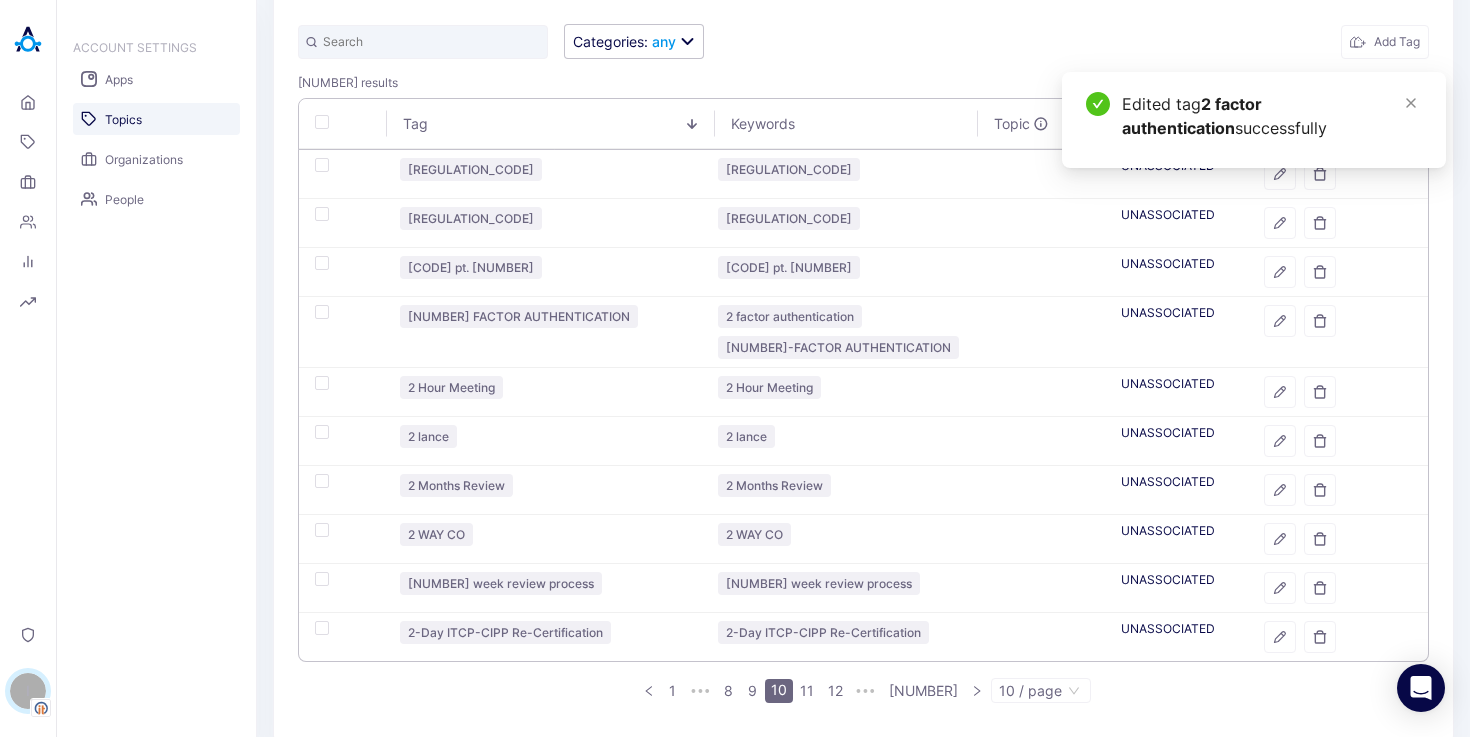 click on "Tag Keywords Topic Categories Actions             [CODE] [CODE] UNASSOCIATED [CODE] [CODE] UNASSOCIATED [CODE] [CODE] UNASSOCIATED 2 FACTOR AUTHENTICATION 2 factor authentication 2-FACTOR AUTHENTICATION UNASSOCIATED 2 Hour Meeting 2 Hour Meeting UNASSOCIATED 2 lance 2 lance UNASSOCIATED 2 Months Review 2 Months Review UNASSOCIATED 2 WAY CO 2 WAY CO UNASSOCIATED 2 week review process 2 week review process UNASSOCIATED 2-Day ITCP-CIPP Re-Certification 2-Day ITCP-CIPP Re-Certification UNASSOCIATED 1 ••• 8 9 10 11 12 ••• [NUMBER] 10 / page" at bounding box center (863, 408) 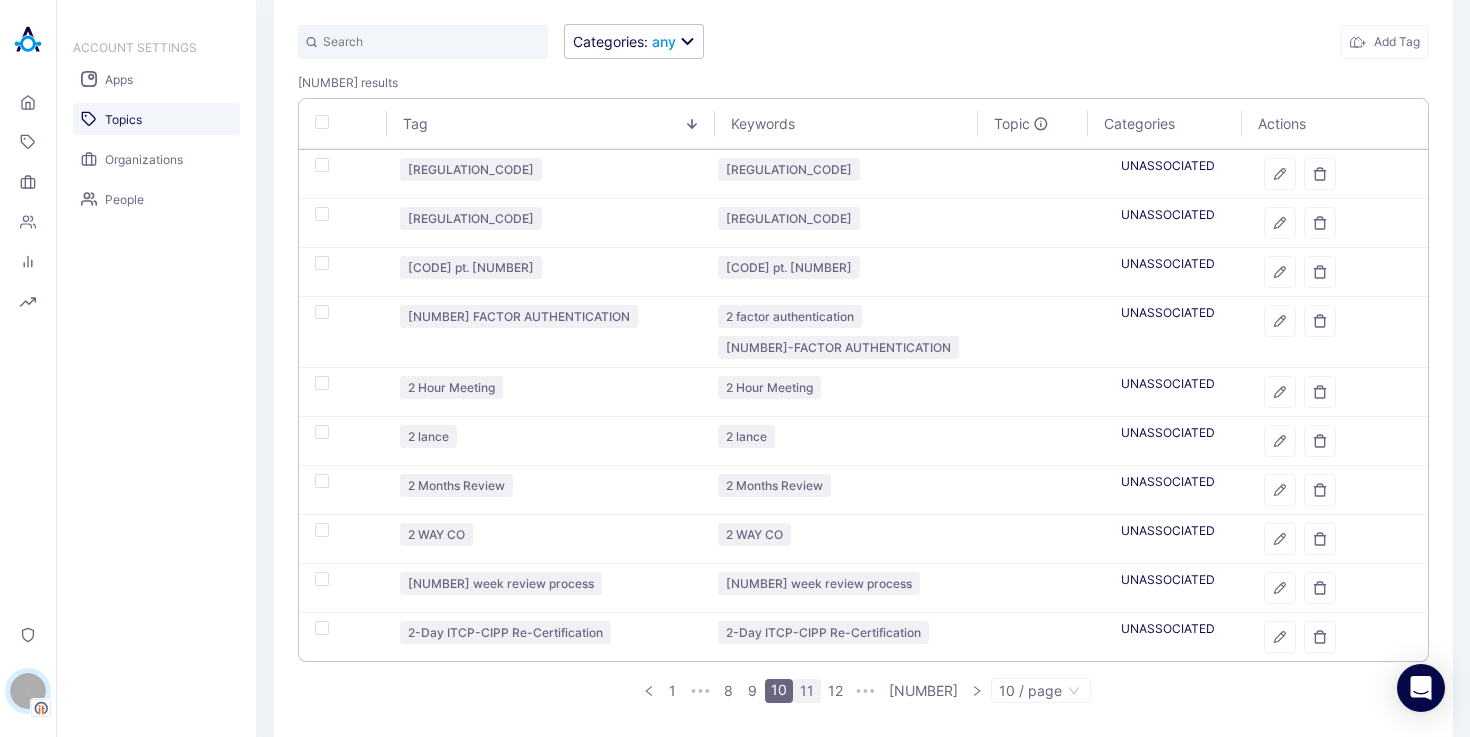 click on "11" at bounding box center (807, 691) 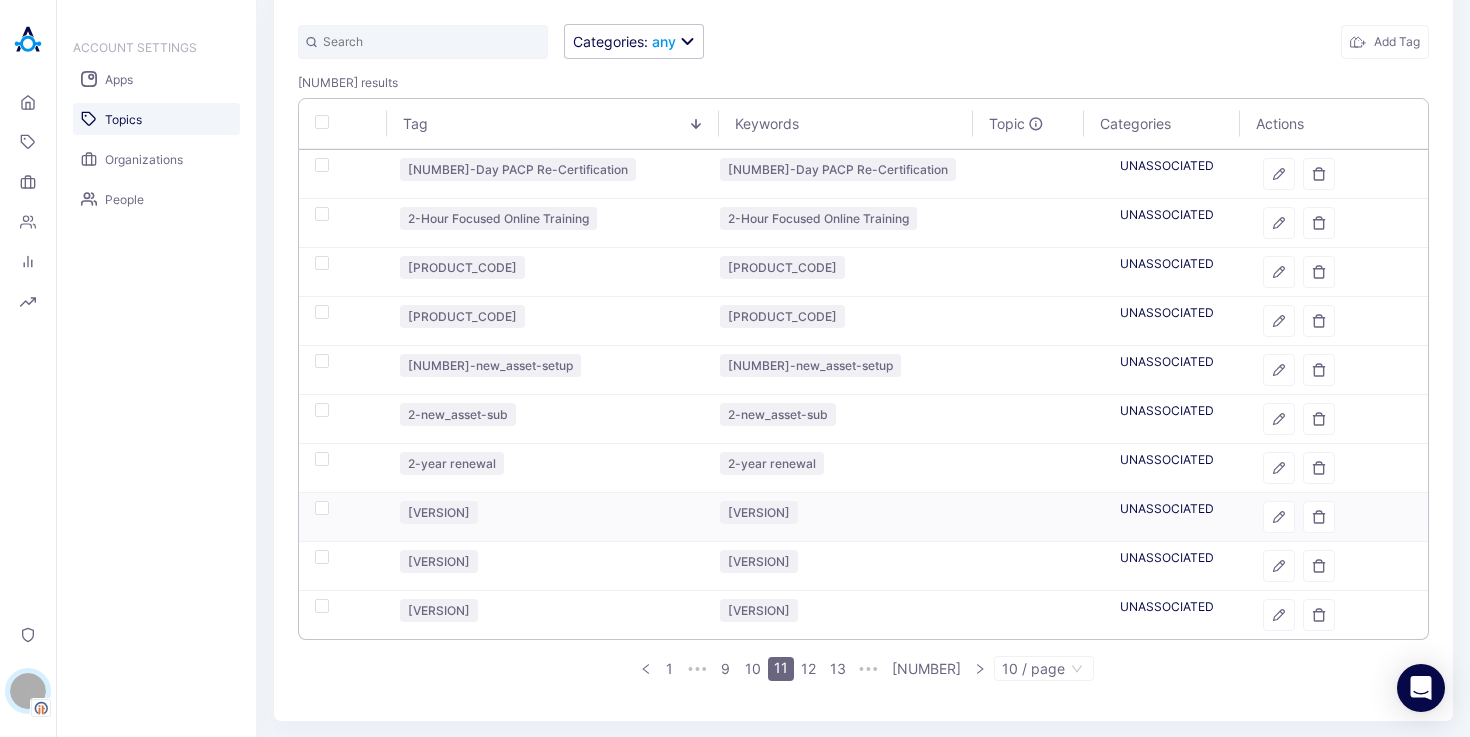 click at bounding box center (341, 517) 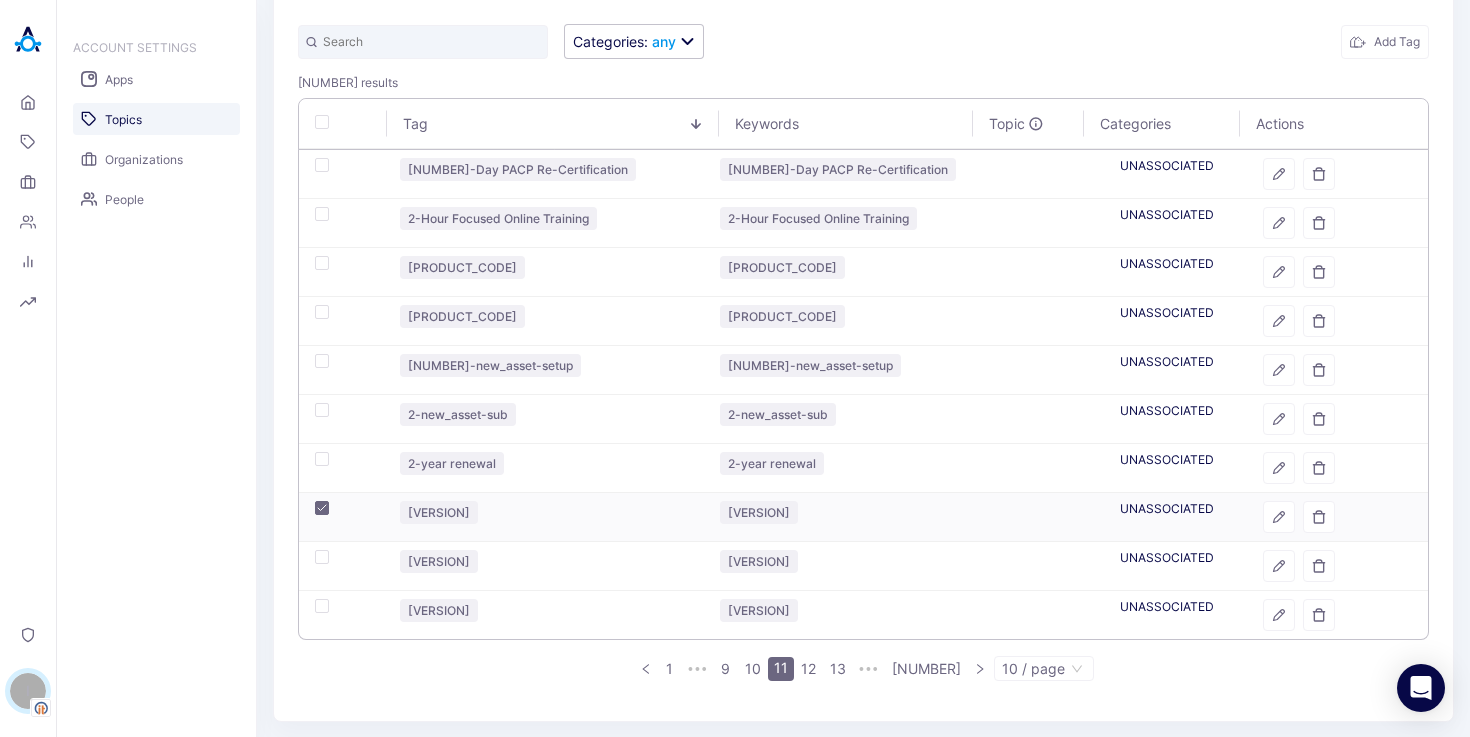 checkbox on "true" 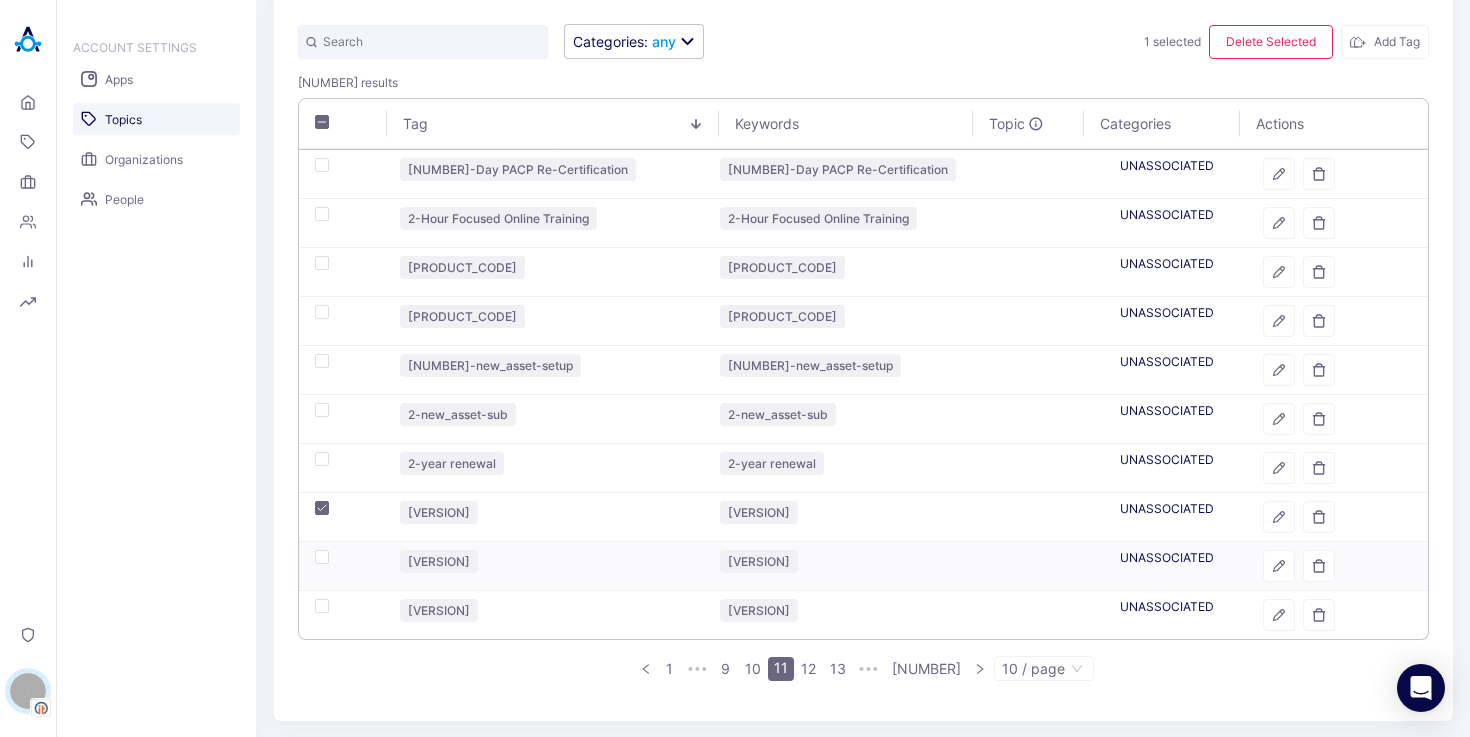 click at bounding box center (322, 557) 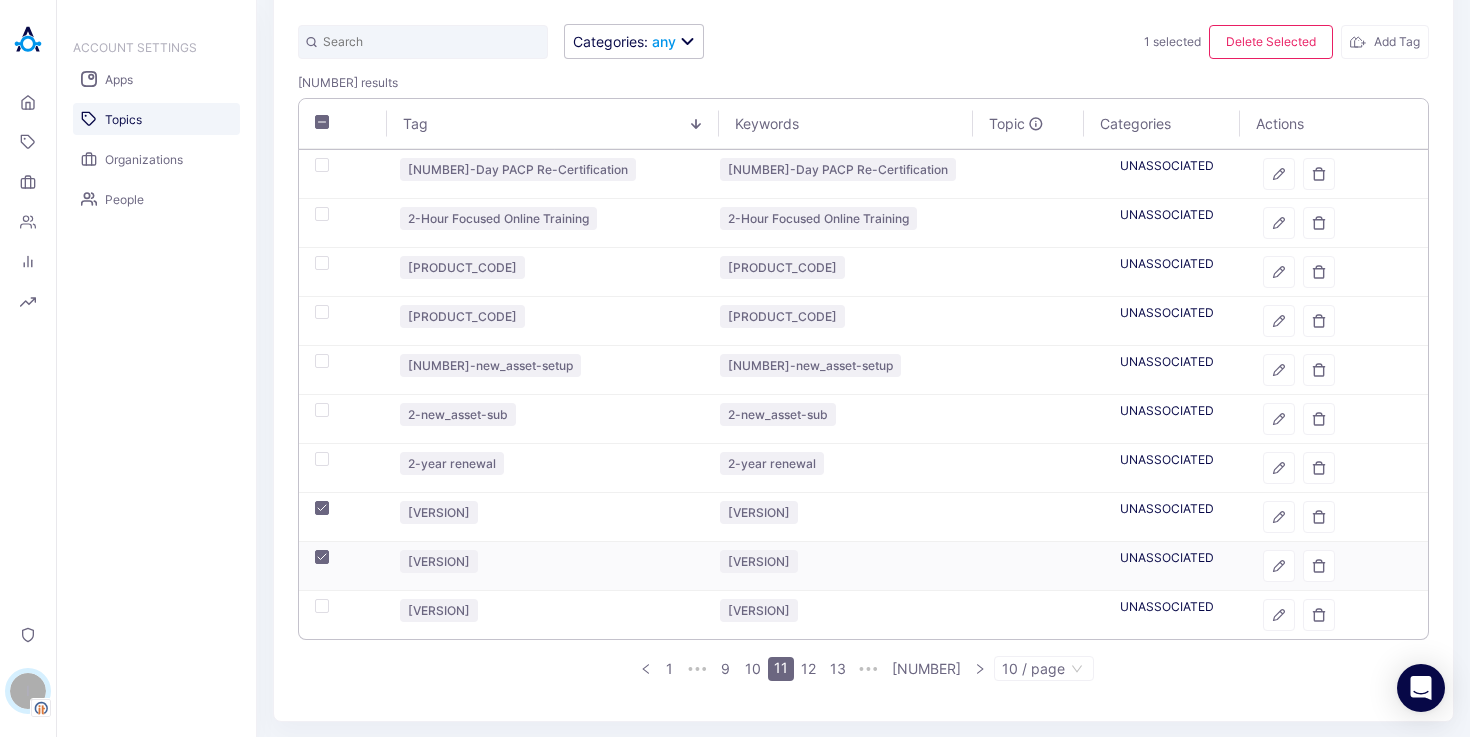 checkbox on "true" 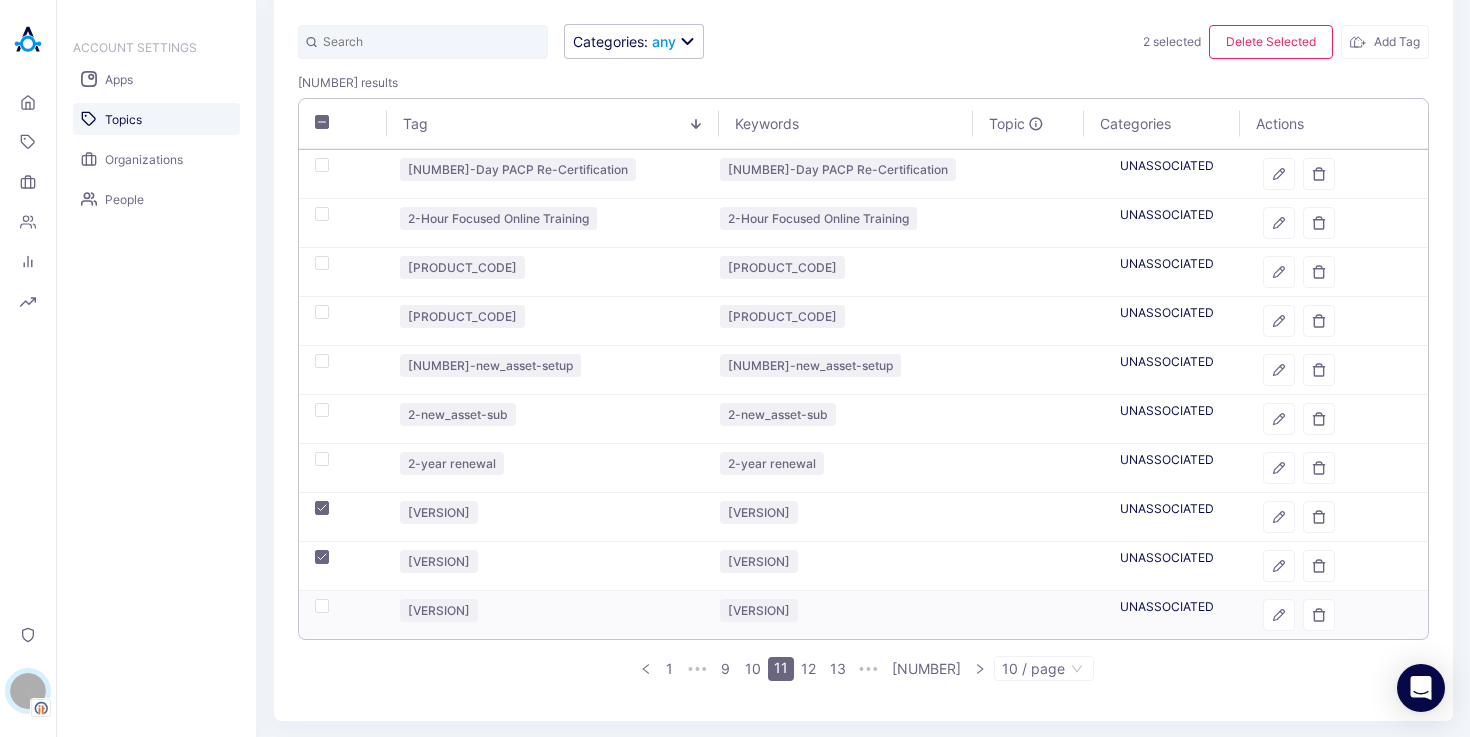 click at bounding box center (322, 606) 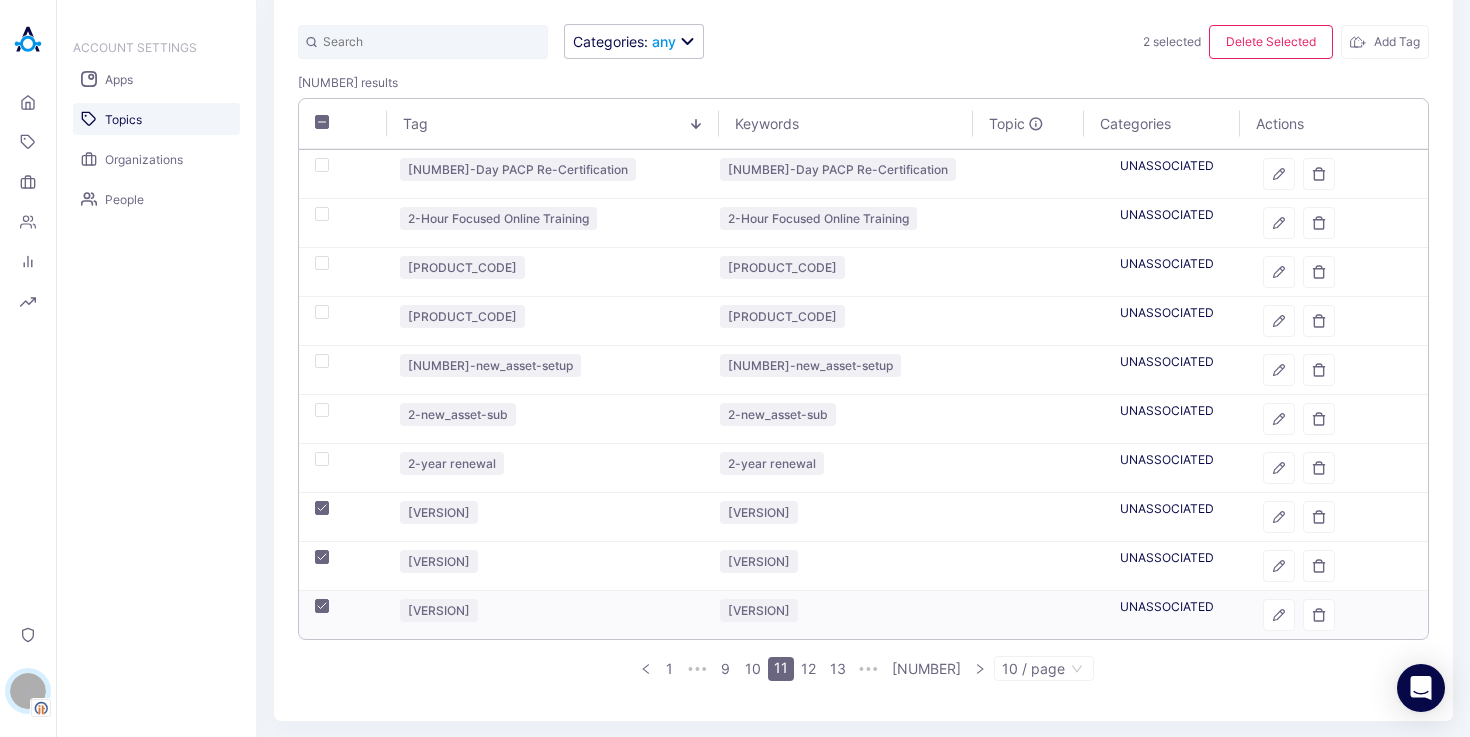 checkbox on "true" 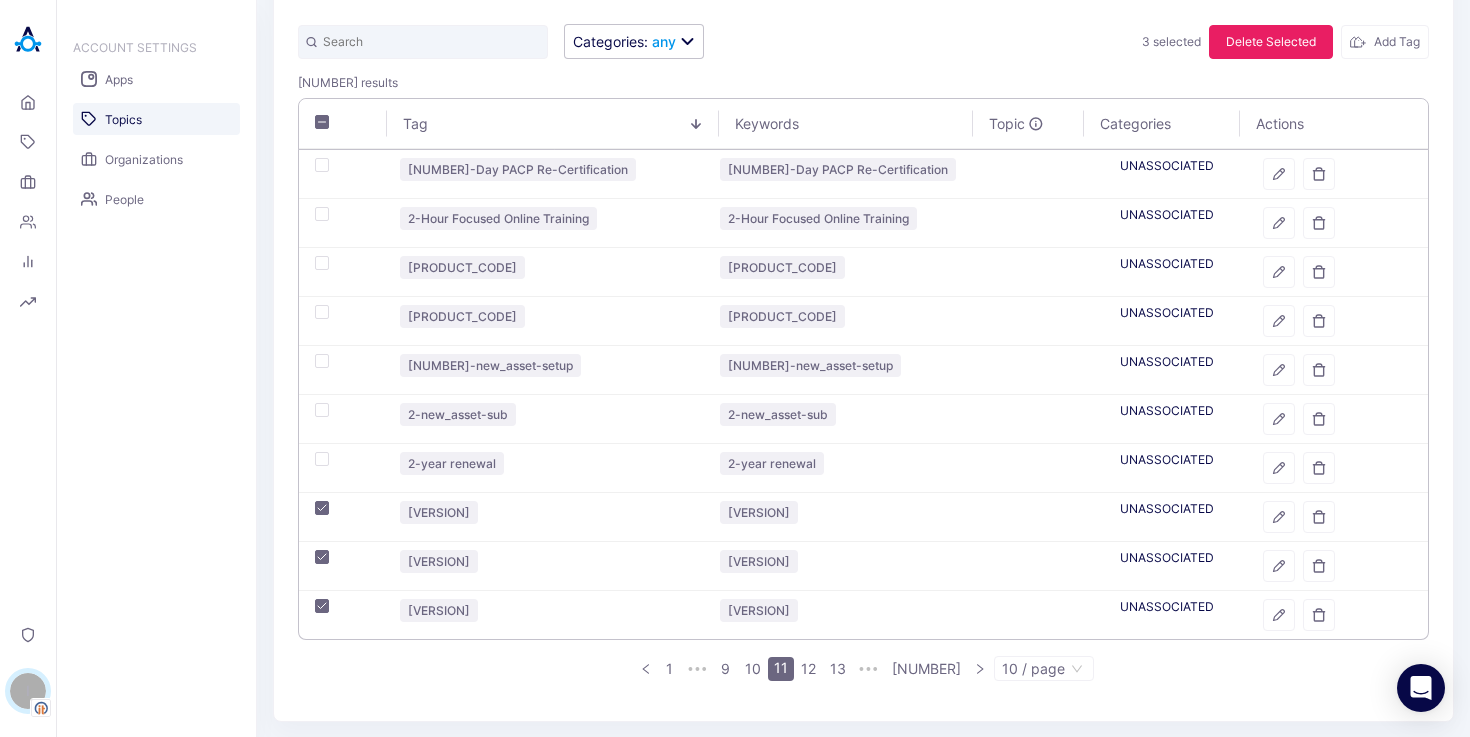 click on "Delete Selected" at bounding box center [1271, 42] 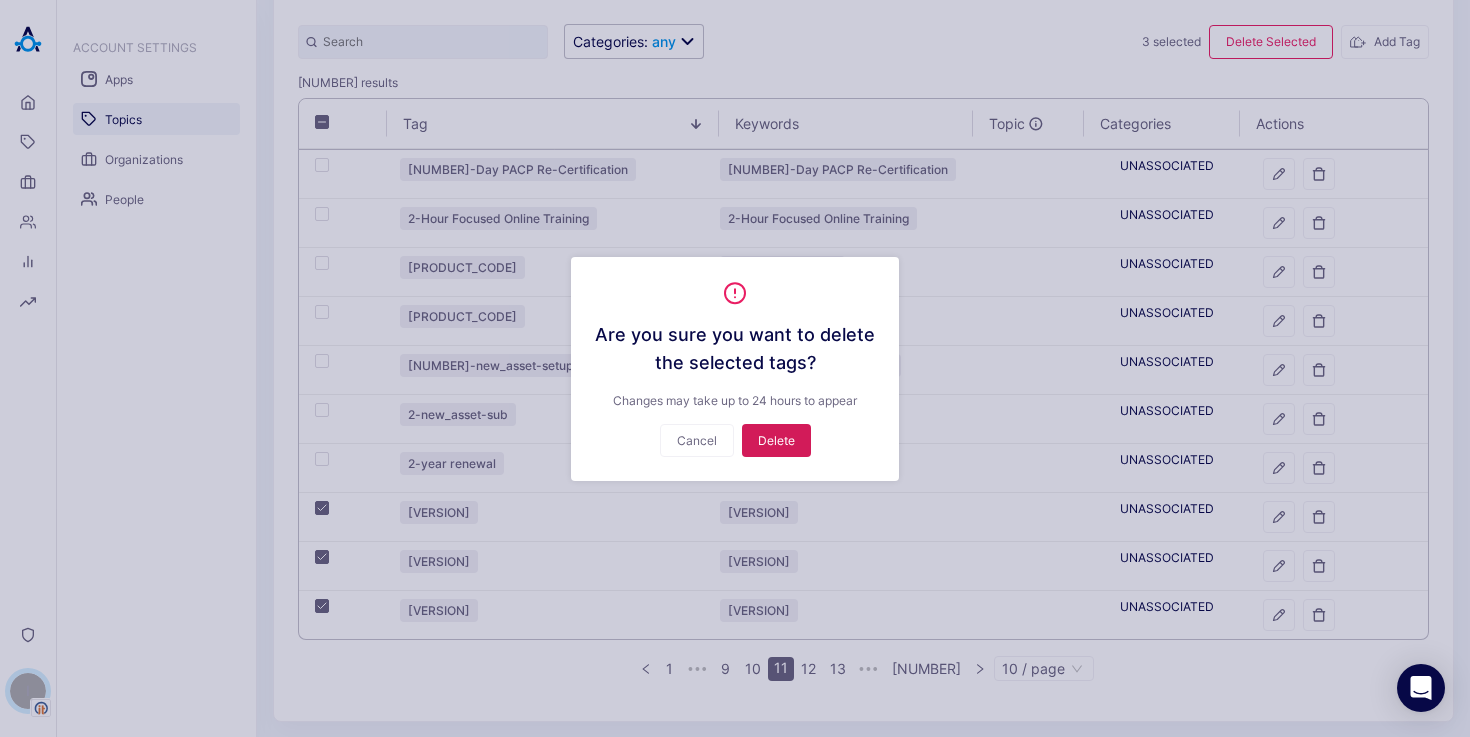 click on "Delete" at bounding box center (776, 440) 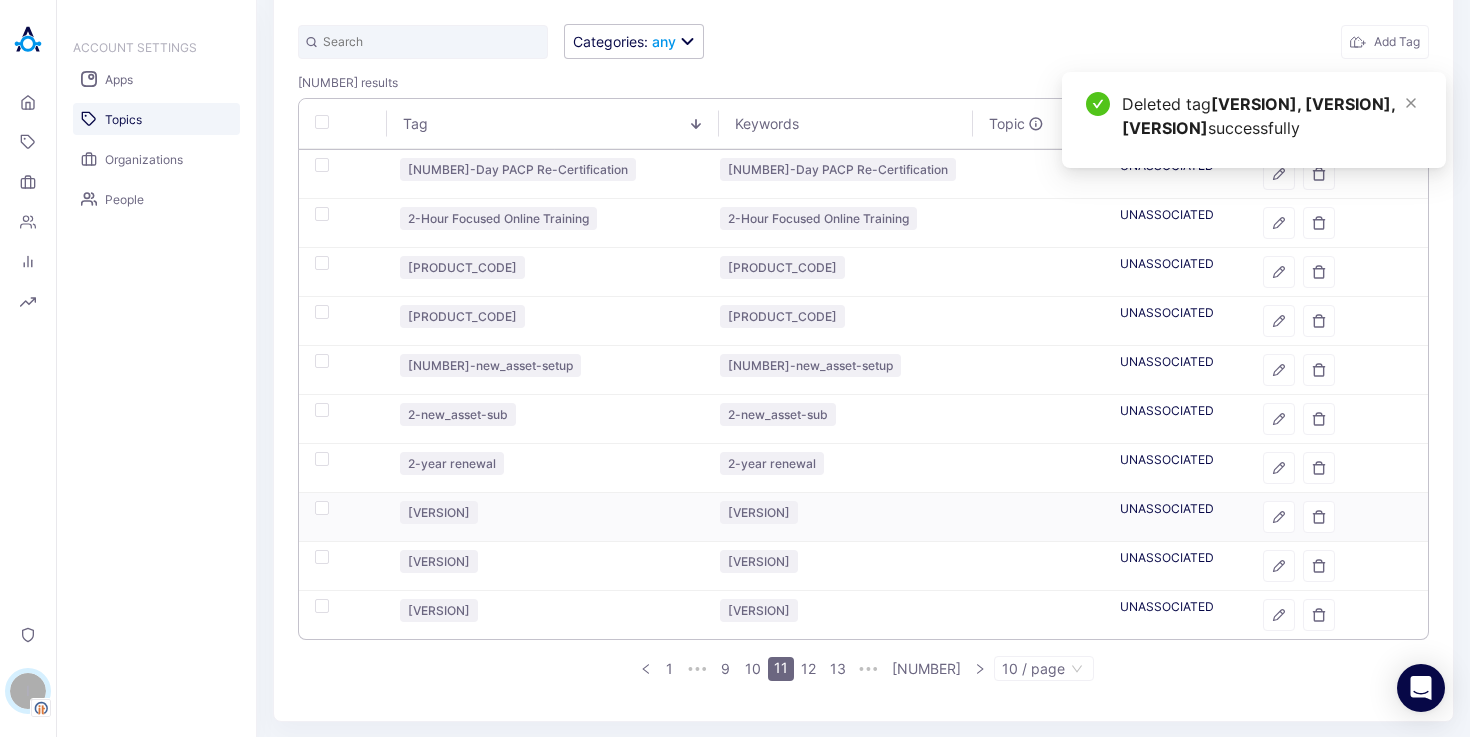 click at bounding box center (322, 508) 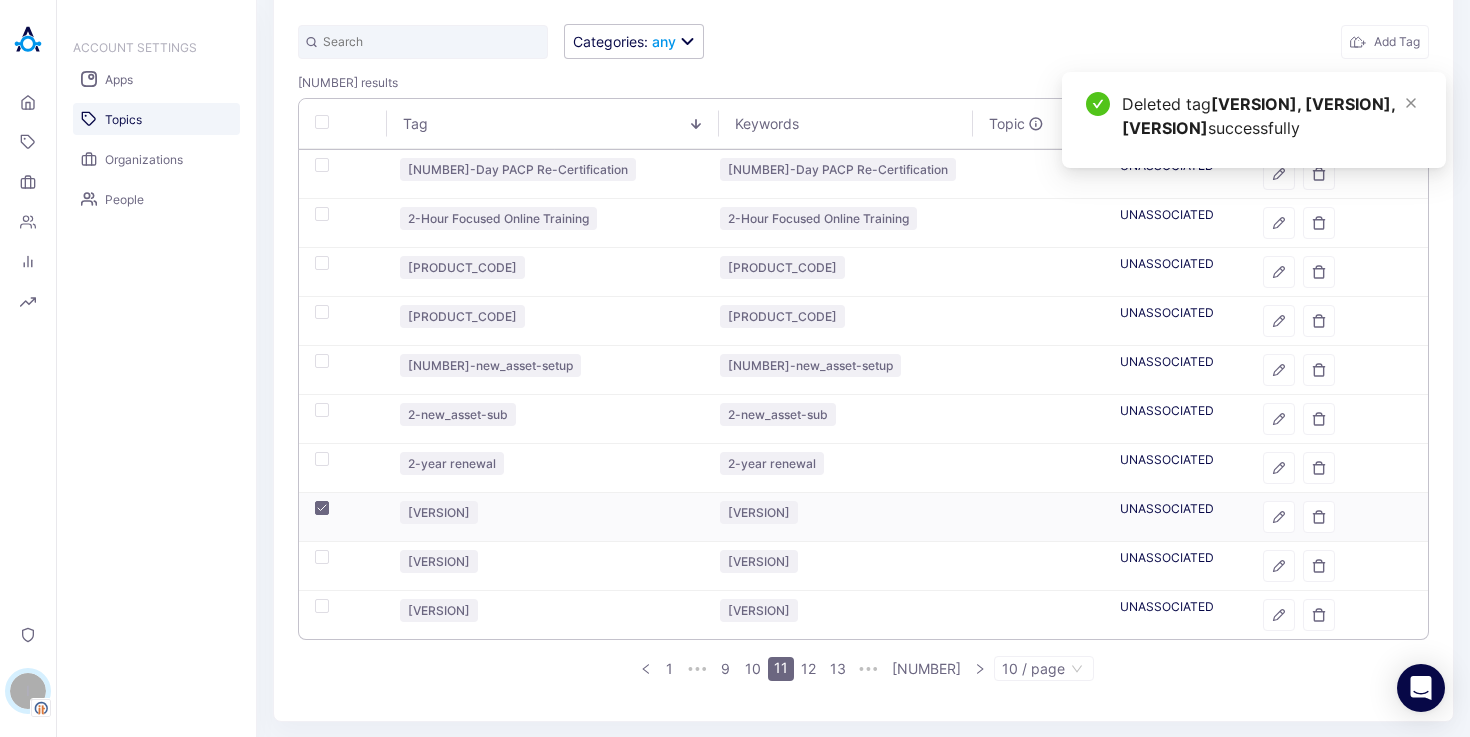 checkbox on "true" 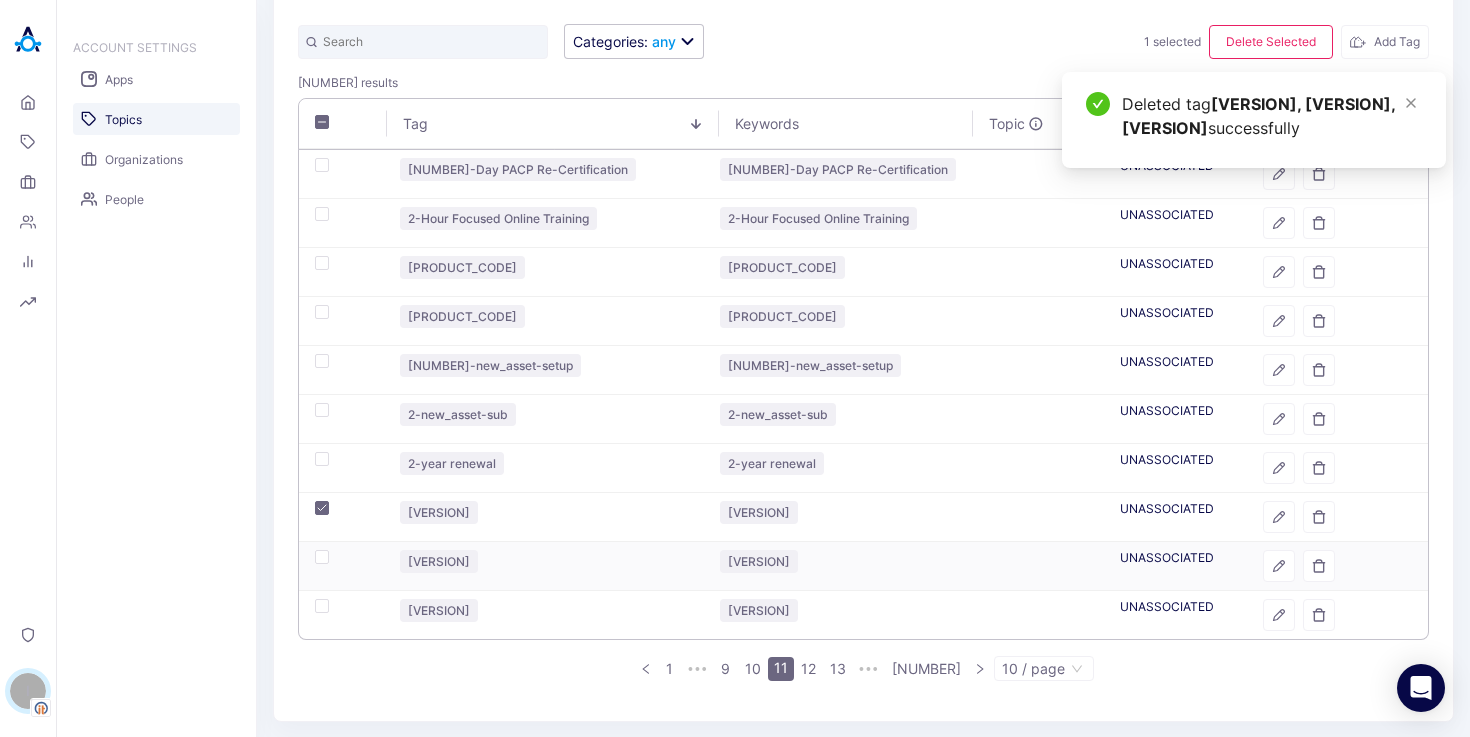 click at bounding box center [341, 566] 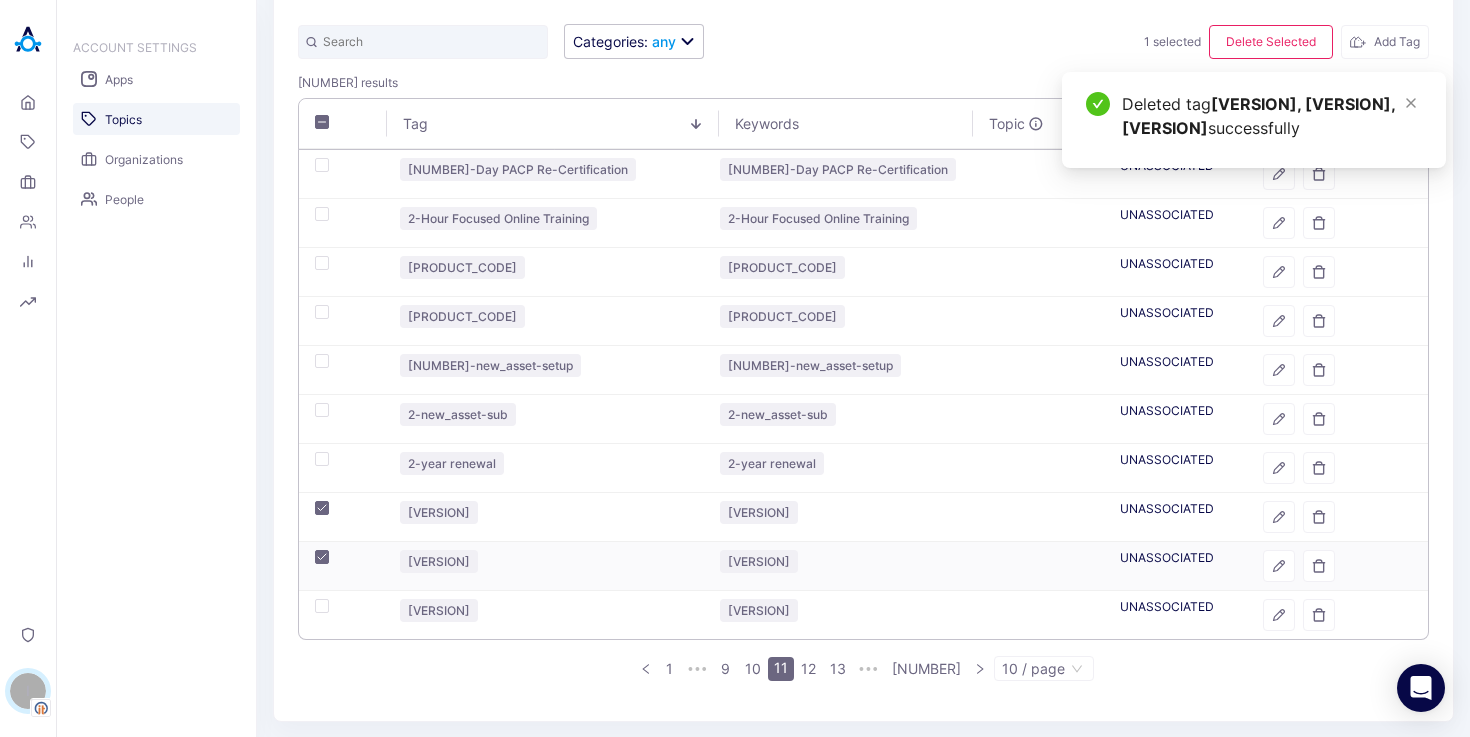 checkbox on "true" 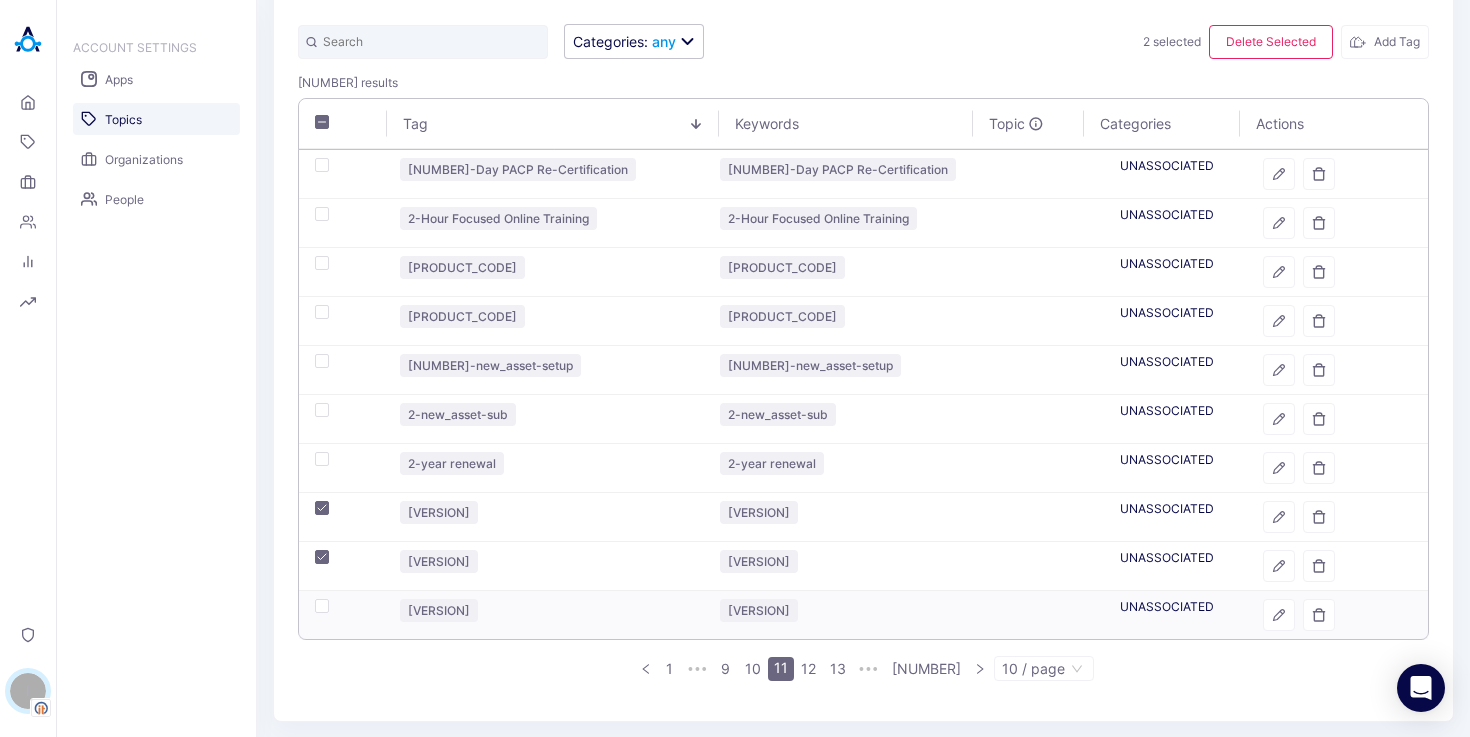 click at bounding box center [341, 615] 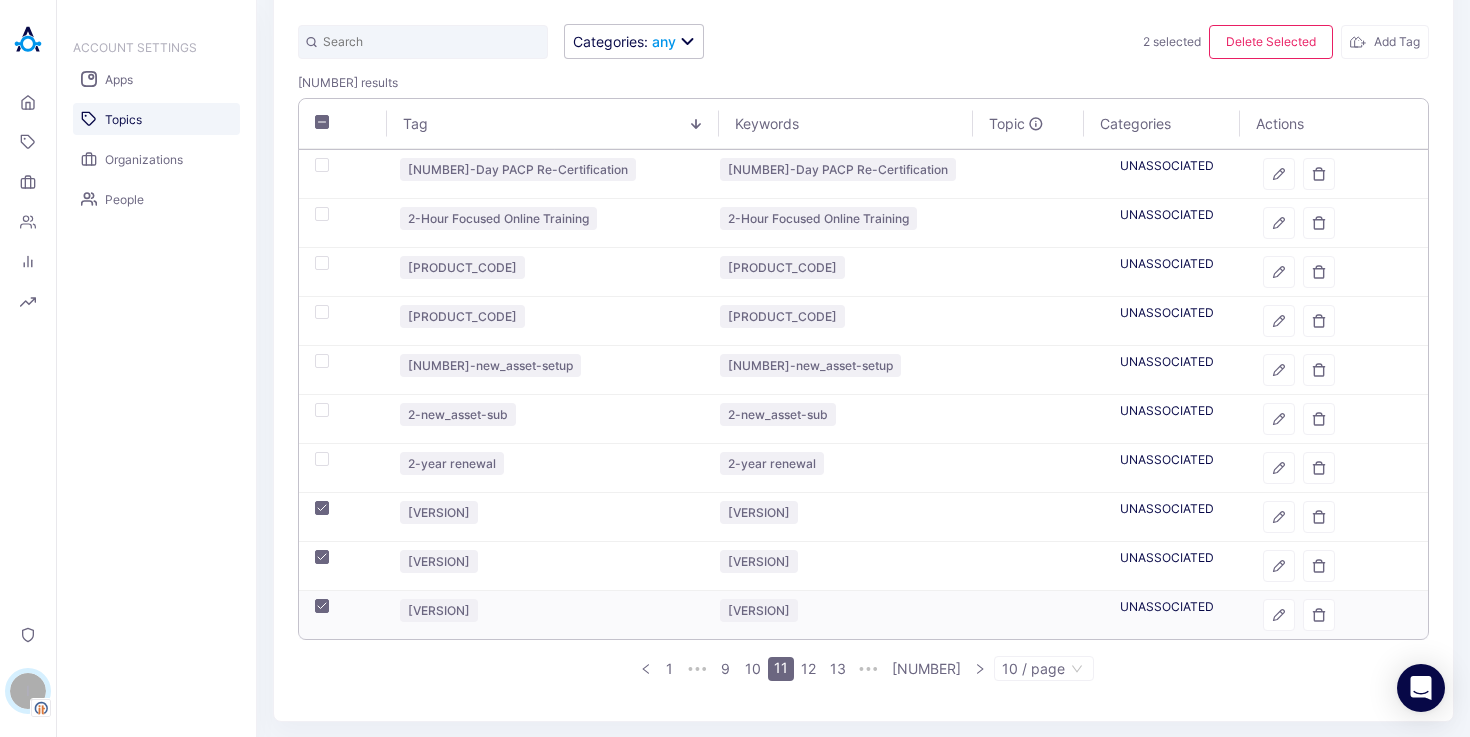 checkbox on "true" 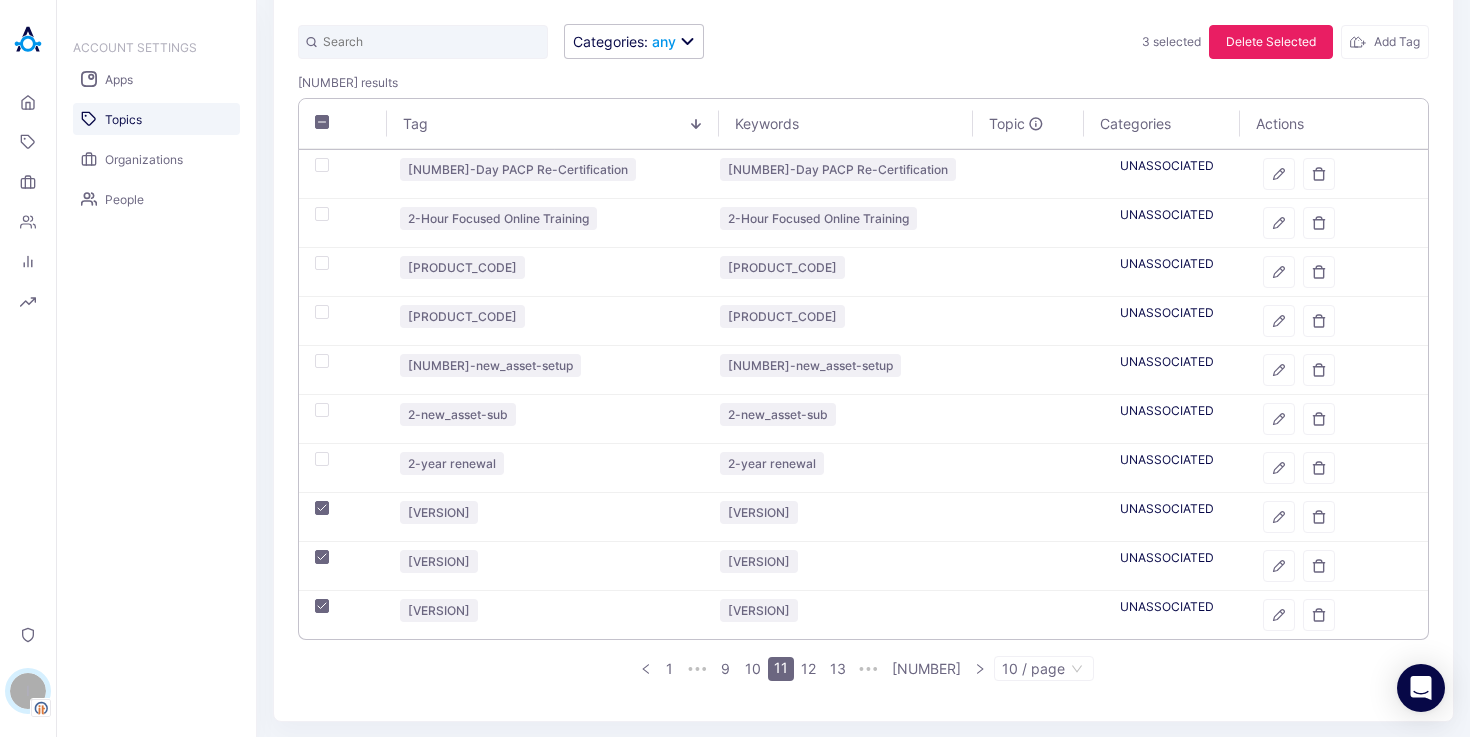 click on "Delete Selected" at bounding box center [1271, 42] 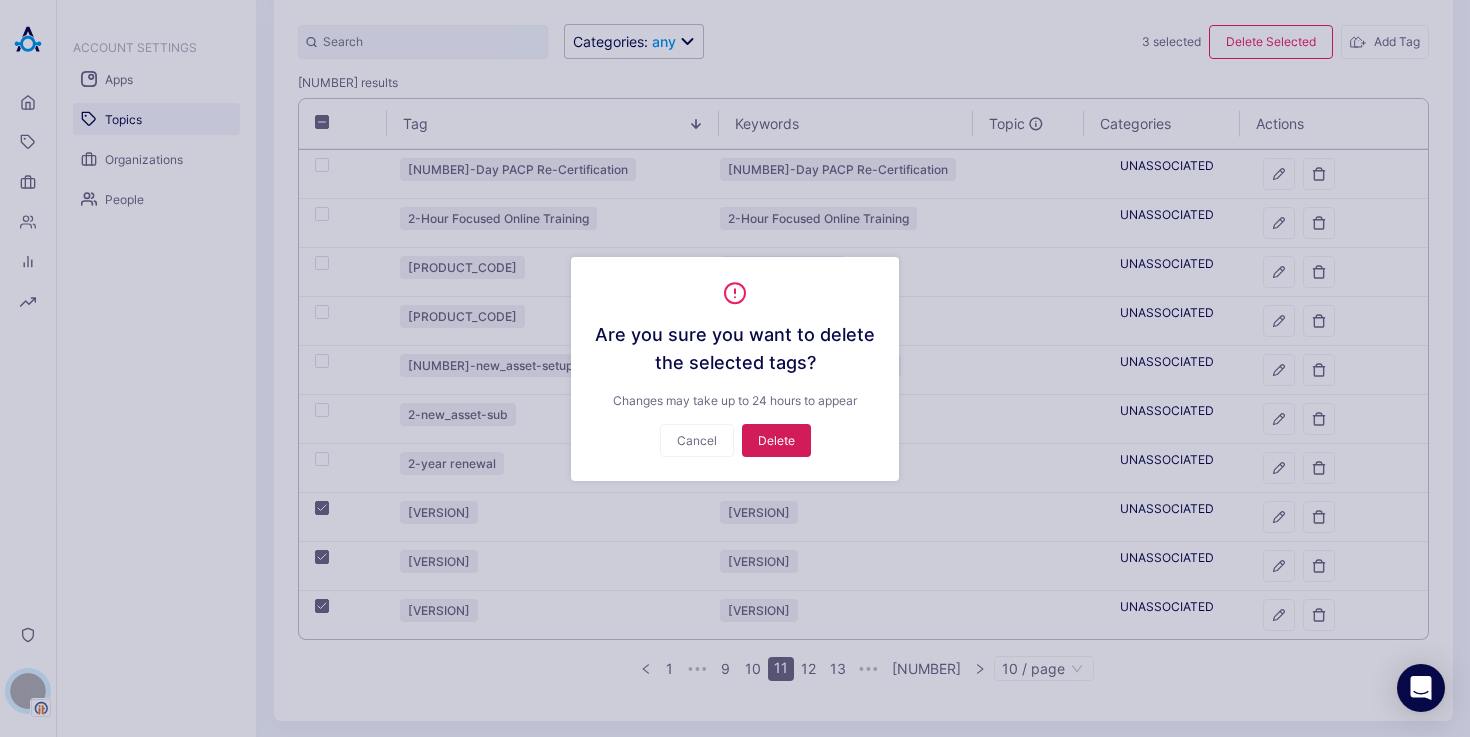 click on "Delete" at bounding box center [776, 440] 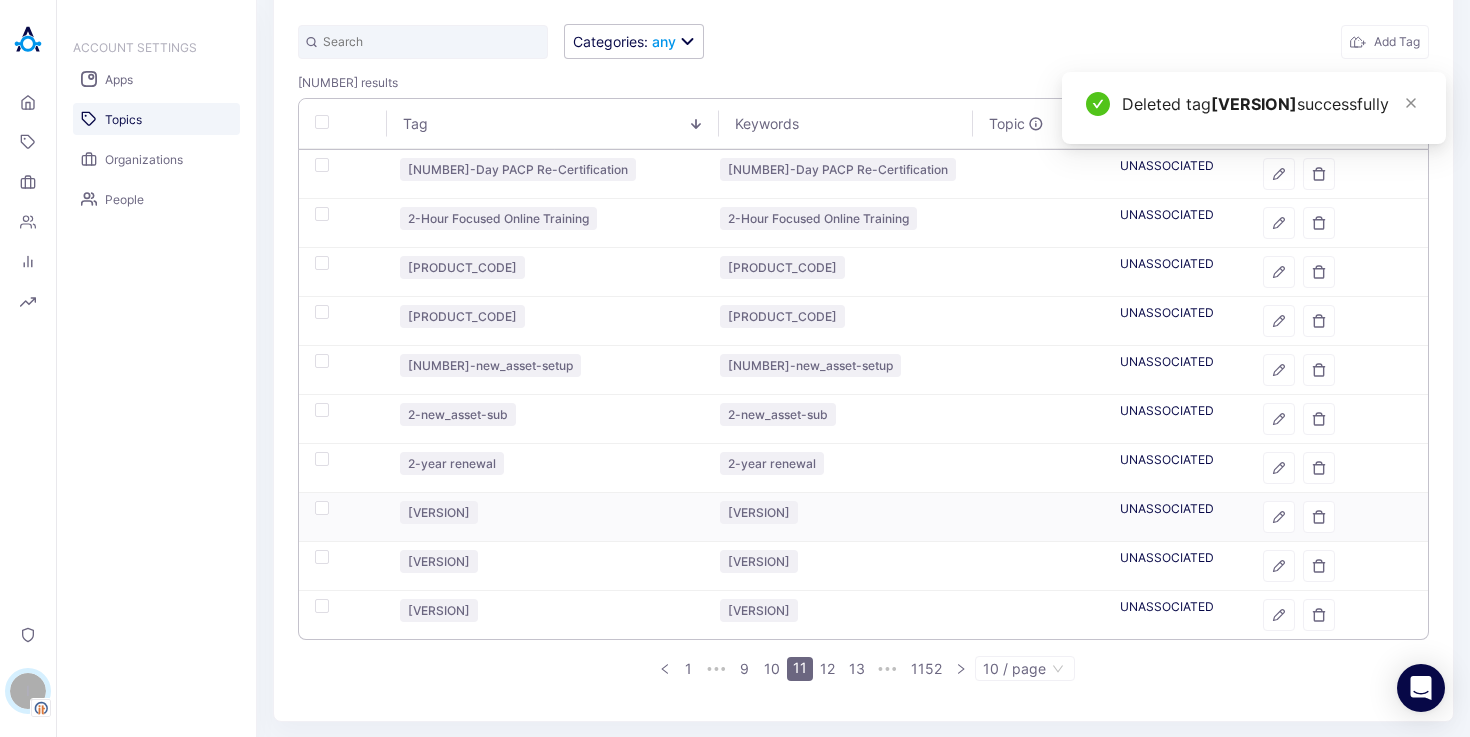 click at bounding box center [322, 508] 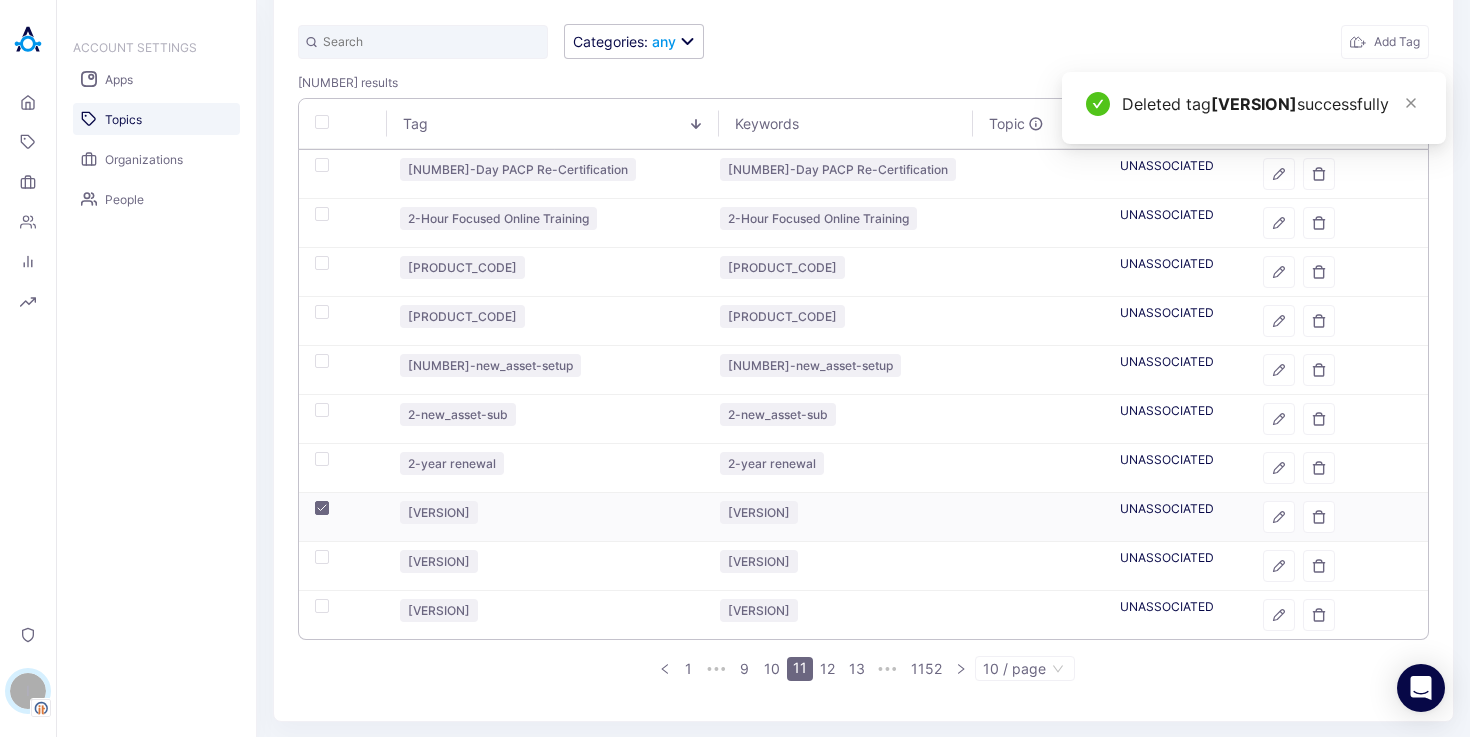 checkbox on "true" 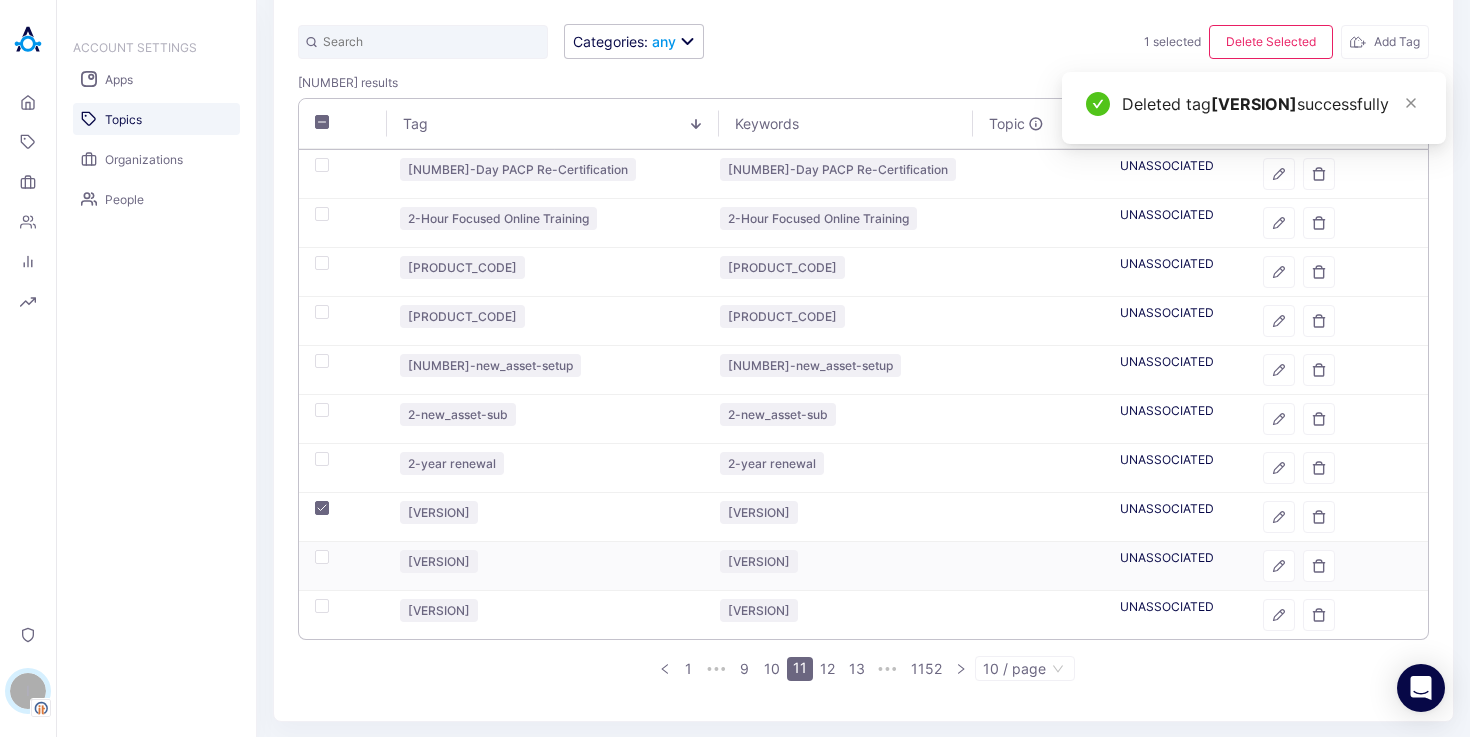 click at bounding box center (322, 557) 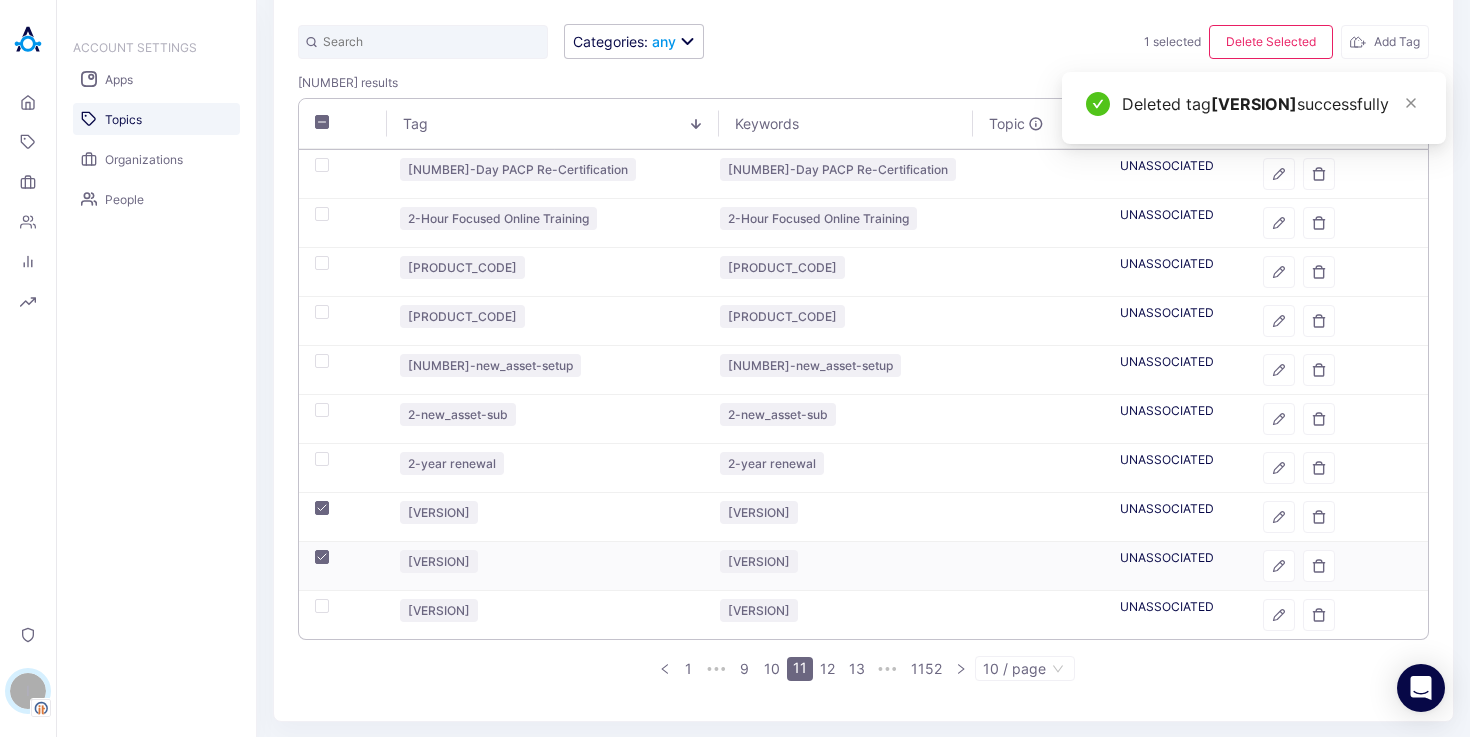 checkbox on "true" 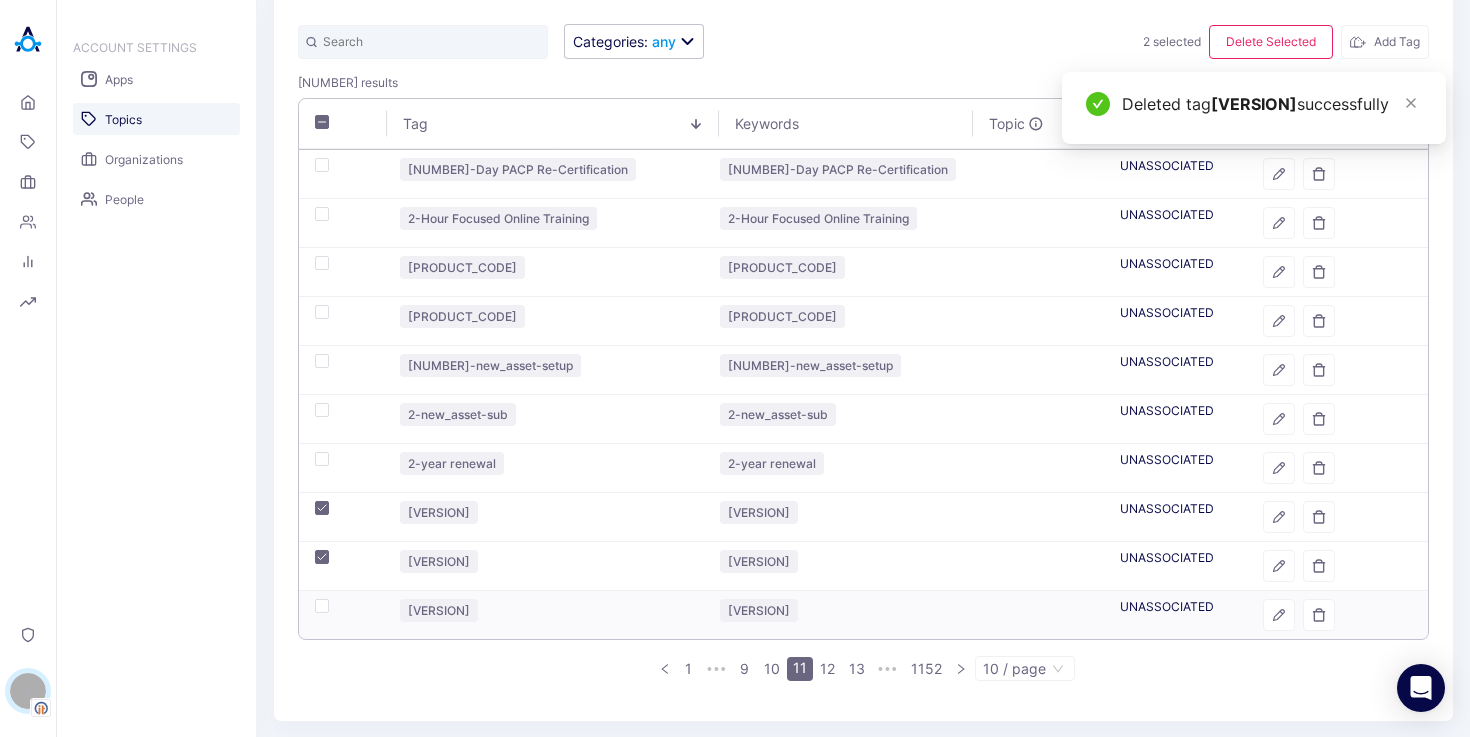 click at bounding box center (322, 606) 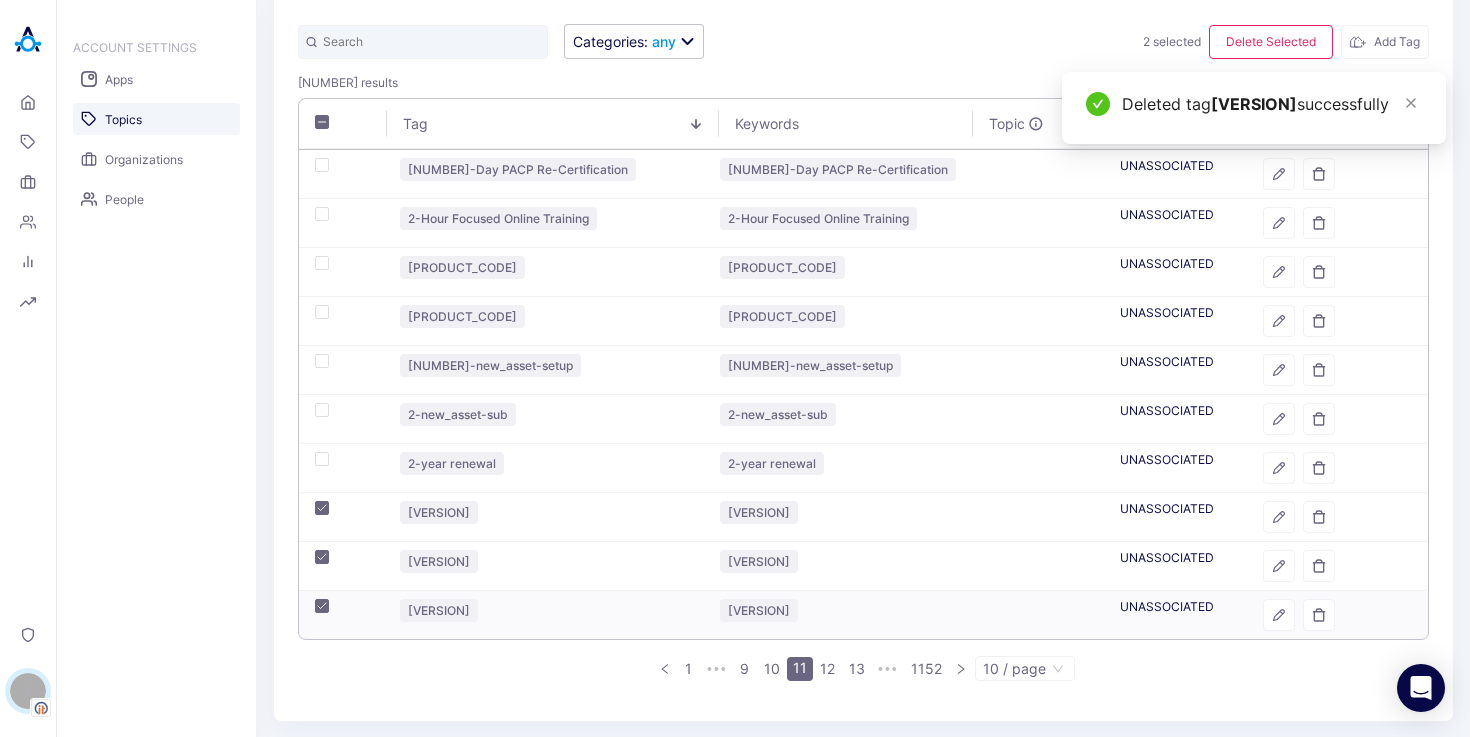 checkbox on "true" 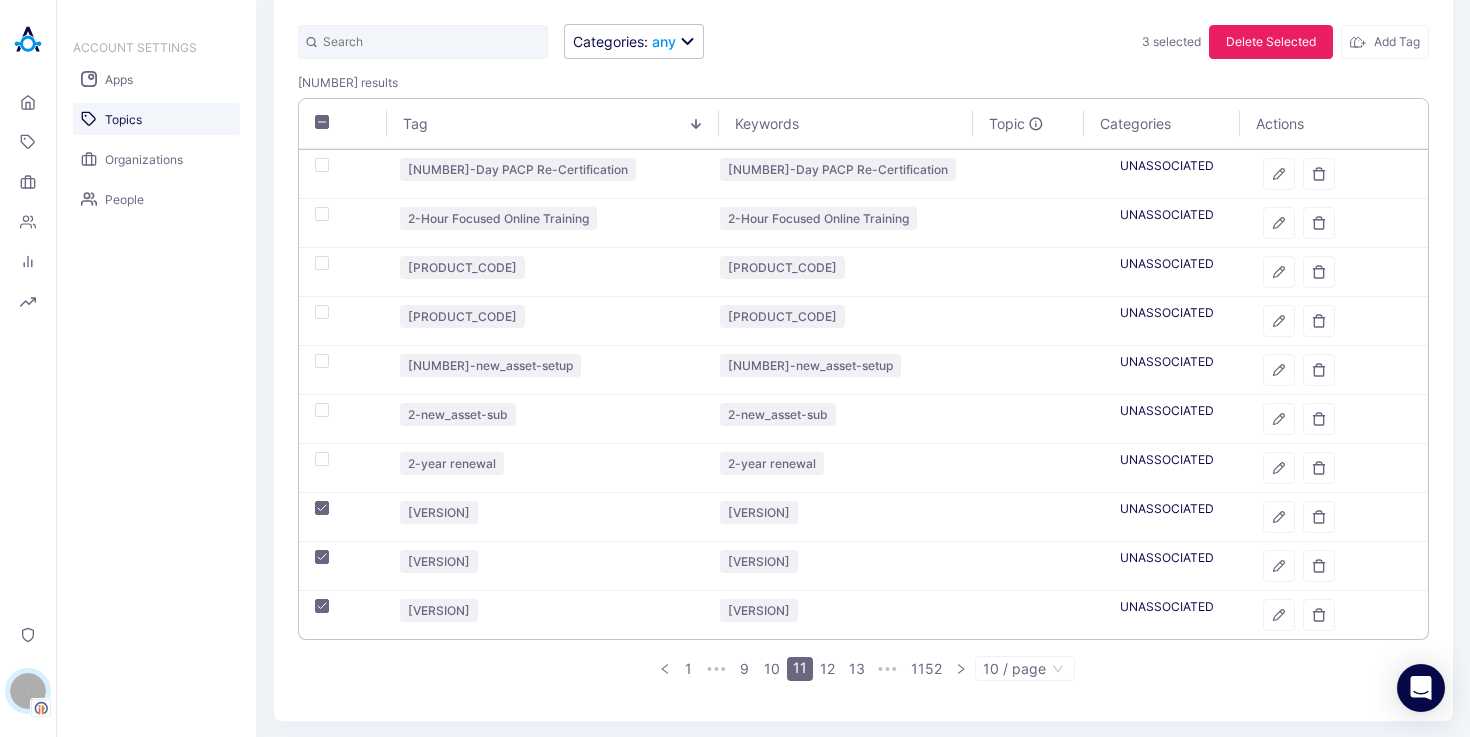 click on "Categories :  any 3   selected Delete Selected Add Tag" at bounding box center (863, 41) 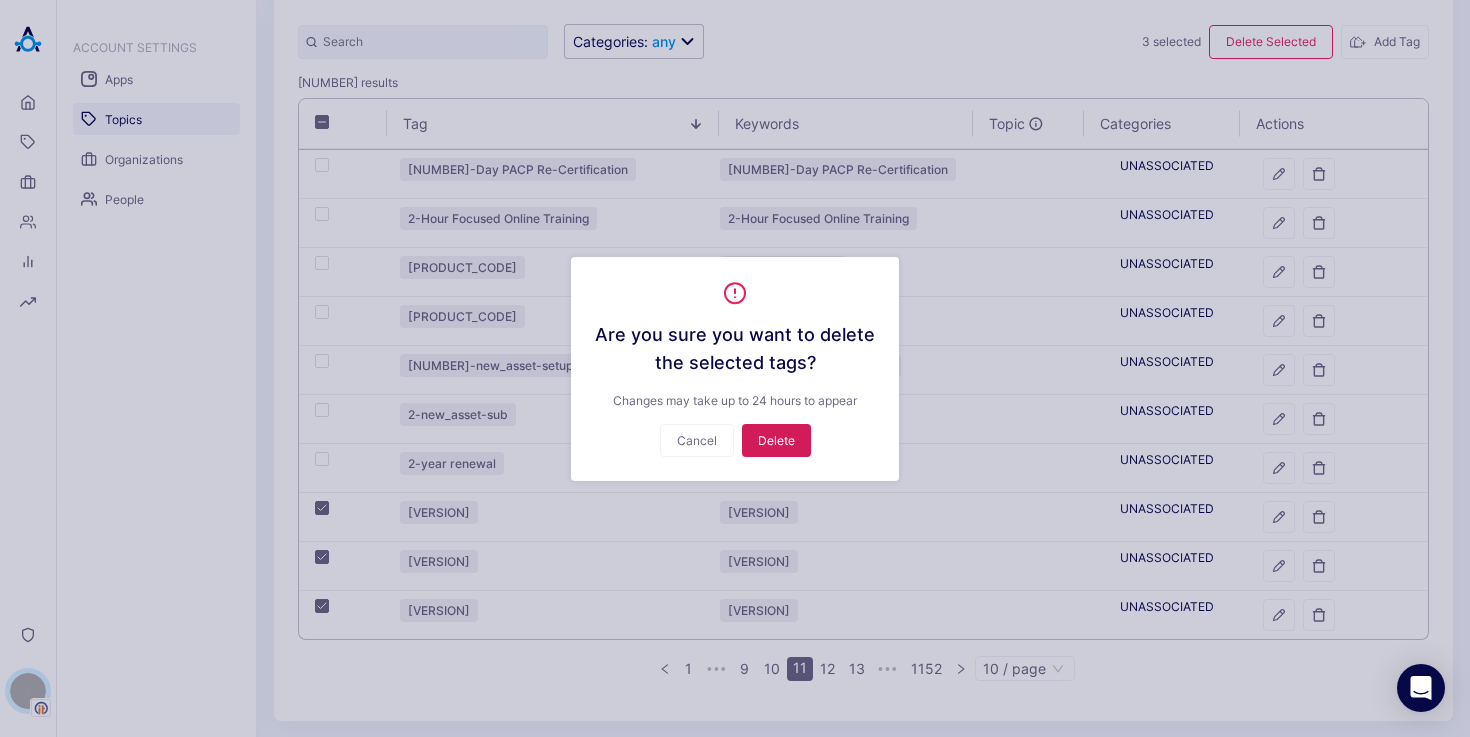 click on "Delete" at bounding box center (776, 440) 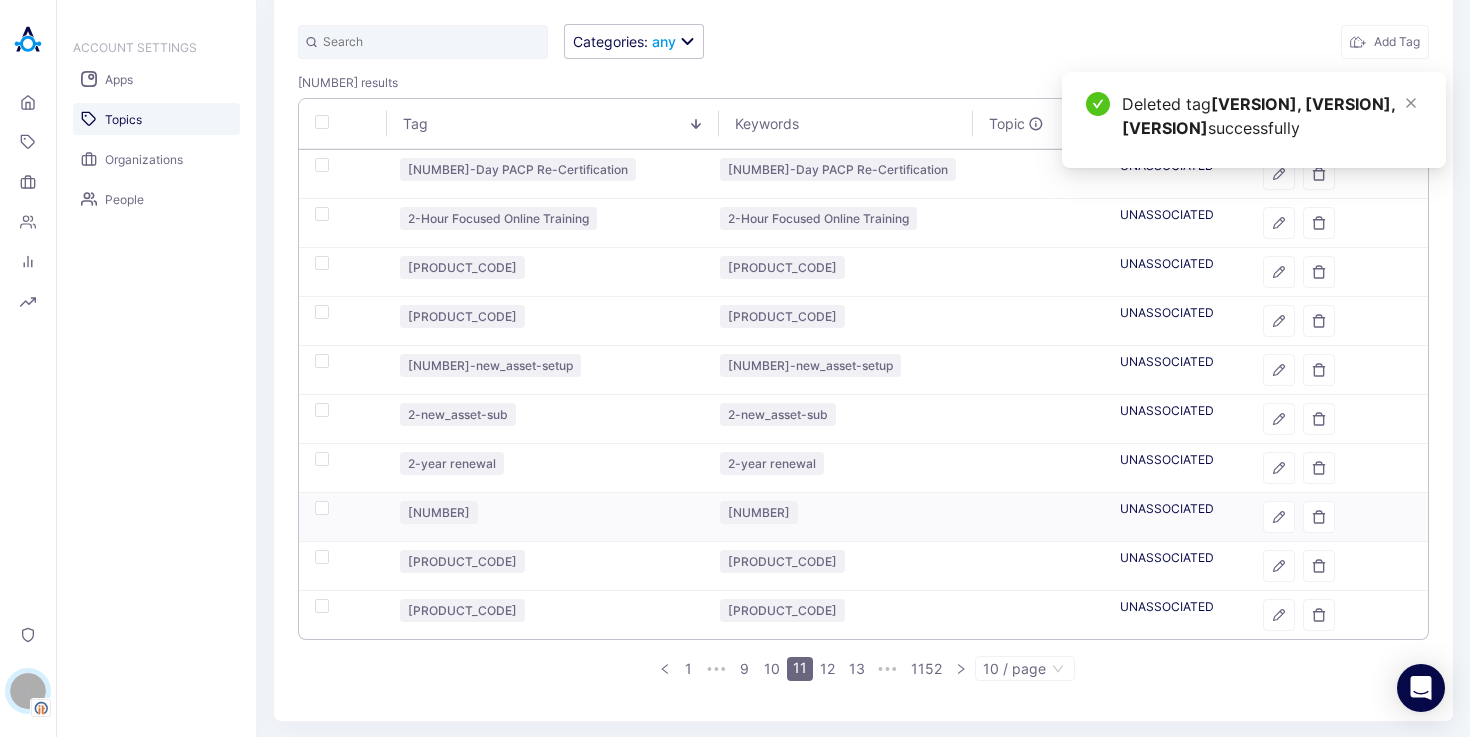 click at bounding box center (322, 508) 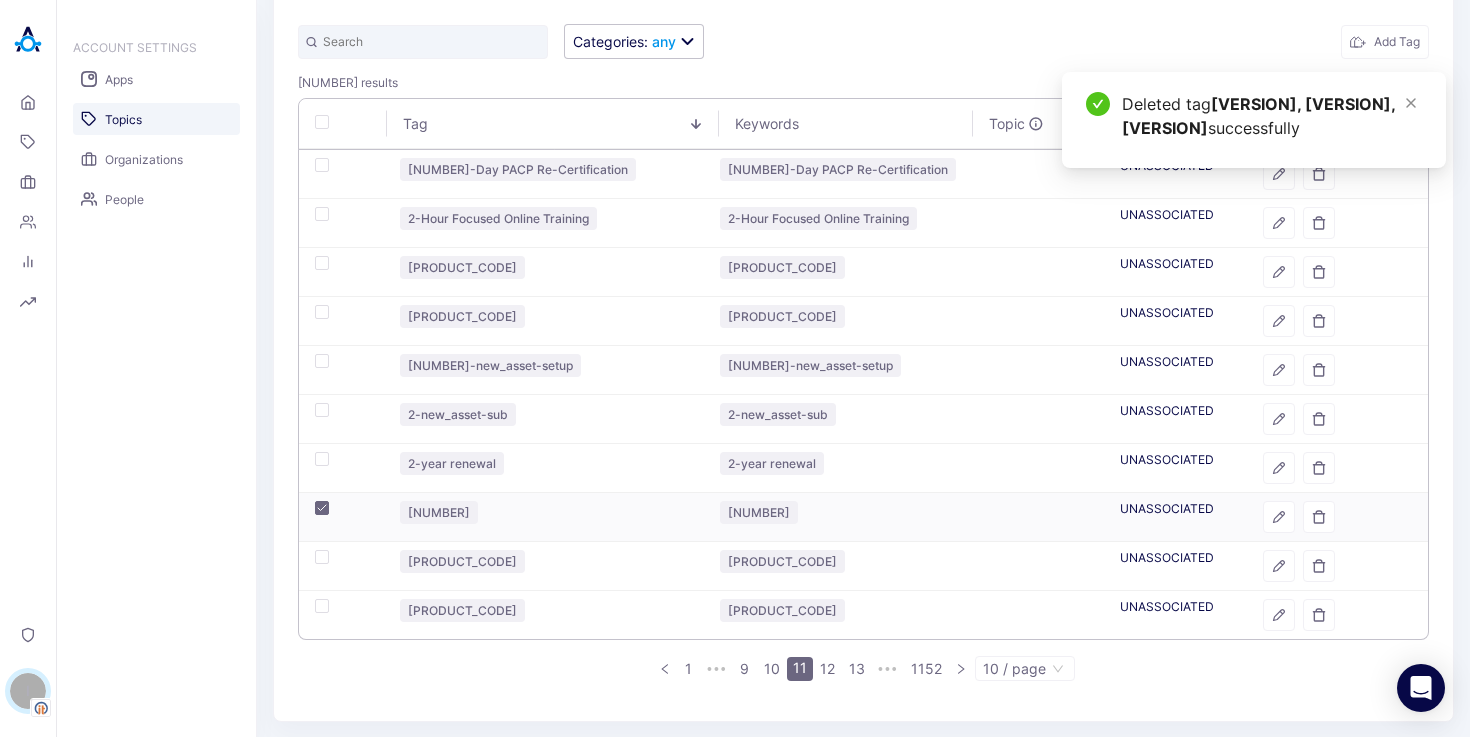checkbox on "true" 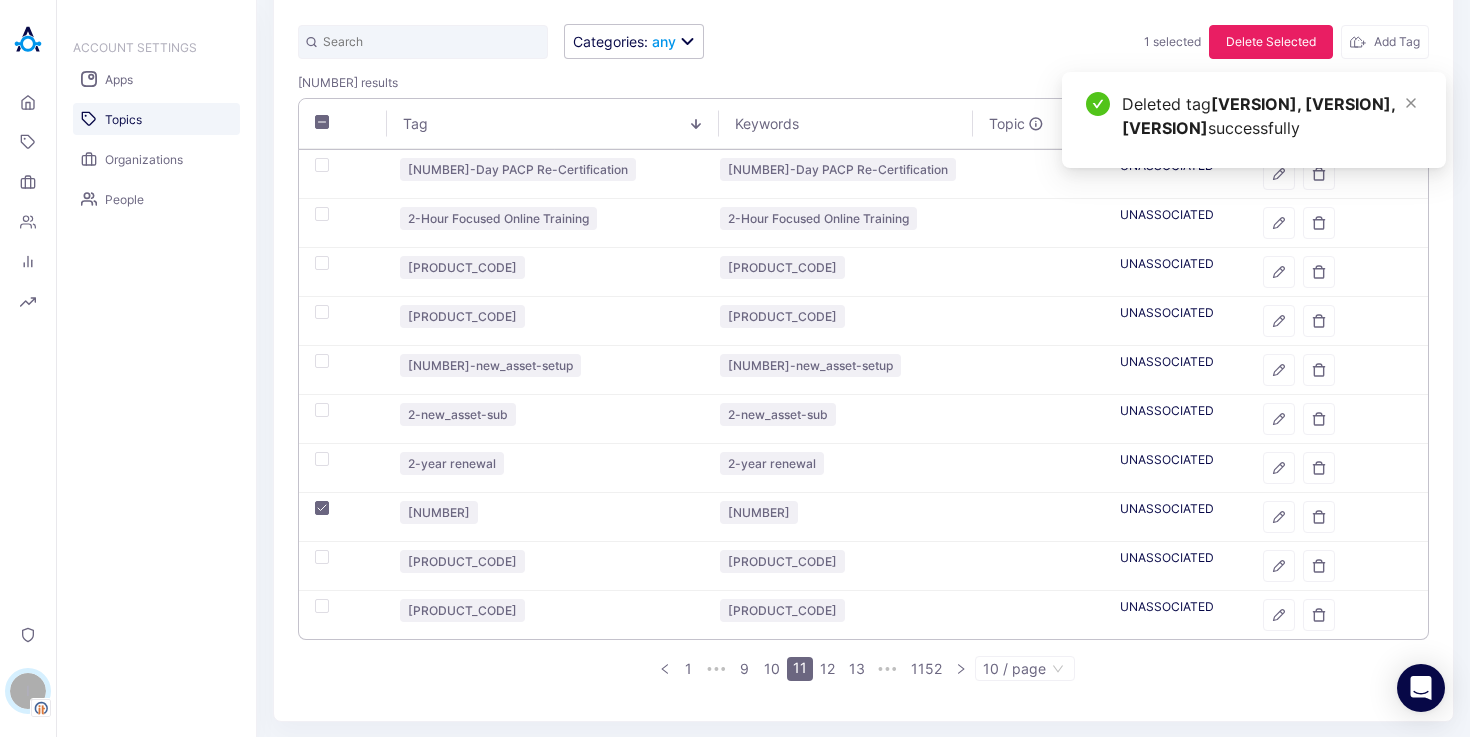 click on "Delete Selected" at bounding box center [1271, 42] 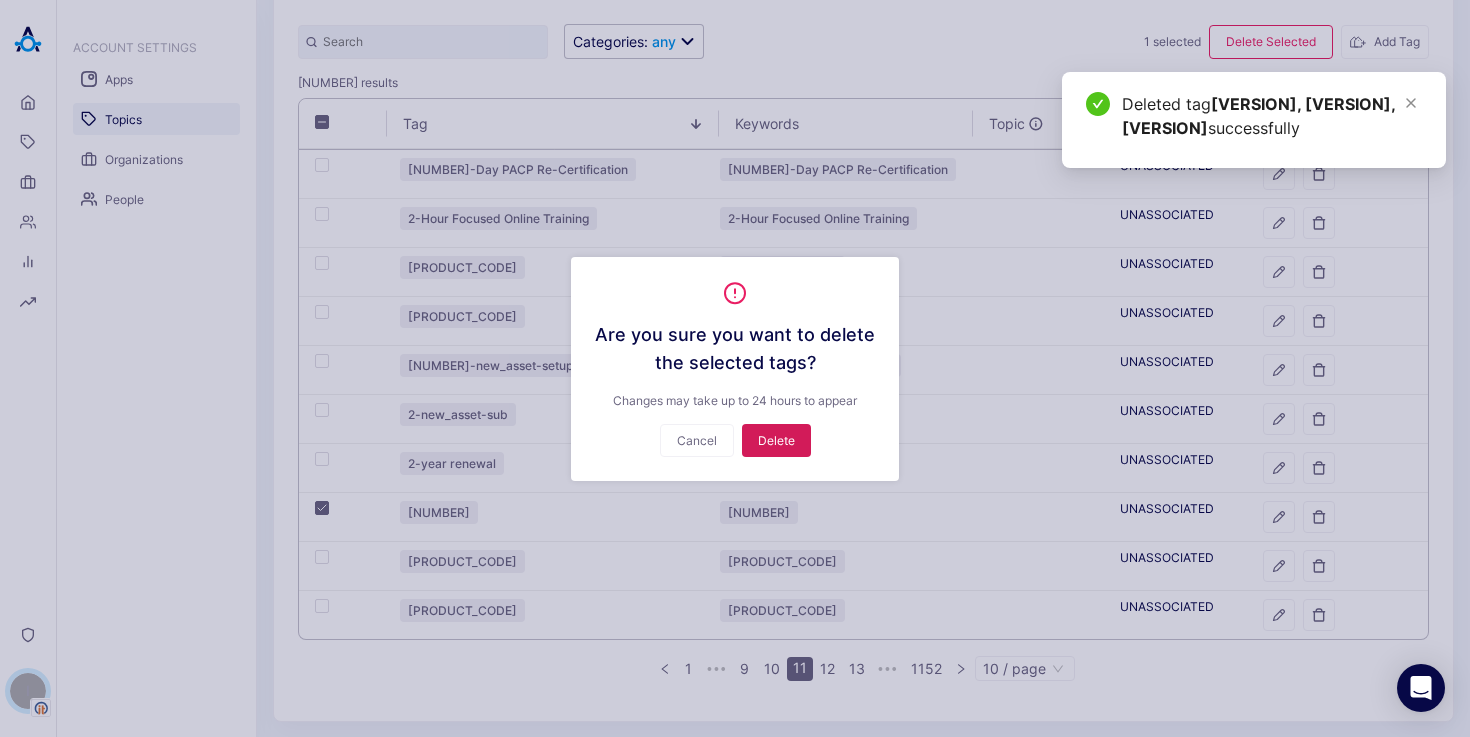 click on "Delete" at bounding box center (776, 440) 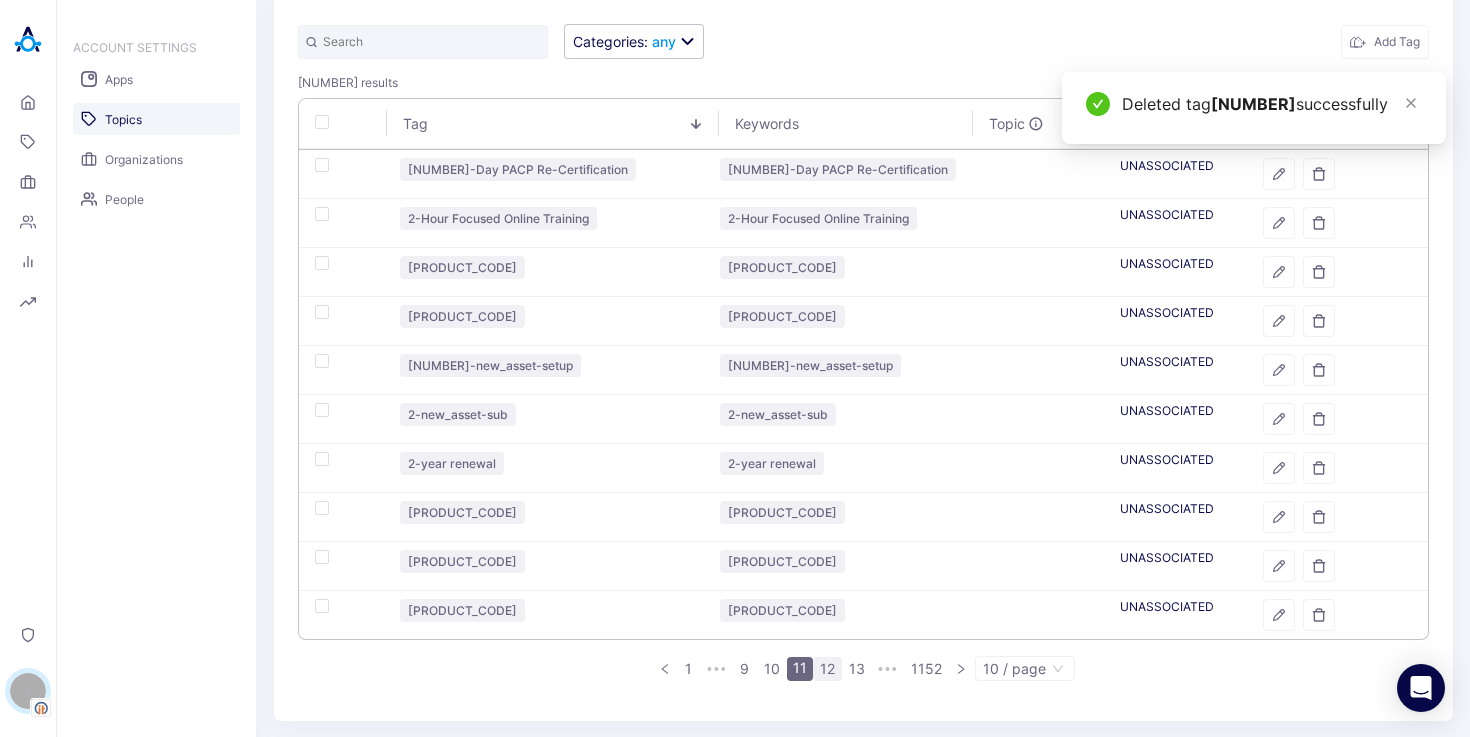 click on "12" at bounding box center (827, 669) 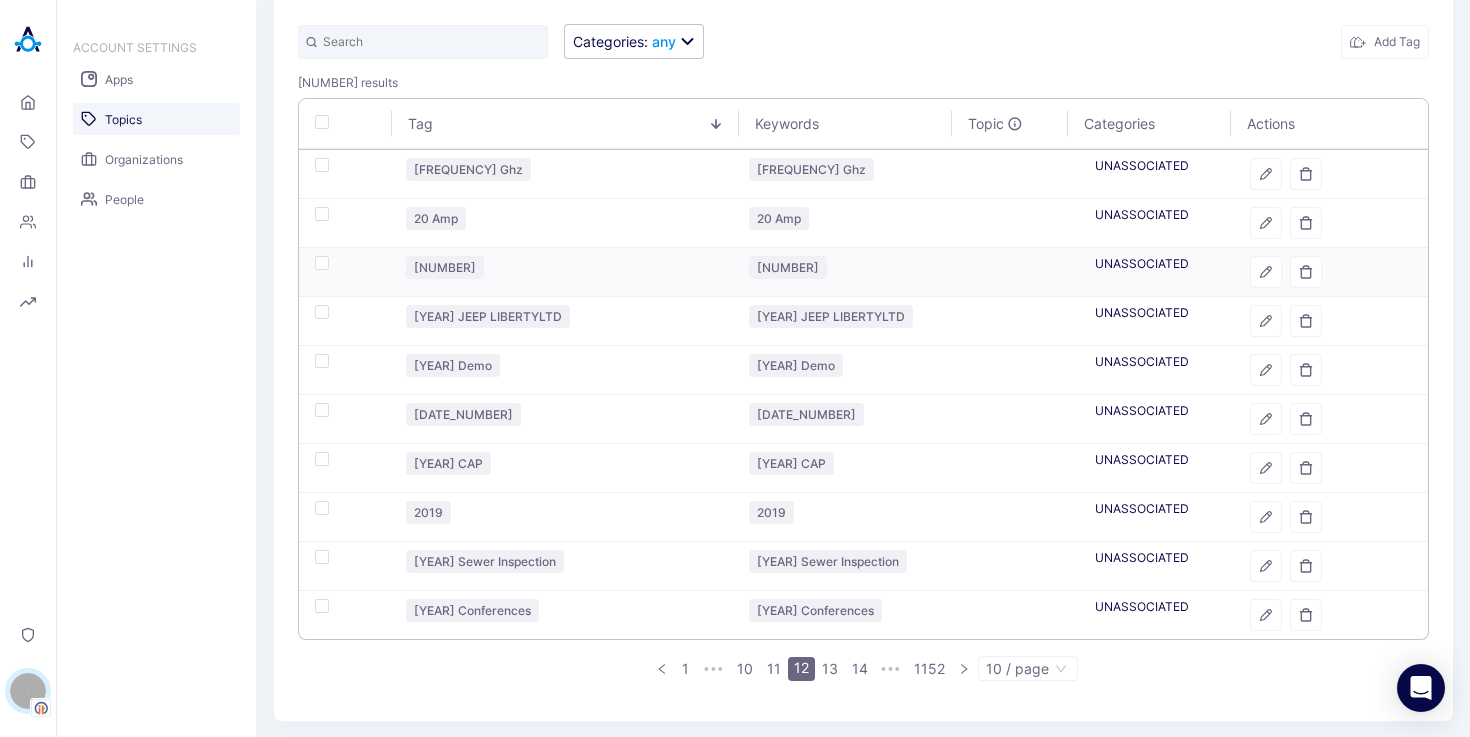 click at bounding box center [322, 263] 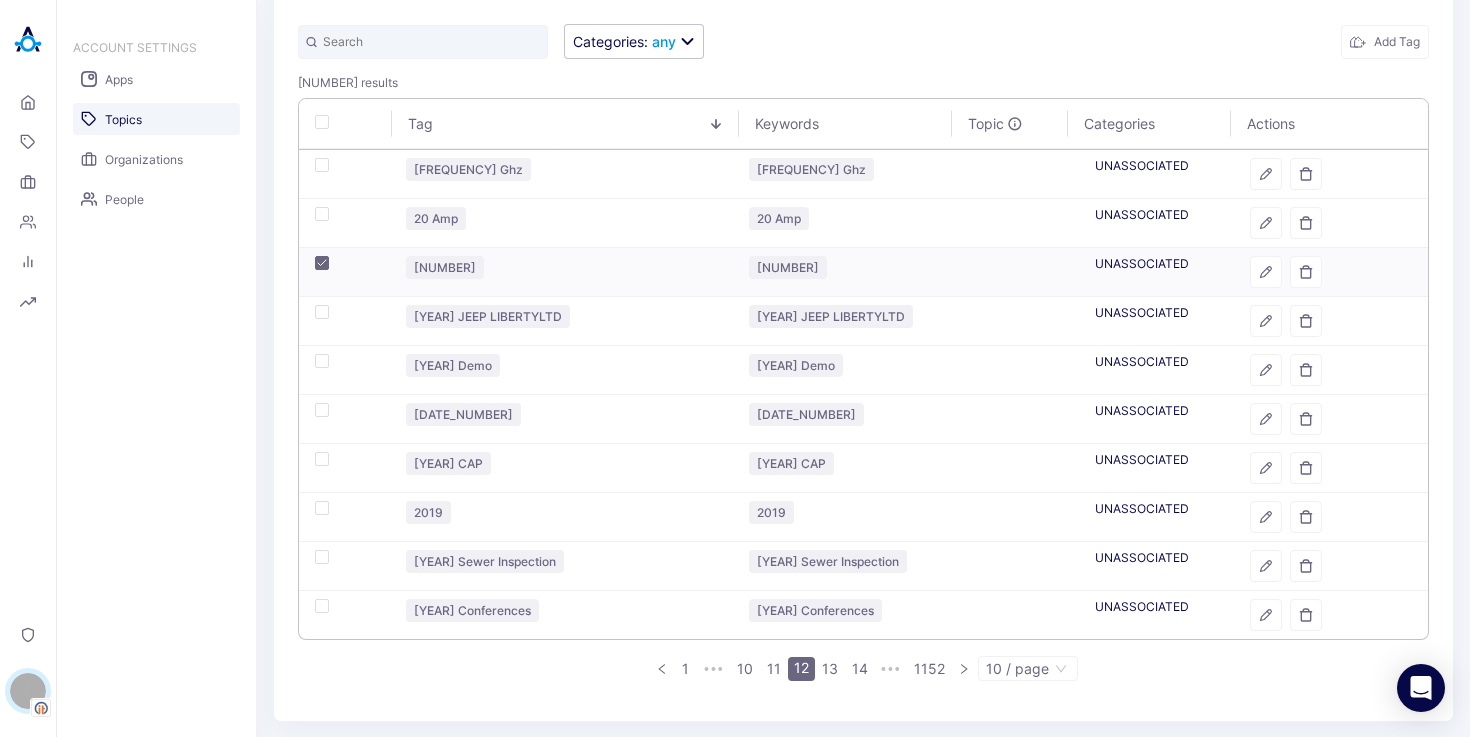 checkbox on "true" 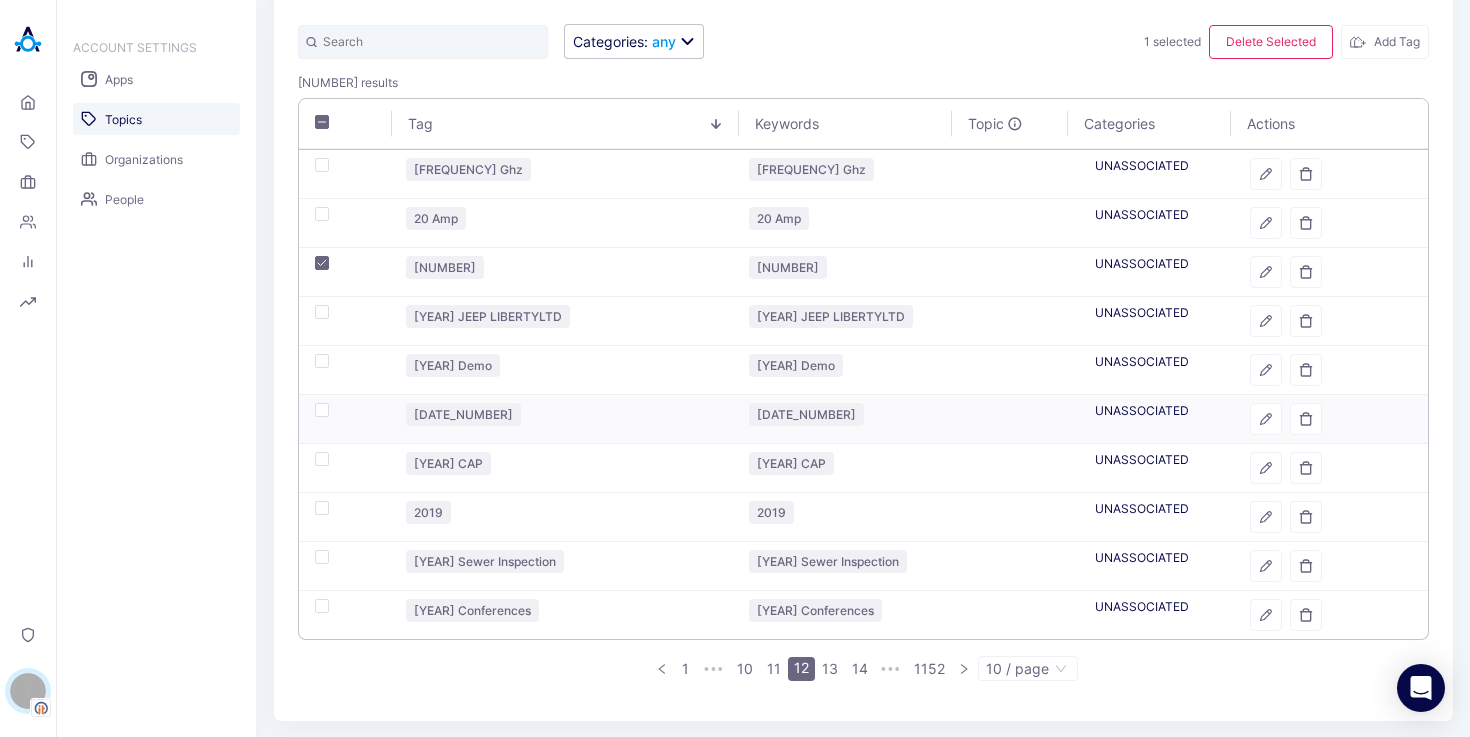 click at bounding box center [322, 410] 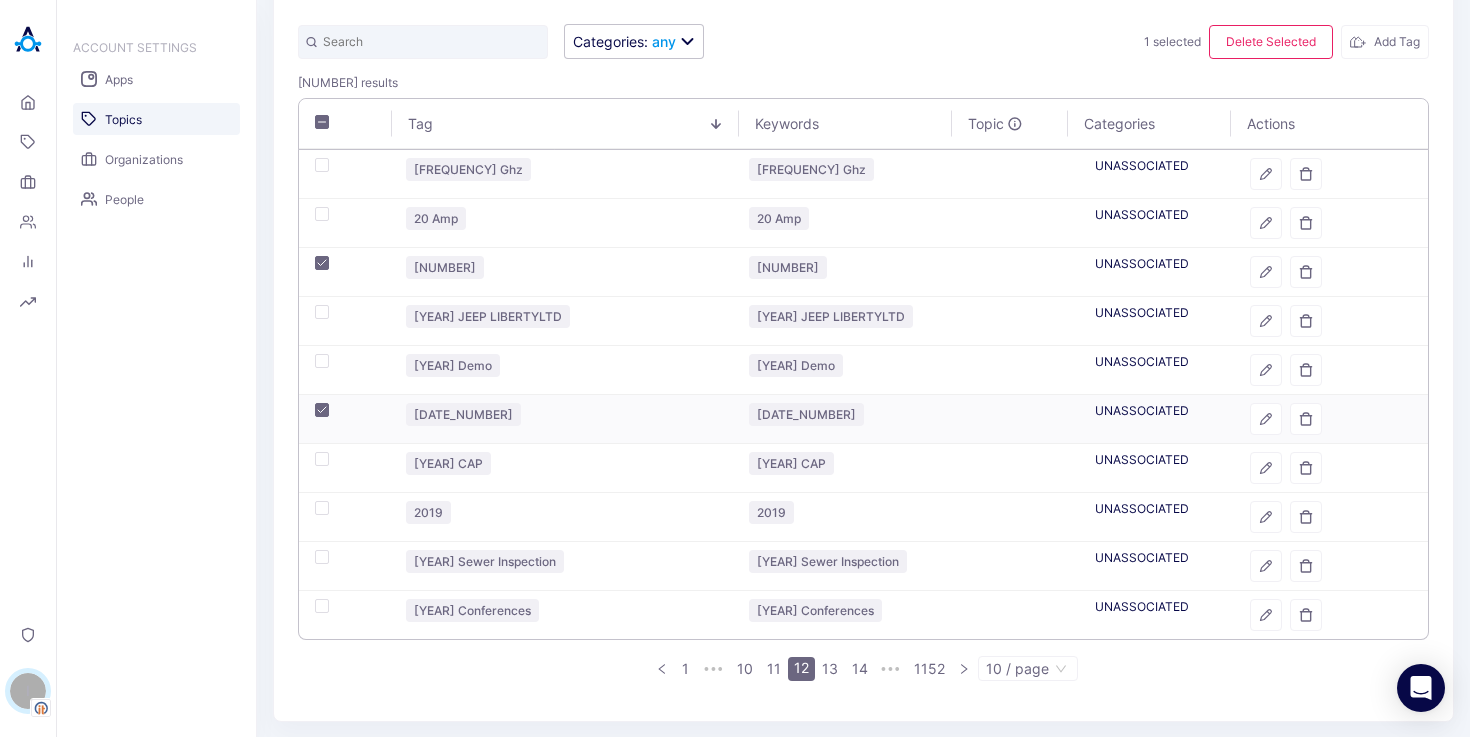 checkbox on "true" 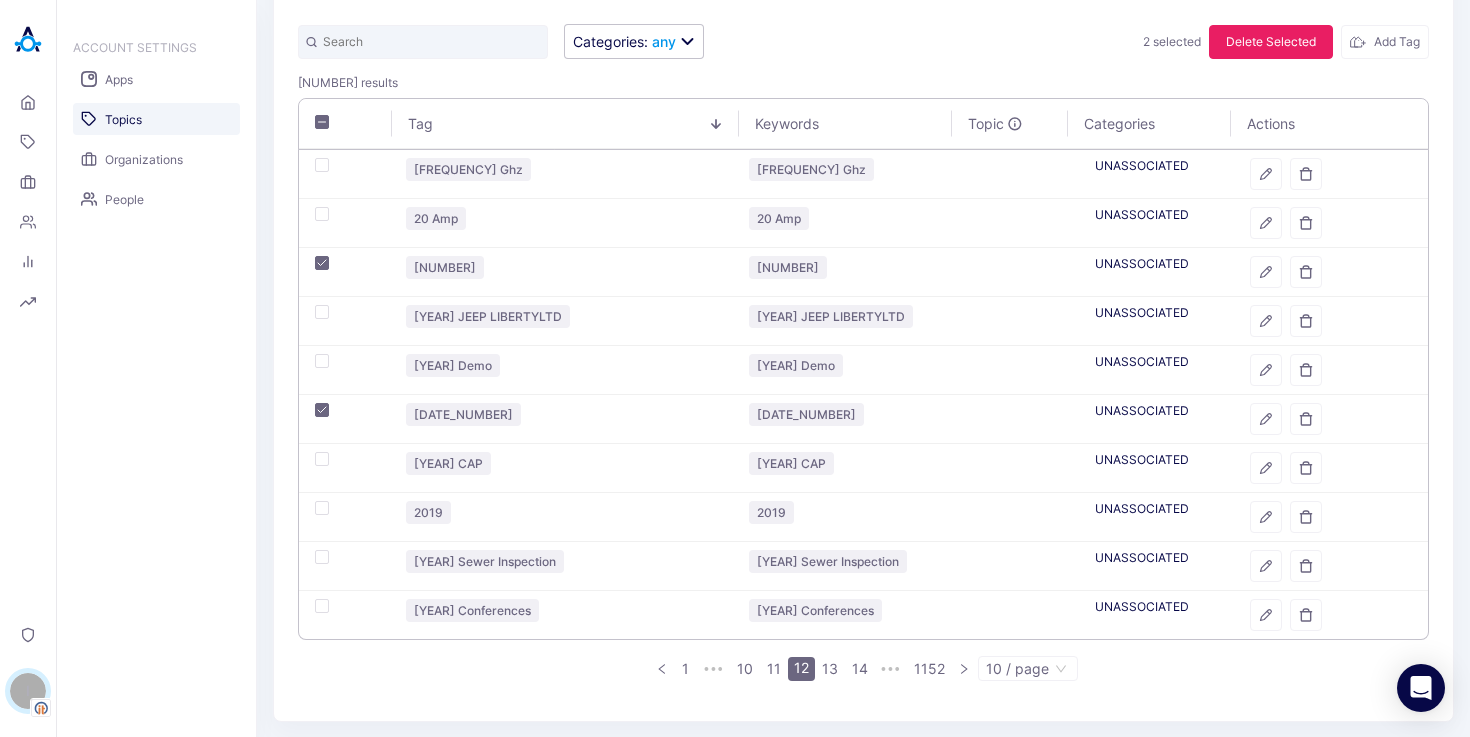 click on "Delete Selected" at bounding box center (1271, 42) 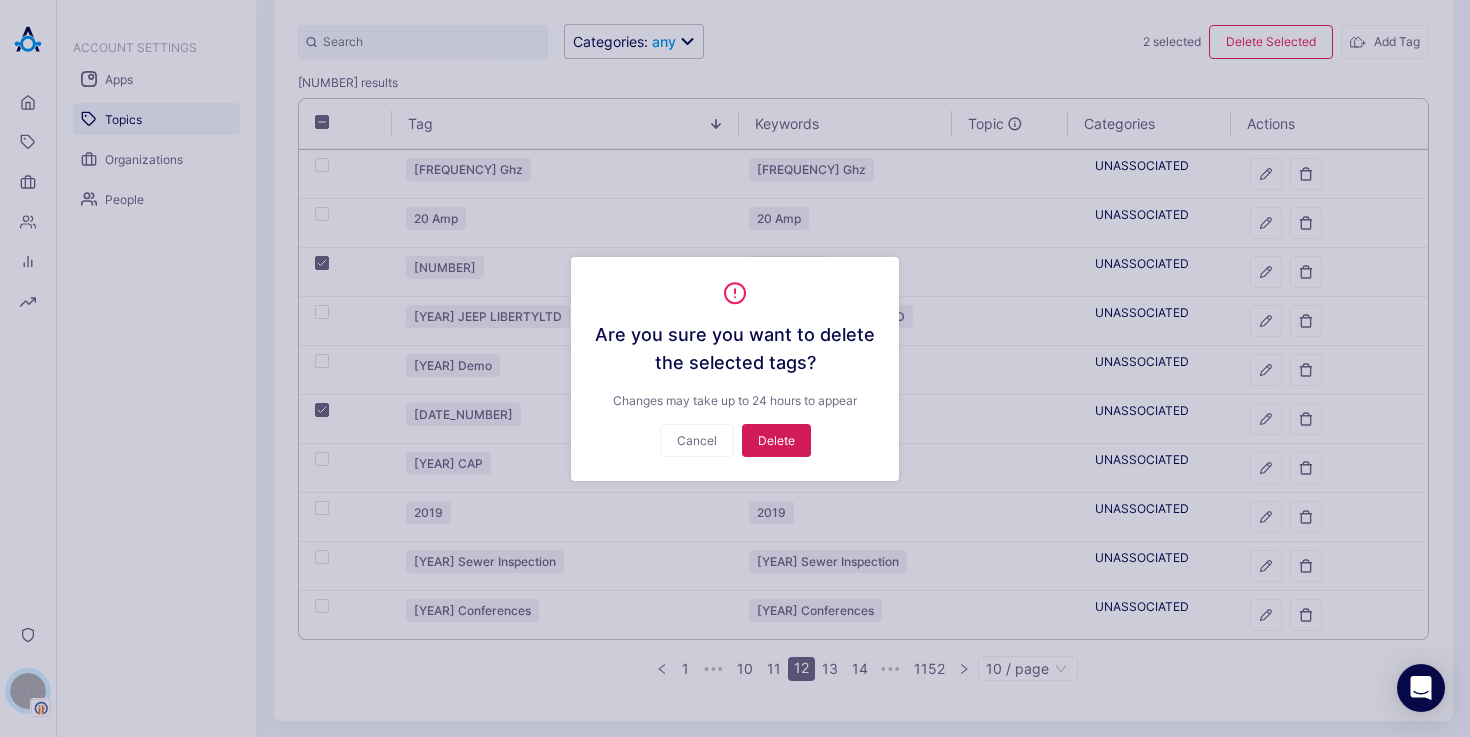 click on "Delete" at bounding box center [776, 440] 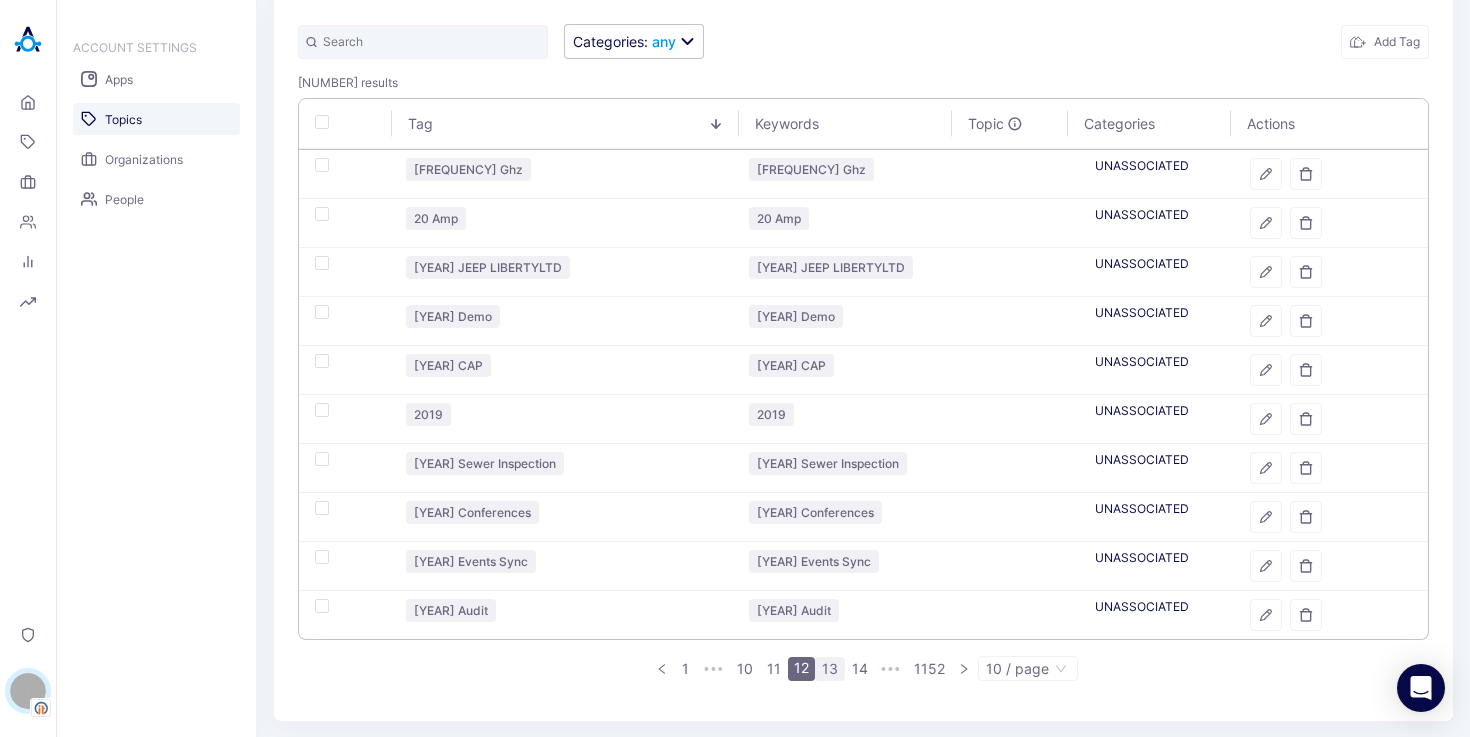 click on "13" at bounding box center [830, 669] 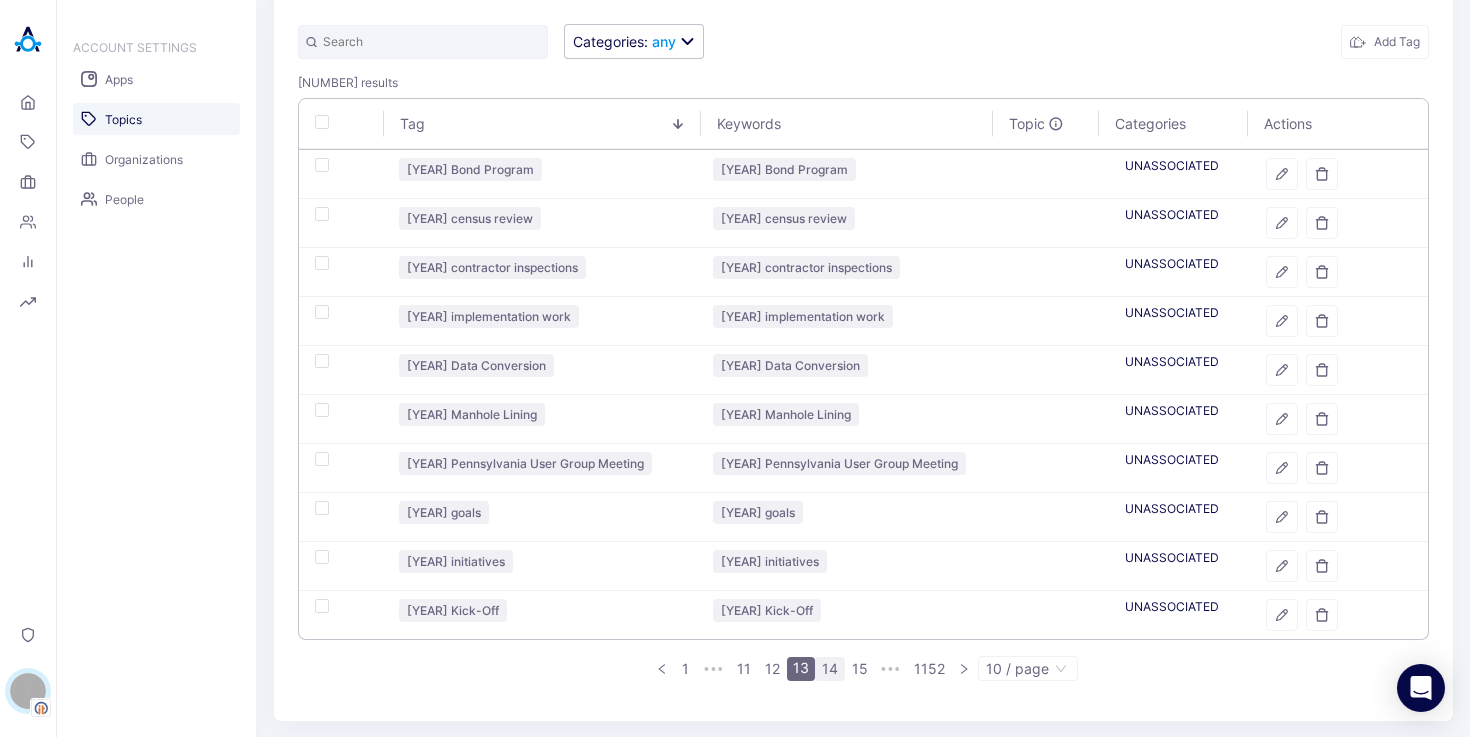click on "14" at bounding box center (830, 669) 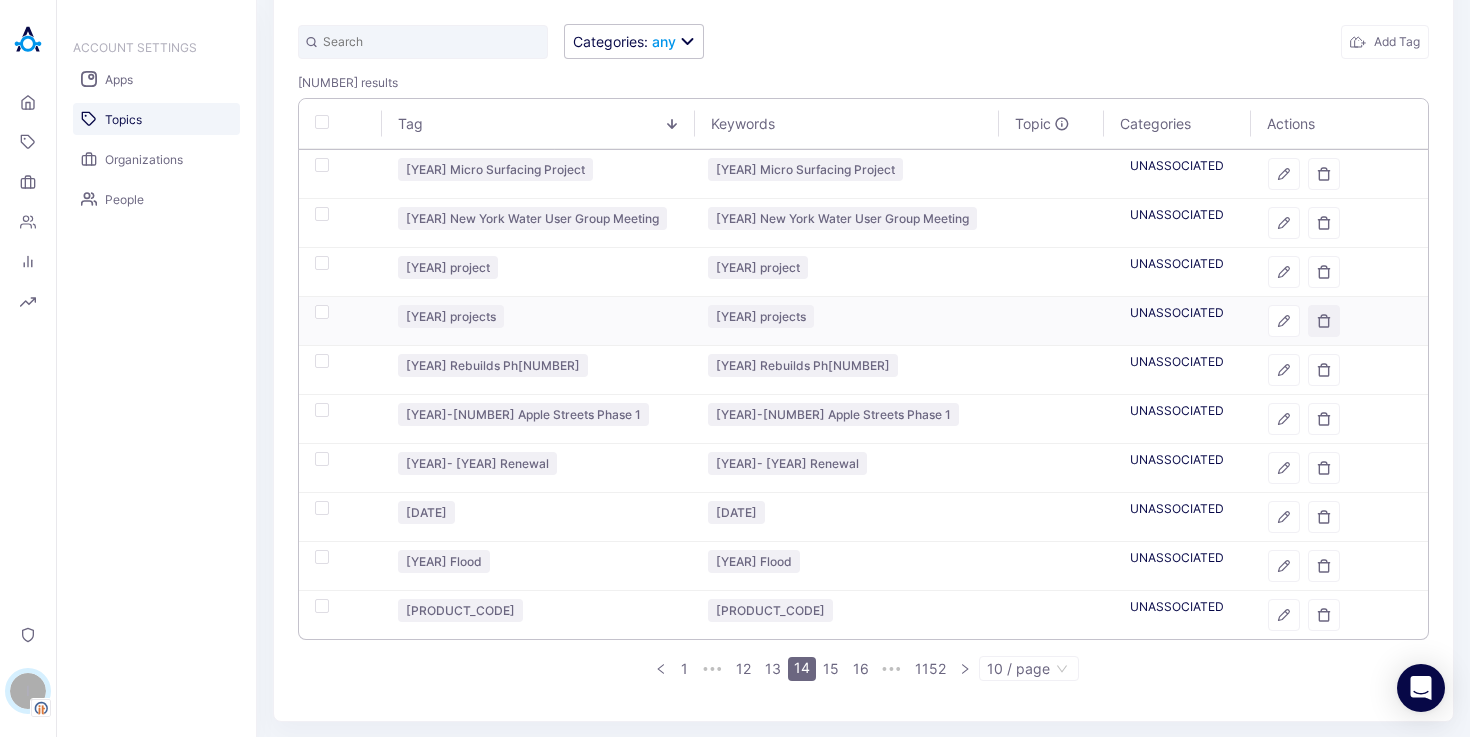 click at bounding box center [1324, 321] 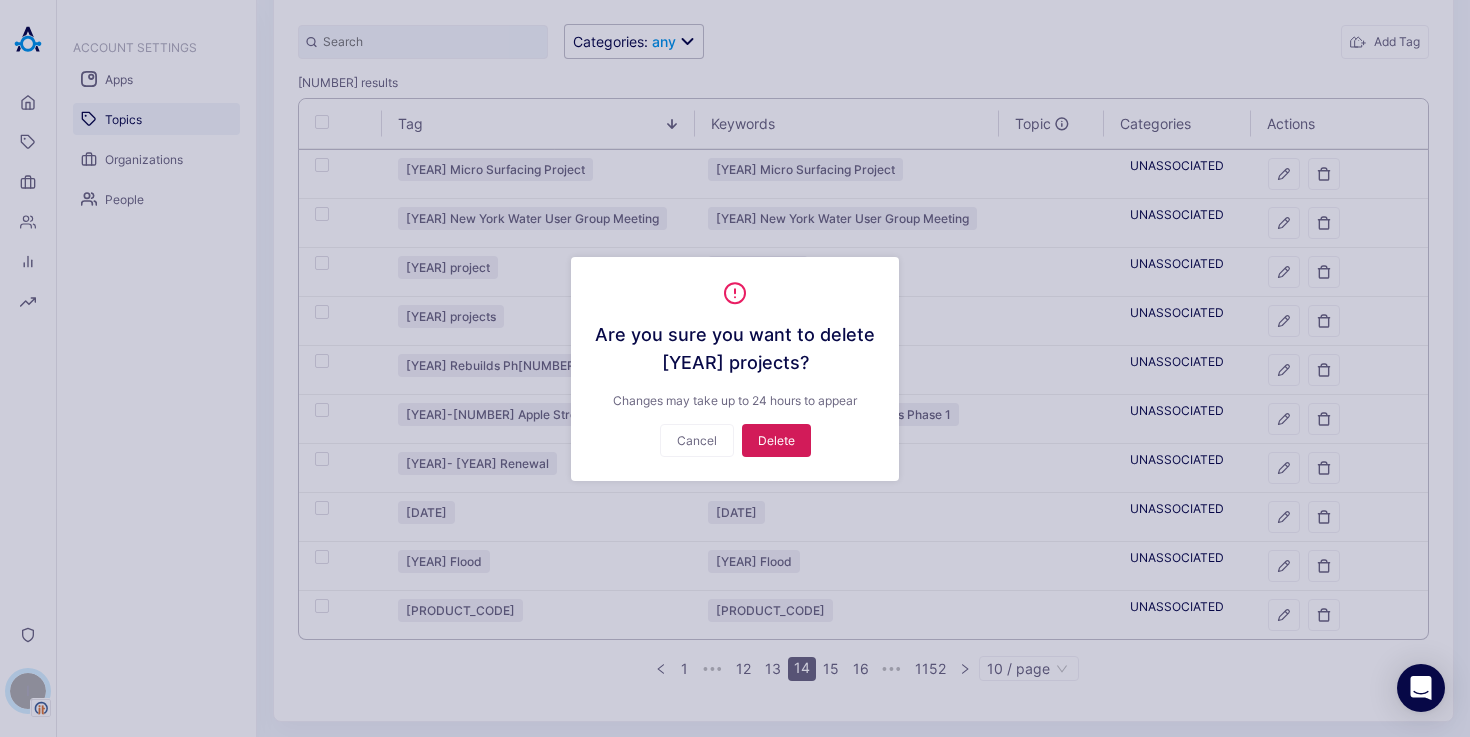 click on "Delete" at bounding box center [776, 440] 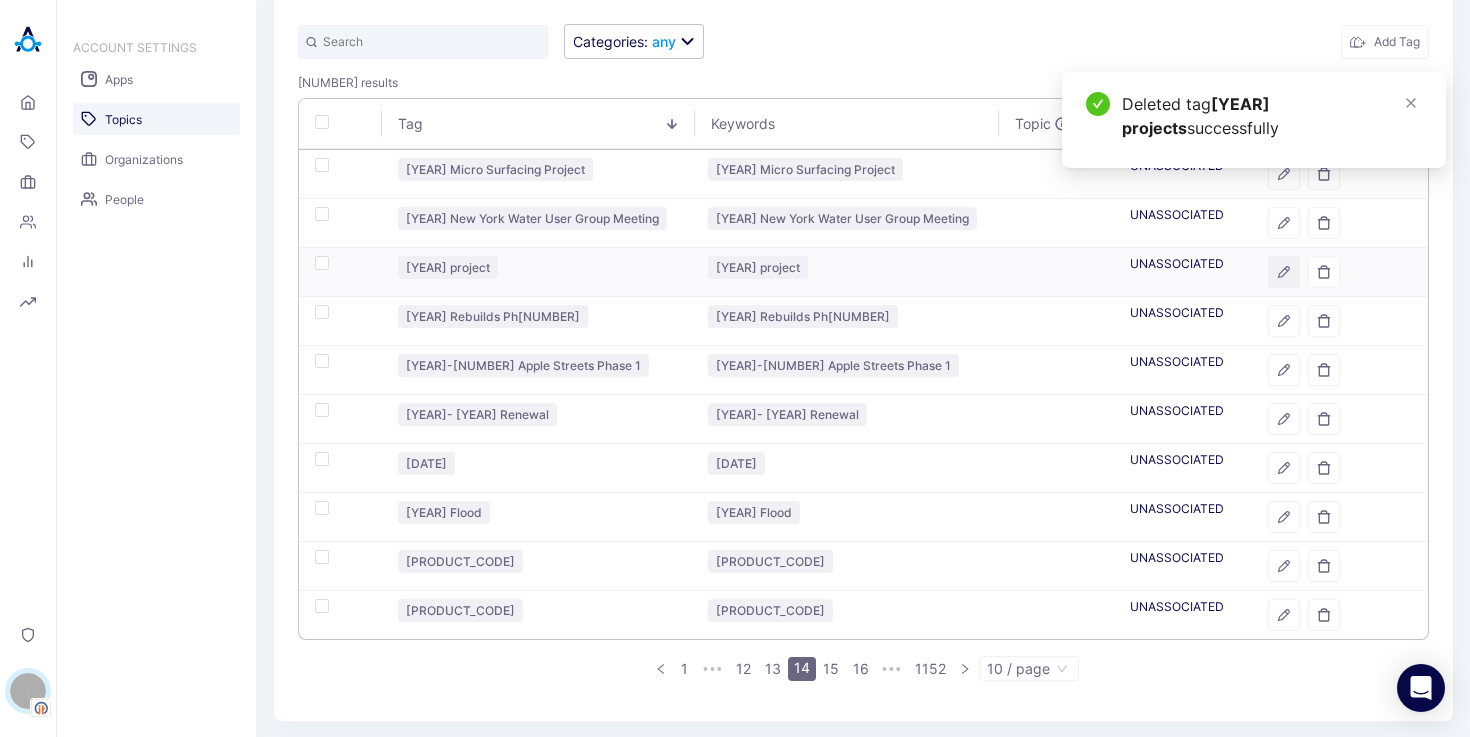 click 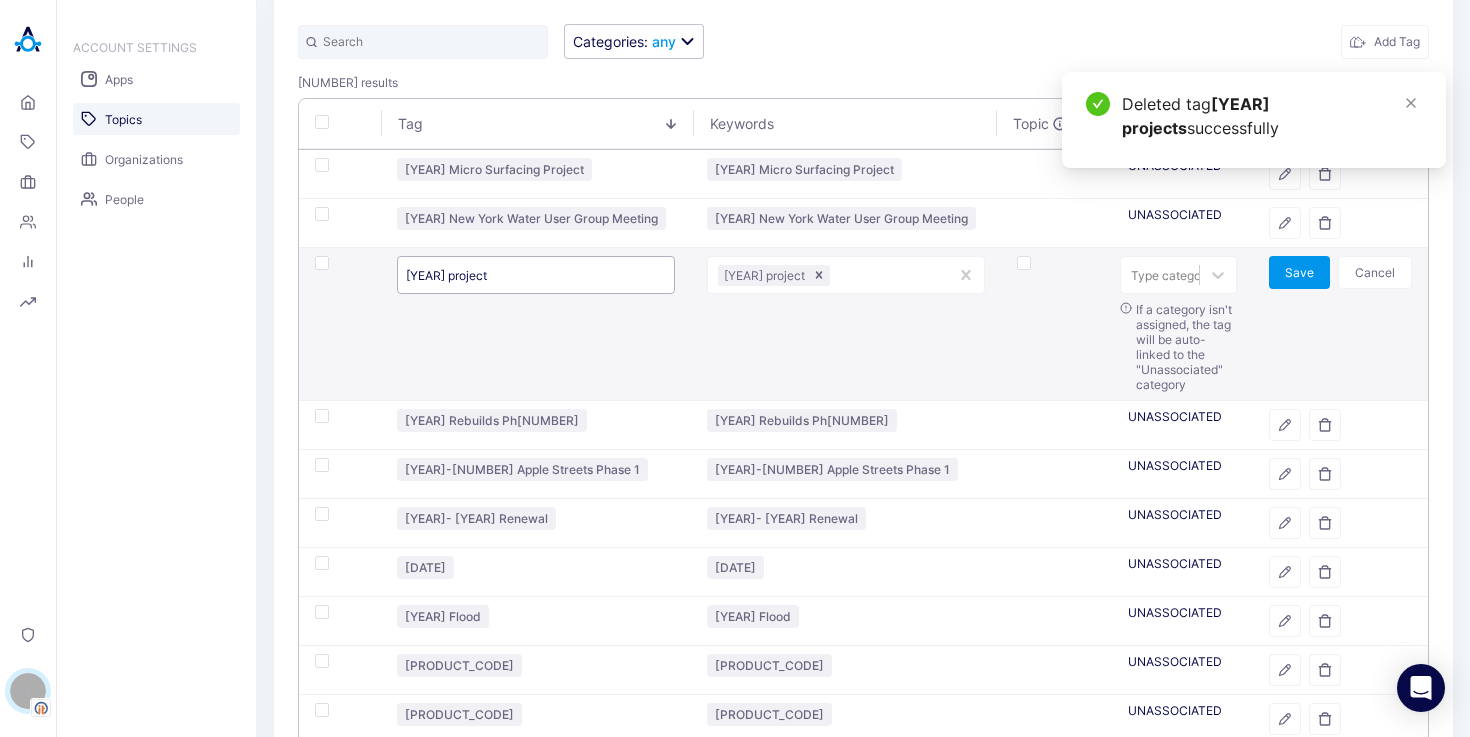 click on "[YEAR] project" at bounding box center [535, 275] 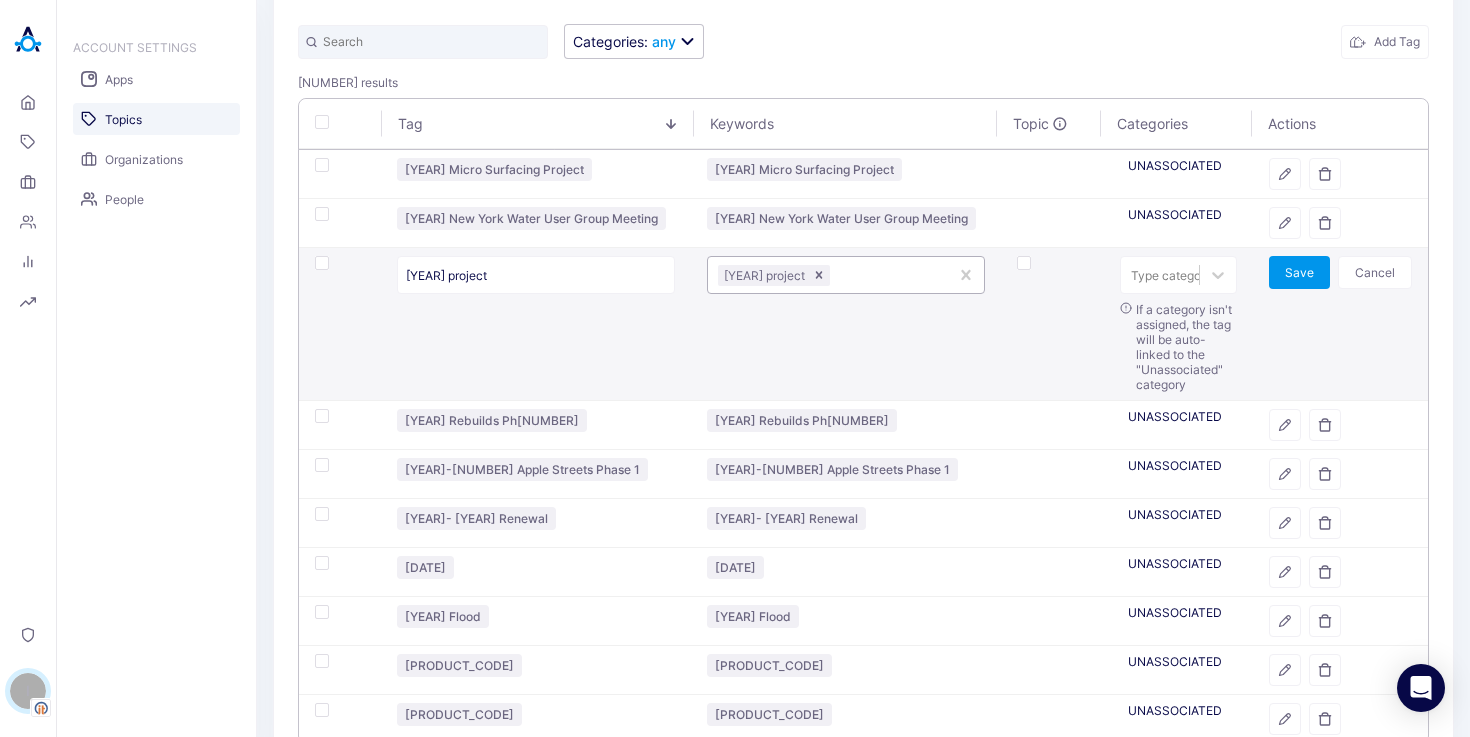 click at bounding box center (886, 275) 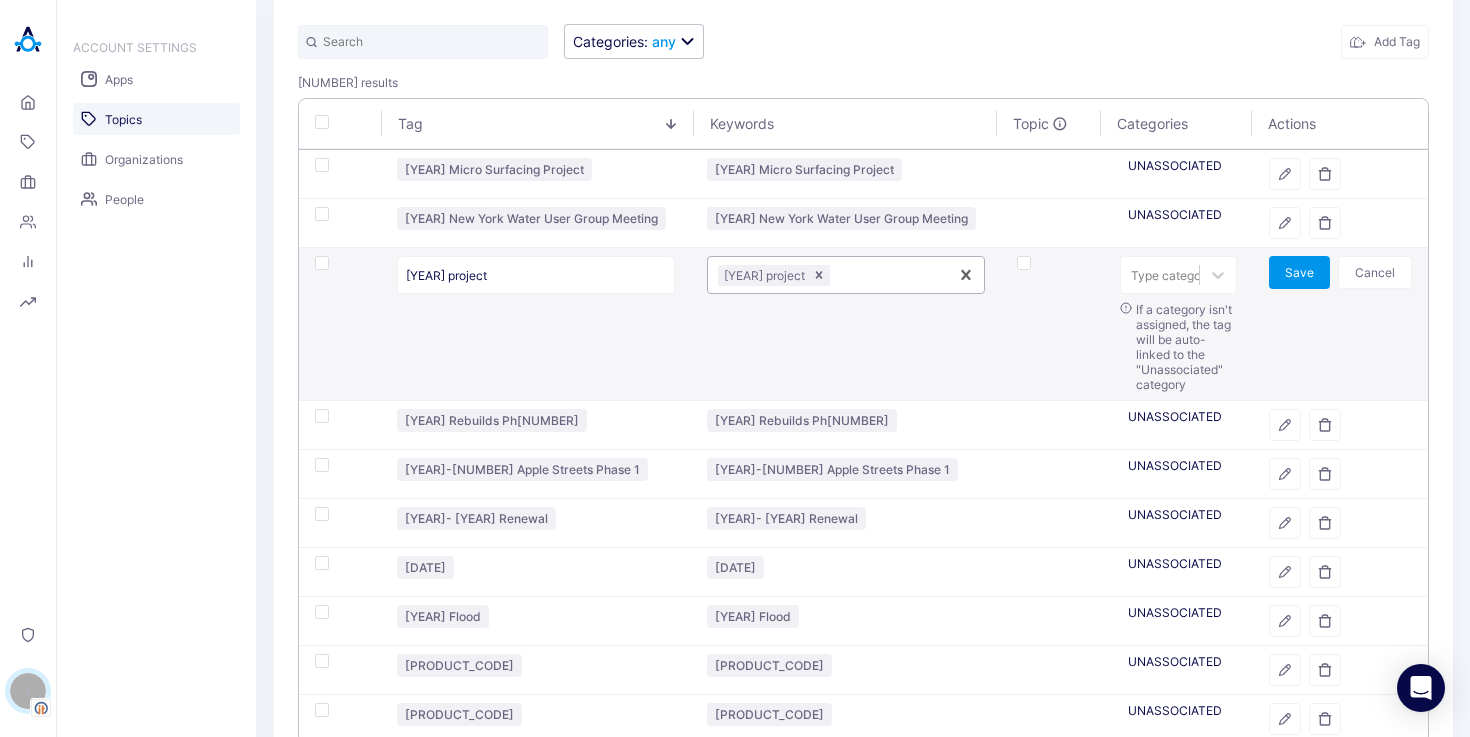 paste on "[YEAR] PROJECT" 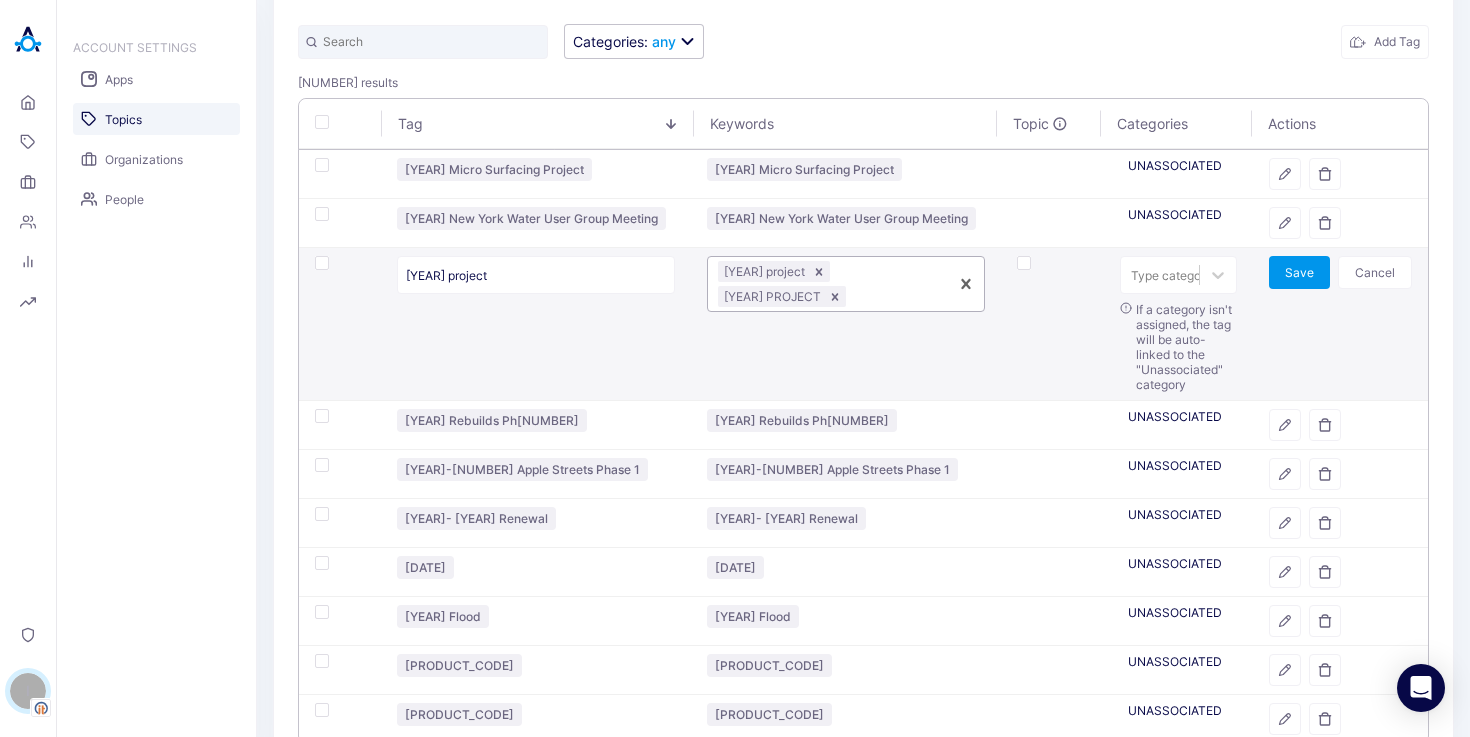paste on "[YEAR] PROJECT" 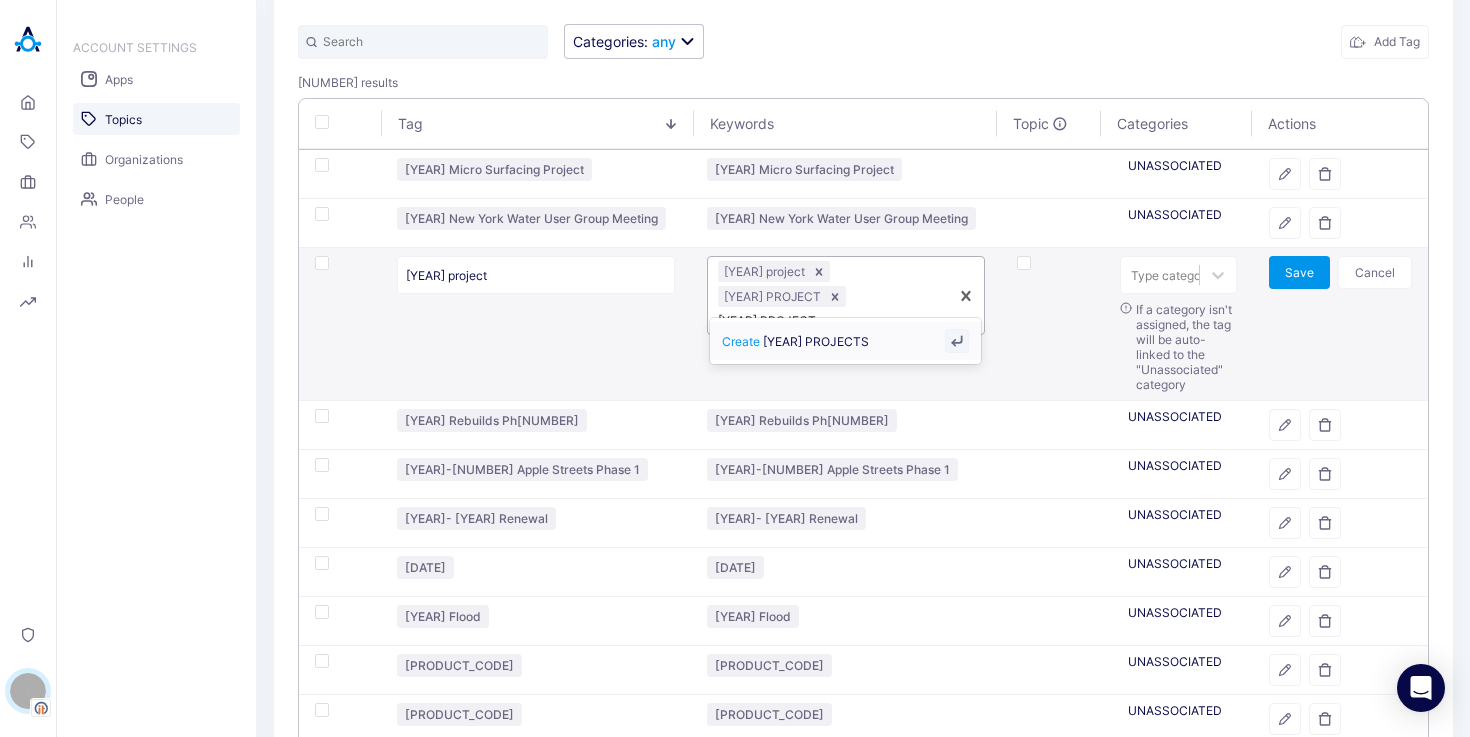 type on "[YEAR] PROJECTS" 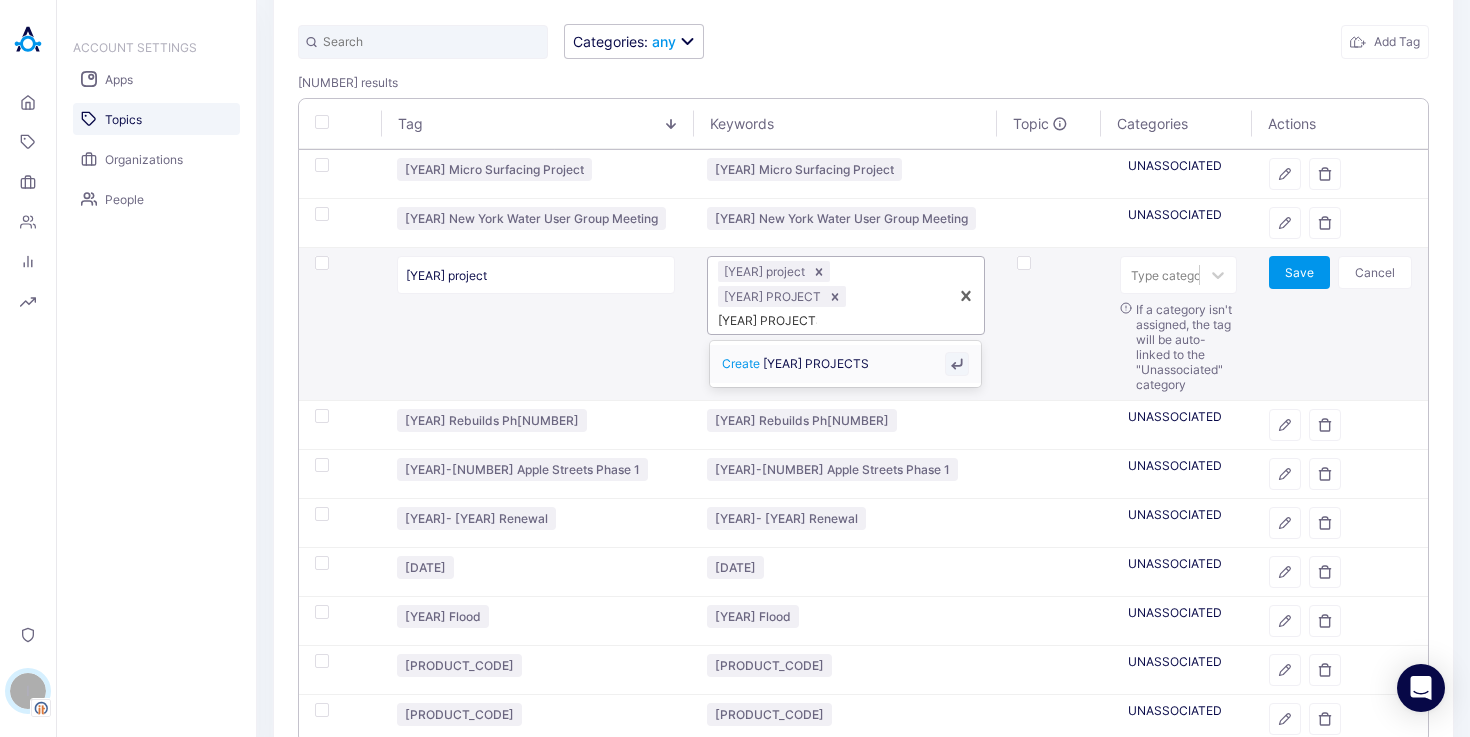 type 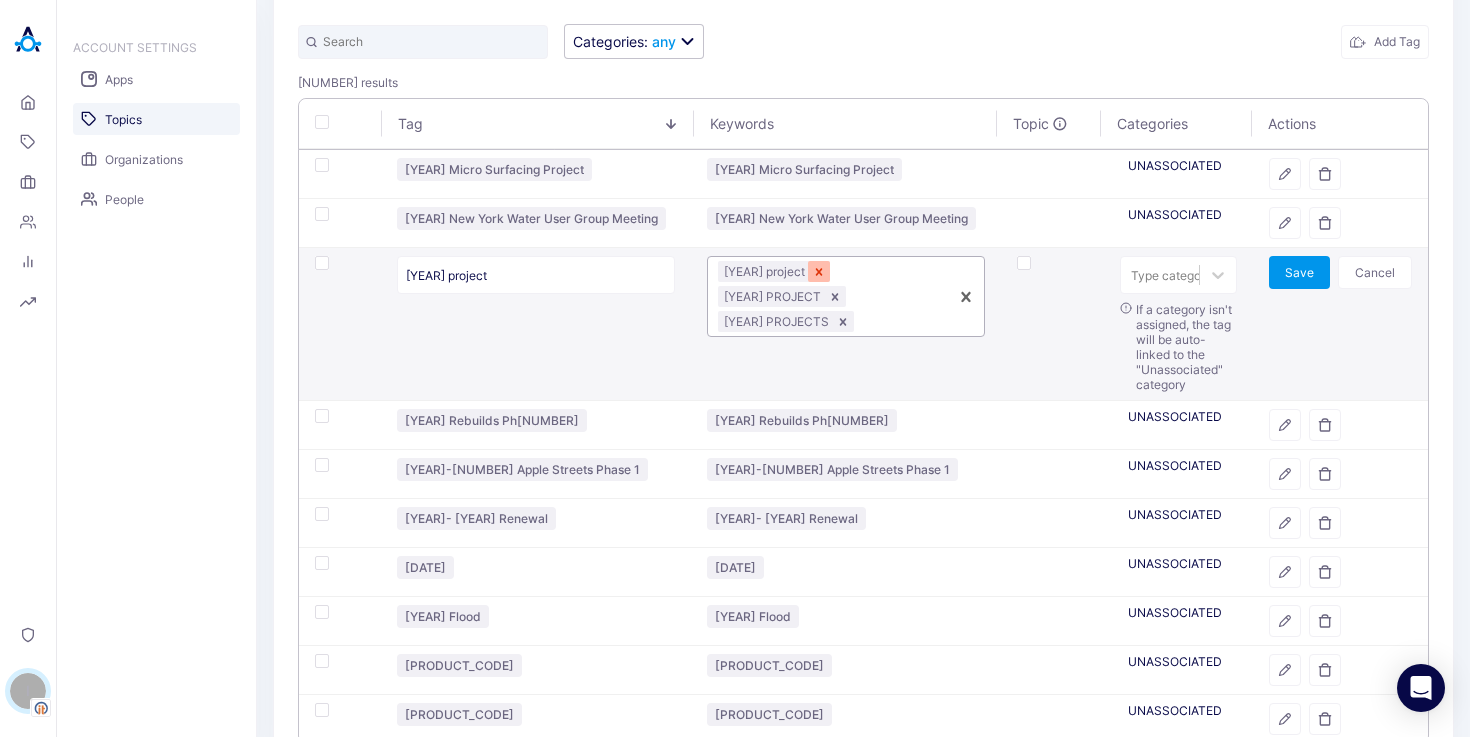 click 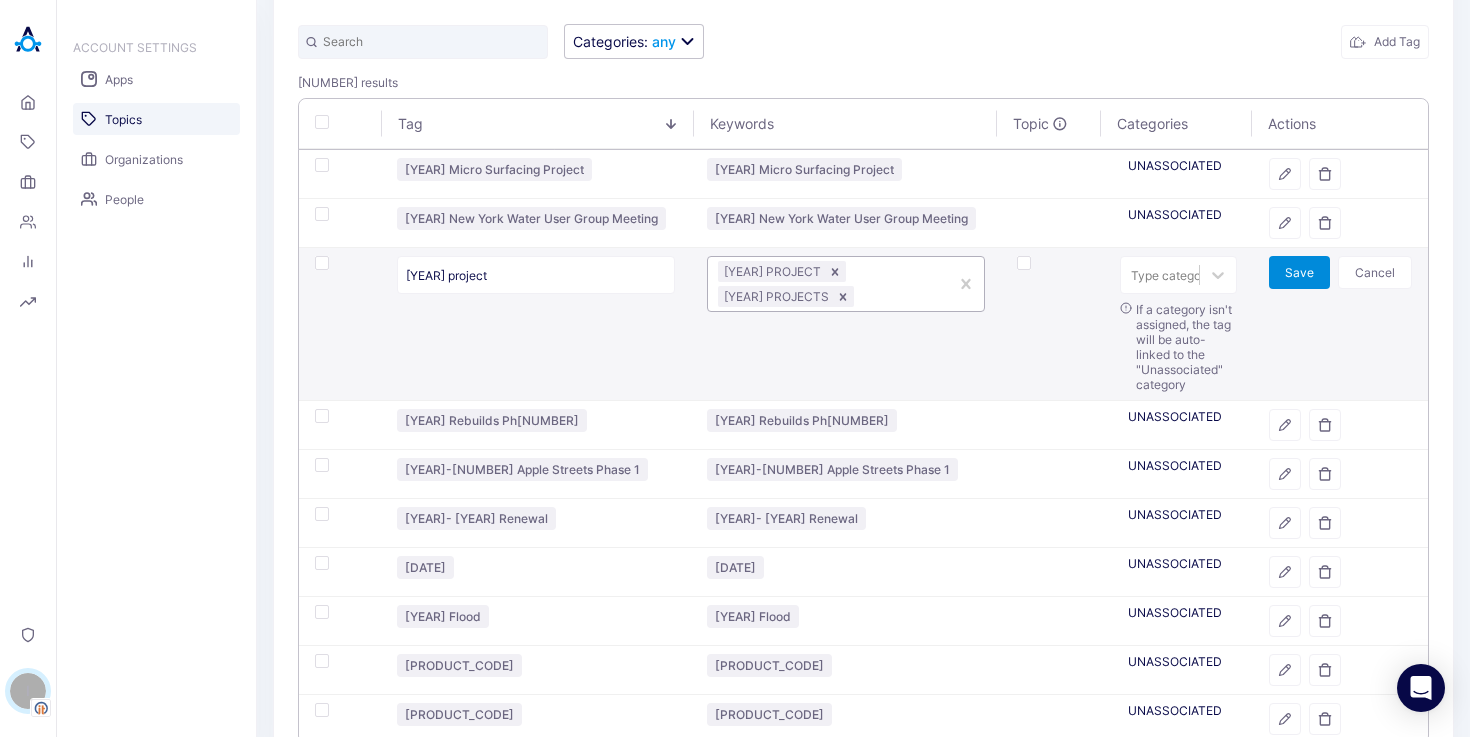 click on "Save" at bounding box center (1299, 272) 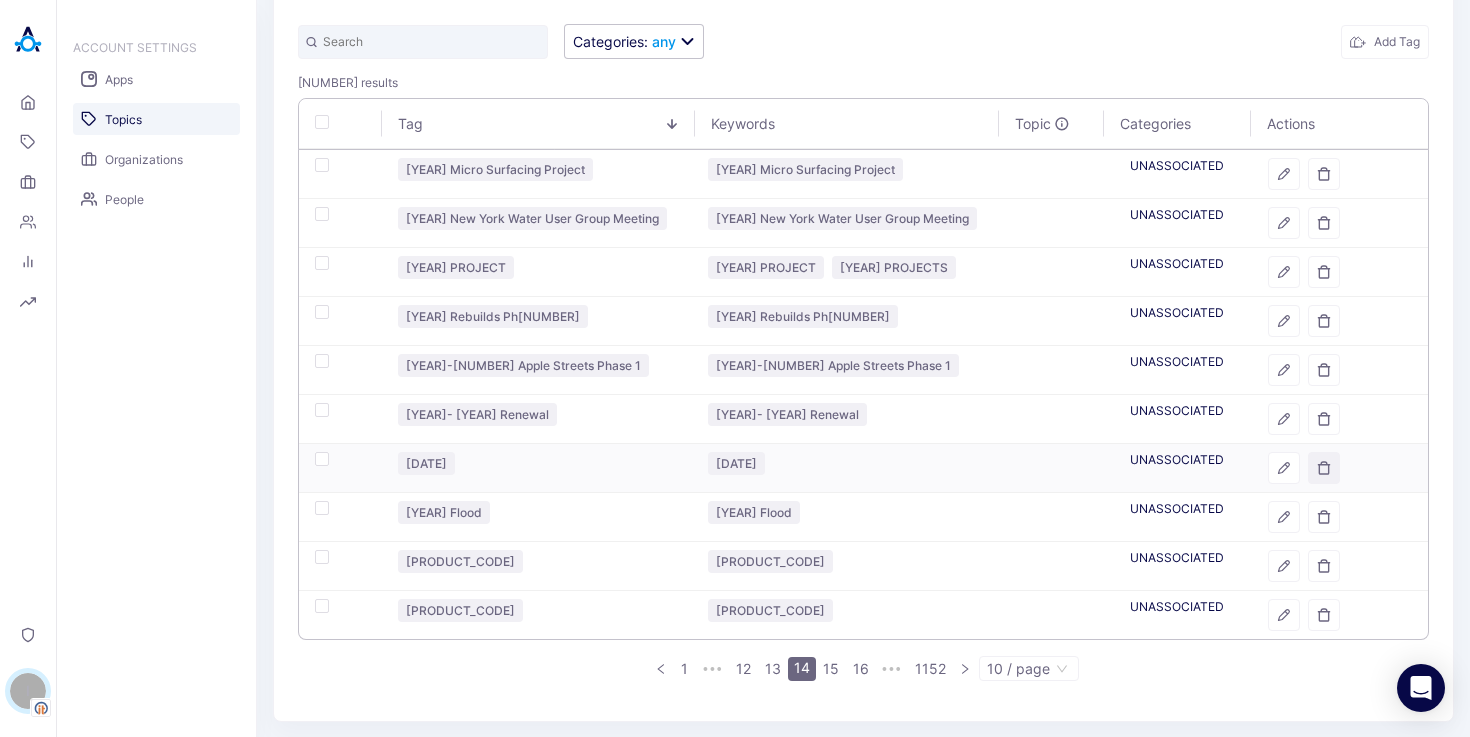 click at bounding box center [1324, 468] 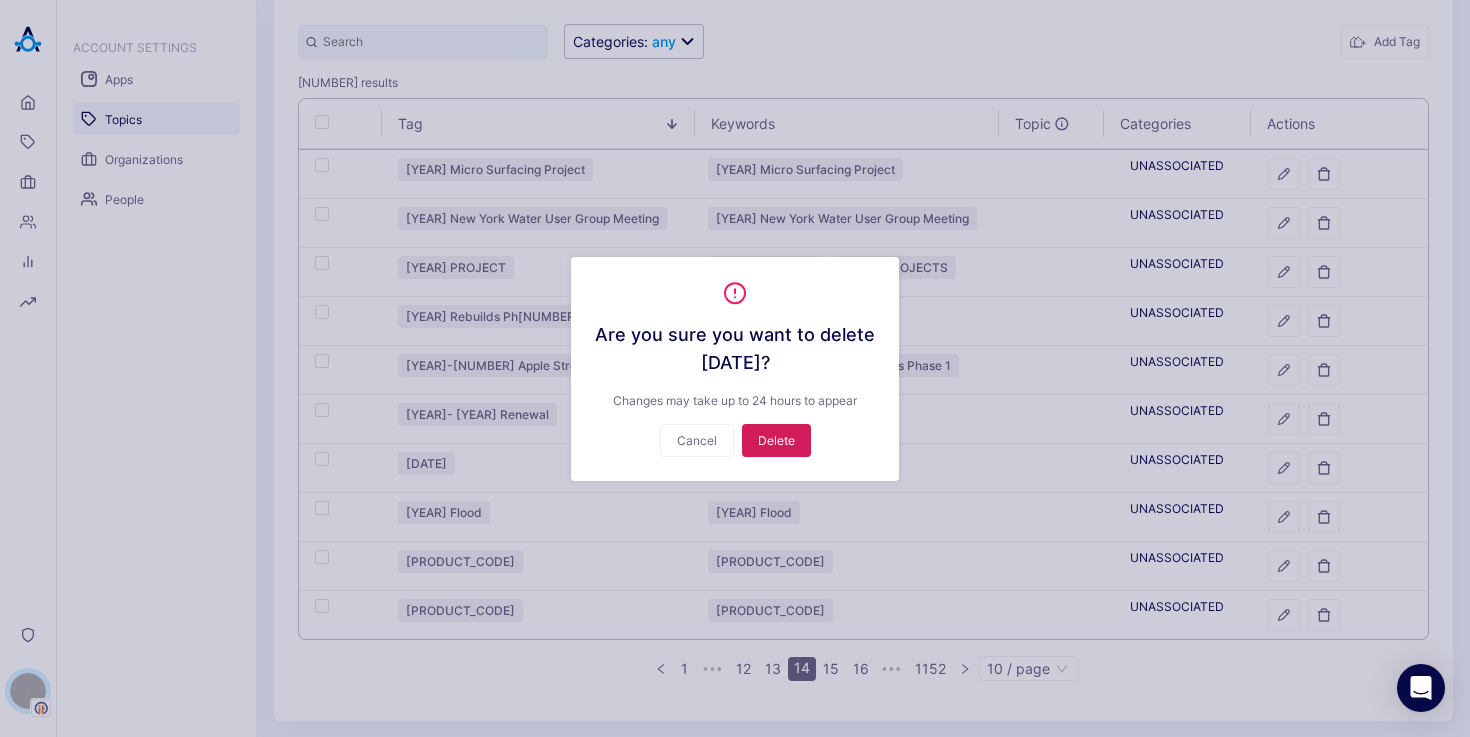 click on "Delete" at bounding box center (776, 440) 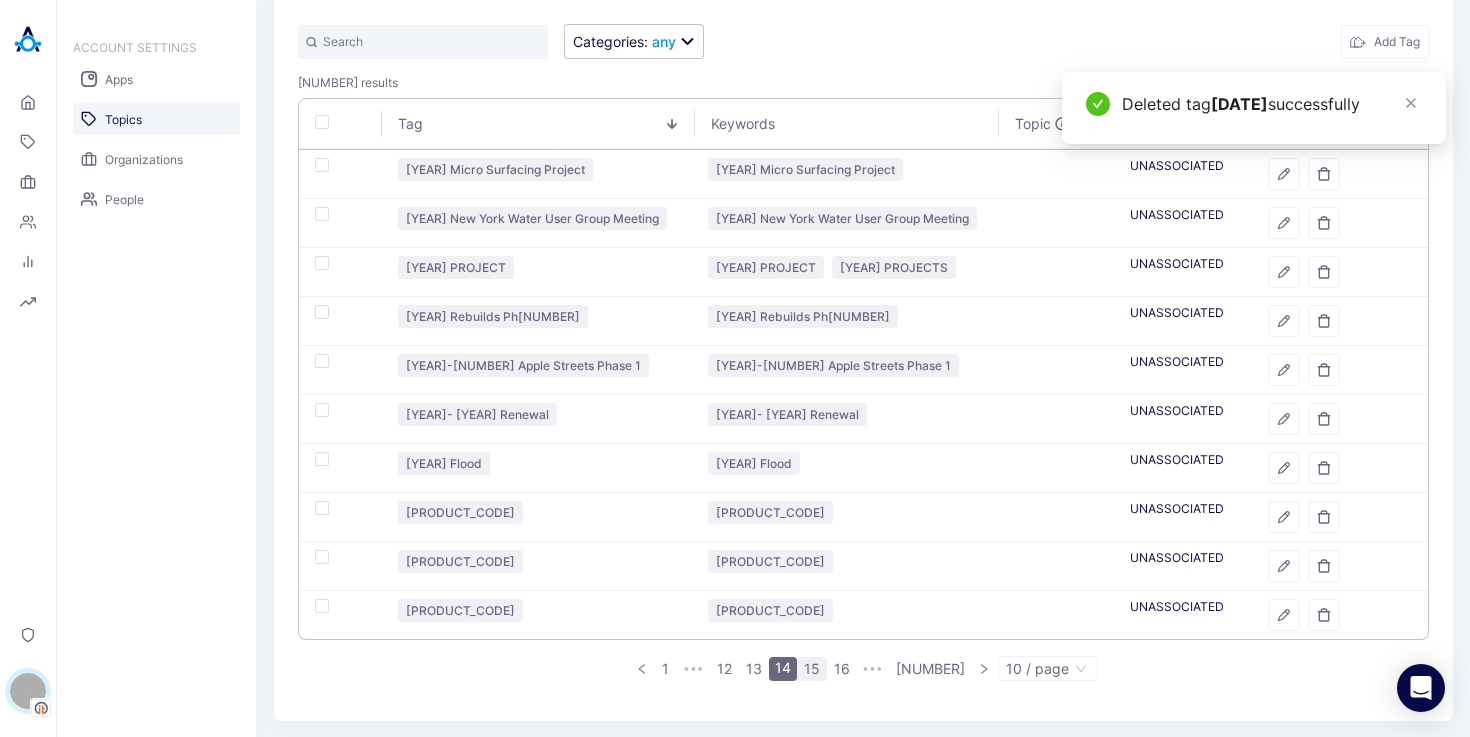 click on "15" at bounding box center [812, 669] 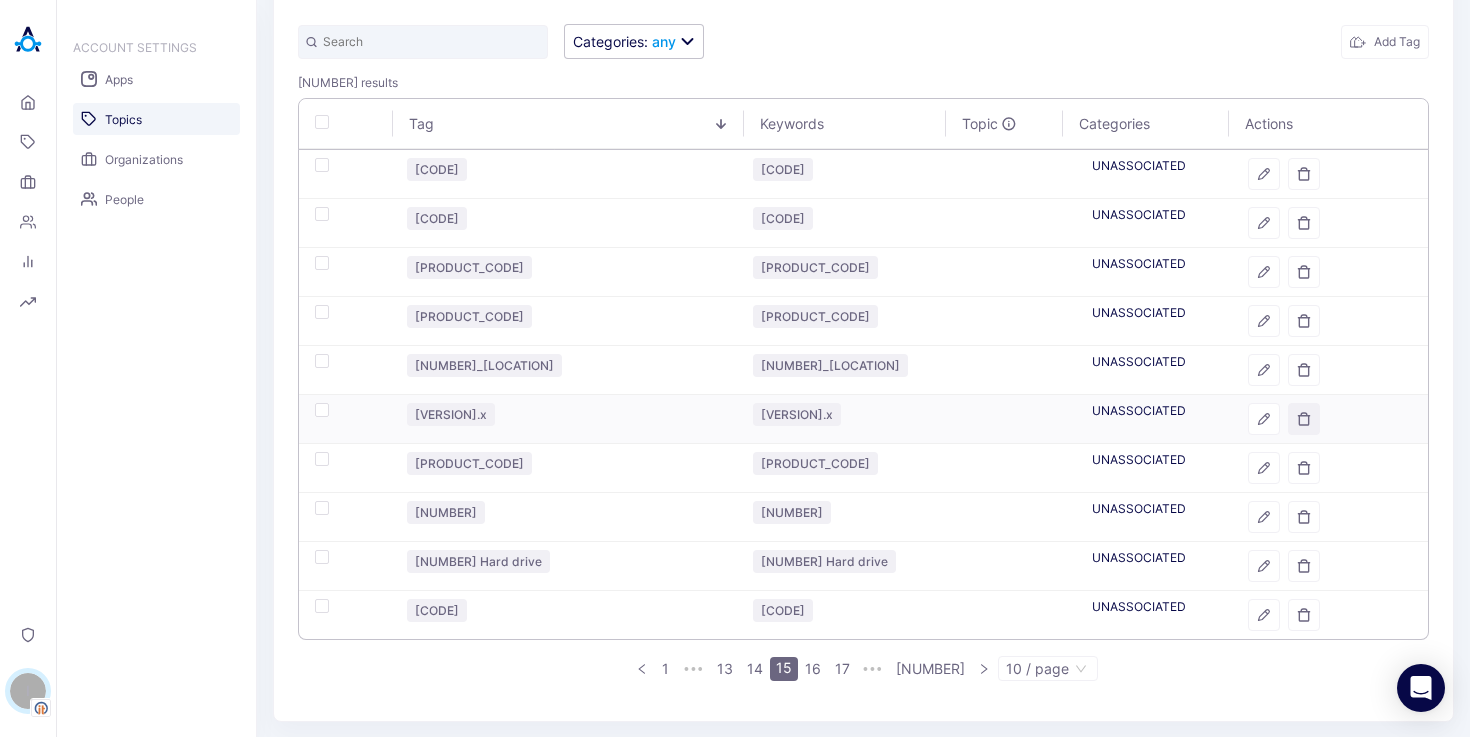click 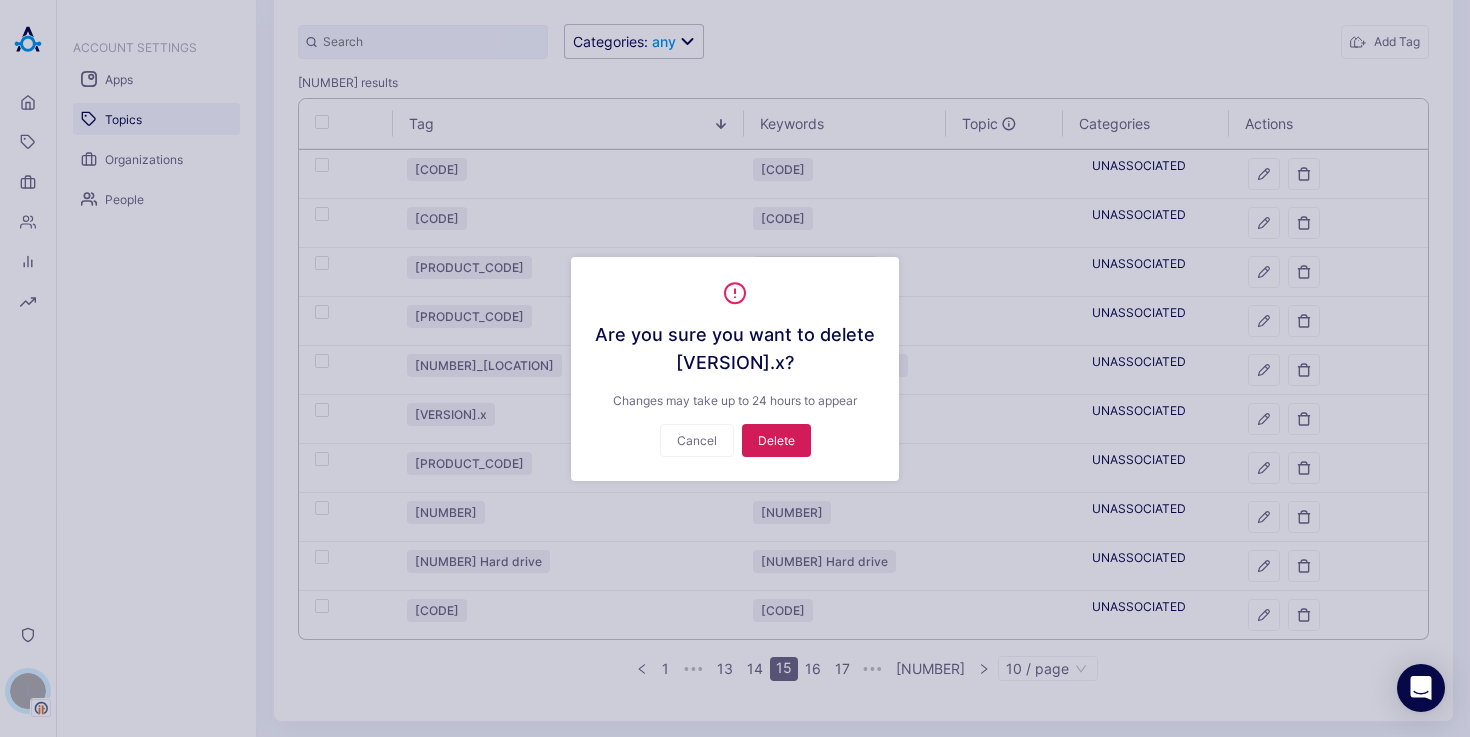 click on "Delete" at bounding box center [776, 440] 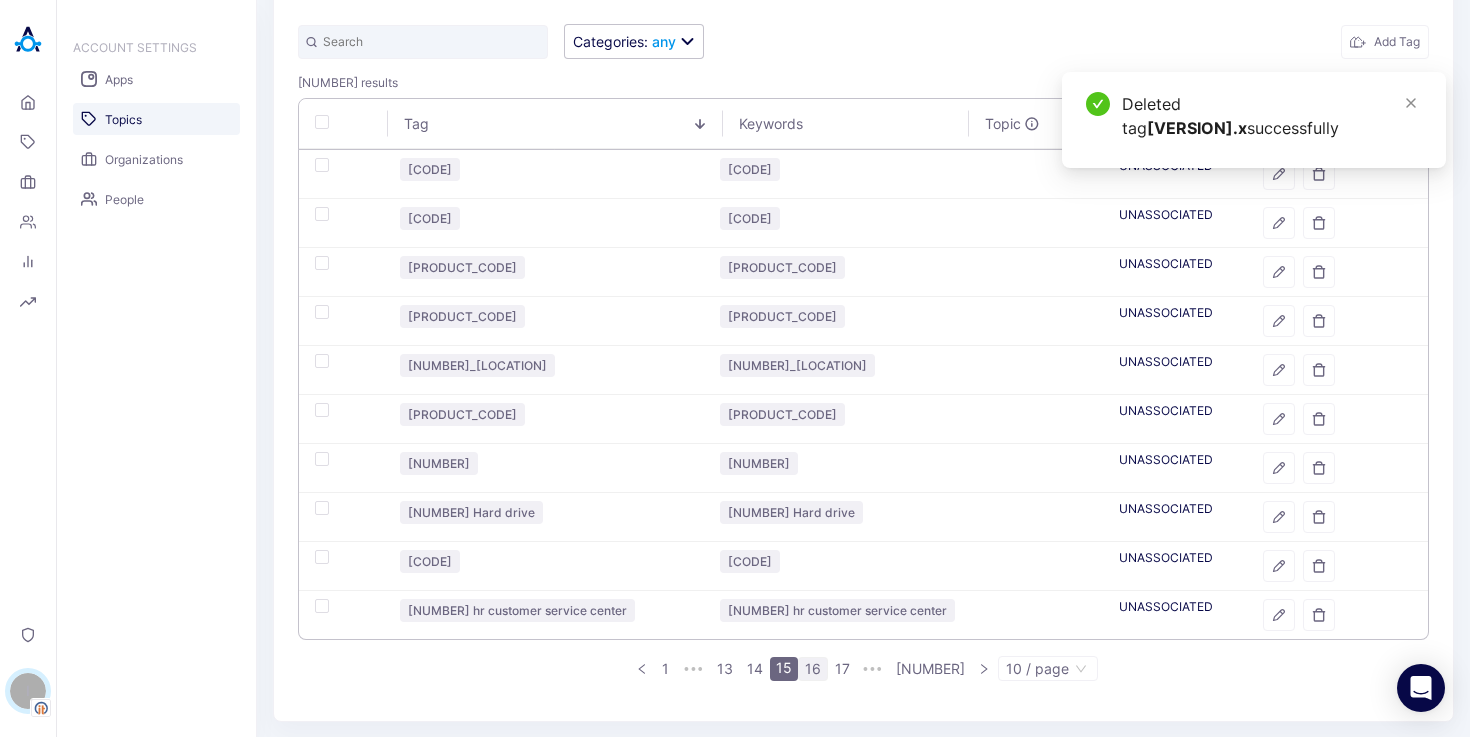 click on "16" at bounding box center (813, 669) 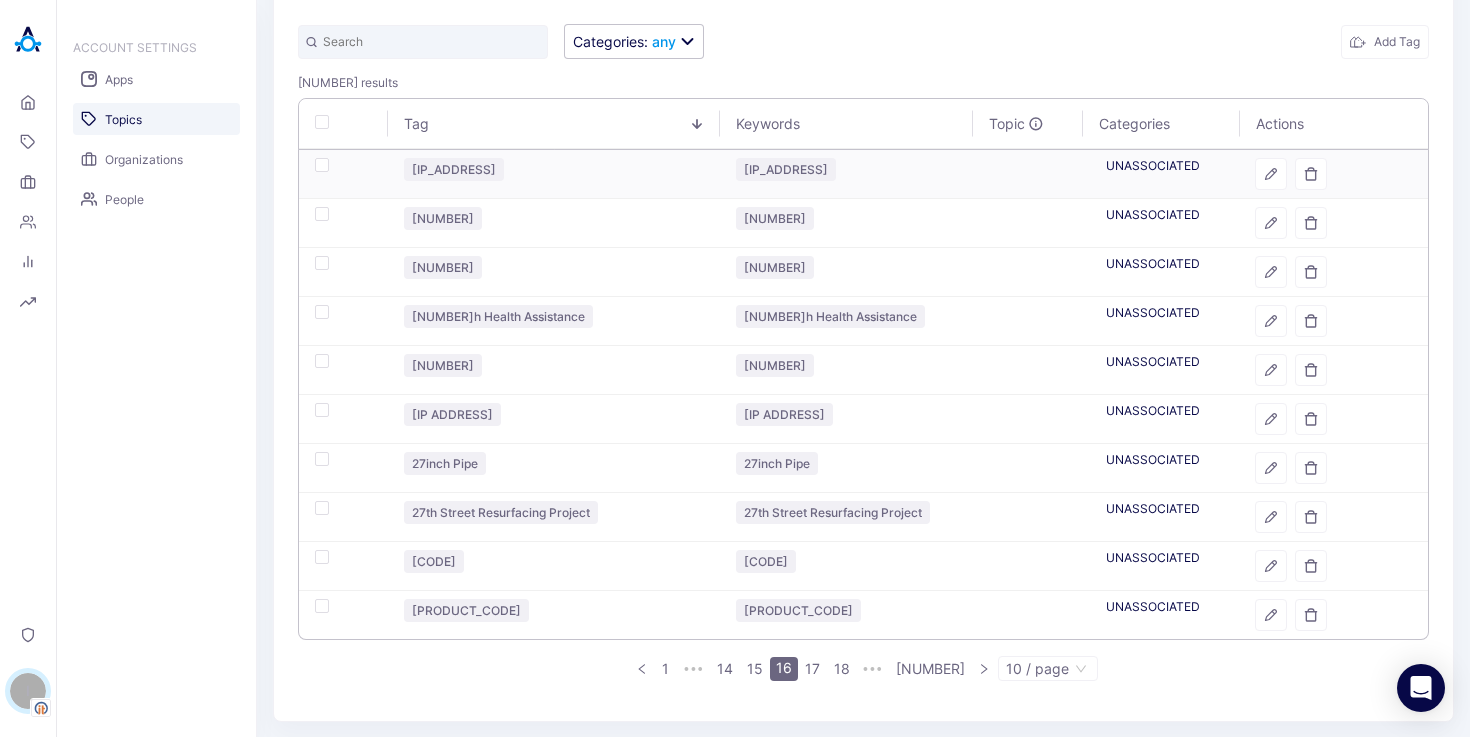 click at bounding box center (322, 165) 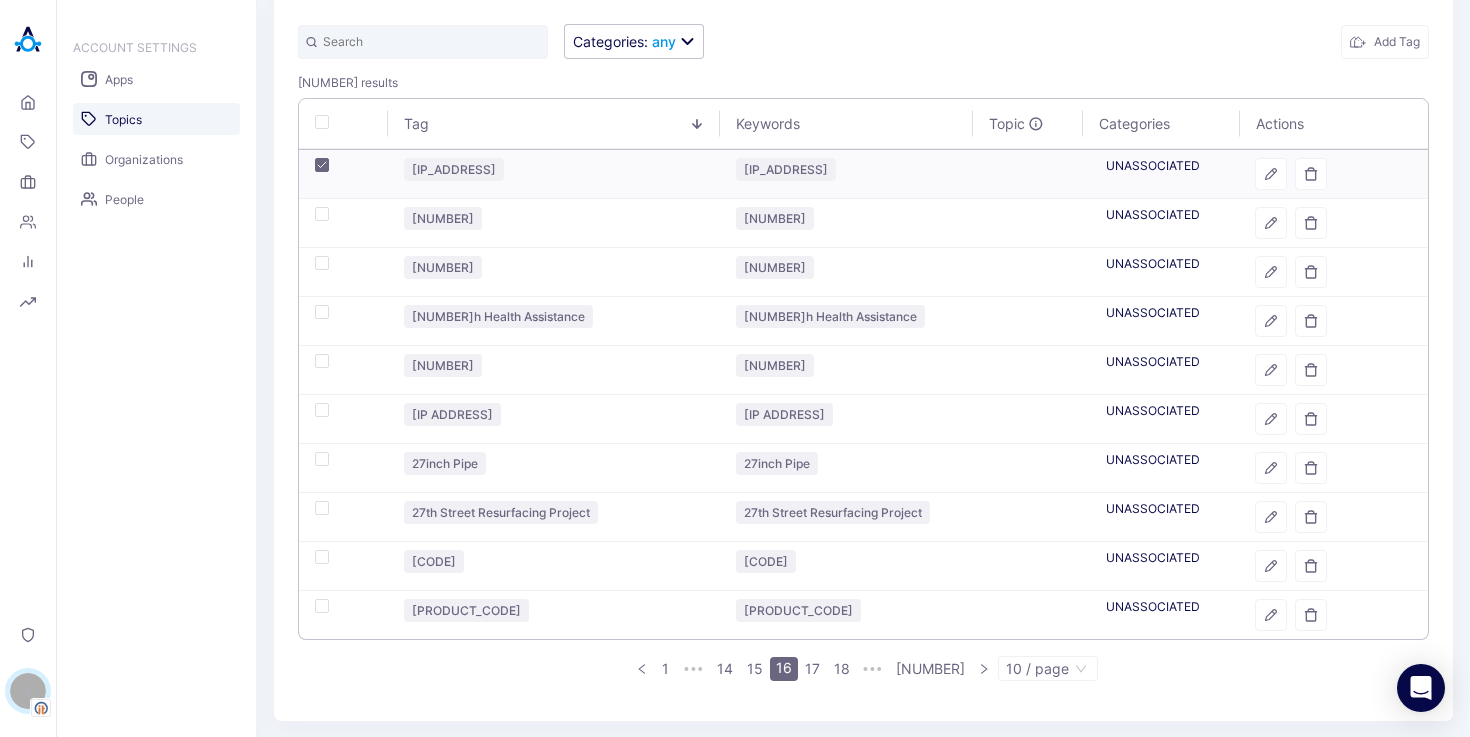 checkbox on "true" 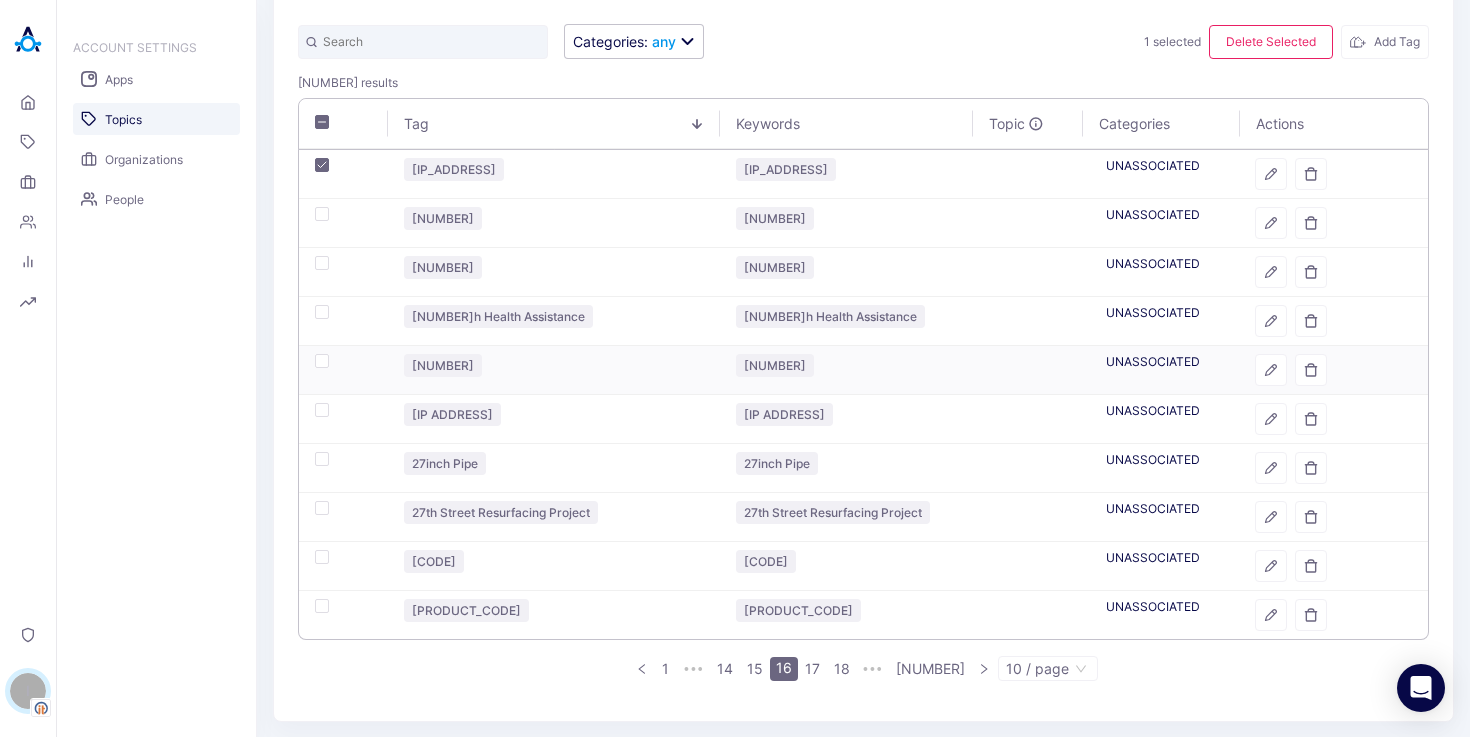 click at bounding box center [322, 361] 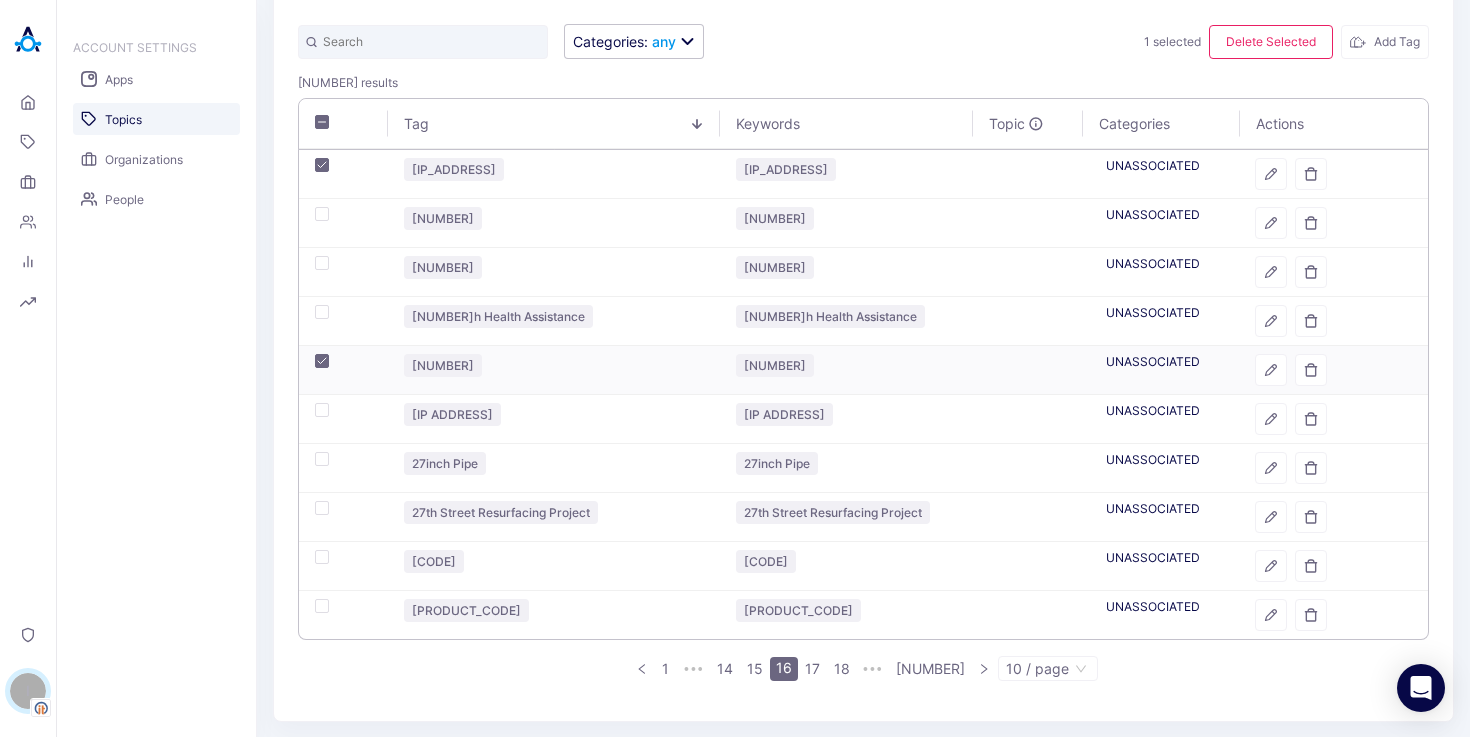 checkbox on "true" 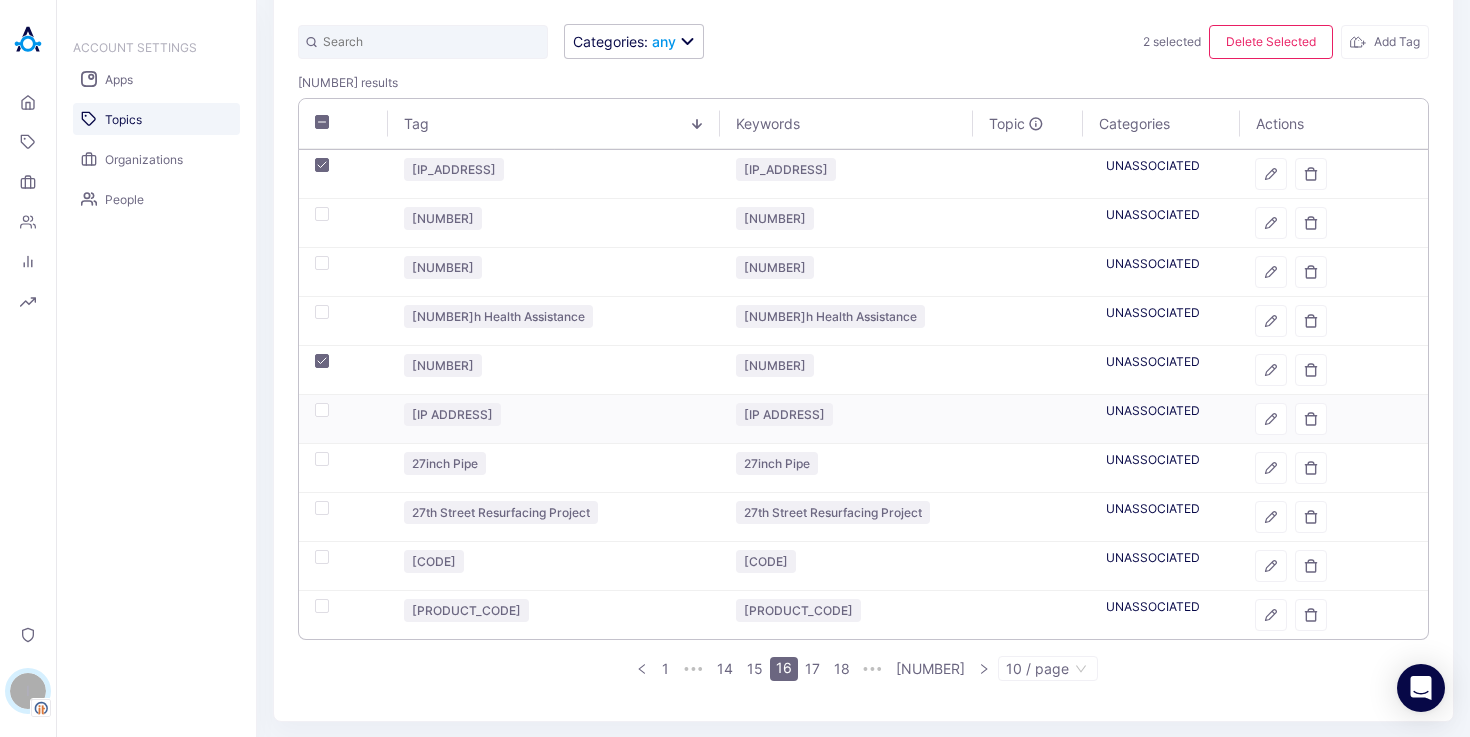 click at bounding box center [322, 410] 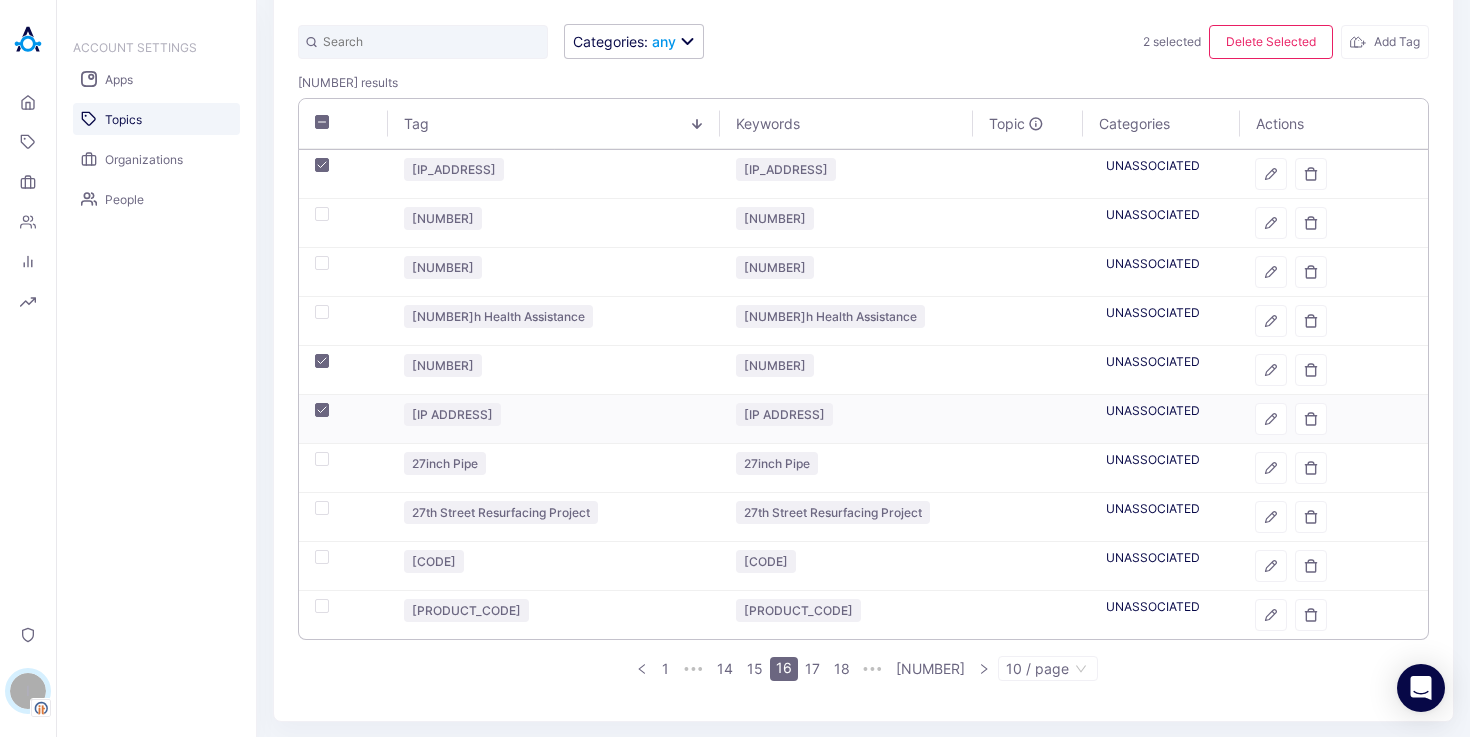 checkbox on "true" 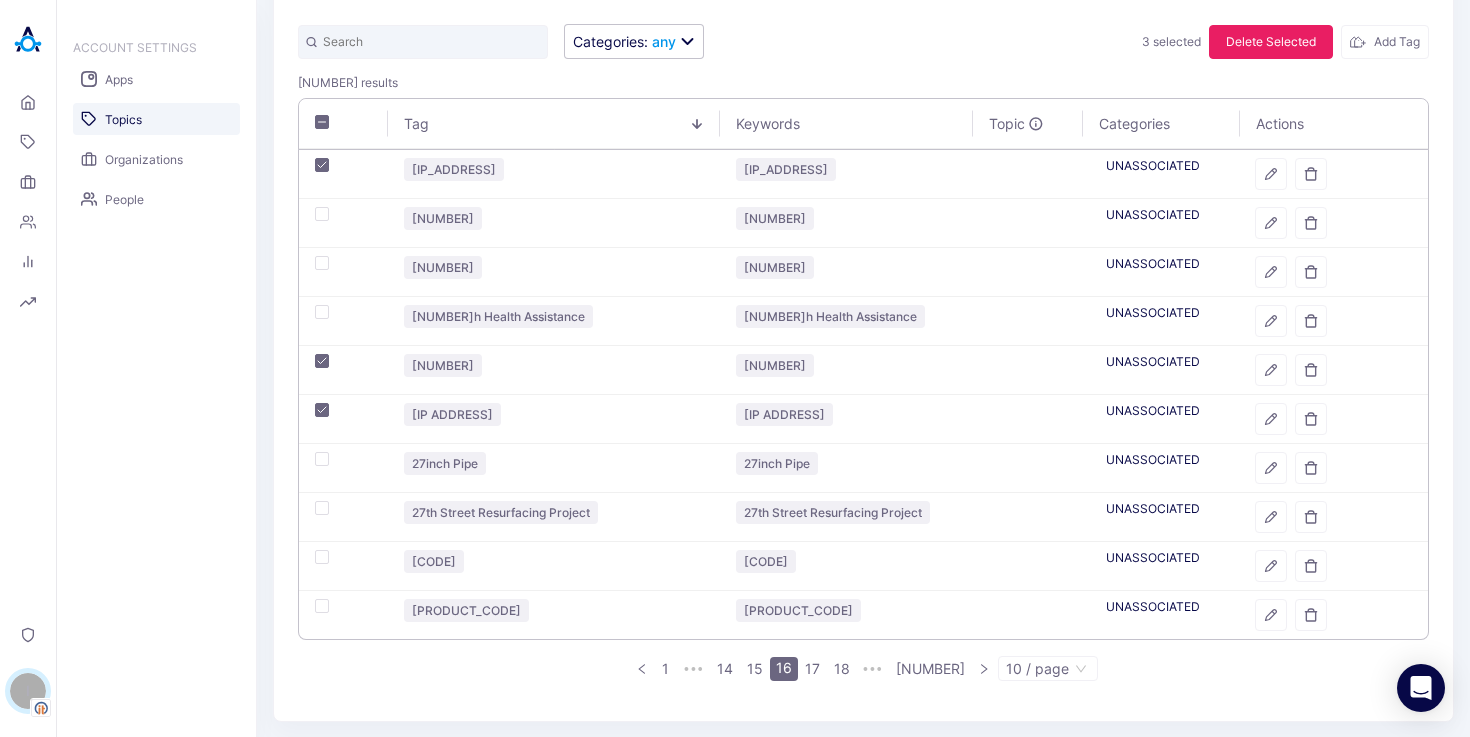 click on "Delete Selected" at bounding box center (1271, 42) 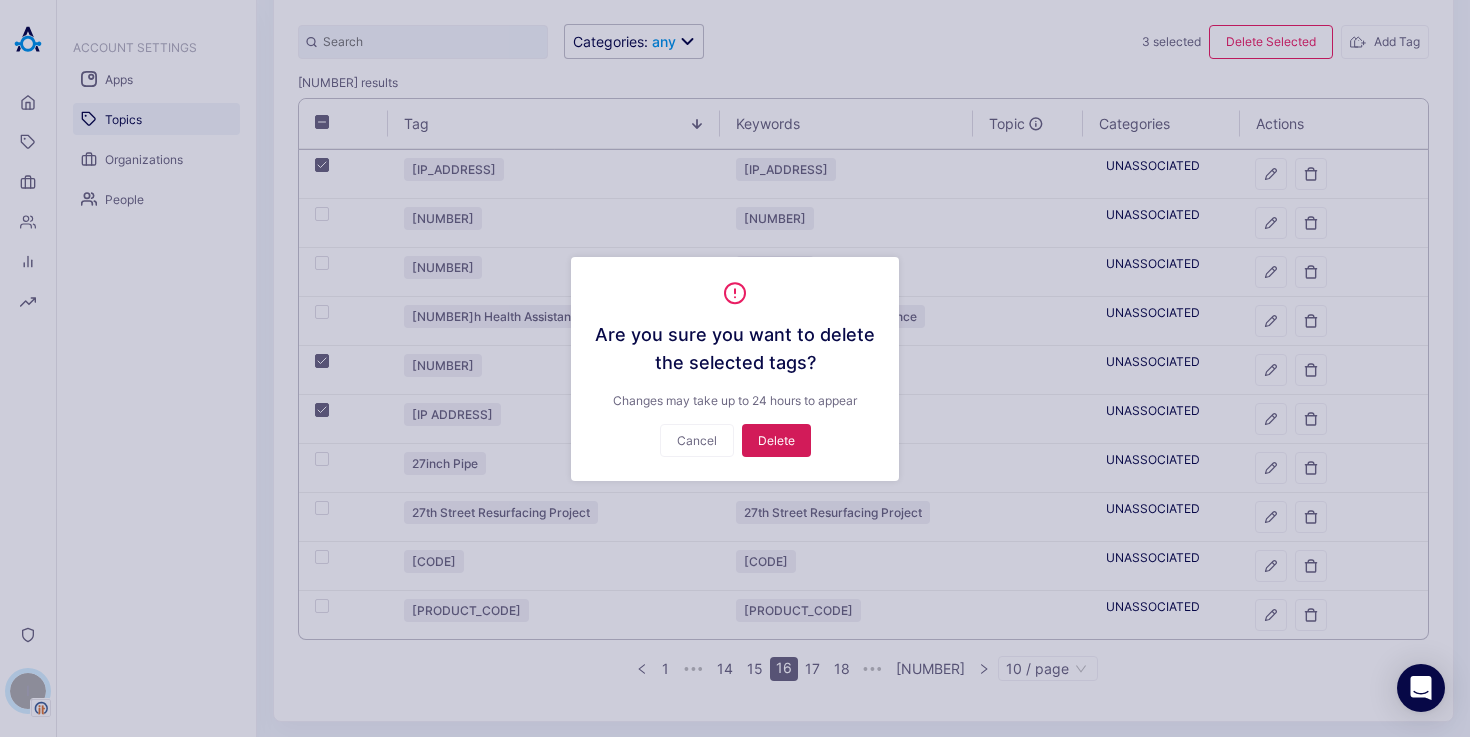 click on "Delete" at bounding box center [776, 440] 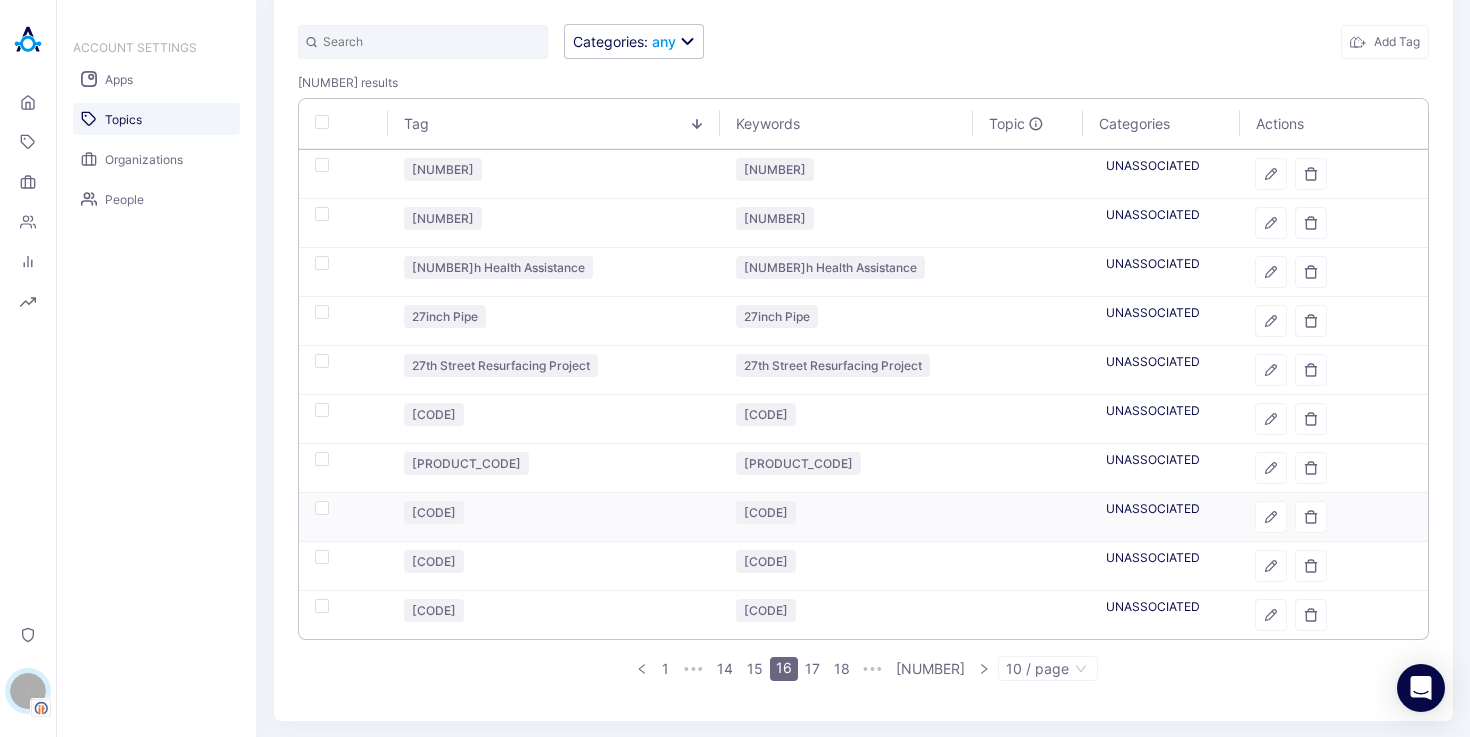 click at bounding box center (322, 508) 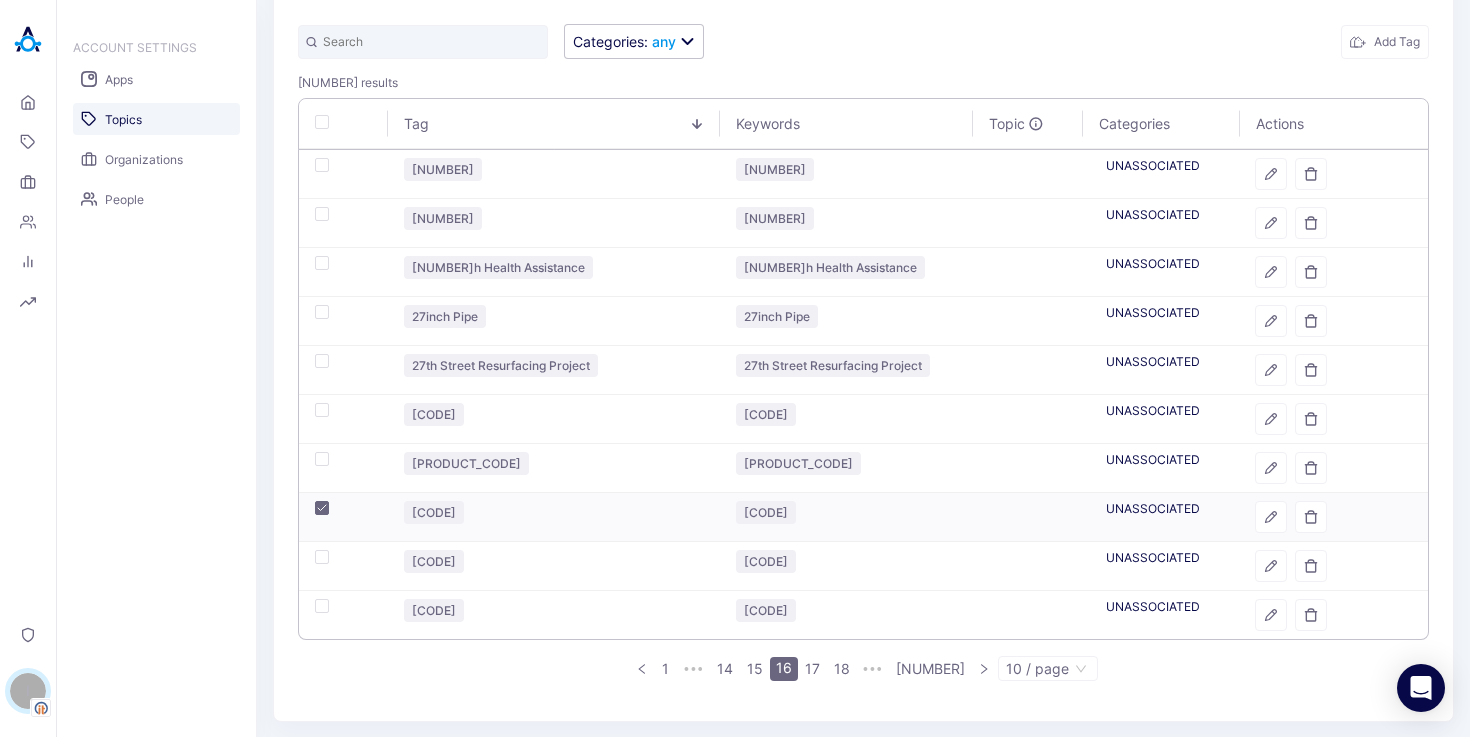 checkbox on "true" 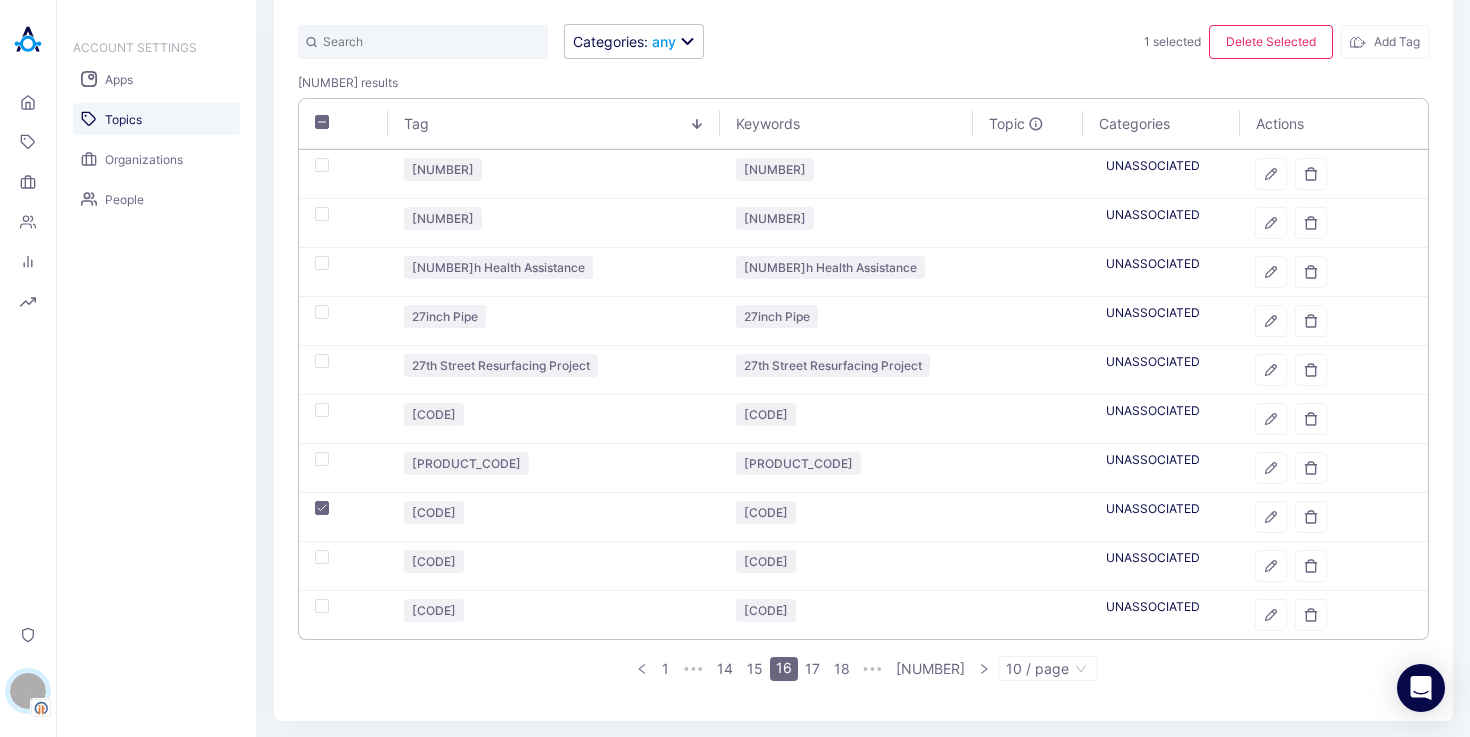 click on "Manage your tags and their categories Tags help us understand what topics are top of mind for you and the company so we can deliver insights on what matters most. Remember:   Keywords search is case insensitive and any changes made on tags and group assignment can take up to 24 hours to propagate in the system. Categories :  any 1   selected Delete Selected Add Tag [NUMBER]   results Tag Keywords Topic Categories Actions             [CODE] [CODE] UNASSOCIATED [CODE] [CODE] UNASSOCIATED [CODE] Health Assistance [CODE] Health Assistance UNASSOCIATED 27inch Pipe 27inch Pipe UNASSOCIATED 27th Street Resurfacing Project 27th Street Resurfacing Project UNASSOCIATED [CODE] [CODE] UNASSOCIATED [CODE] [CODE] UNASSOCIATED 2D 2D UNASSOCIATED [CODE] [CODE] UNASSOCIATED [CODE] 2FA [CODE] UNASSOCIATED 1 ••• 14 15 16 17 18 ••• [NUMBER] 10 / page" at bounding box center [863, 285] 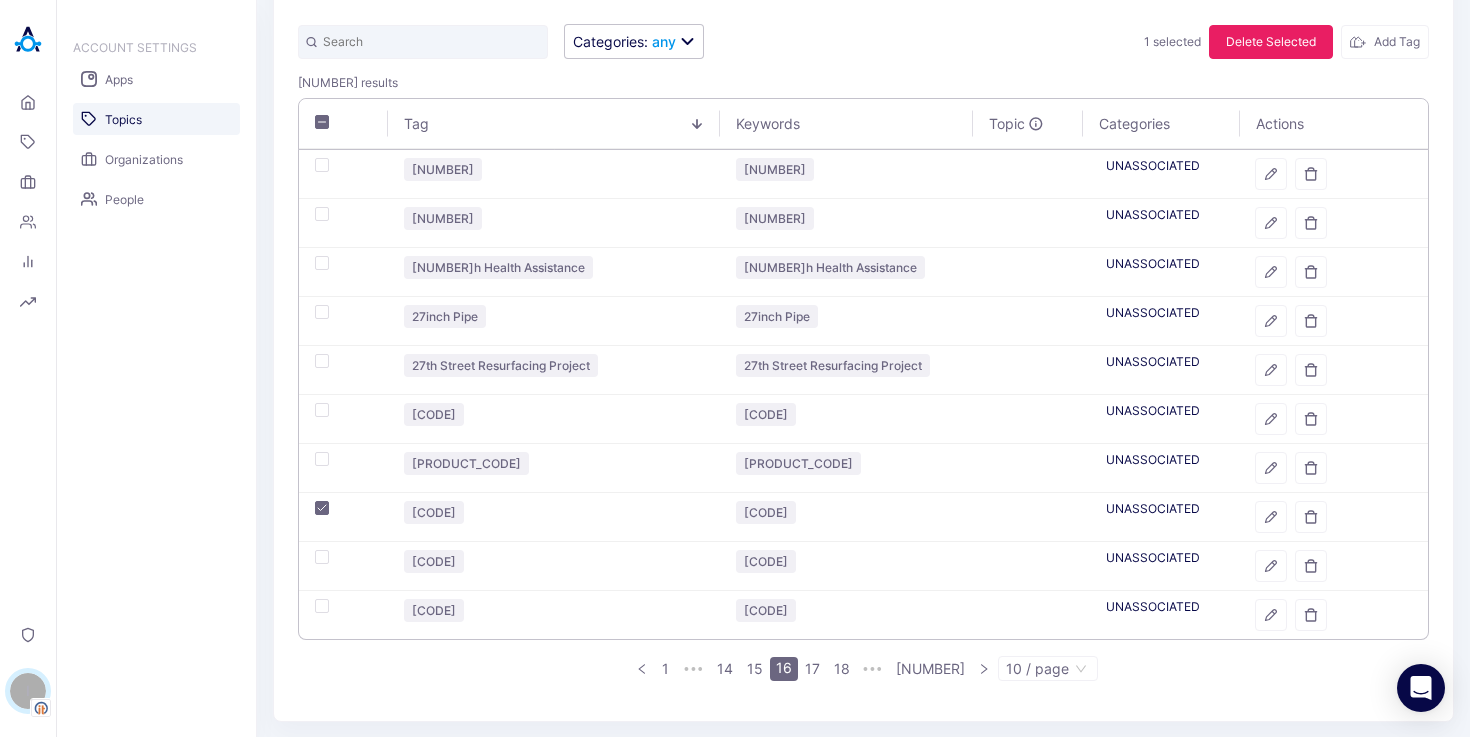 click on "Delete Selected" at bounding box center (1271, 42) 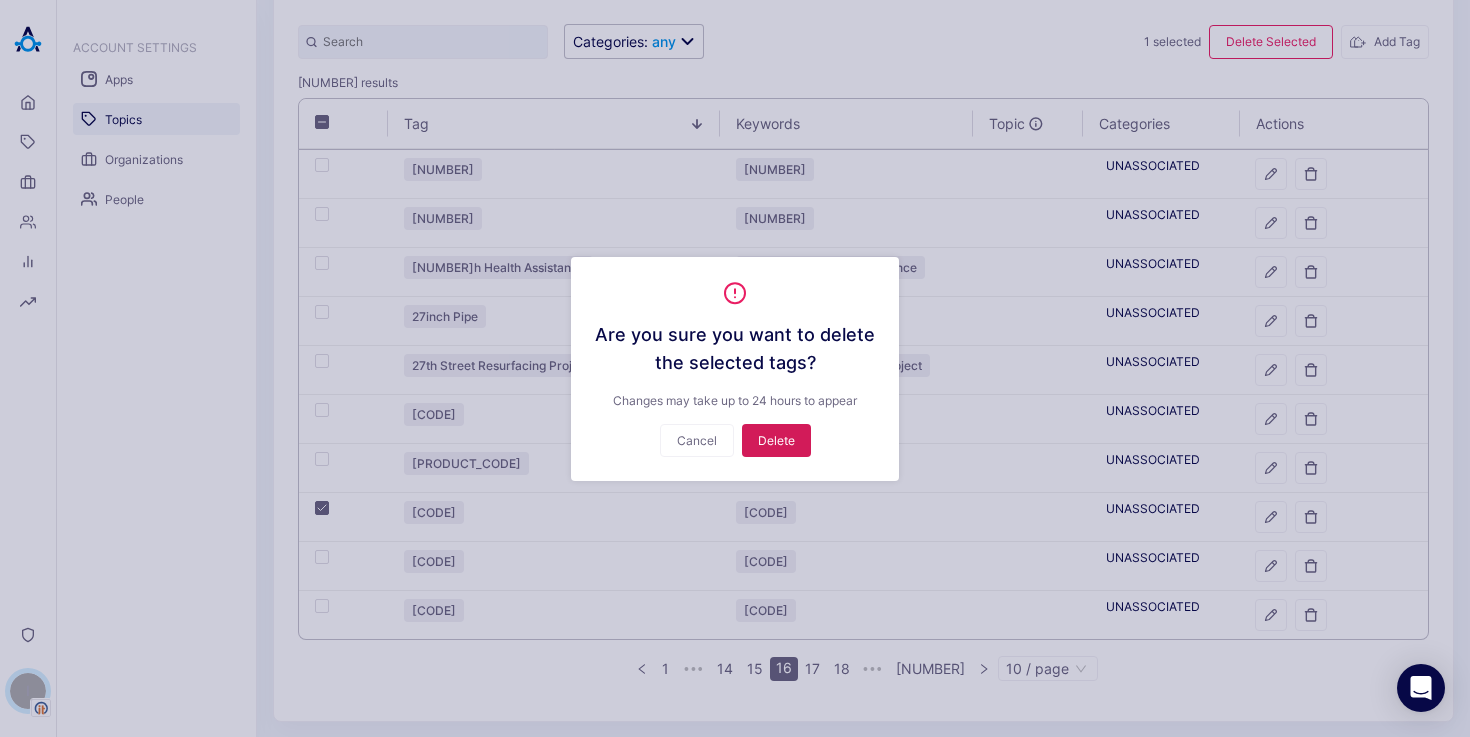 click on "Delete" at bounding box center (776, 440) 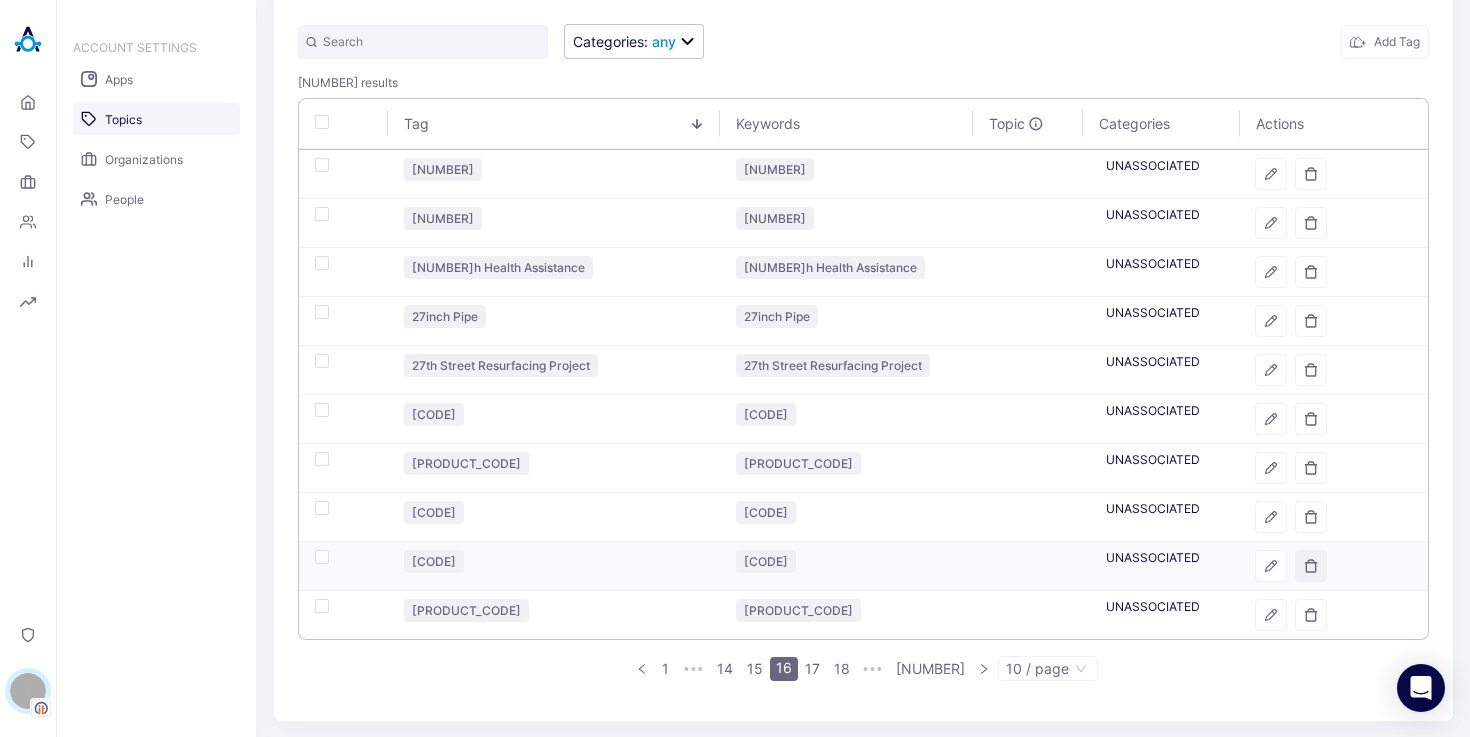 click at bounding box center [1311, 566] 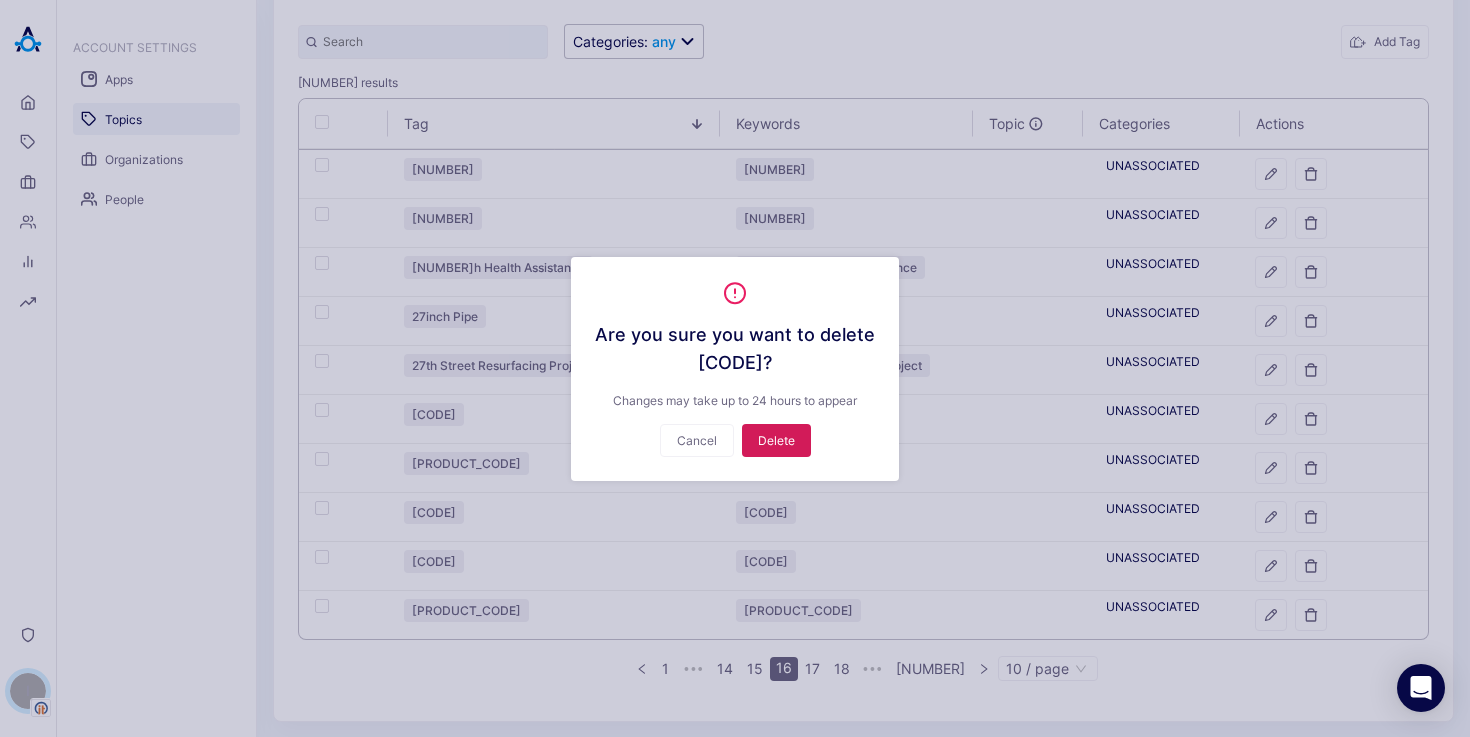 click on "Delete" at bounding box center [776, 440] 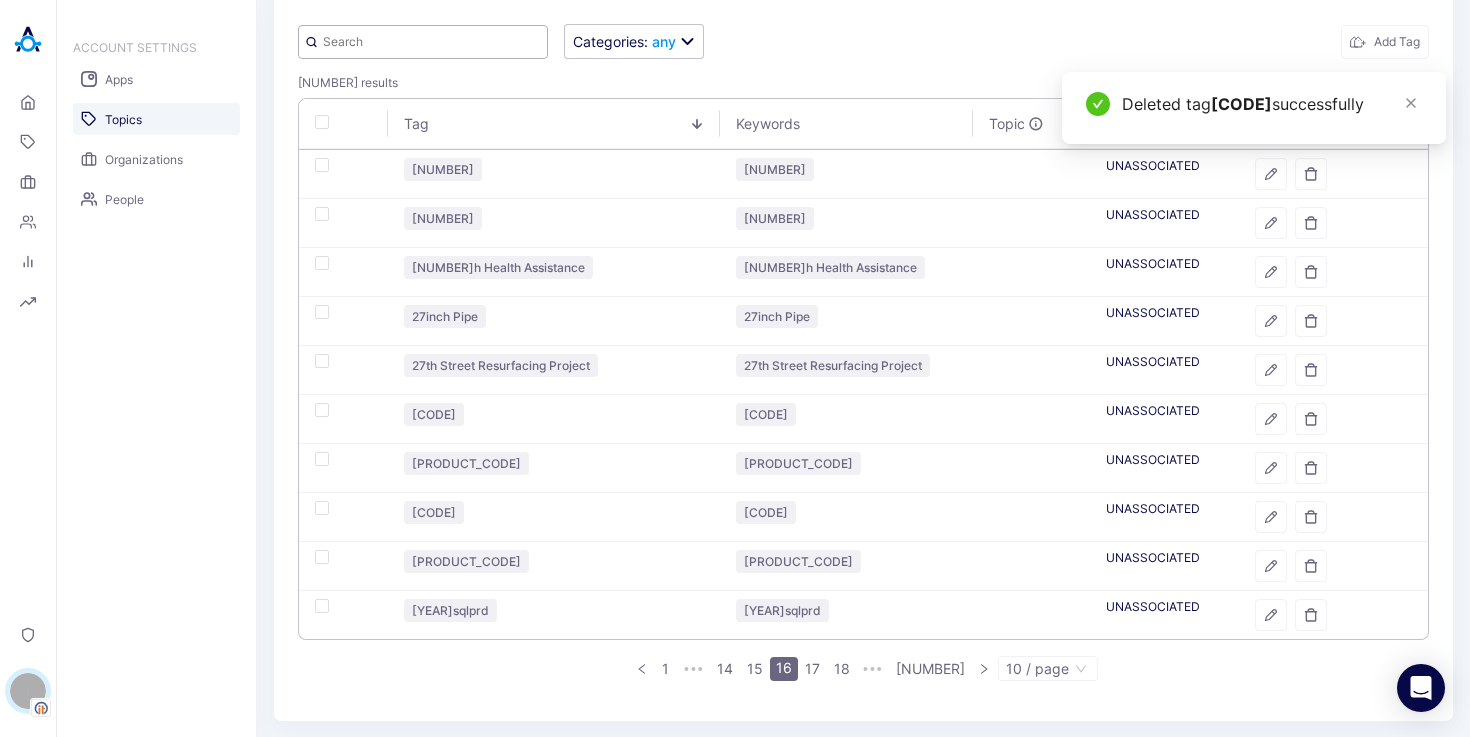 click at bounding box center (423, 42) 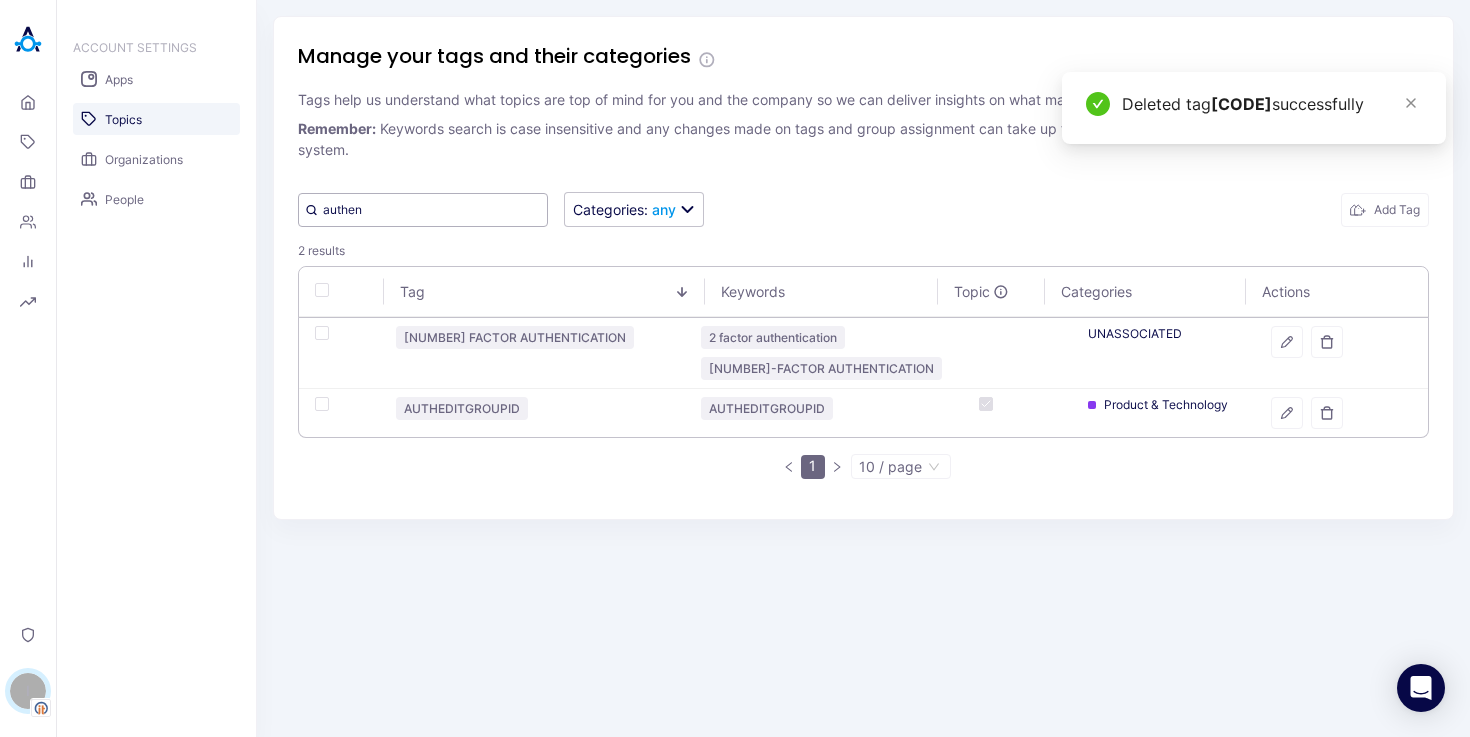 scroll, scrollTop: 0, scrollLeft: 0, axis: both 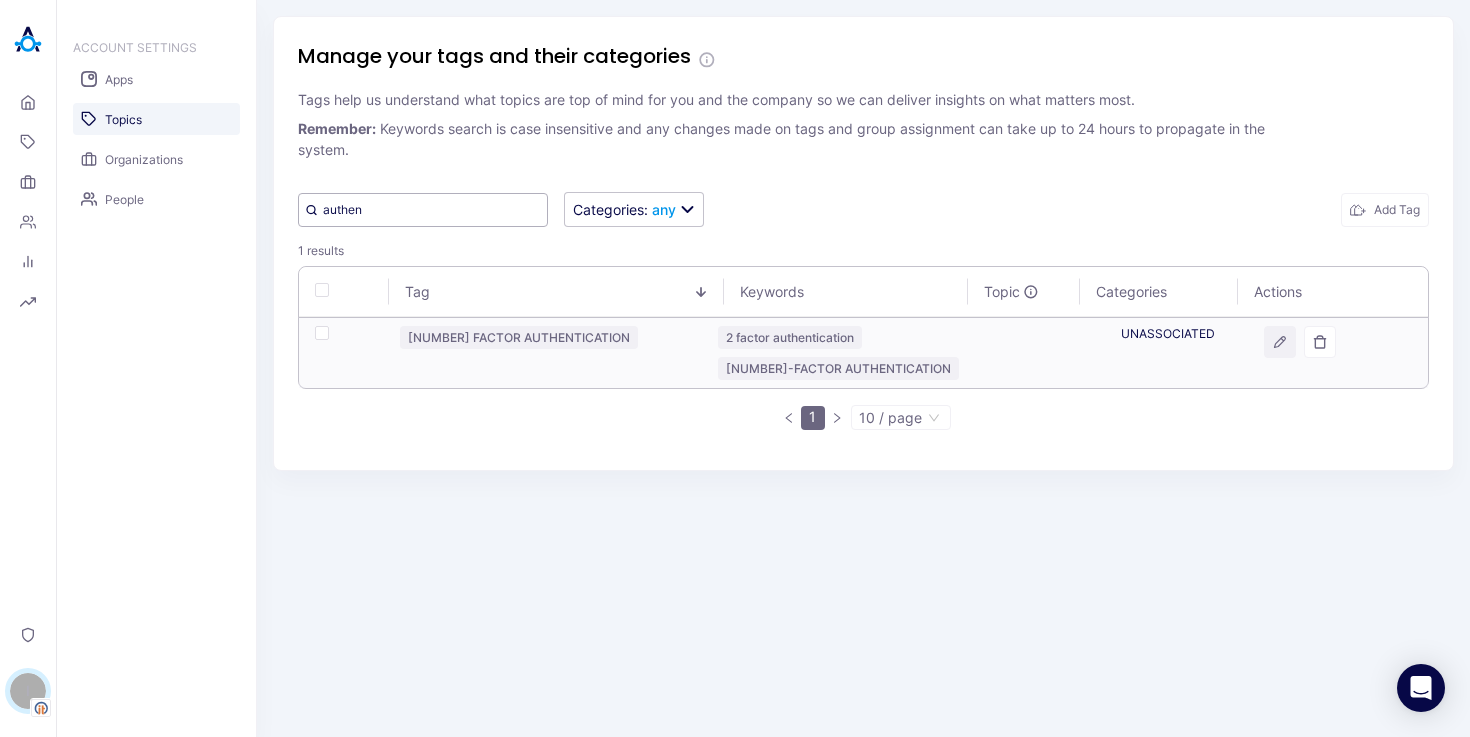 type on "authen" 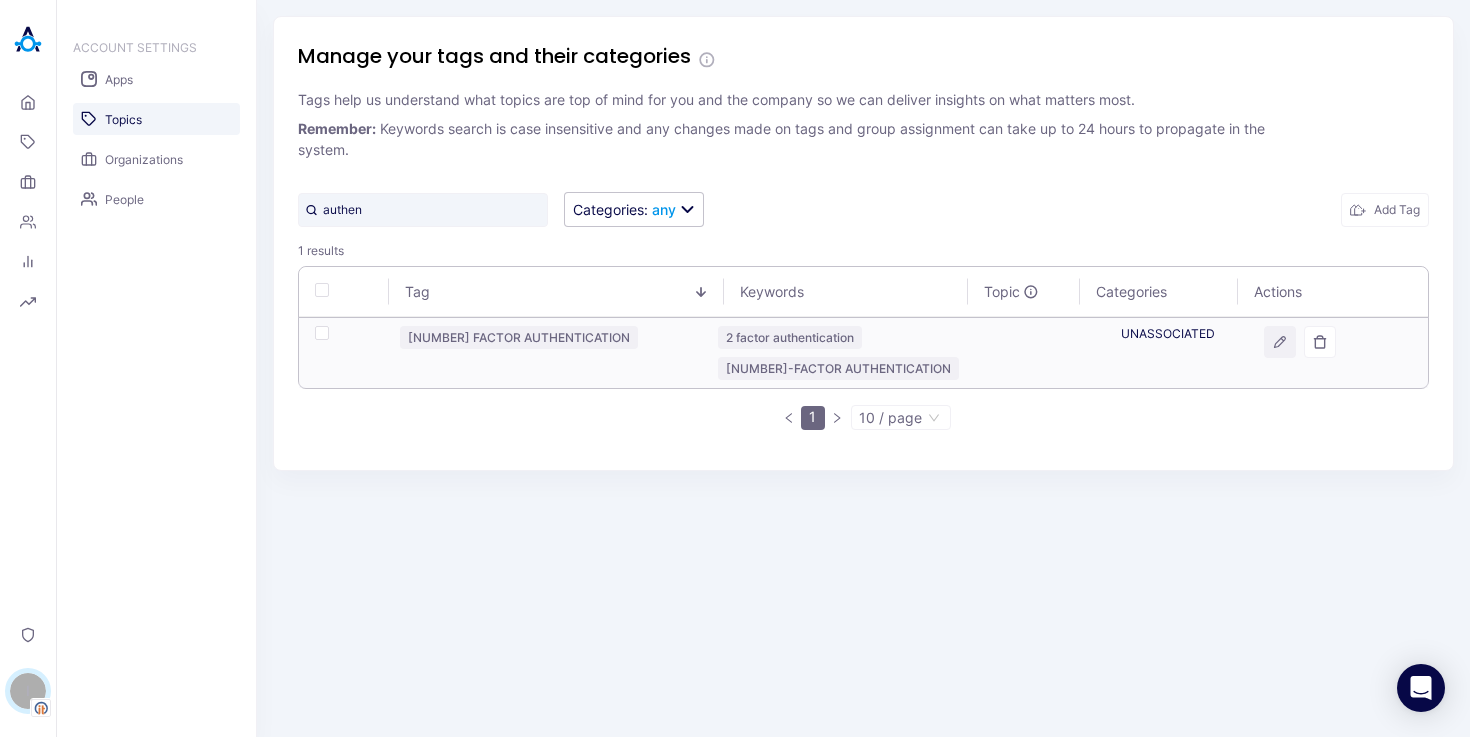 click at bounding box center (1280, 342) 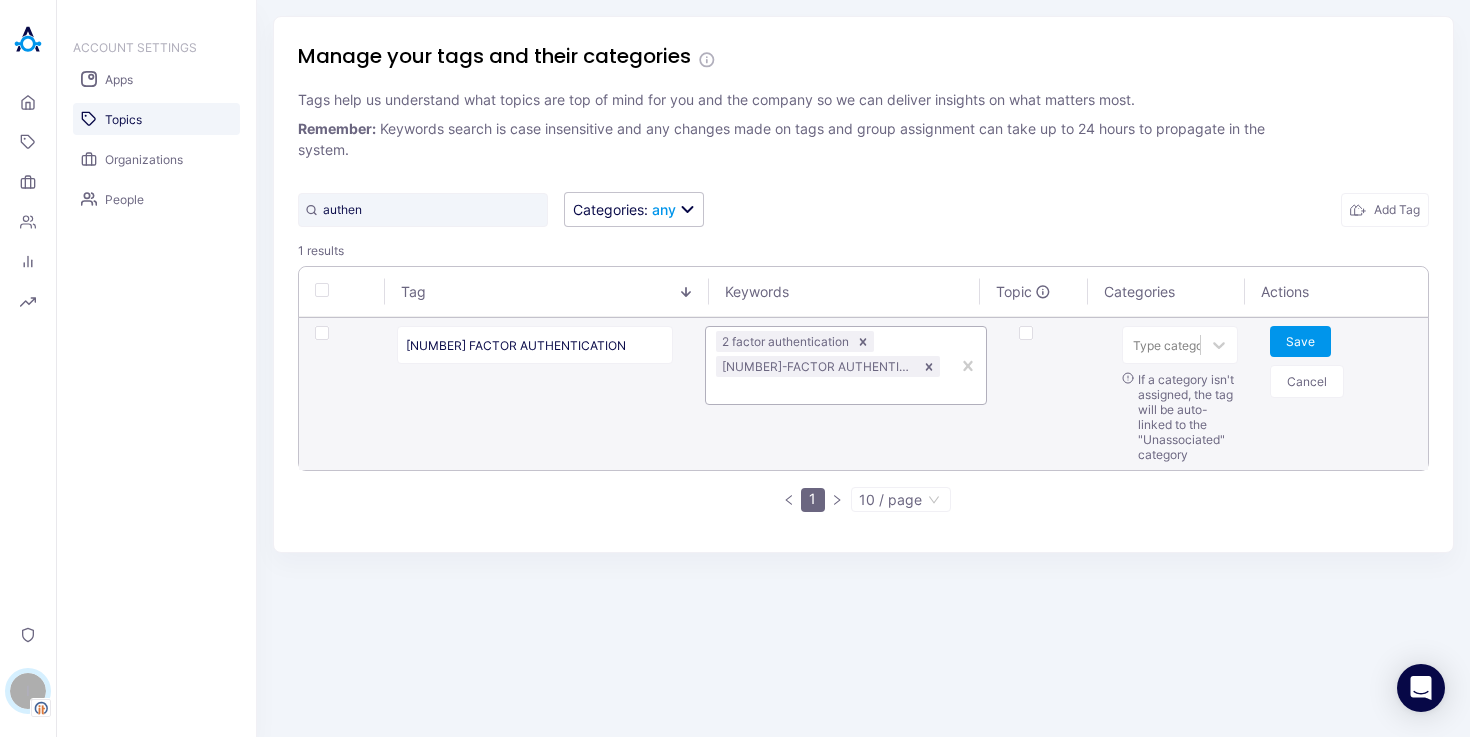 click at bounding box center (828, 390) 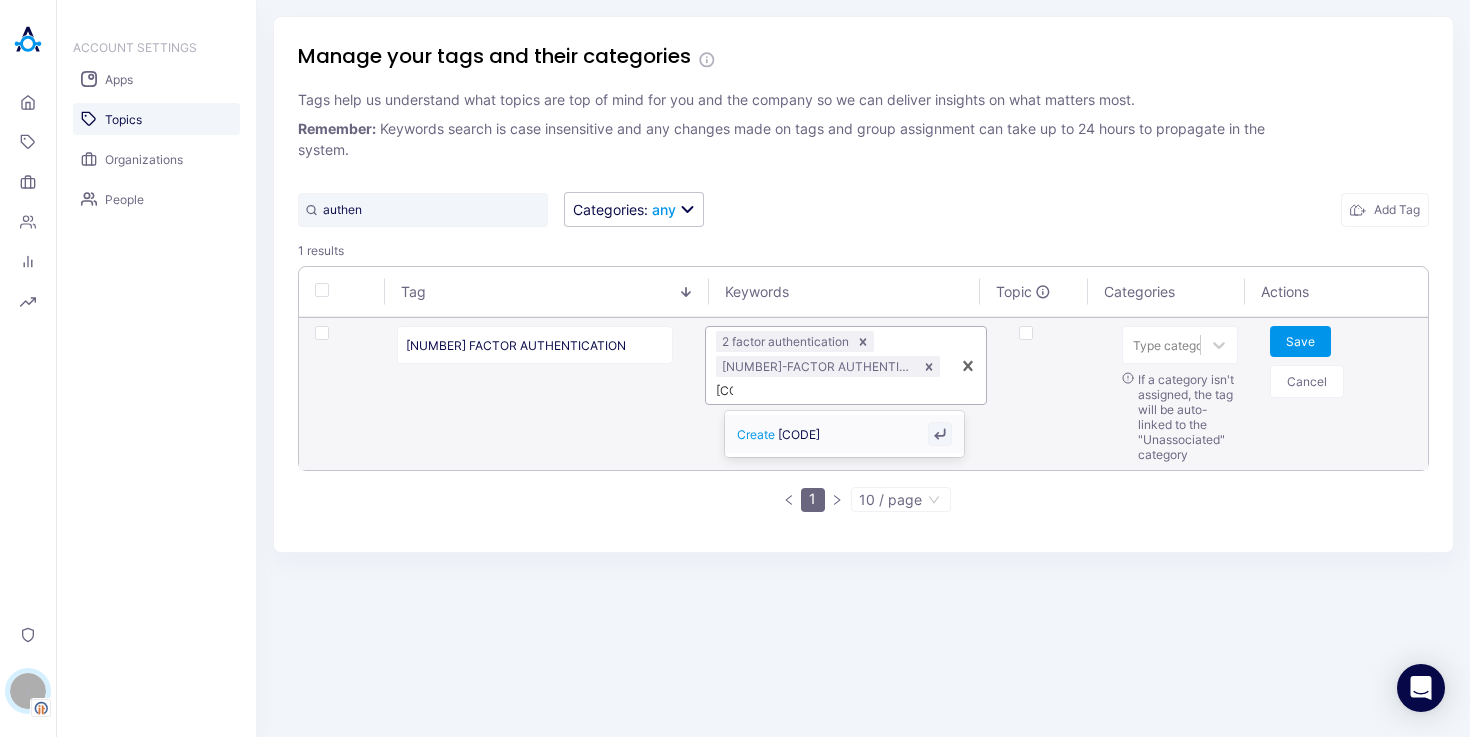 type on "[CODE]" 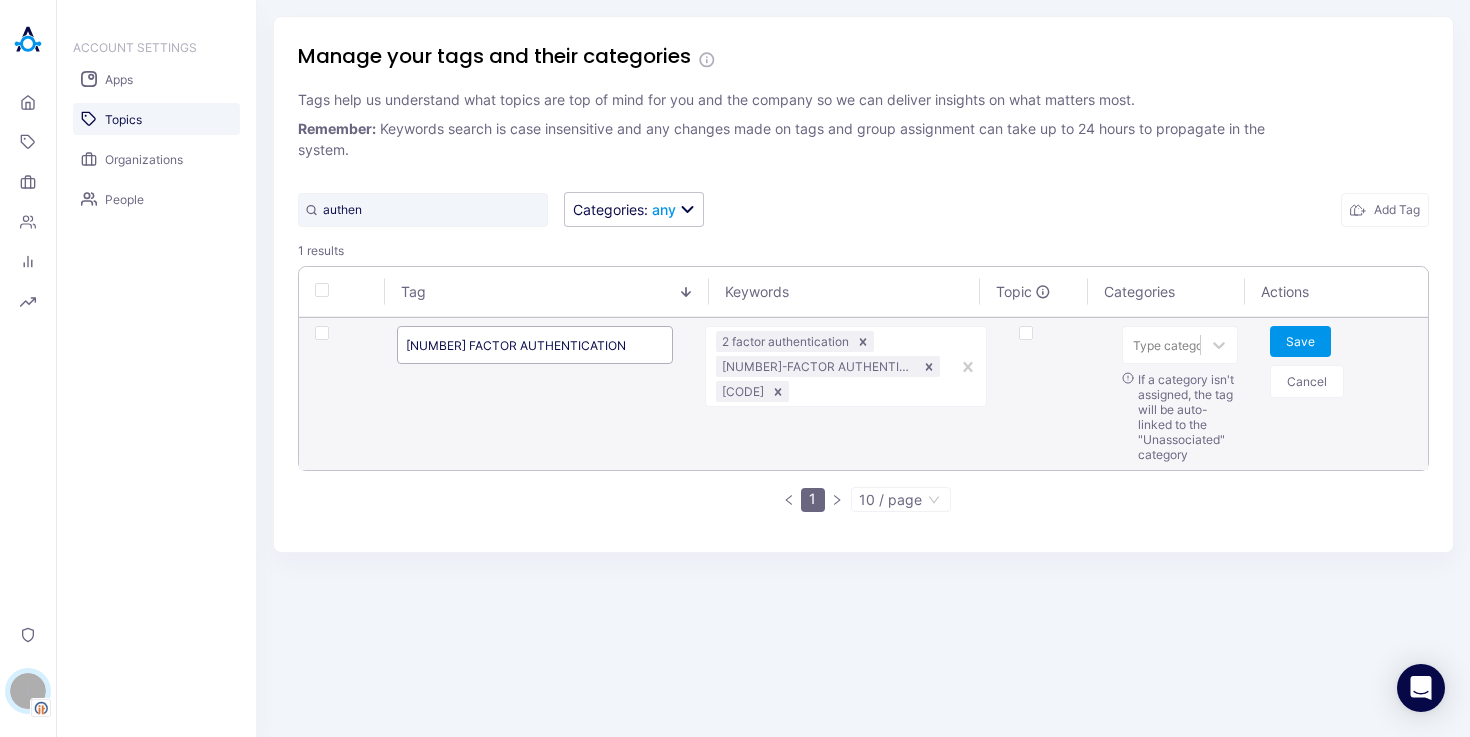 click on "[NUMBER] FACTOR AUTHENTICATION" at bounding box center (535, 345) 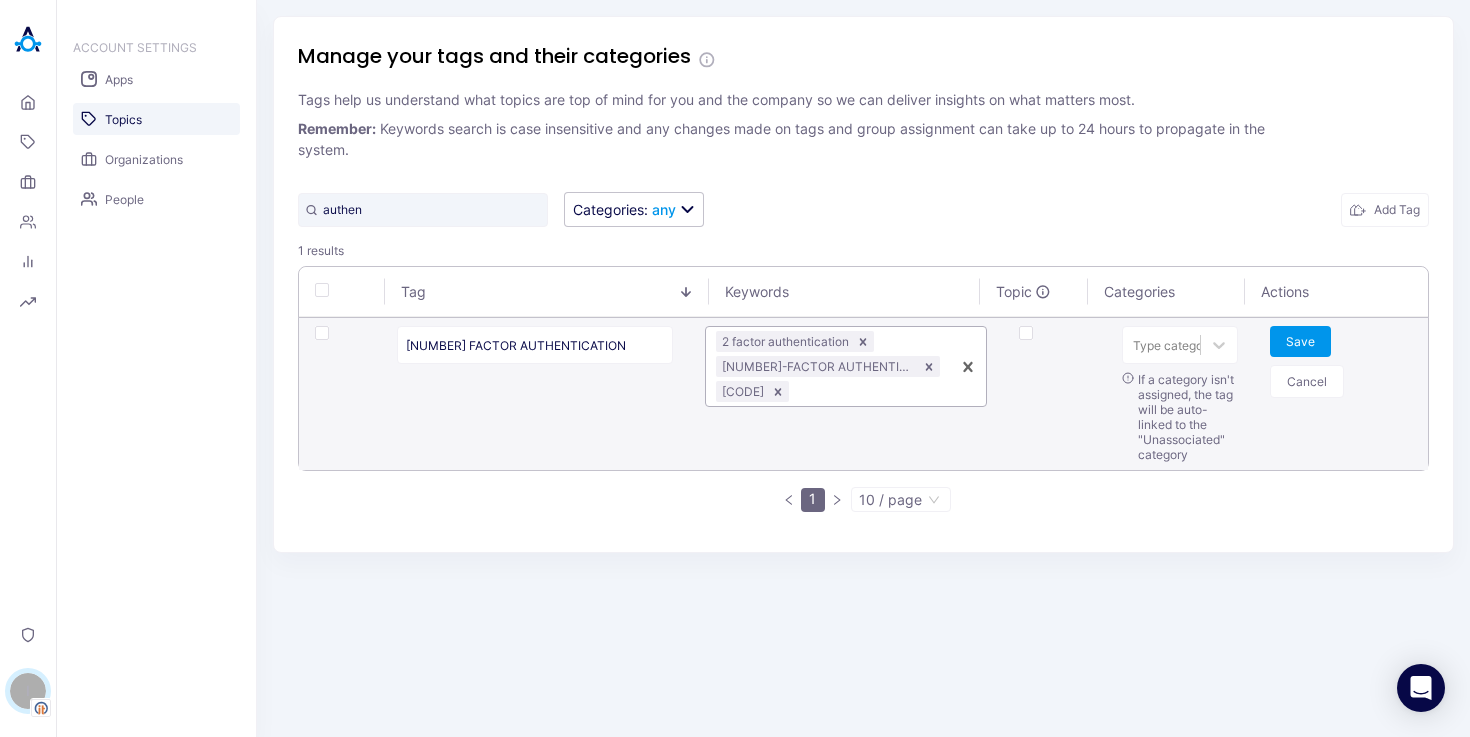 click at bounding box center (867, 391) 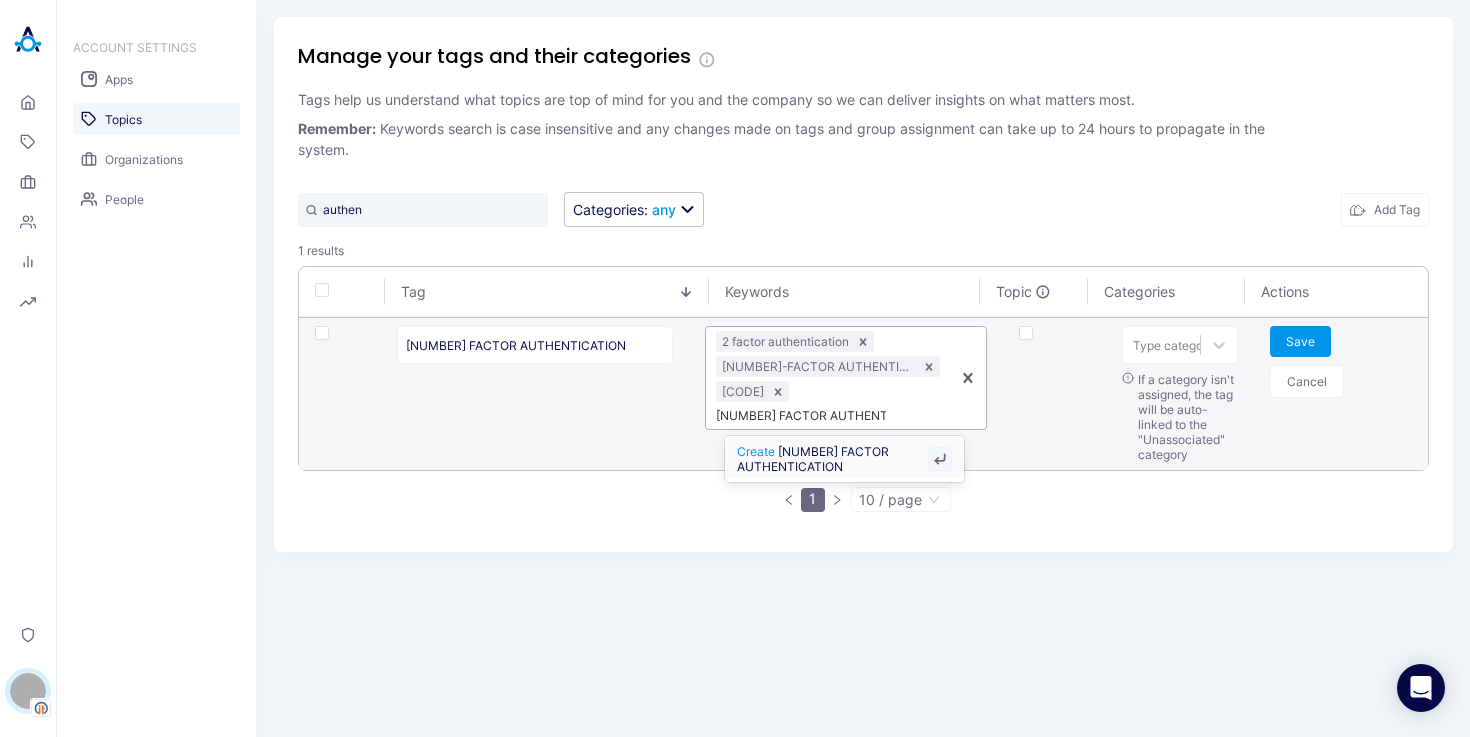 type 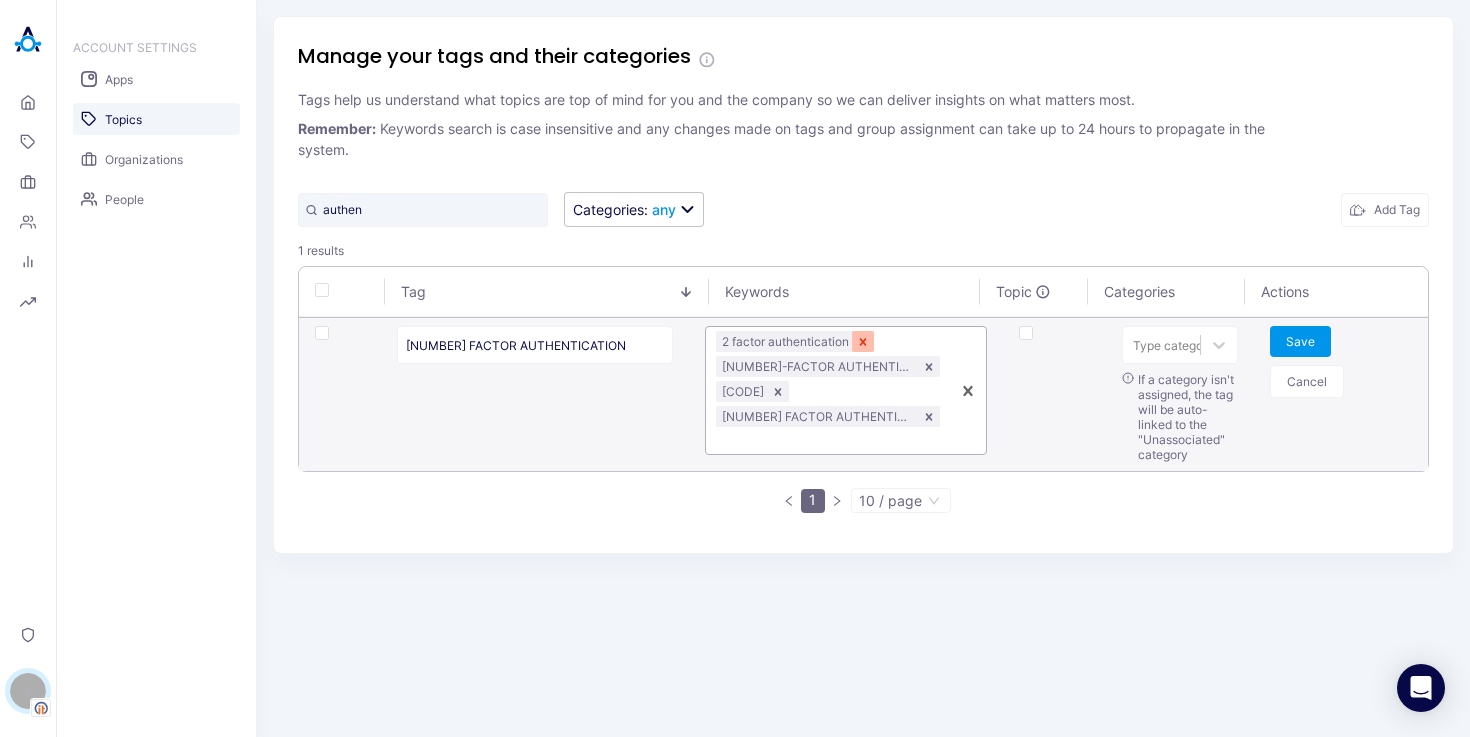 click 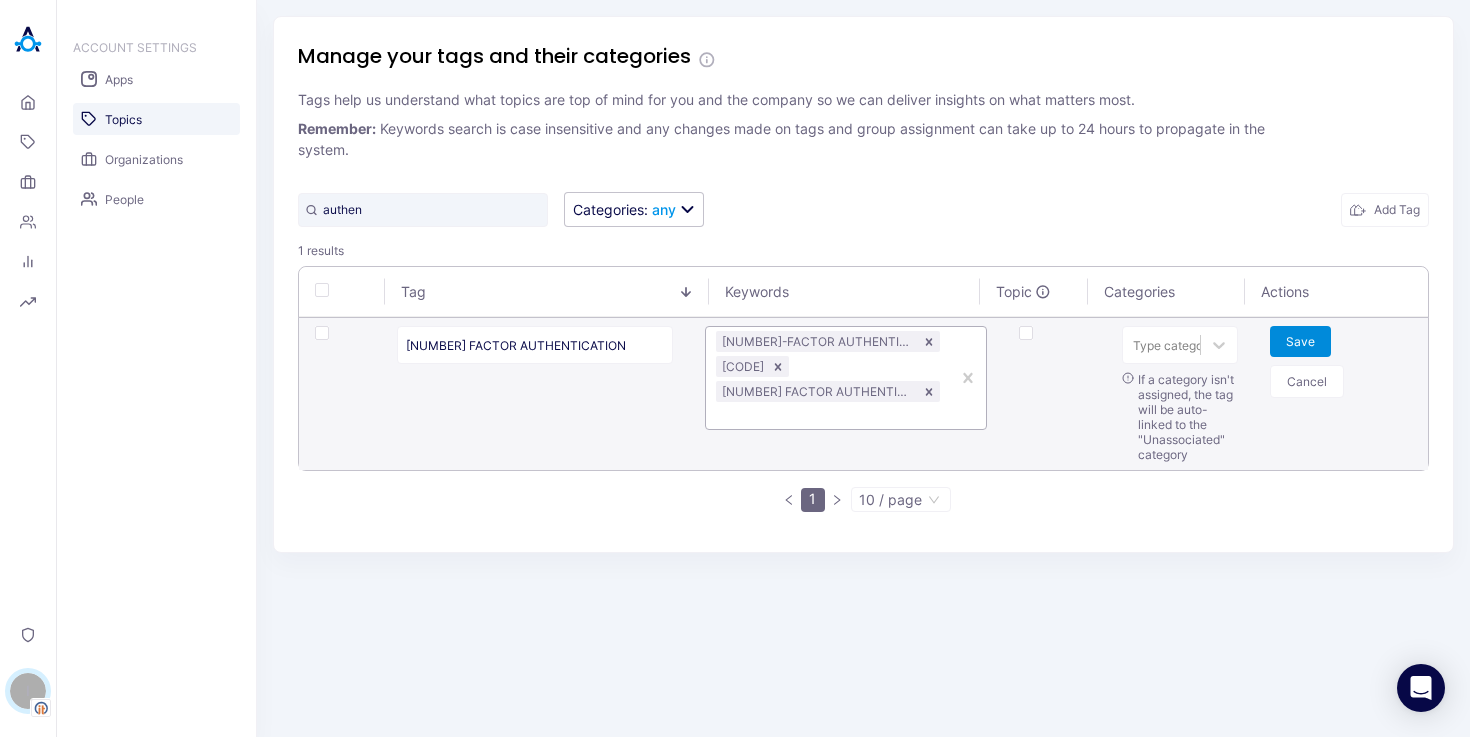 click on "Save" at bounding box center (1300, 341) 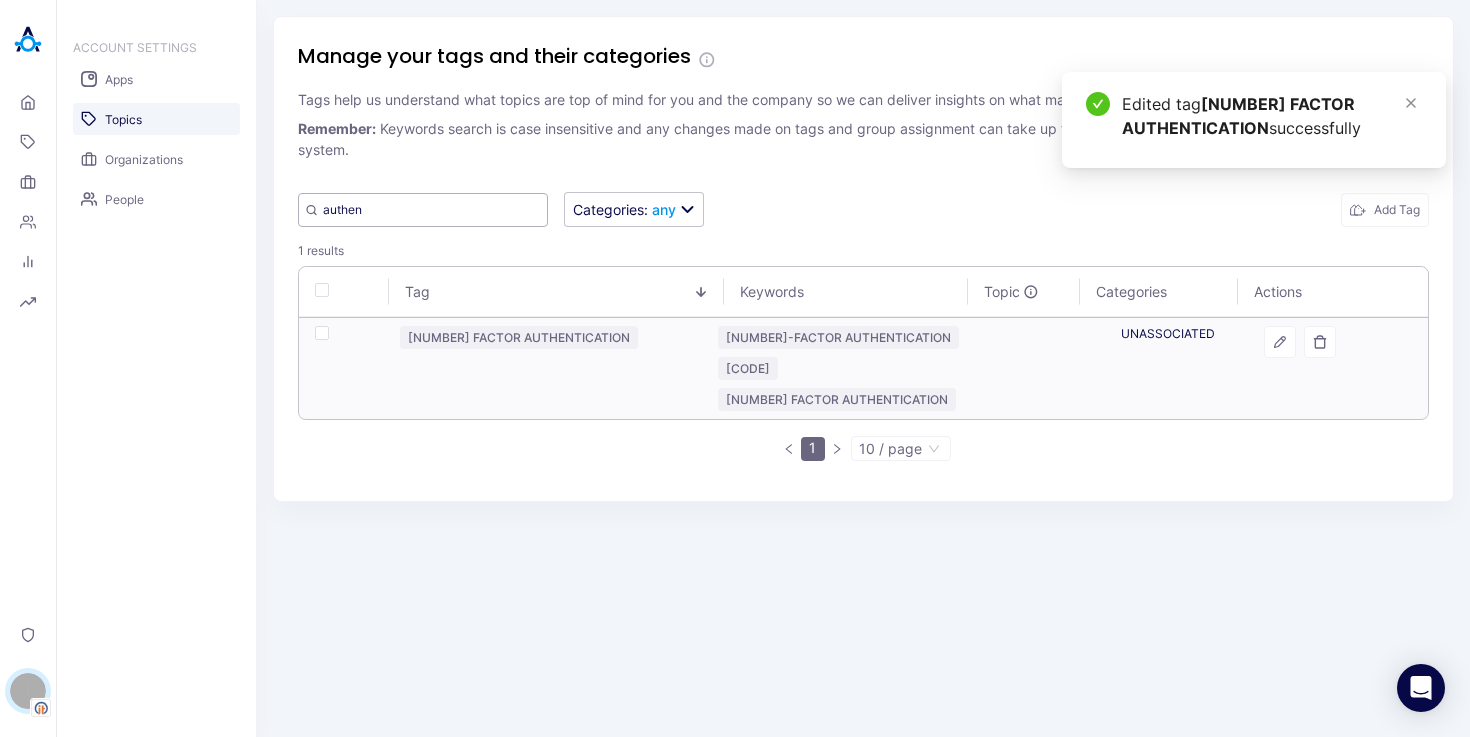 click on "authen" at bounding box center (423, 210) 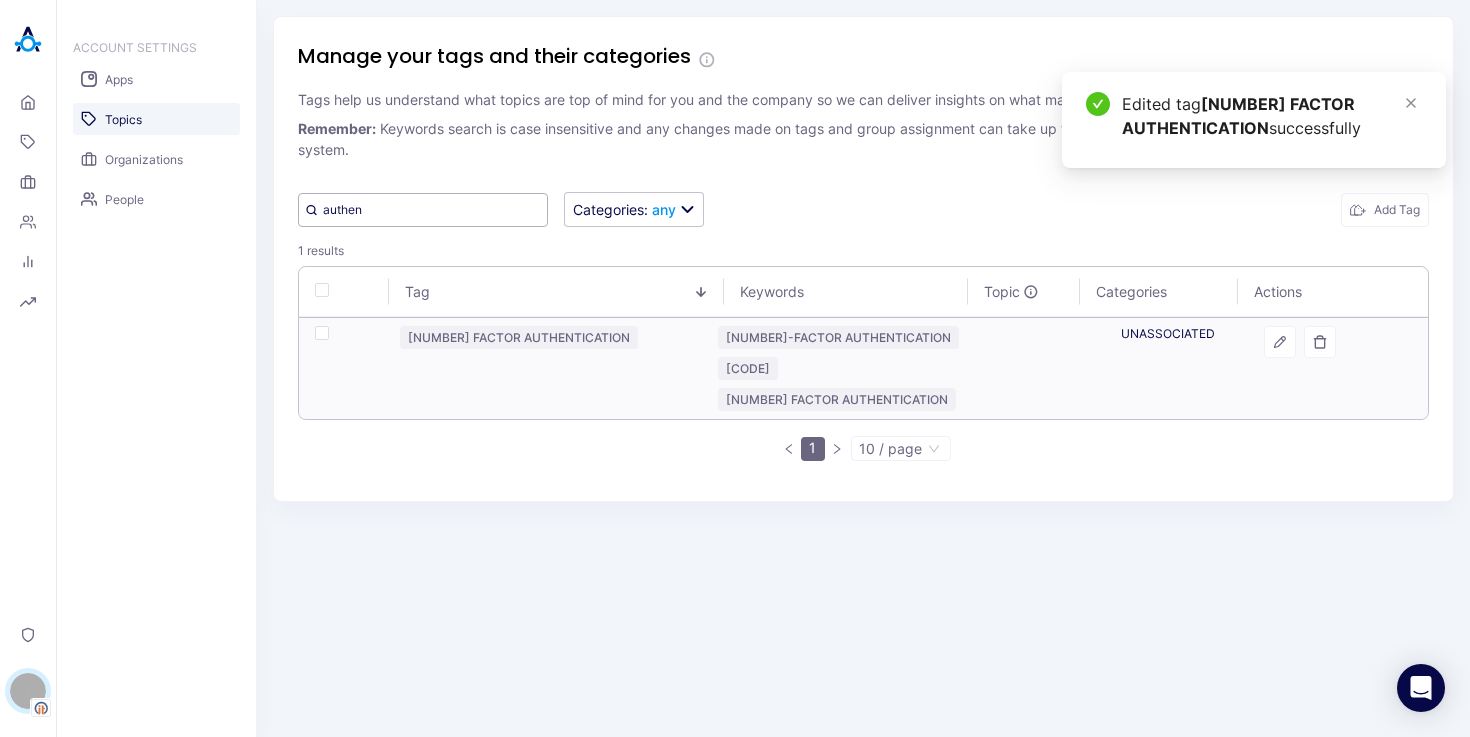 click on "authen" at bounding box center [423, 210] 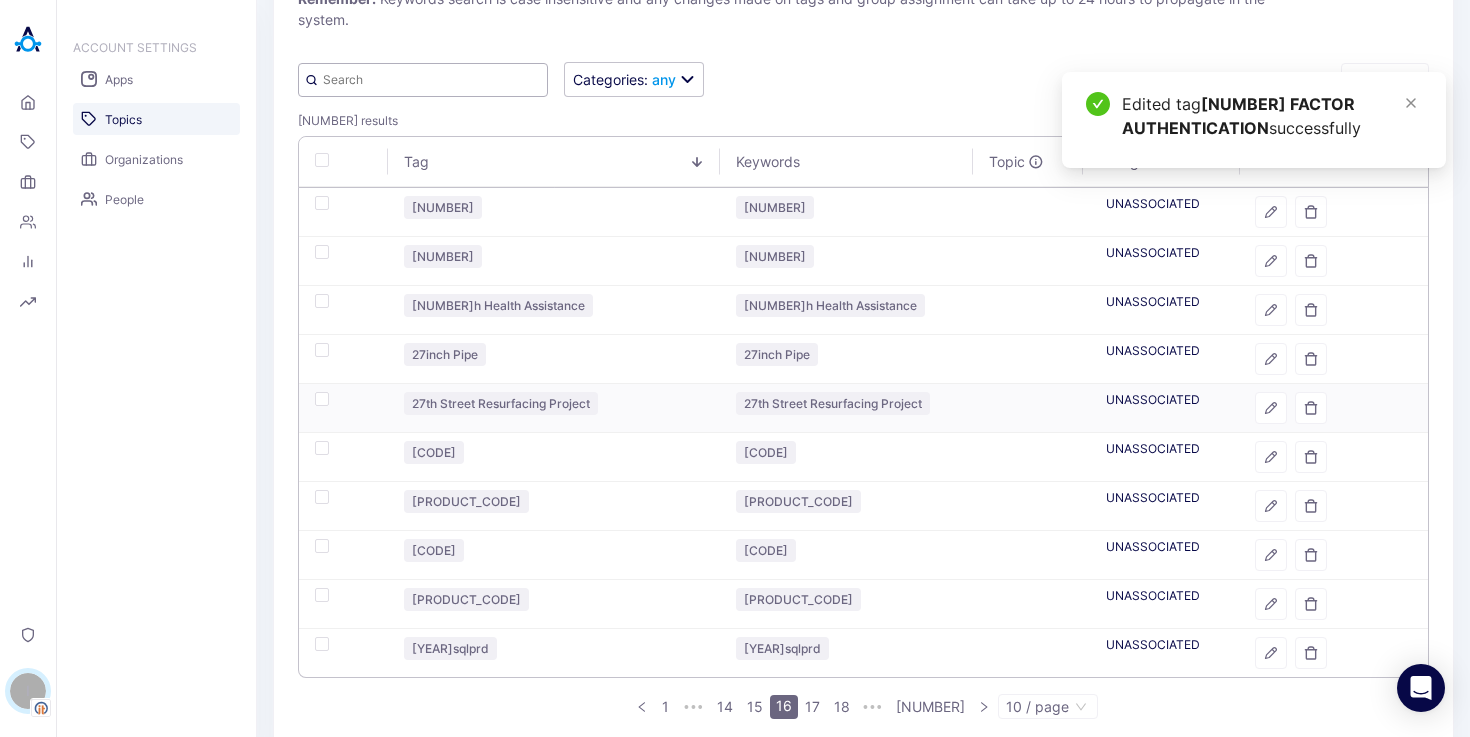 scroll, scrollTop: 168, scrollLeft: 0, axis: vertical 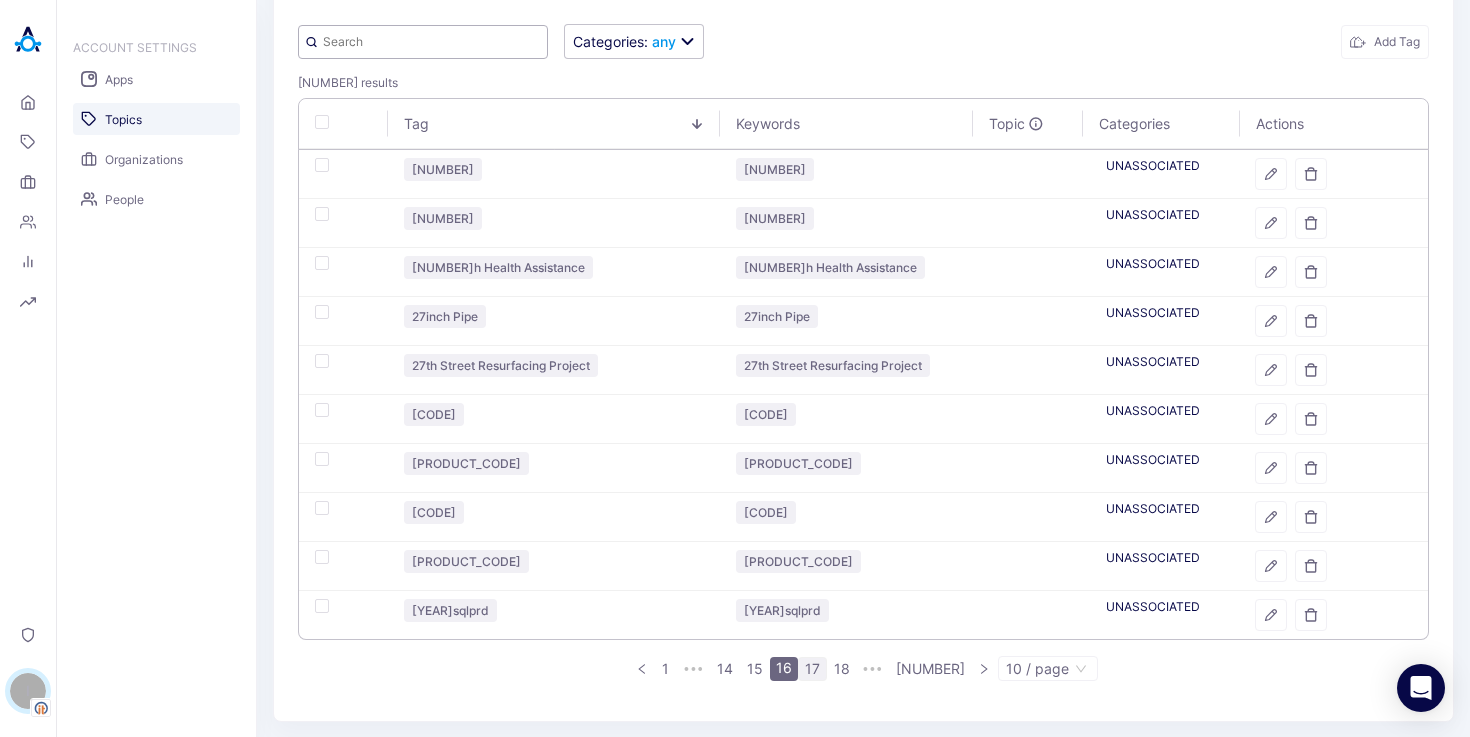 type 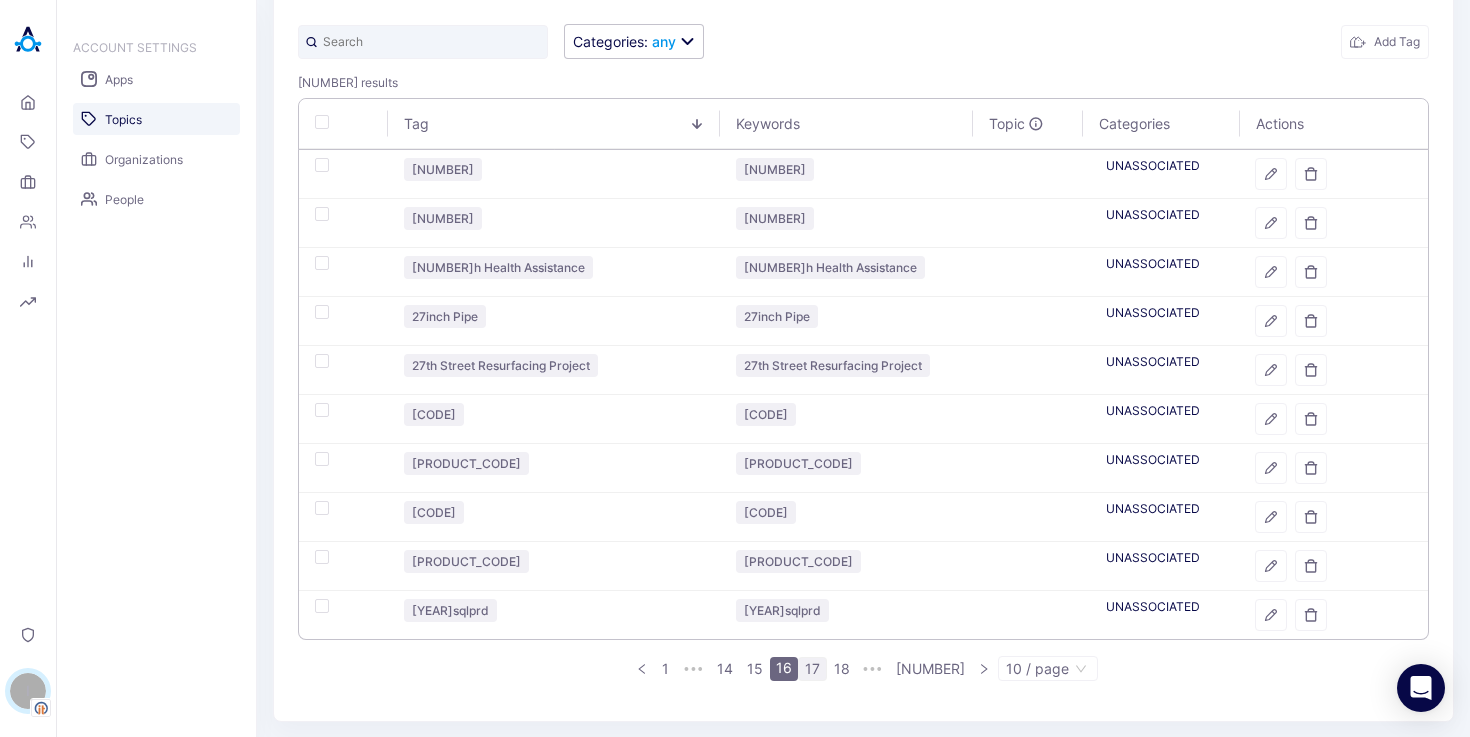 click on "17" at bounding box center (812, 669) 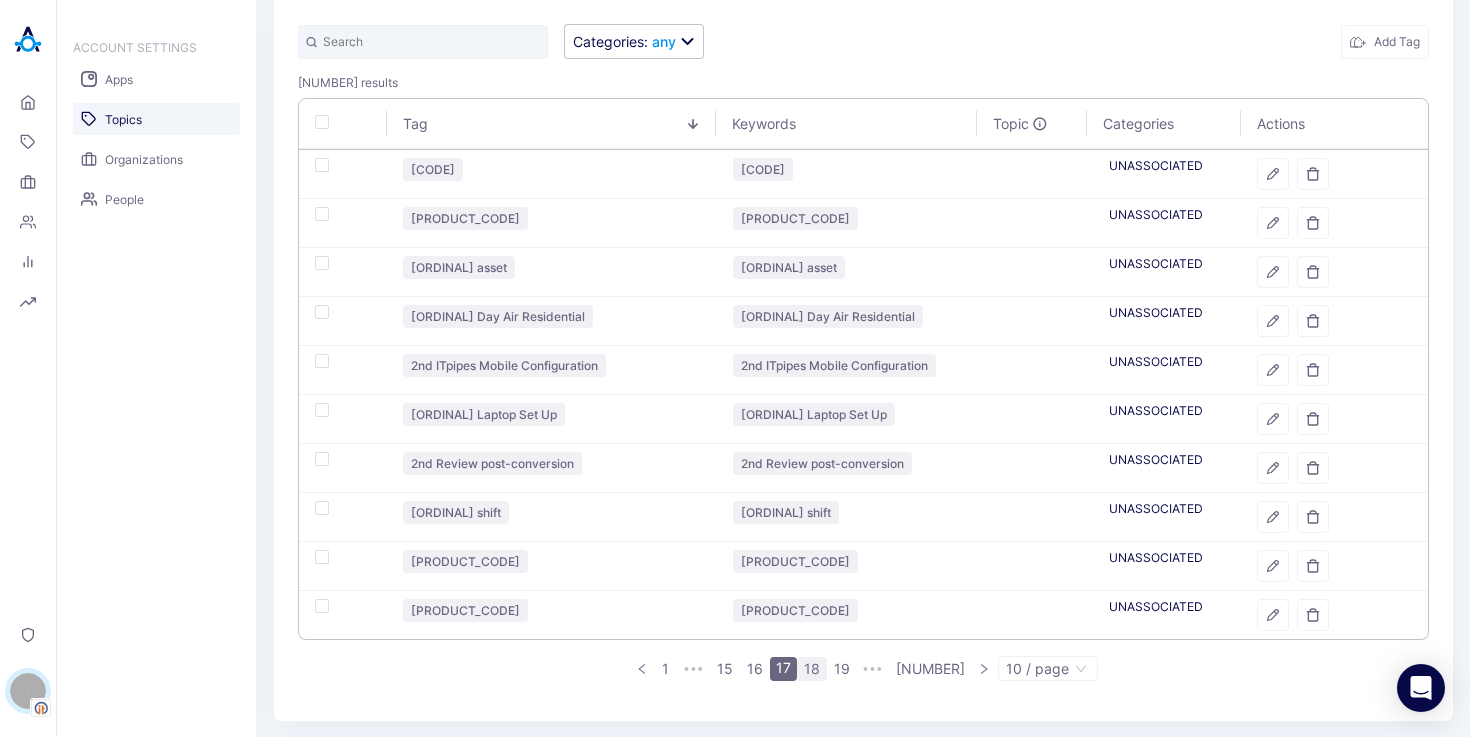 click on "18" at bounding box center (812, 669) 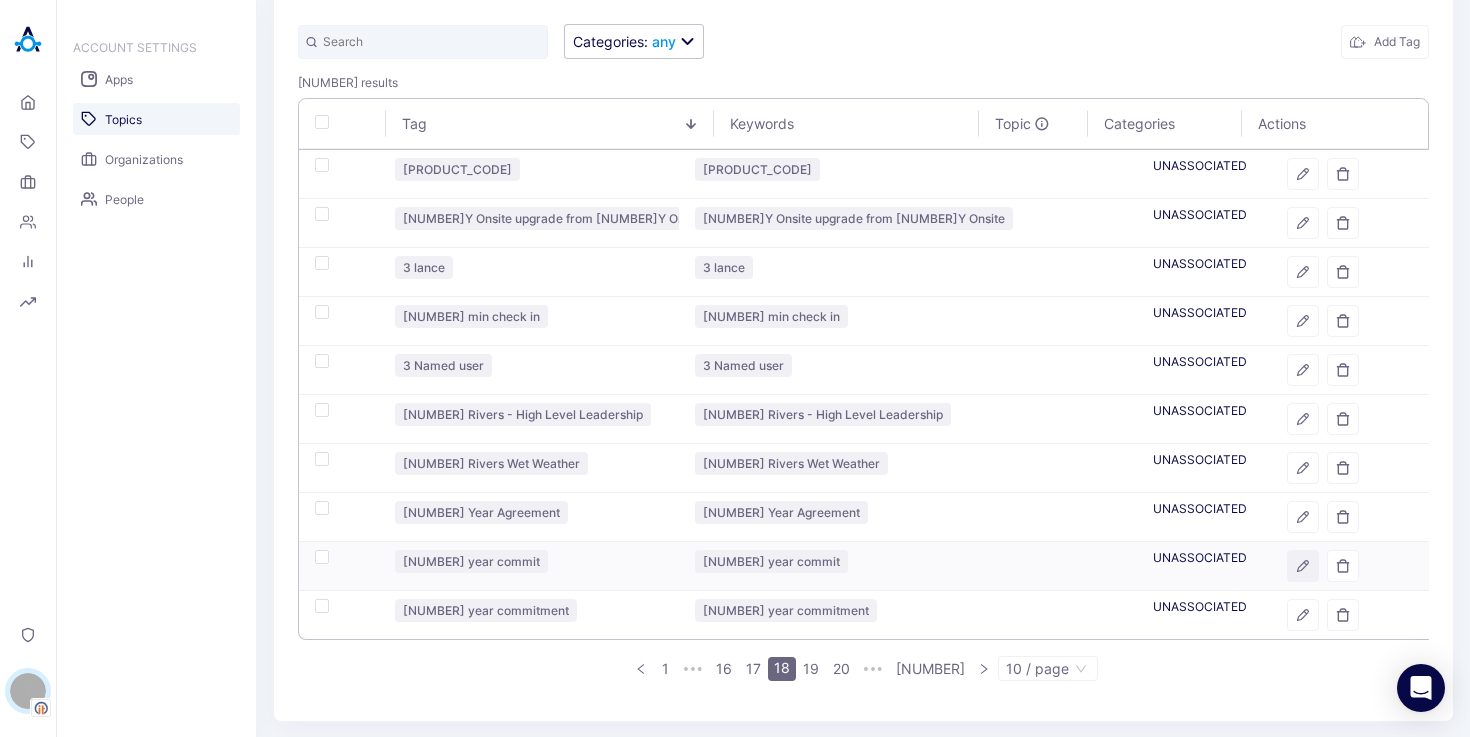 click 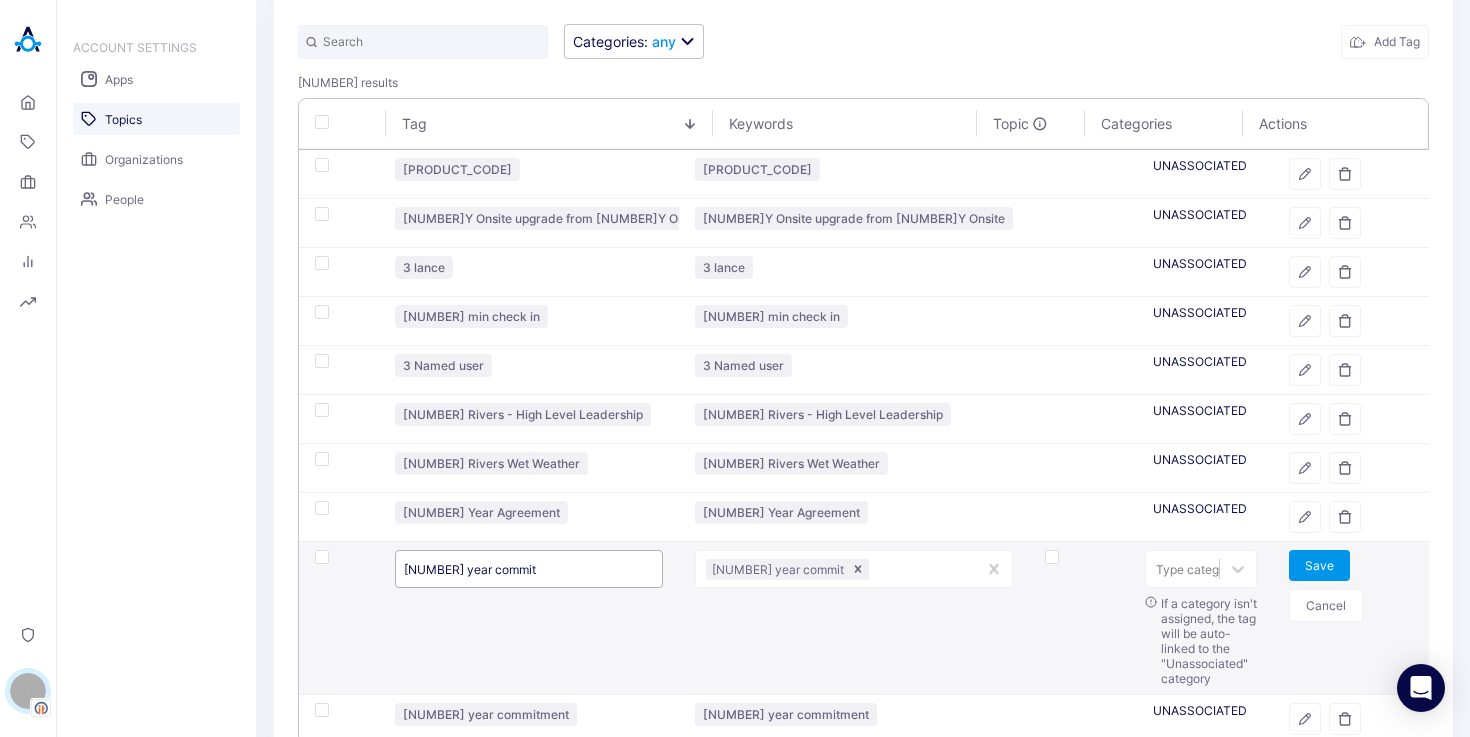 click on "[NUMBER] year commit" at bounding box center [529, 569] 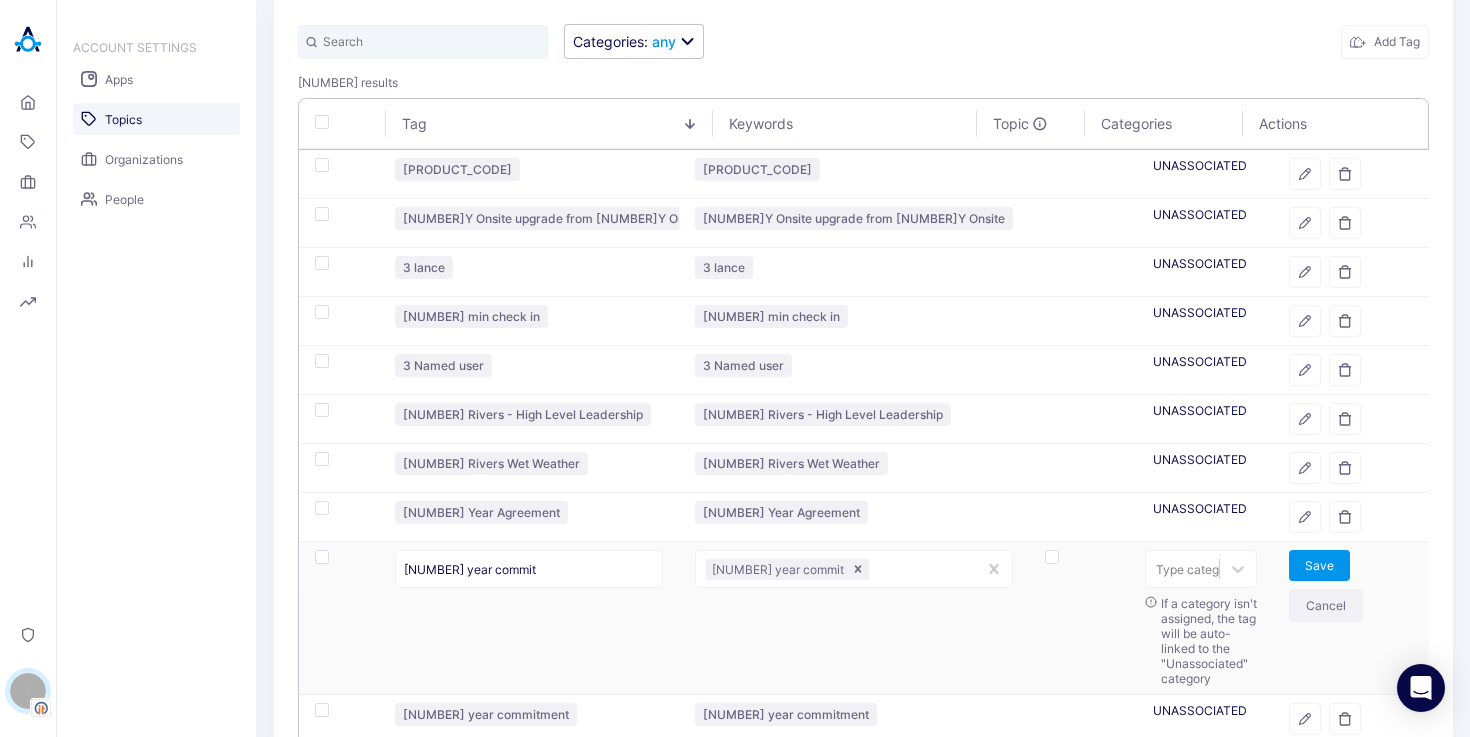 click on "Cancel" at bounding box center [1326, 605] 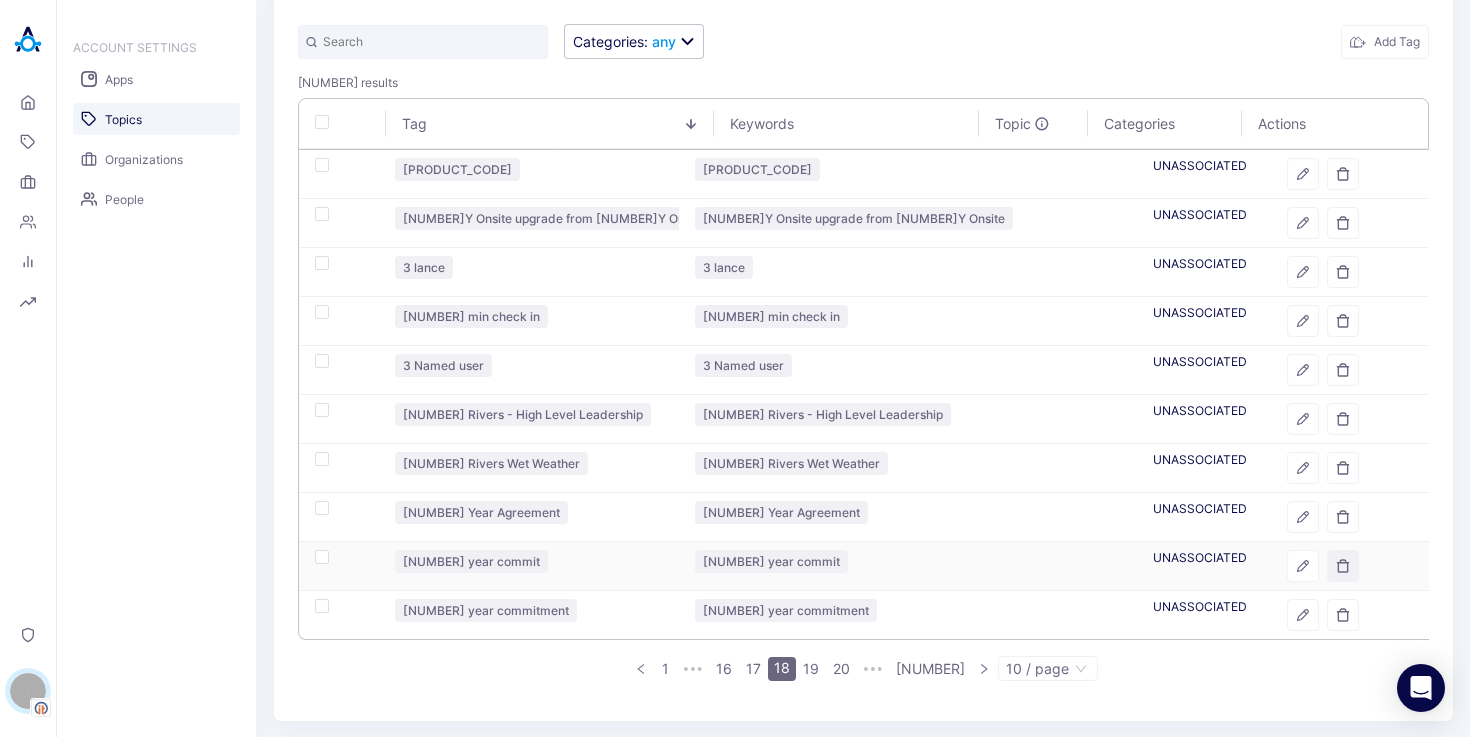 click at bounding box center [1343, 566] 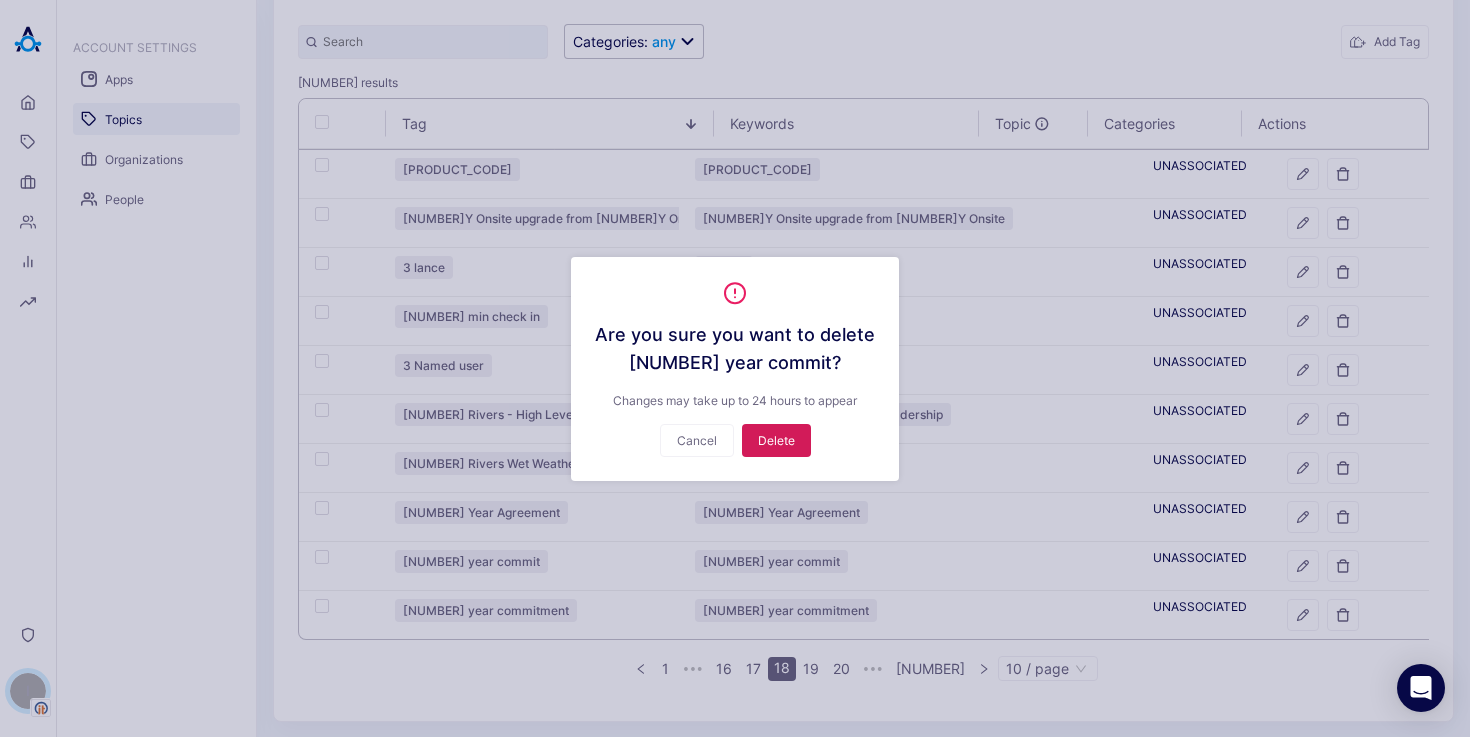 click on "Delete" at bounding box center (776, 440) 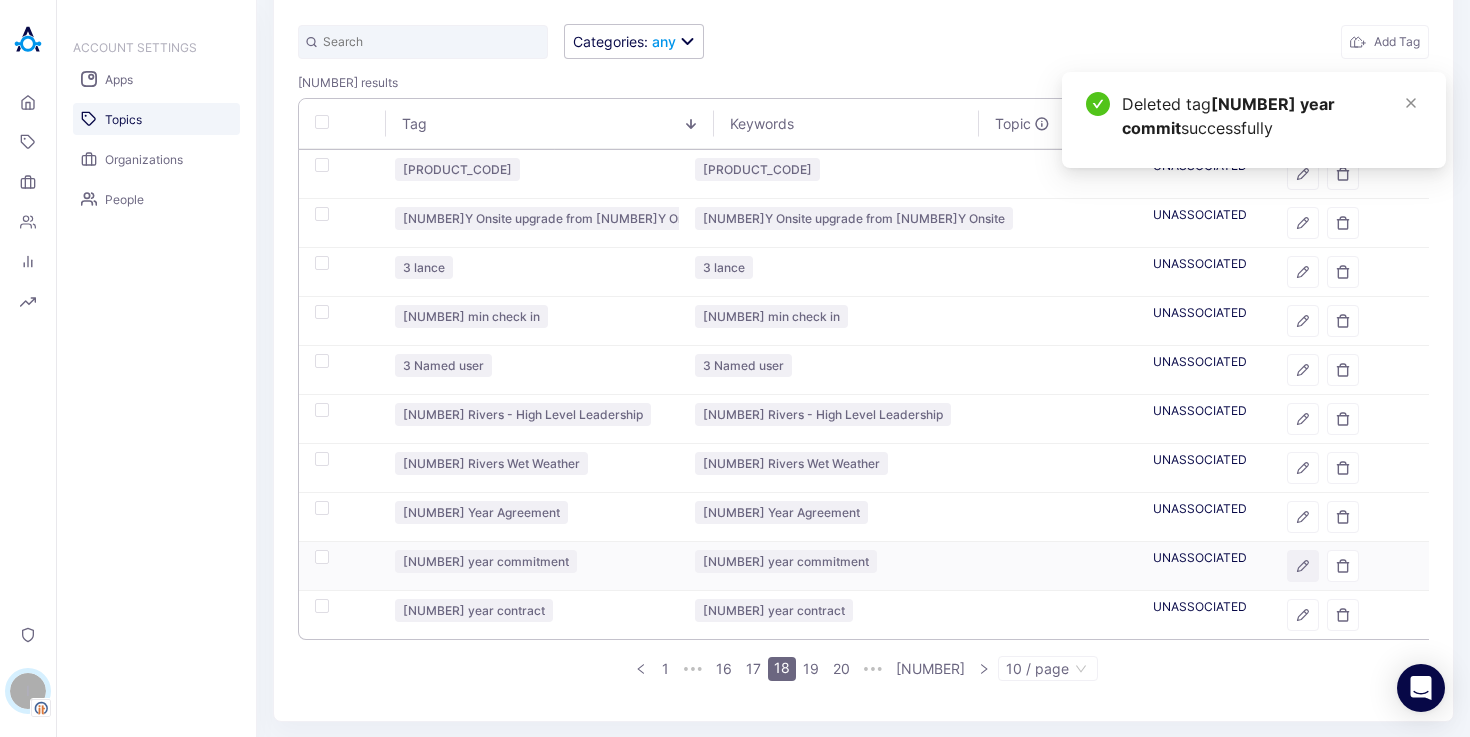 click at bounding box center (1303, 566) 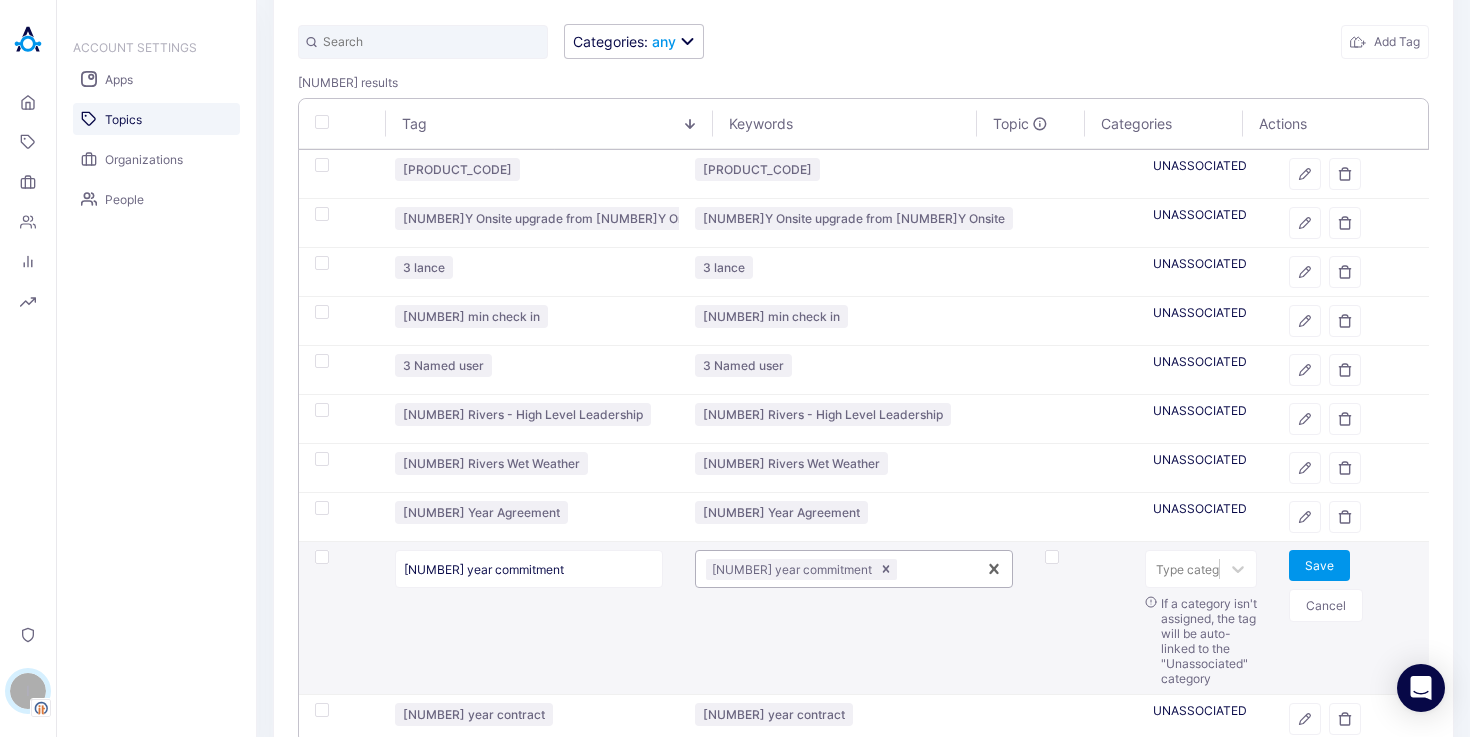 click at bounding box center (933, 569) 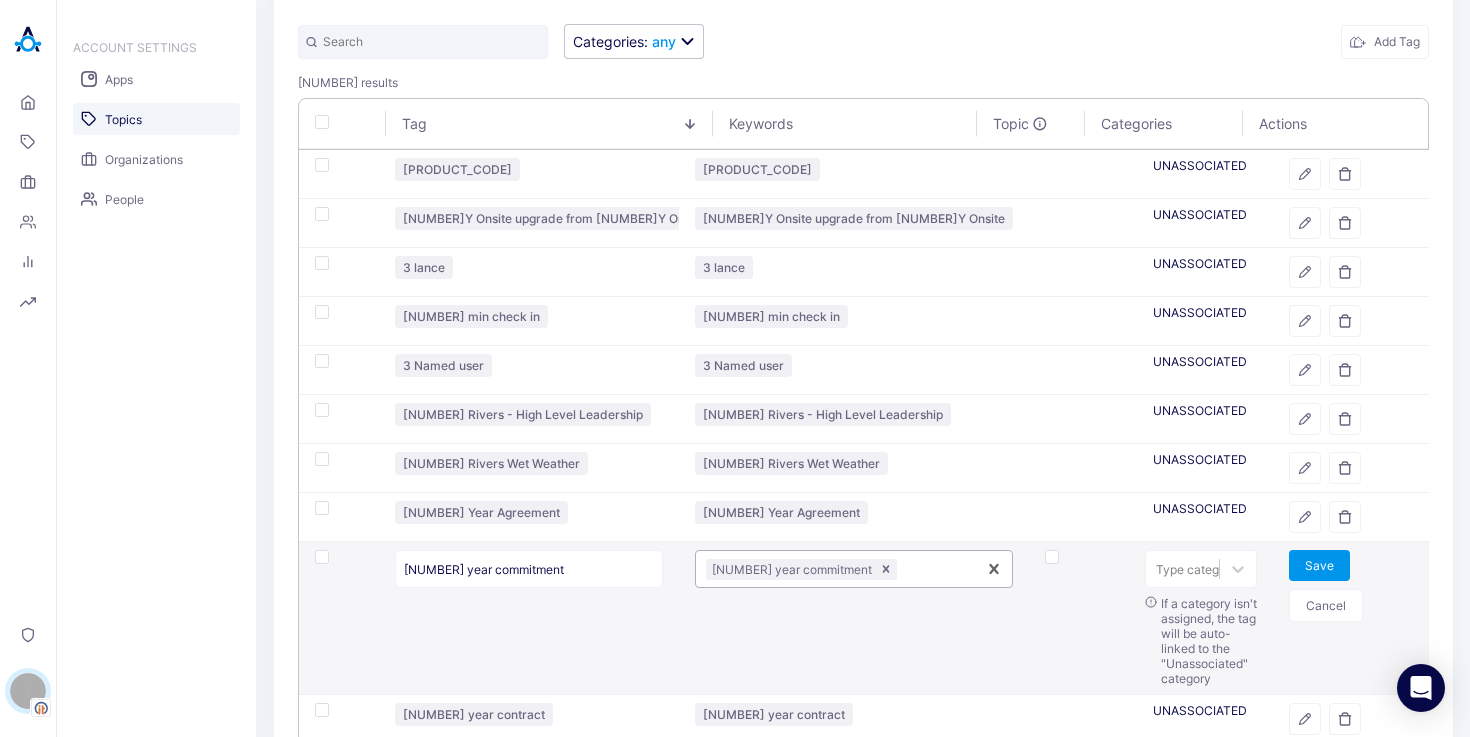 type on "3 YEAR COMMIT" 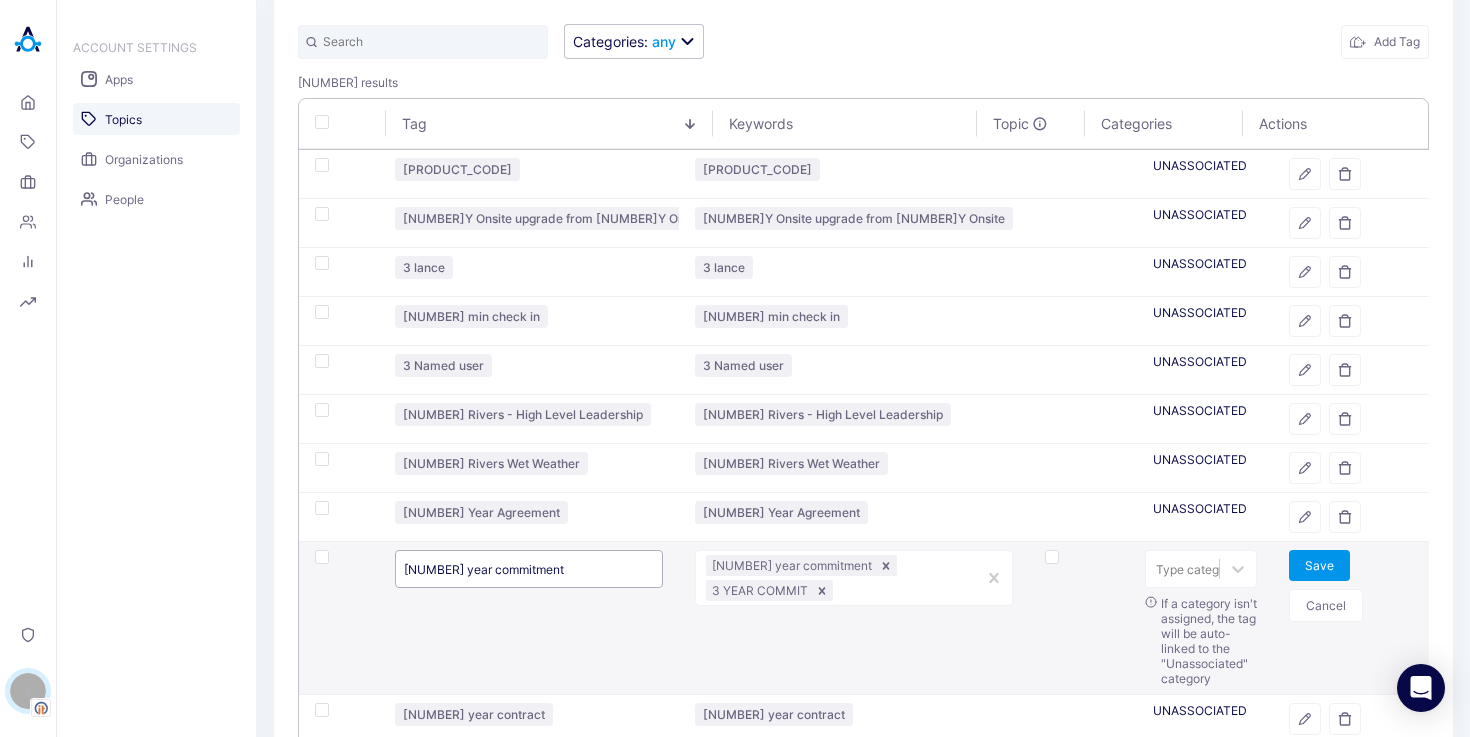 click on "[NUMBER] year commitment" at bounding box center [529, 569] 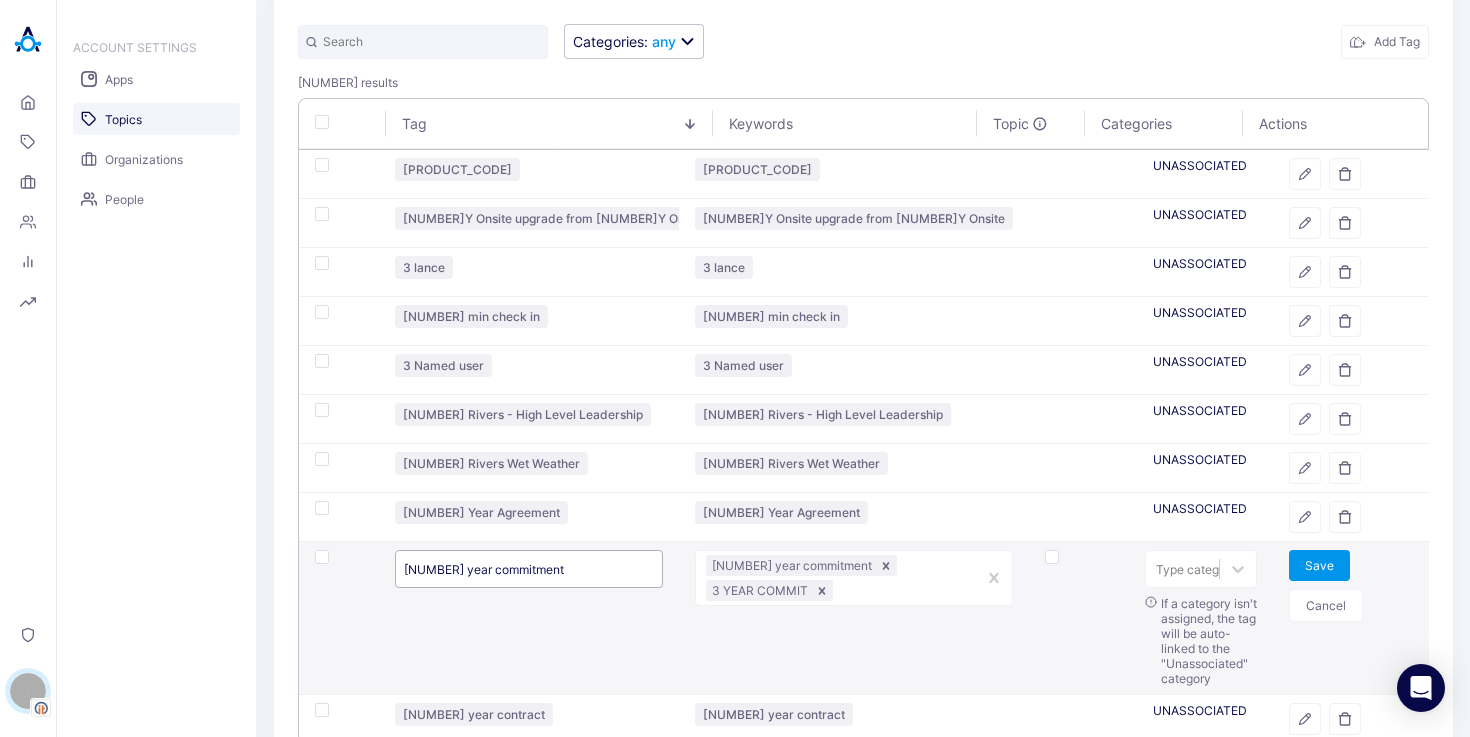 click on "[NUMBER] year commitment" at bounding box center [529, 569] 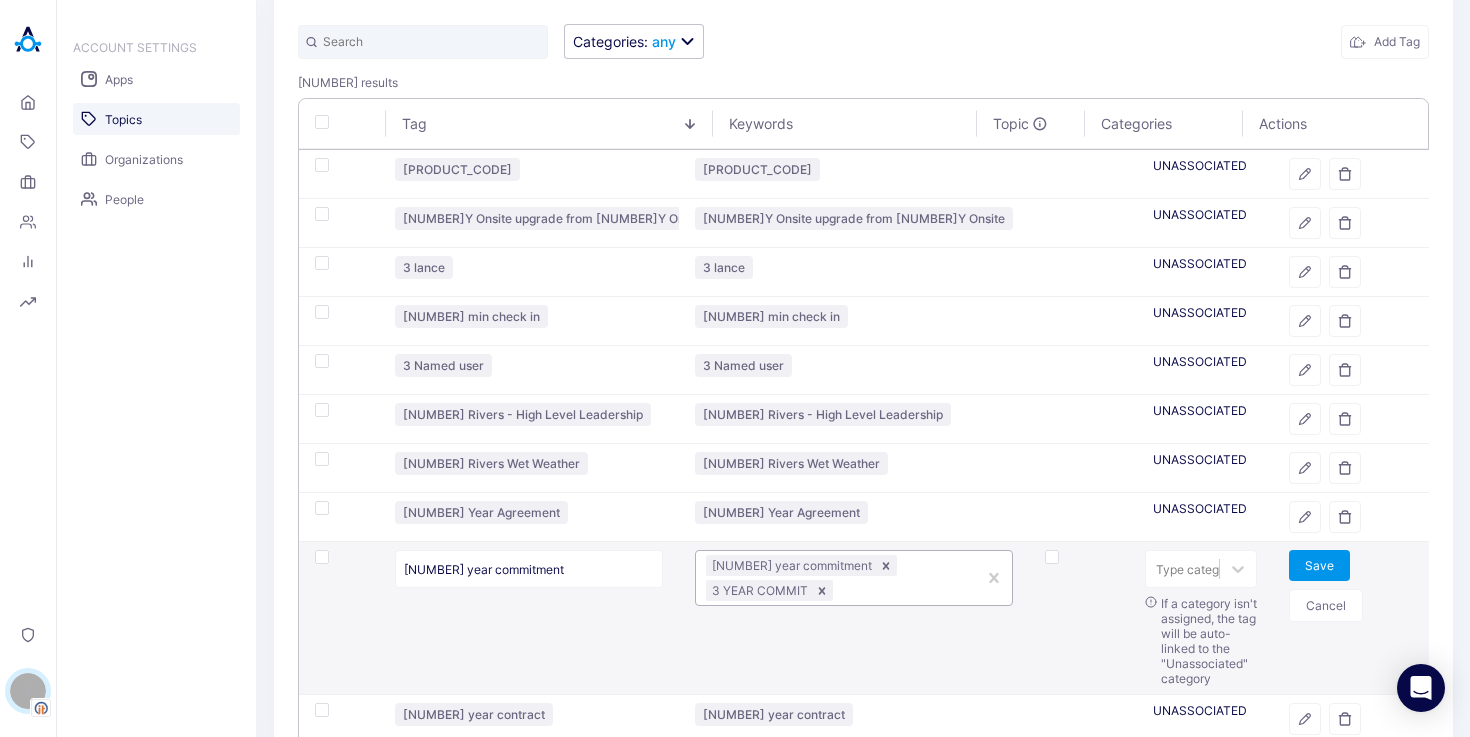 click at bounding box center (901, 590) 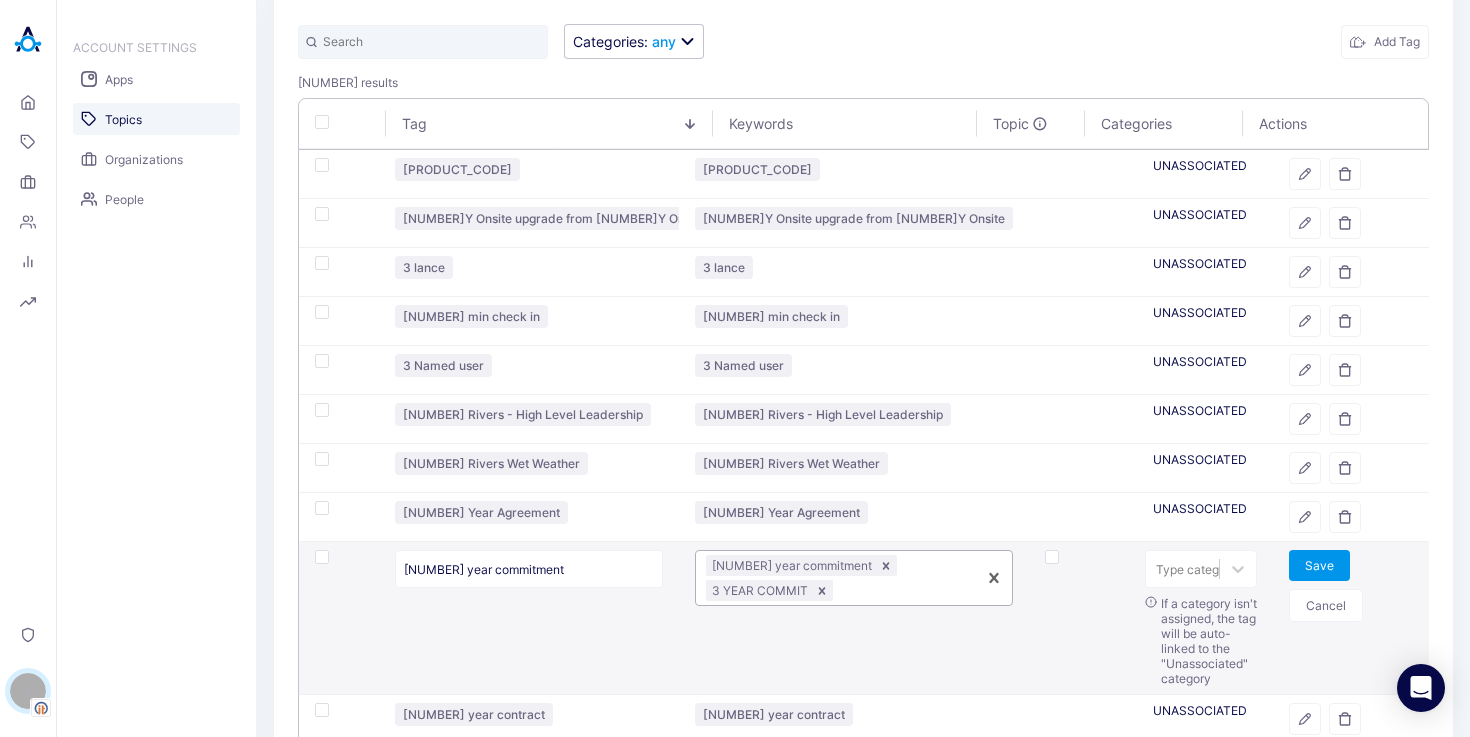 paste on "[NUMBER] YEAR COMMITMENT" 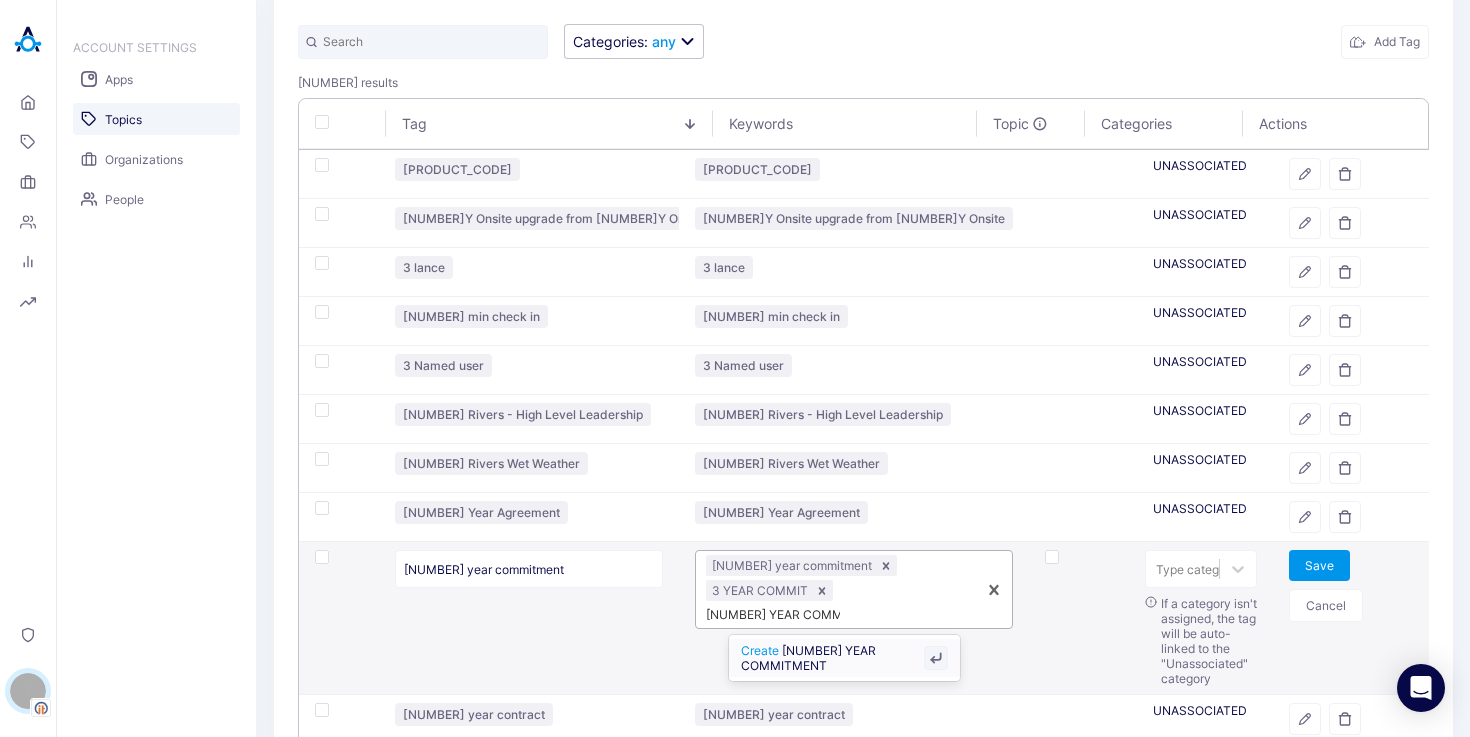 type 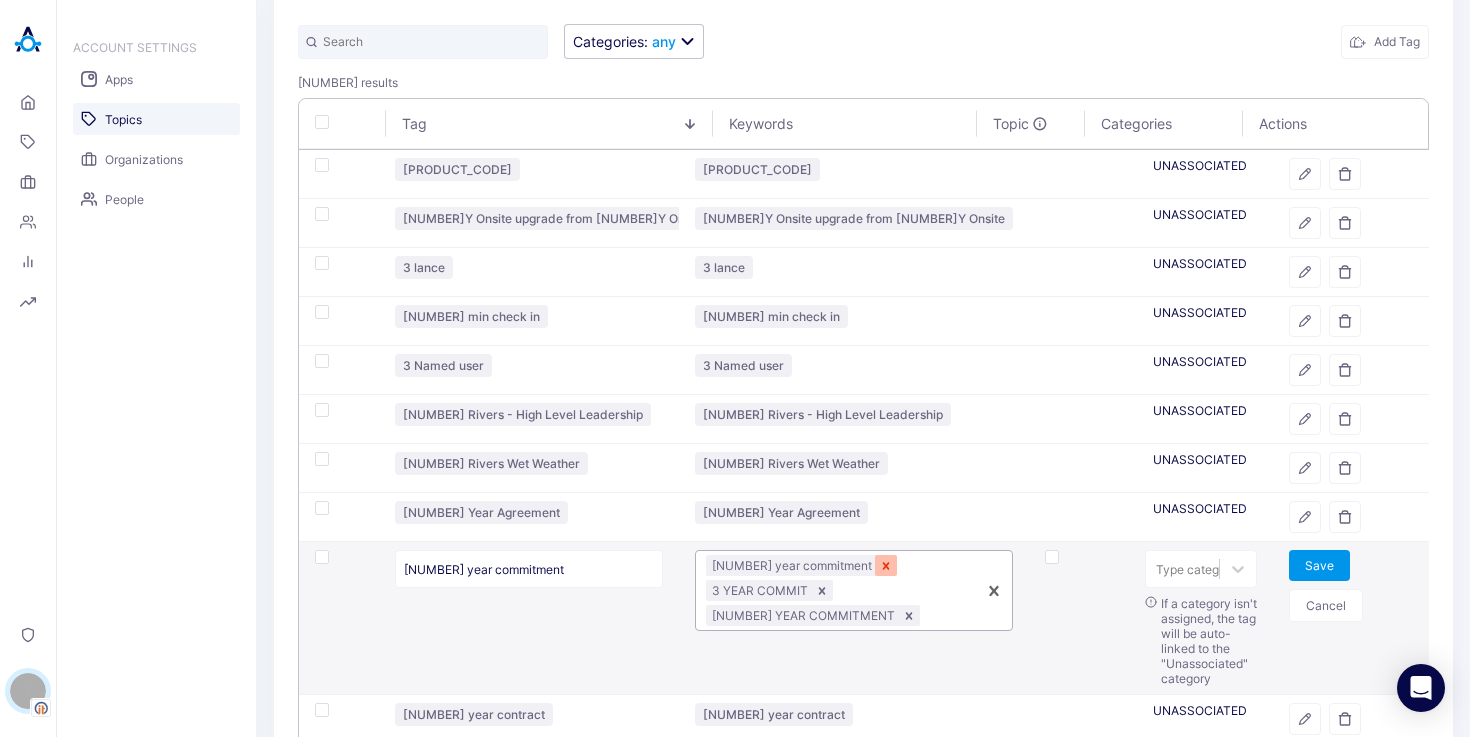 click 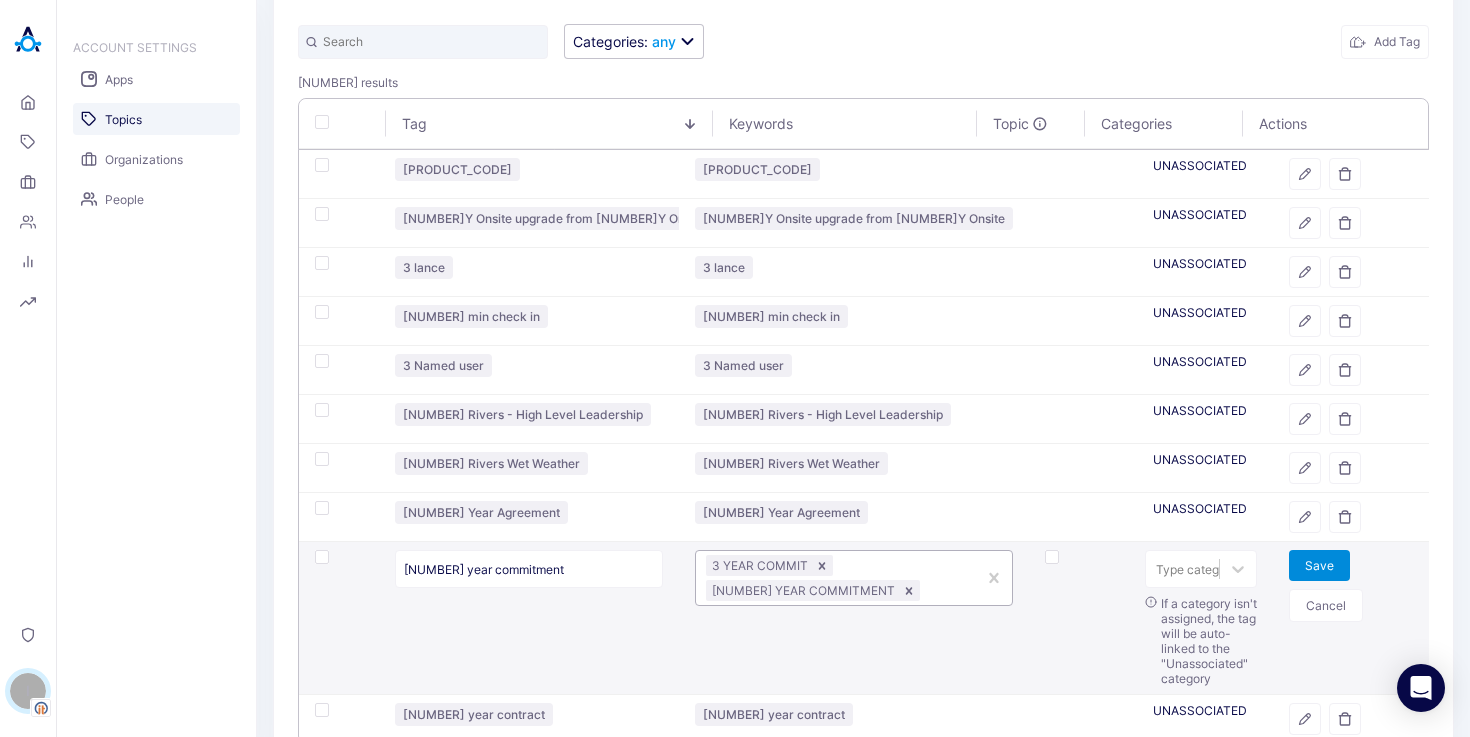 click on "Save" at bounding box center (1319, 565) 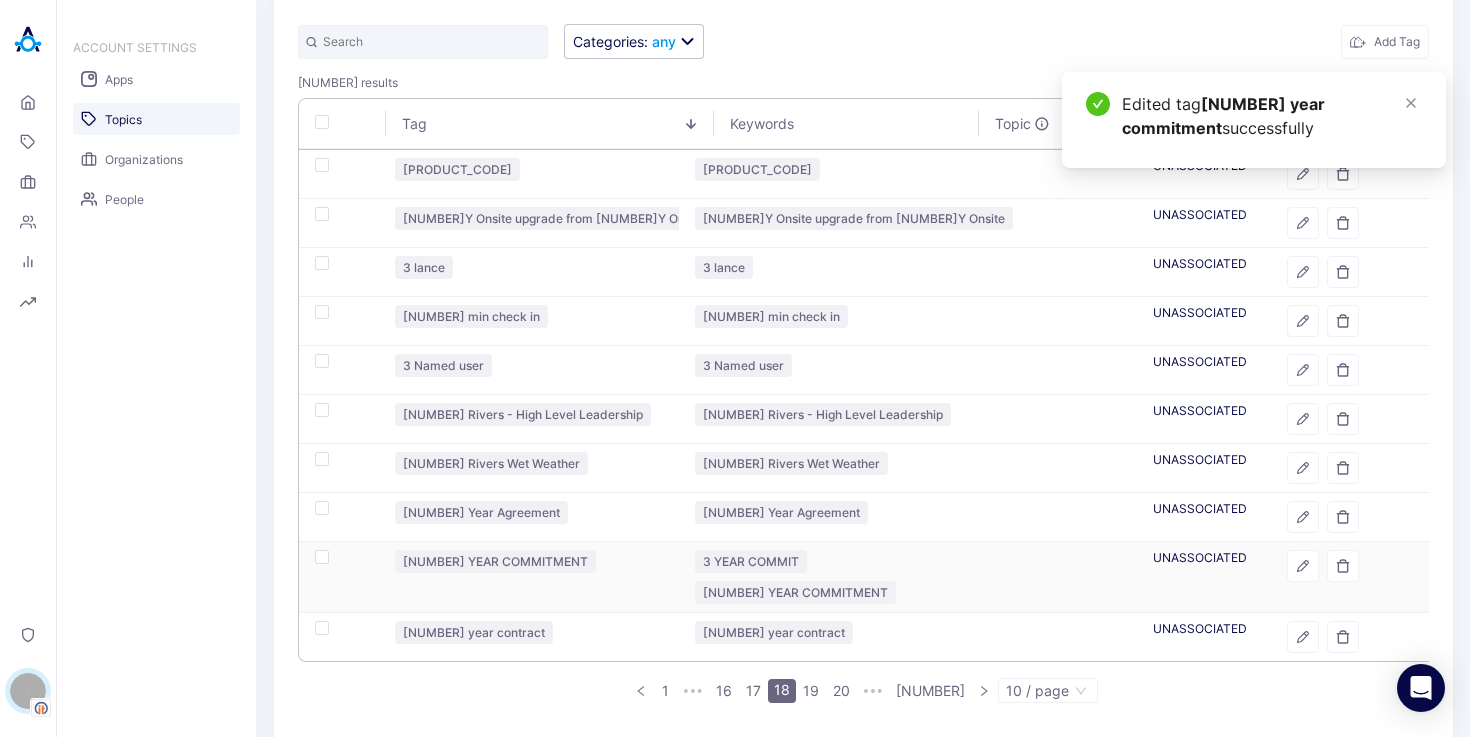 scroll, scrollTop: 189, scrollLeft: 0, axis: vertical 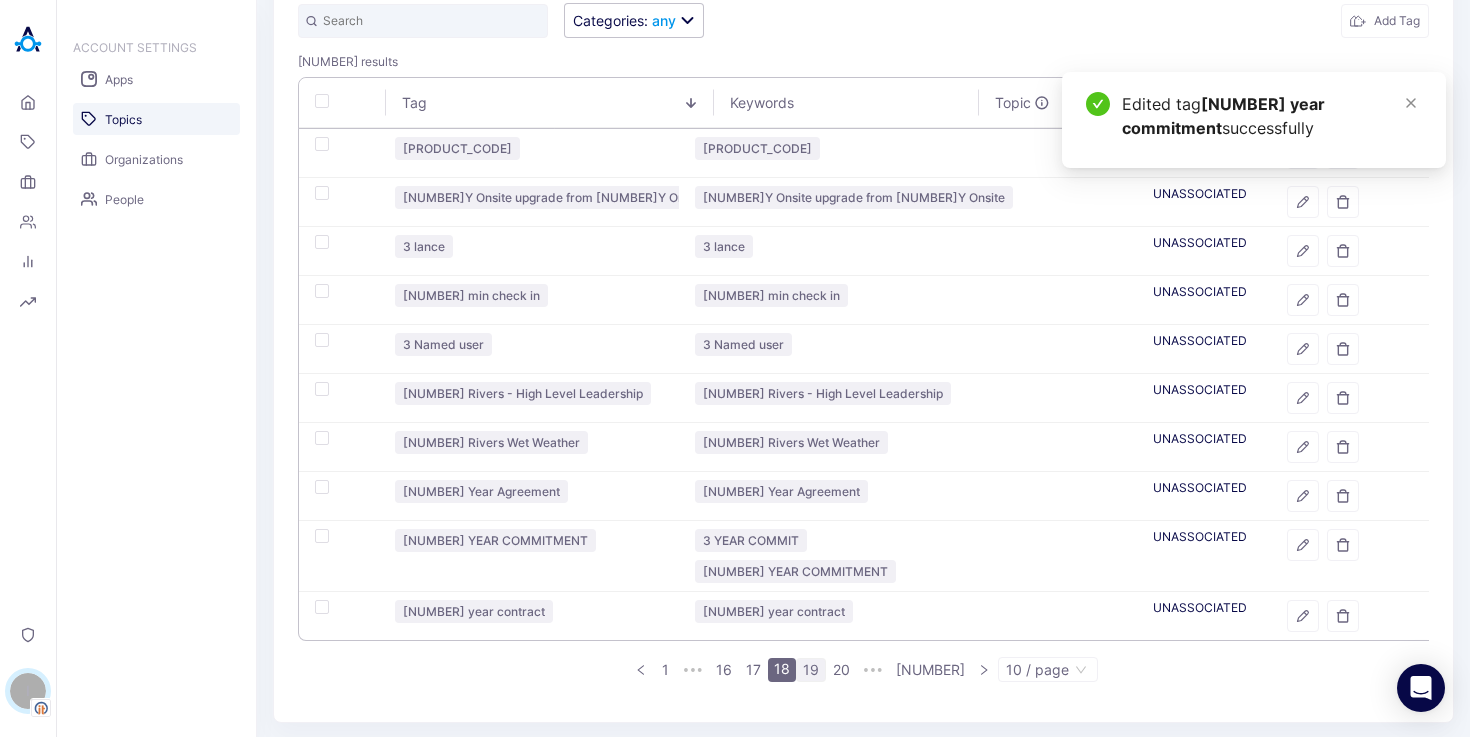 click on "19" at bounding box center (811, 670) 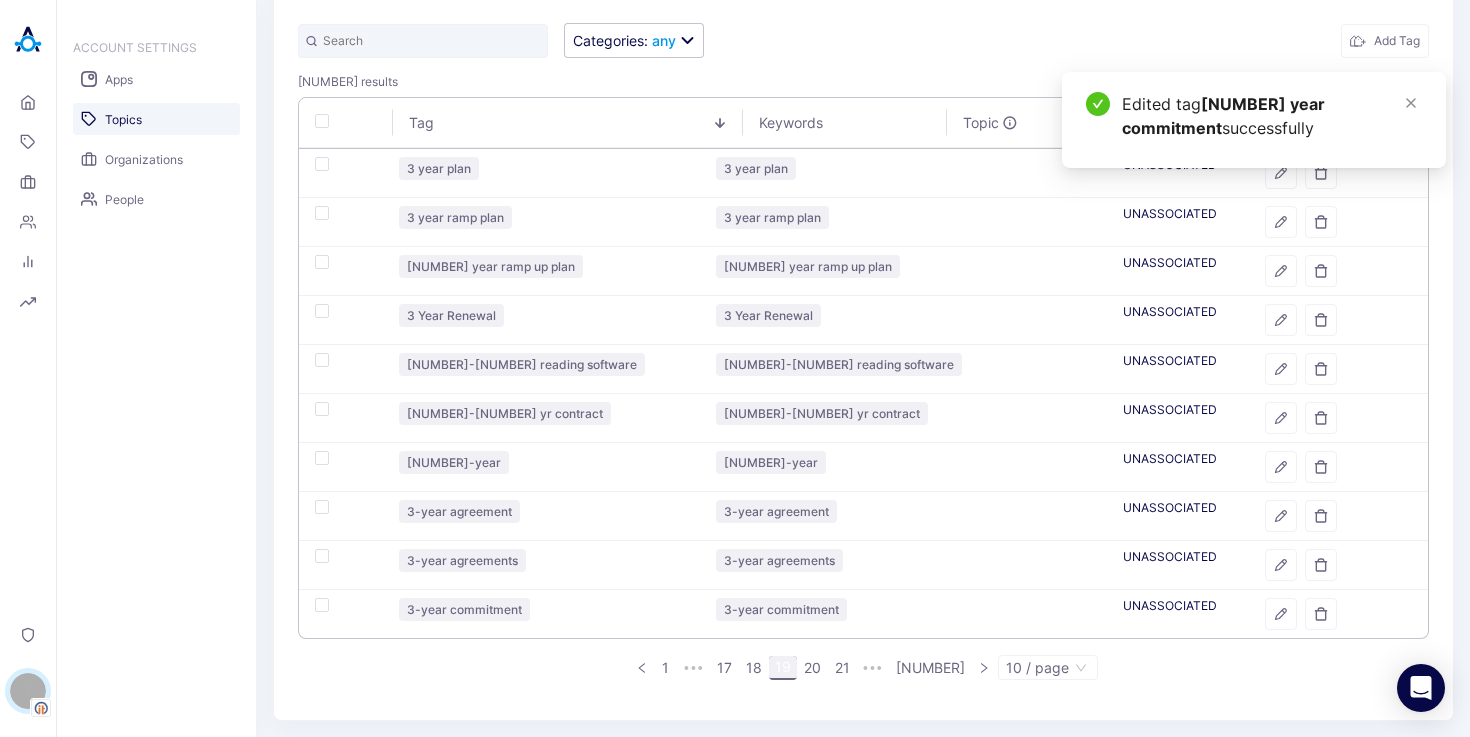 scroll, scrollTop: 168, scrollLeft: 0, axis: vertical 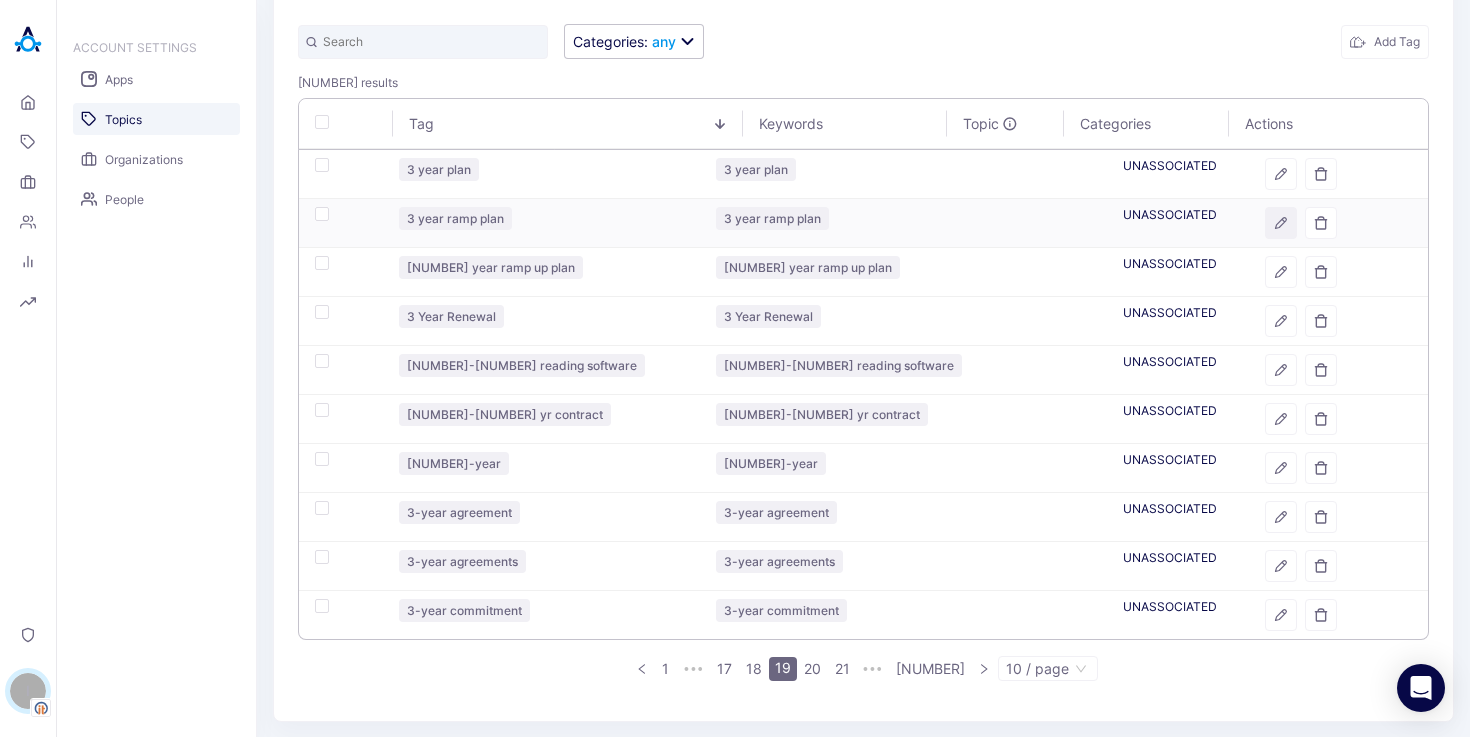 click 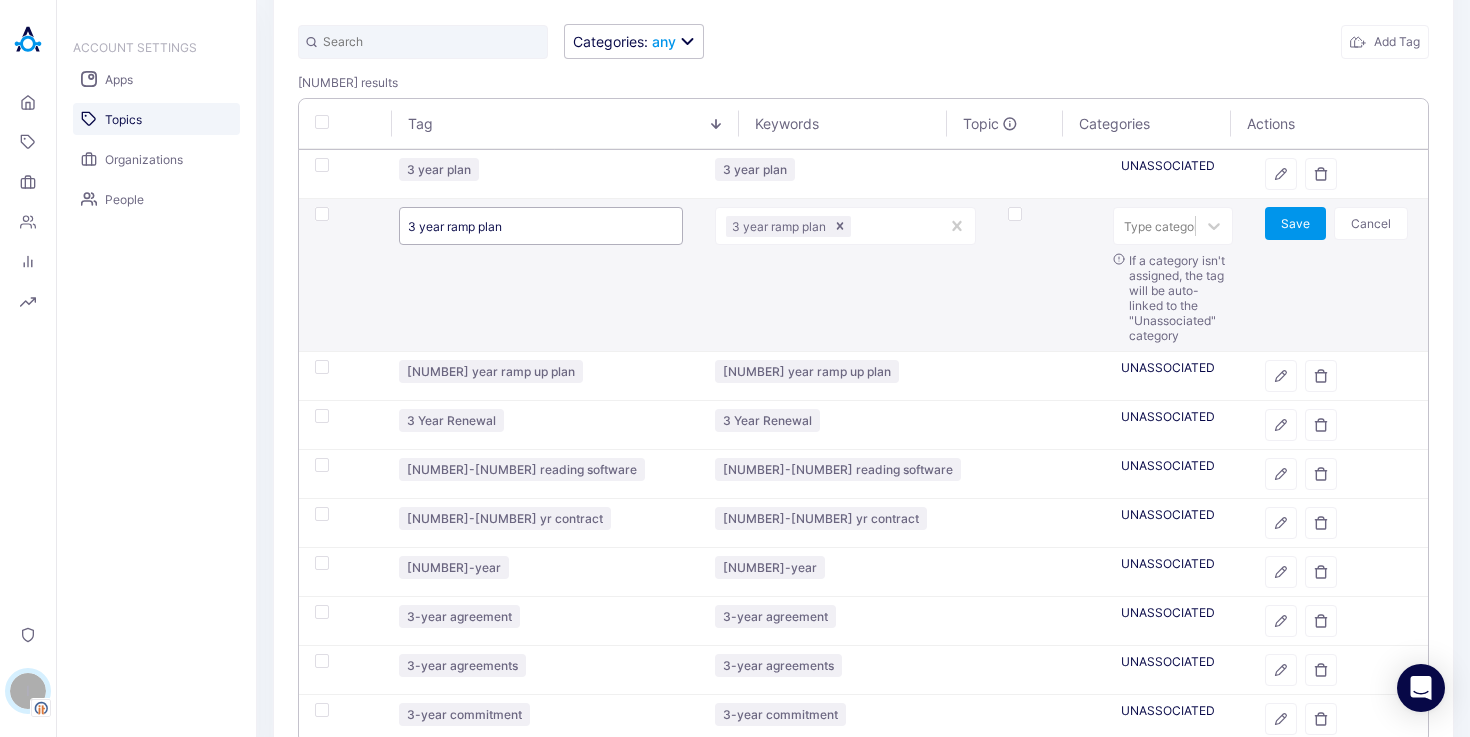 click on "3 year ramp plan" at bounding box center (541, 226) 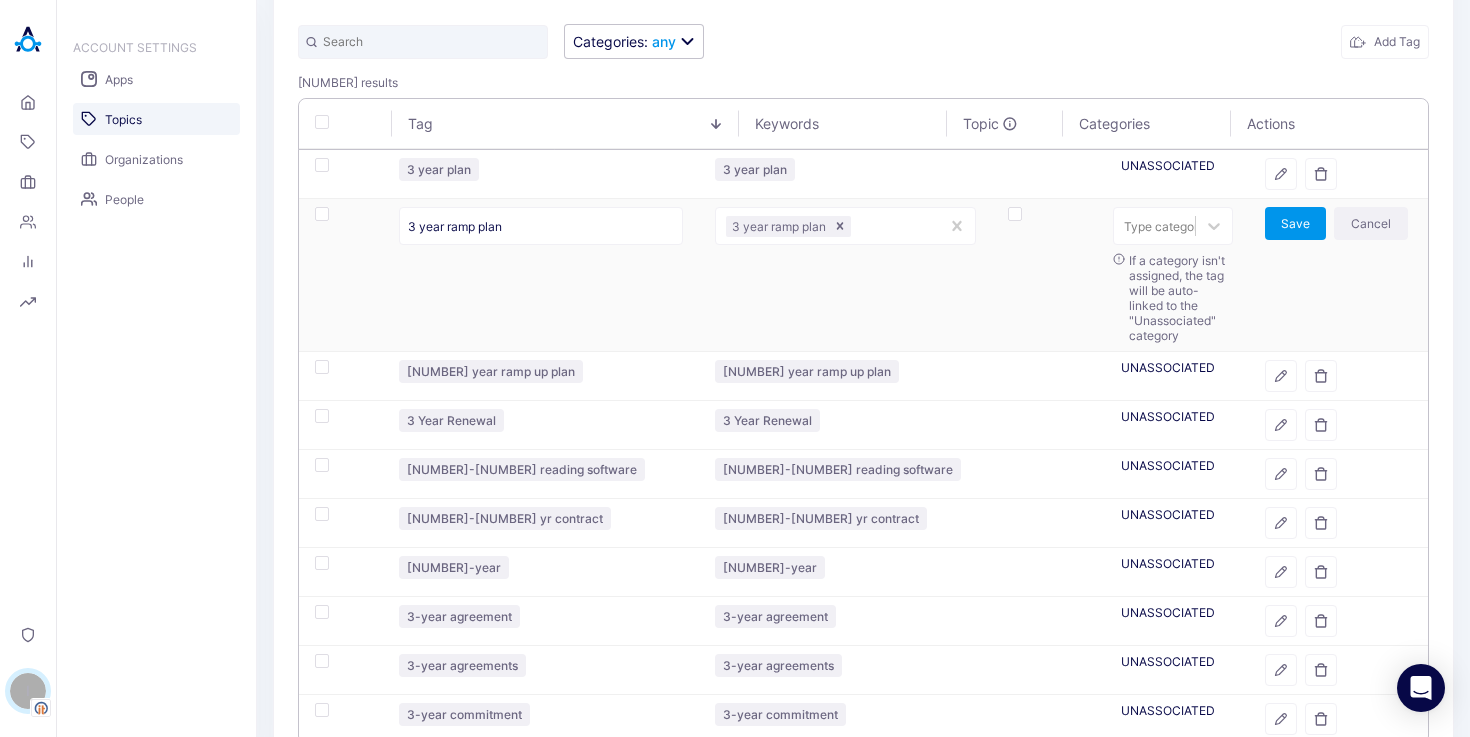 click on "Cancel" at bounding box center [1371, 223] 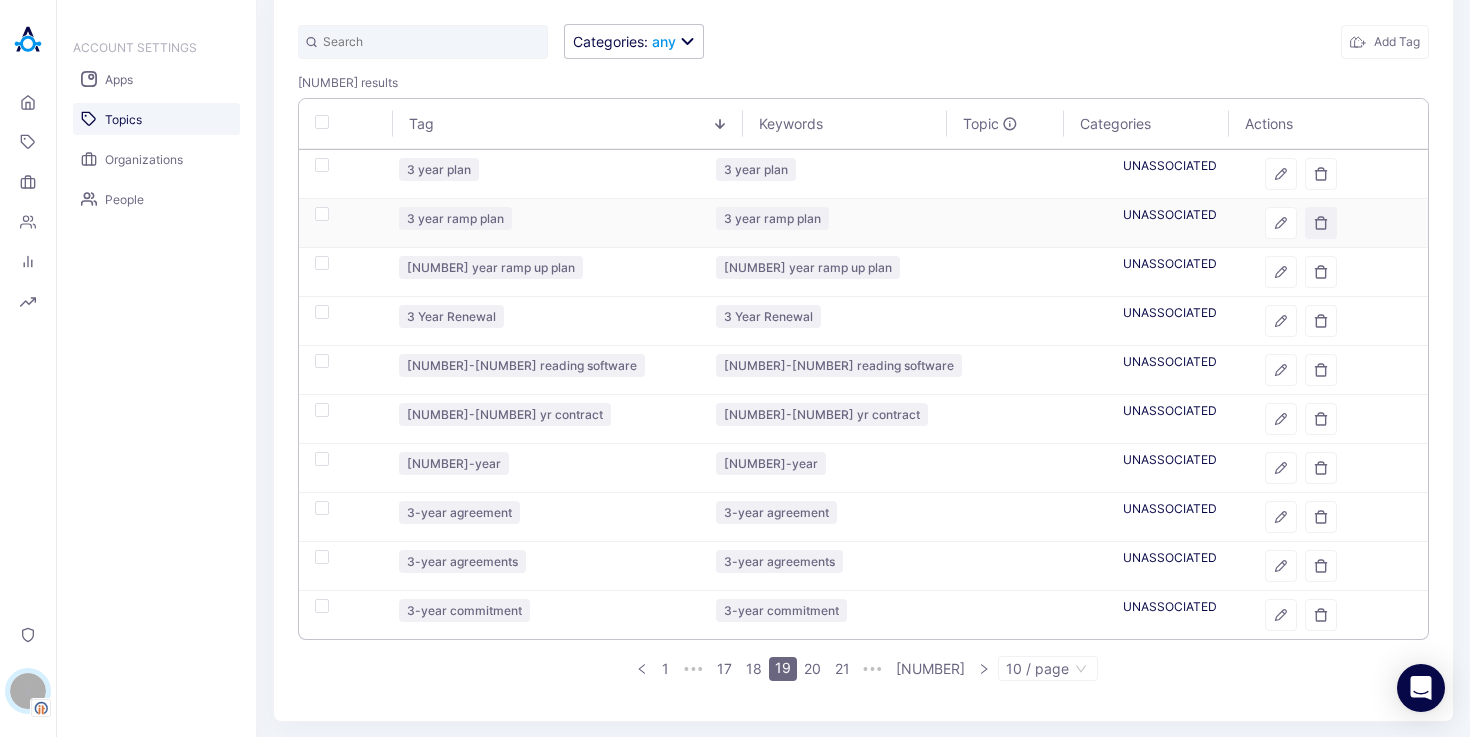 click 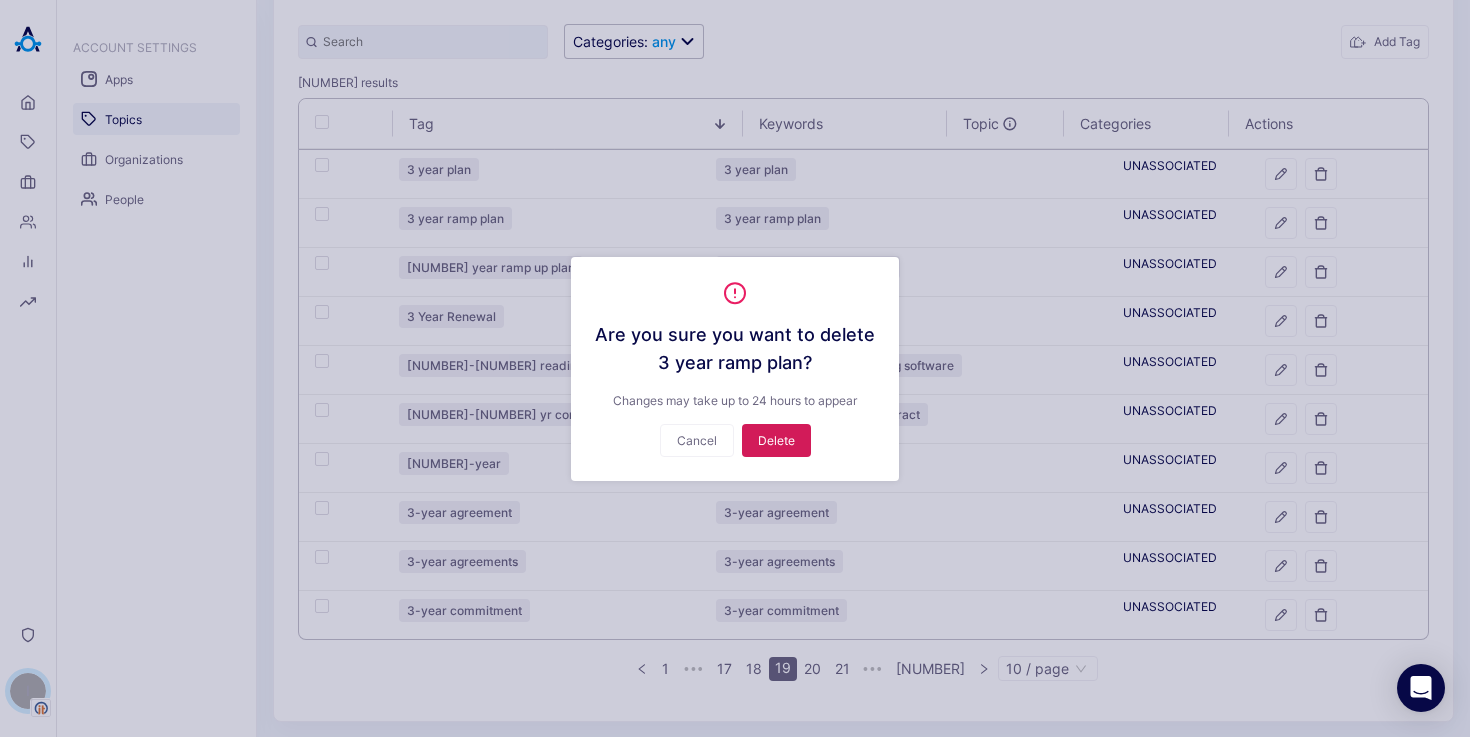 click on "Delete" at bounding box center [776, 440] 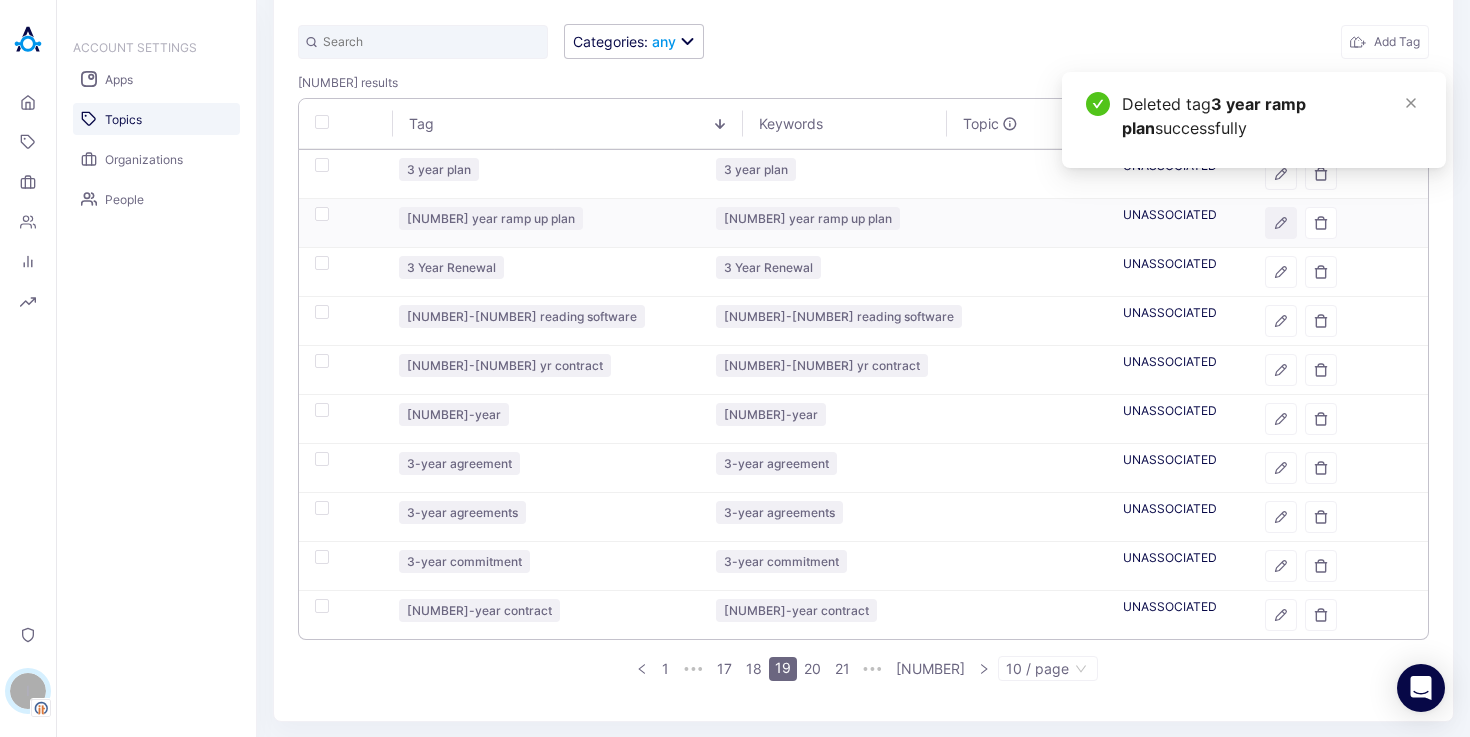 click 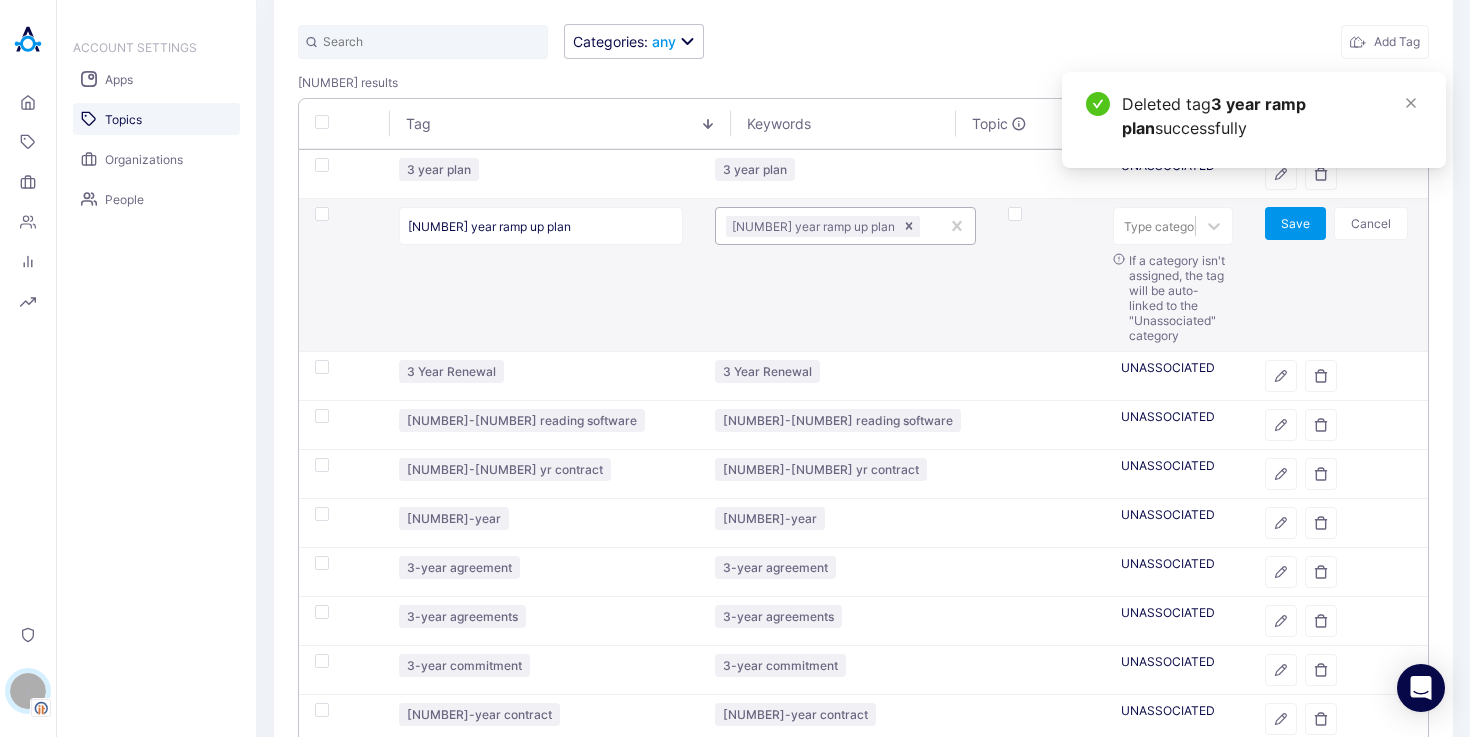 click at bounding box center [926, 226] 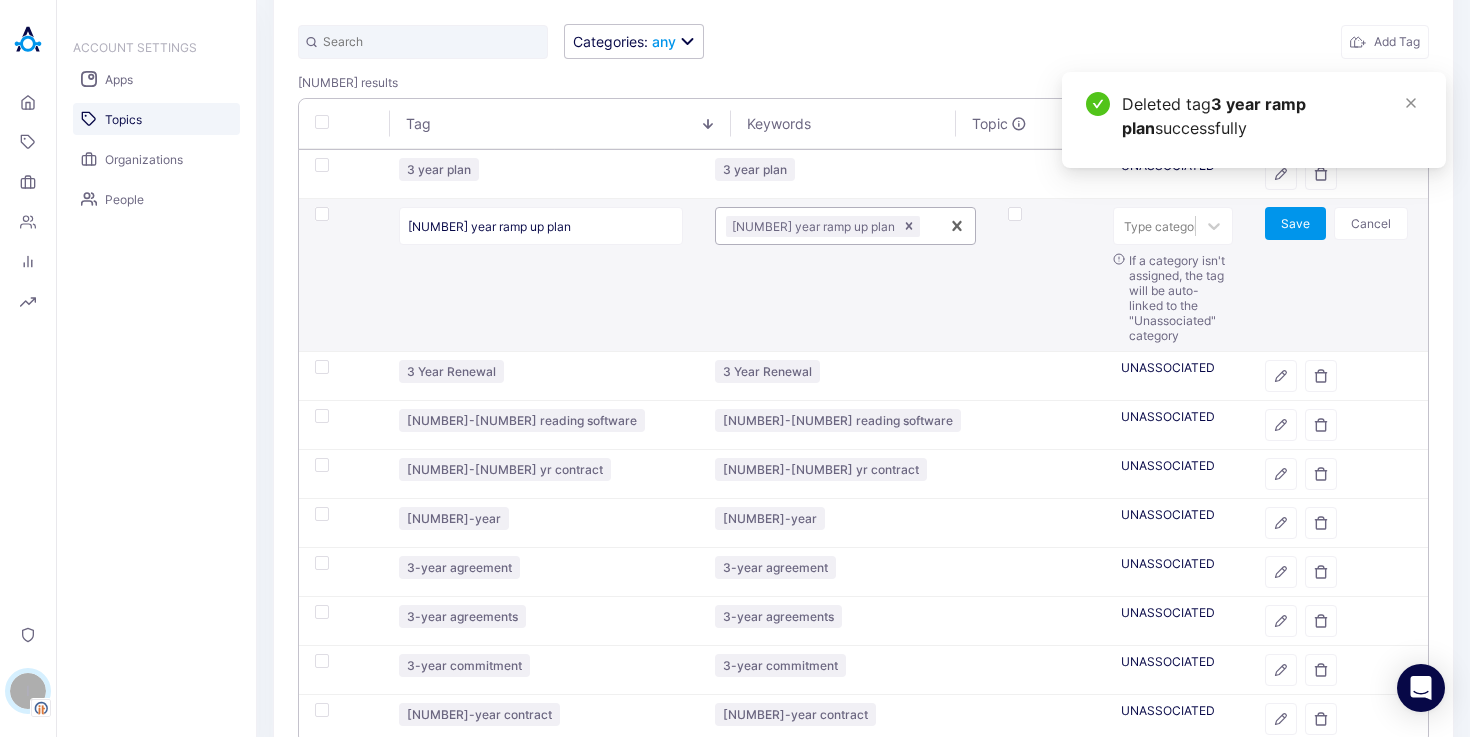 paste on "[NUMBER] YEAR RAMP PLAN" 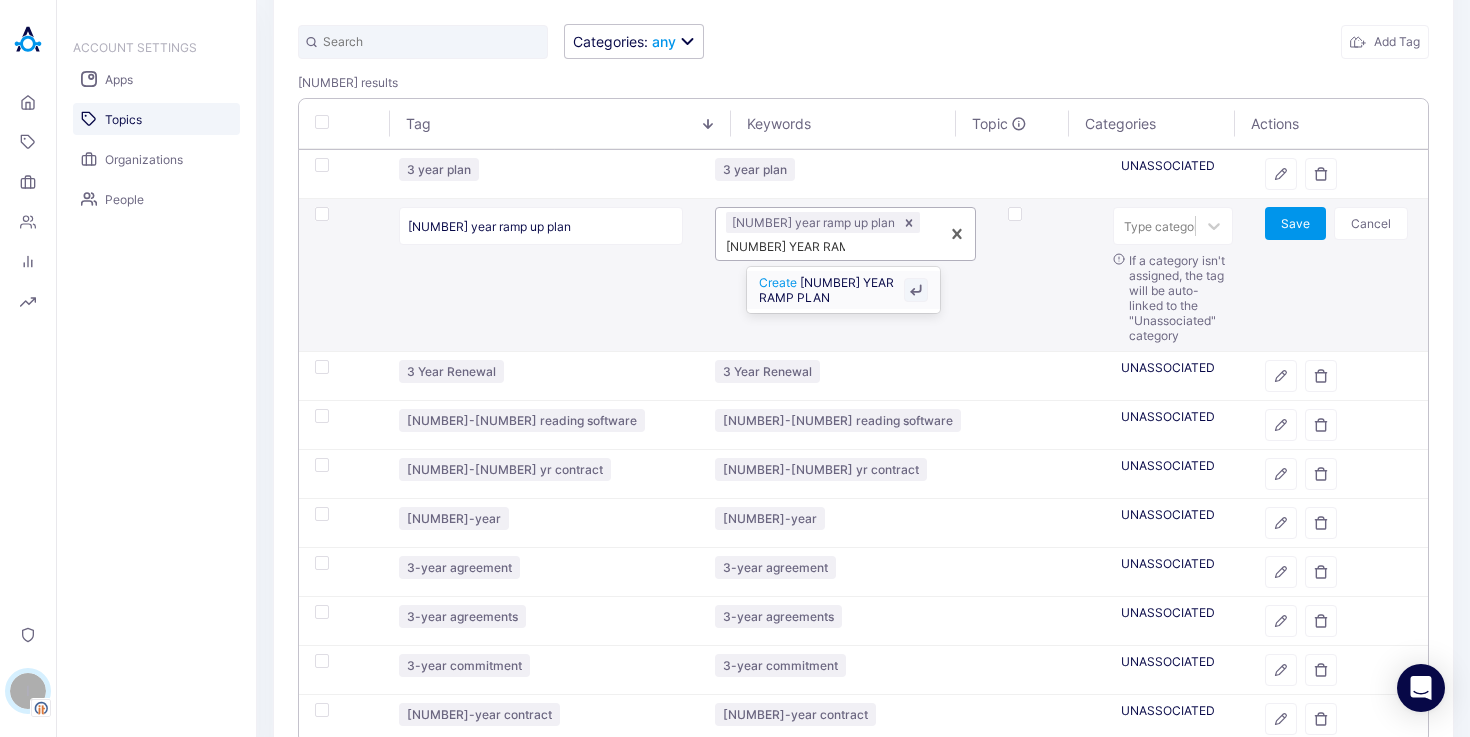 type 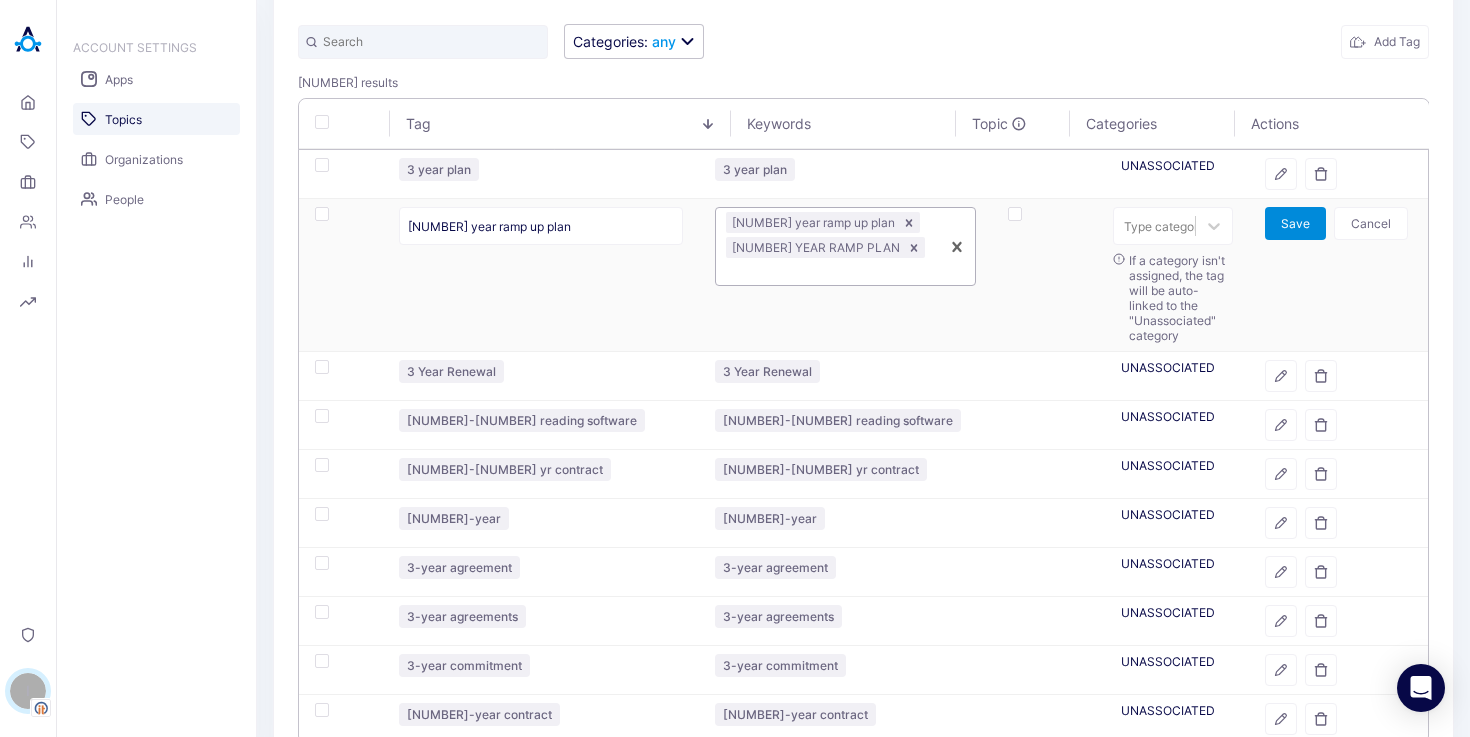 click on "Save" at bounding box center (1295, 223) 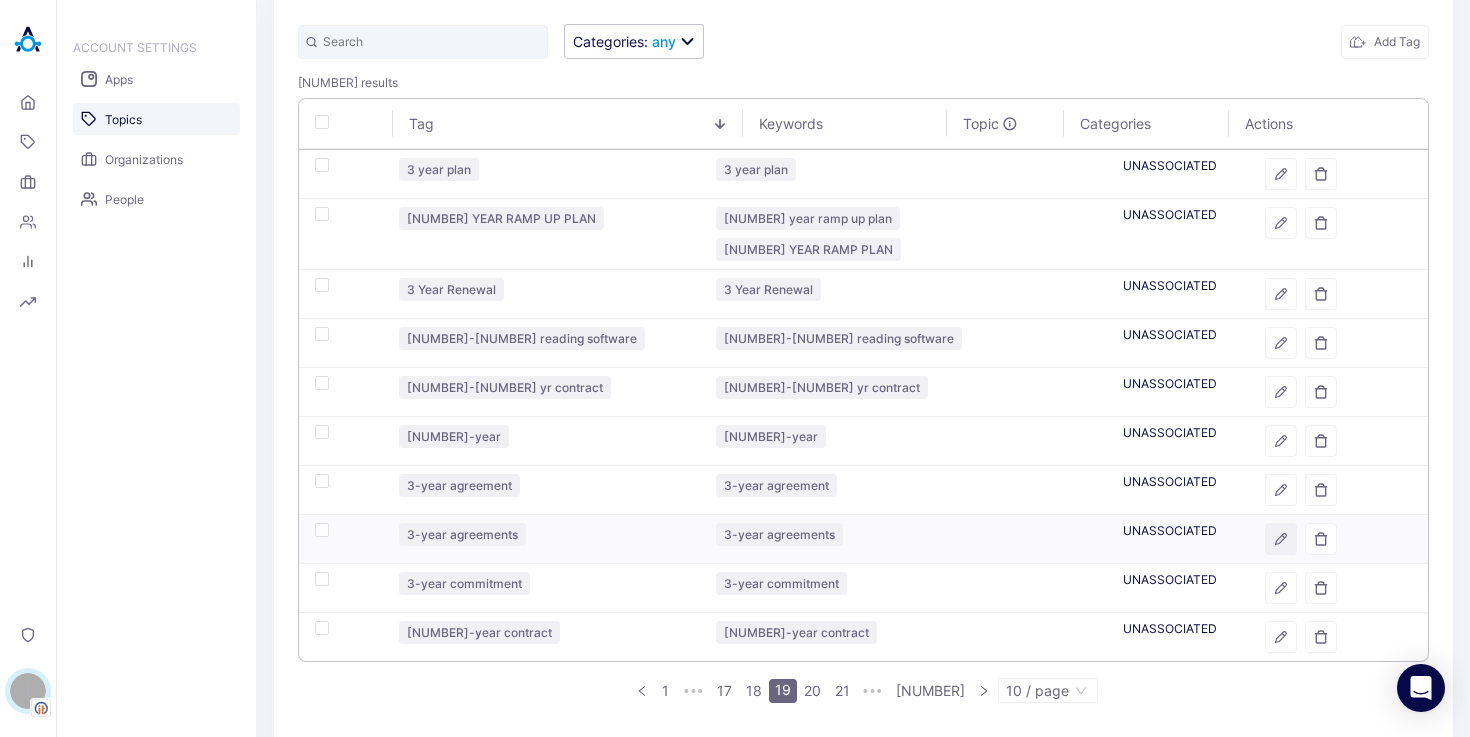 click 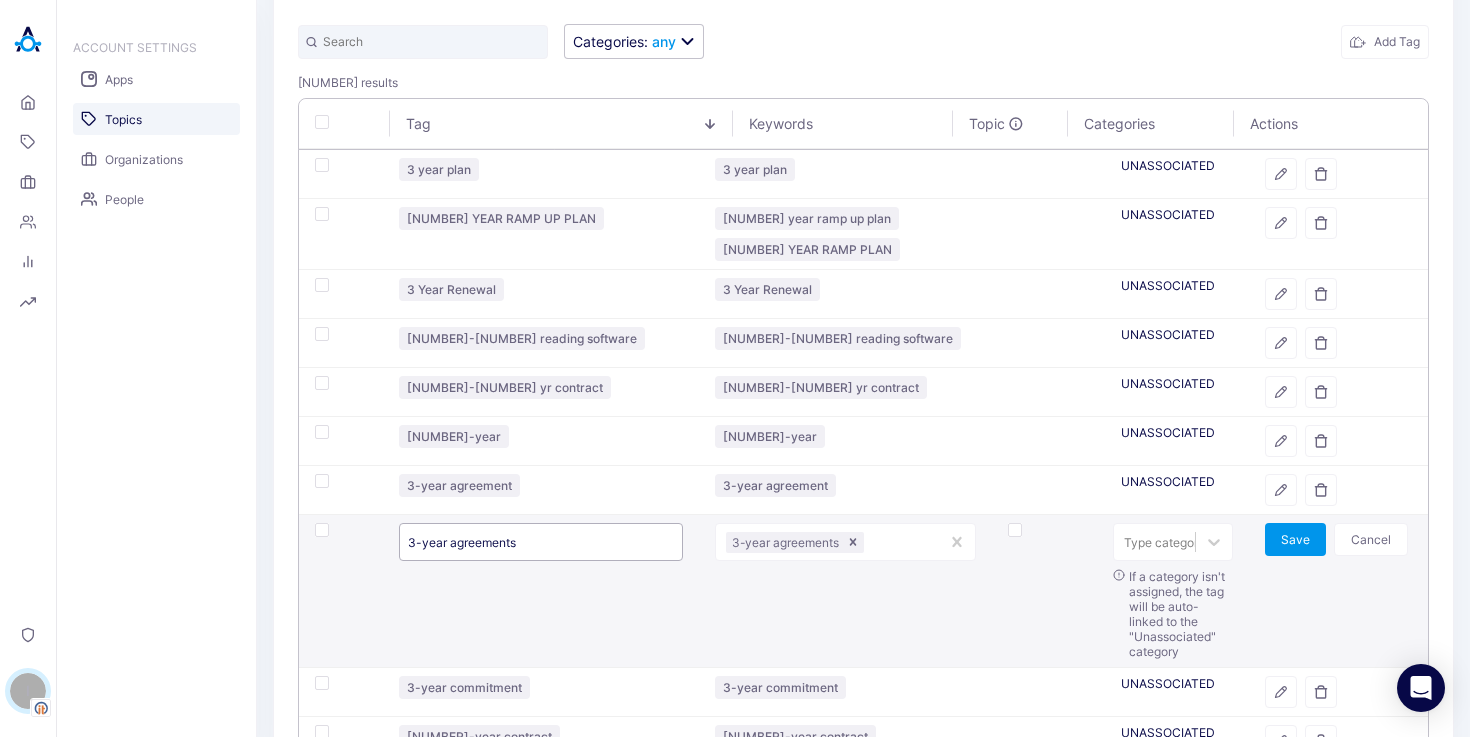 click on "3-year agreements" at bounding box center (541, 542) 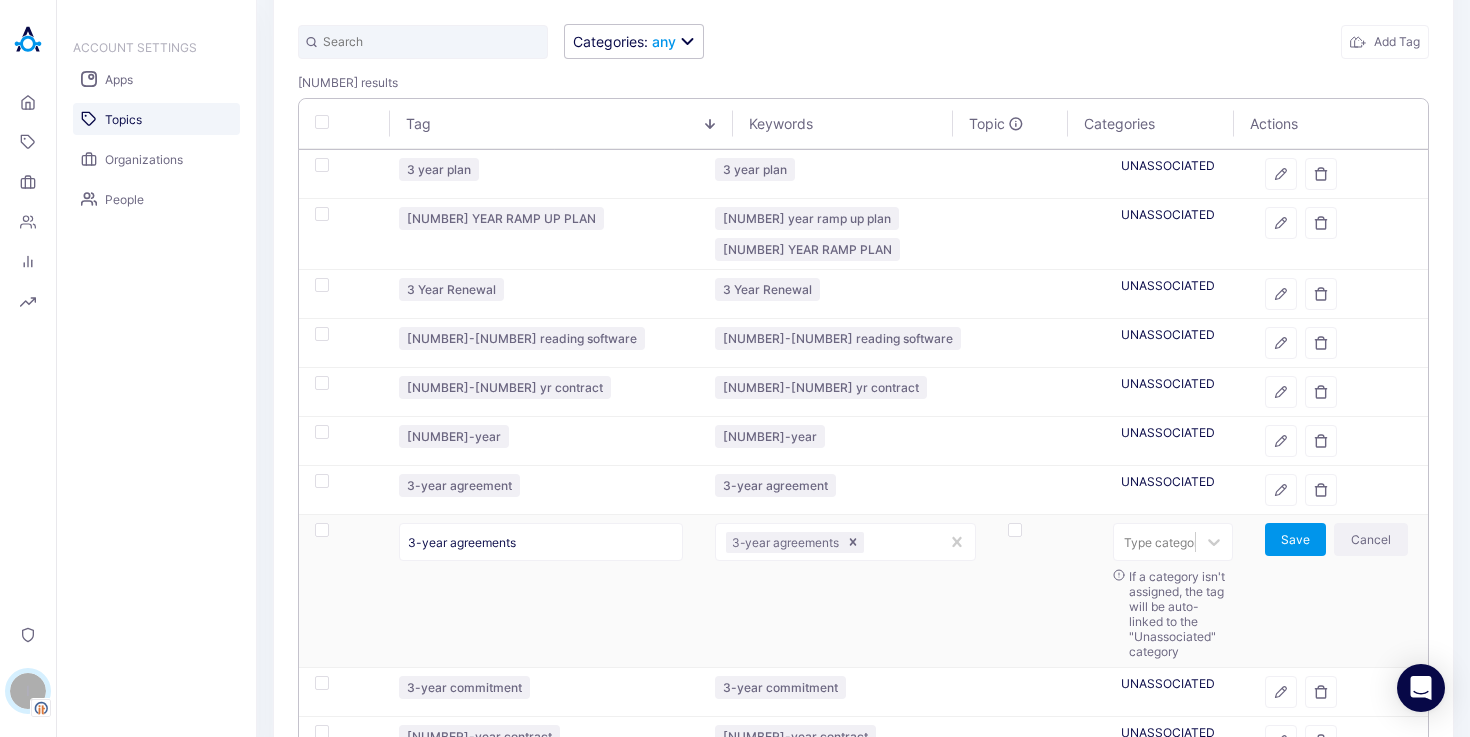 click on "Cancel" at bounding box center (1371, 539) 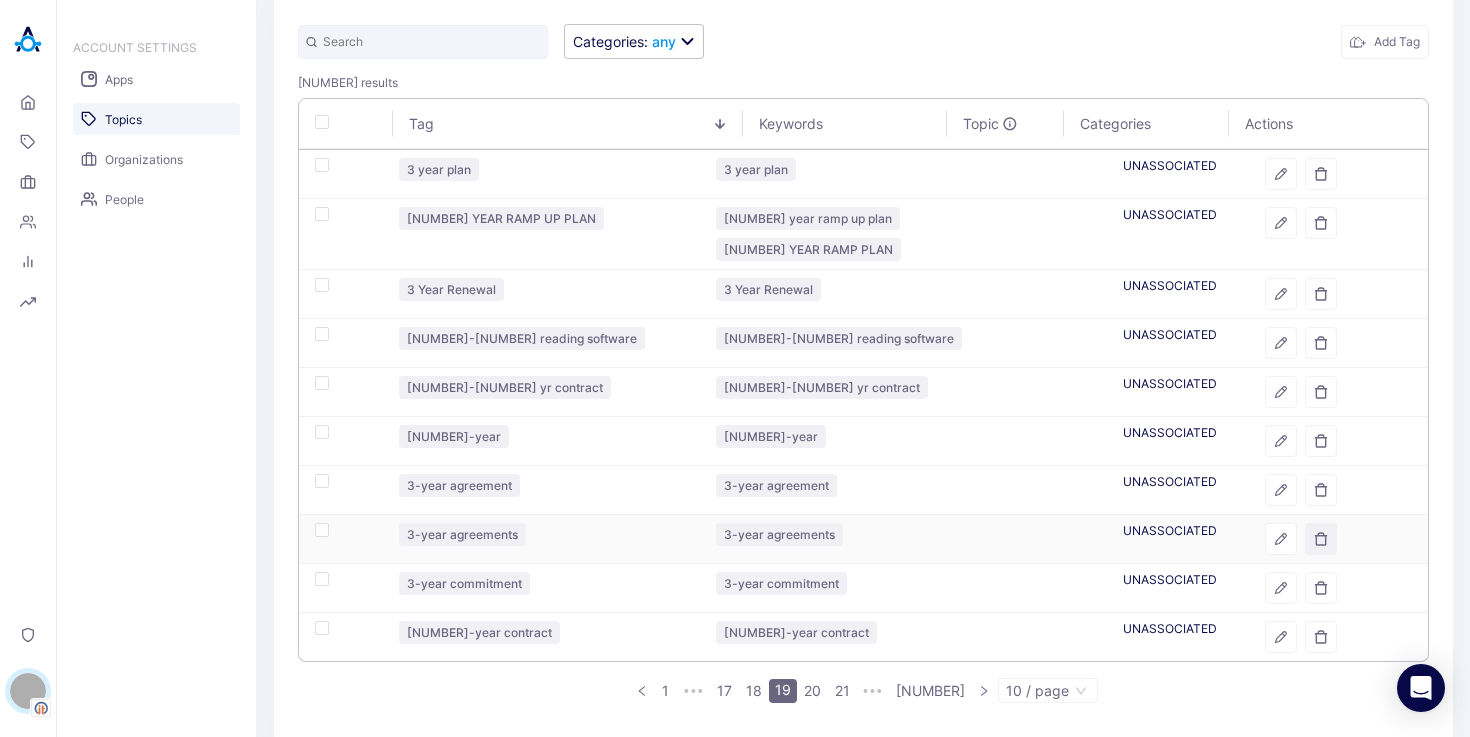 click 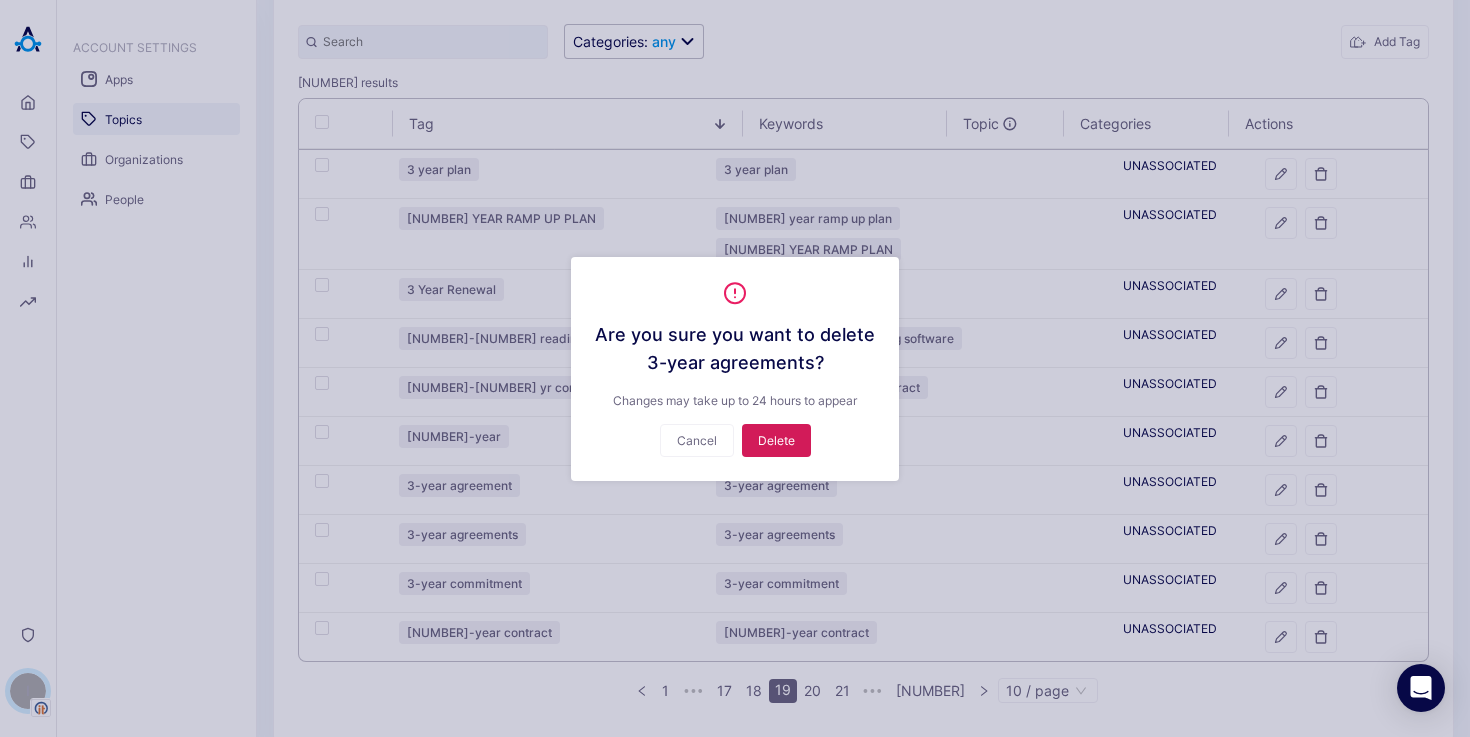click on "Delete" at bounding box center [776, 440] 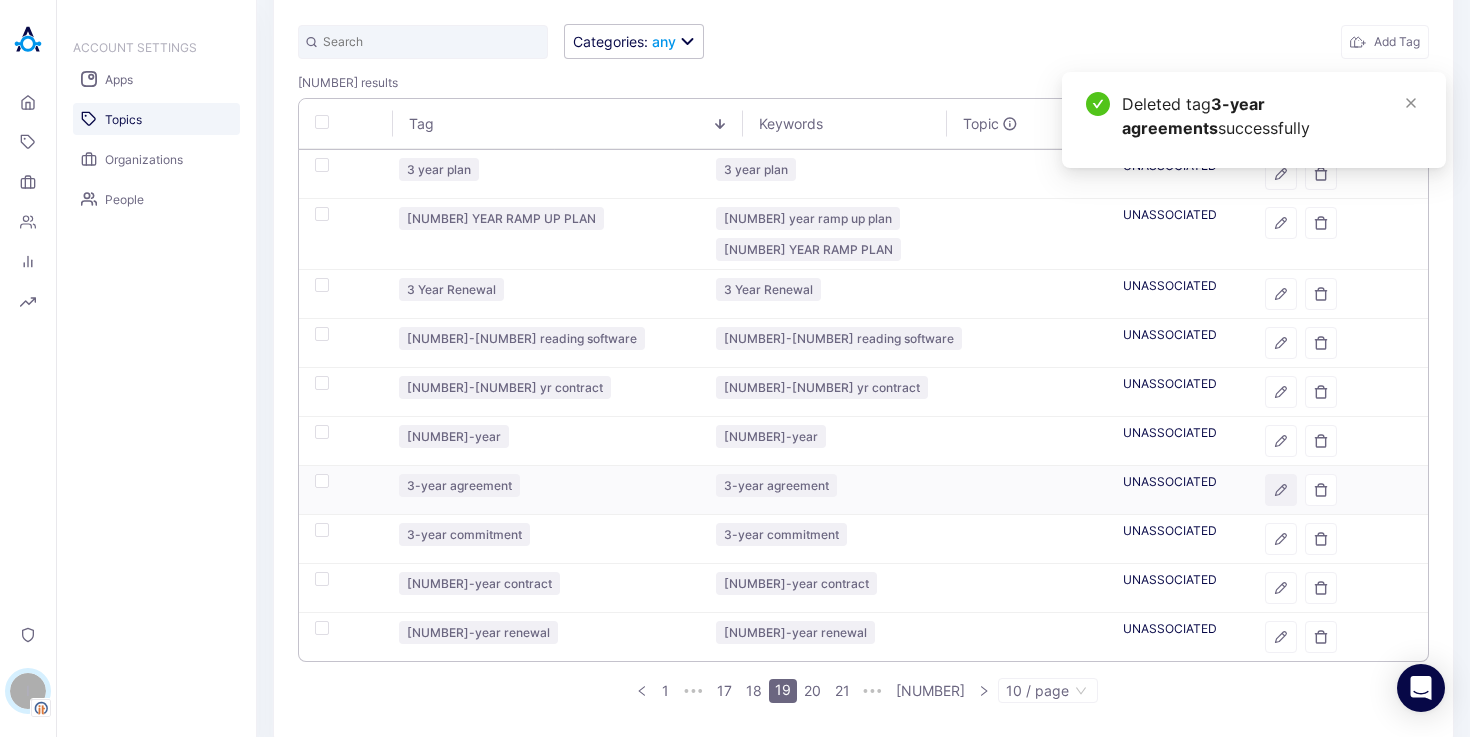 click 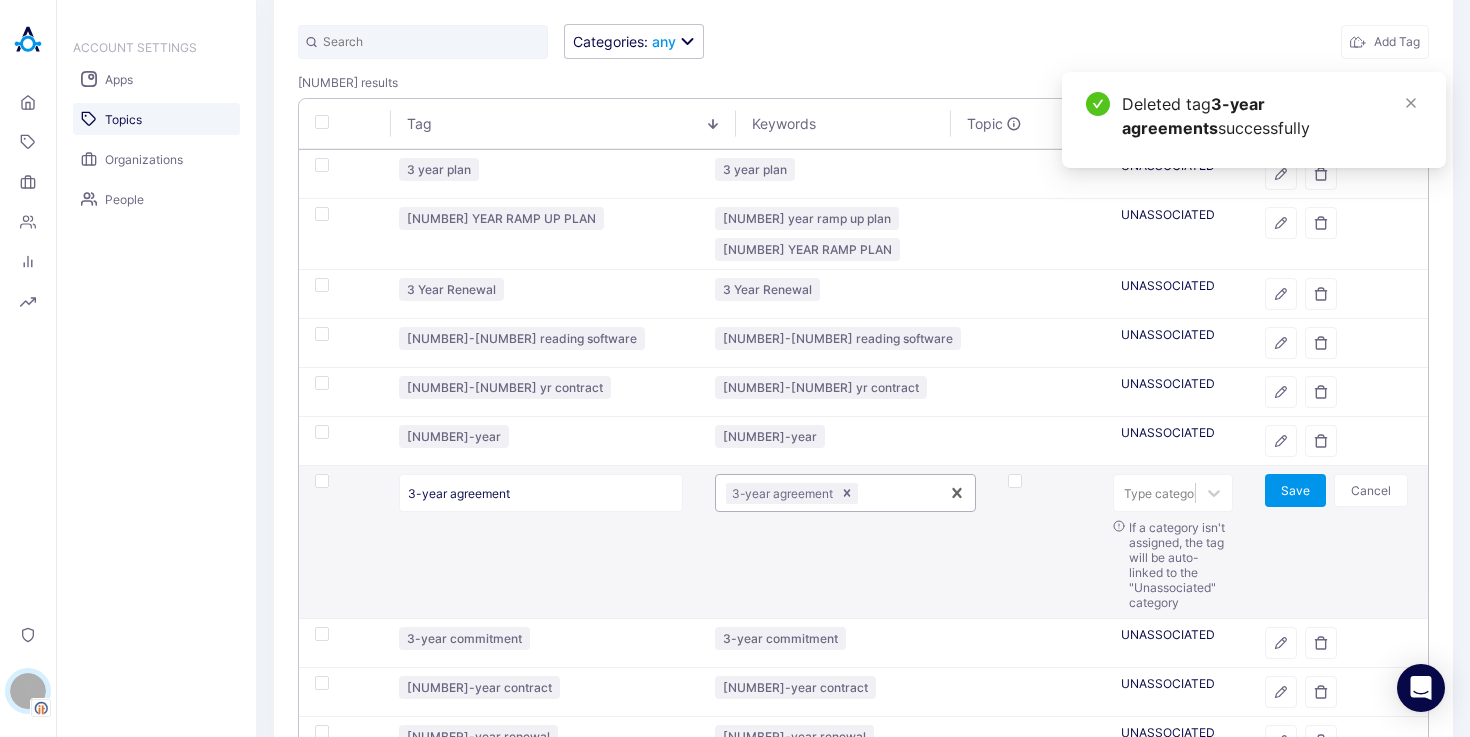 click at bounding box center (895, 493) 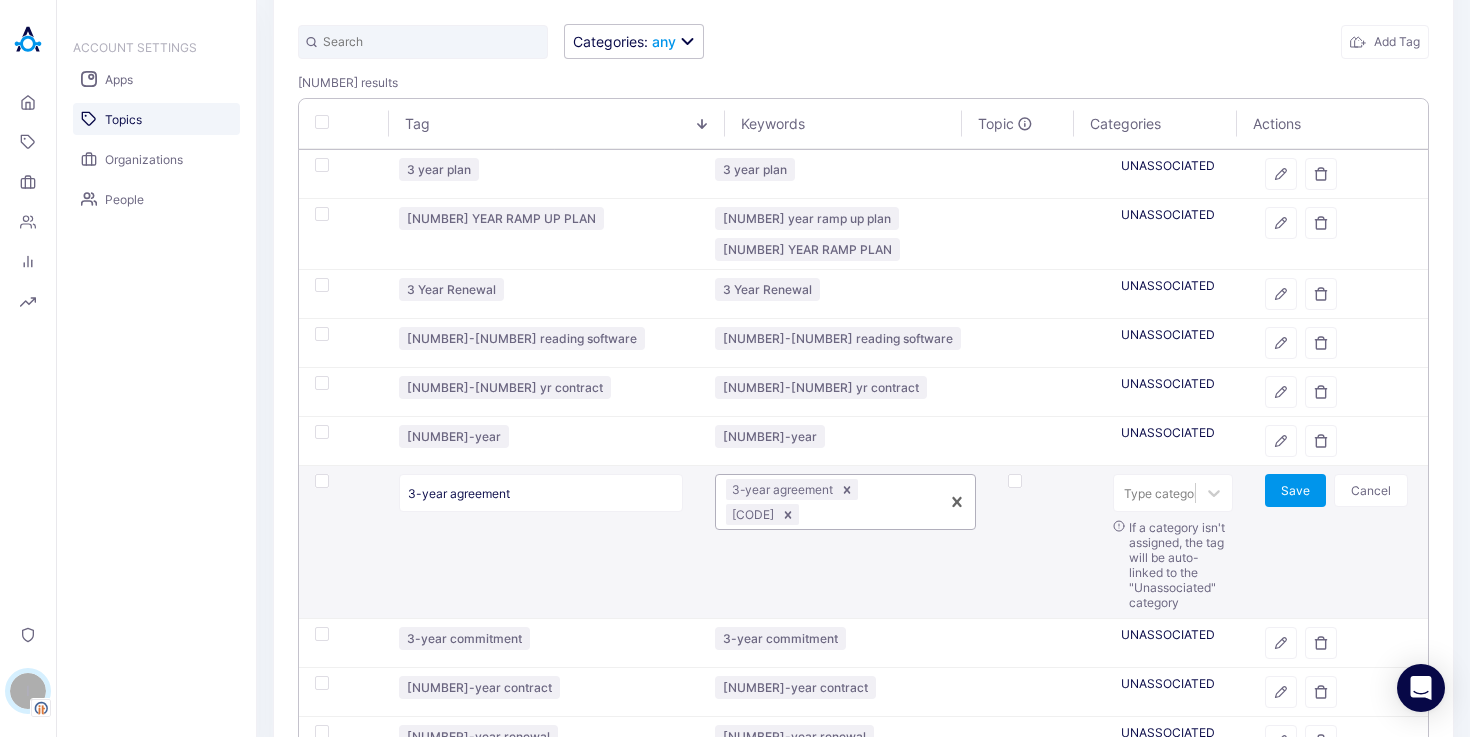 paste on "[CODE]" 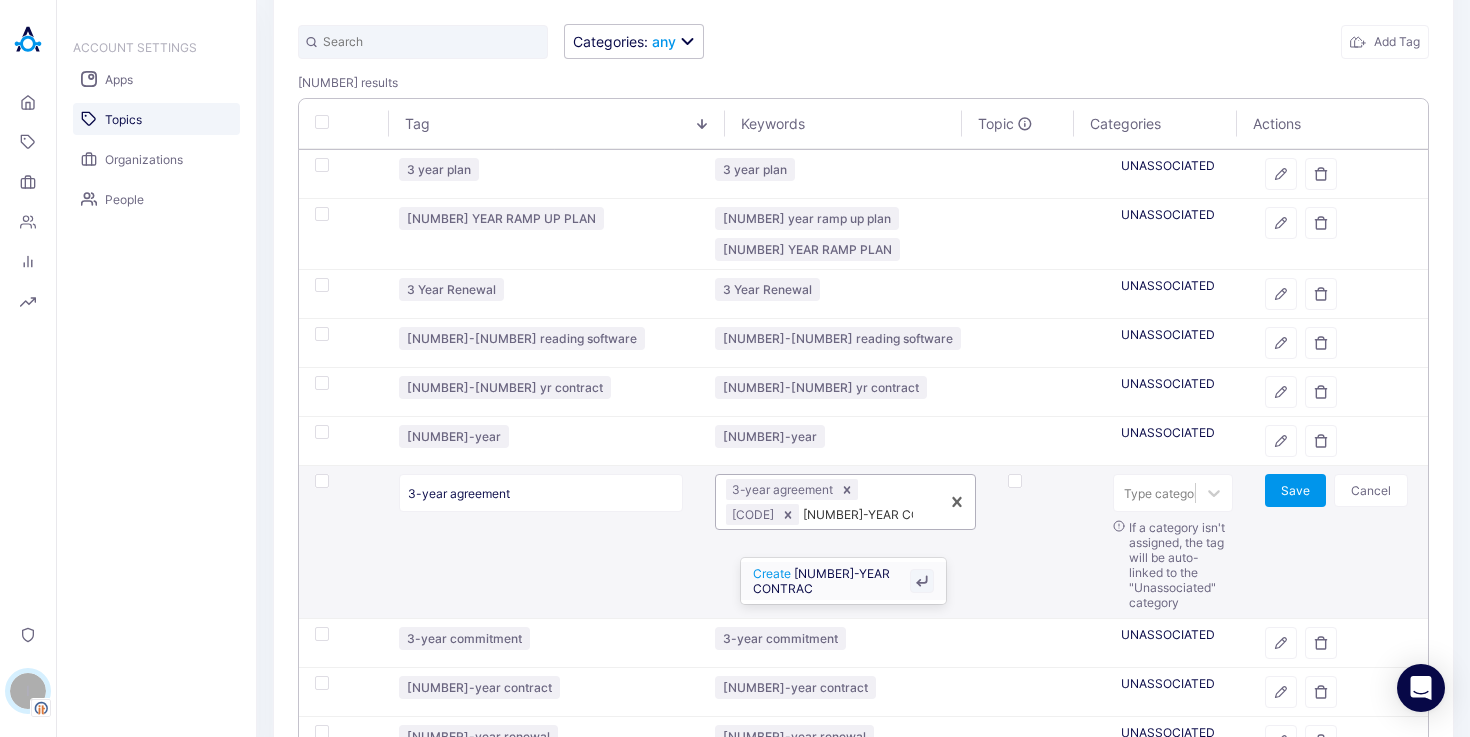 type on "[CODE]" 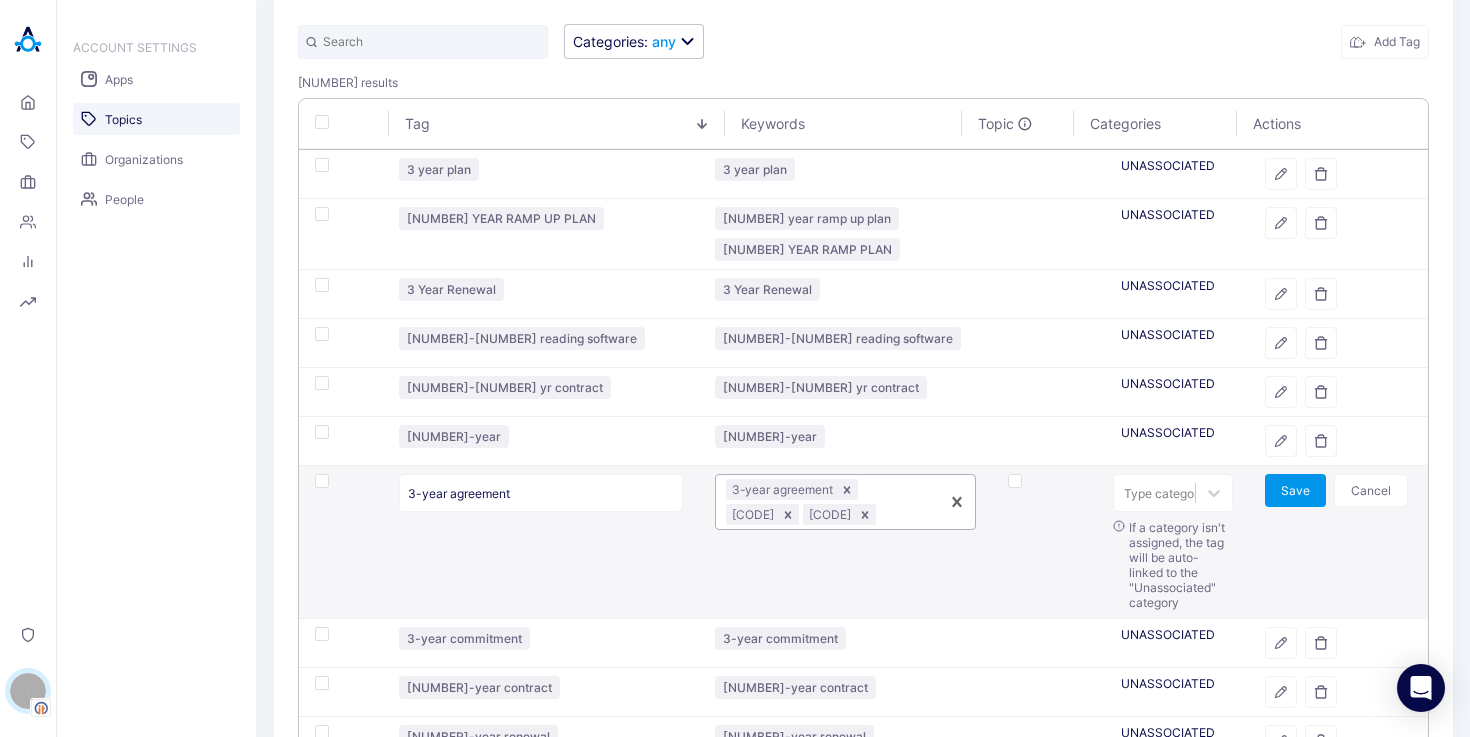 paste on "[CODE]" 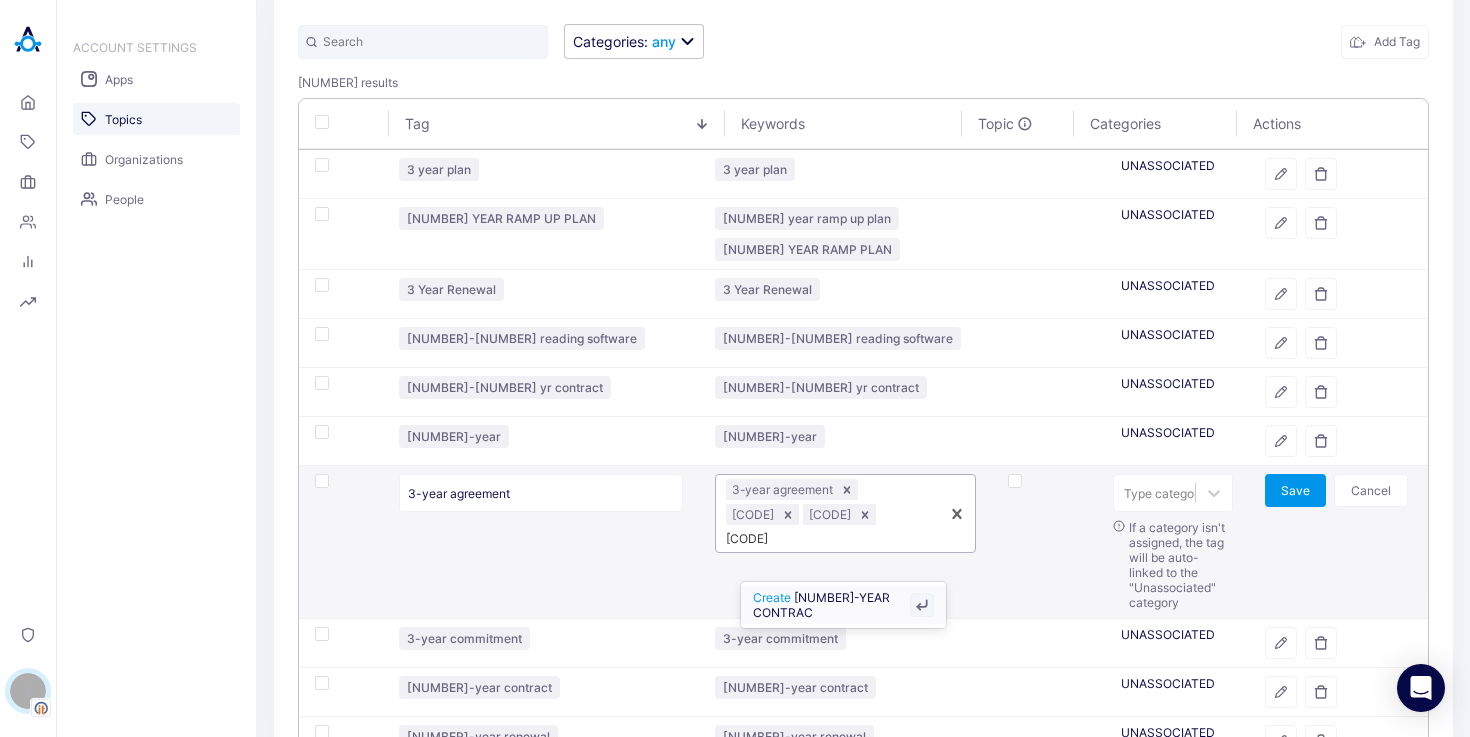 type on "[NUMBER]-YEAR CONTRACTS" 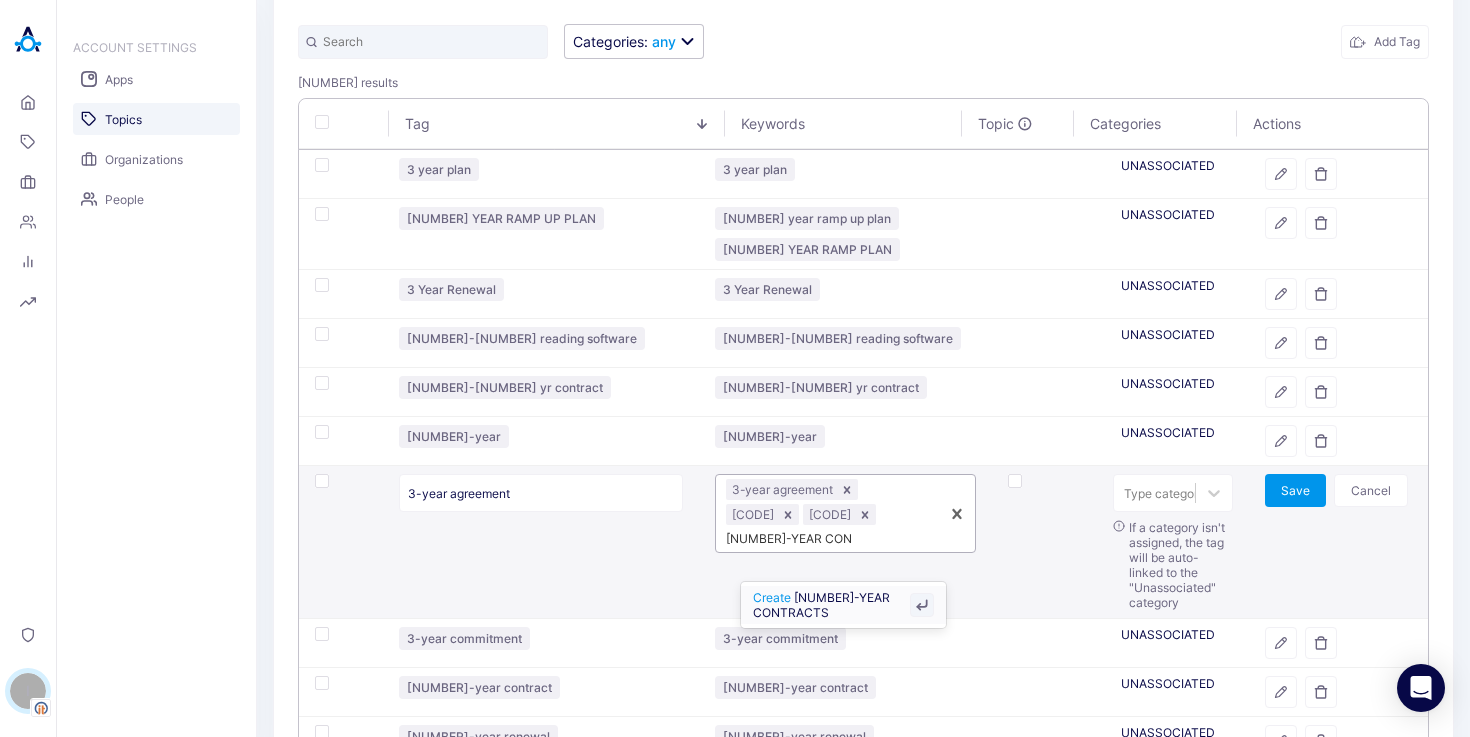 type 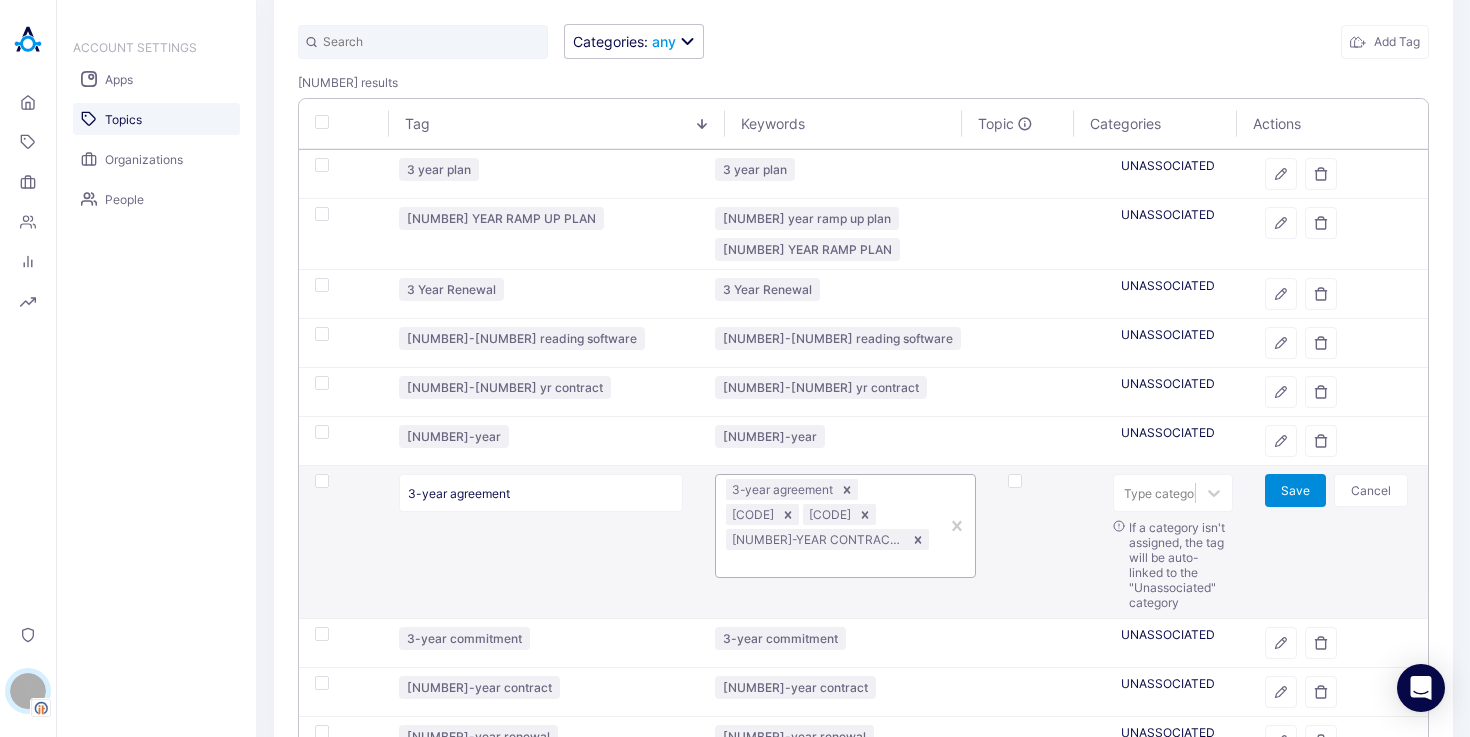 click on "Save" at bounding box center (1295, 490) 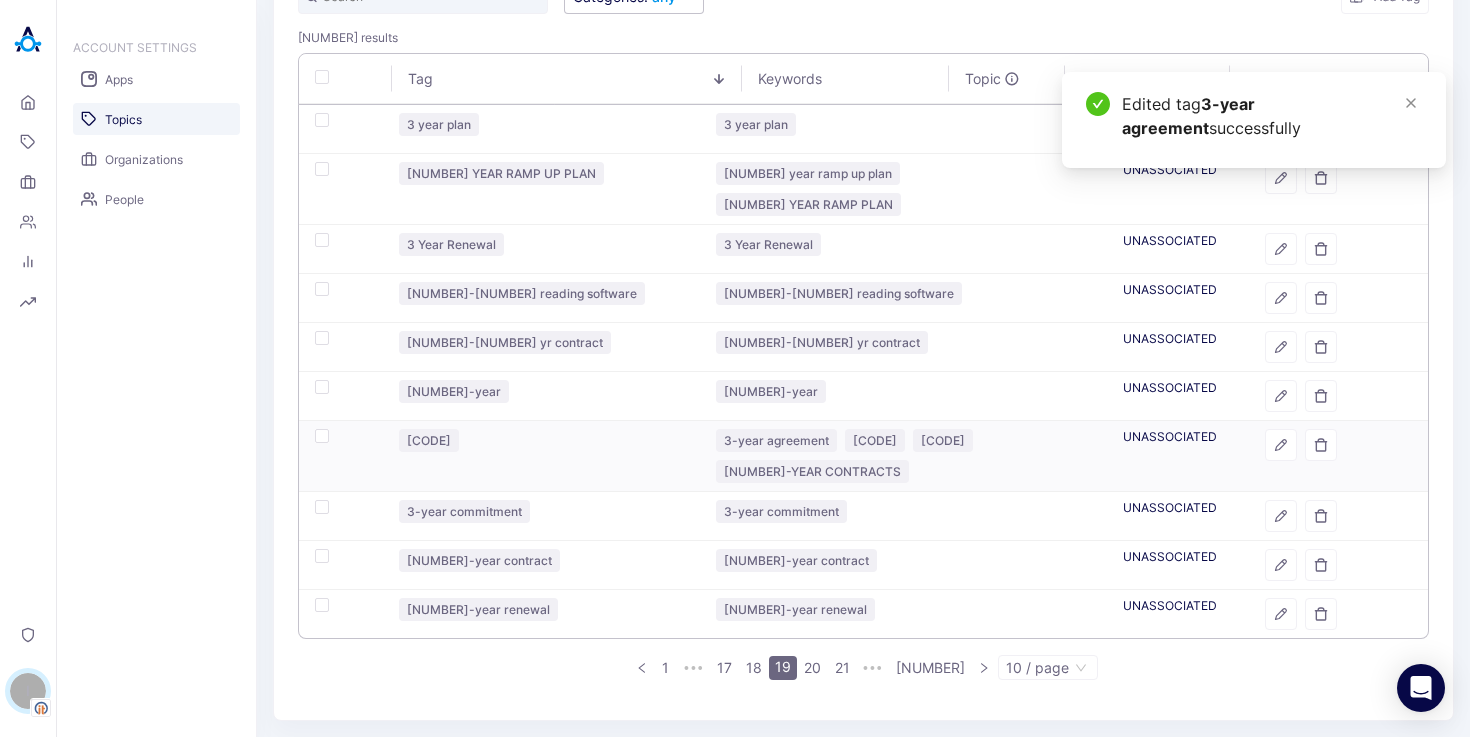 scroll, scrollTop: 271, scrollLeft: 0, axis: vertical 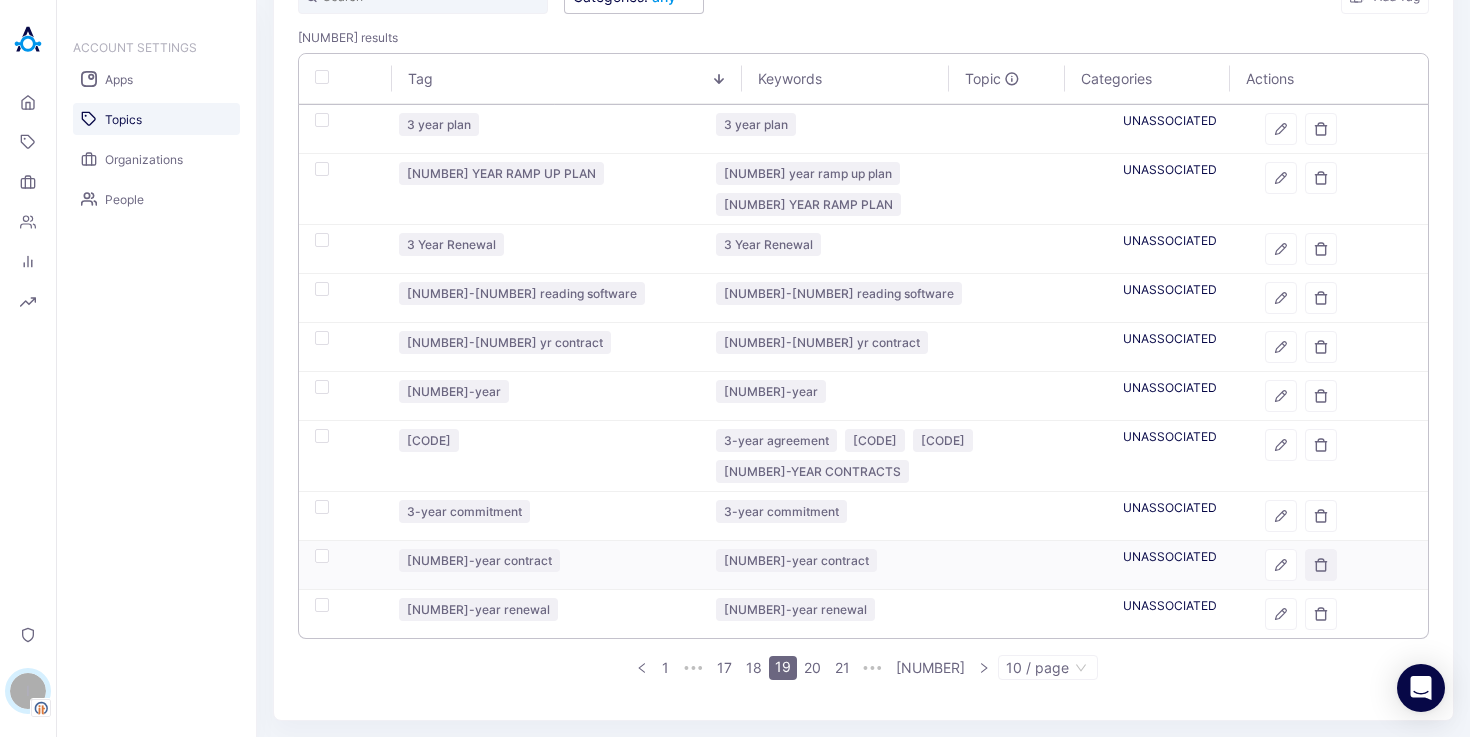 click 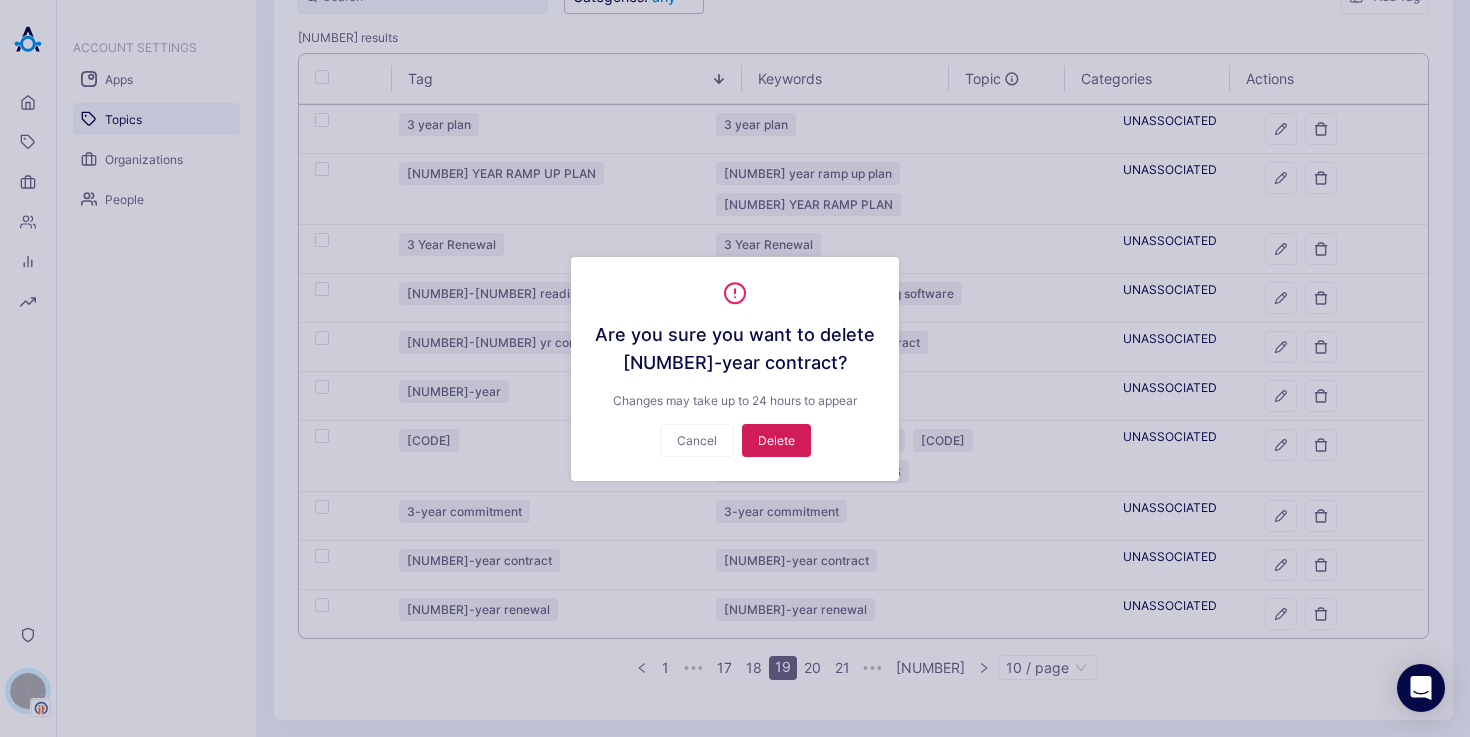 click on "Delete" at bounding box center [776, 440] 